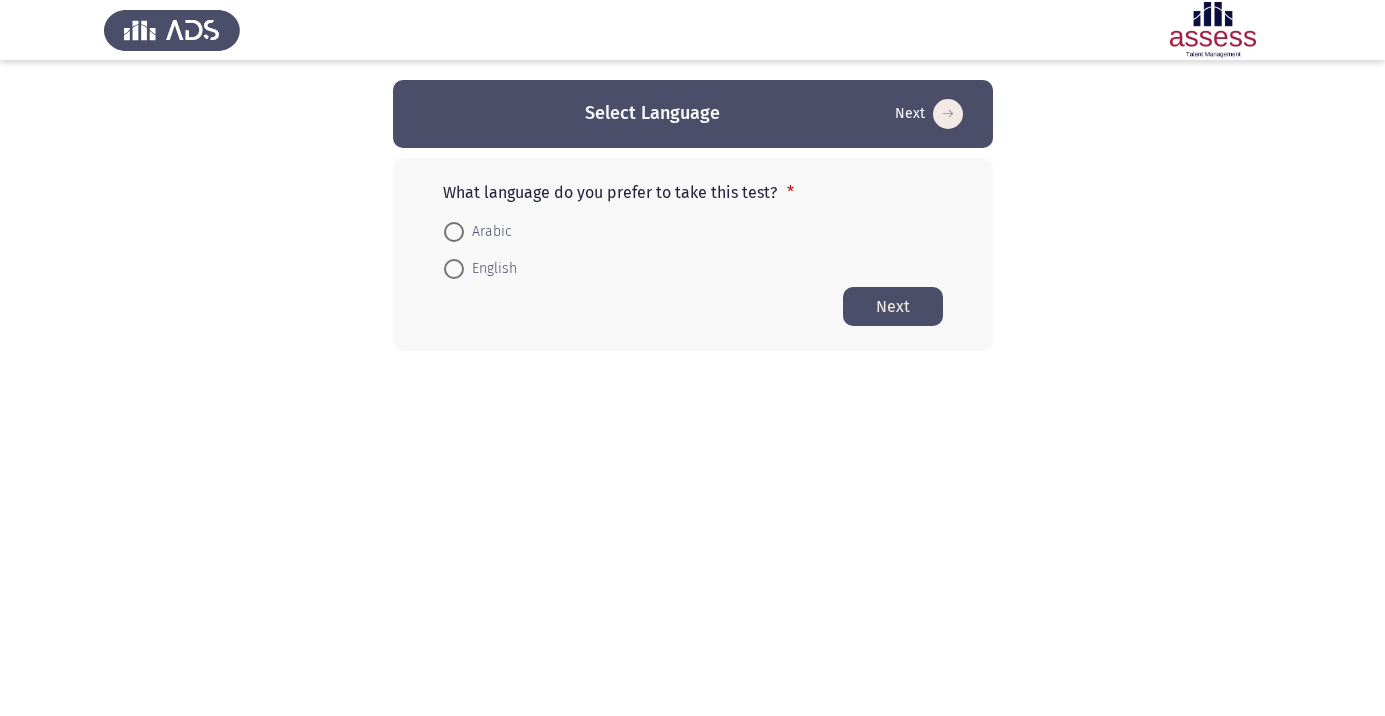 scroll, scrollTop: 0, scrollLeft: 0, axis: both 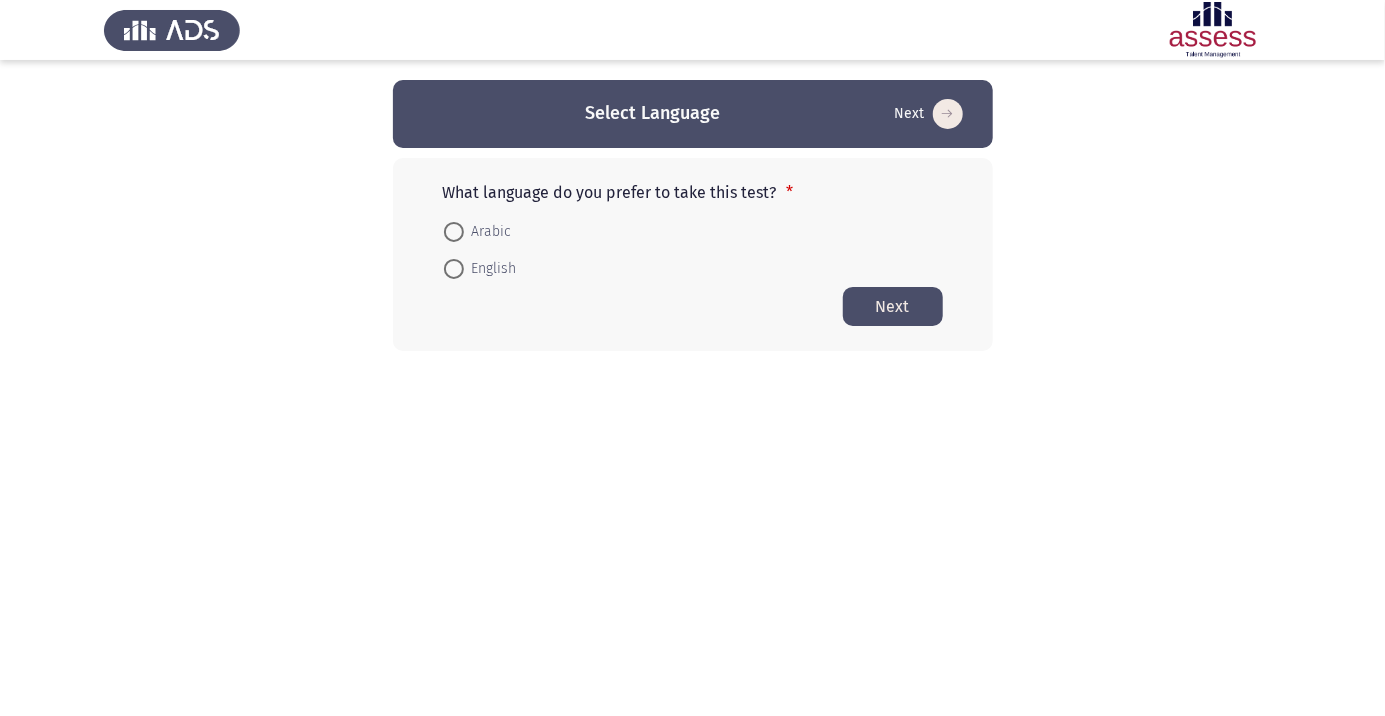 click at bounding box center [454, 232] 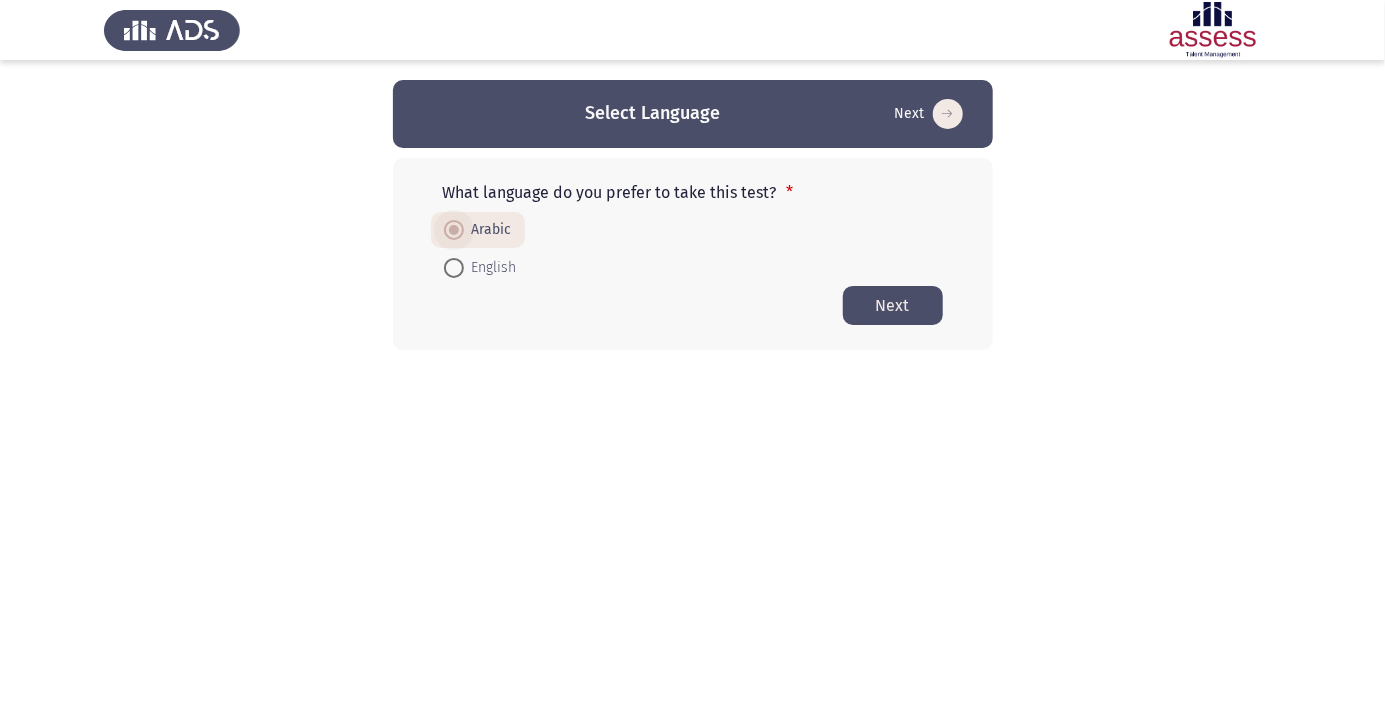 click on "Next" 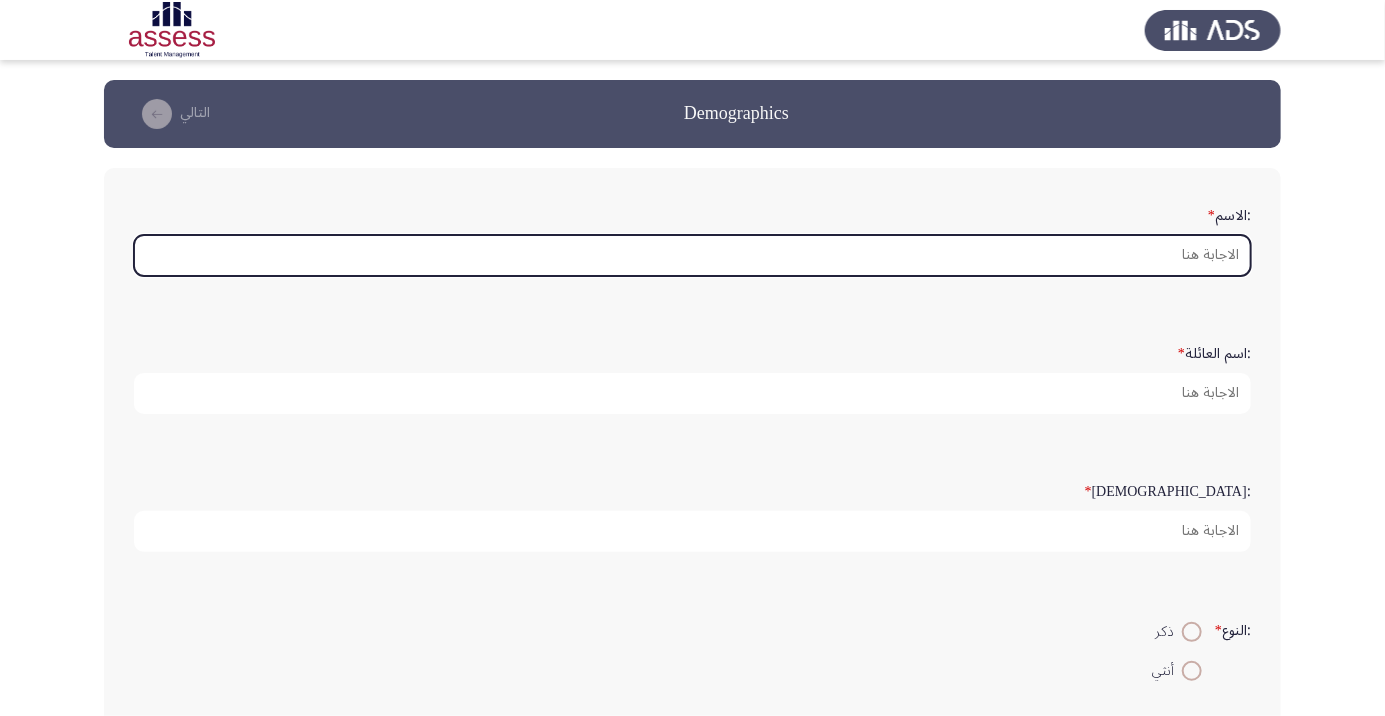 click on ":الاسم   *" at bounding box center (692, 255) 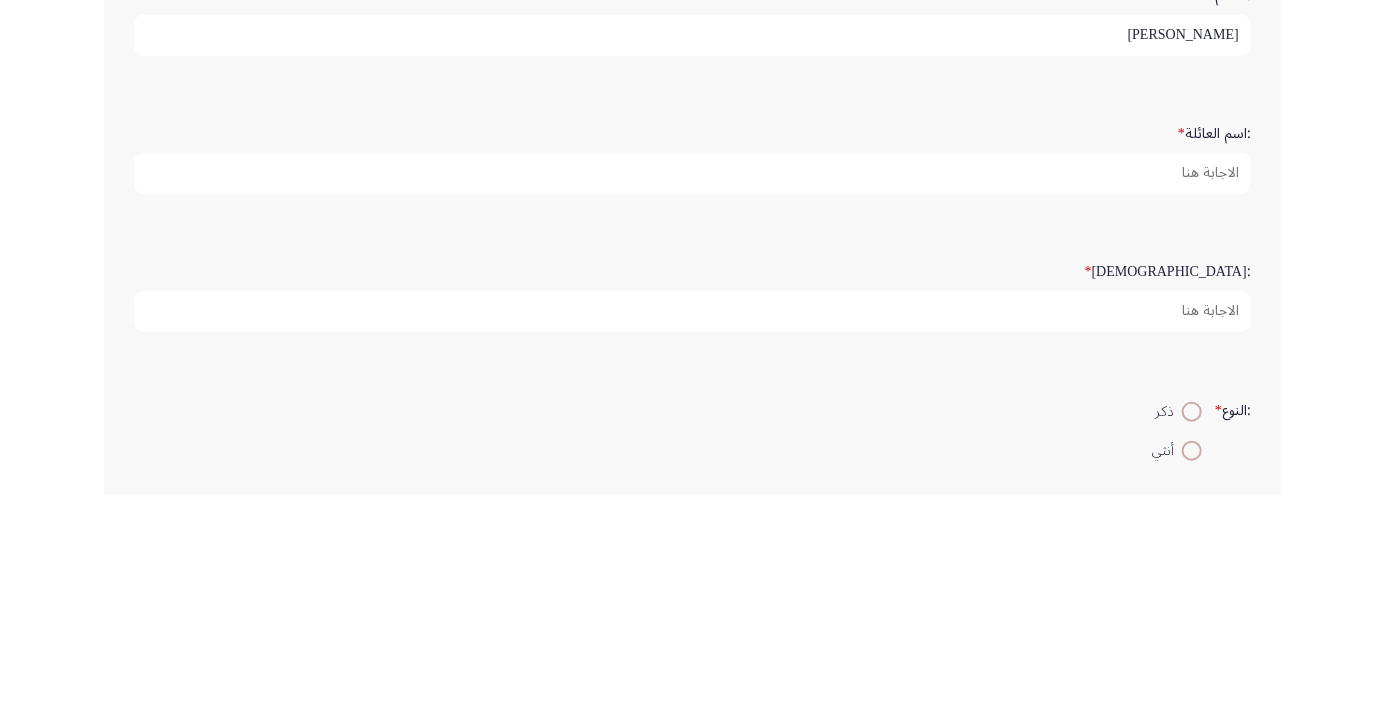 type on "[PERSON_NAME]" 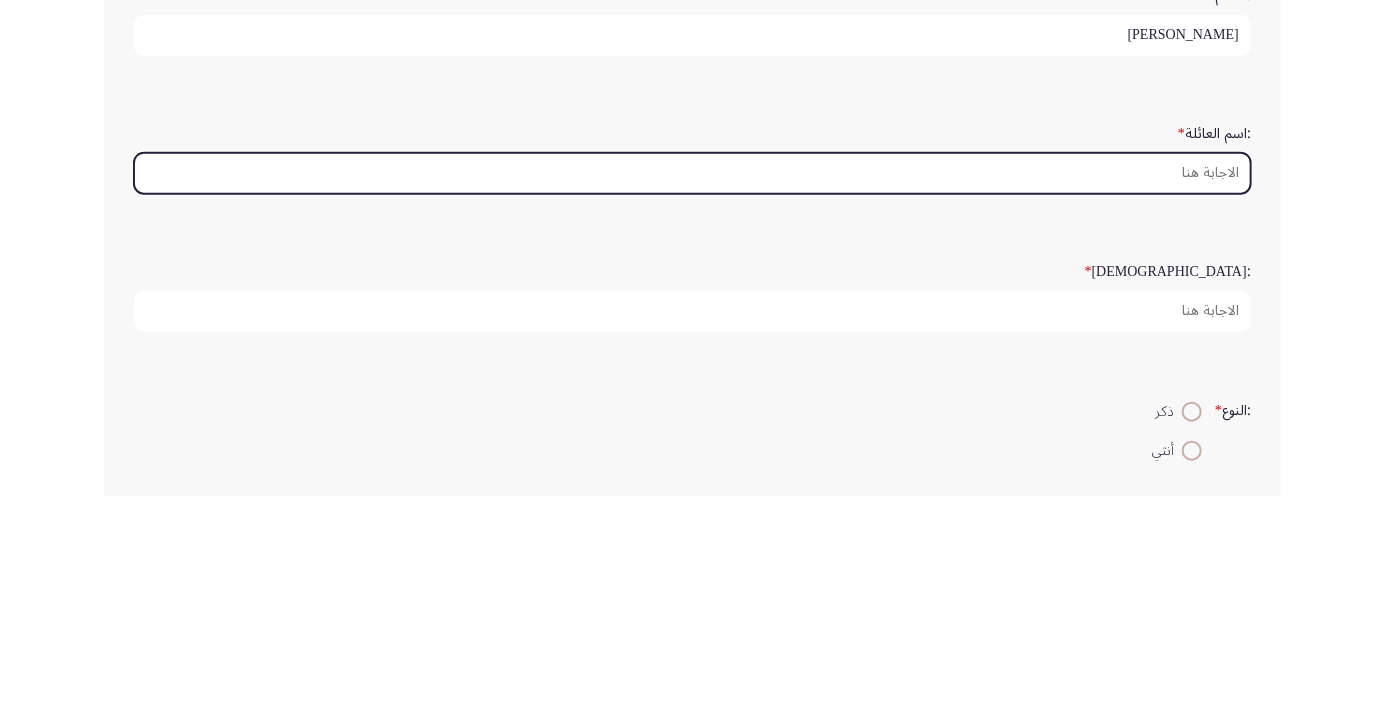 click on ":اسم العائلة   *" at bounding box center (692, 393) 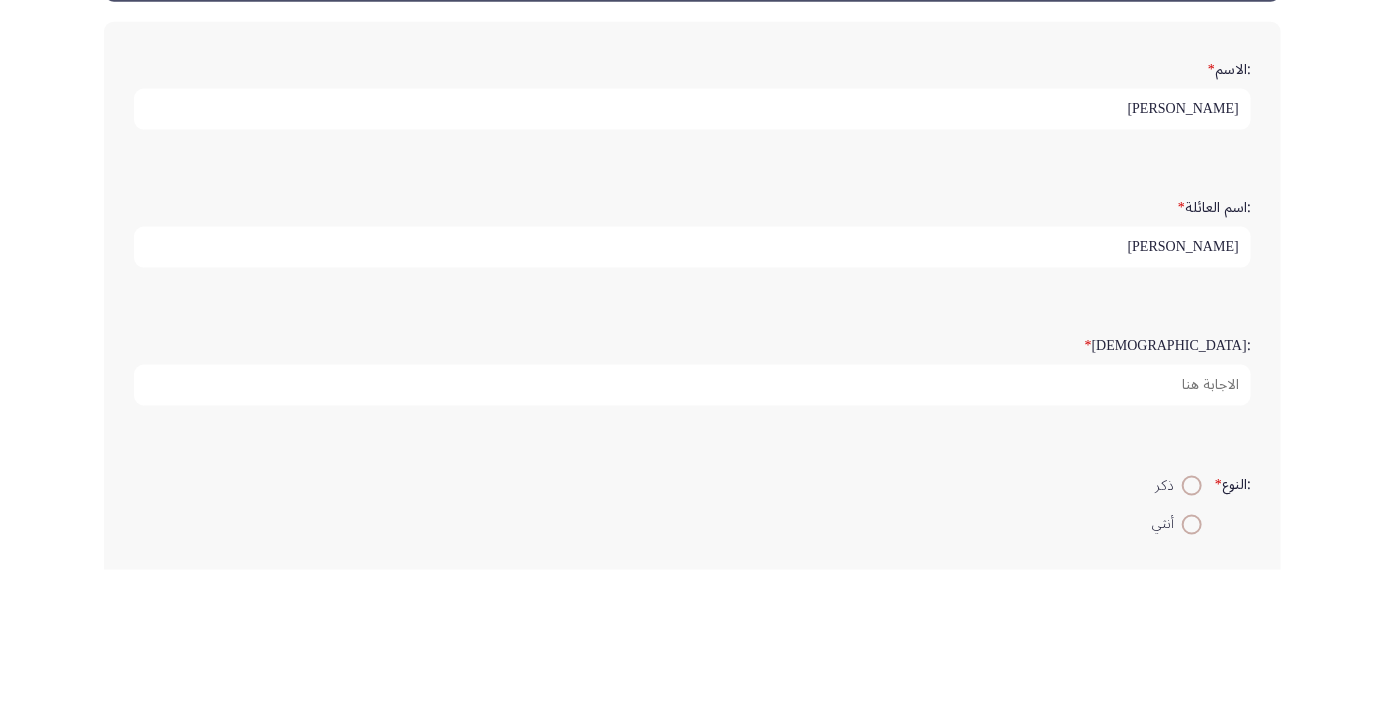 type on "[PERSON_NAME]" 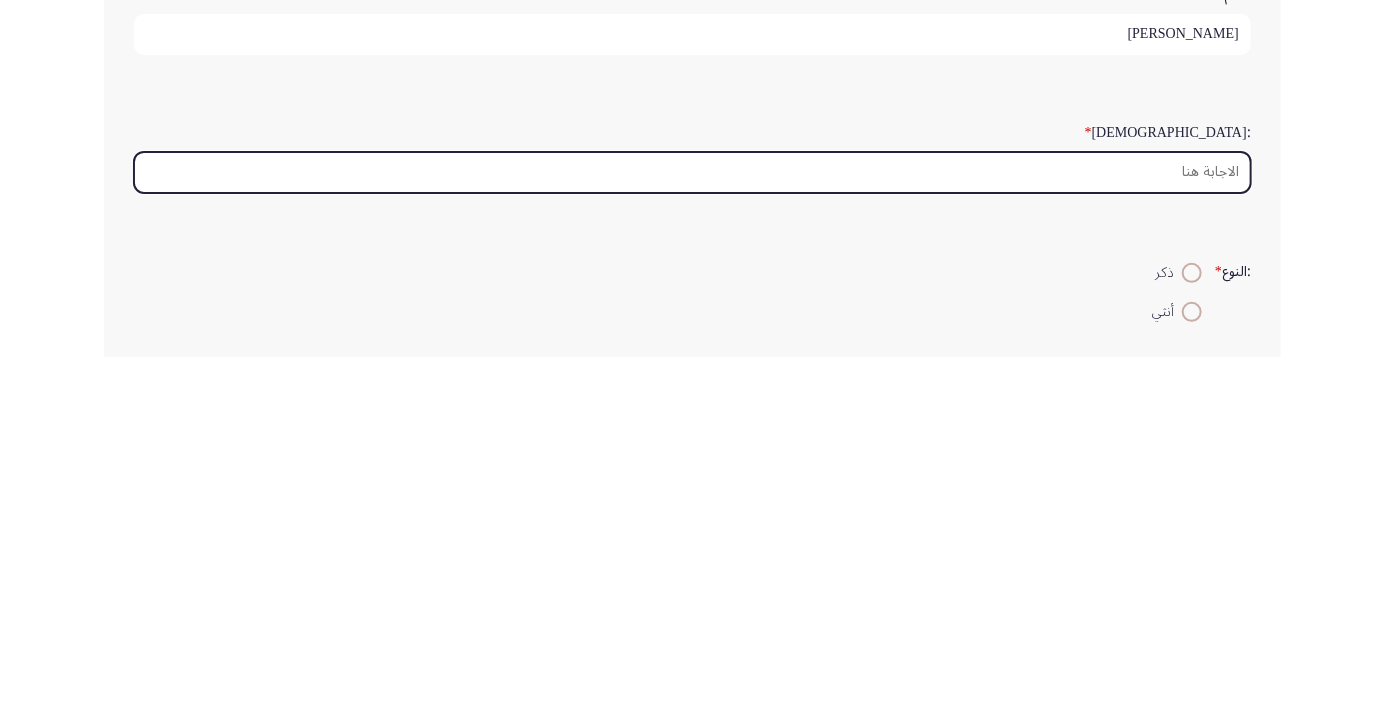 click on ":السن   *" at bounding box center (692, 531) 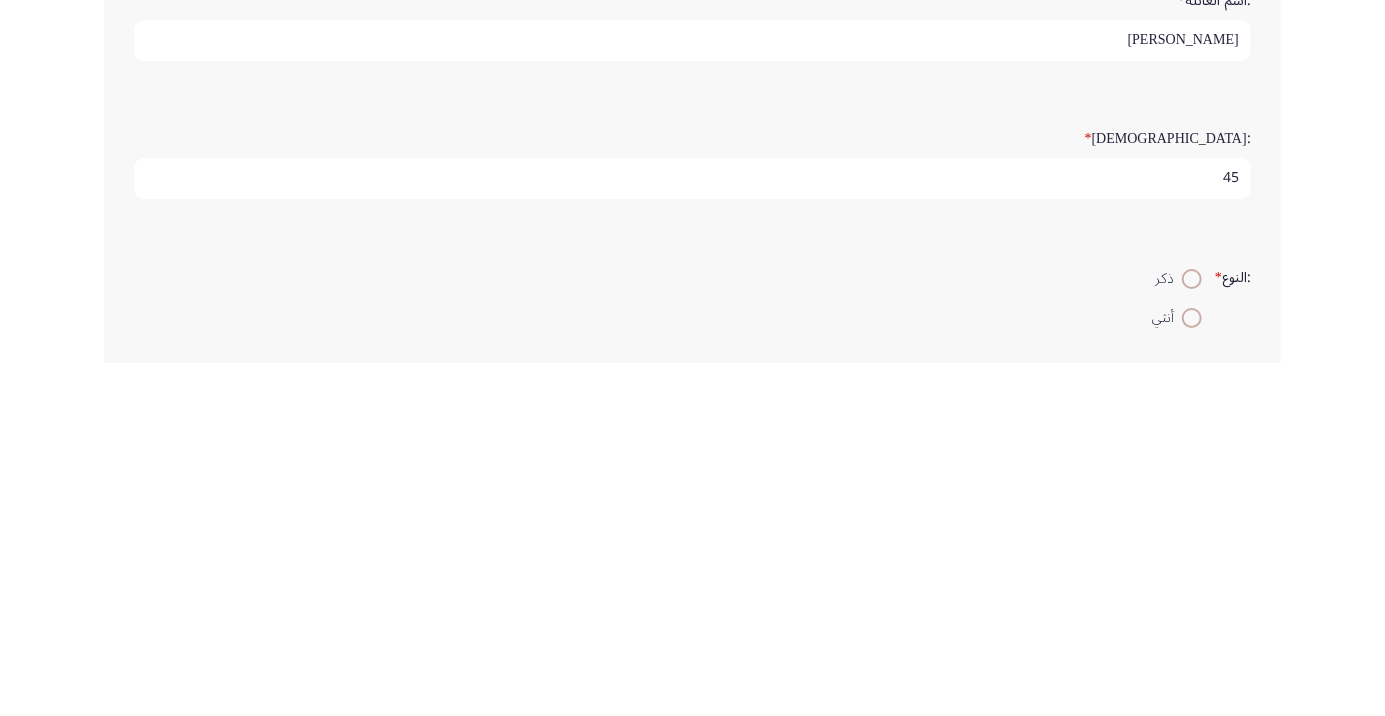 type on "45" 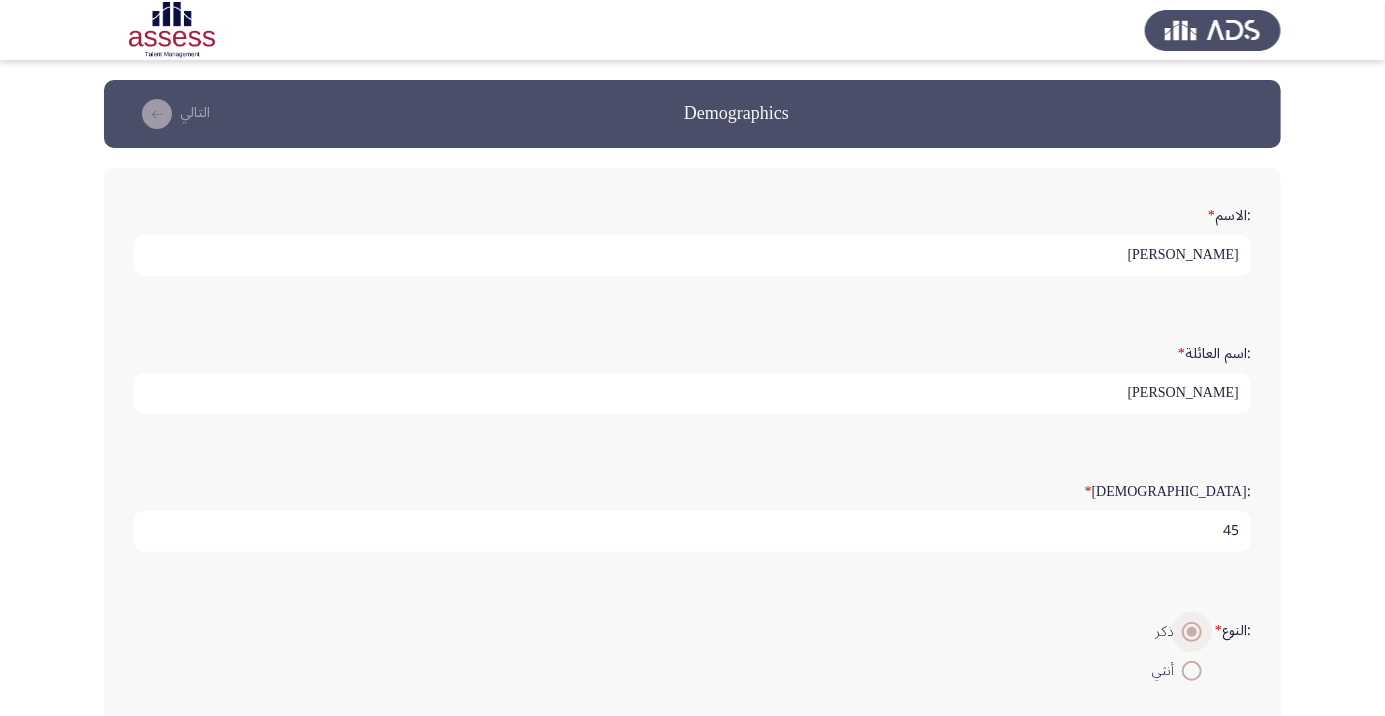 scroll, scrollTop: 6, scrollLeft: 0, axis: vertical 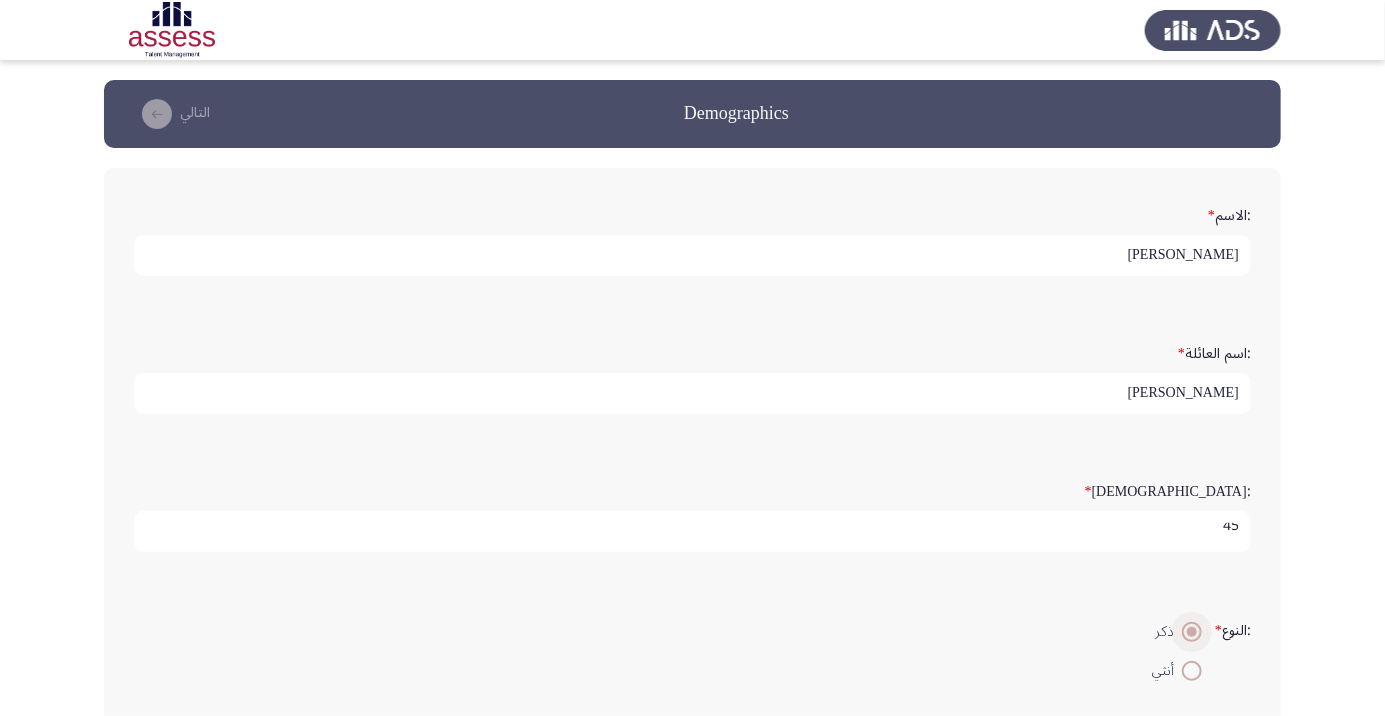 click 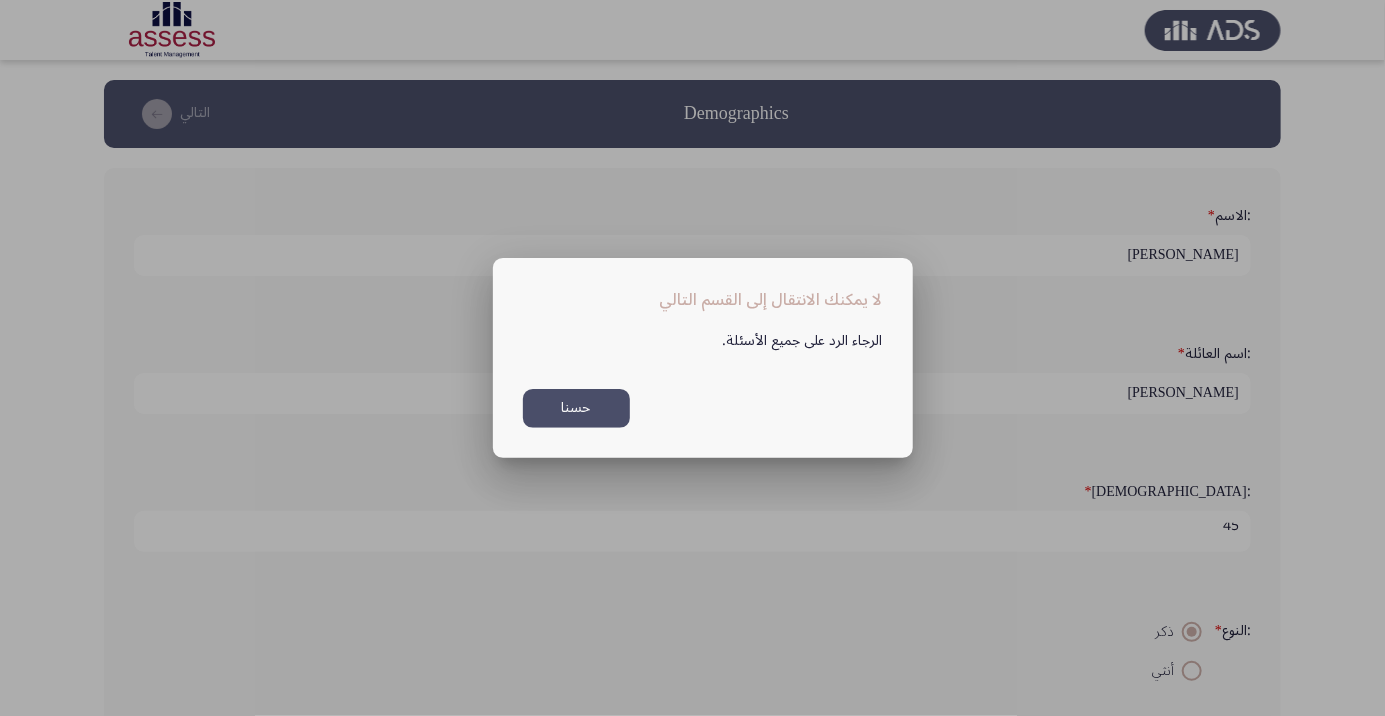 click on "حسنا" at bounding box center (576, 408) 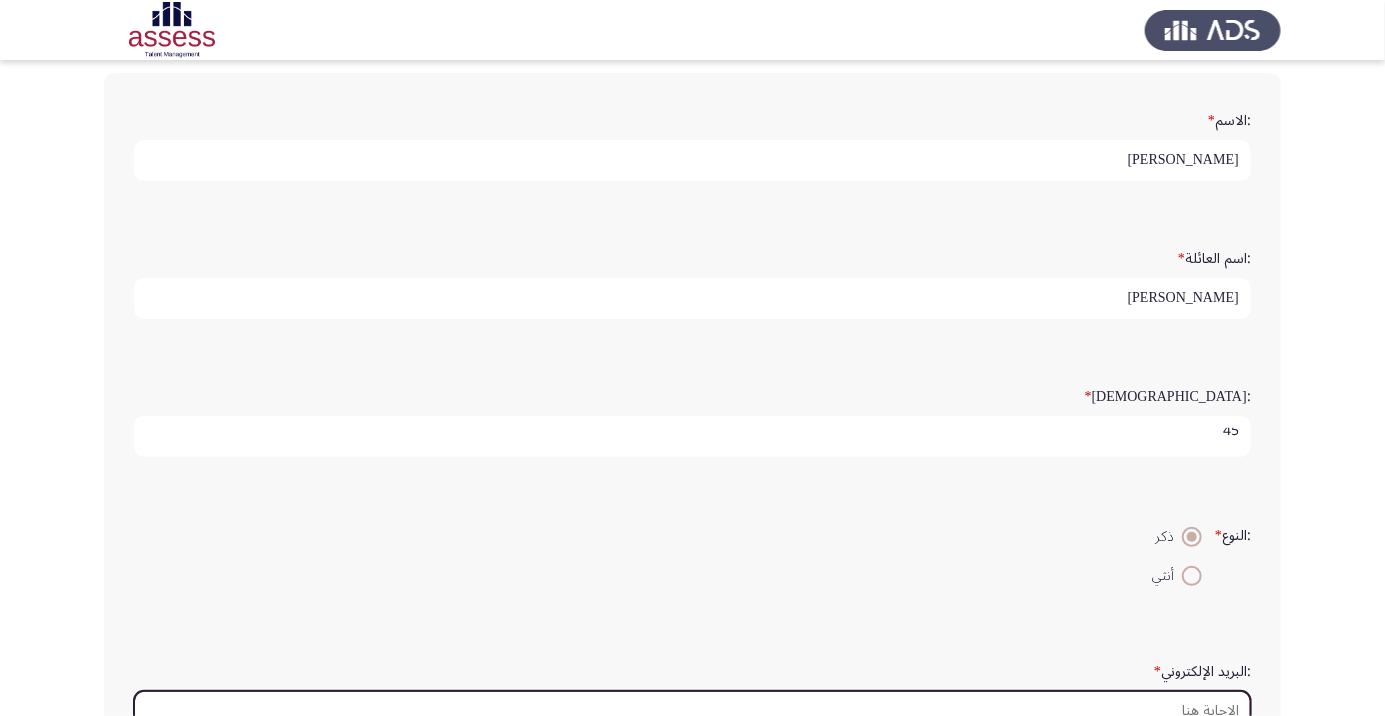 click on ":البريد الإلكتروني   *" at bounding box center (692, 711) 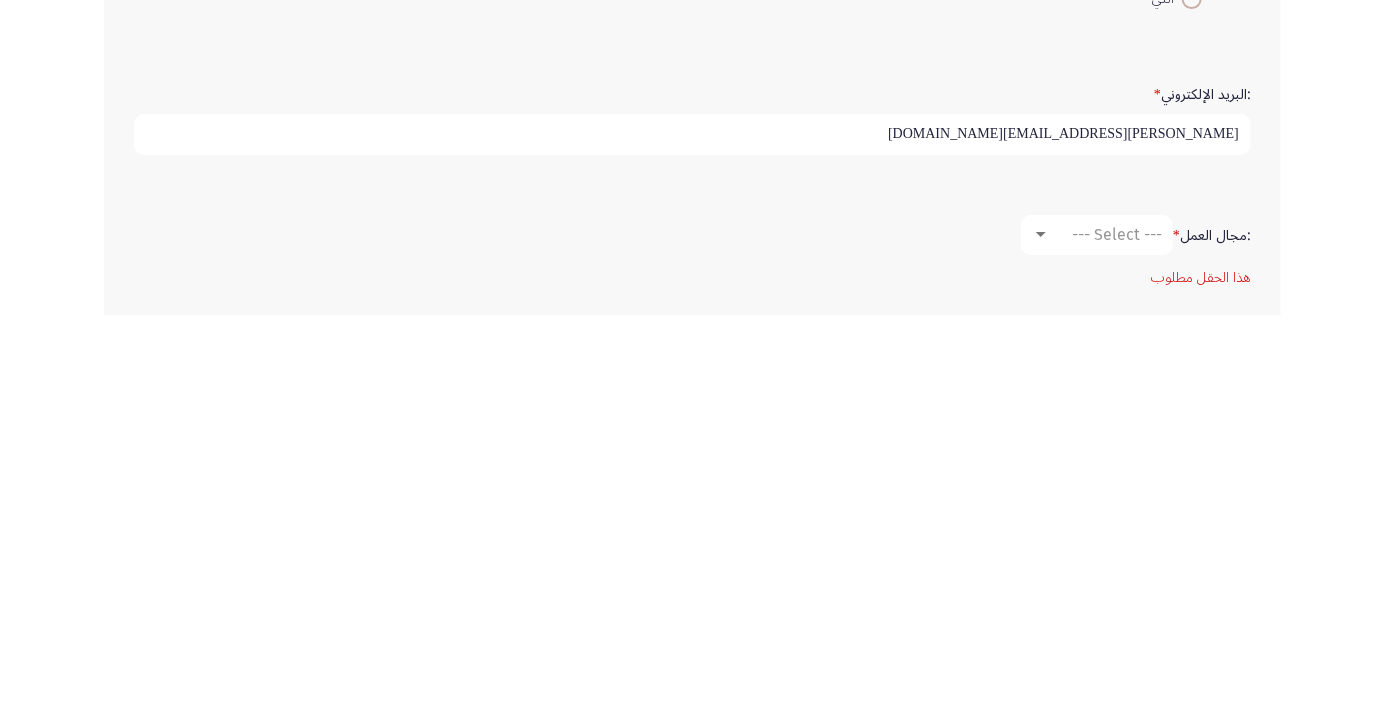 scroll, scrollTop: 281, scrollLeft: 0, axis: vertical 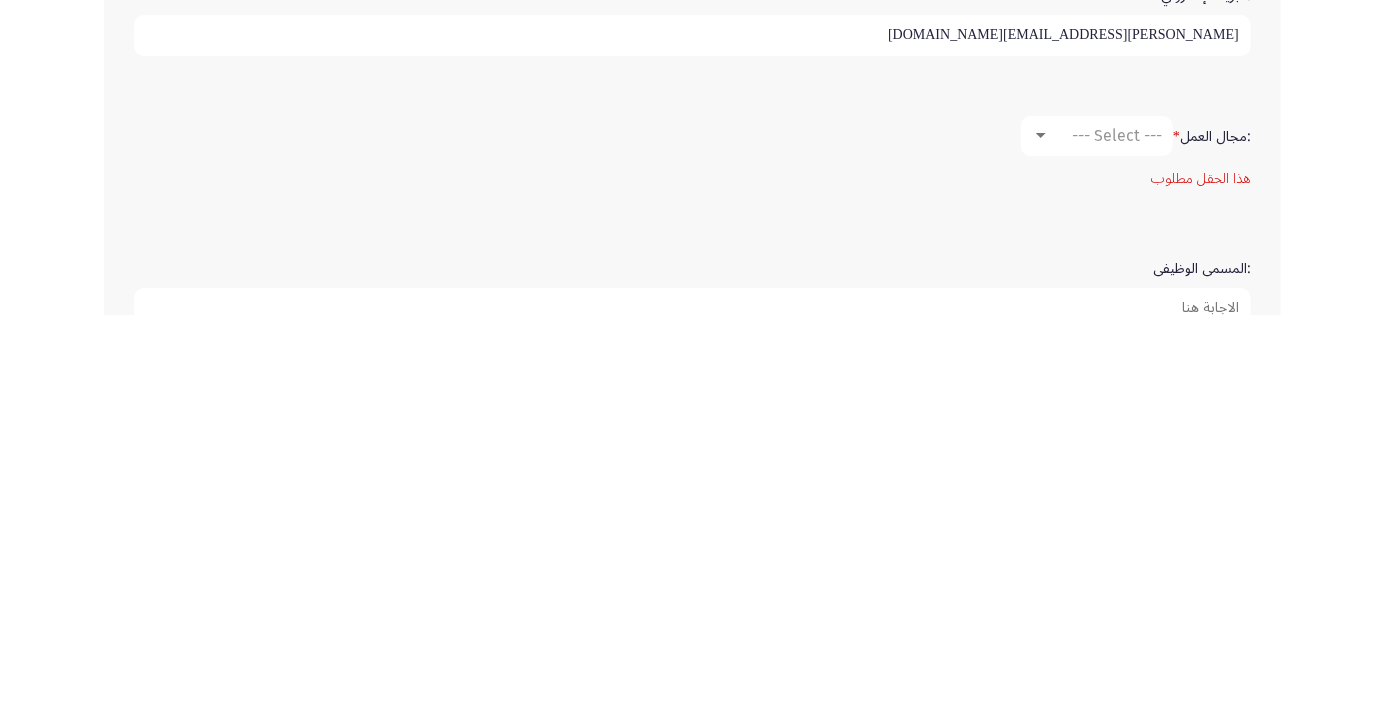 type on "[PERSON_NAME][EMAIL_ADDRESS][DOMAIN_NAME]" 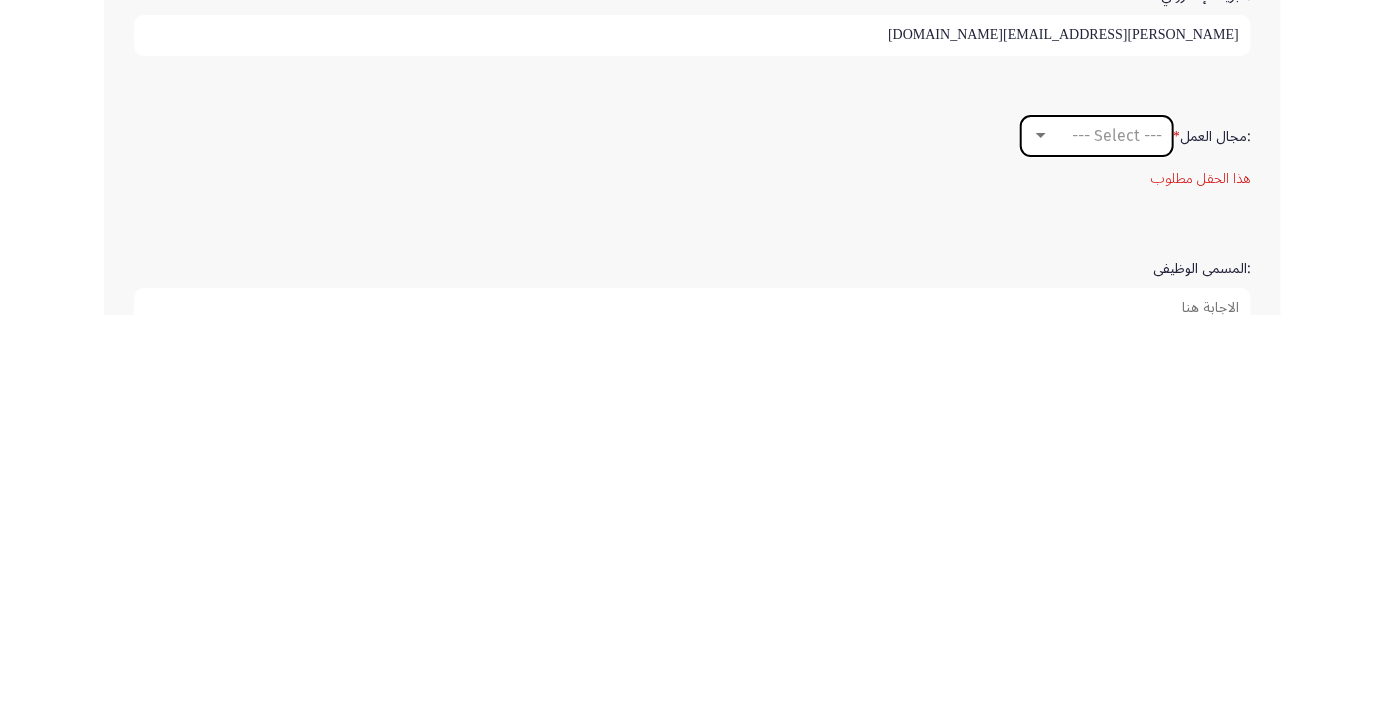 click on "--- Select ---" at bounding box center [1117, 536] 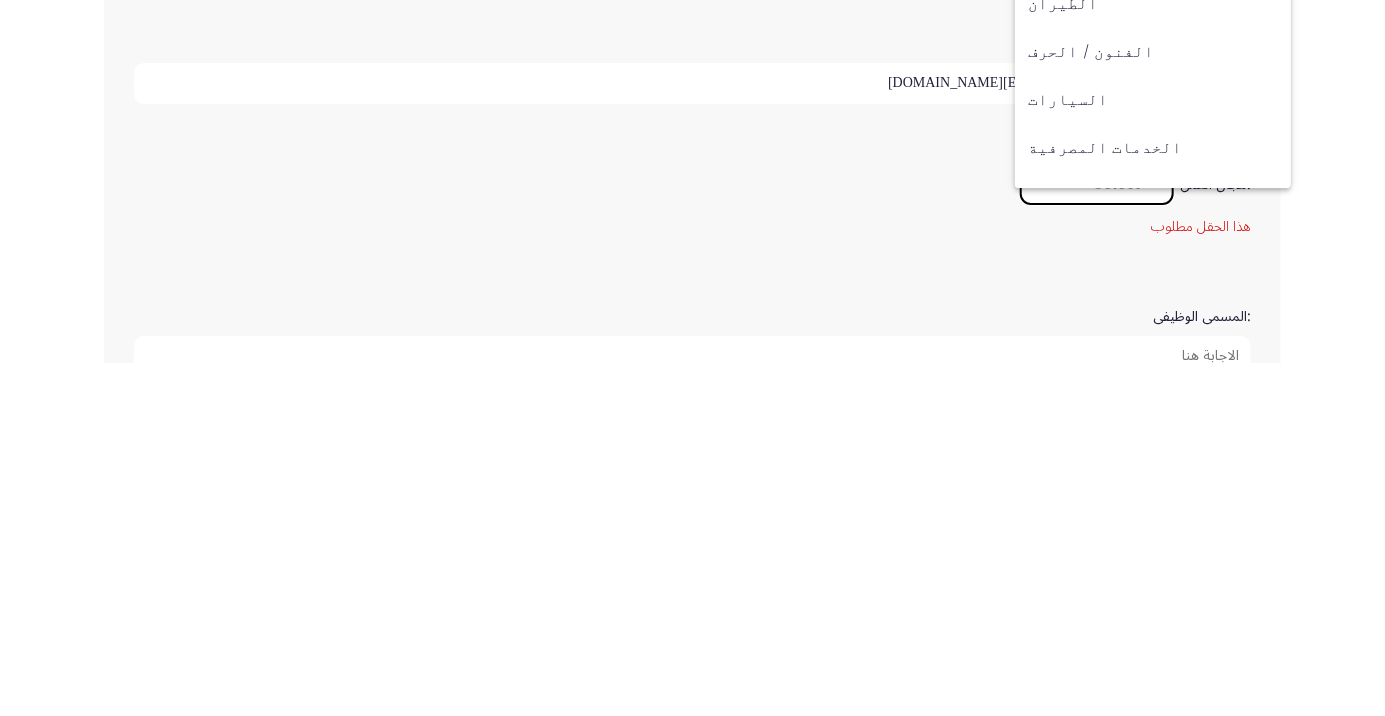 scroll, scrollTop: 370, scrollLeft: 0, axis: vertical 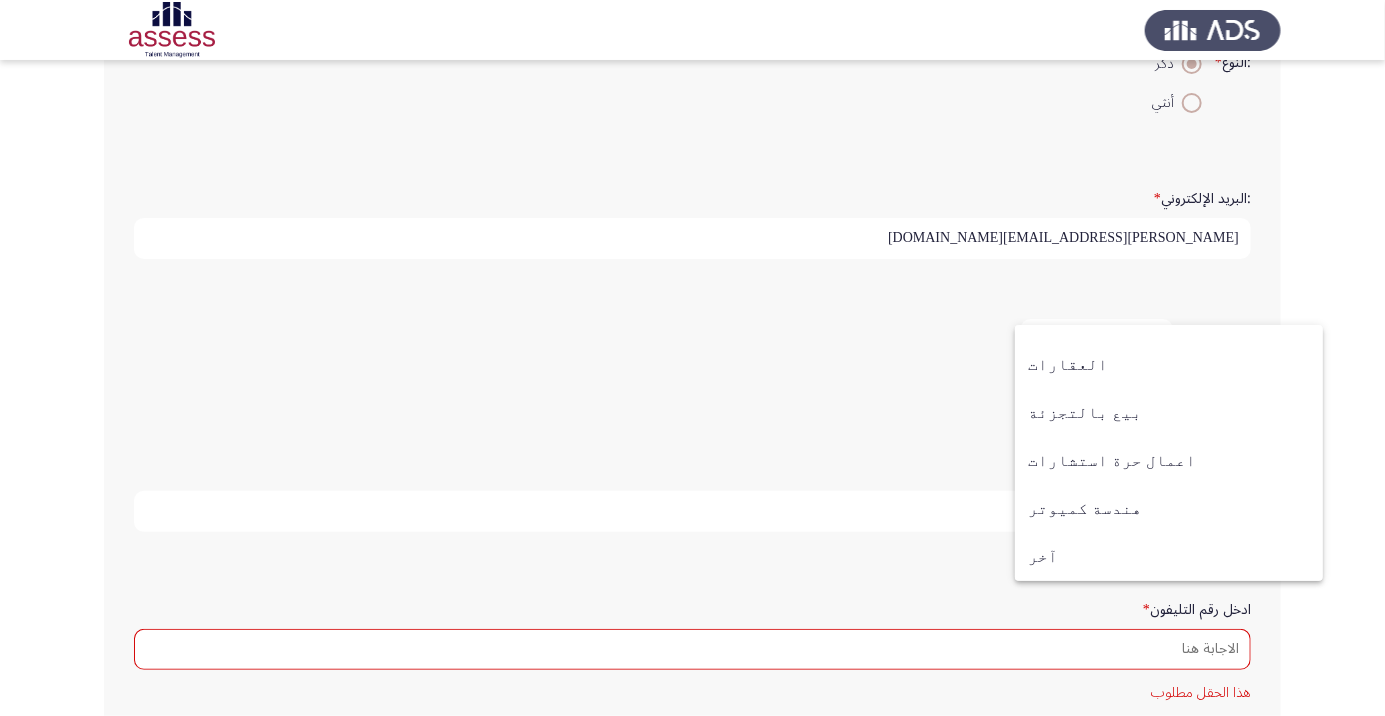 click on "آخر" at bounding box center (1169, 557) 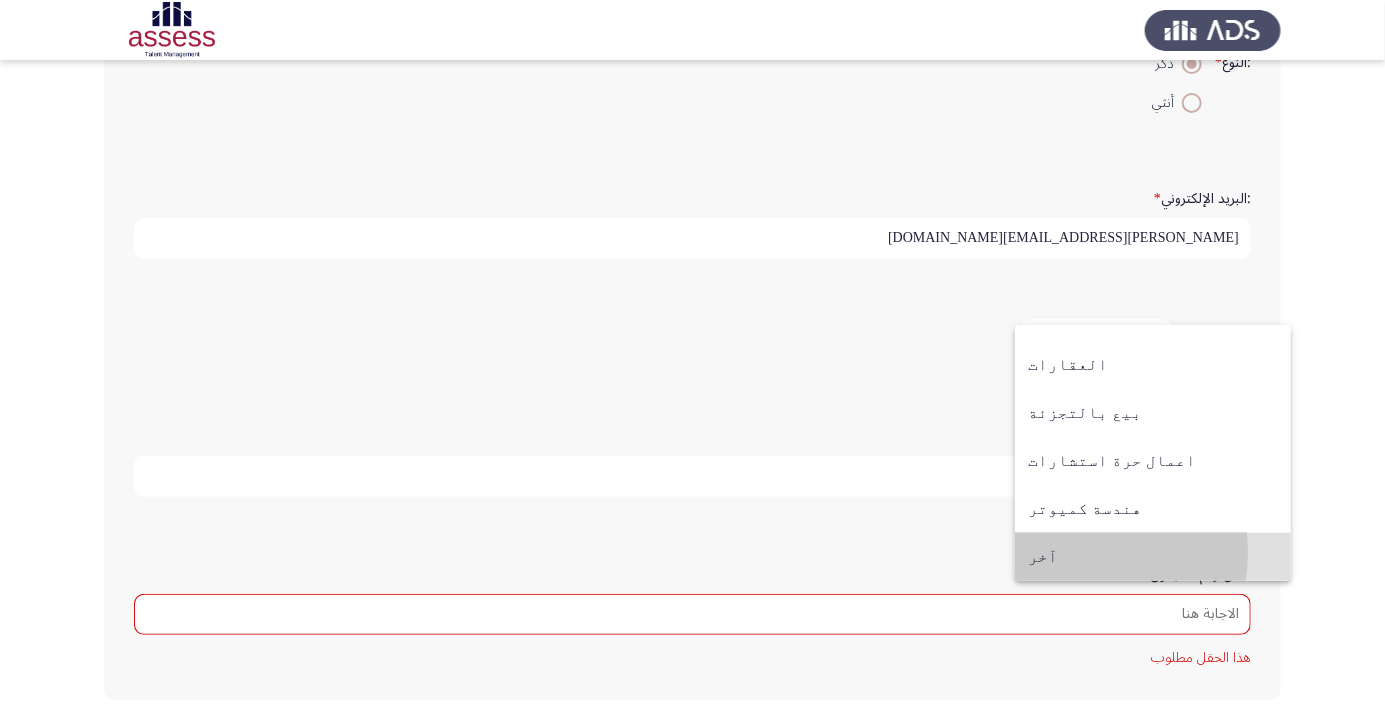 scroll, scrollTop: 549, scrollLeft: 0, axis: vertical 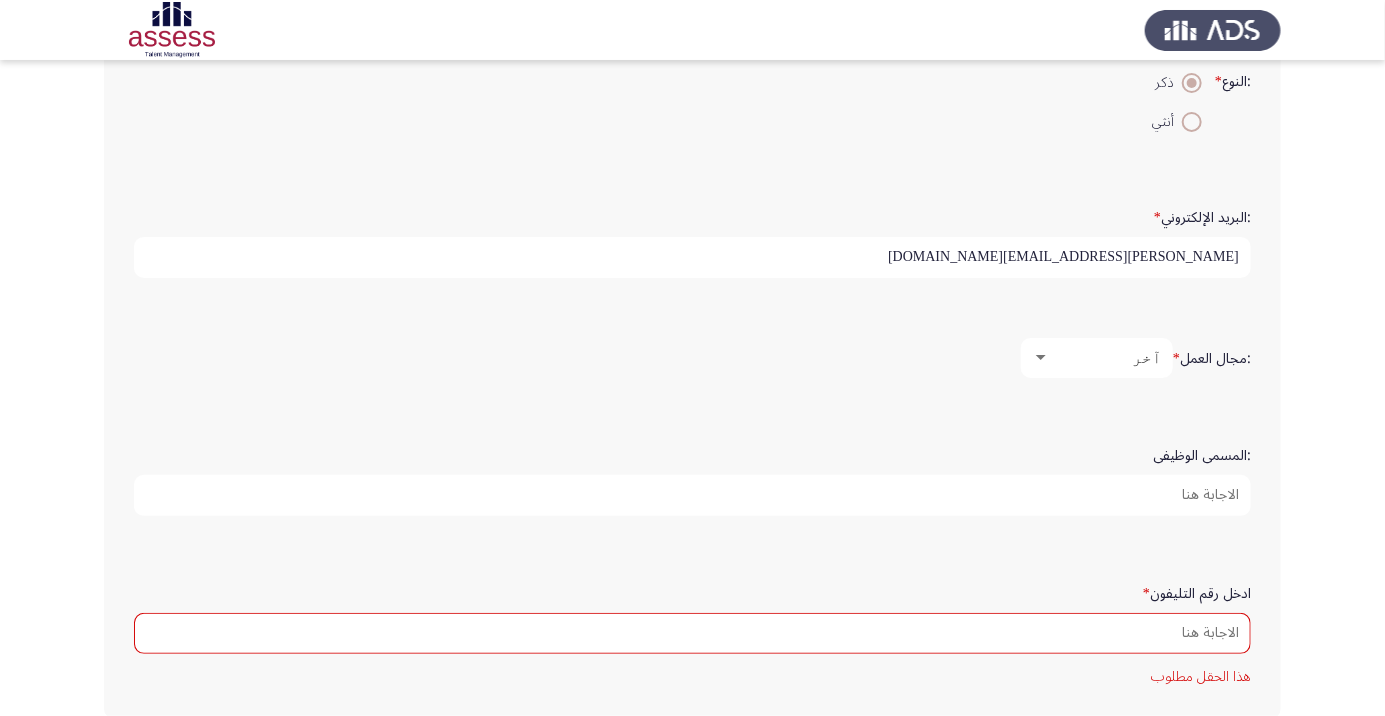 click on ":المسمى الوظيفى" at bounding box center [692, 495] 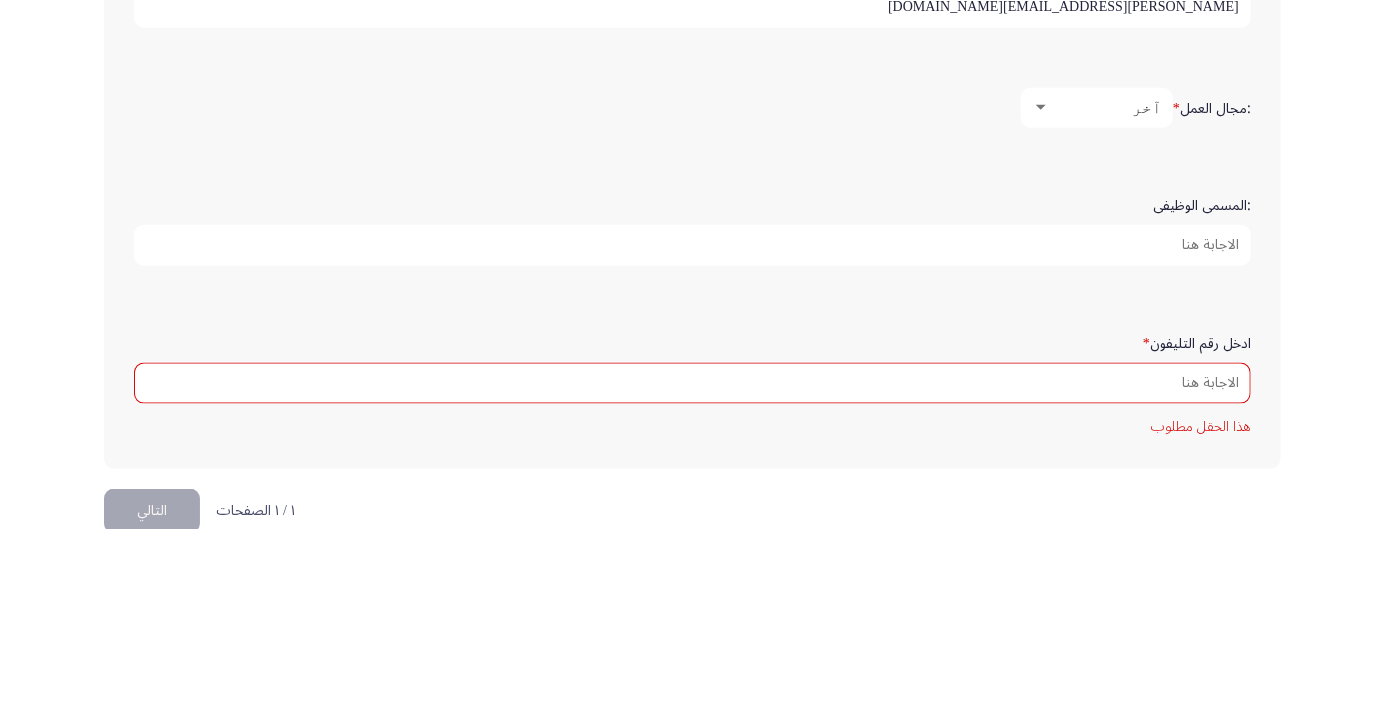 scroll, scrollTop: 612, scrollLeft: 0, axis: vertical 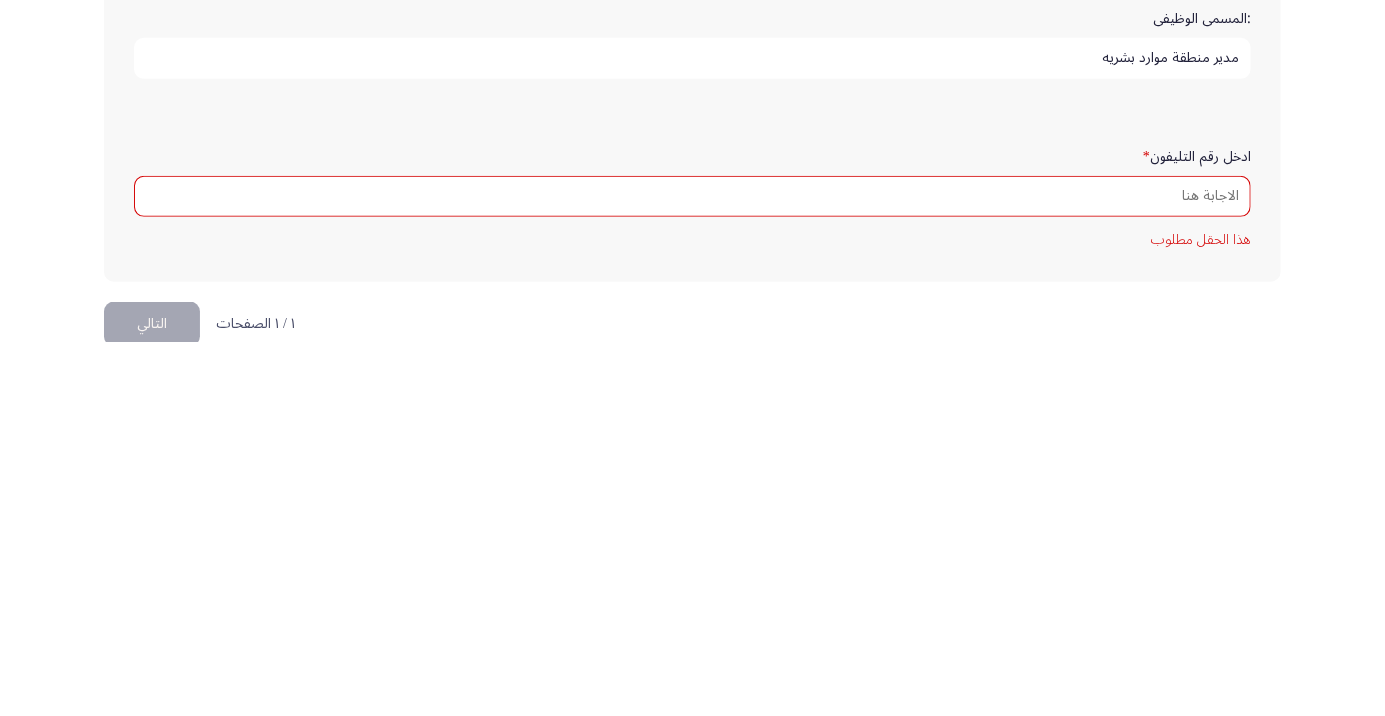 type on "مدير منطقة موارد بشريه" 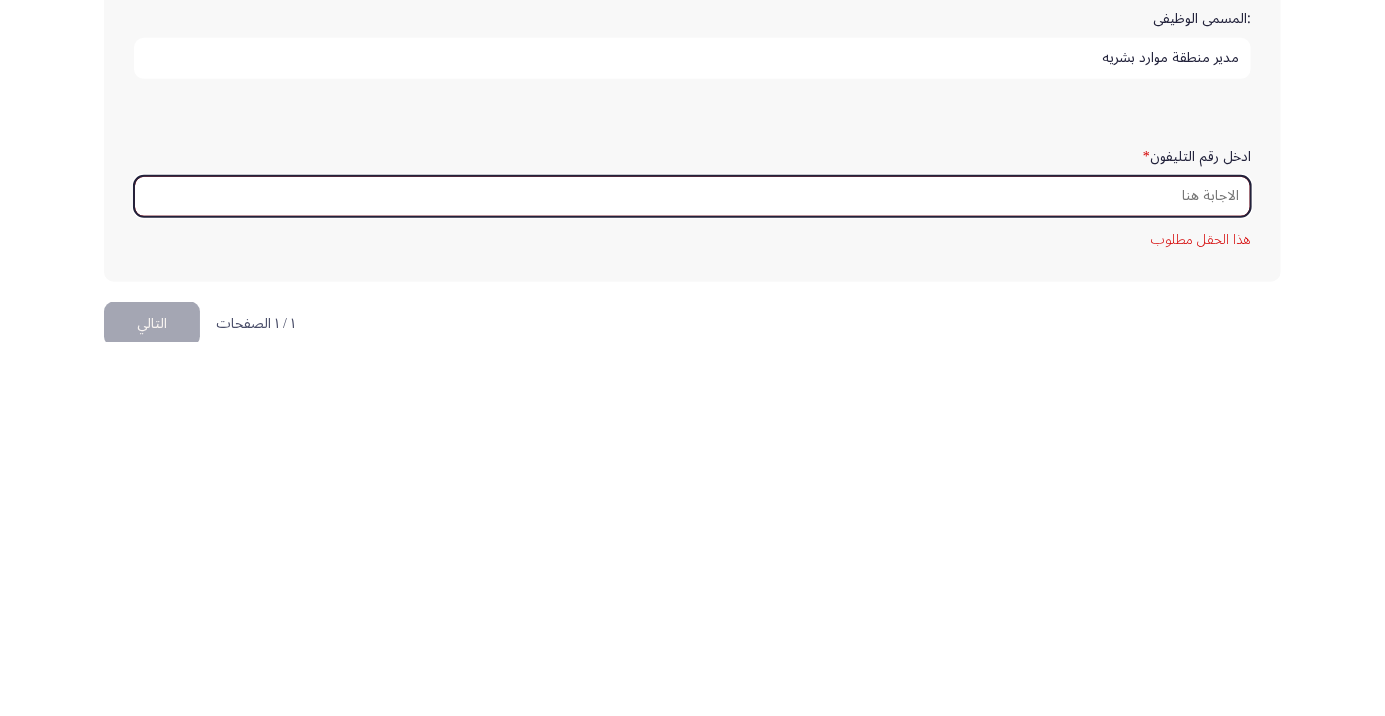 click on "ادخل رقم التليفون   *" at bounding box center [692, 570] 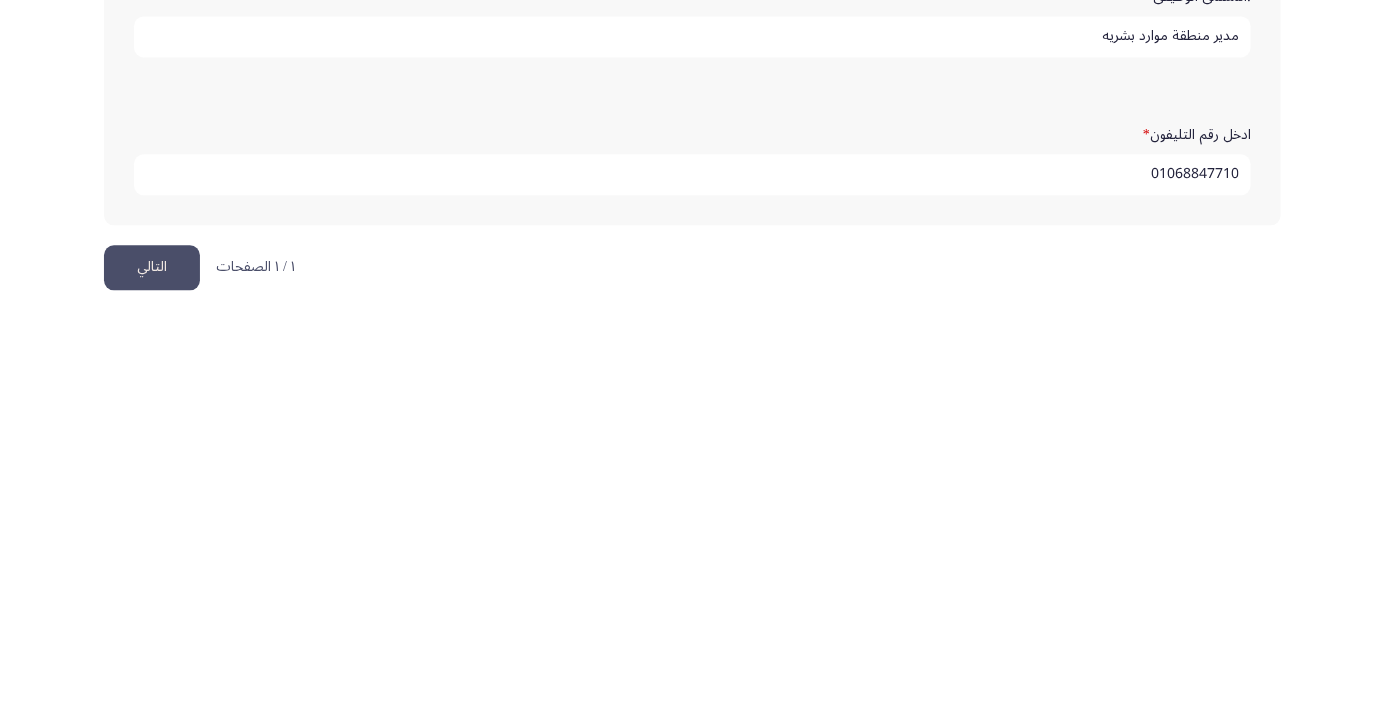 scroll, scrollTop: 609, scrollLeft: 0, axis: vertical 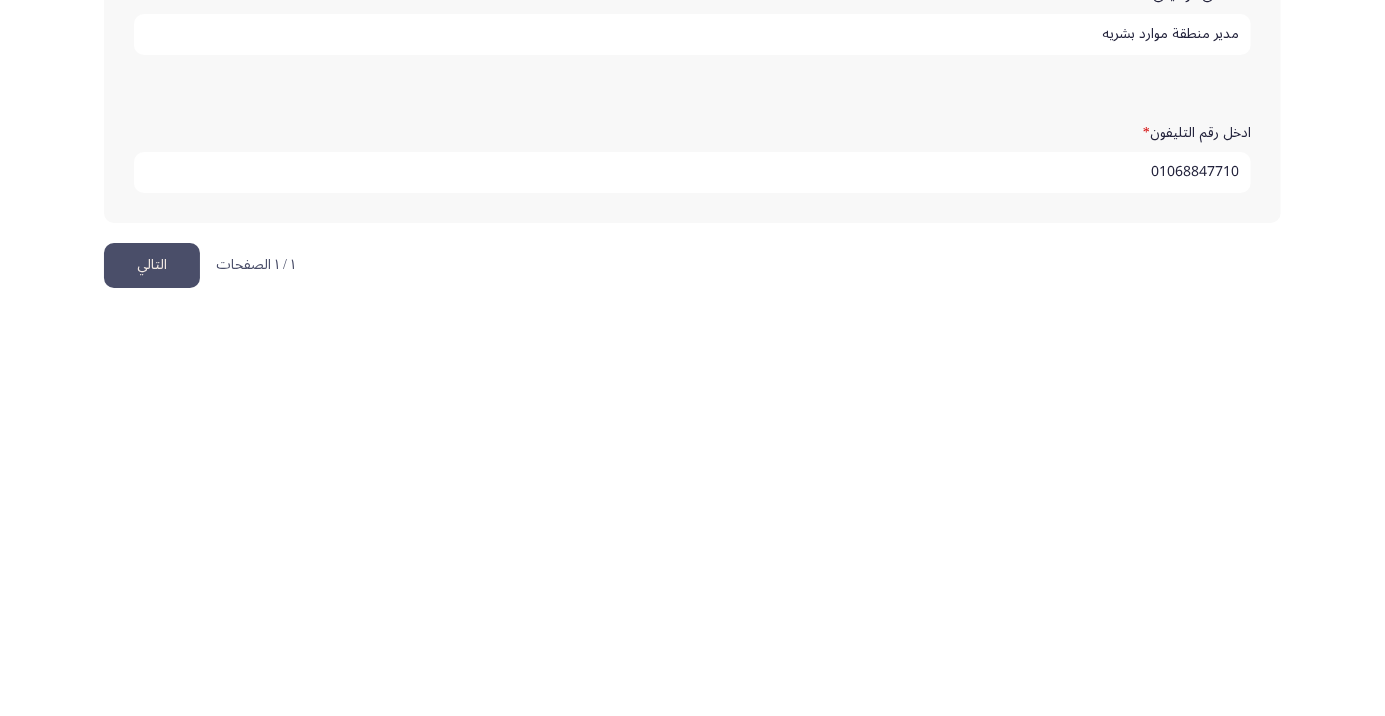 type on "01068847710" 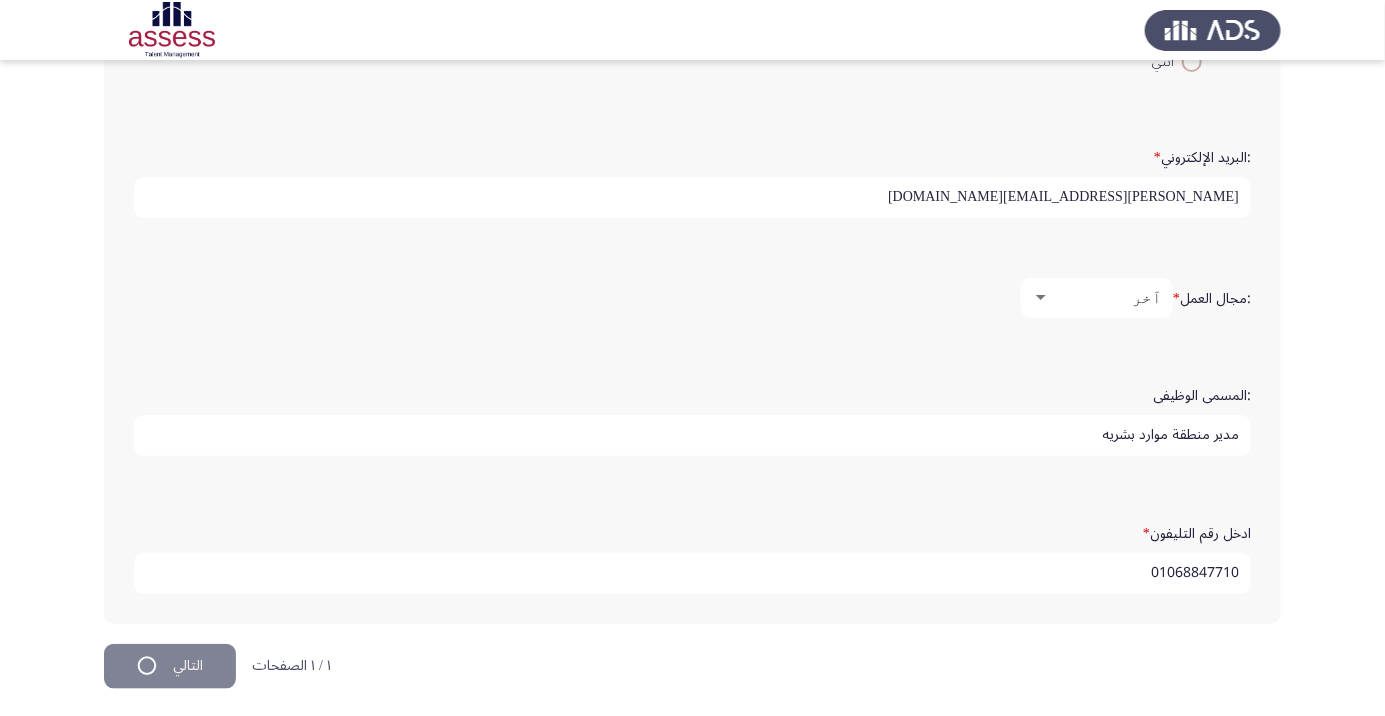 scroll, scrollTop: 0, scrollLeft: 0, axis: both 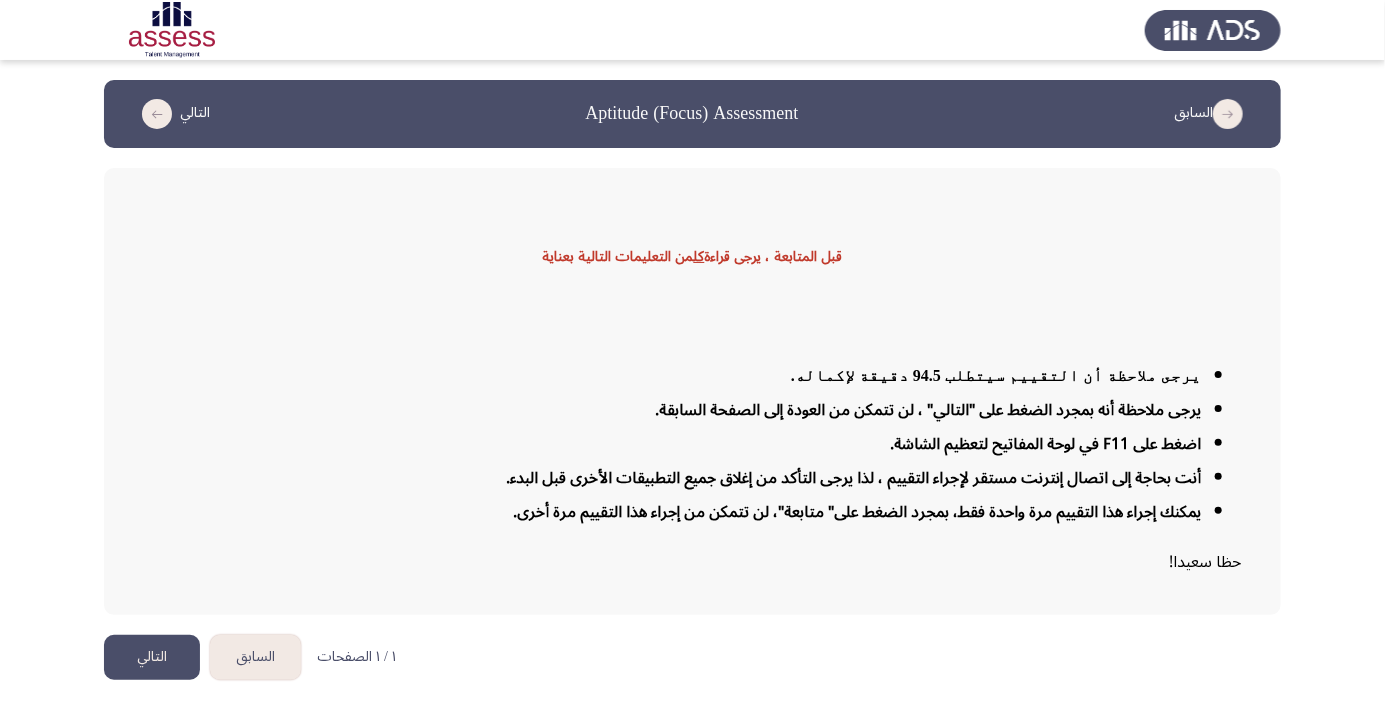 click on "التالي" 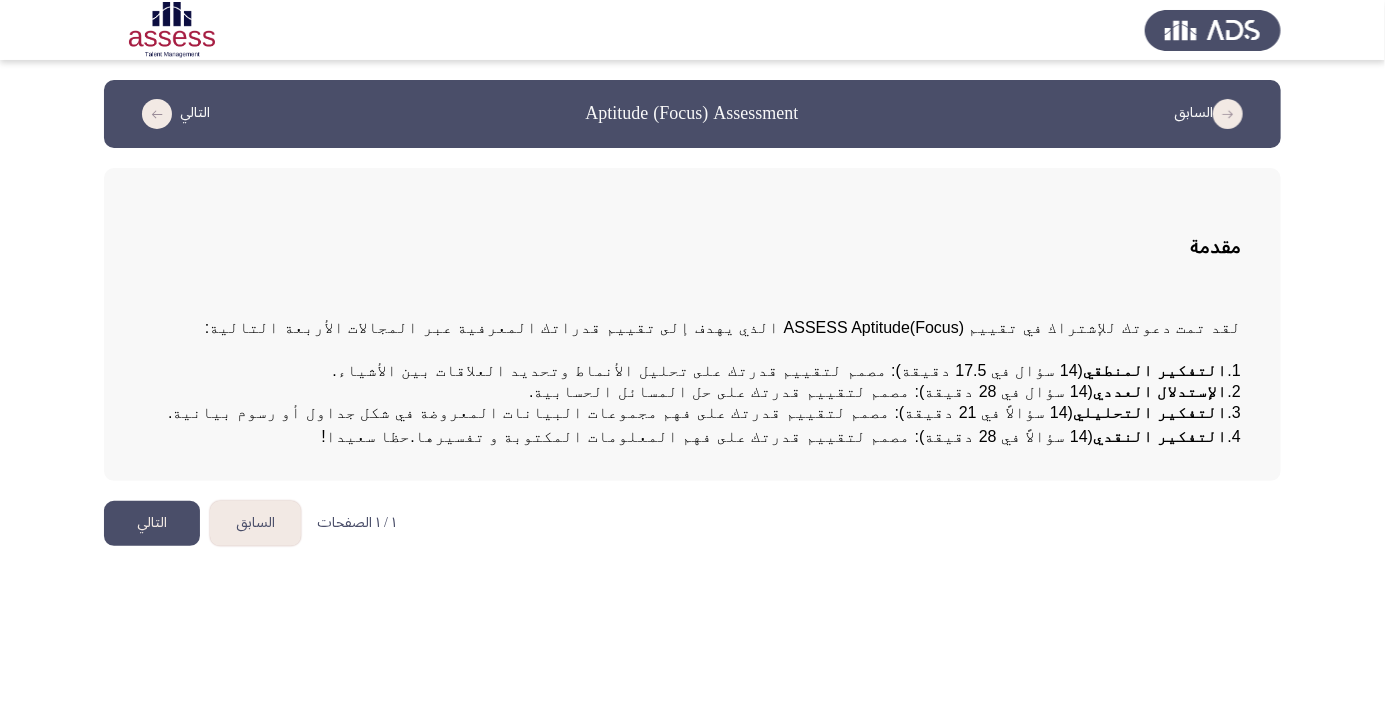 click on "التالي" 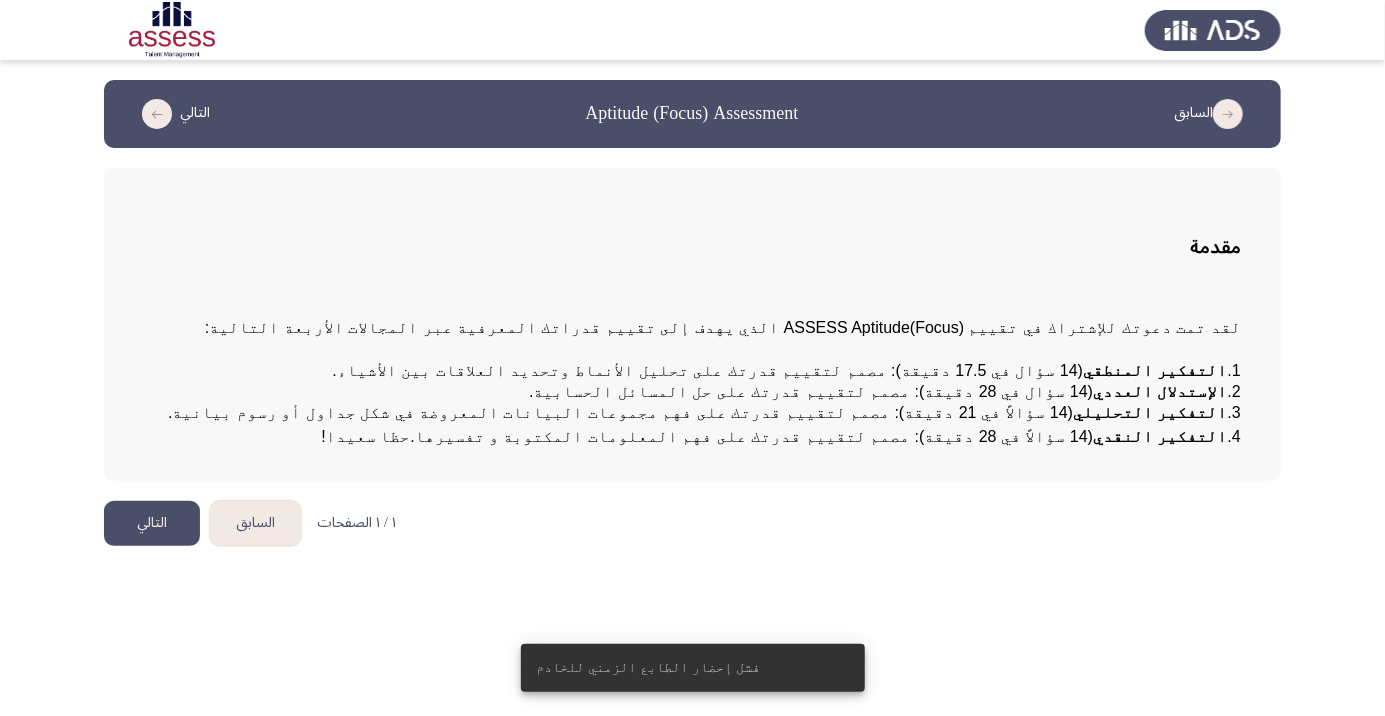 click on "التالي" 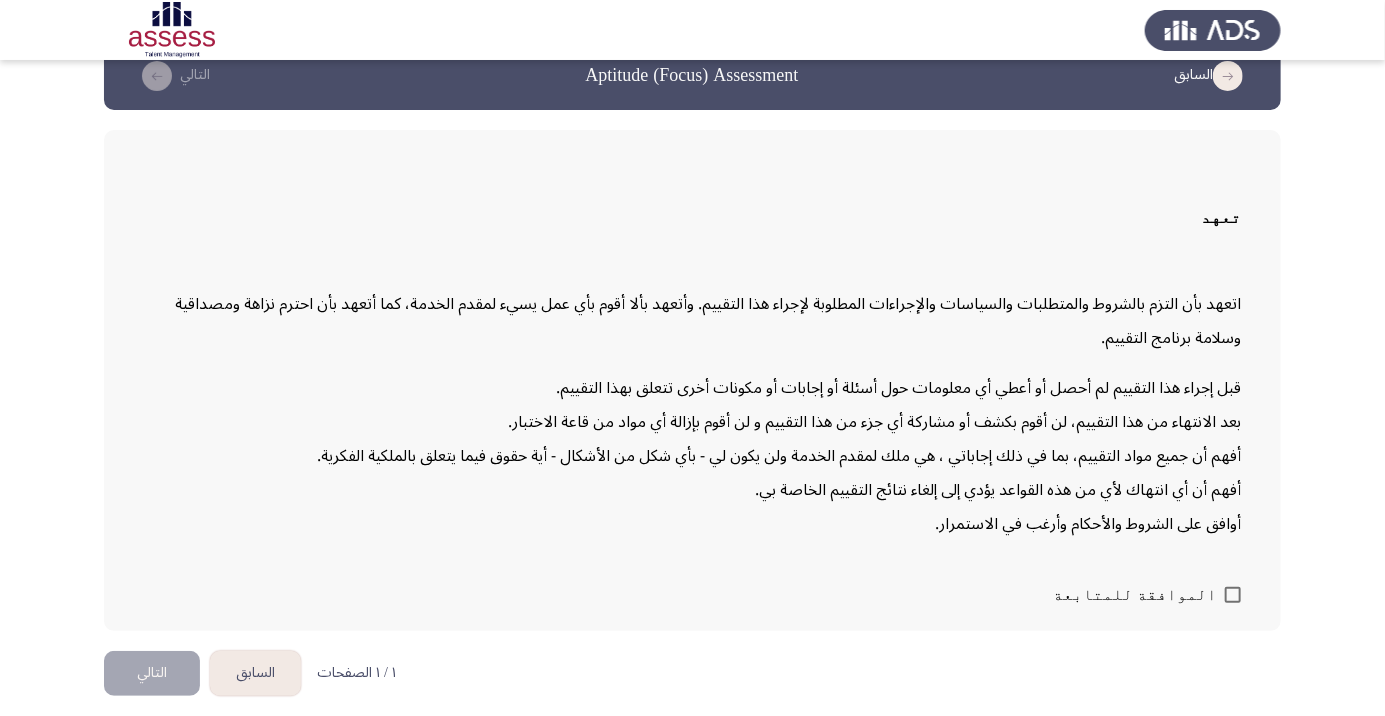scroll, scrollTop: 57, scrollLeft: 0, axis: vertical 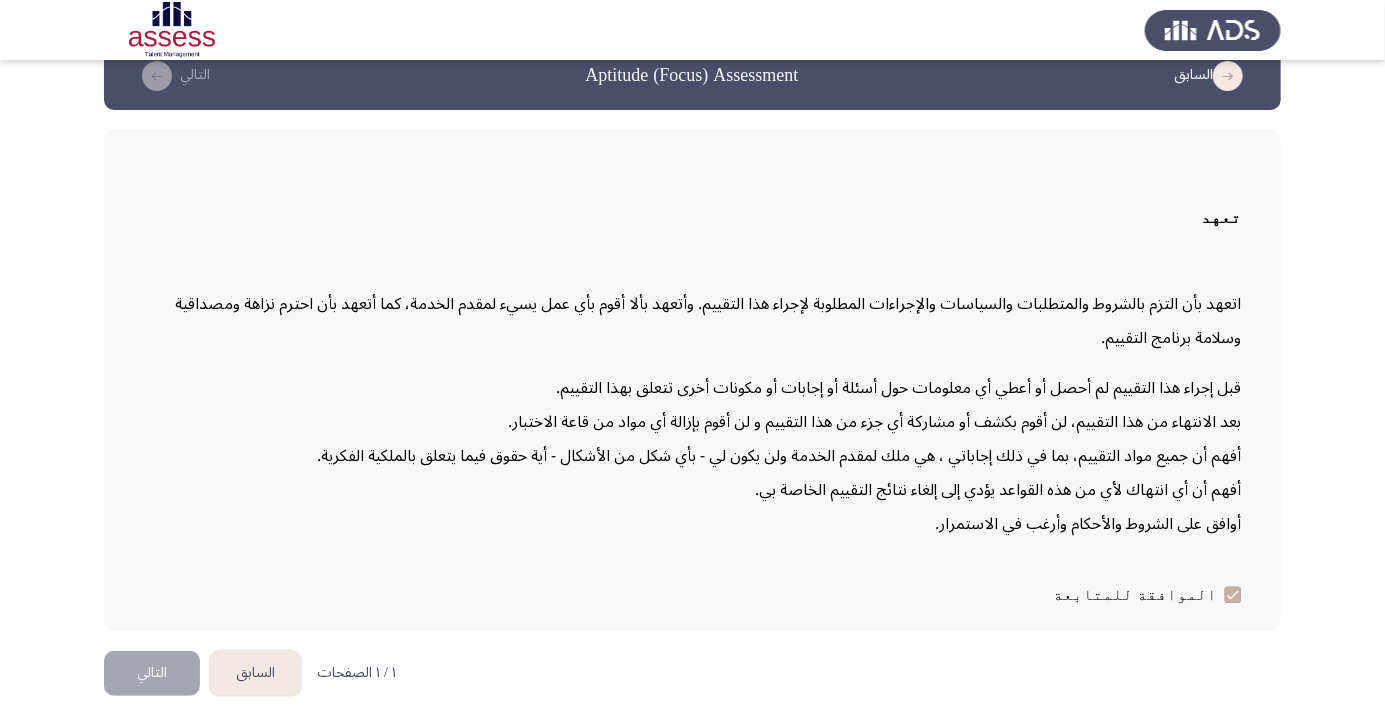 click on "التالي" 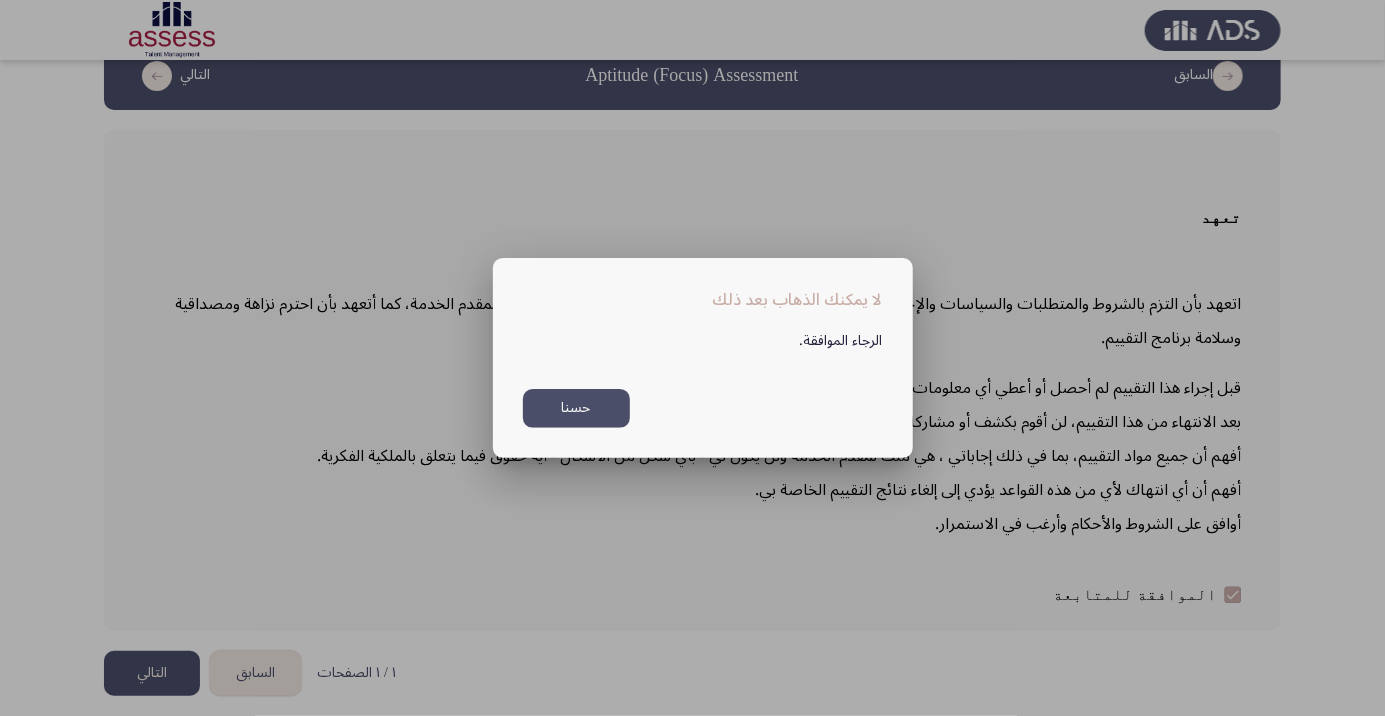 click on "حسنا" at bounding box center [576, 408] 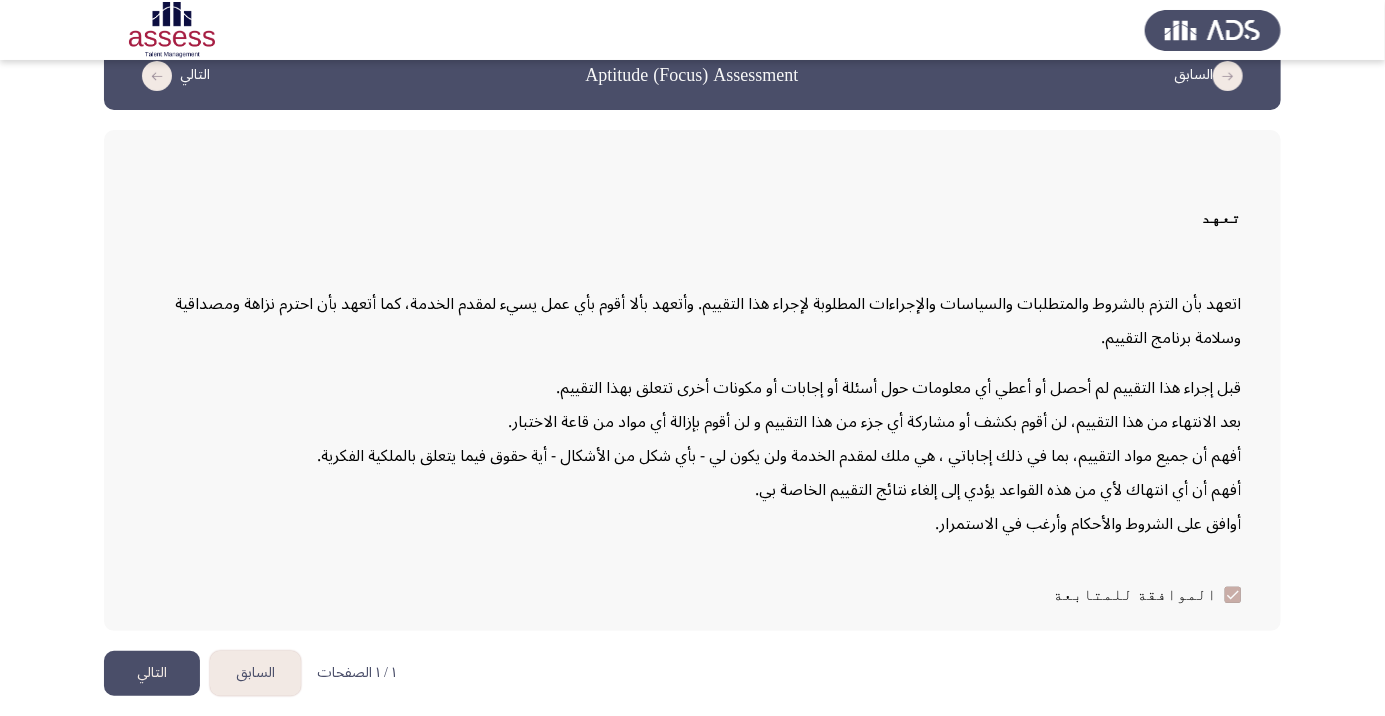 click on "التالي" 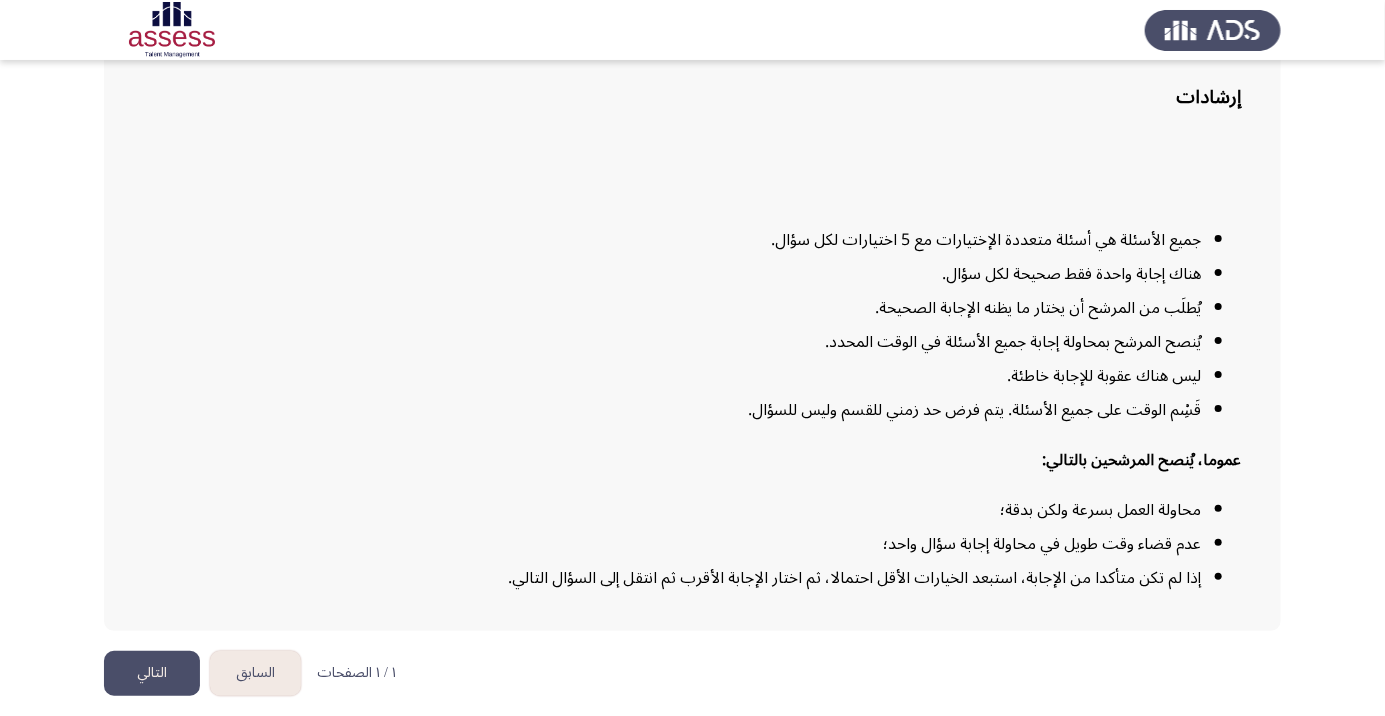 scroll, scrollTop: 162, scrollLeft: 0, axis: vertical 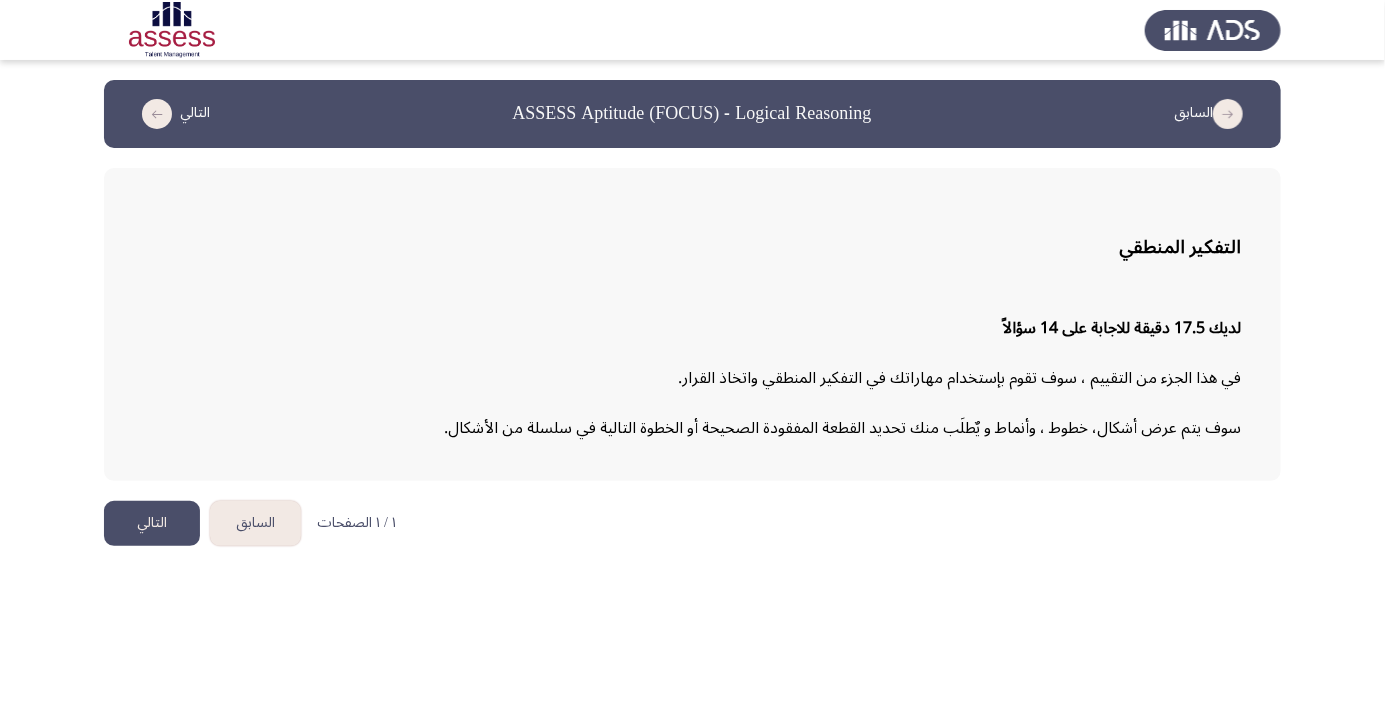 click on "التالي" 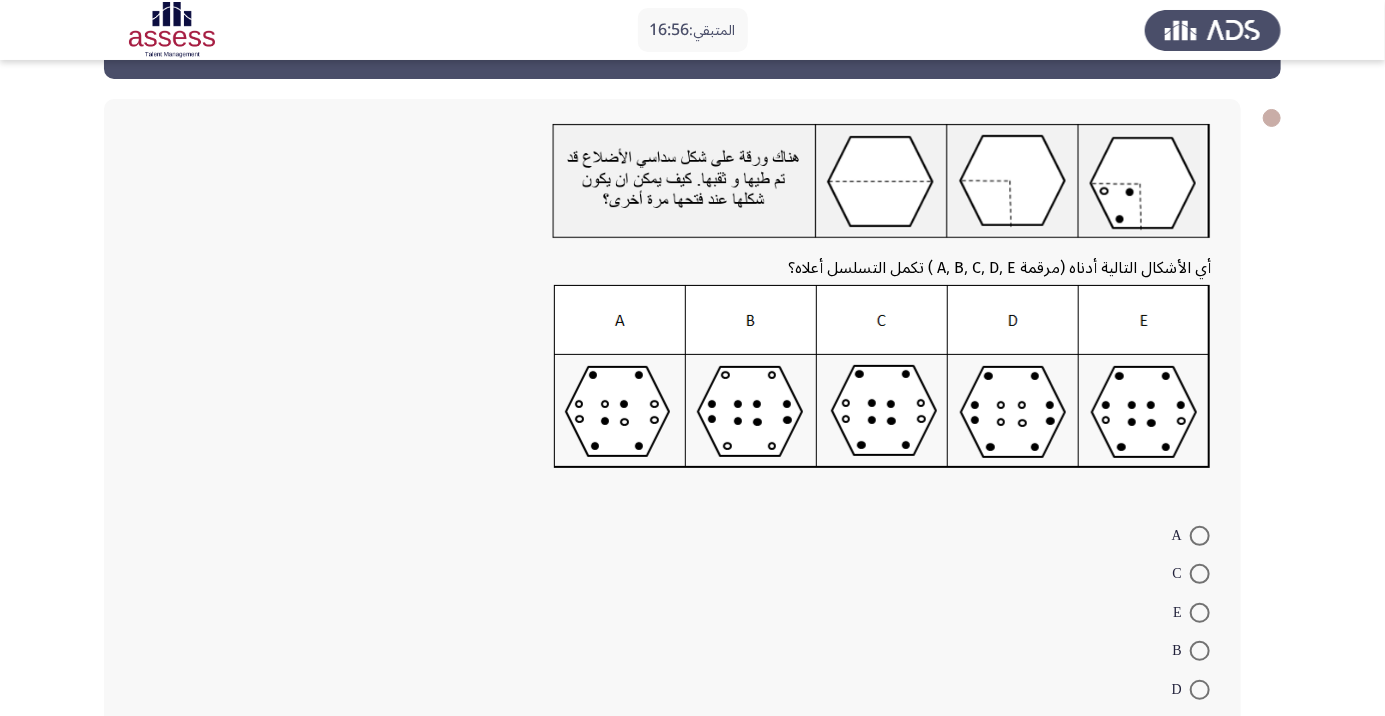scroll, scrollTop: 89, scrollLeft: 0, axis: vertical 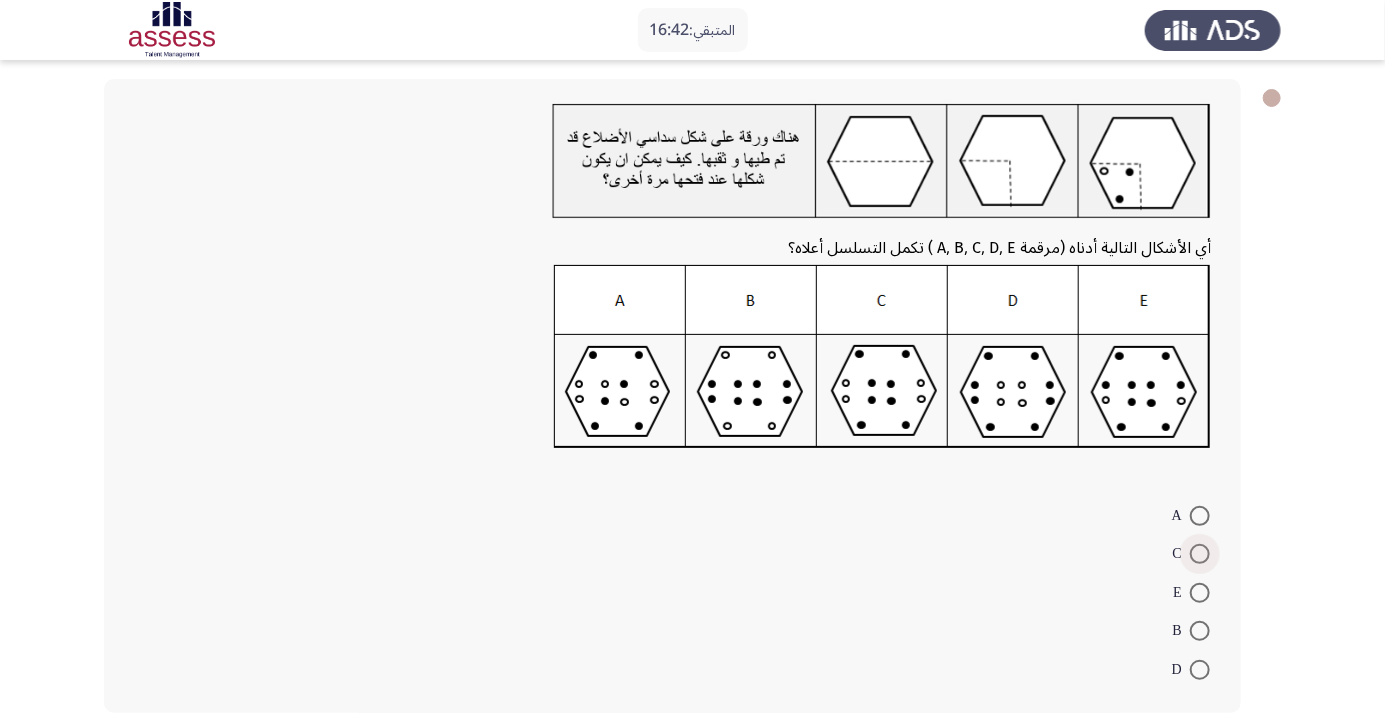 click at bounding box center [1200, 554] 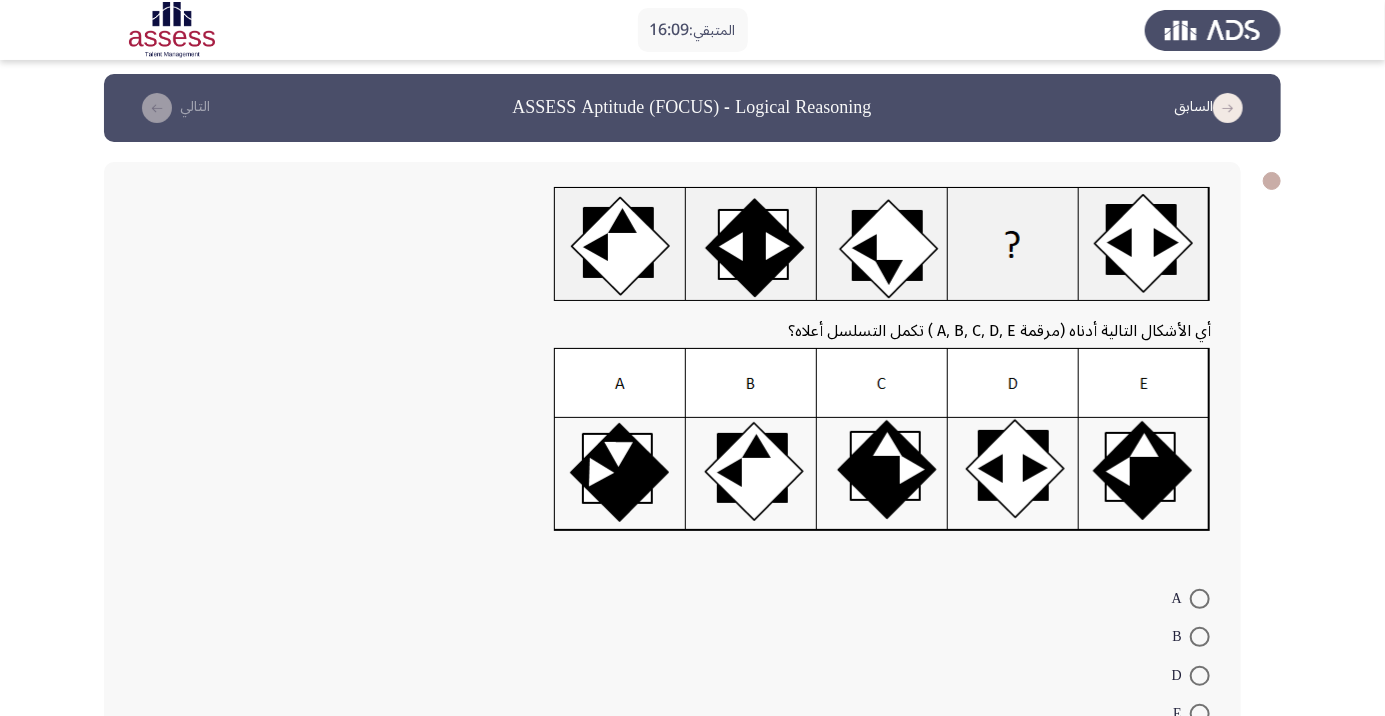 scroll, scrollTop: 6, scrollLeft: 0, axis: vertical 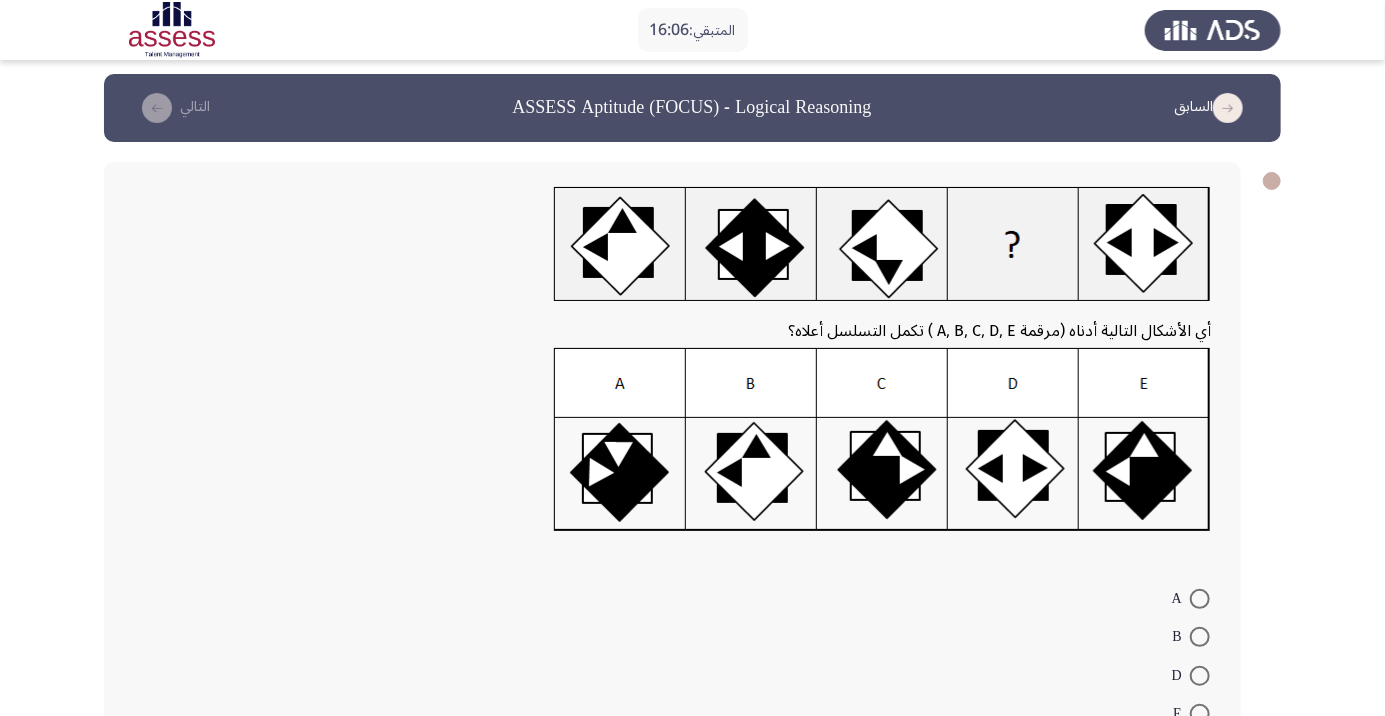 click 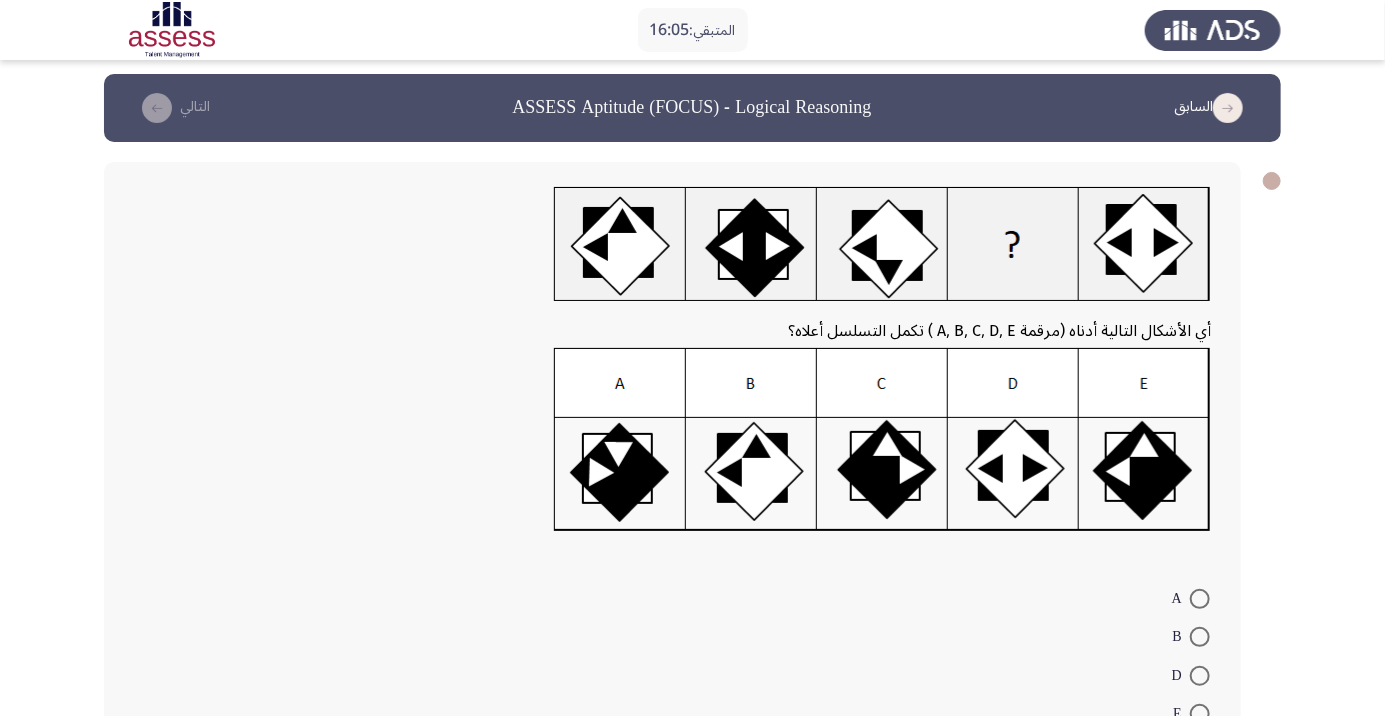 click at bounding box center (1200, 714) 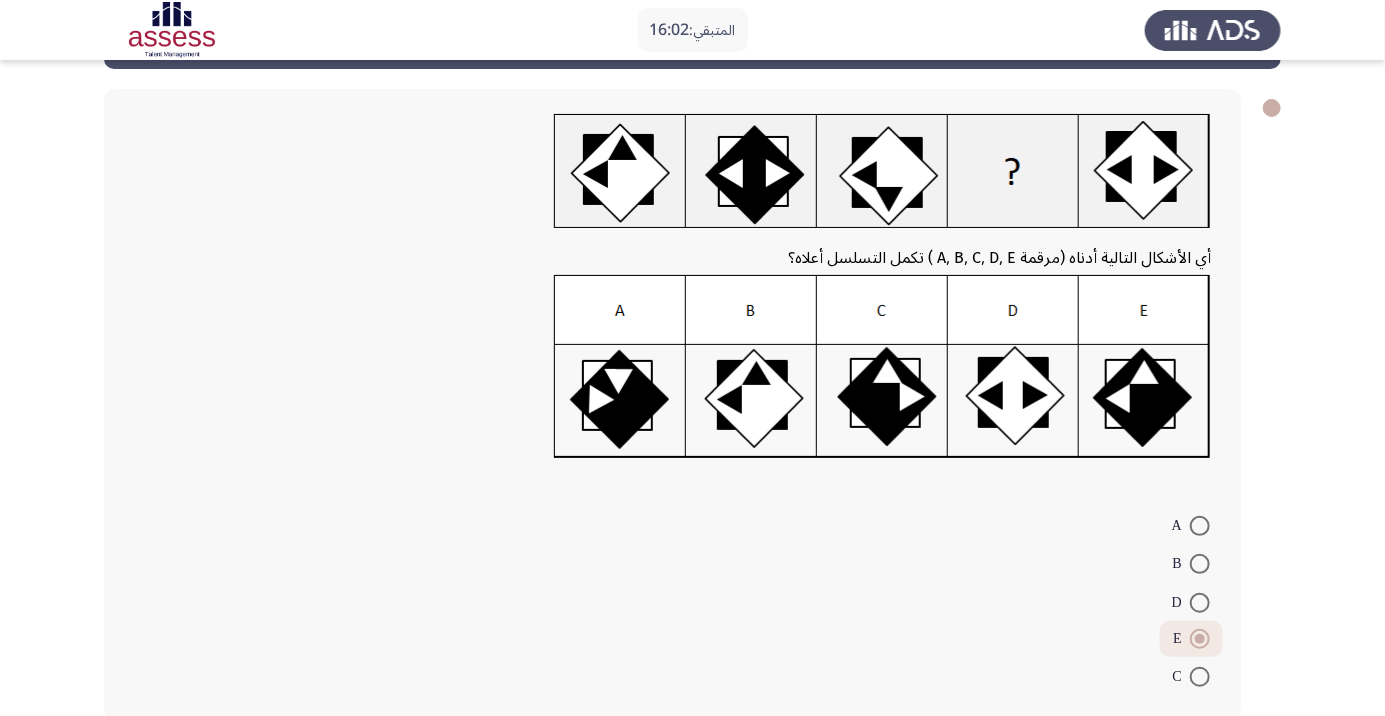 scroll, scrollTop: 87, scrollLeft: 0, axis: vertical 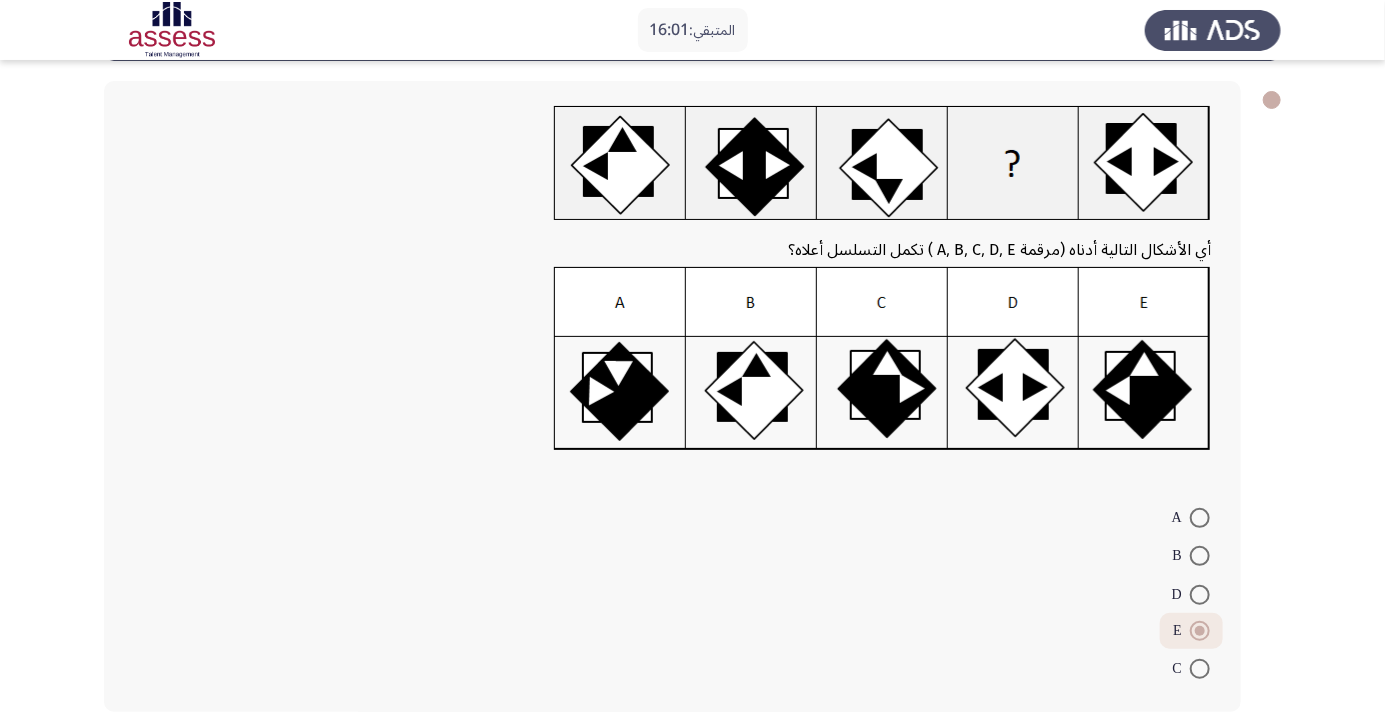 click on "التالي" 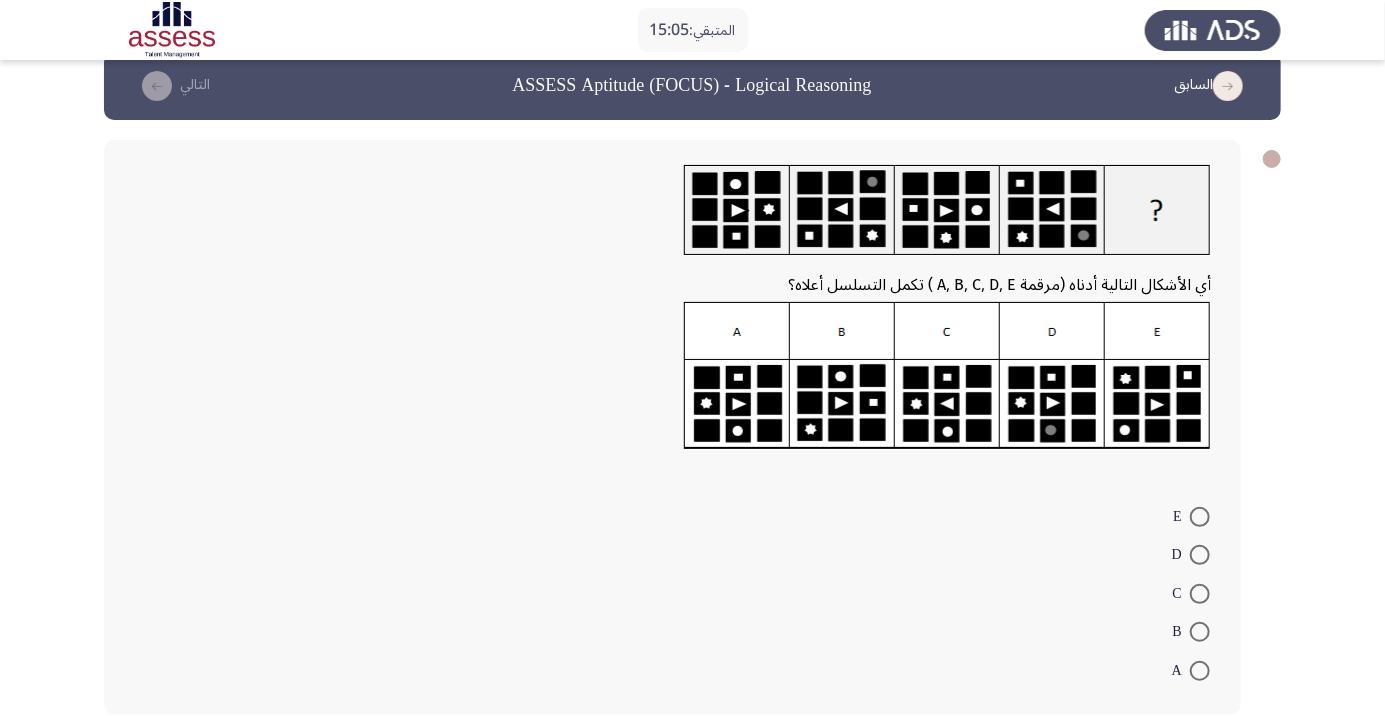 scroll, scrollTop: 30, scrollLeft: 0, axis: vertical 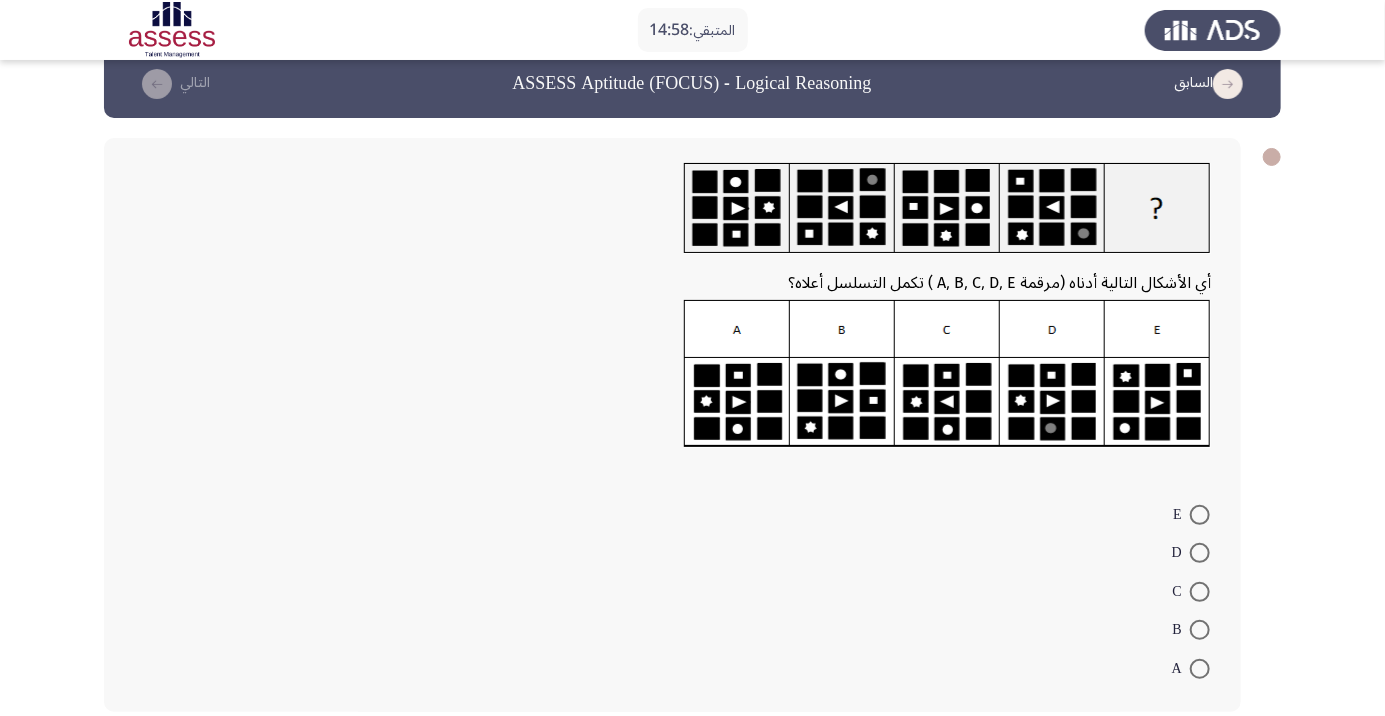 click at bounding box center [1200, 630] 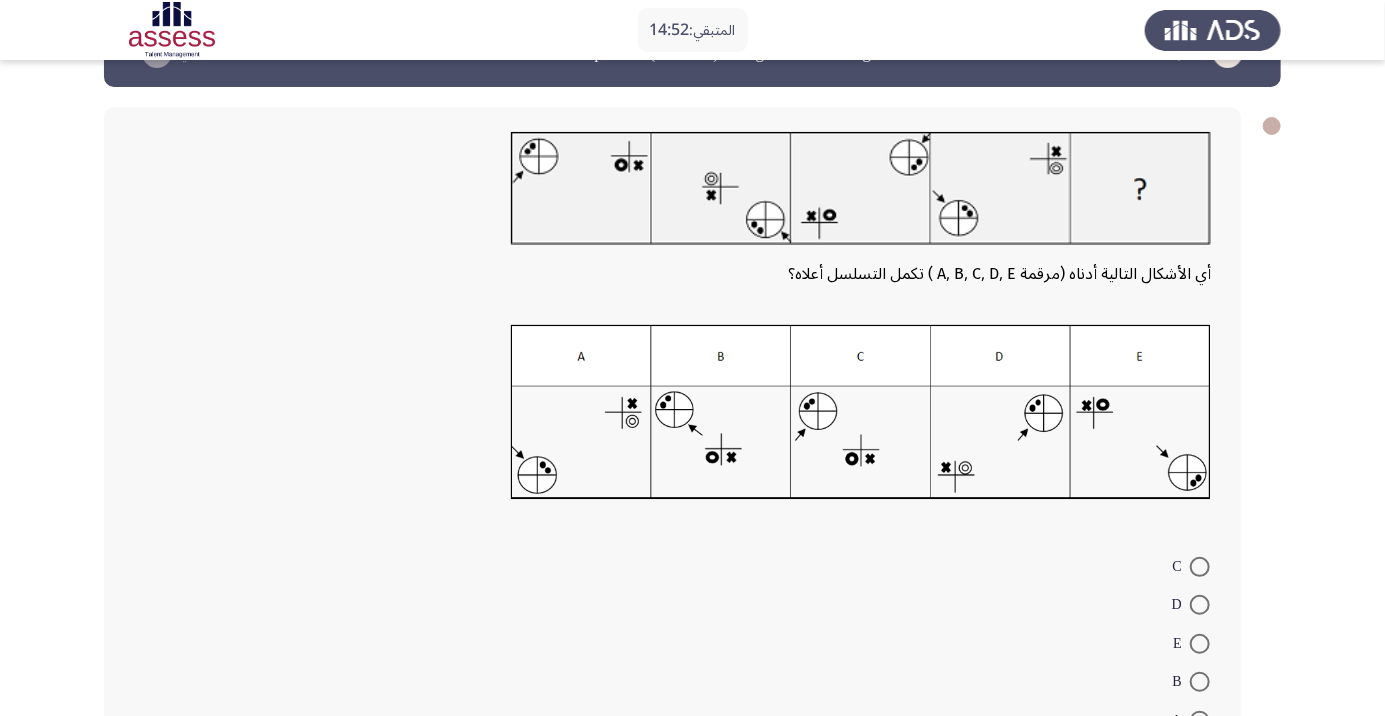 scroll, scrollTop: 70, scrollLeft: 0, axis: vertical 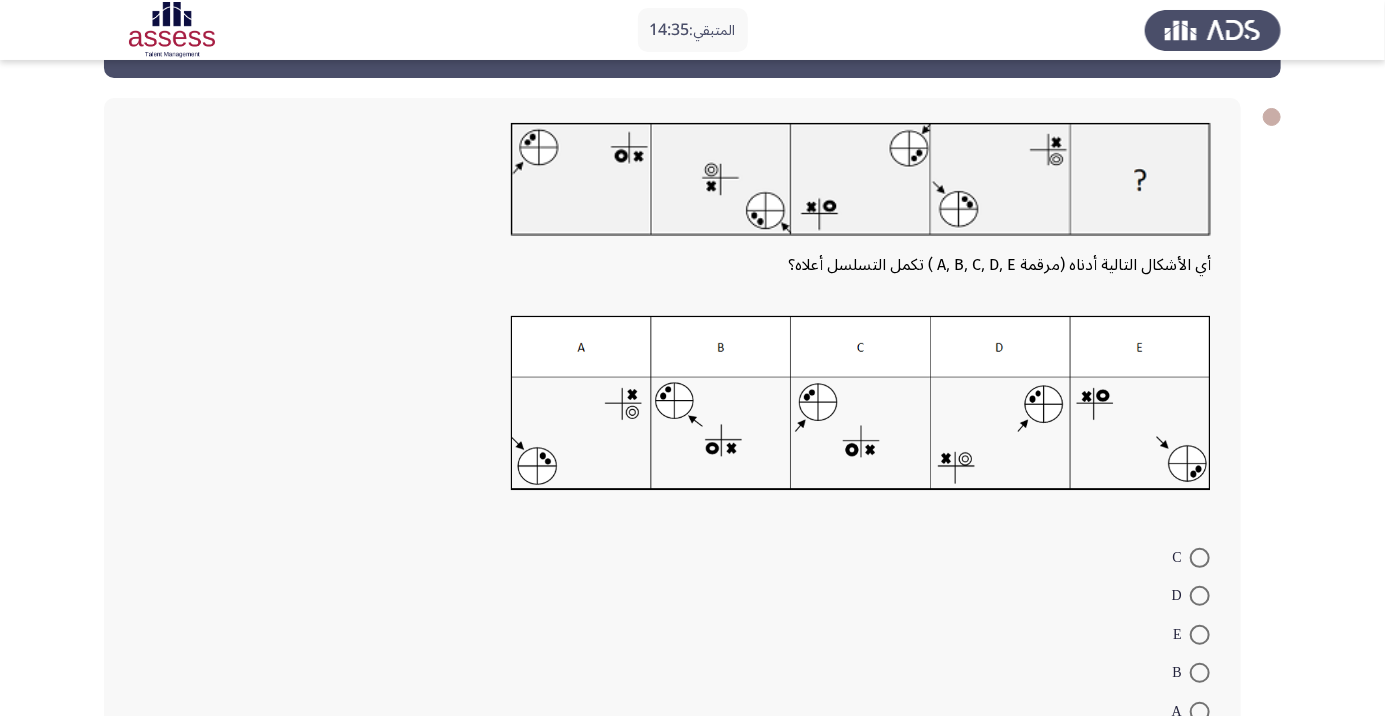 click at bounding box center (1200, 673) 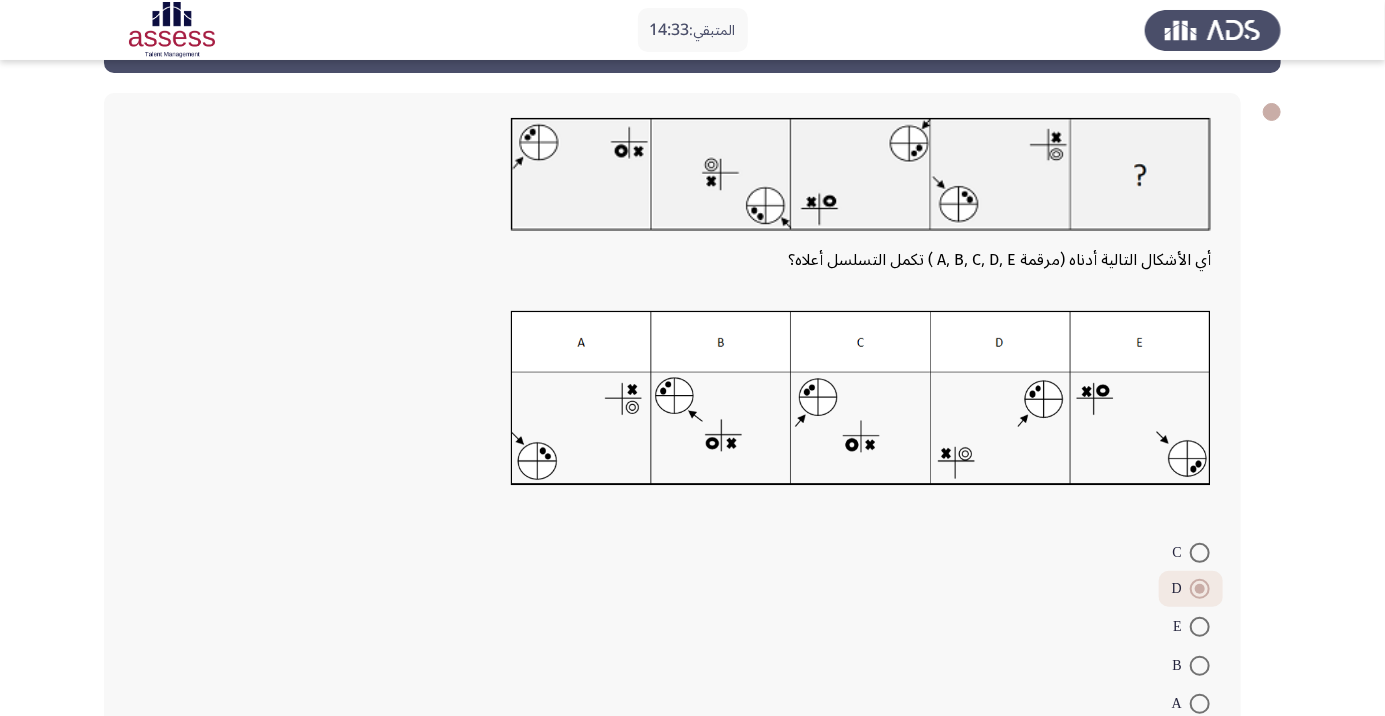 scroll, scrollTop: 110, scrollLeft: 0, axis: vertical 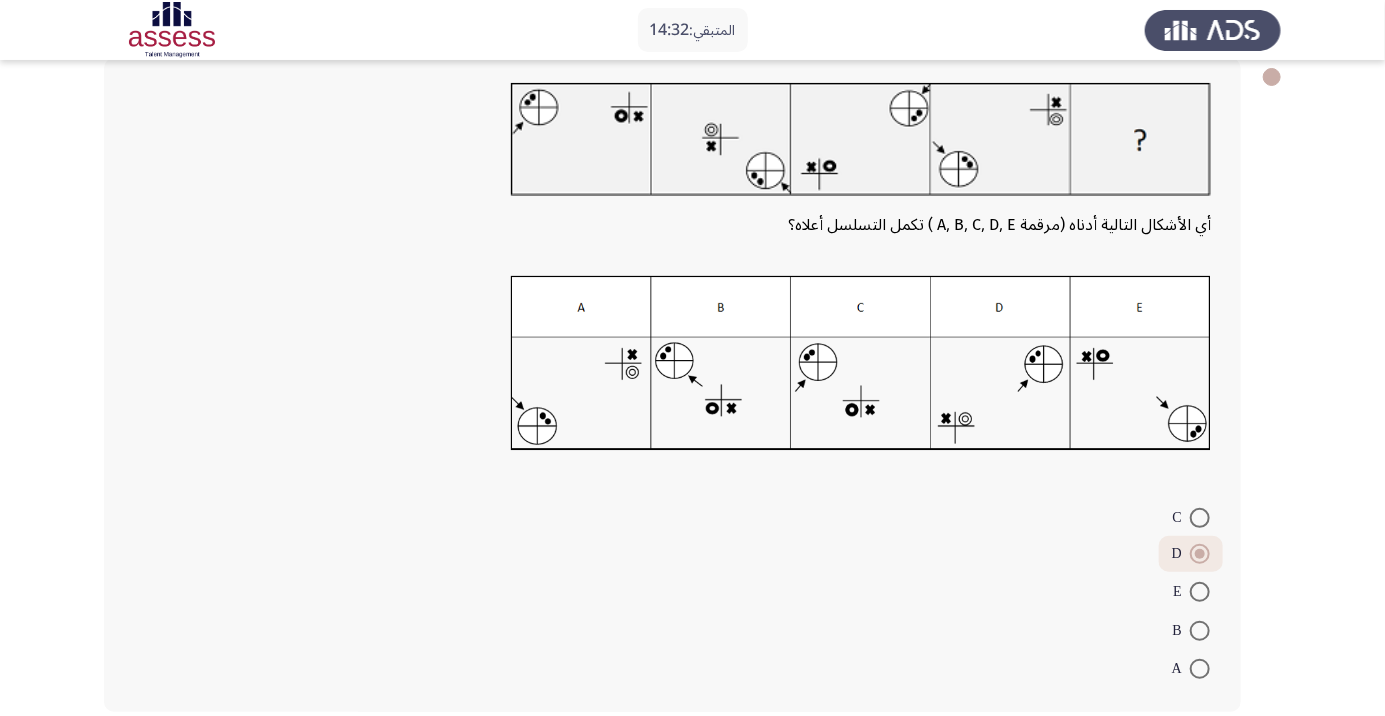 click on "التالي" 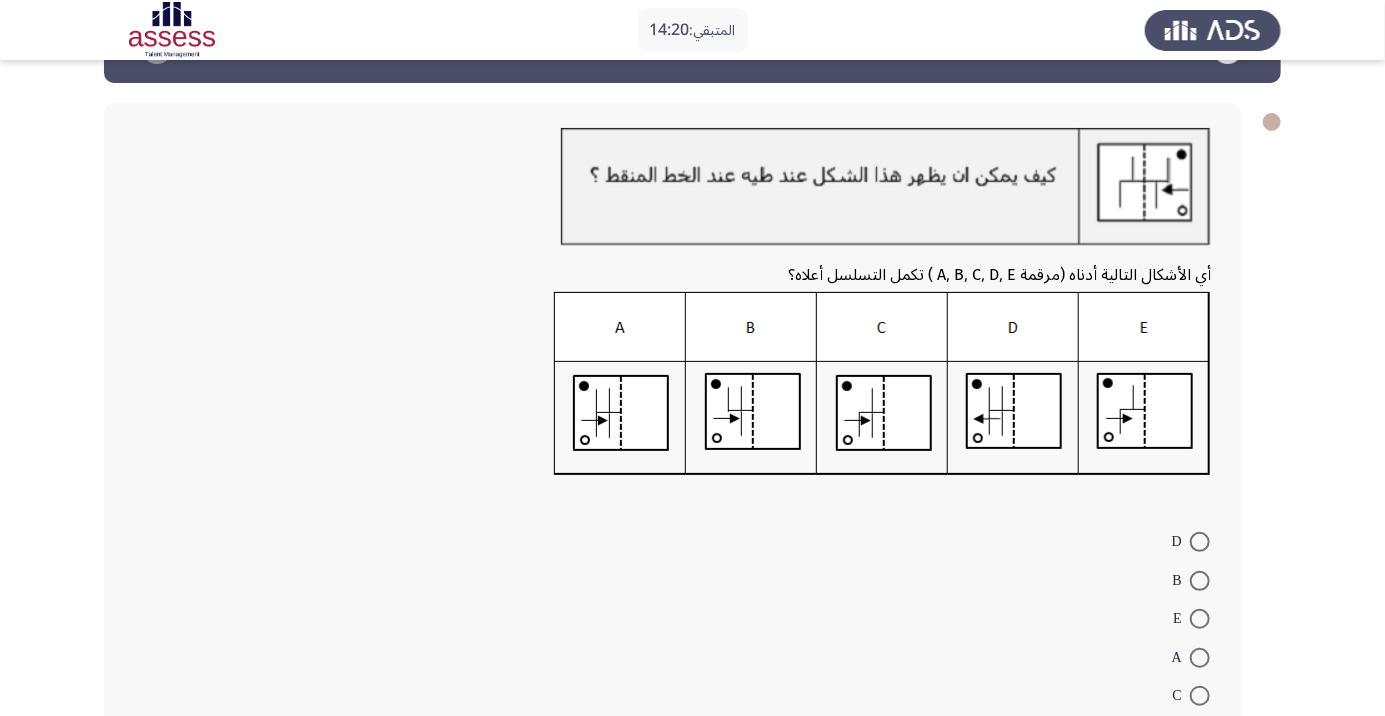 scroll, scrollTop: 92, scrollLeft: 0, axis: vertical 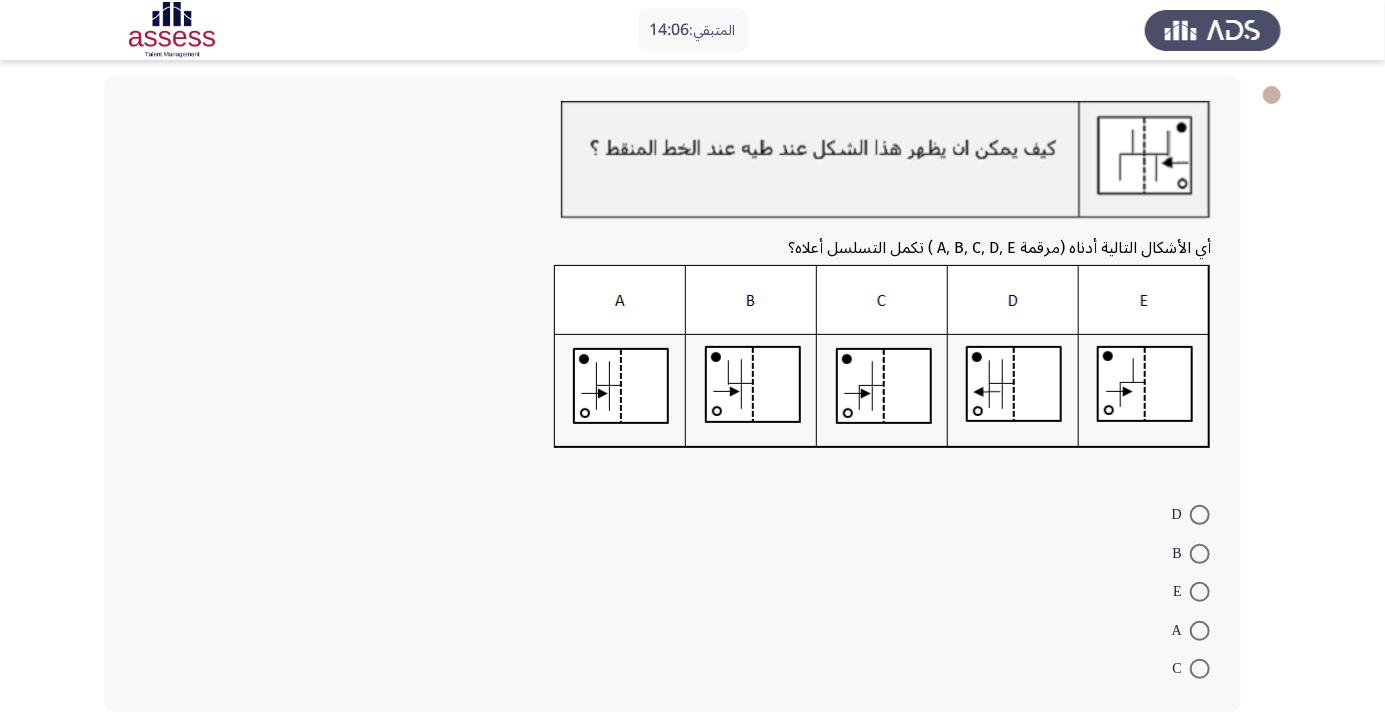 click at bounding box center (1200, 669) 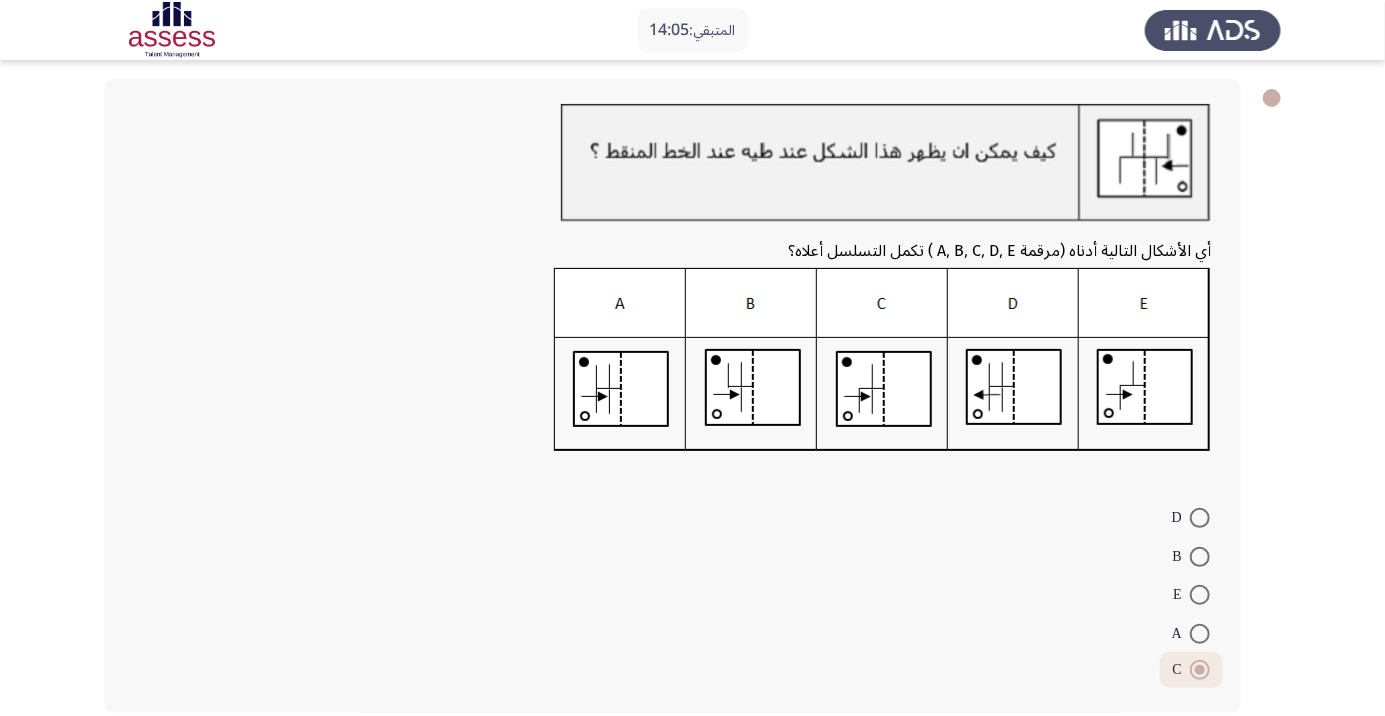 click on "التالي" 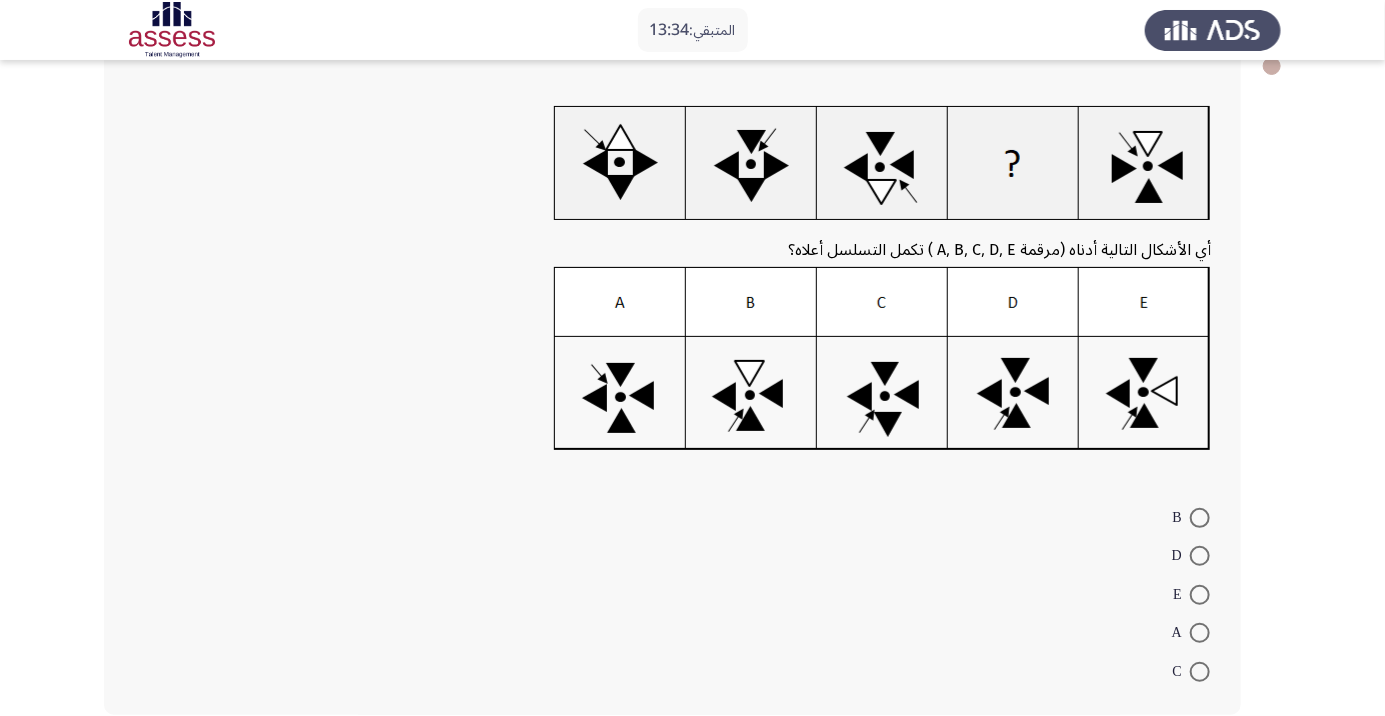 scroll, scrollTop: 123, scrollLeft: 0, axis: vertical 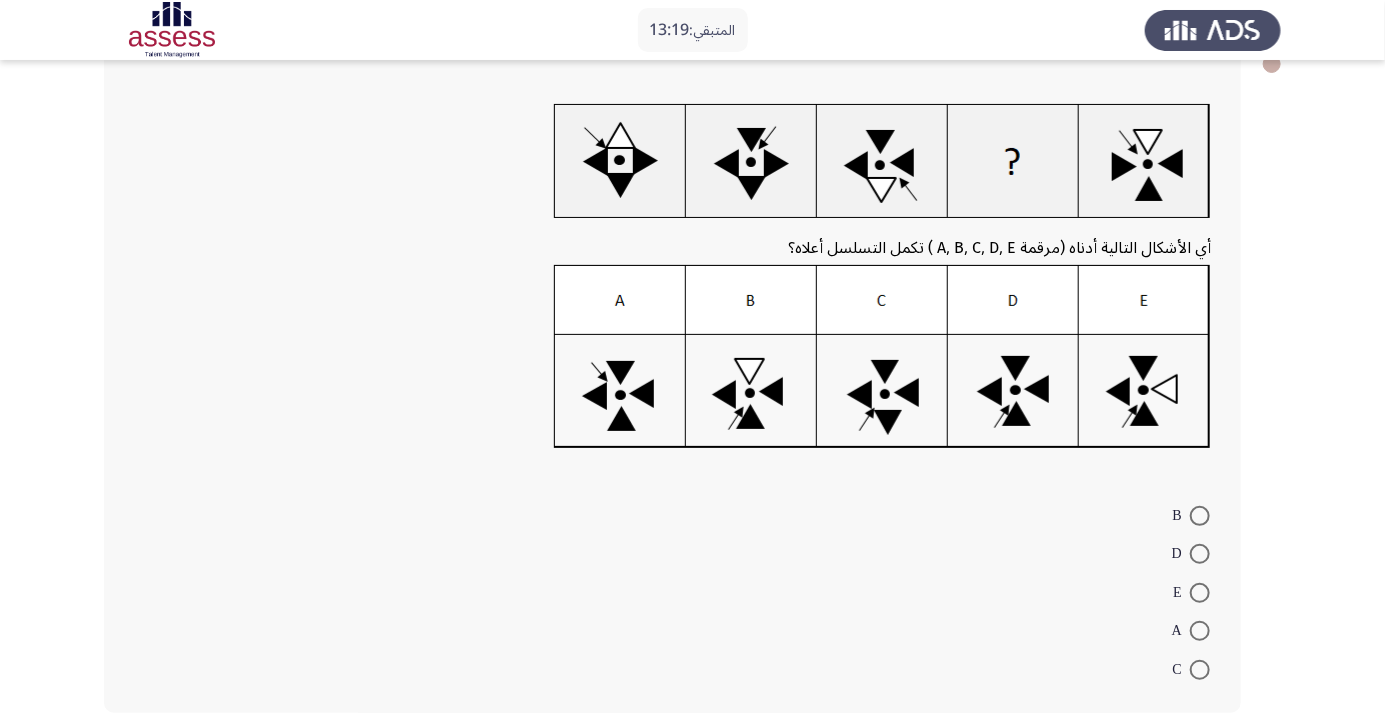 click at bounding box center [1200, 593] 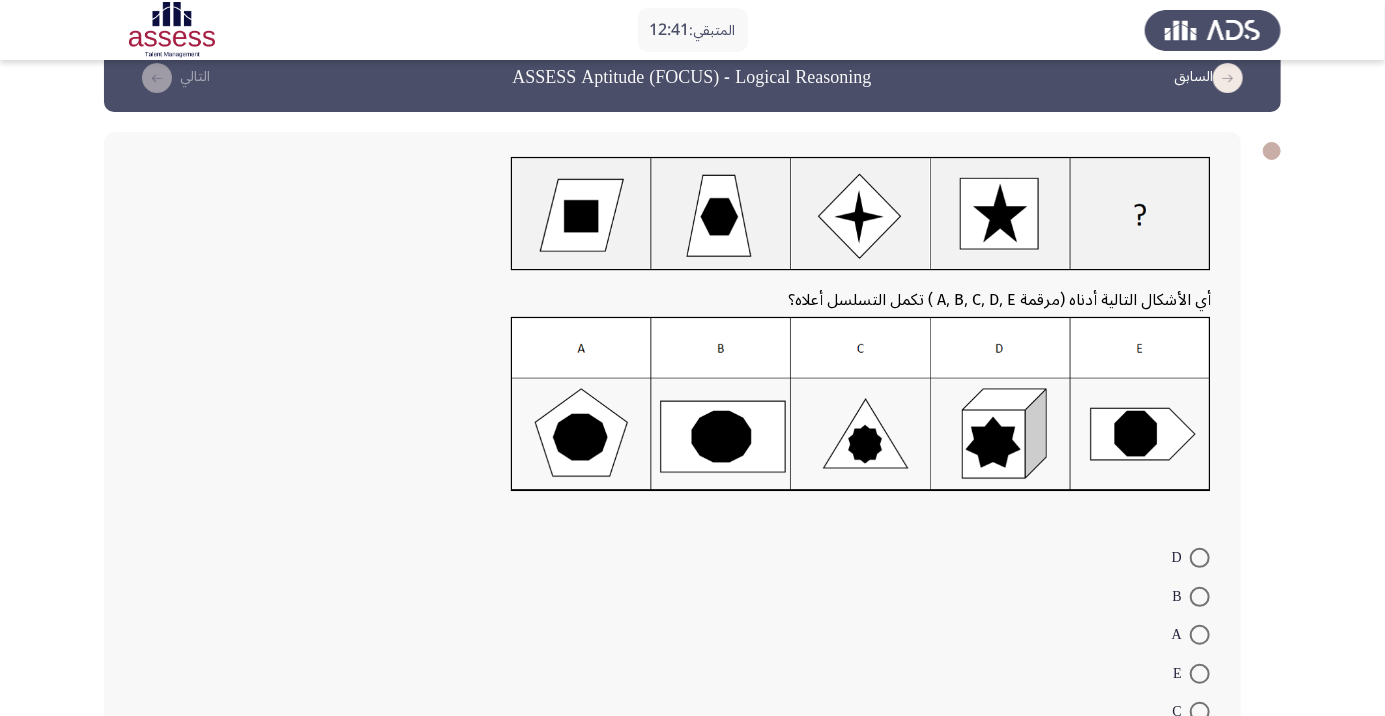 scroll, scrollTop: 35, scrollLeft: 0, axis: vertical 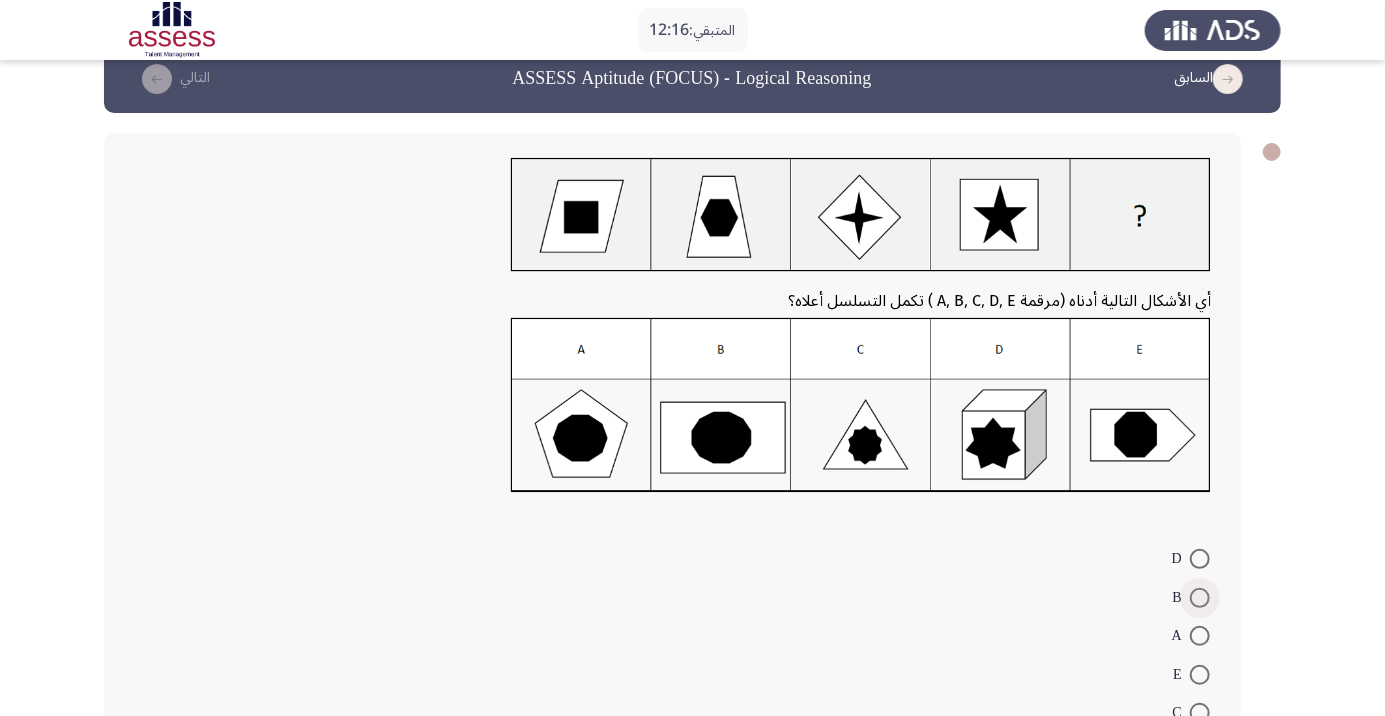 click at bounding box center (1200, 598) 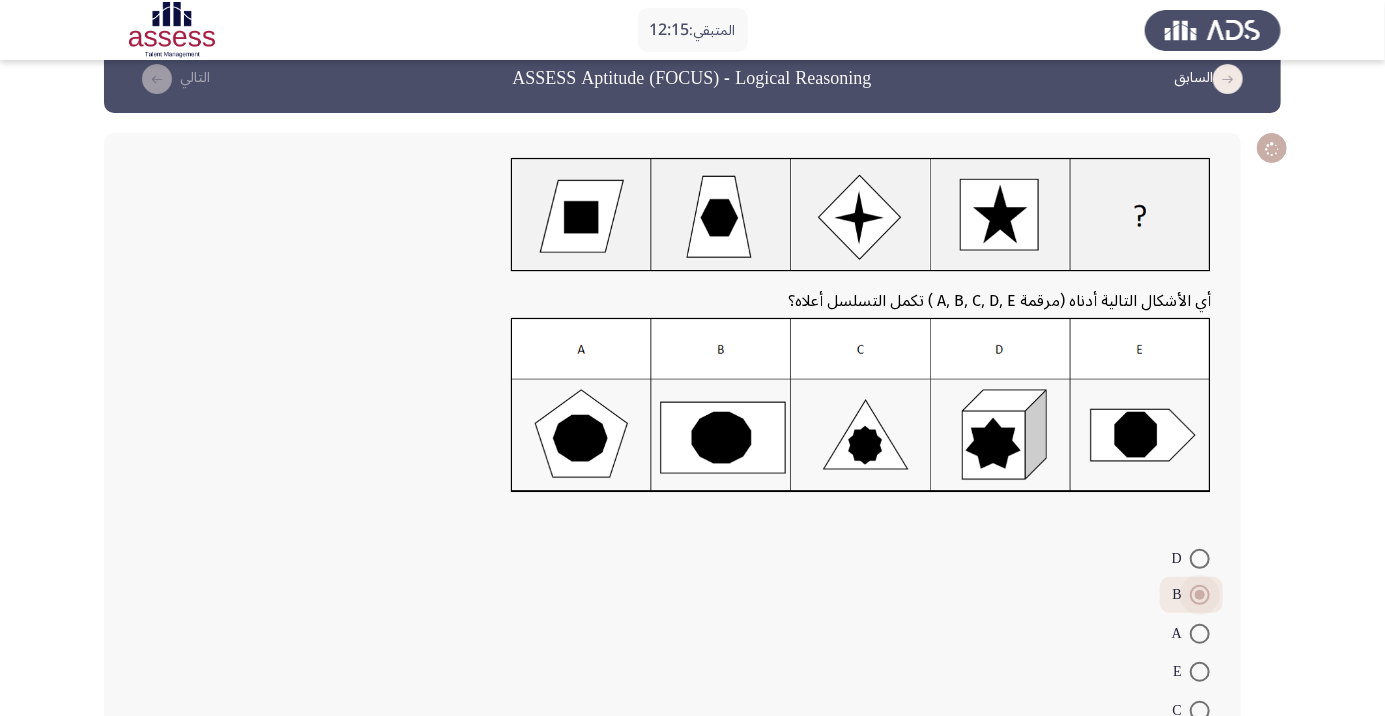 scroll, scrollTop: 77, scrollLeft: 0, axis: vertical 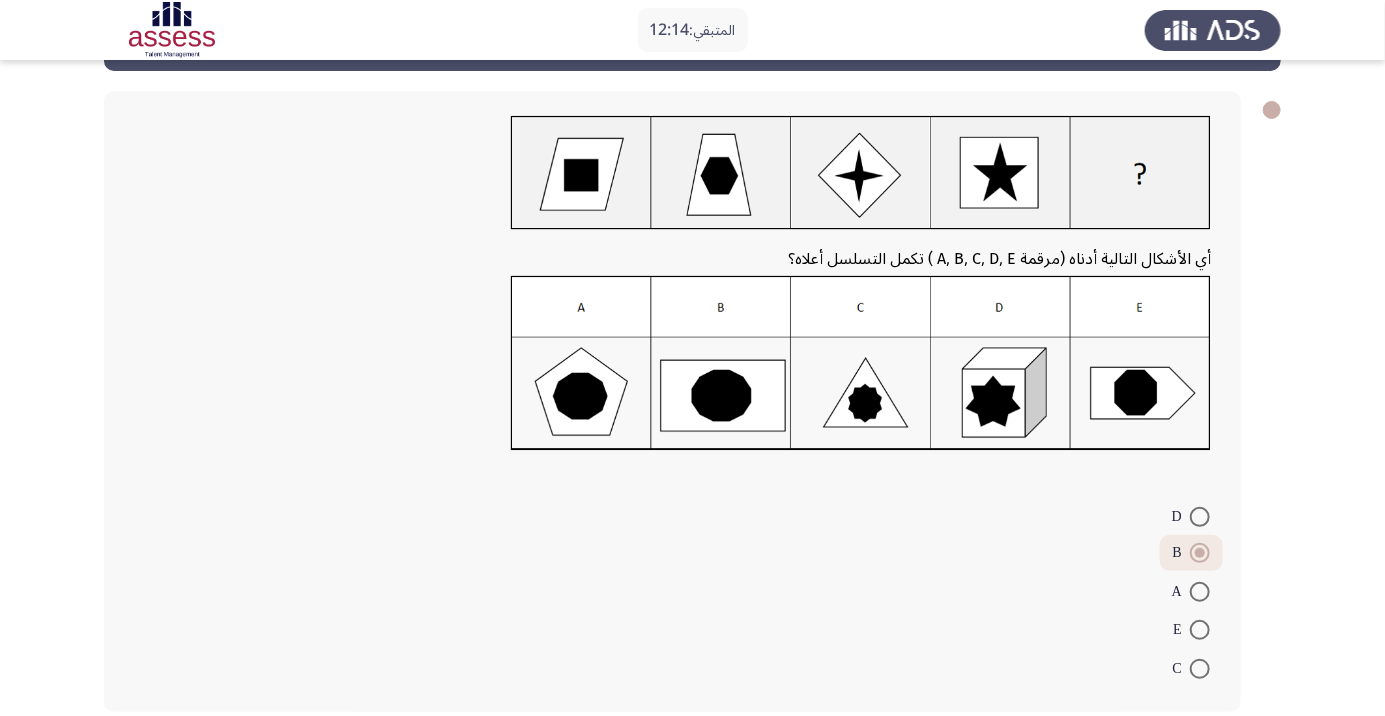 click on "التالي" 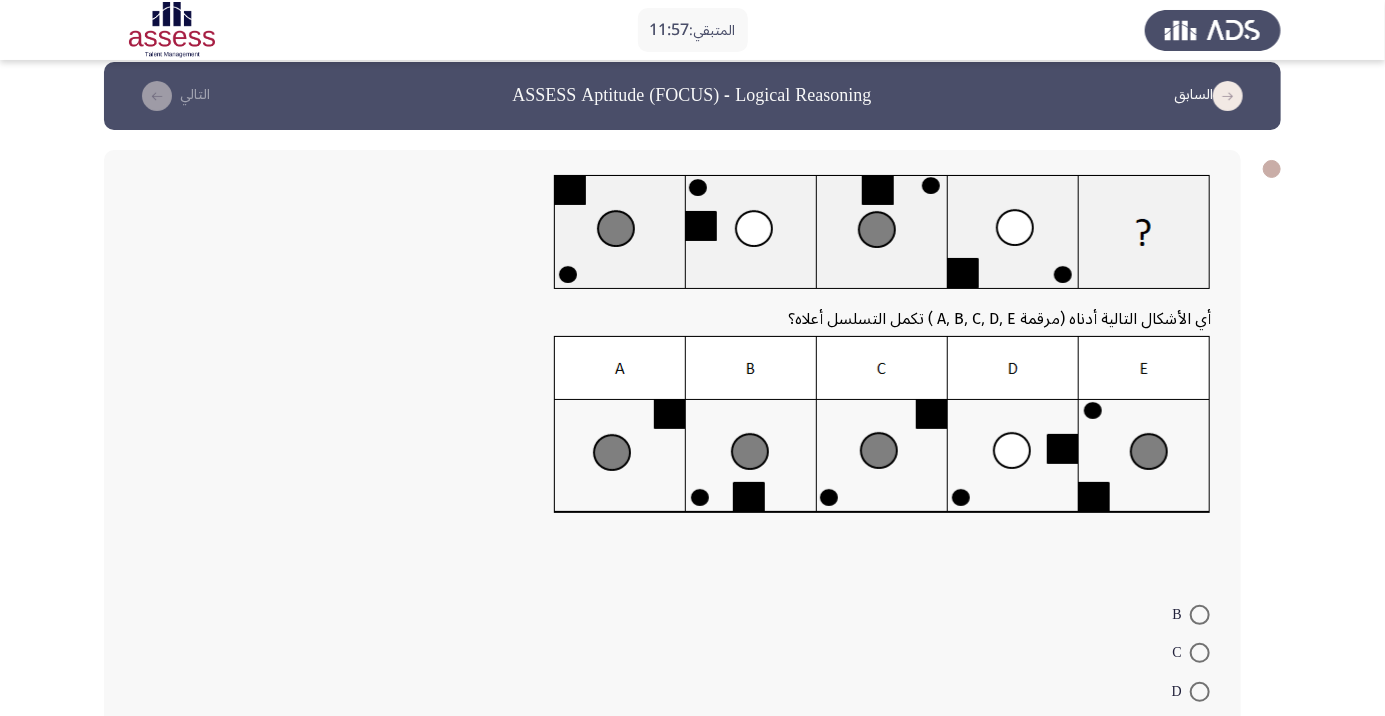 scroll, scrollTop: 17, scrollLeft: 0, axis: vertical 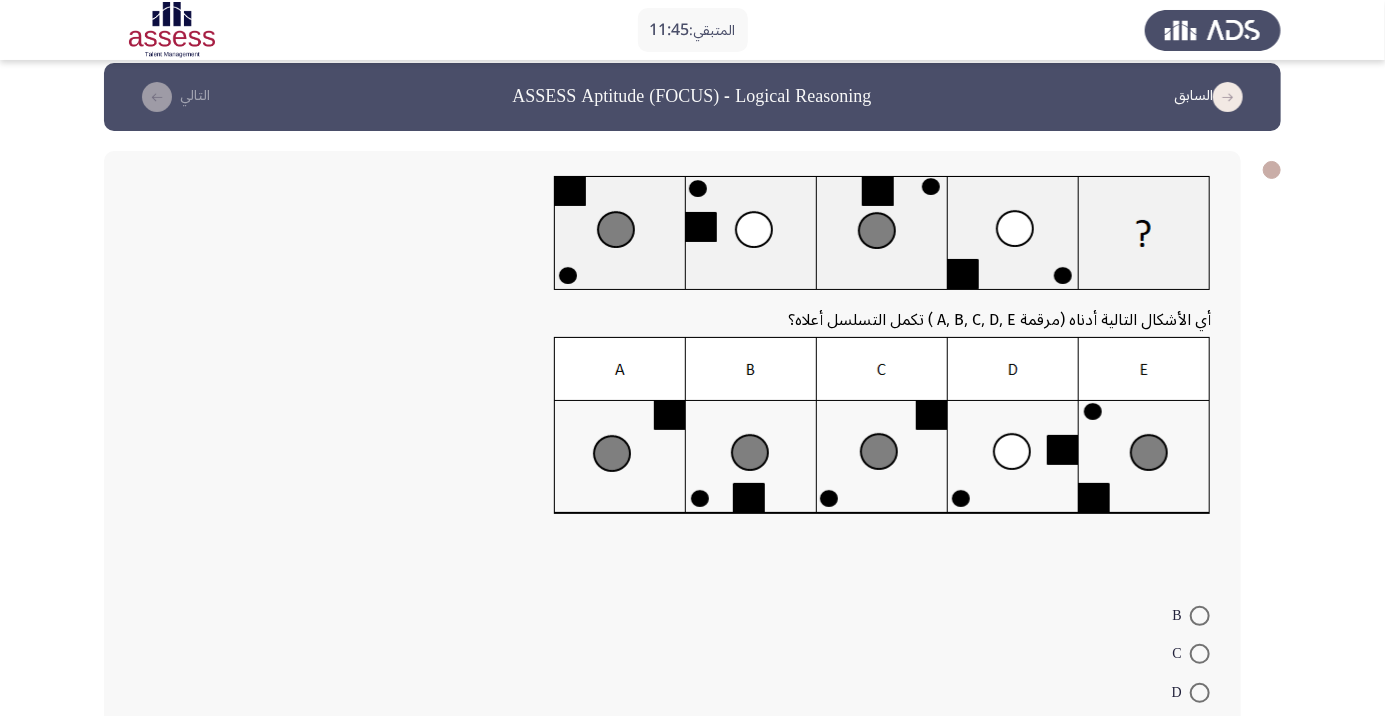 click at bounding box center (1200, 770) 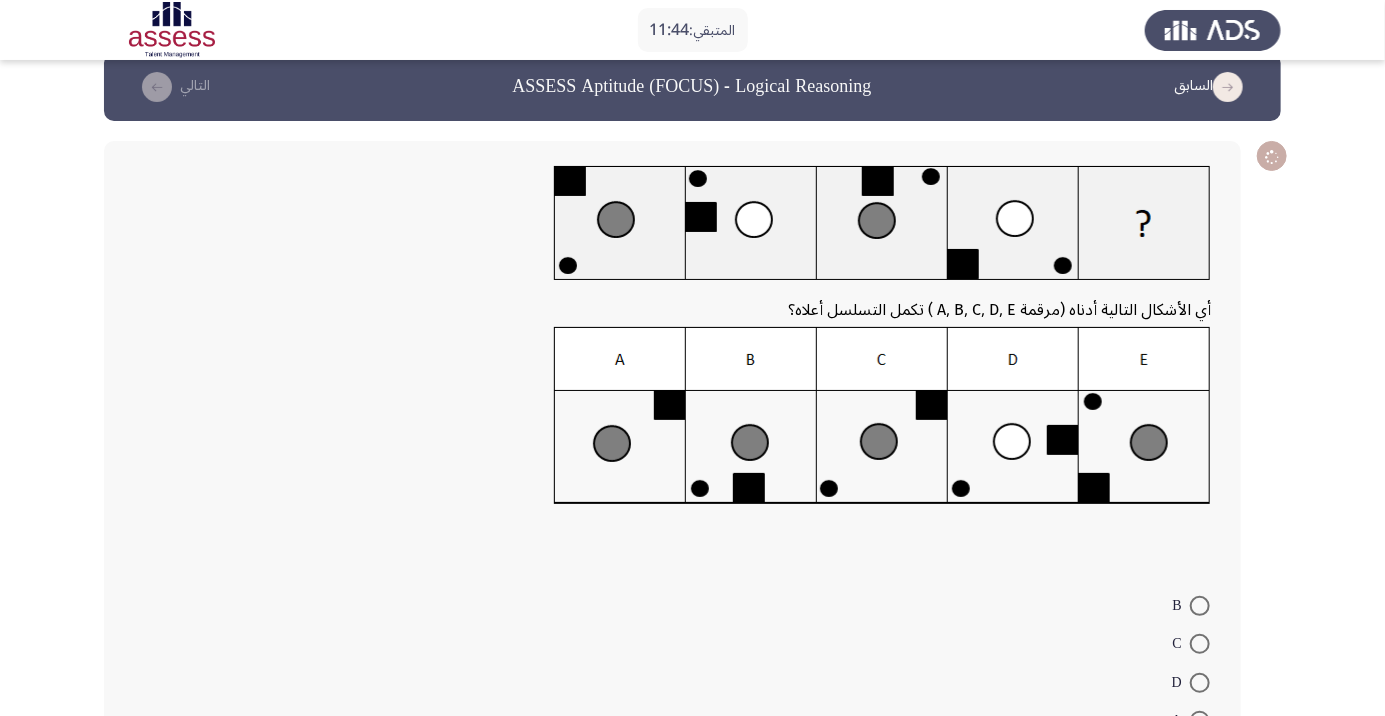 scroll, scrollTop: 115, scrollLeft: 0, axis: vertical 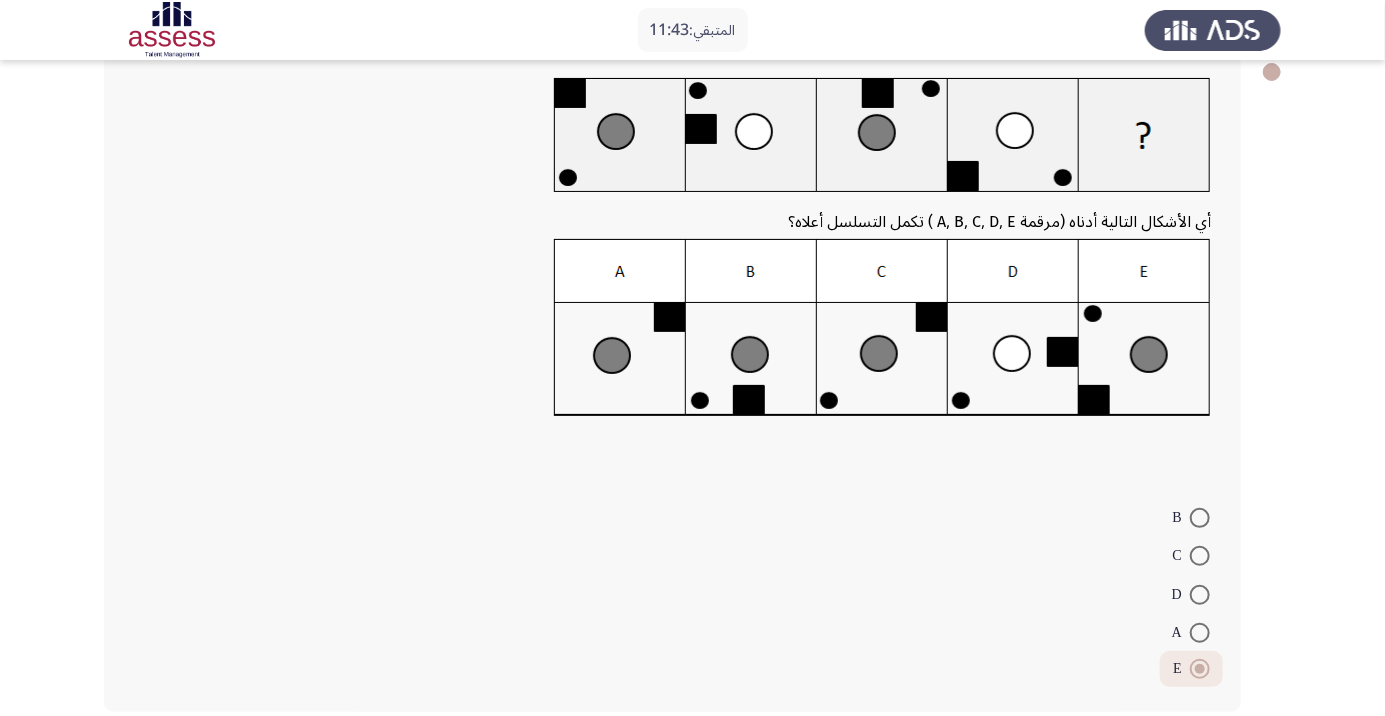 click on "التالي" 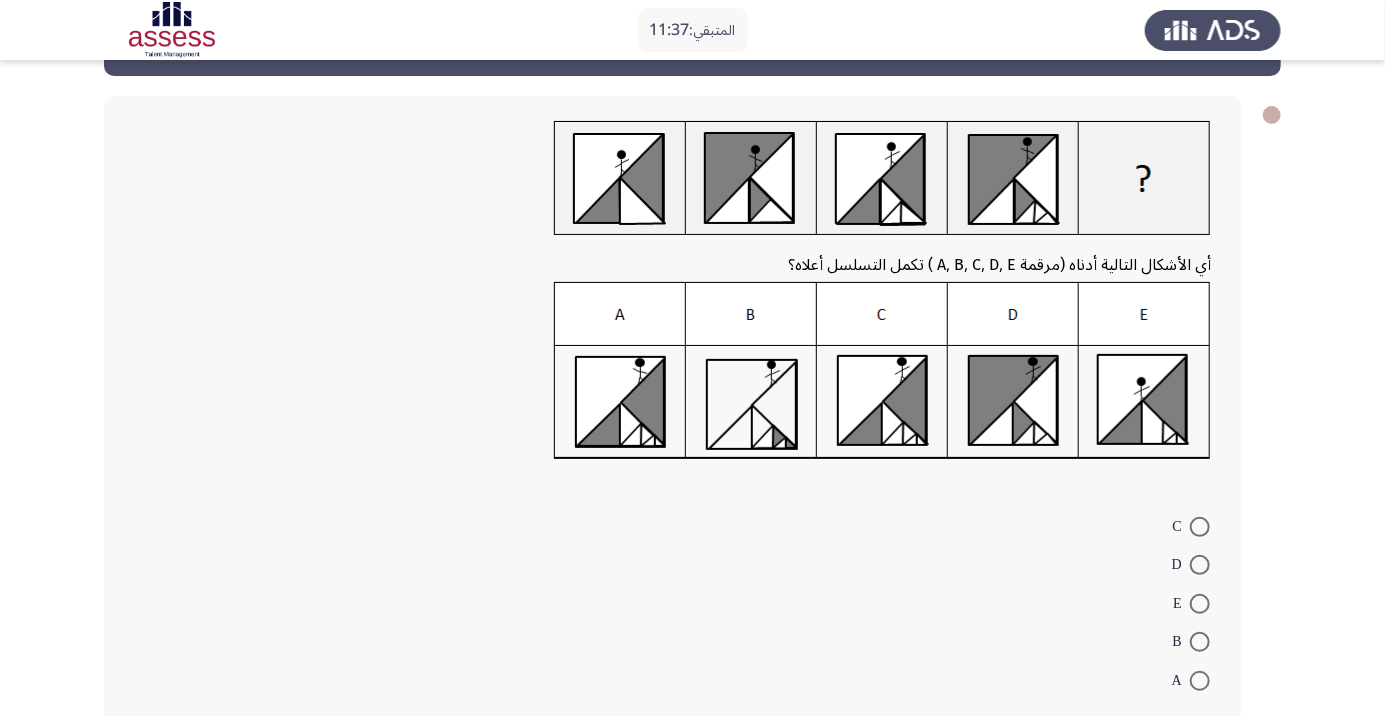 scroll, scrollTop: 83, scrollLeft: 0, axis: vertical 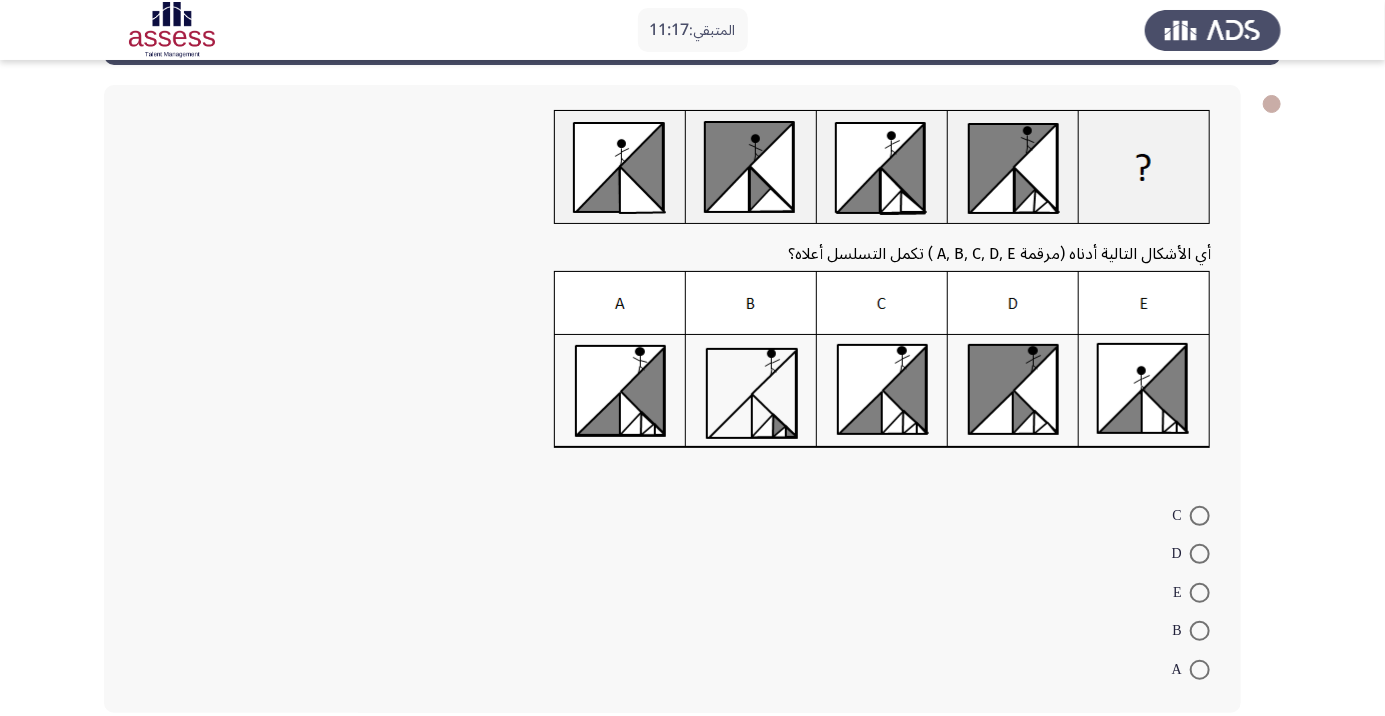 click 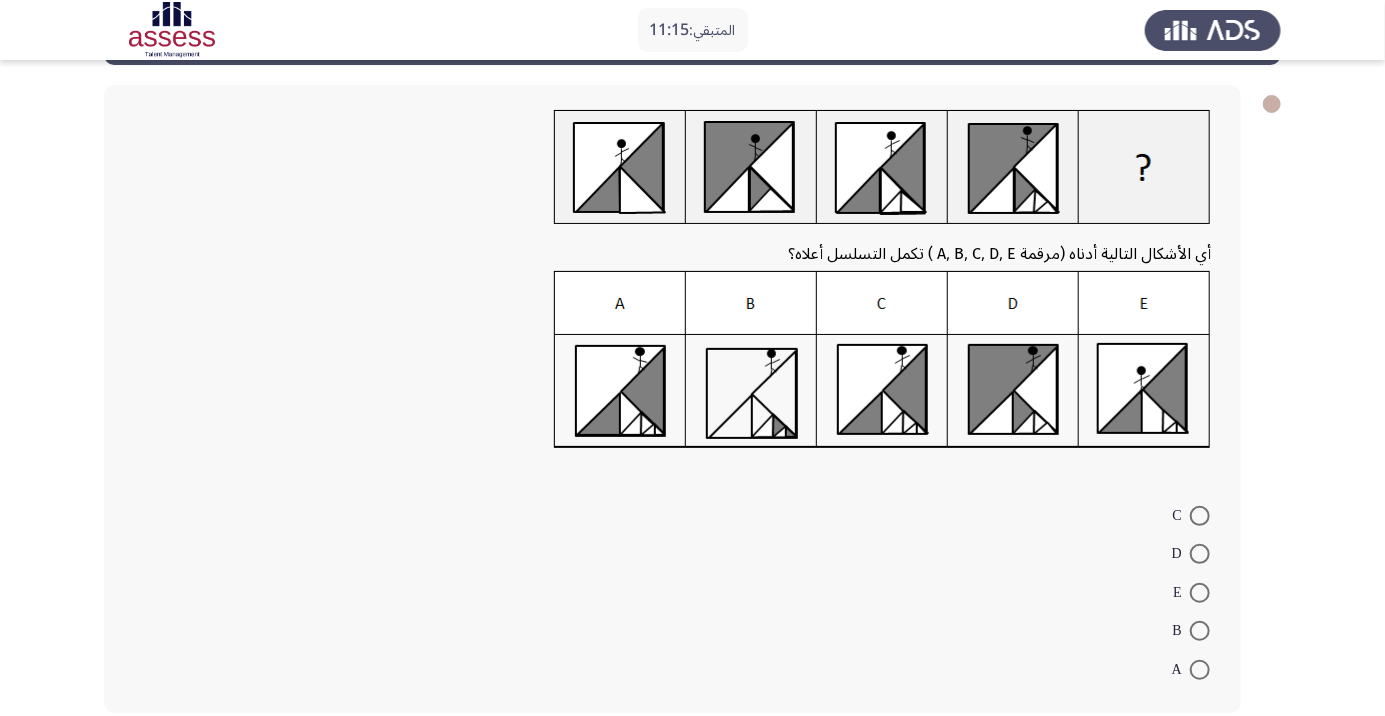 click on "A" at bounding box center (1191, 668) 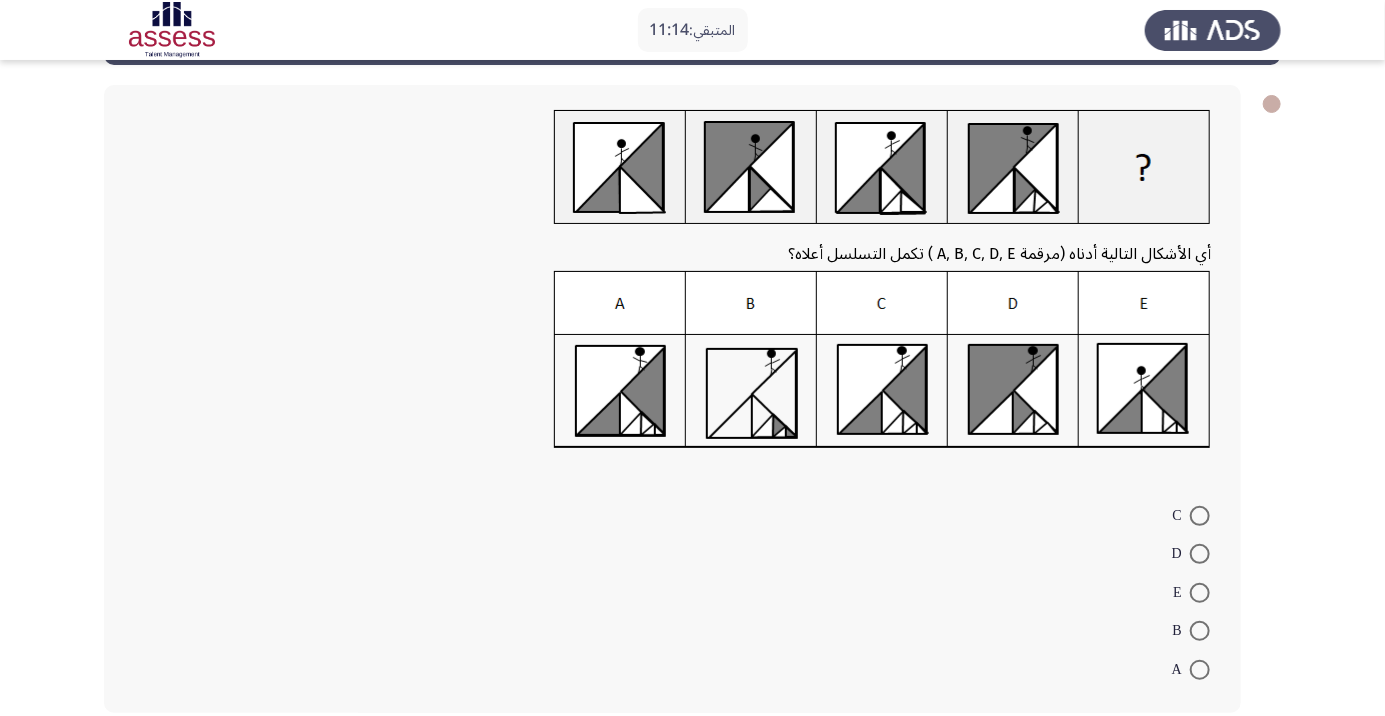 click on "A" at bounding box center [1191, 668] 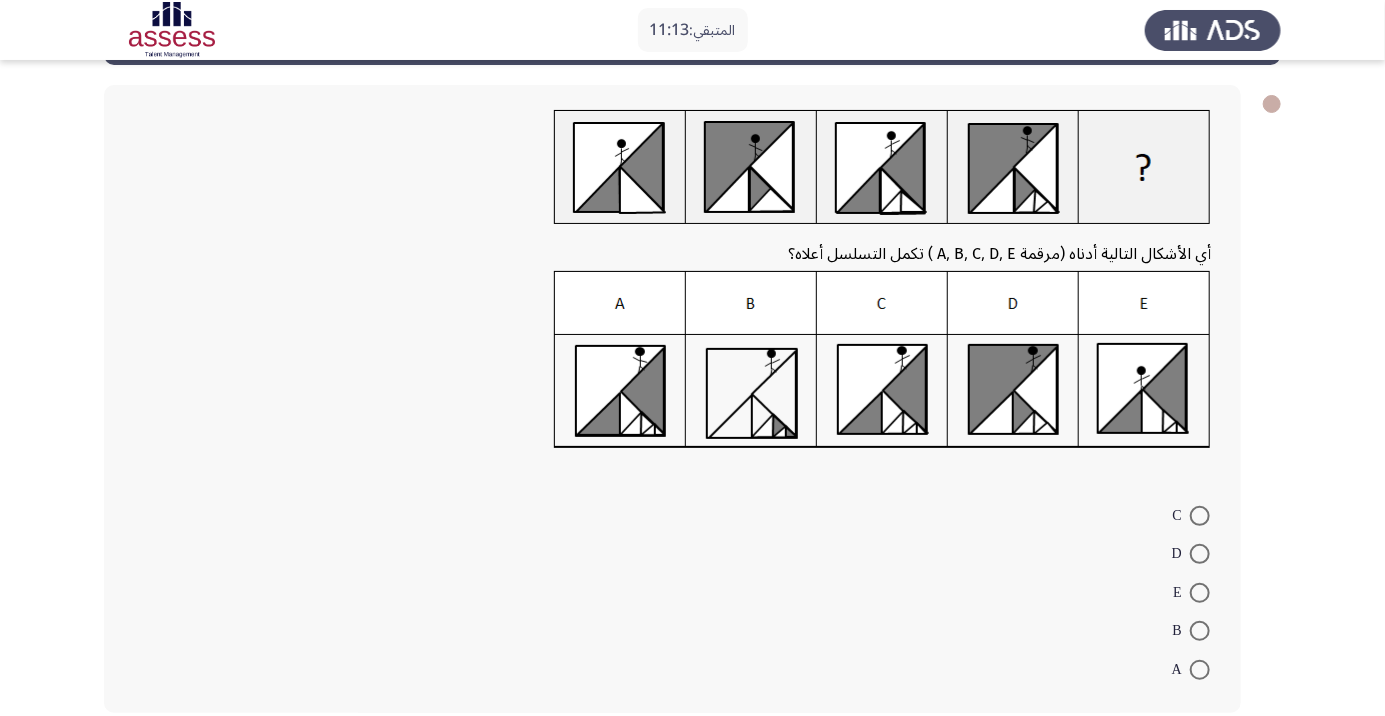 click at bounding box center (1200, 631) 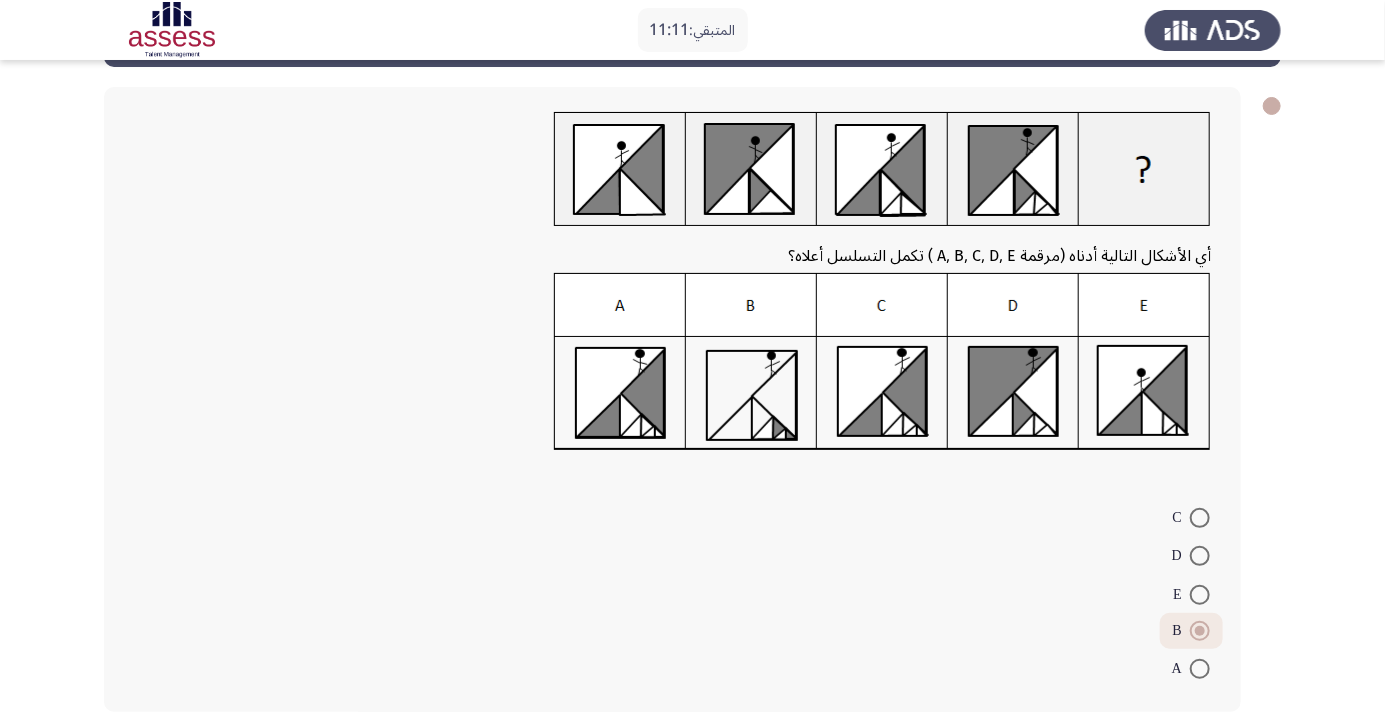 click on "التالي" 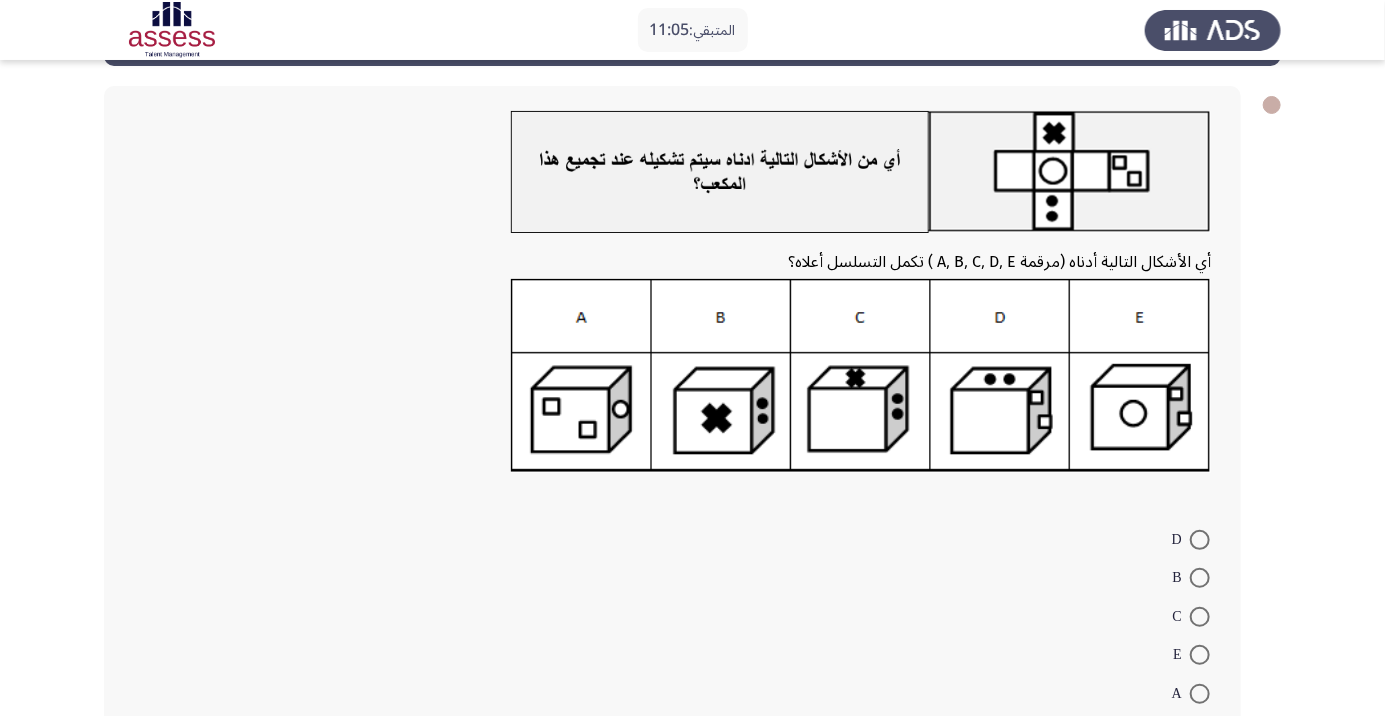 scroll, scrollTop: 98, scrollLeft: 0, axis: vertical 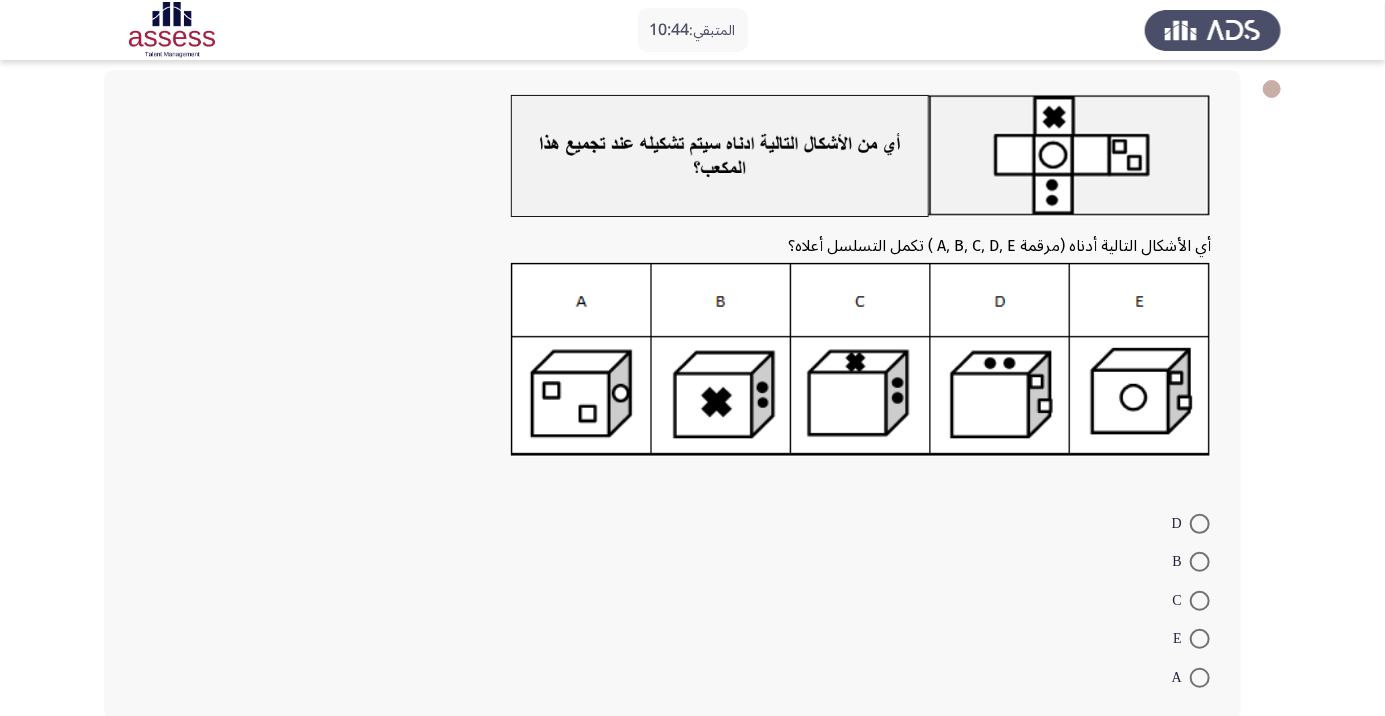 click at bounding box center [1200, 639] 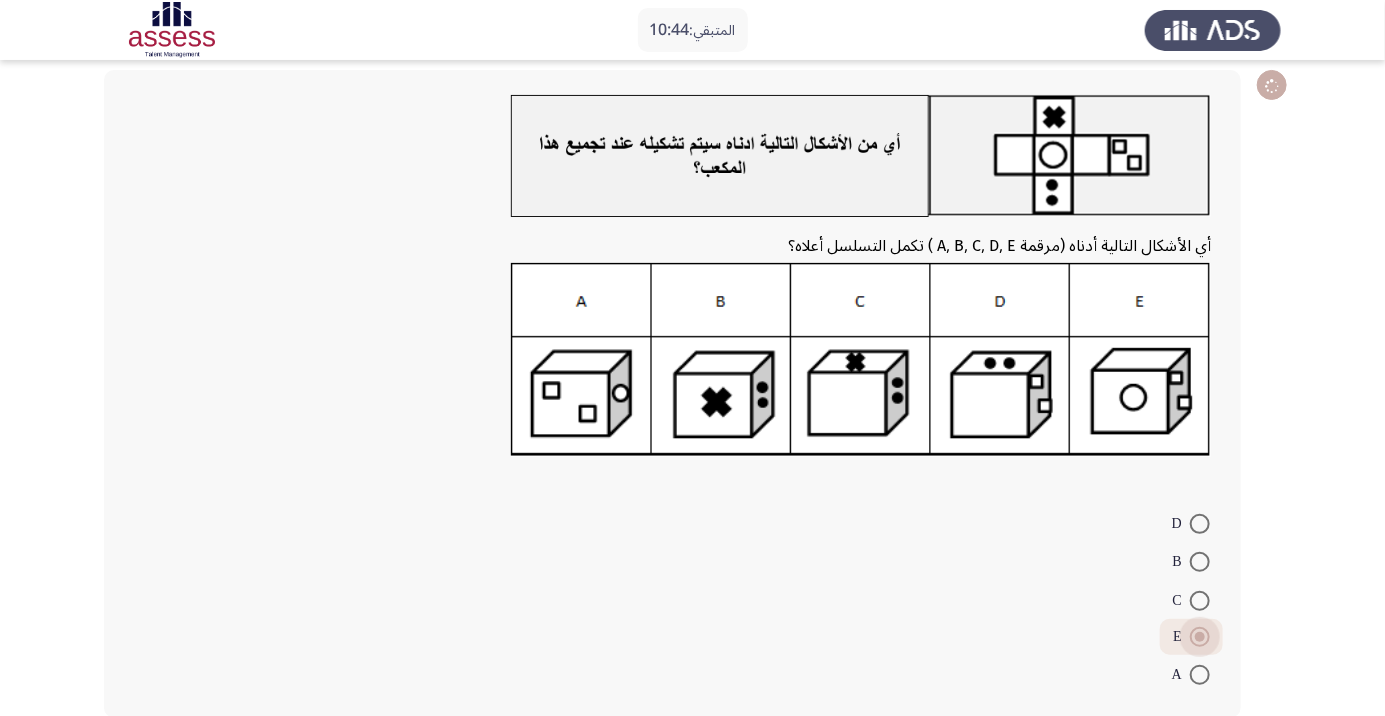 click at bounding box center [1200, 637] 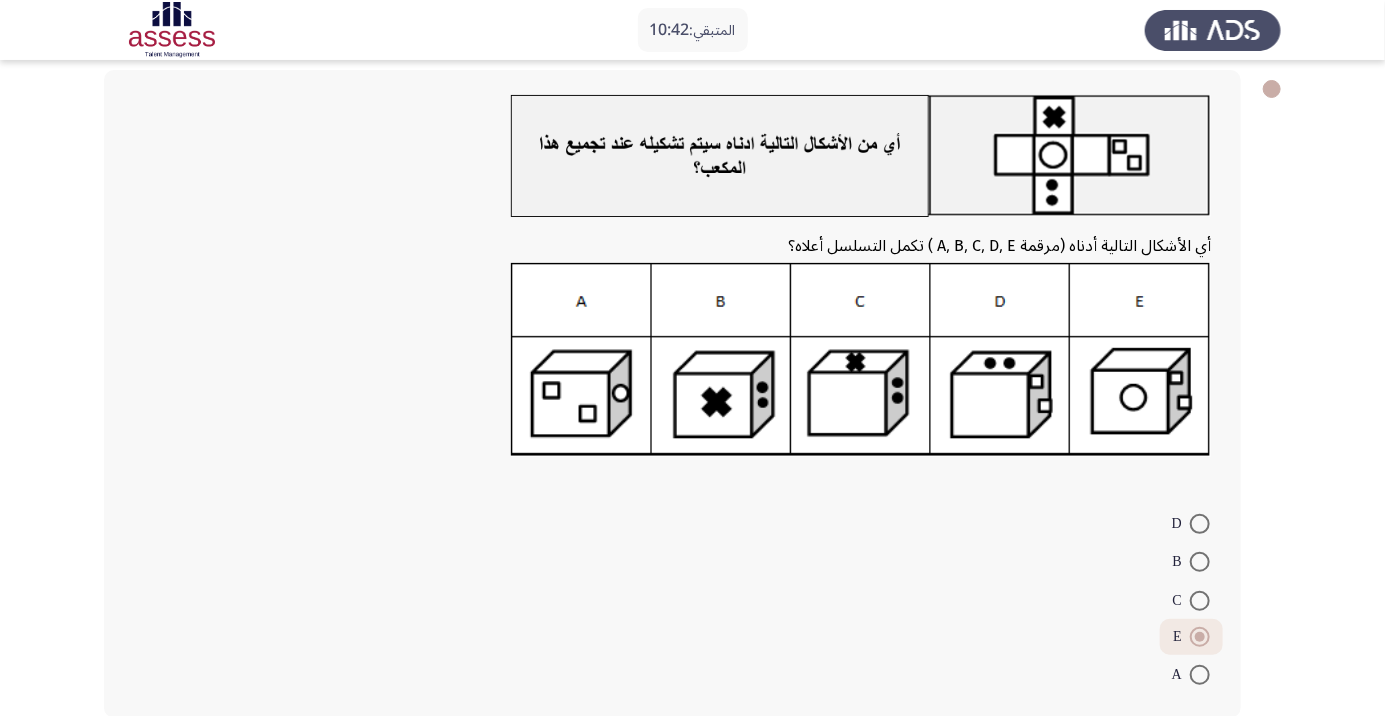 click on "التالي" 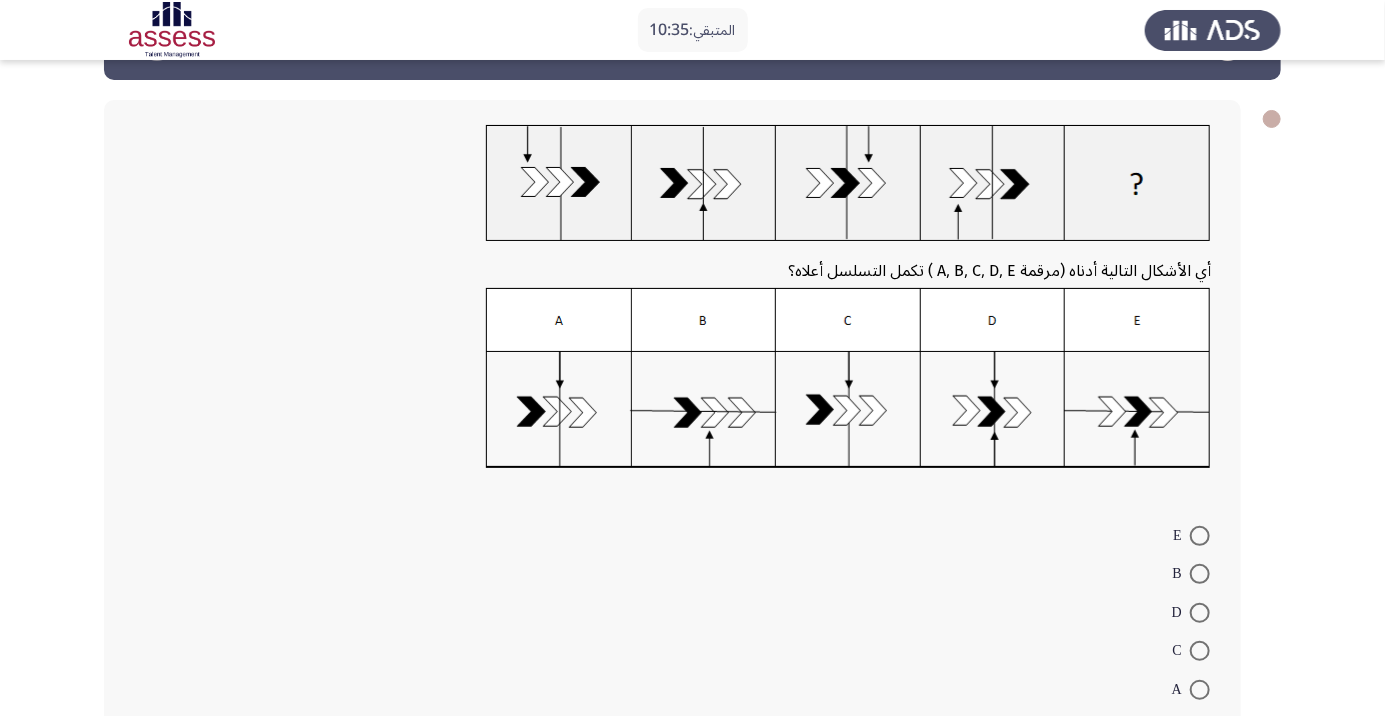scroll, scrollTop: 86, scrollLeft: 0, axis: vertical 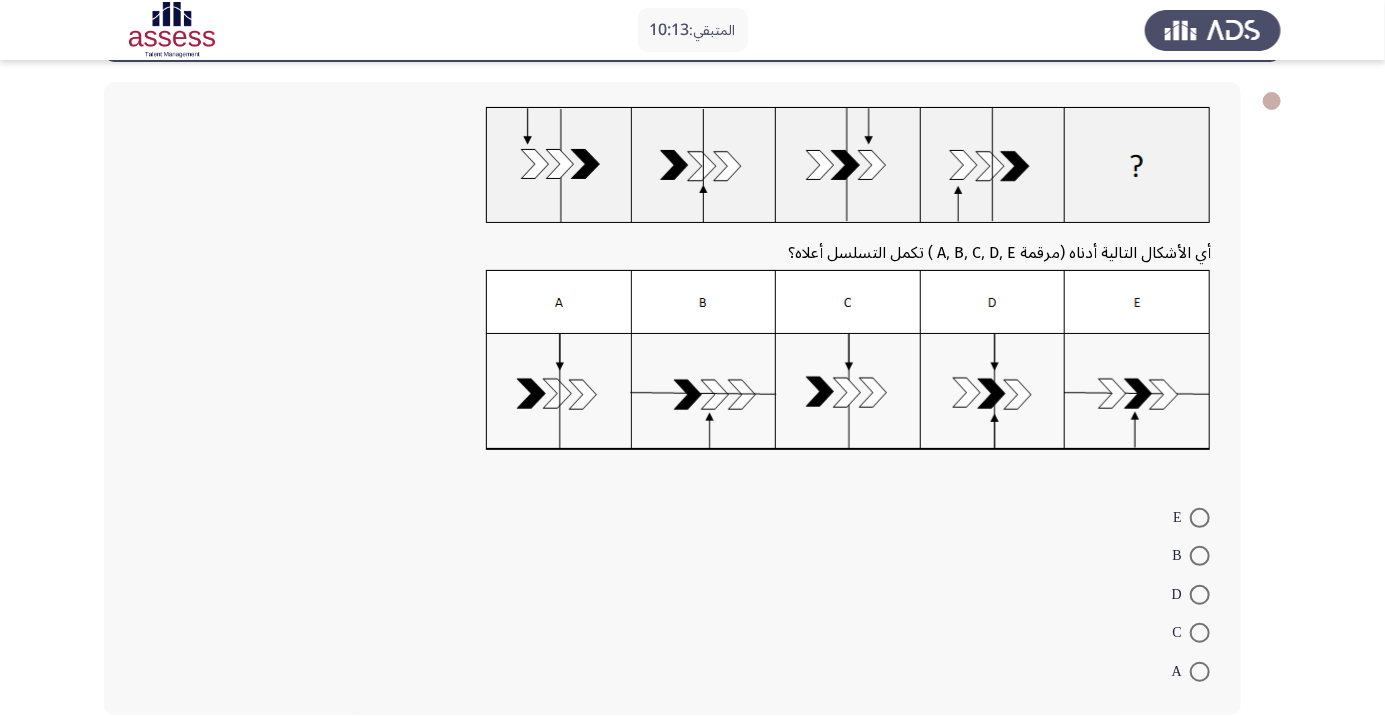 click at bounding box center [1200, 518] 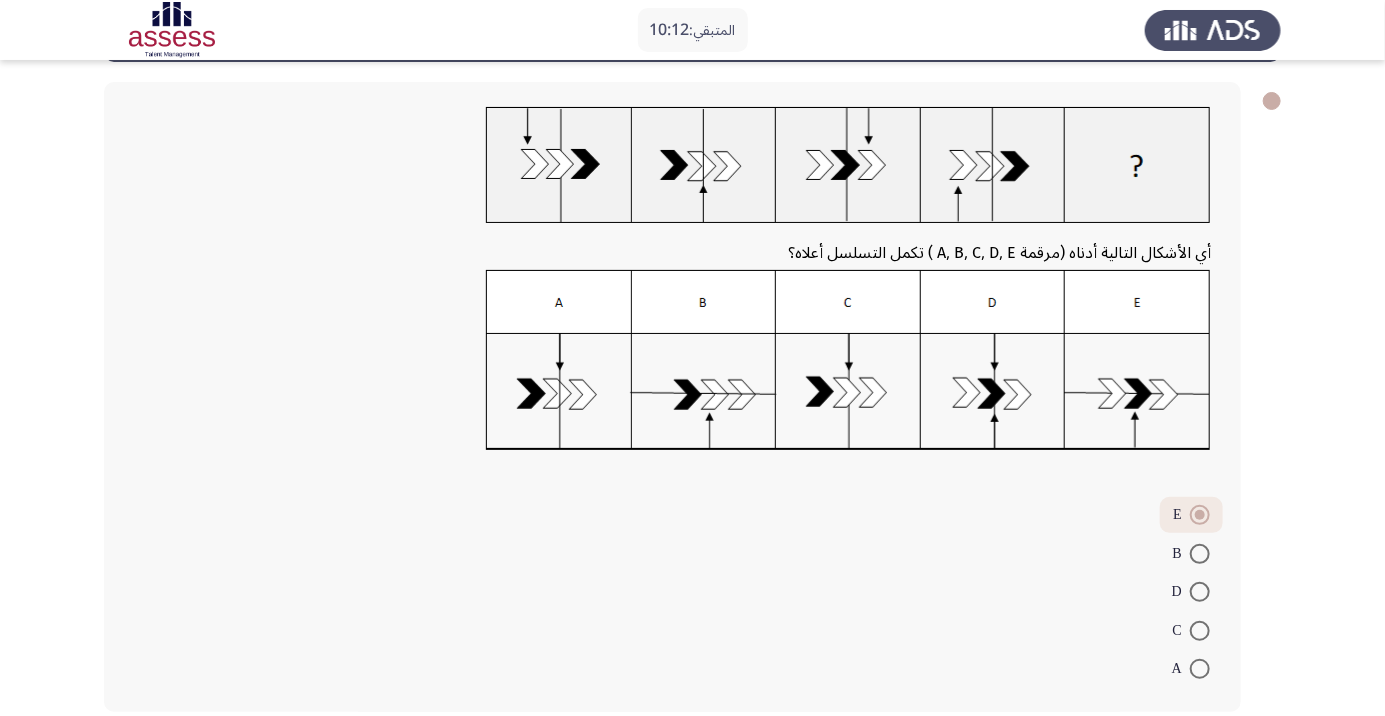 click on "التالي" 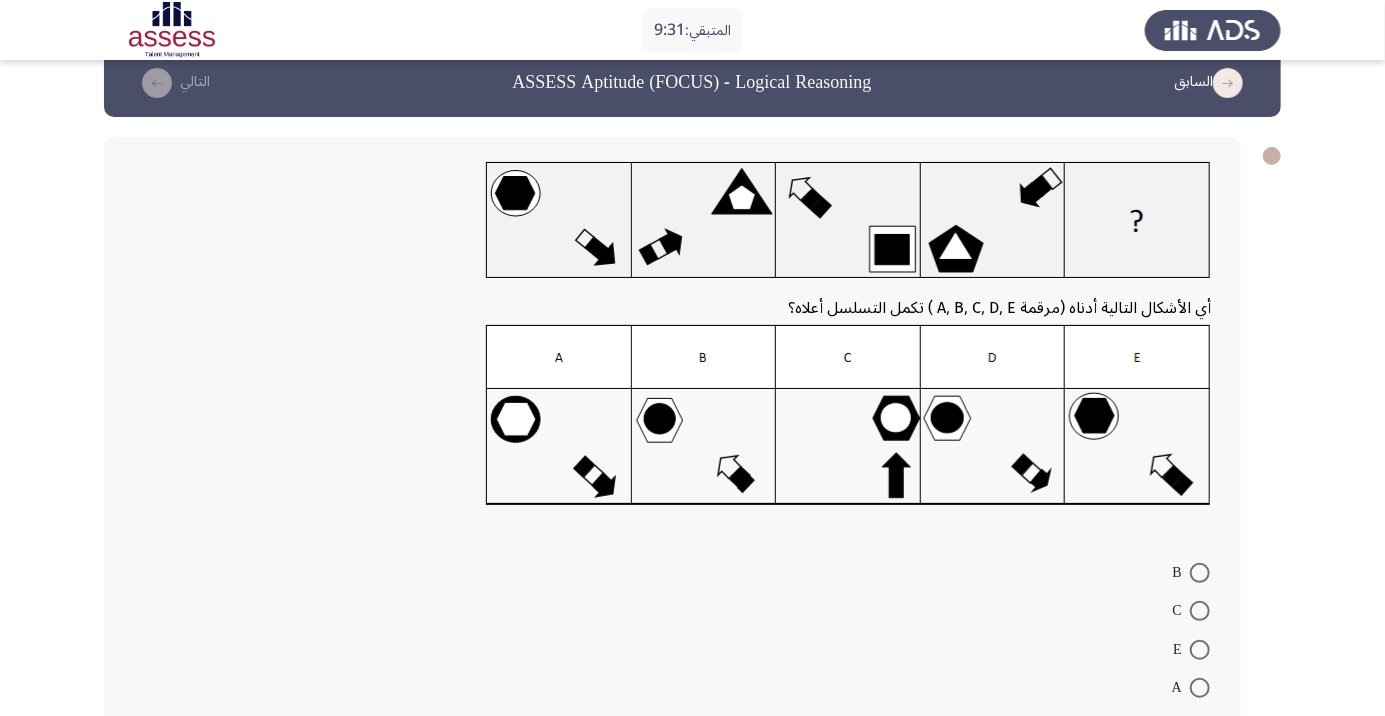 scroll, scrollTop: 25, scrollLeft: 0, axis: vertical 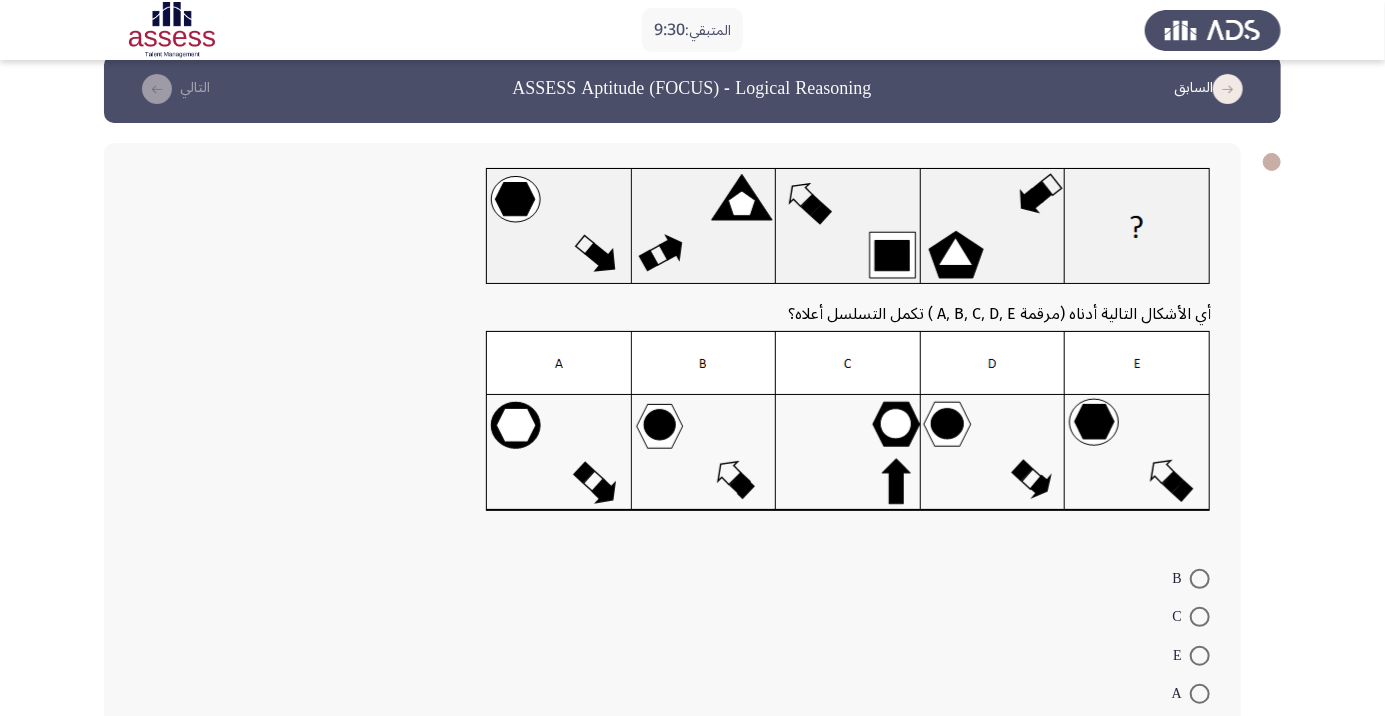 click at bounding box center (1200, 694) 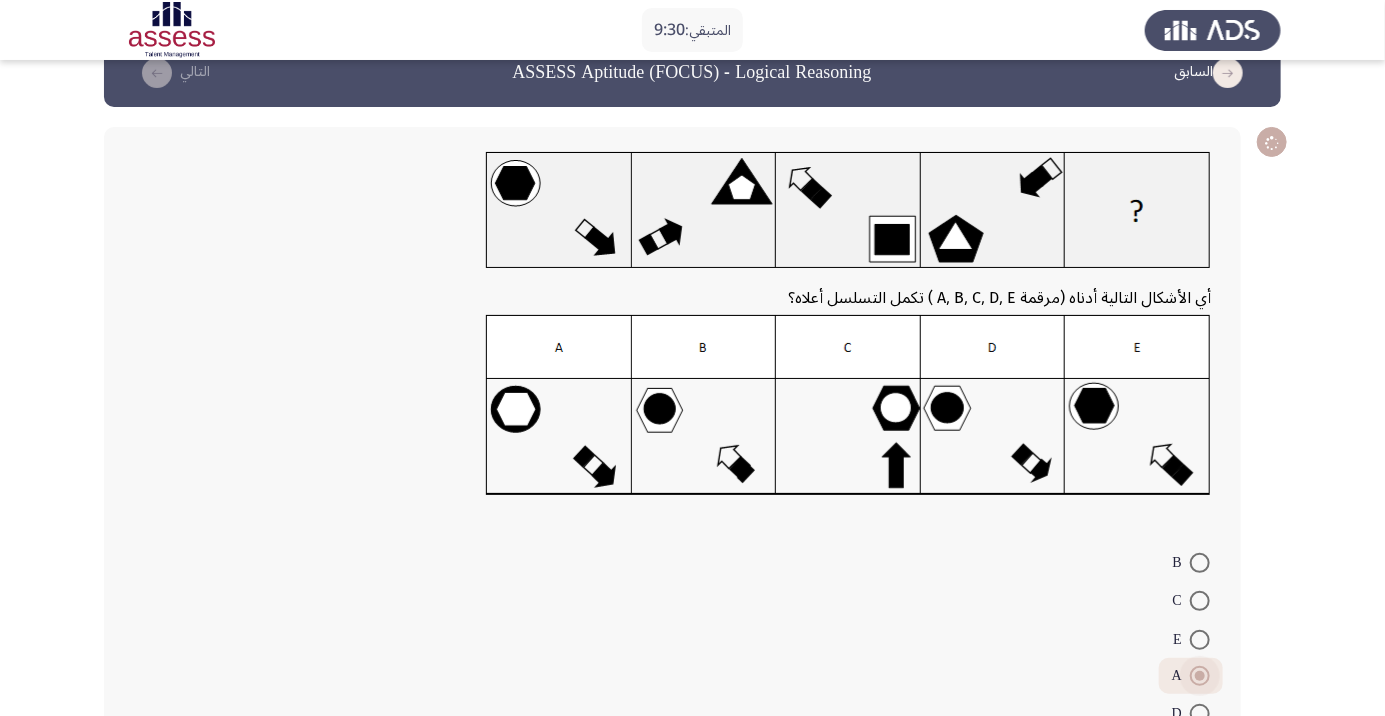 scroll, scrollTop: 86, scrollLeft: 0, axis: vertical 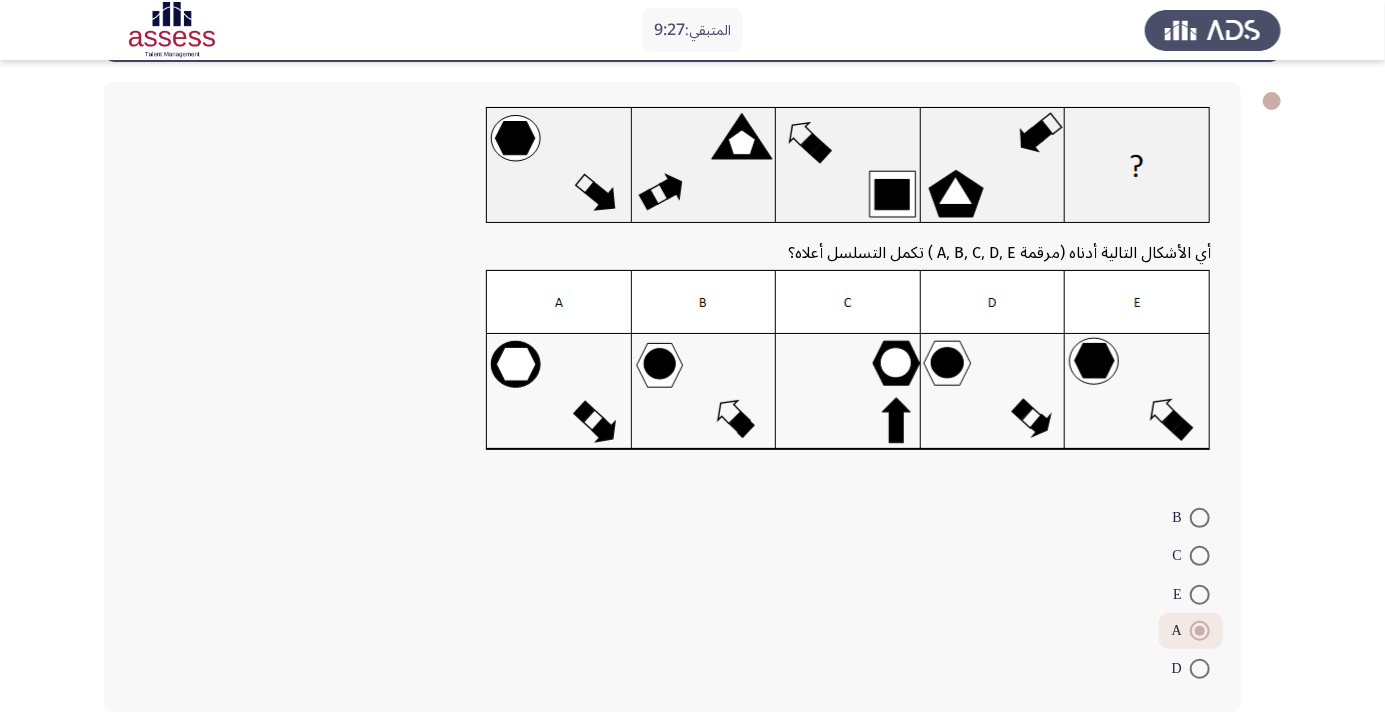 click on "التالي" 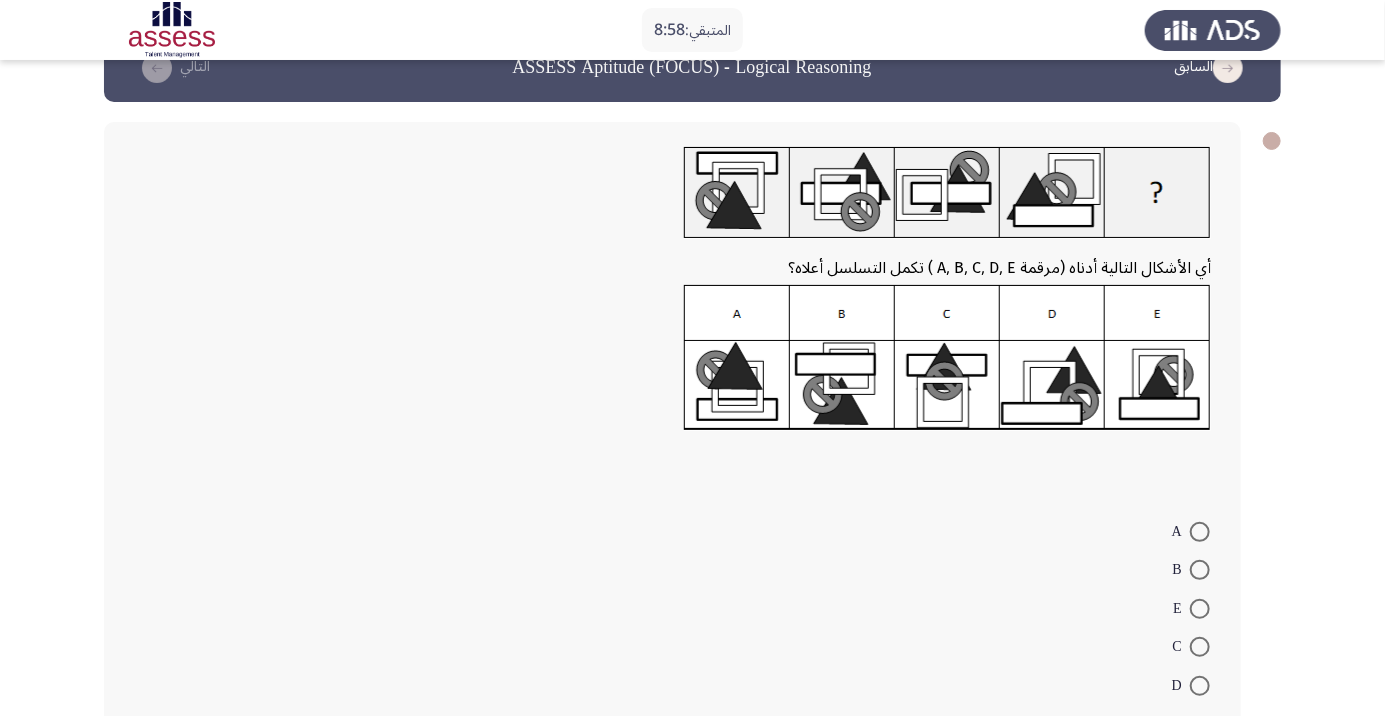 scroll, scrollTop: 43, scrollLeft: 0, axis: vertical 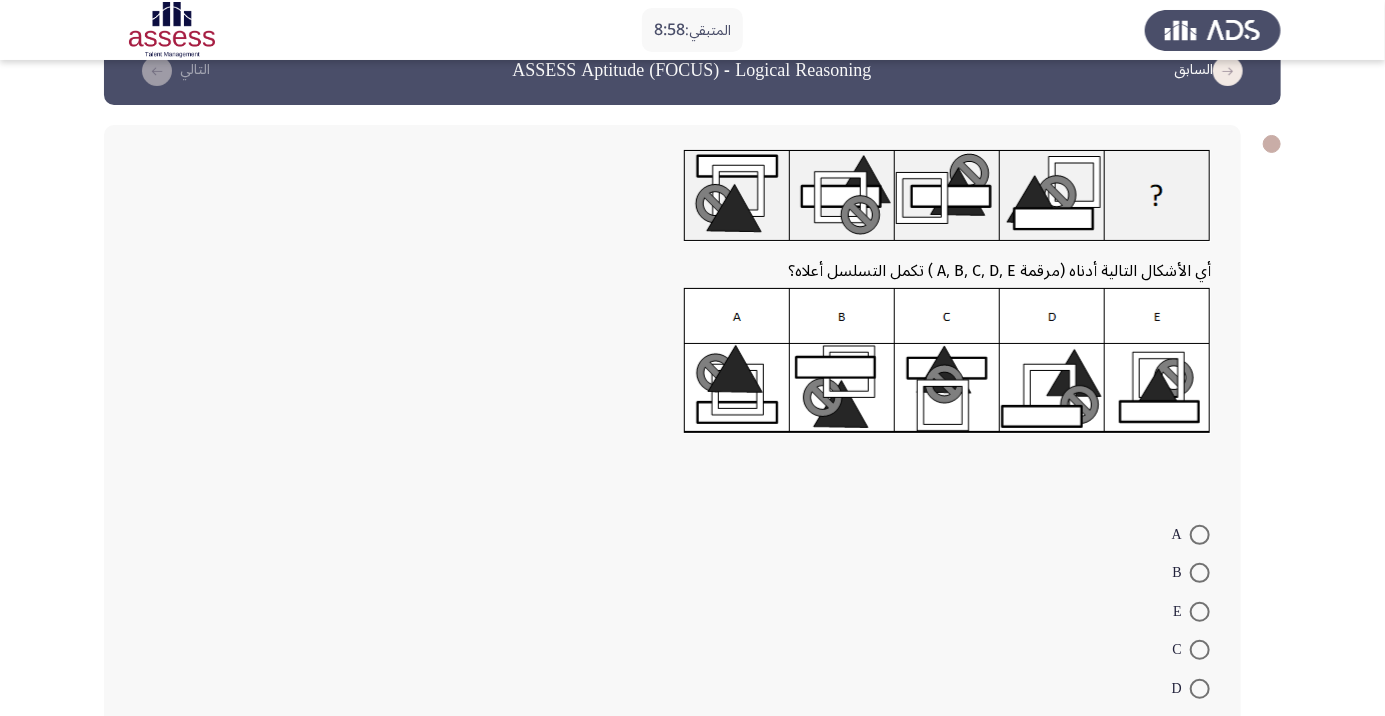 click at bounding box center [1200, 650] 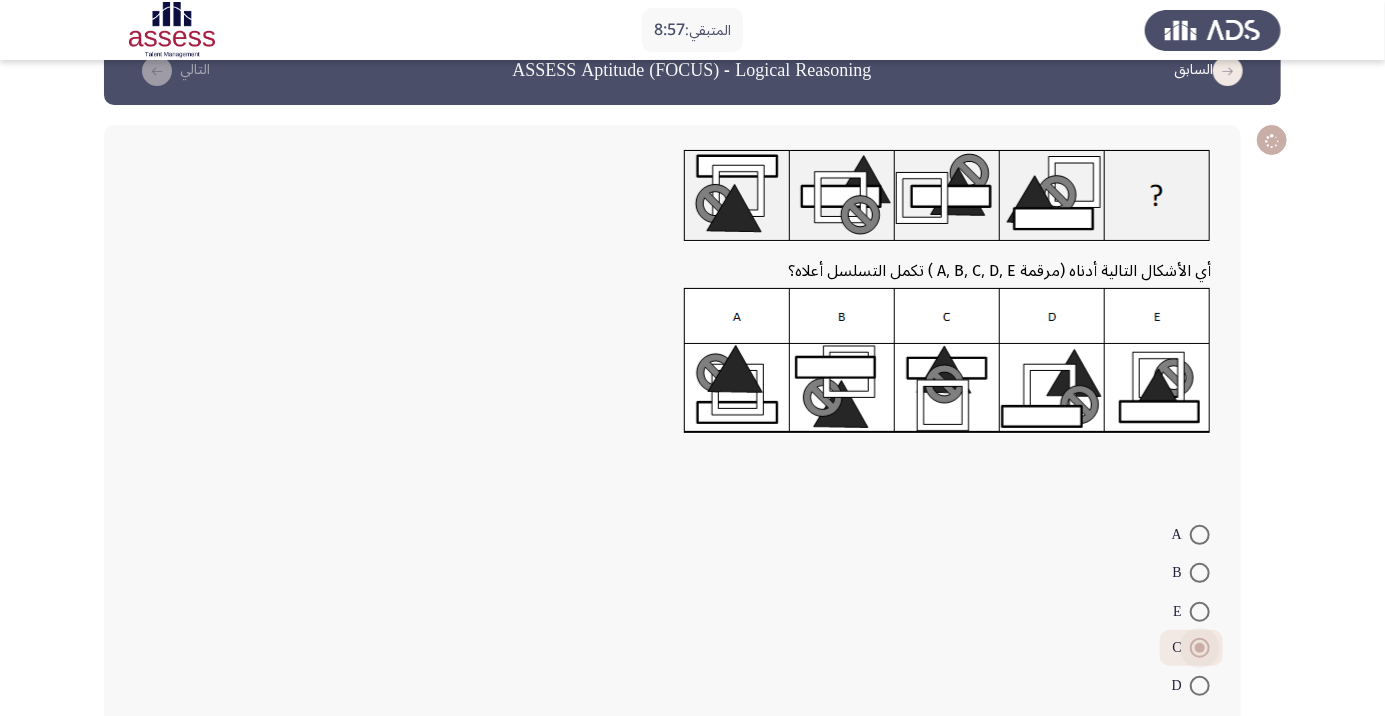 scroll, scrollTop: 60, scrollLeft: 0, axis: vertical 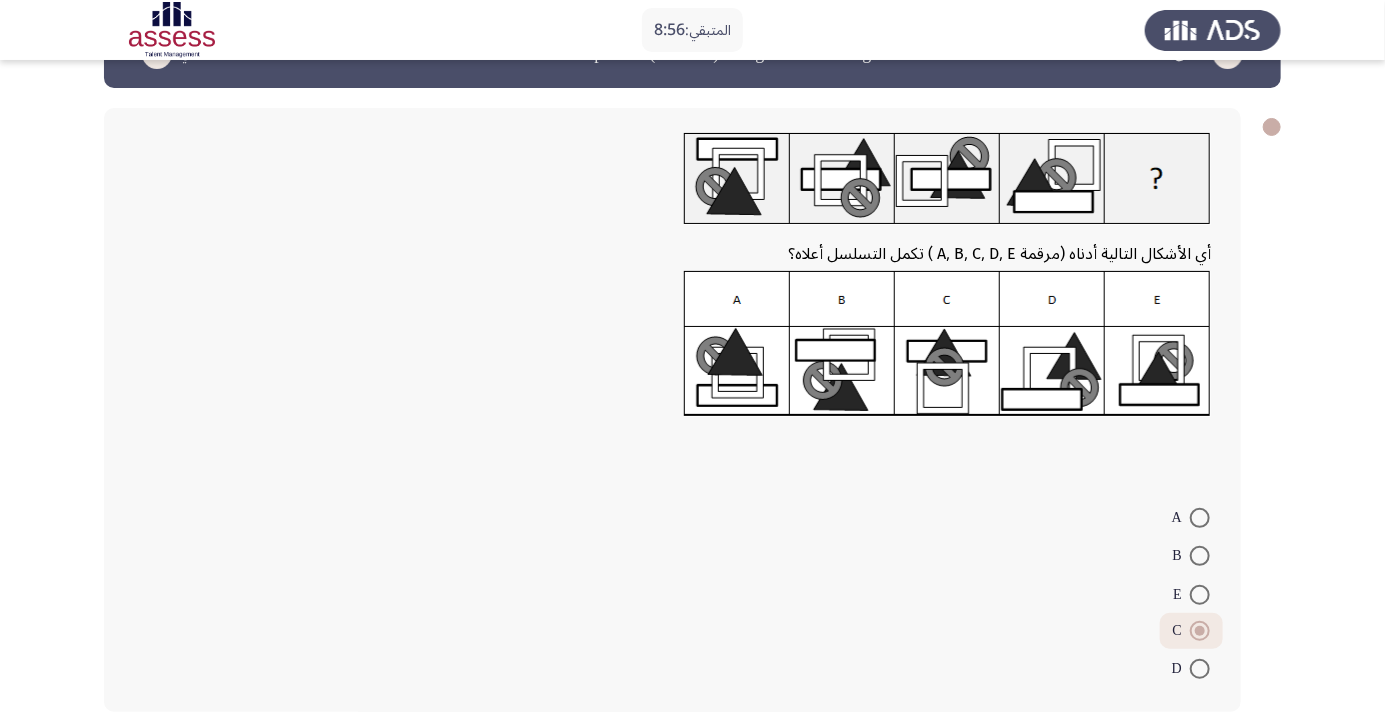 click on "التالي" 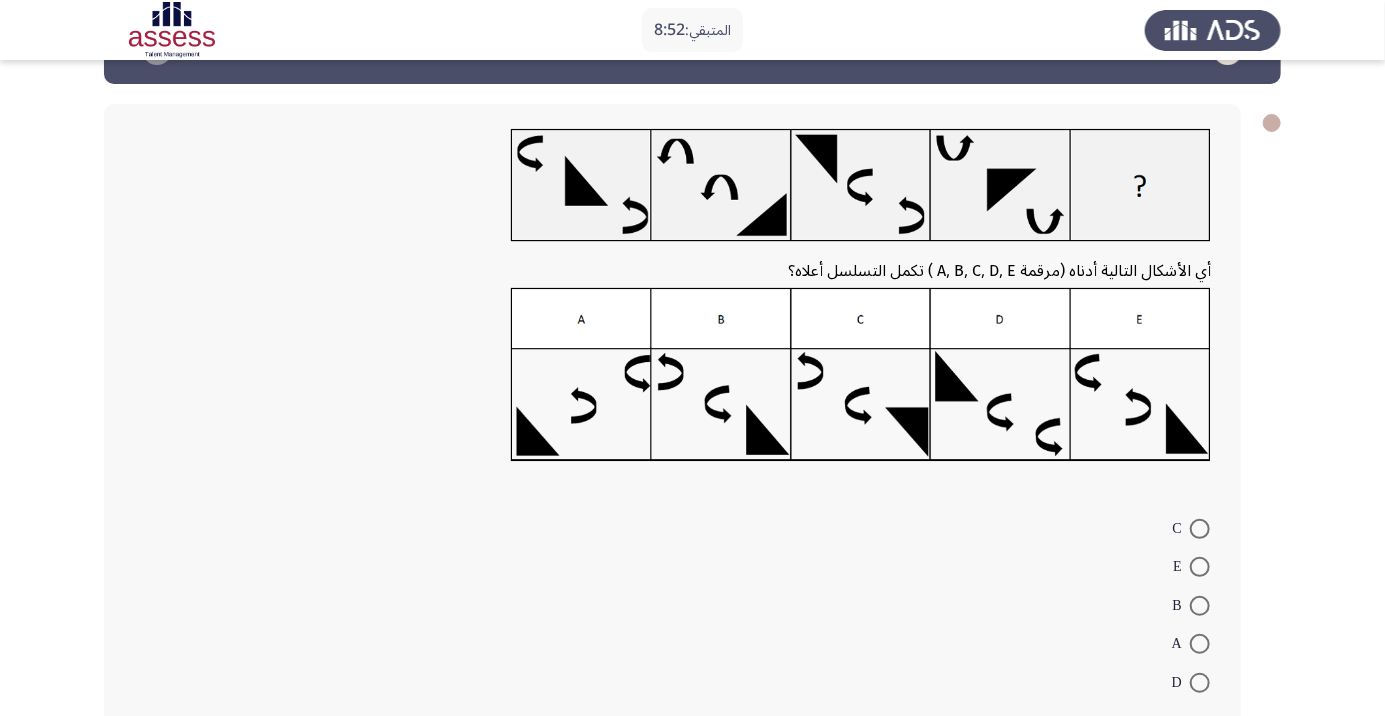 scroll, scrollTop: 78, scrollLeft: 0, axis: vertical 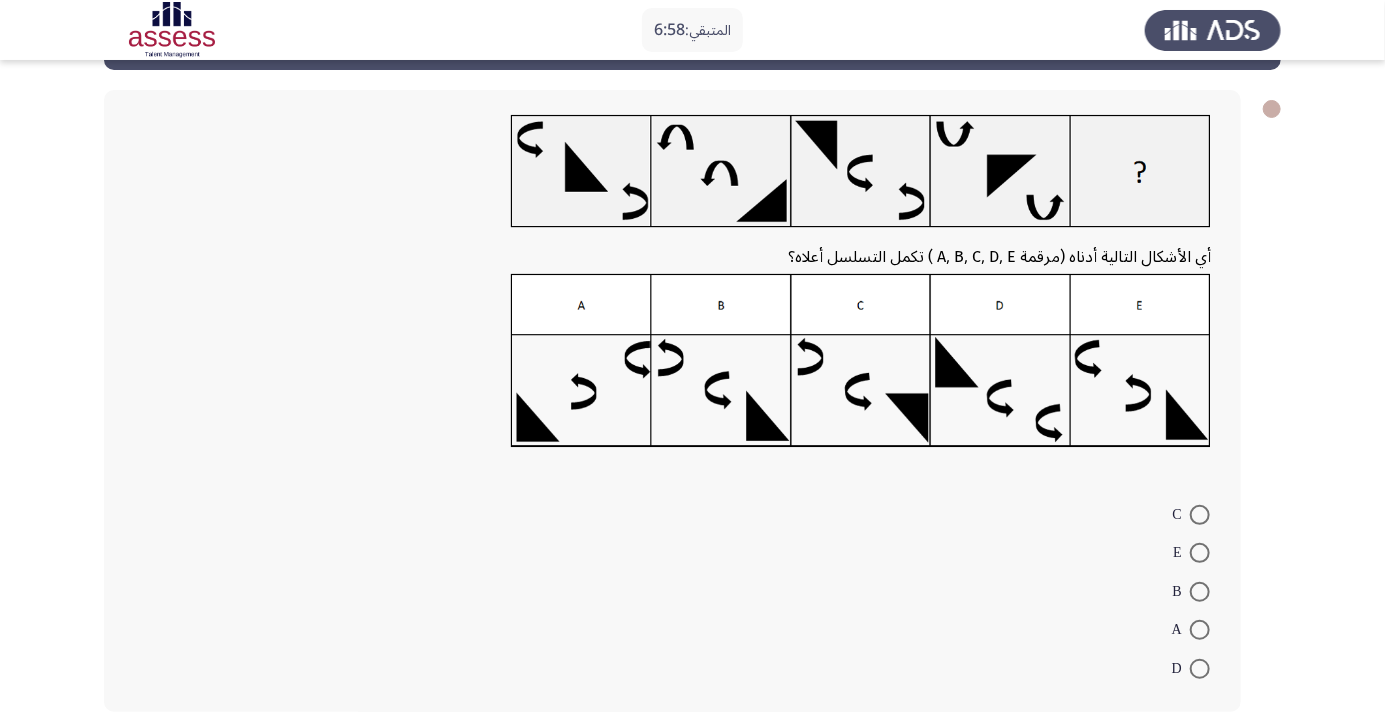 click at bounding box center [1200, 553] 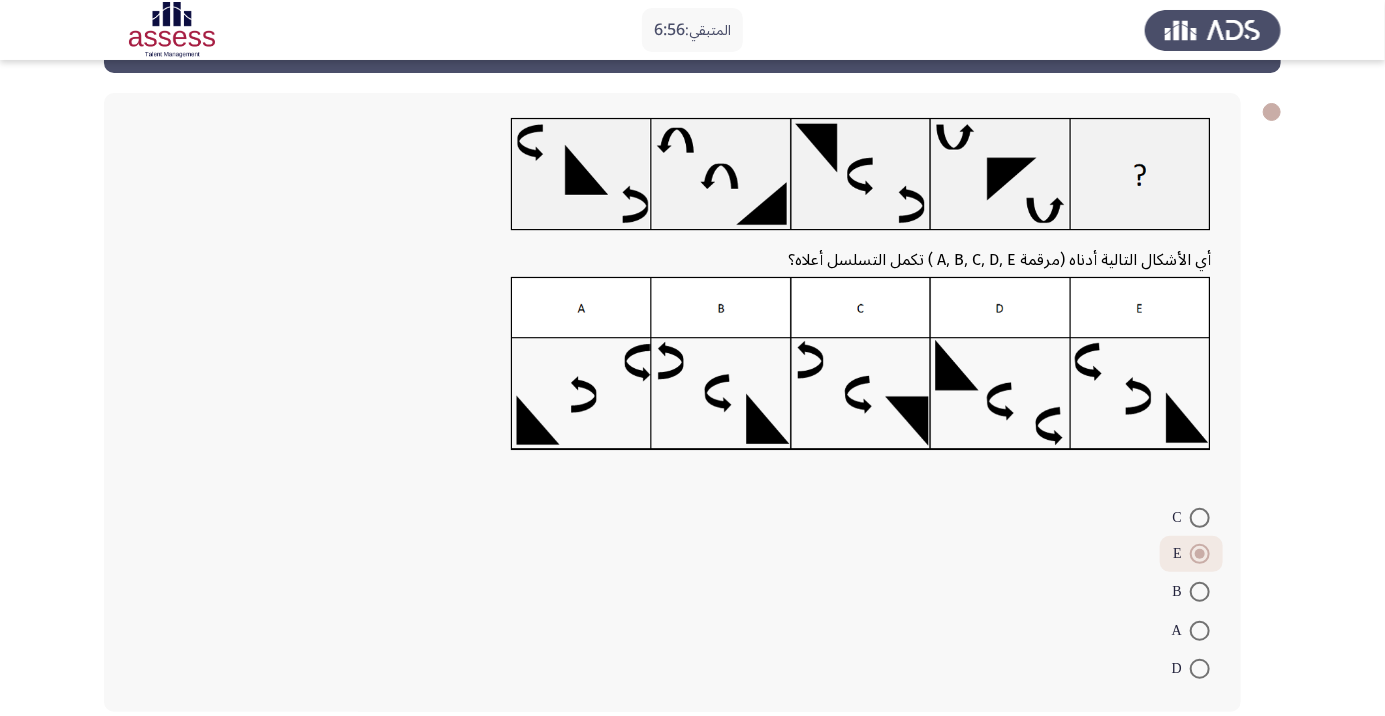 click on "التالي" 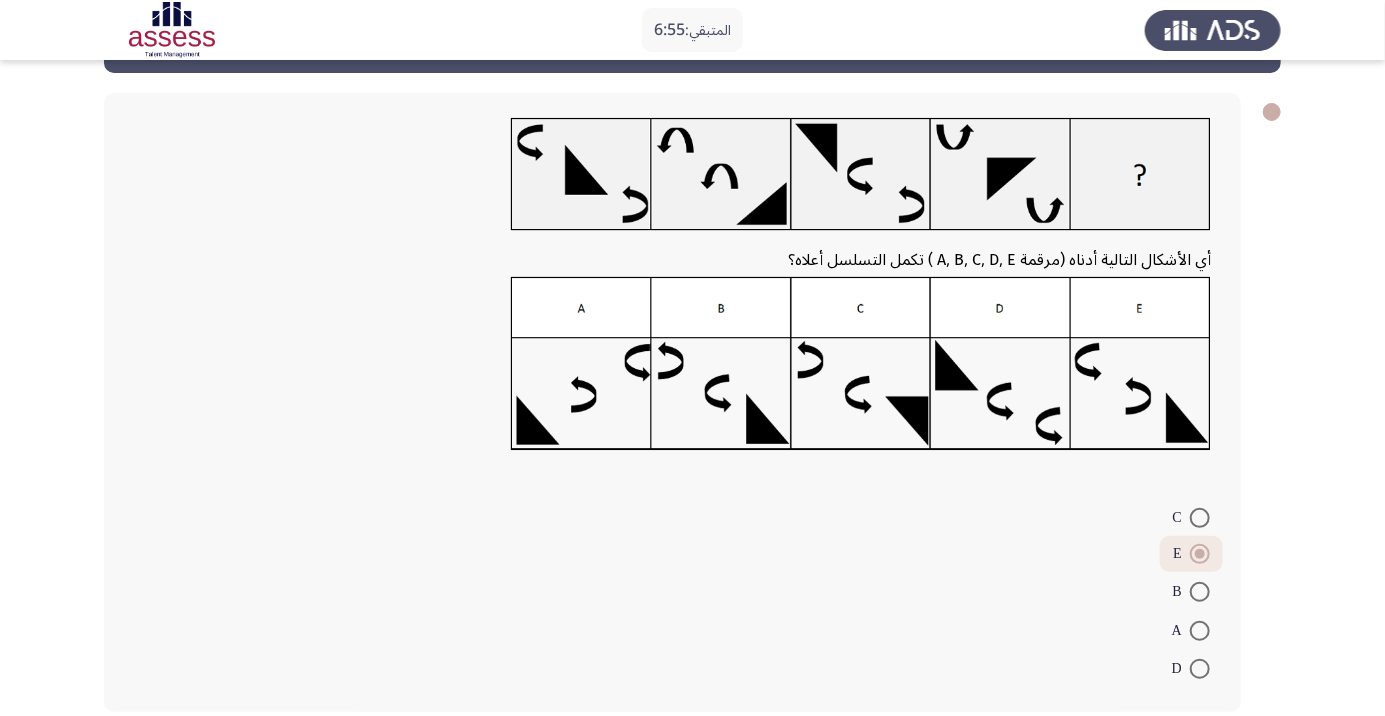 scroll, scrollTop: 0, scrollLeft: 0, axis: both 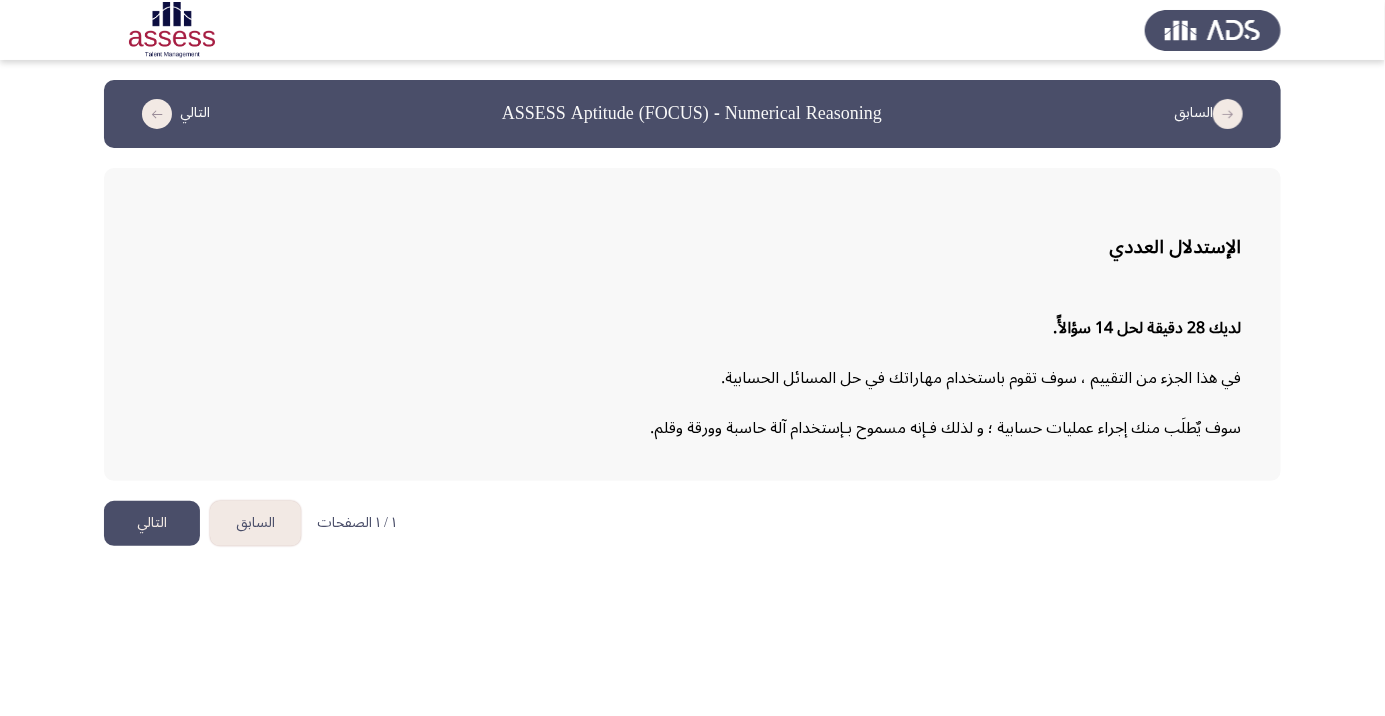click on "التالي" 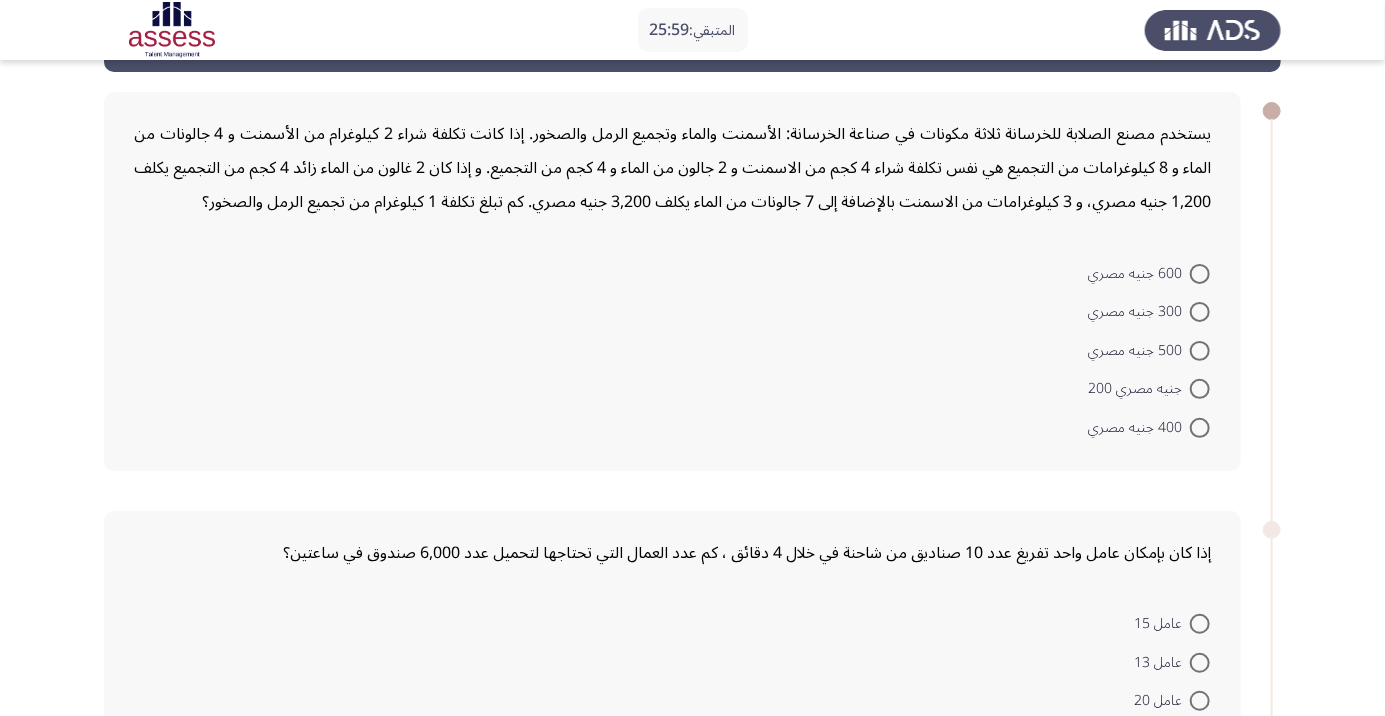 scroll, scrollTop: 52, scrollLeft: 0, axis: vertical 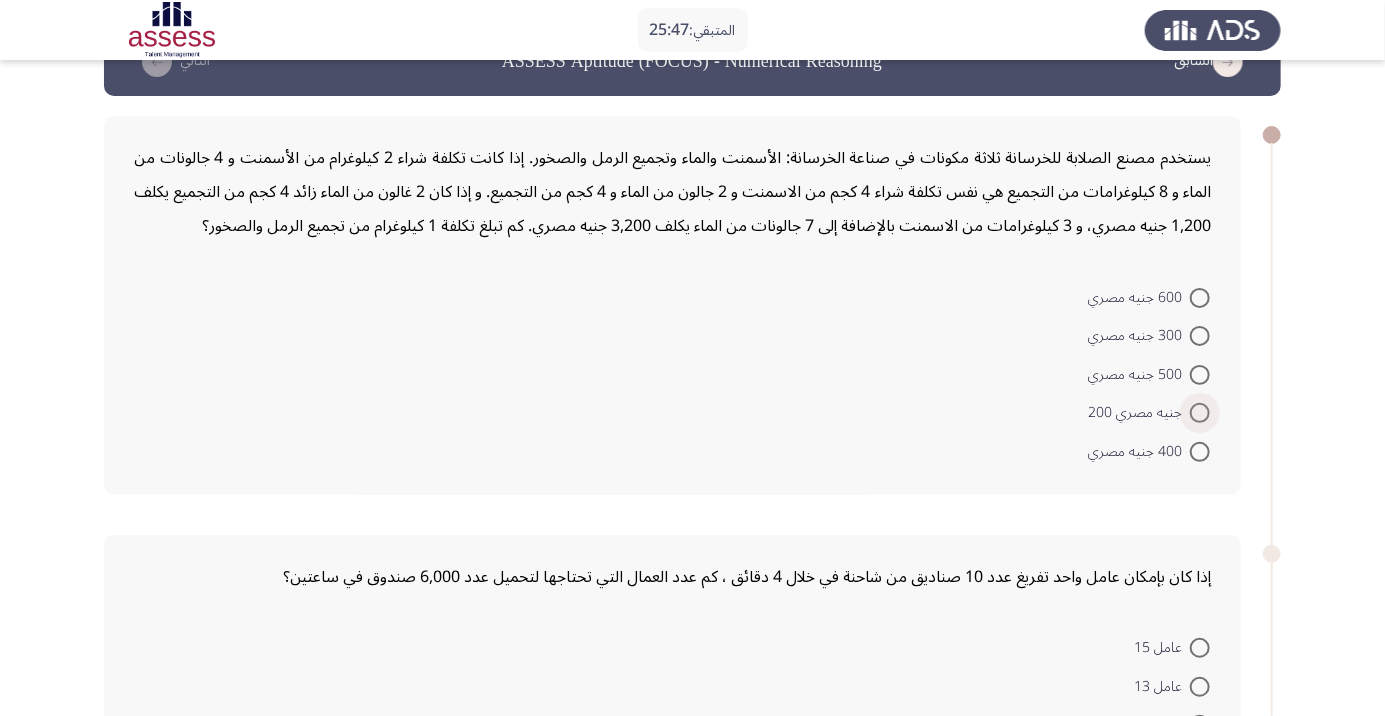 click at bounding box center [1200, 413] 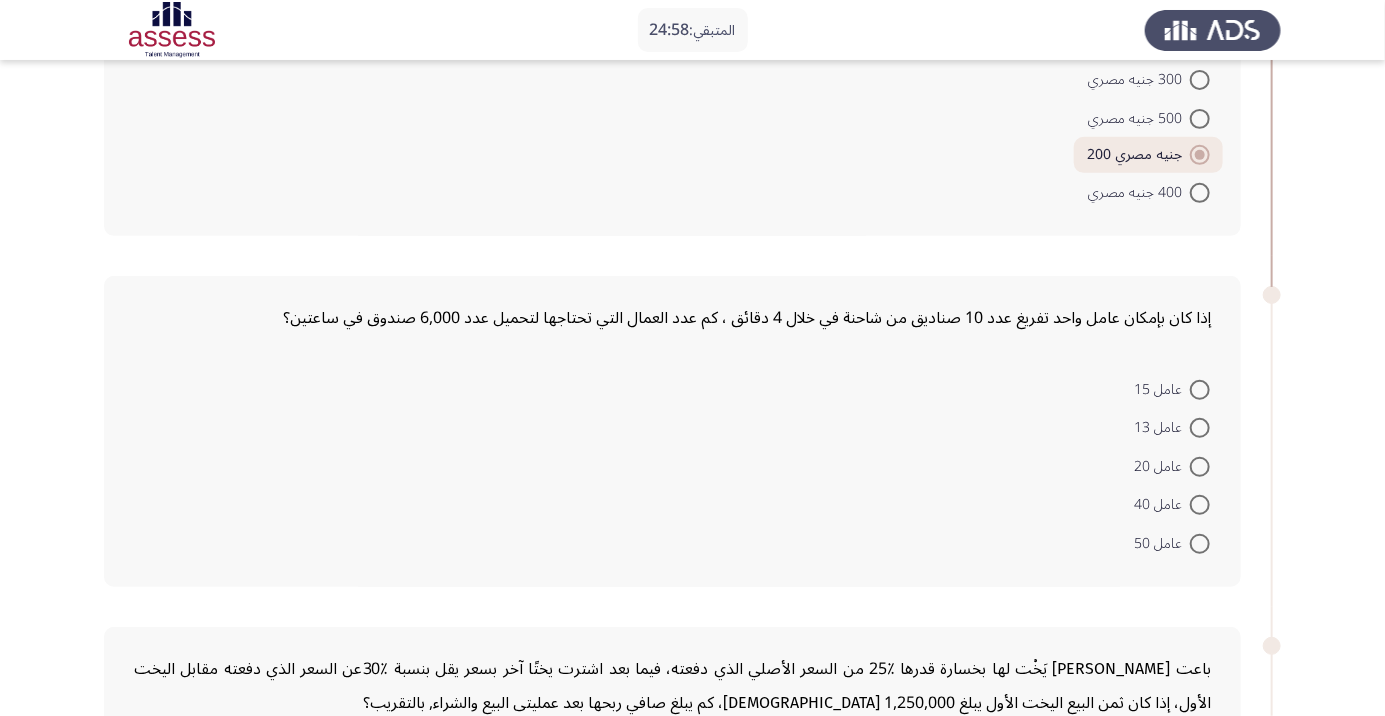 scroll, scrollTop: 312, scrollLeft: 0, axis: vertical 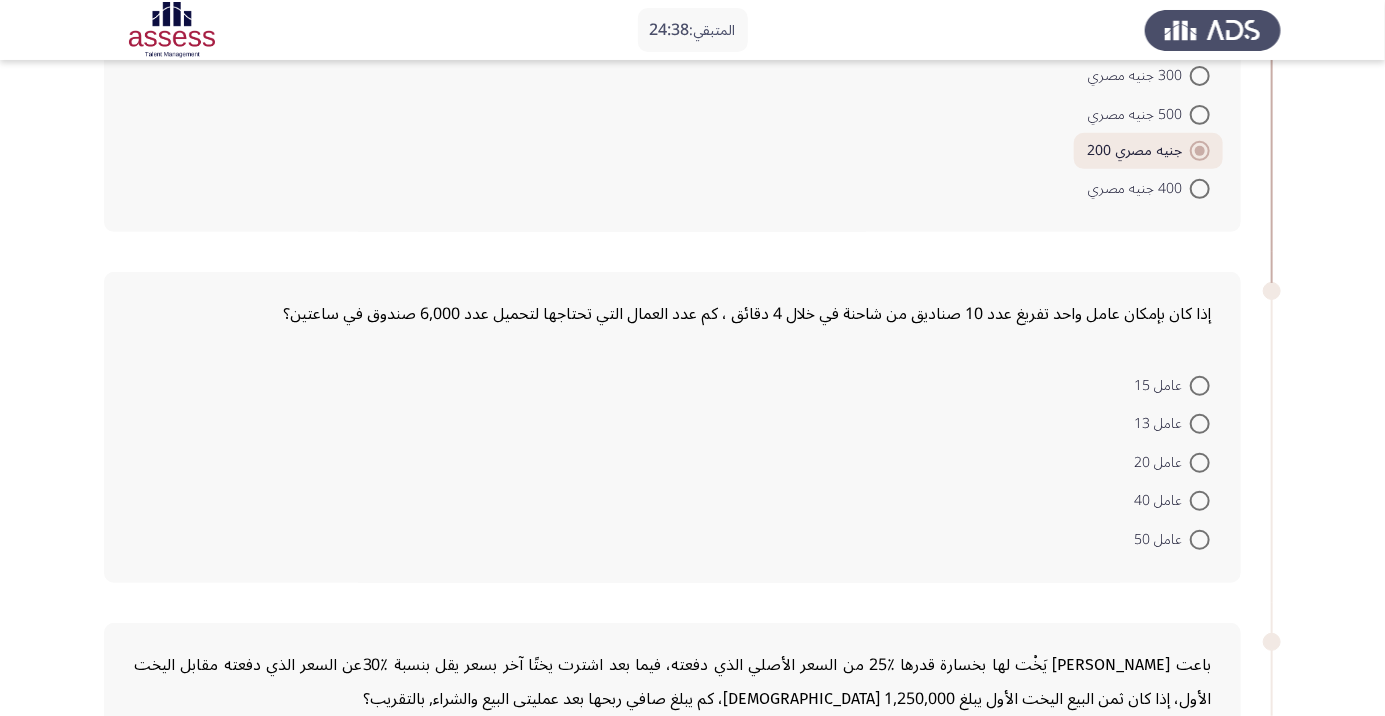 click on "عامل 50" at bounding box center [1172, 538] 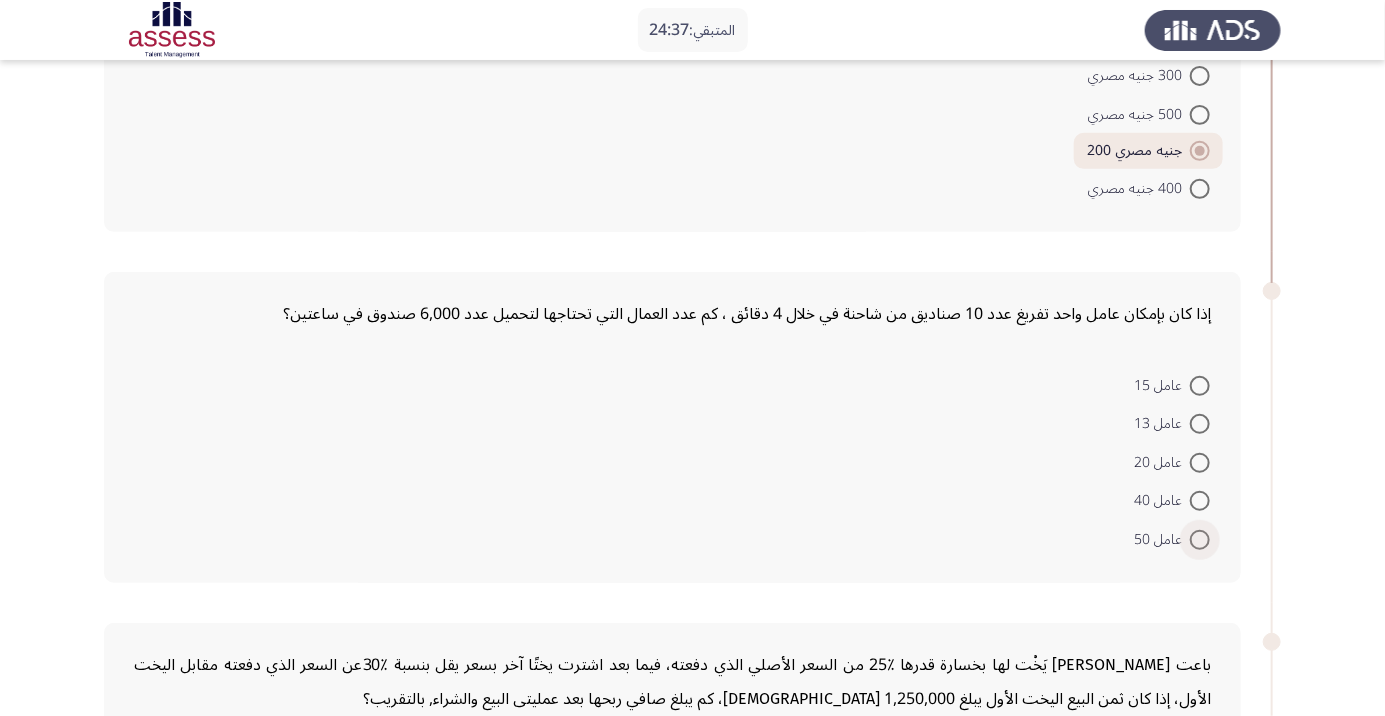 click at bounding box center (1200, 540) 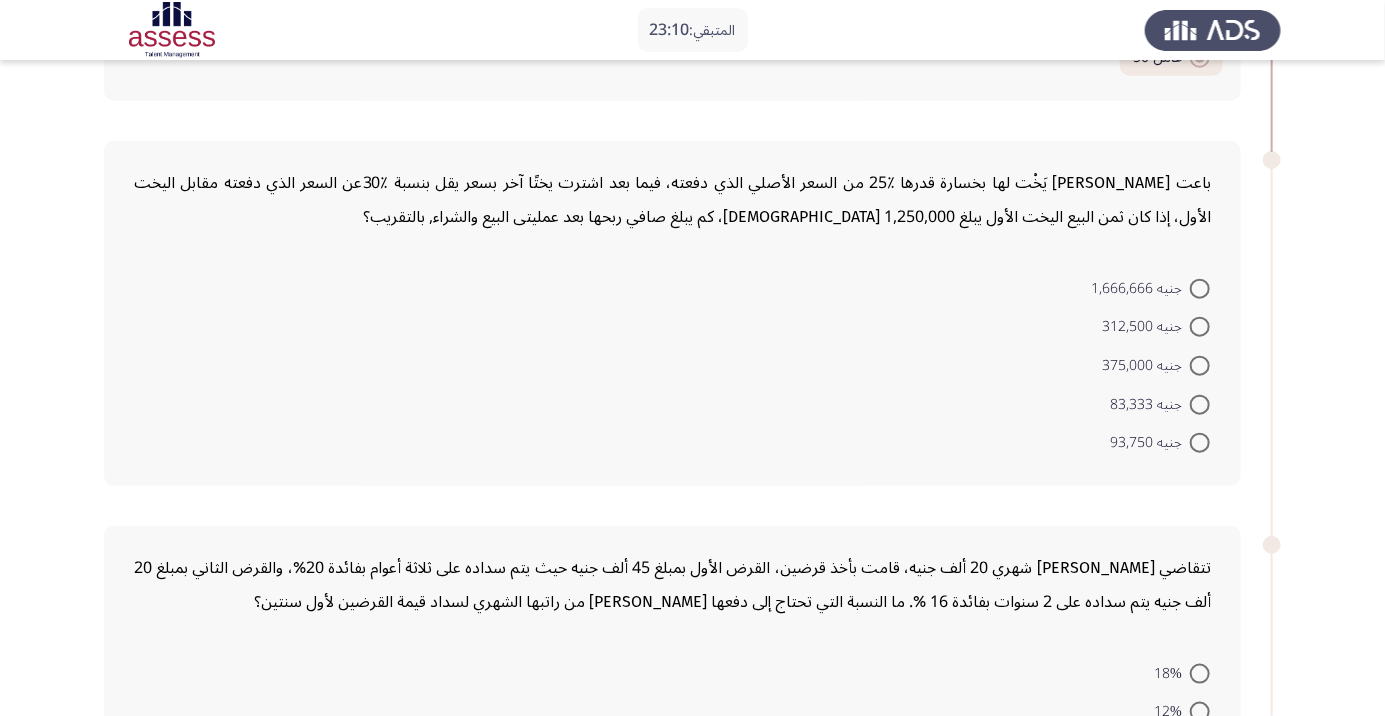 scroll, scrollTop: 792, scrollLeft: 0, axis: vertical 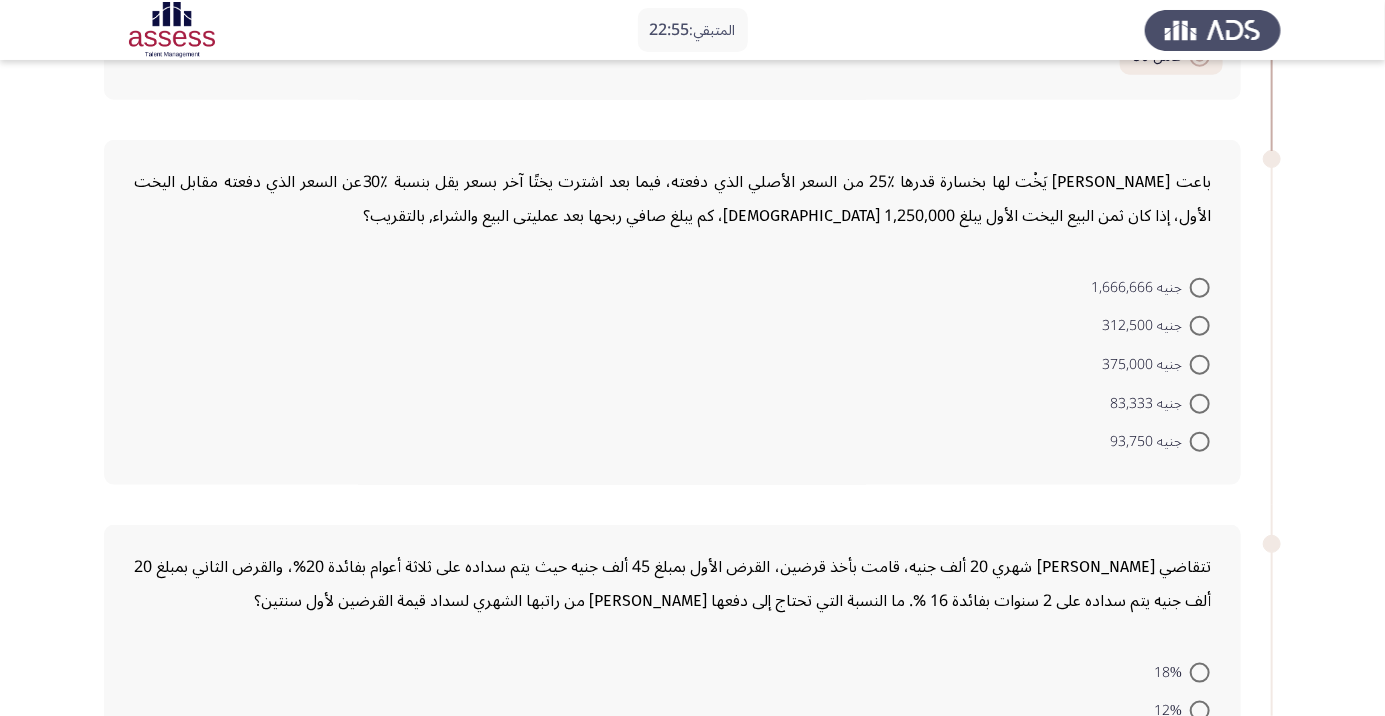 click at bounding box center (1200, 326) 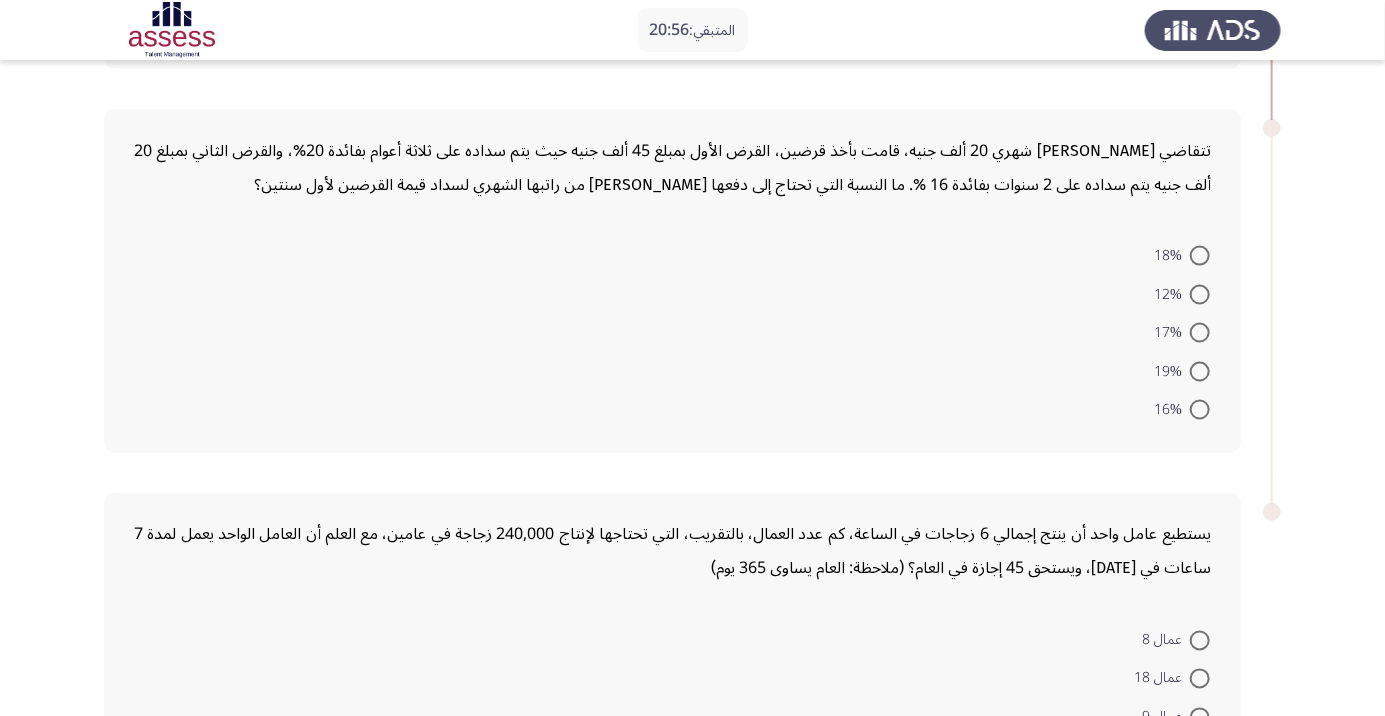 scroll, scrollTop: 1209, scrollLeft: 0, axis: vertical 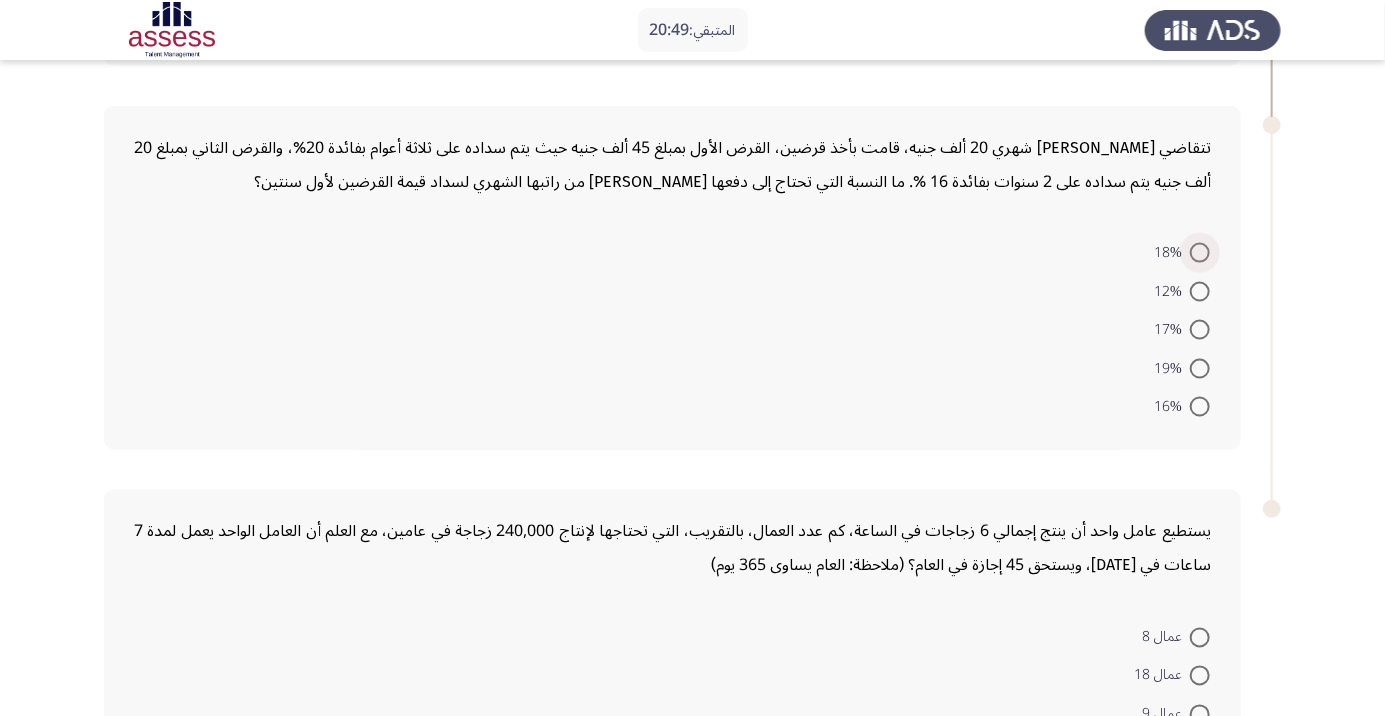 click at bounding box center (1200, 253) 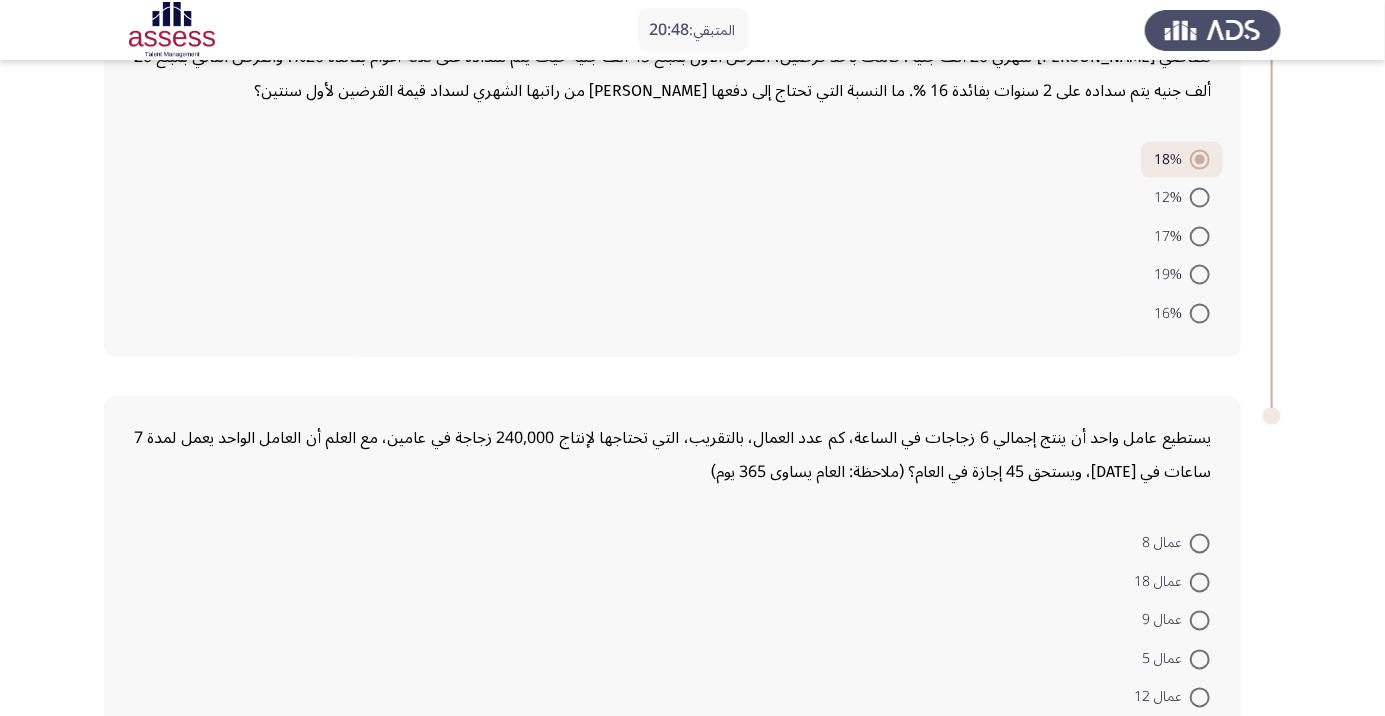scroll, scrollTop: 1326, scrollLeft: 0, axis: vertical 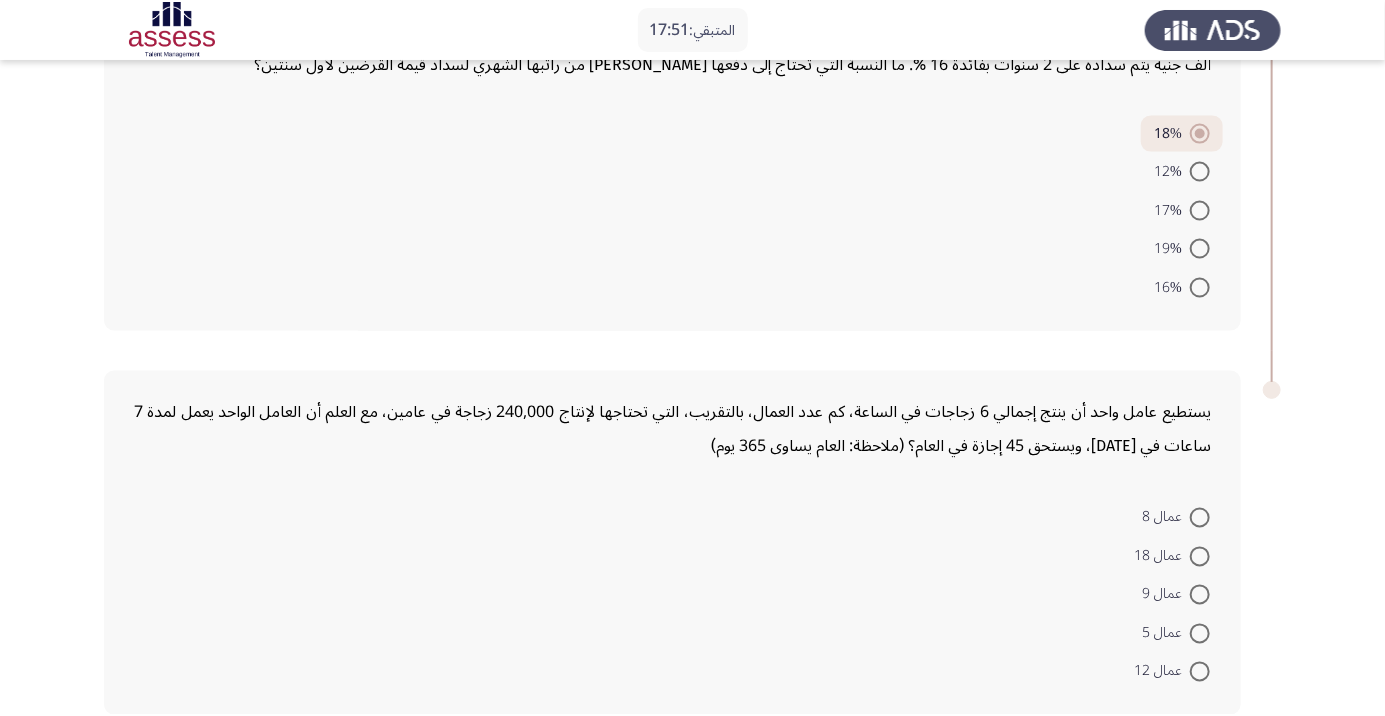 click at bounding box center (1200, 595) 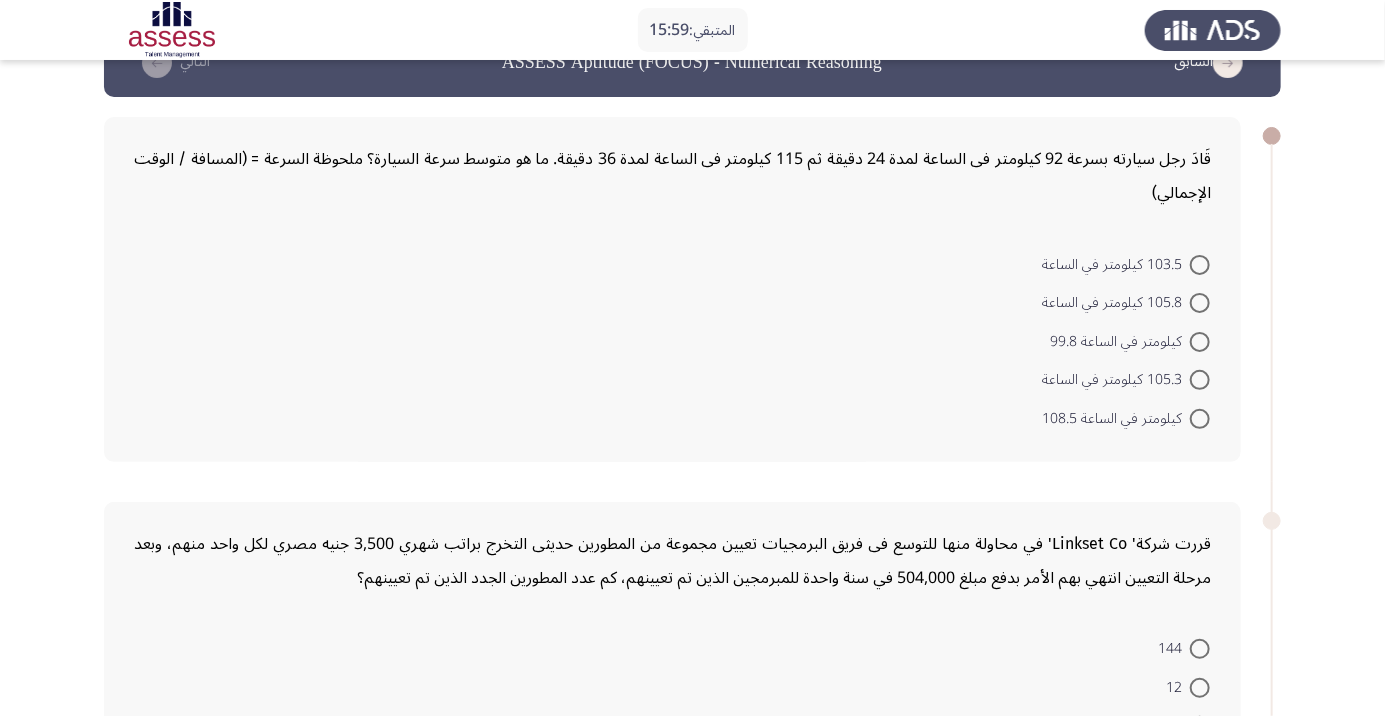scroll, scrollTop: 37, scrollLeft: 0, axis: vertical 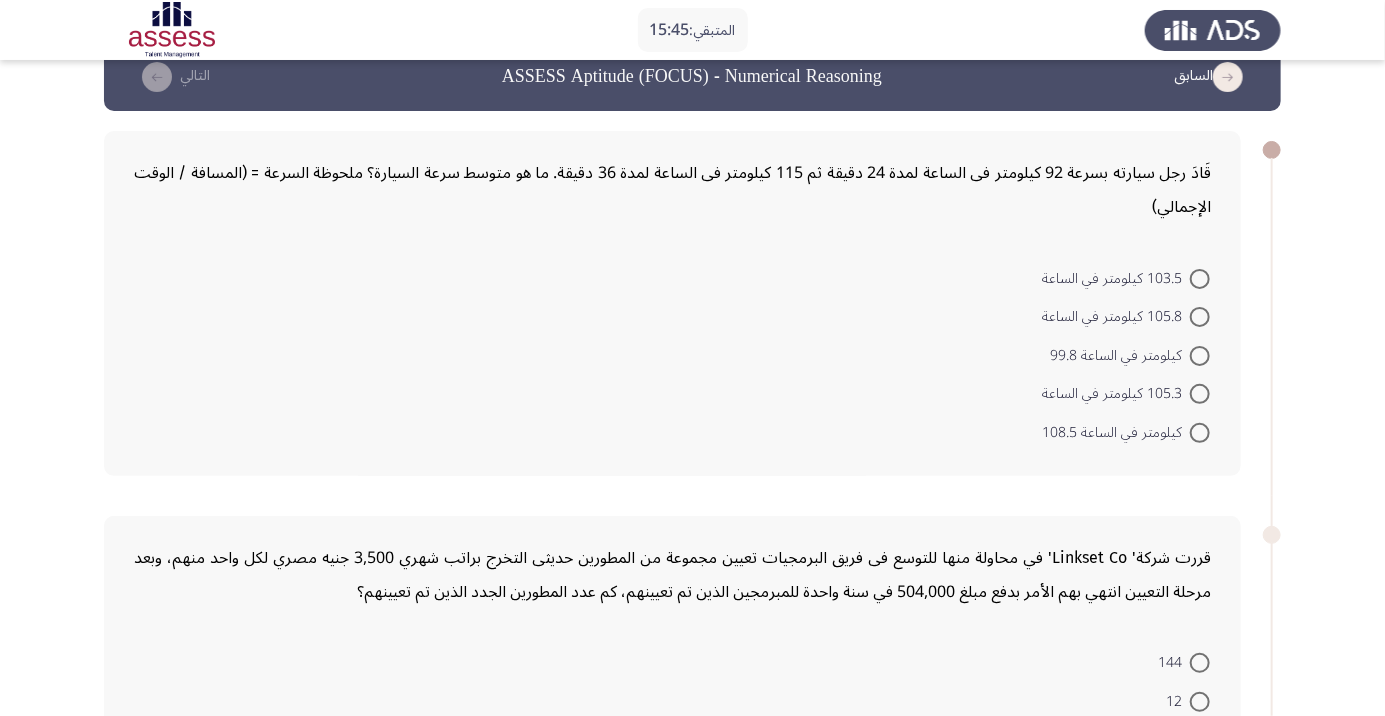 click on "105.8 كيلومتر في الساعة" at bounding box center (1126, 316) 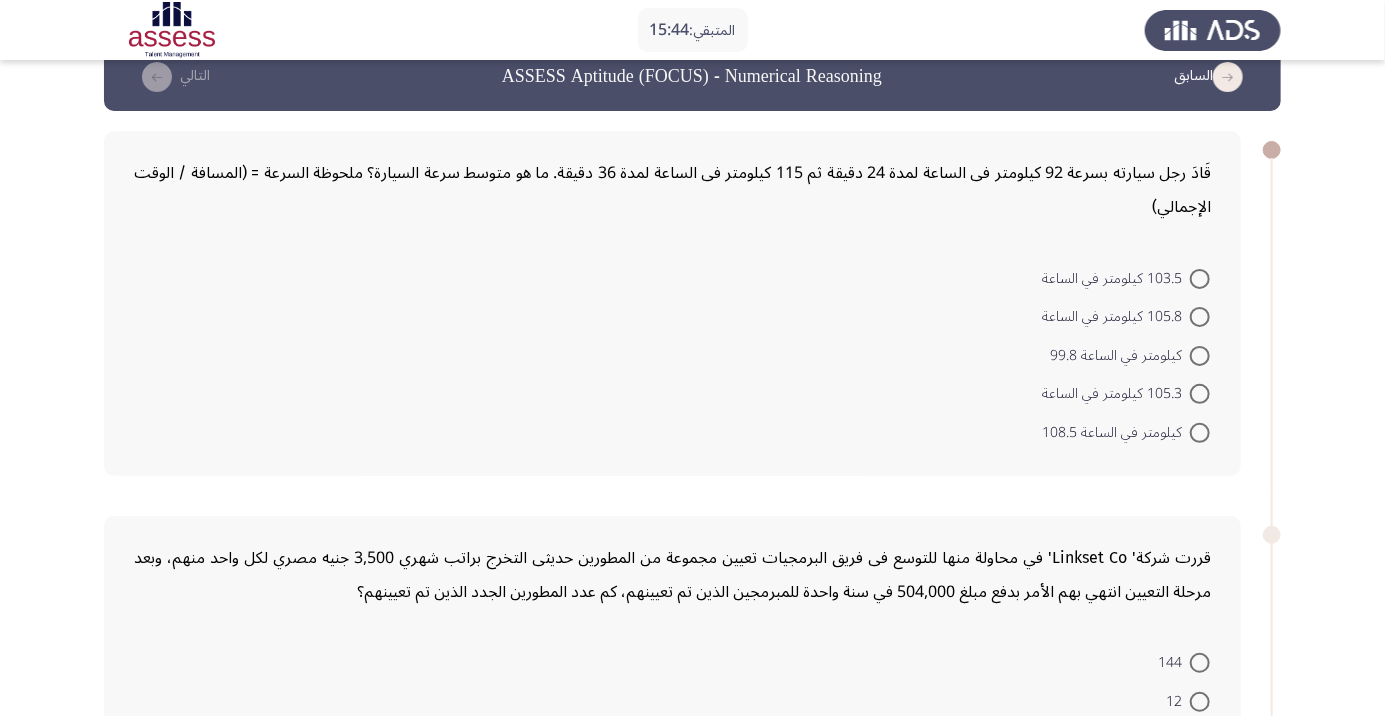 click at bounding box center (1200, 279) 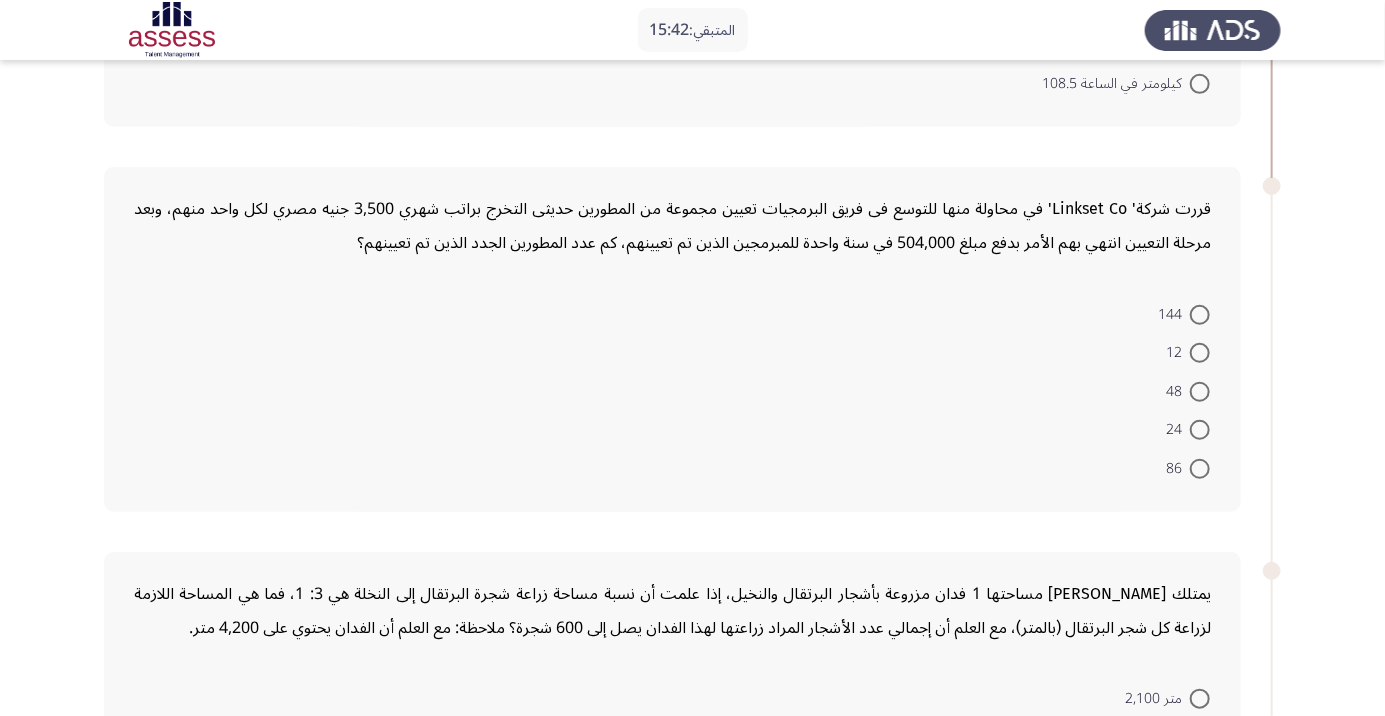 scroll, scrollTop: 408, scrollLeft: 0, axis: vertical 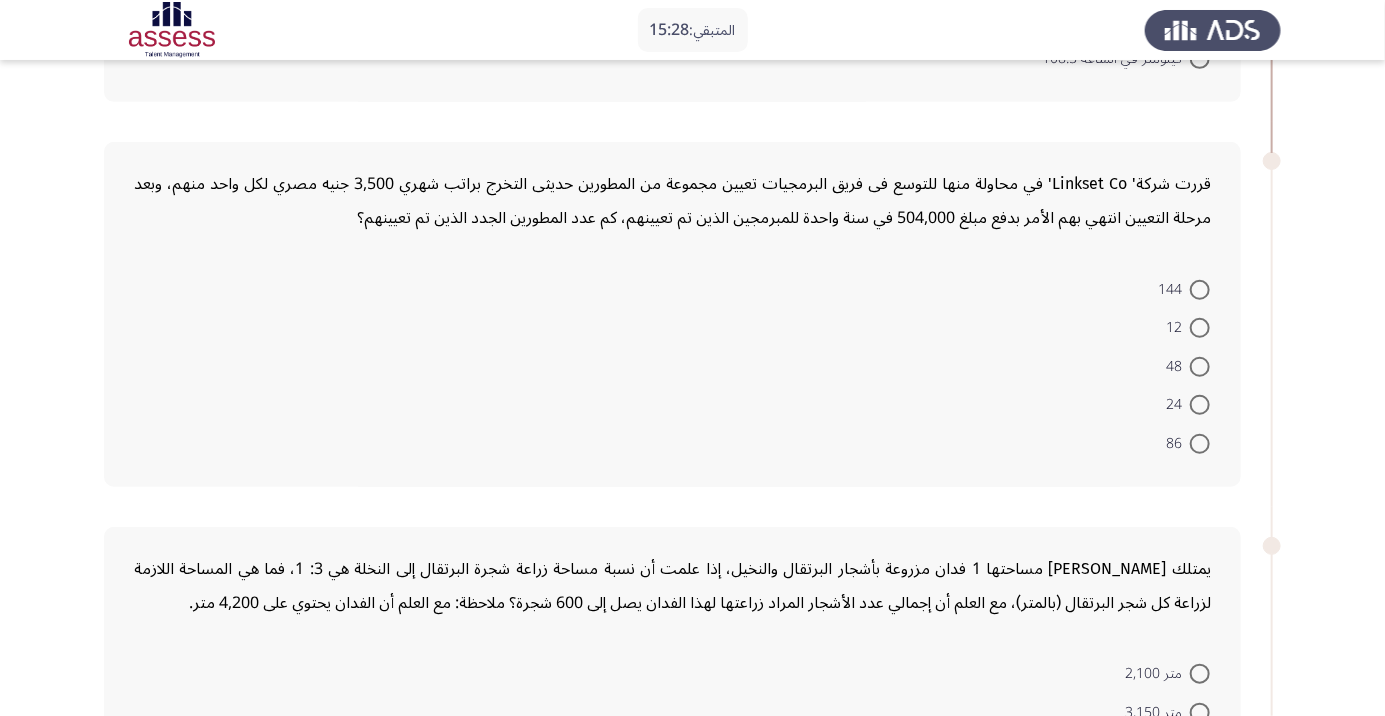 click at bounding box center (1200, 328) 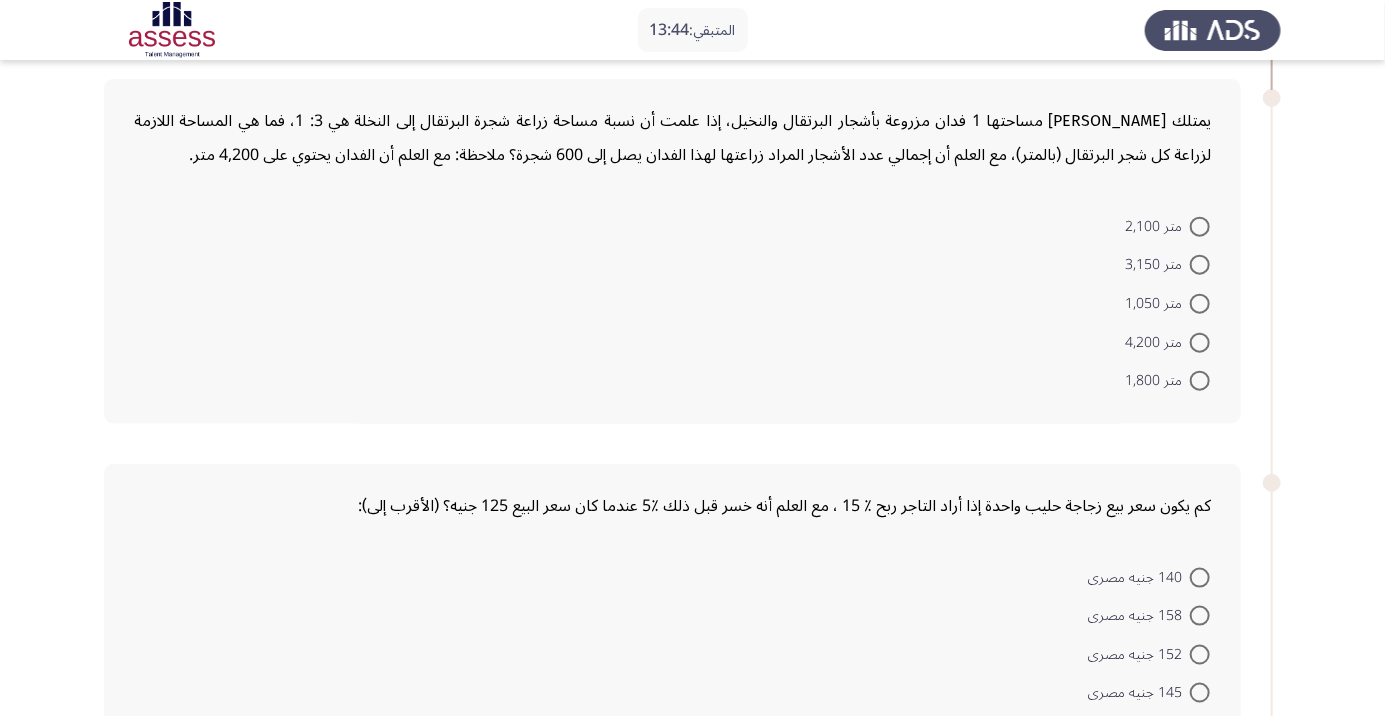 scroll, scrollTop: 852, scrollLeft: 0, axis: vertical 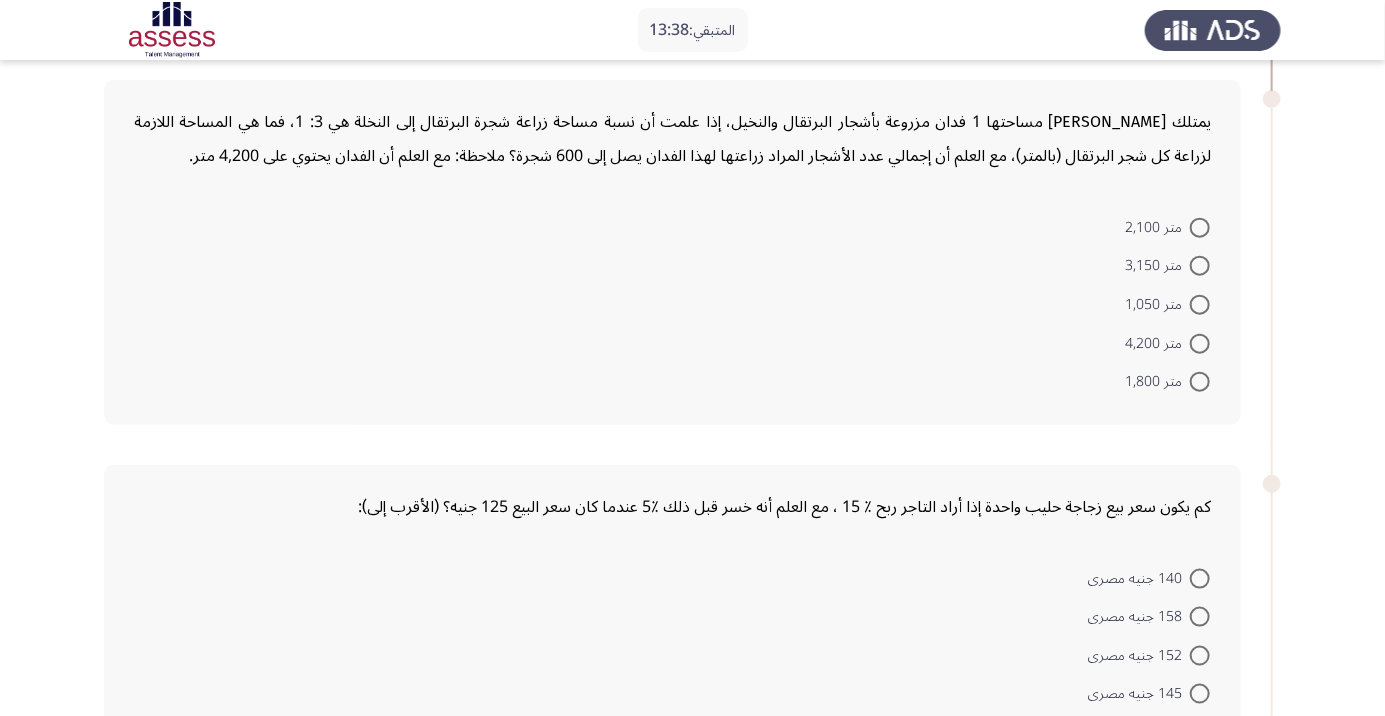 click at bounding box center [1200, 344] 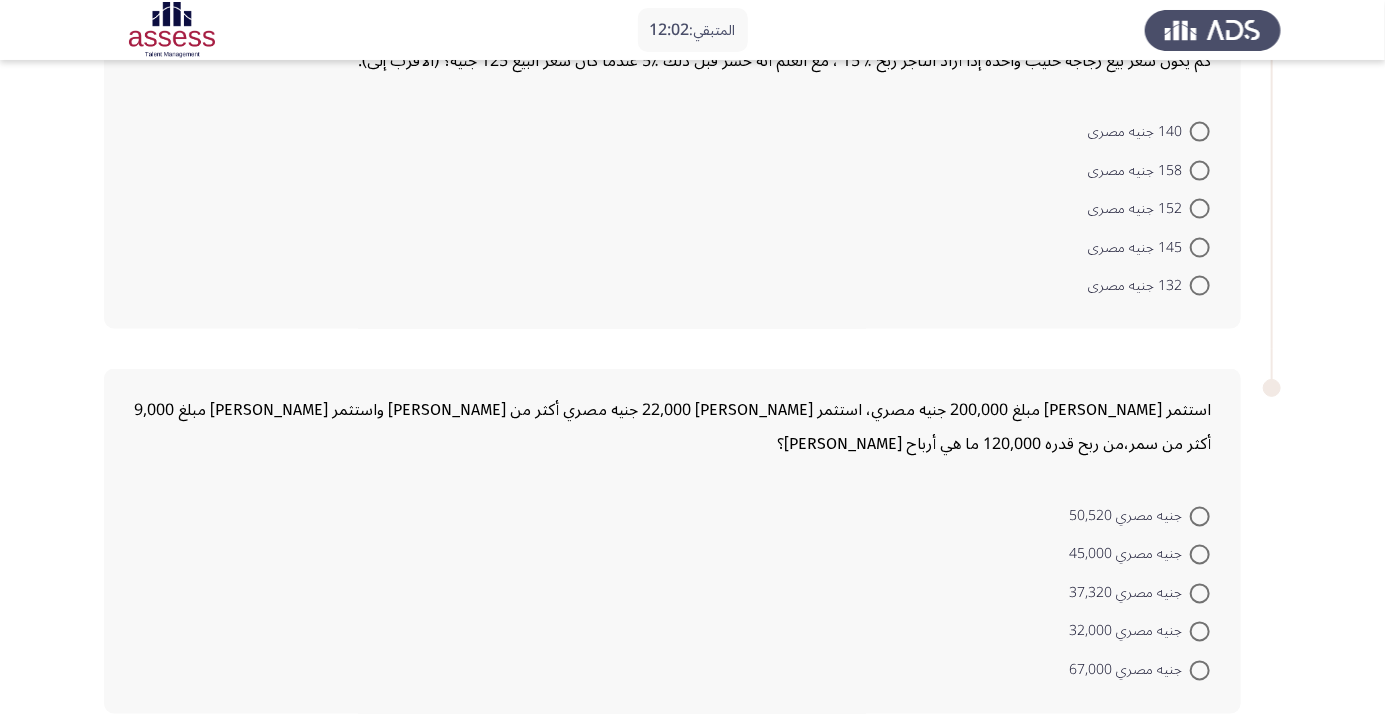 scroll, scrollTop: 1300, scrollLeft: 0, axis: vertical 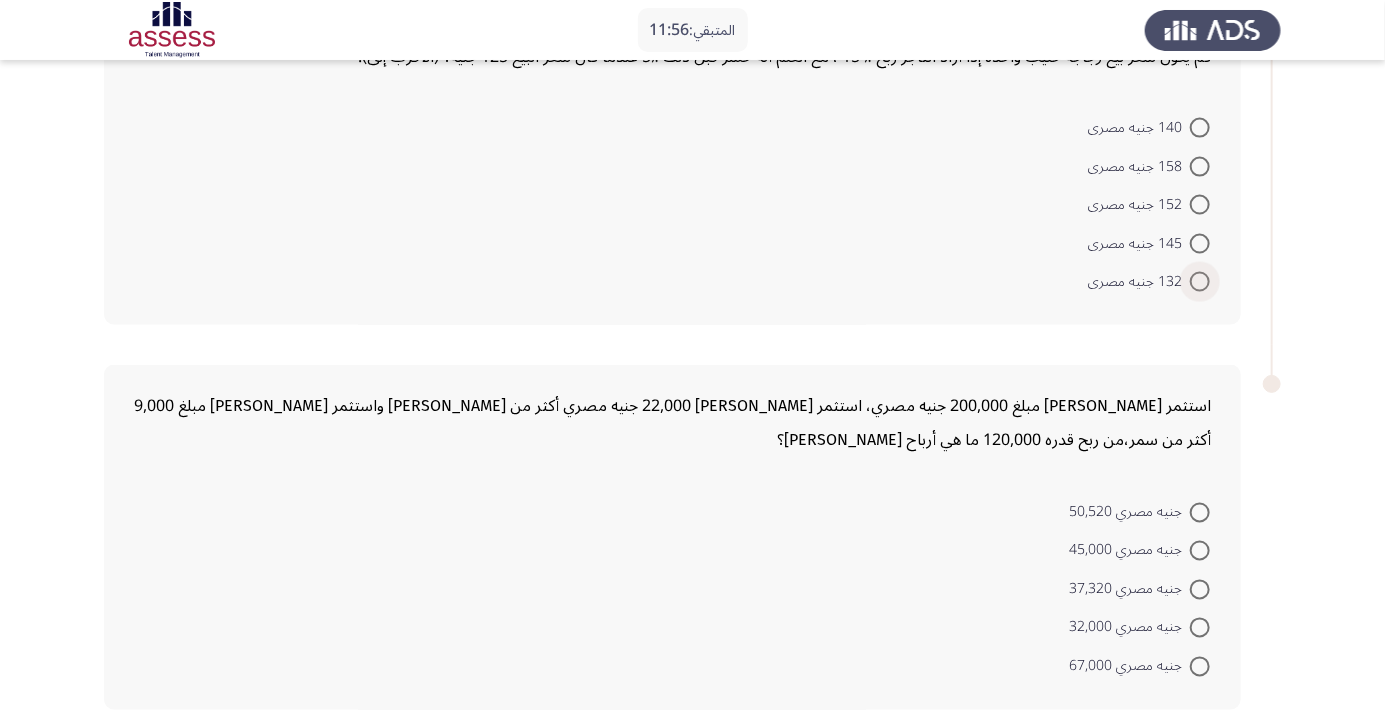 click at bounding box center (1200, 282) 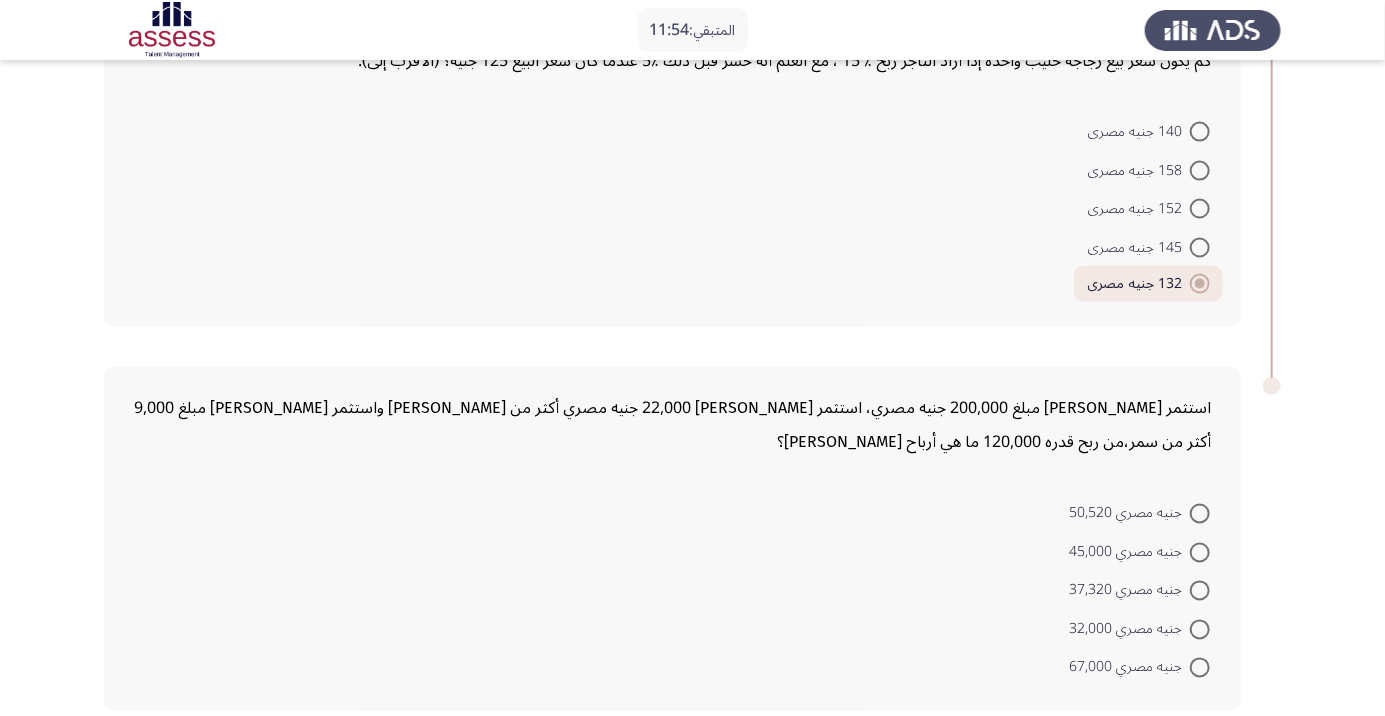 scroll, scrollTop: 1292, scrollLeft: 0, axis: vertical 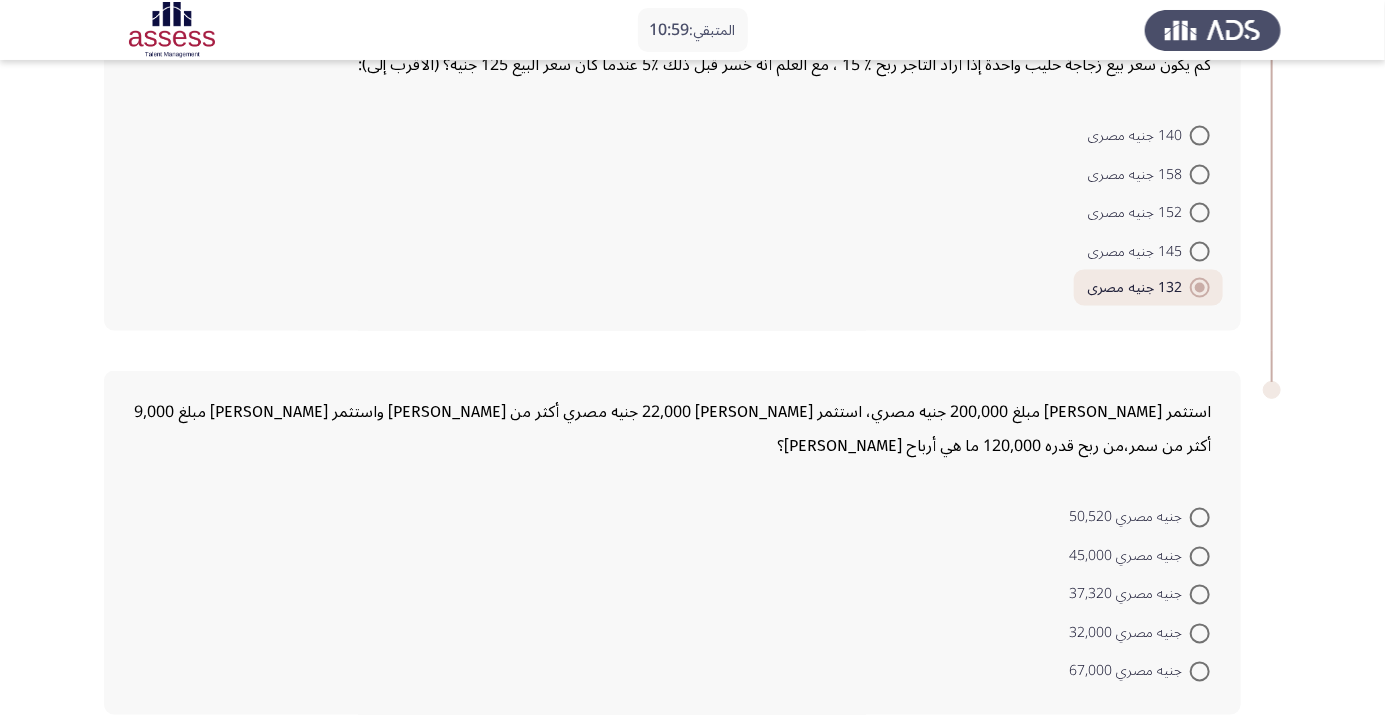 click at bounding box center (1200, 595) 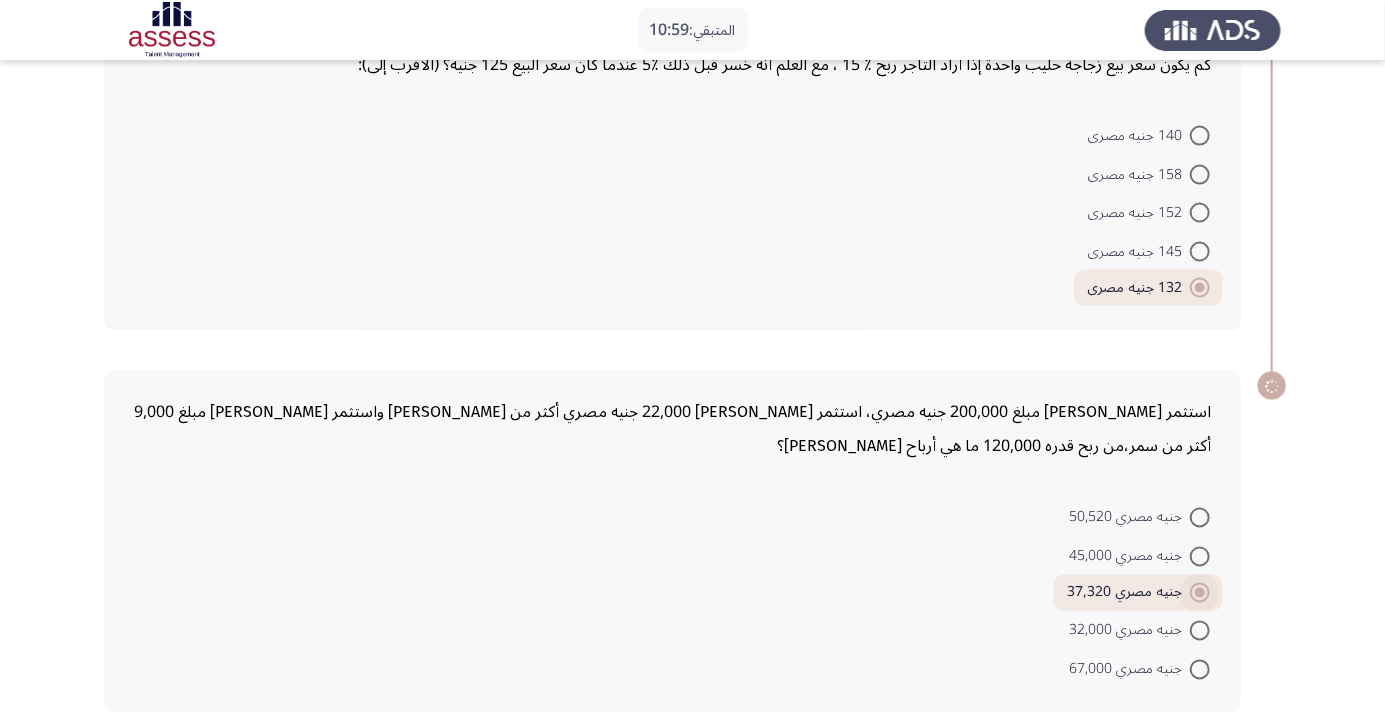 scroll, scrollTop: 1290, scrollLeft: 0, axis: vertical 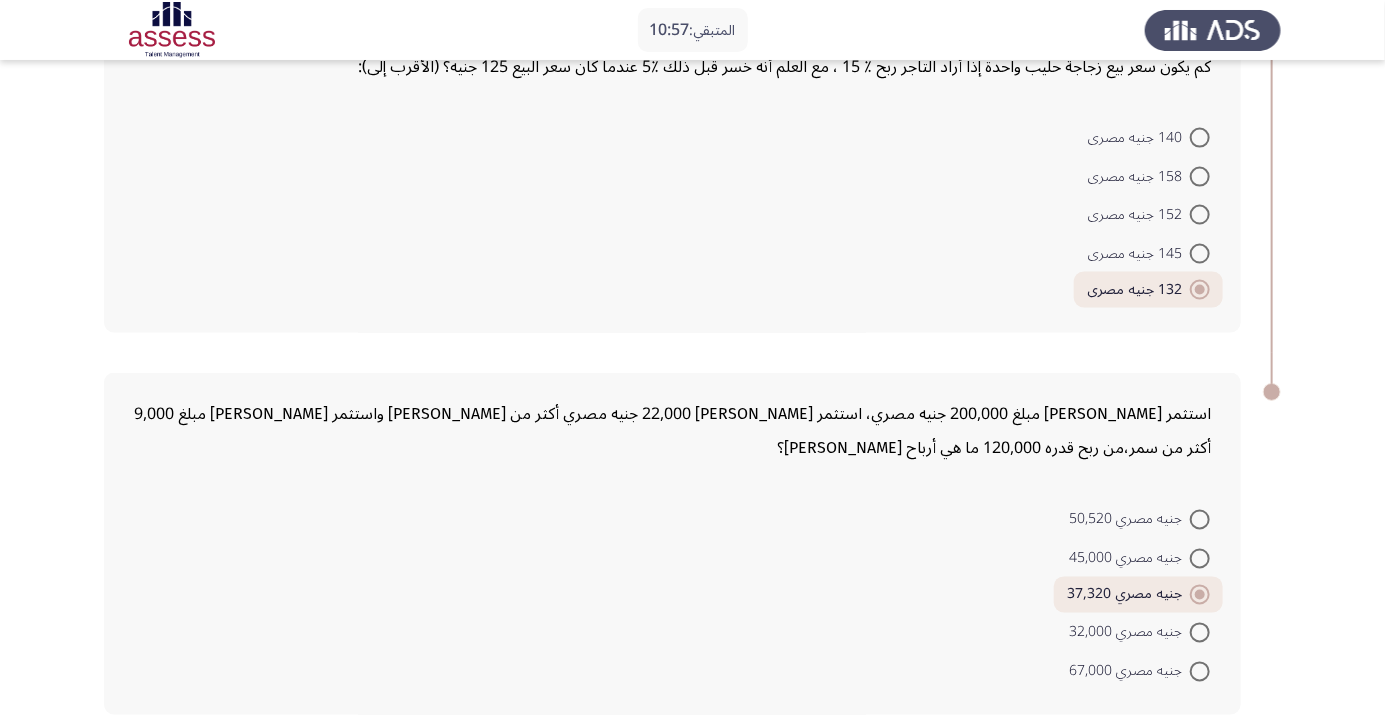 click on "التالي" 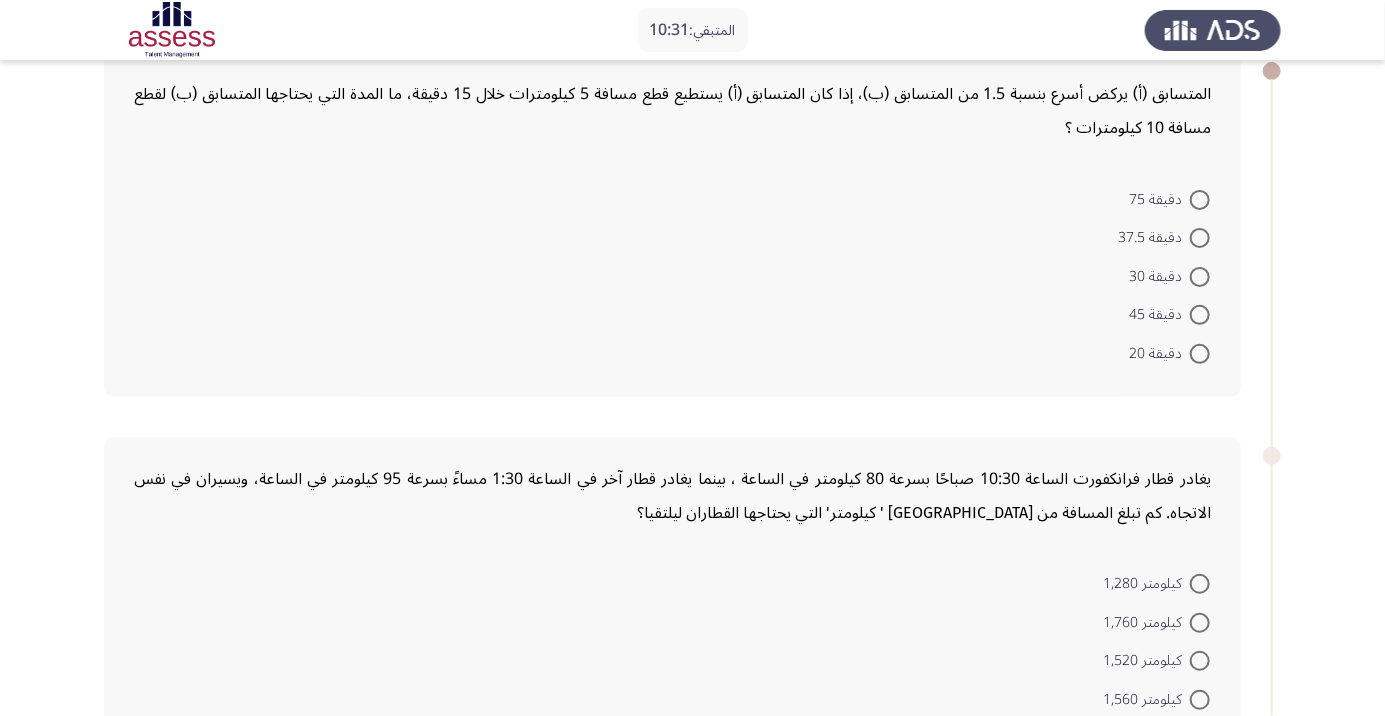 scroll, scrollTop: 118, scrollLeft: 0, axis: vertical 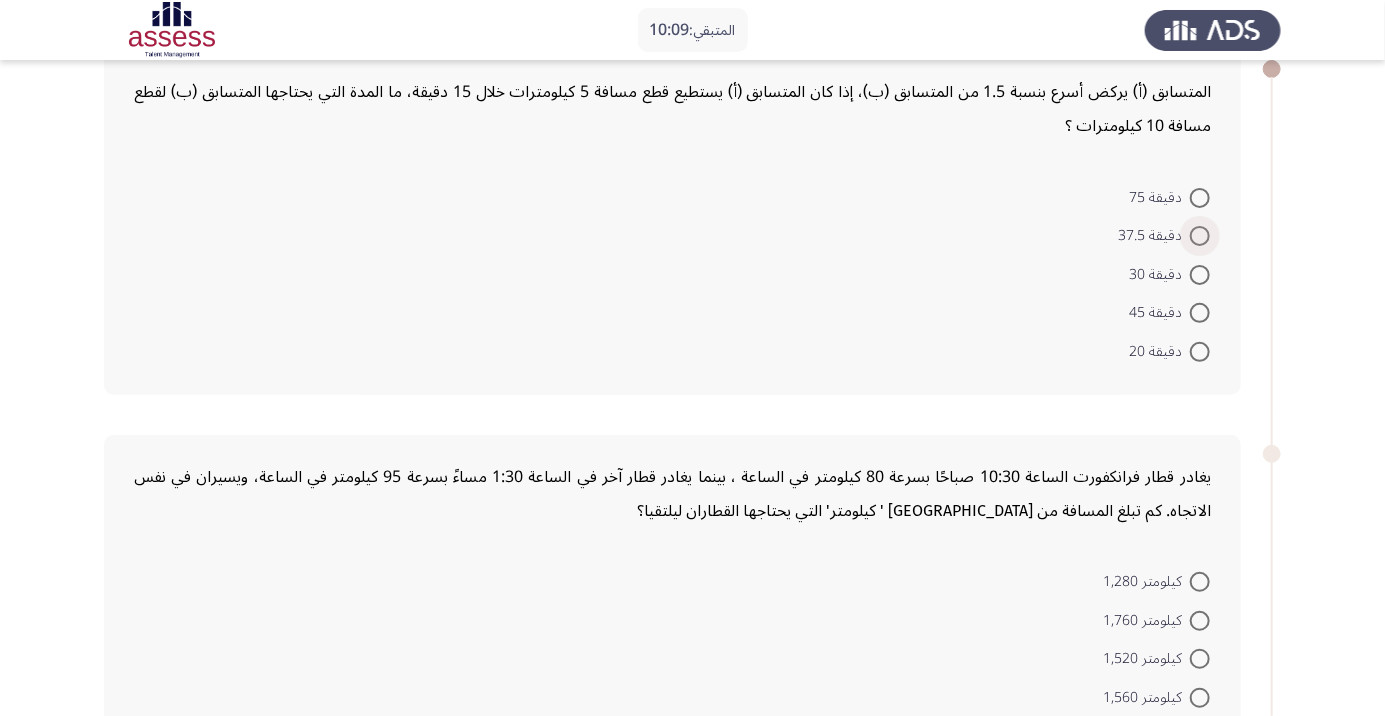 click at bounding box center (1200, 236) 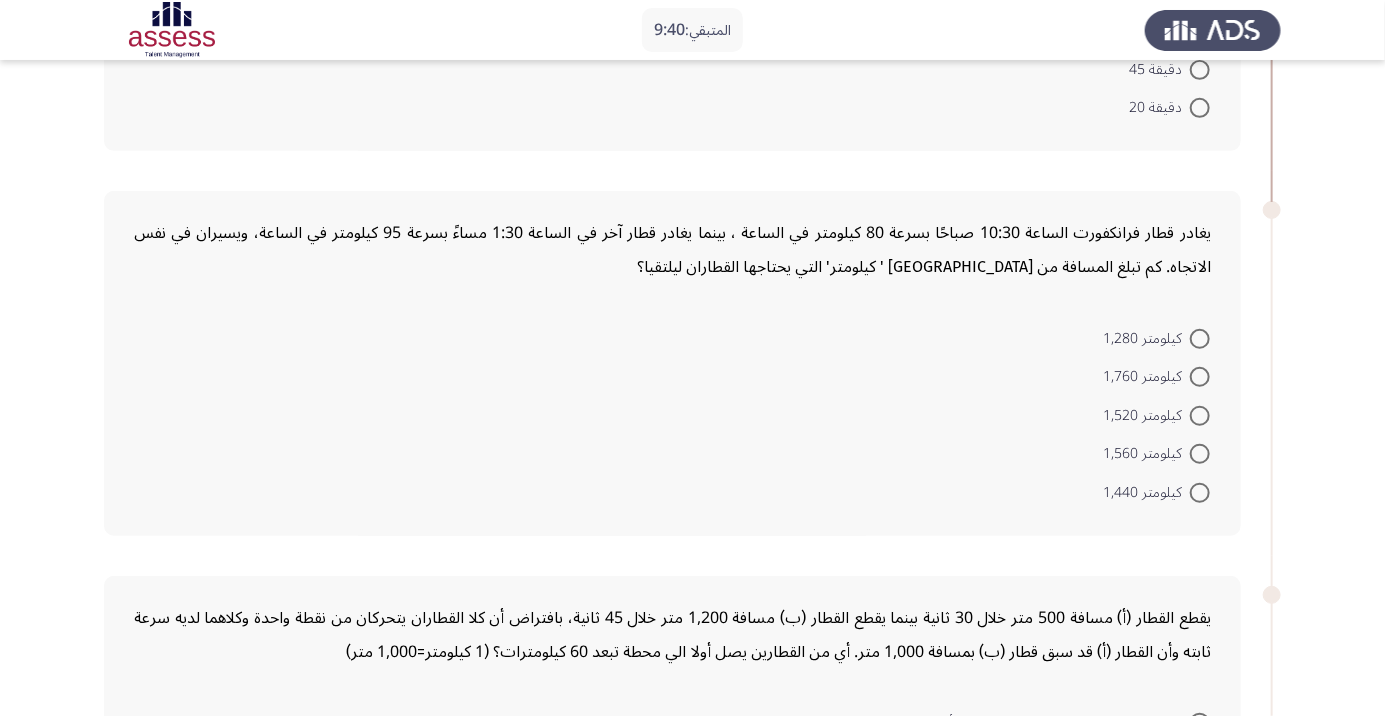 scroll, scrollTop: 350, scrollLeft: 0, axis: vertical 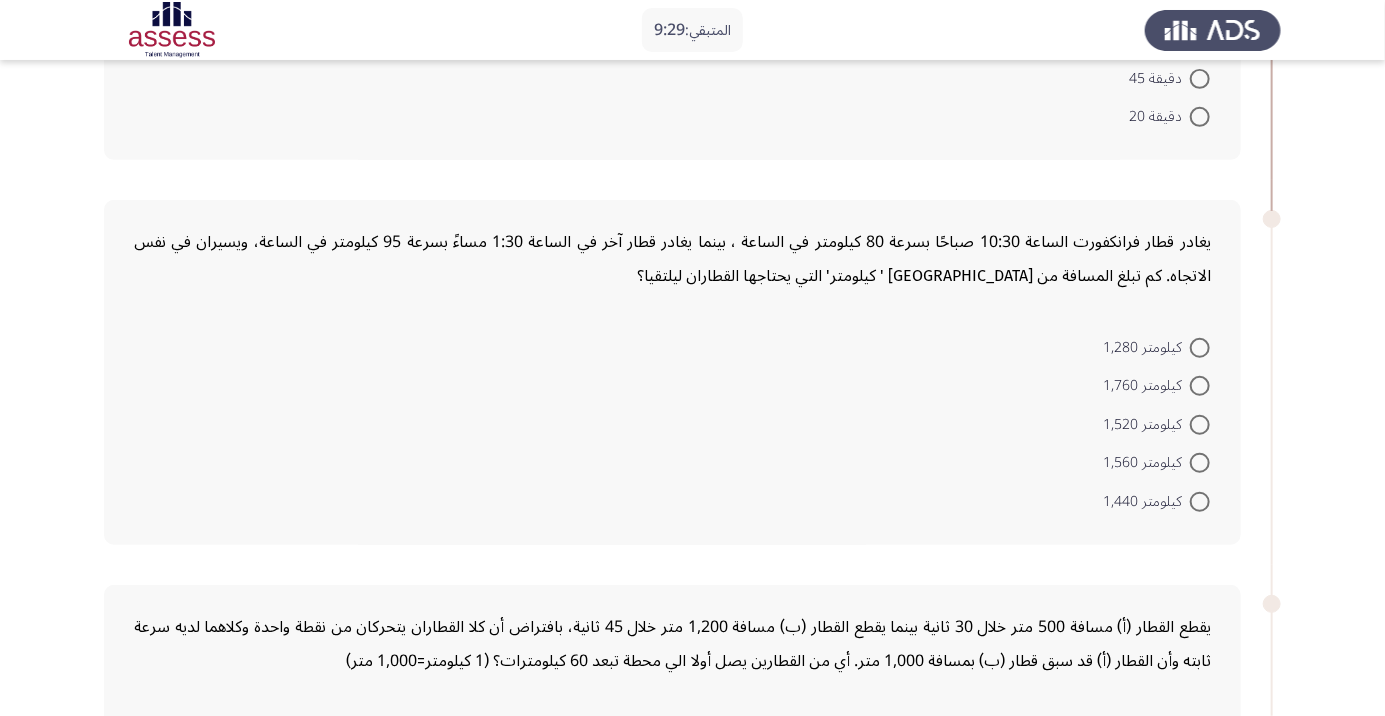 click at bounding box center [1200, 463] 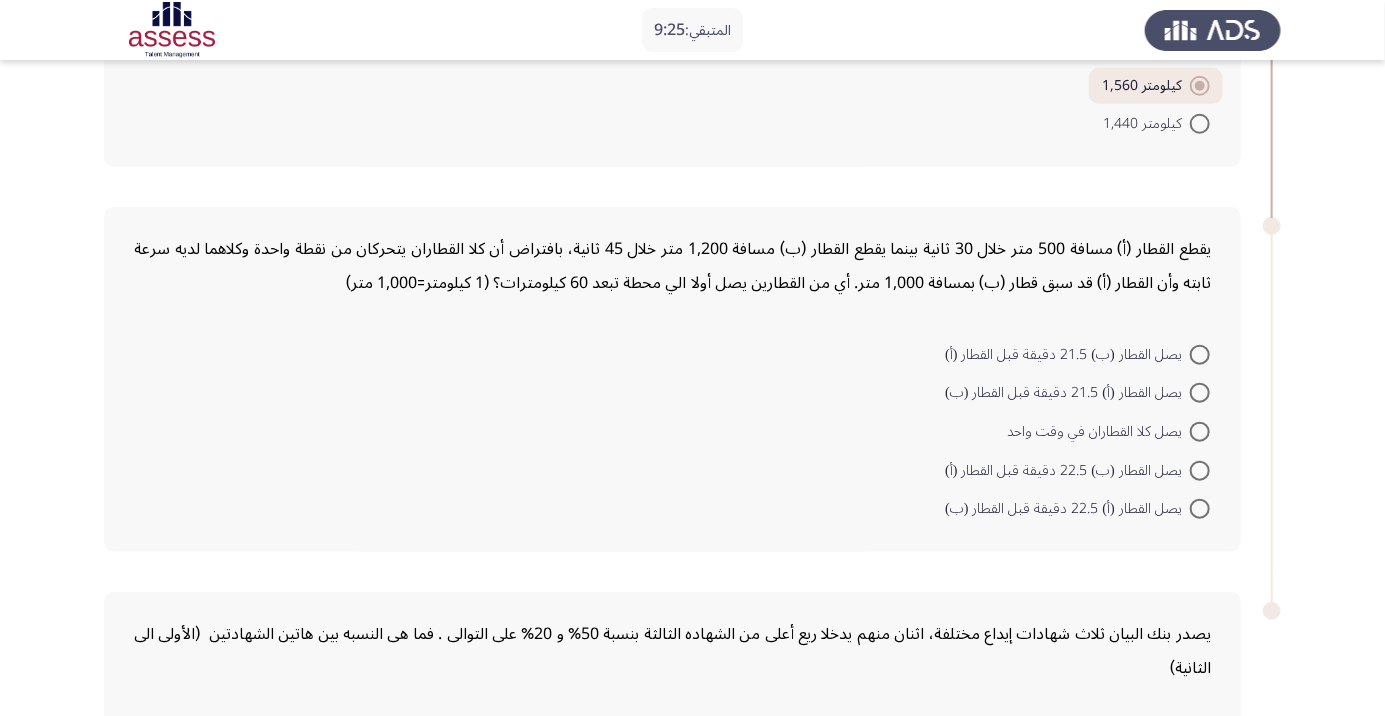 scroll, scrollTop: 727, scrollLeft: 0, axis: vertical 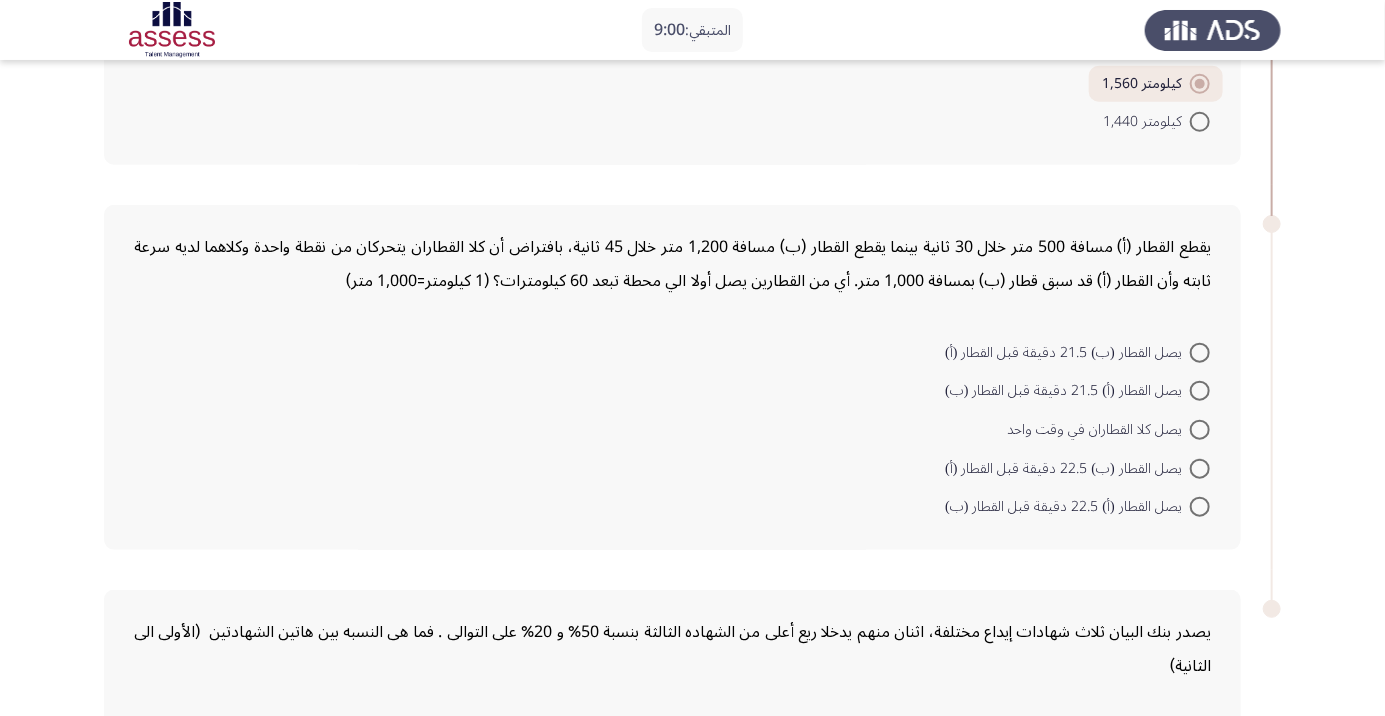 click on "يصل القطار (ب) 22.5 دقيقة قبل القطار (أ)" at bounding box center (1077, 467) 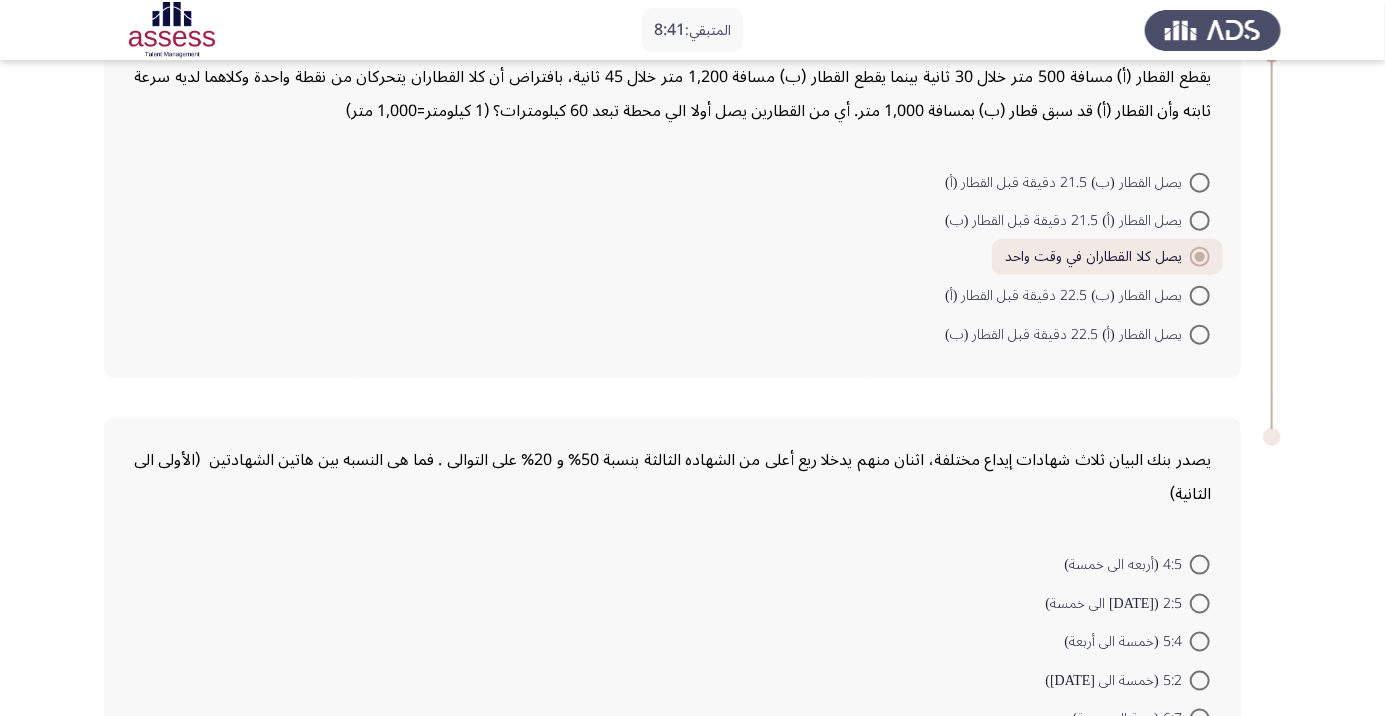 scroll, scrollTop: 945, scrollLeft: 0, axis: vertical 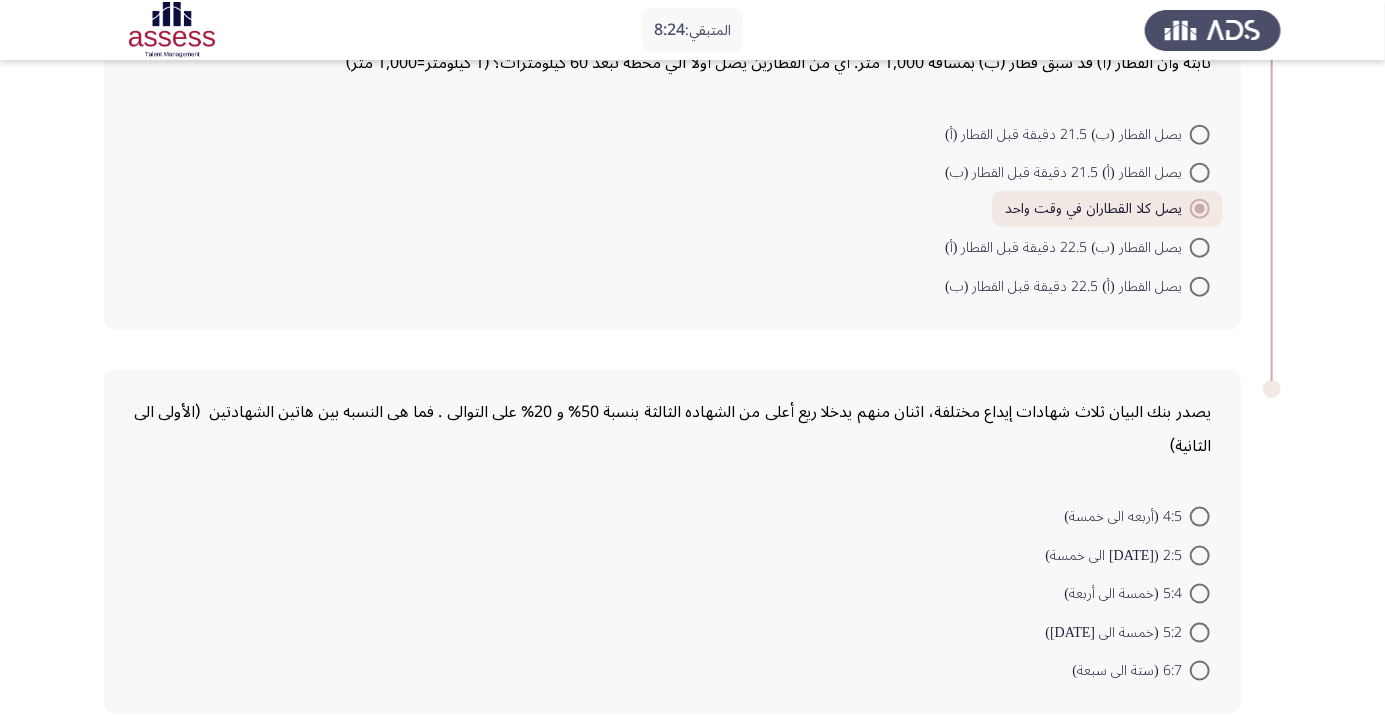 click at bounding box center [1200, 556] 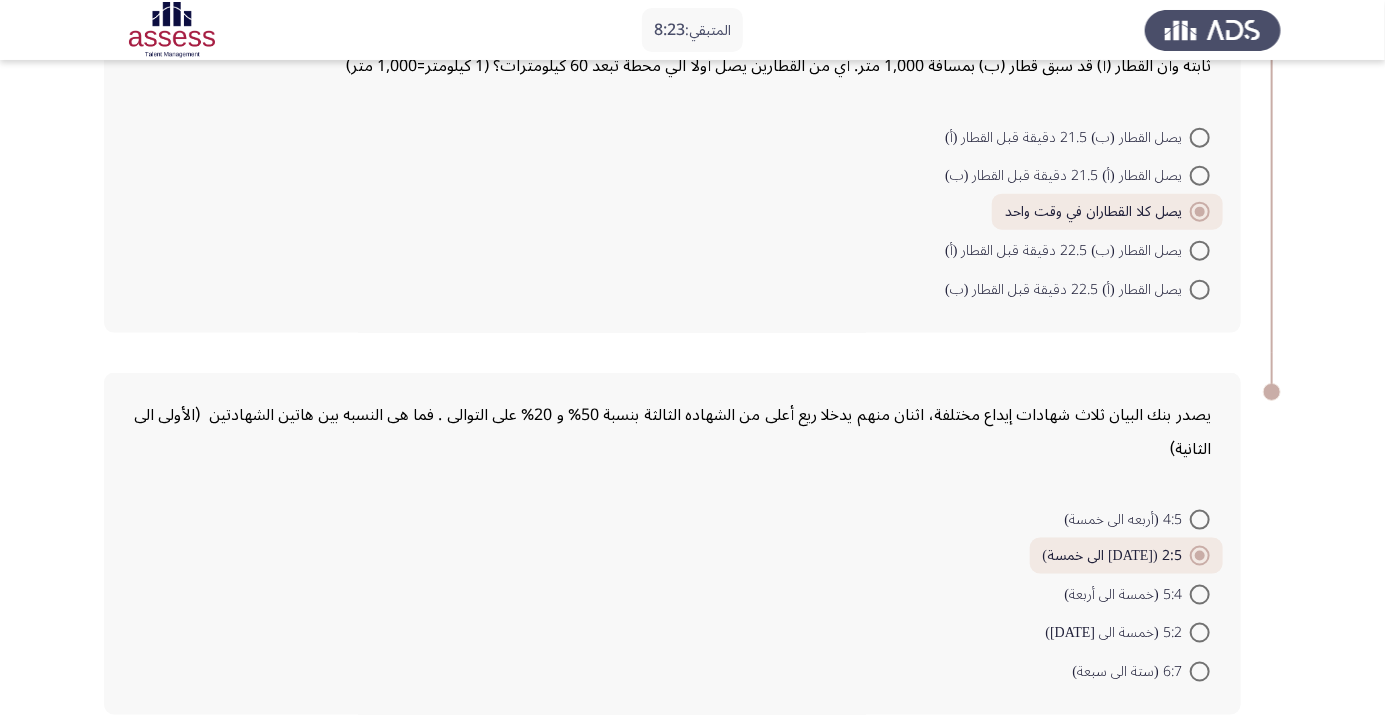 click on "التالي" 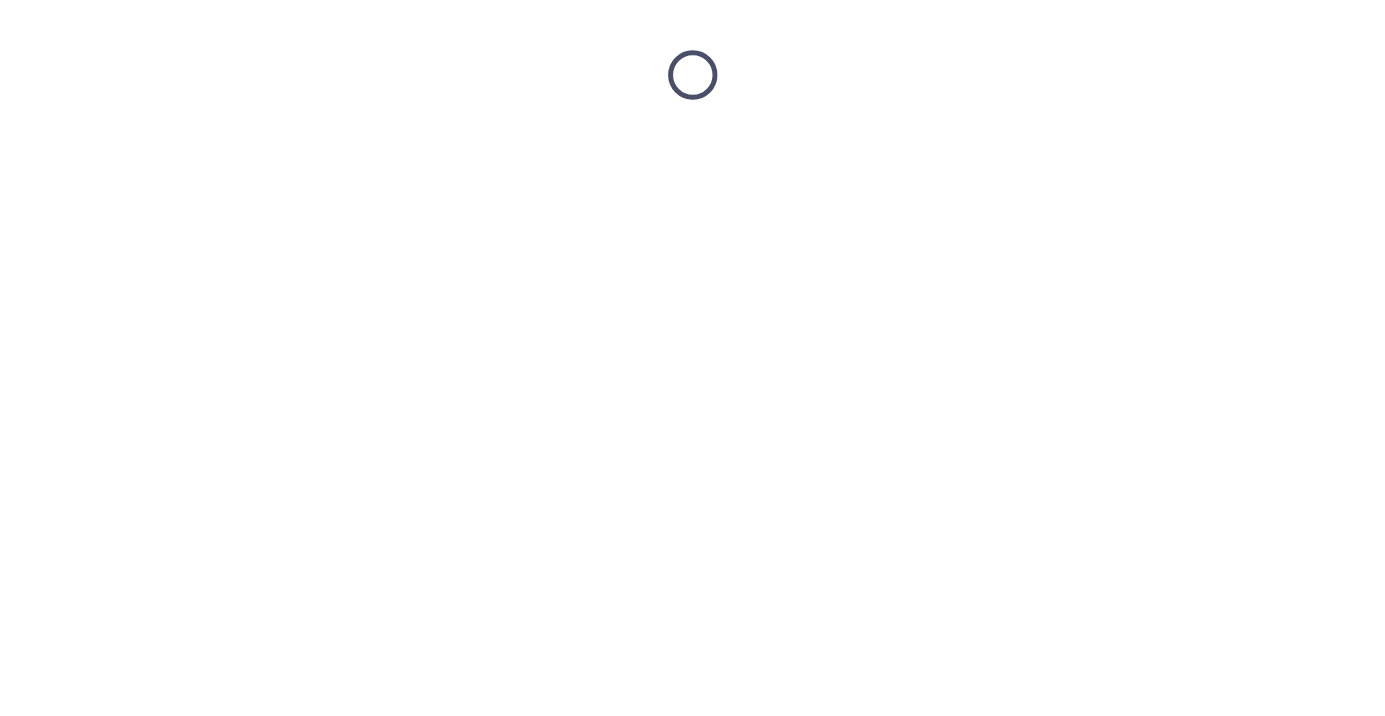 scroll, scrollTop: 0, scrollLeft: 0, axis: both 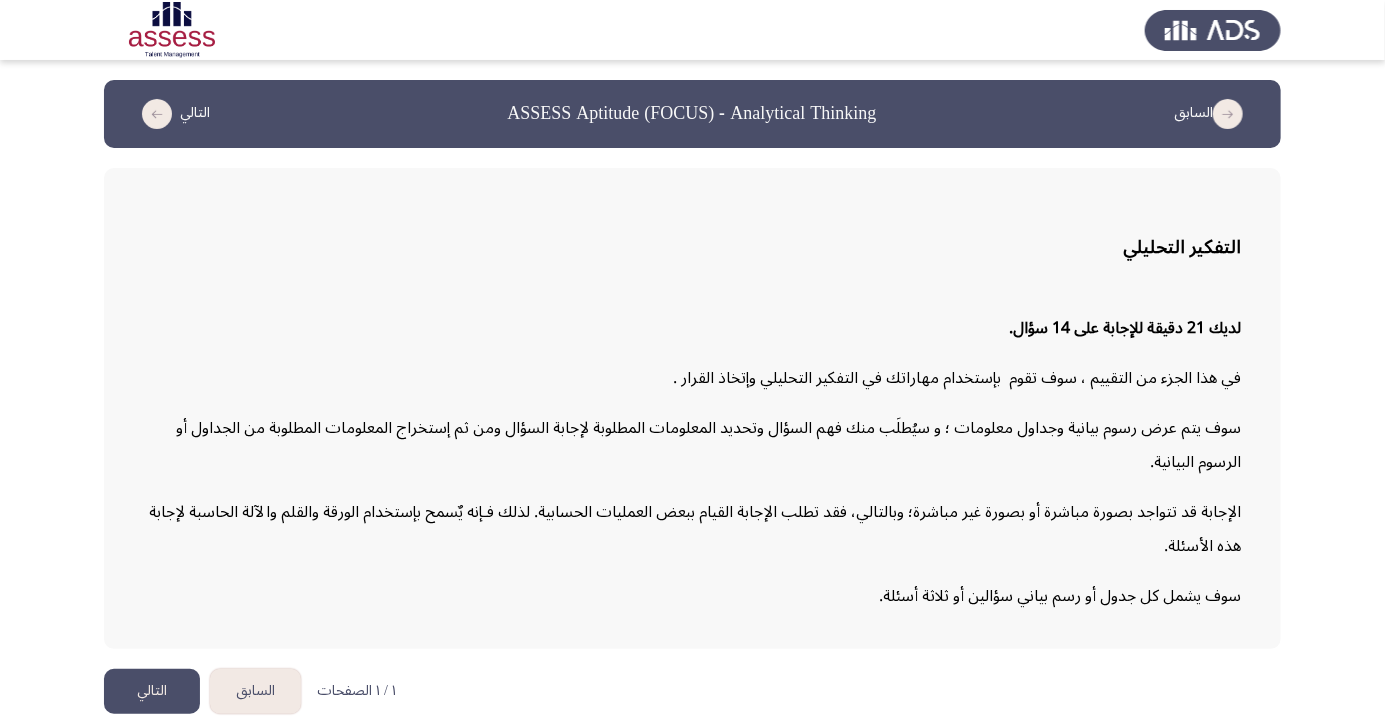 click on "التالي" 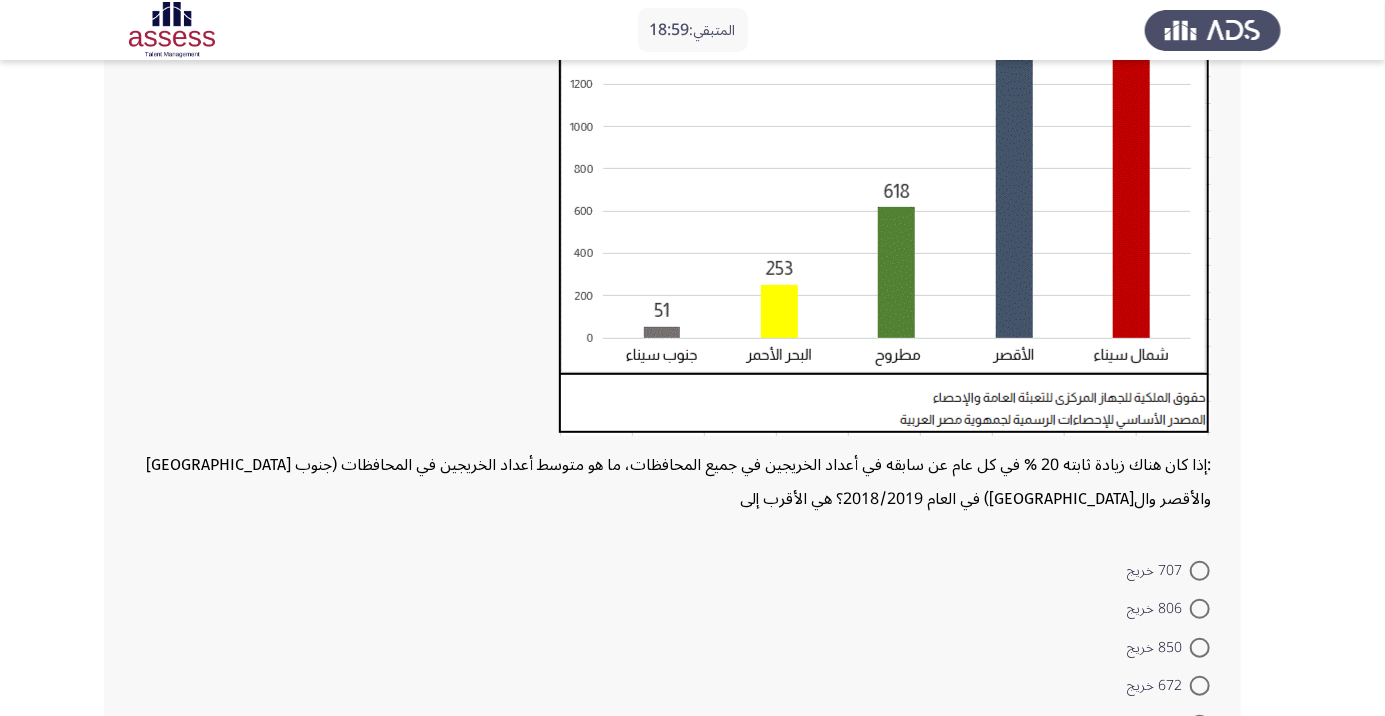 scroll, scrollTop: 315, scrollLeft: 0, axis: vertical 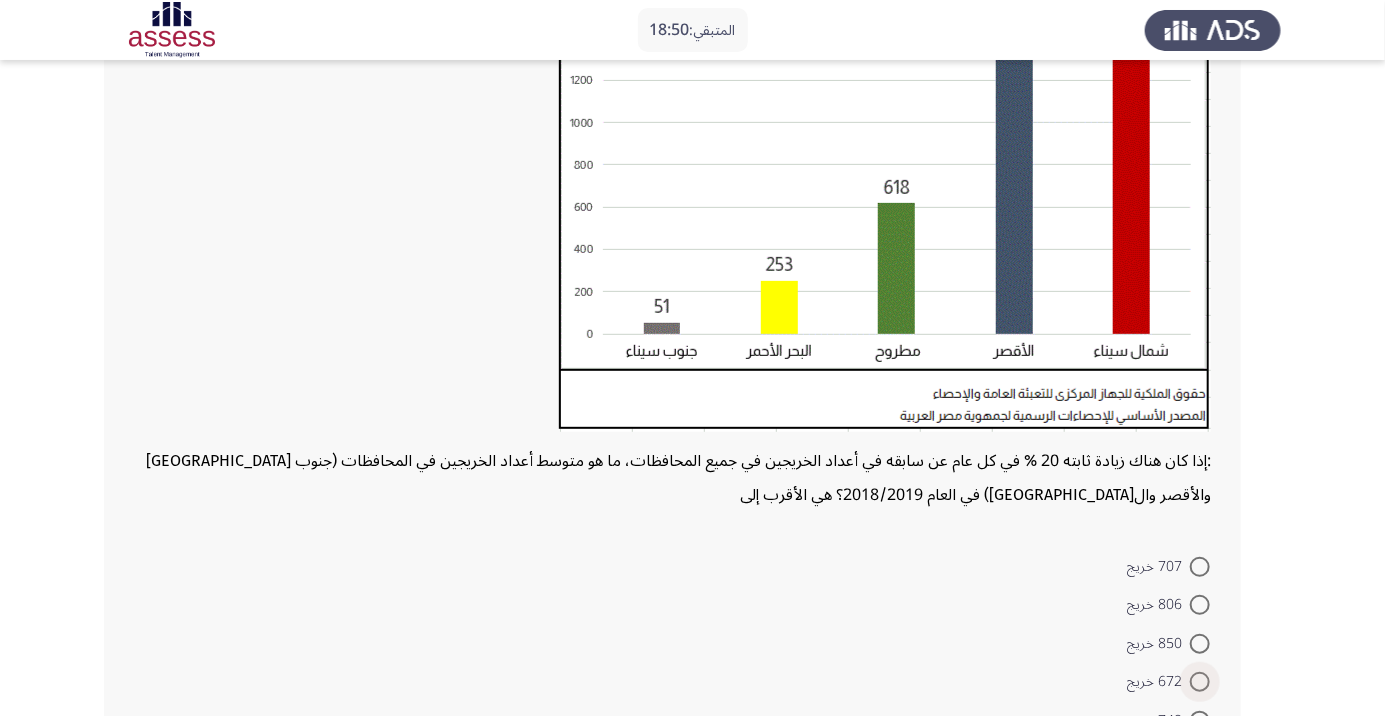 click at bounding box center [1200, 682] 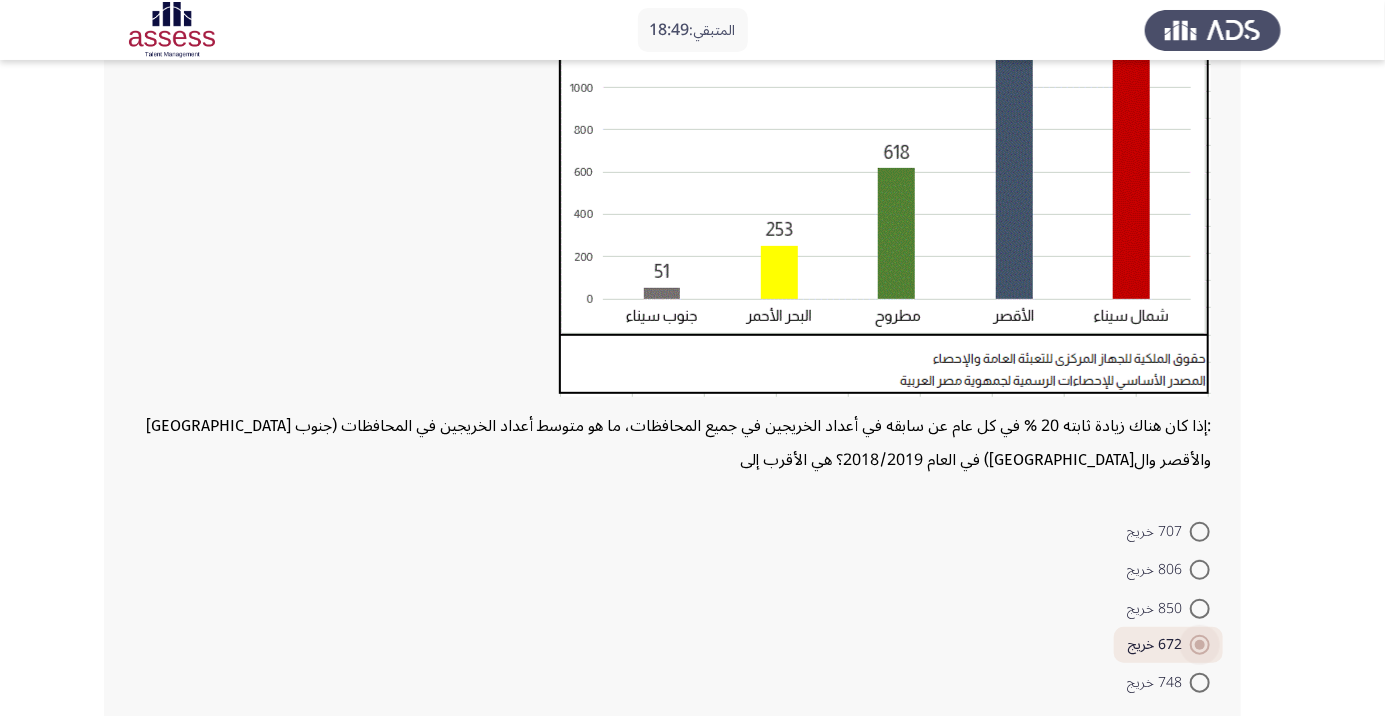 scroll, scrollTop: 364, scrollLeft: 0, axis: vertical 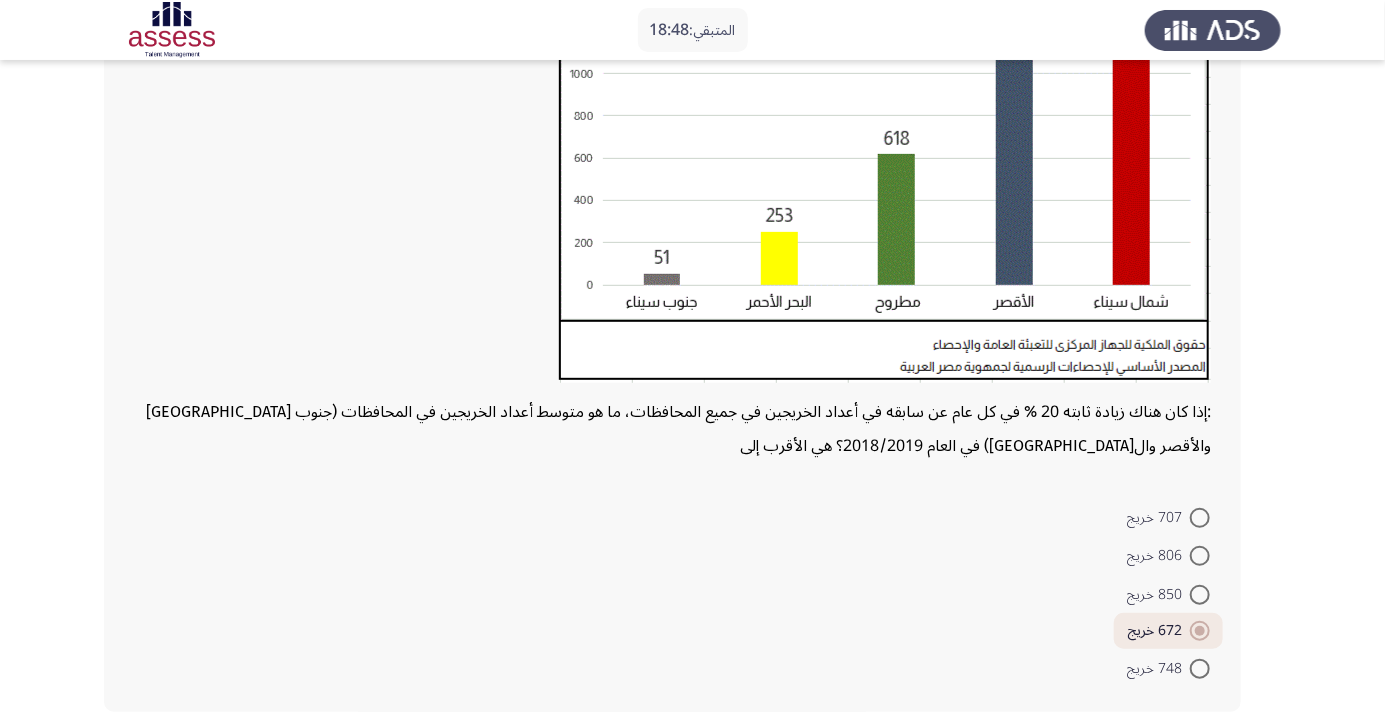 click on "التالي" 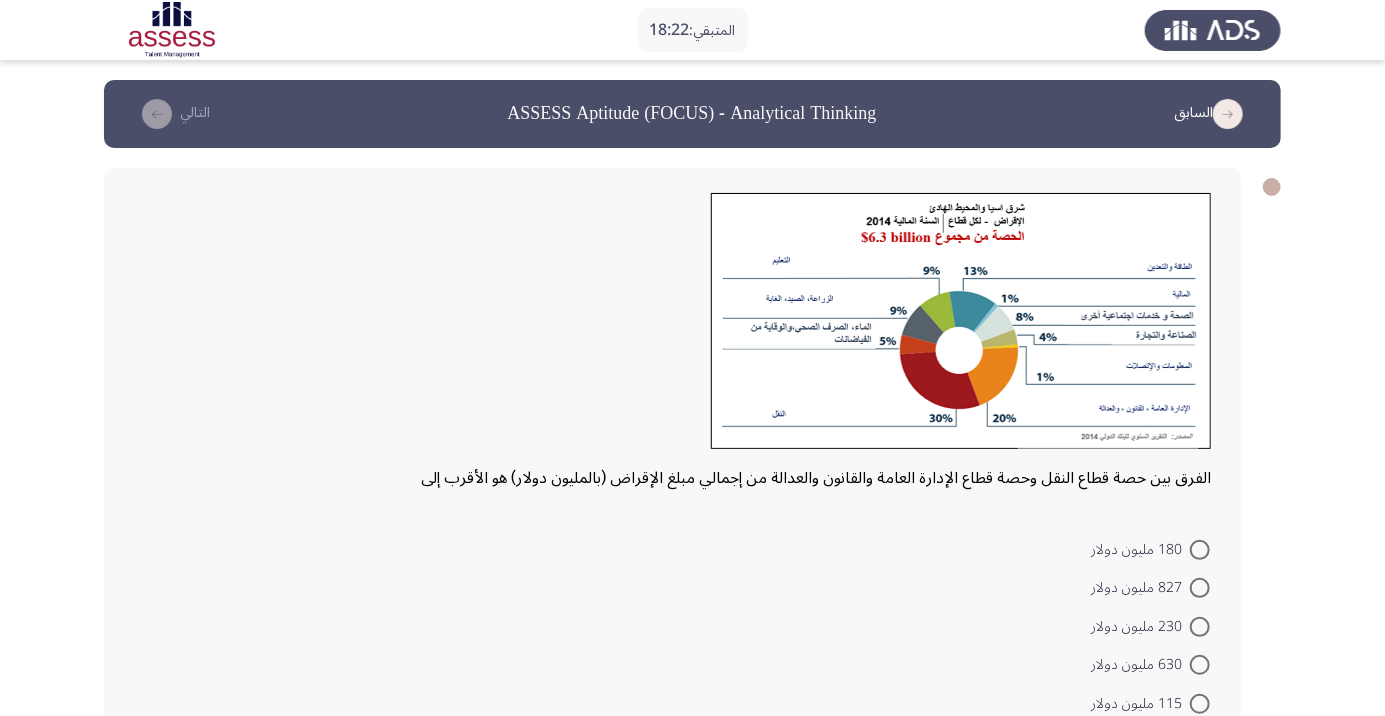 scroll, scrollTop: 34, scrollLeft: 0, axis: vertical 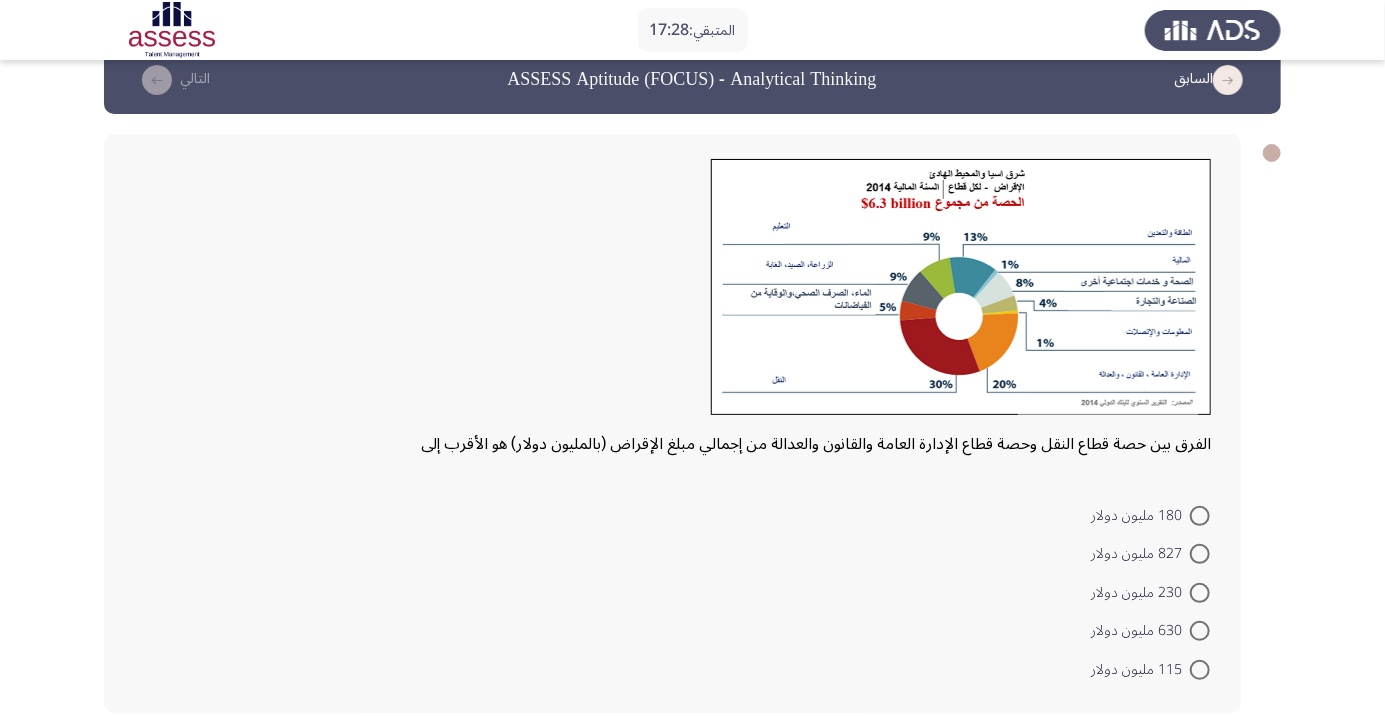 click at bounding box center [1200, 631] 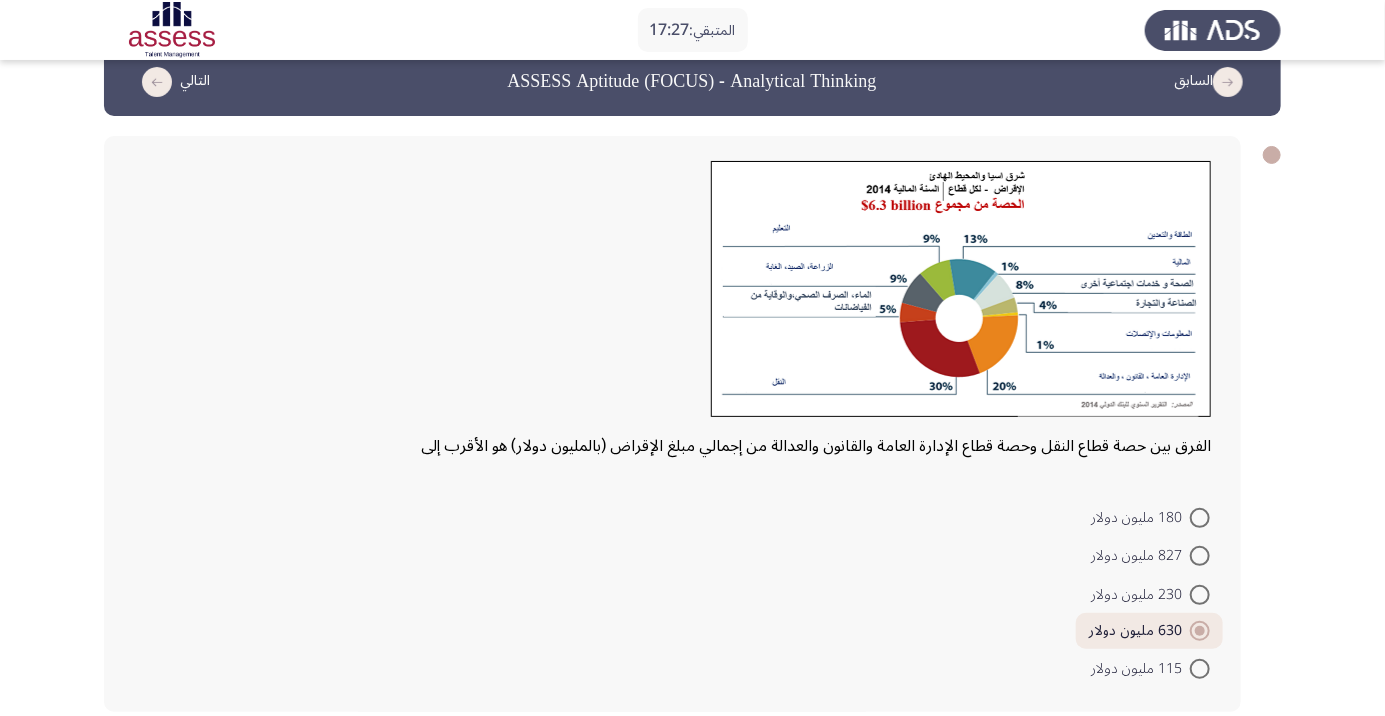 click on "التالي" 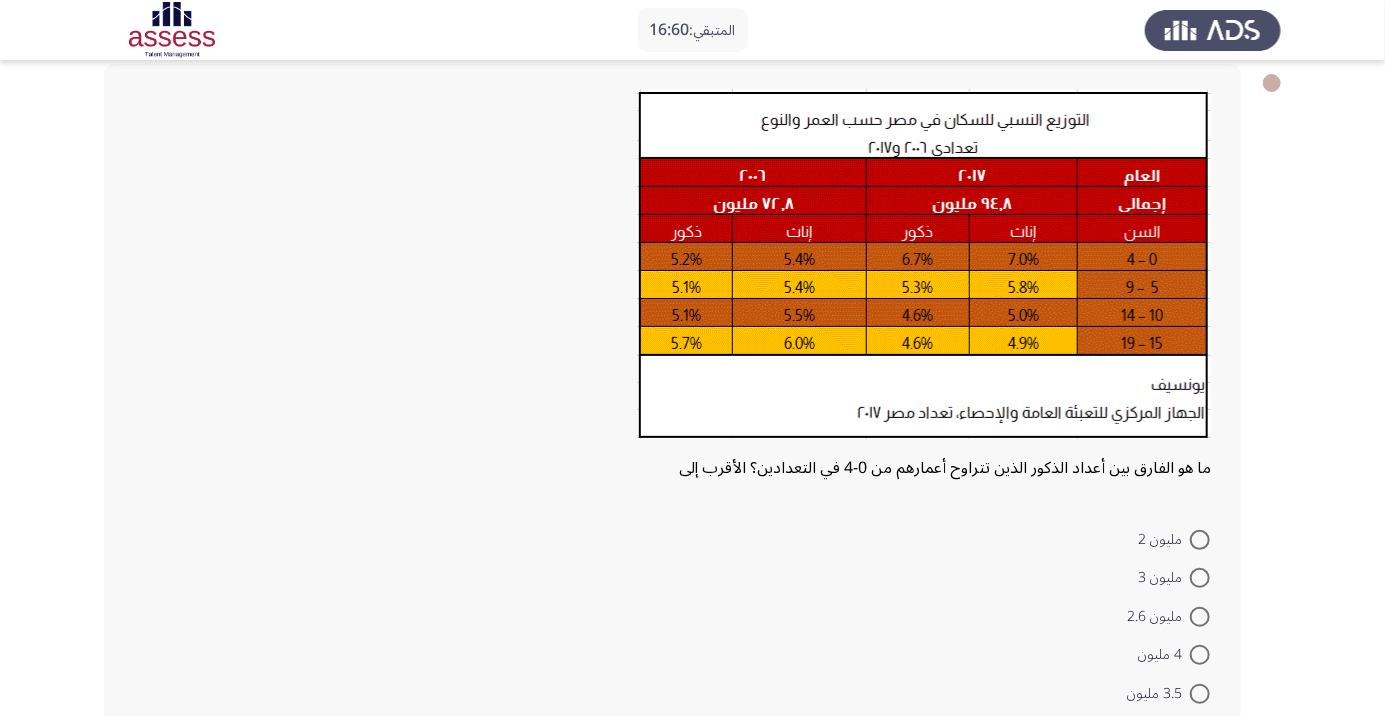 scroll, scrollTop: 111, scrollLeft: 0, axis: vertical 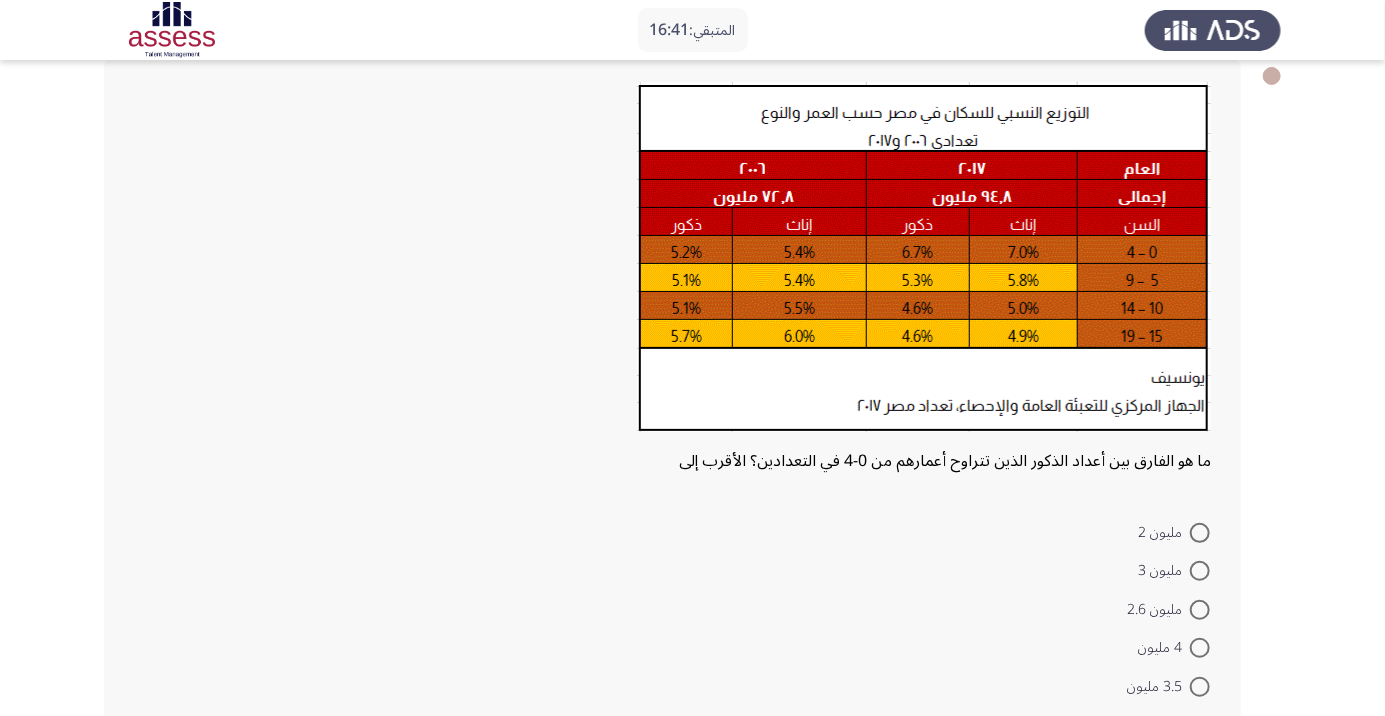 click on "3.5 مليون" at bounding box center (1158, 687) 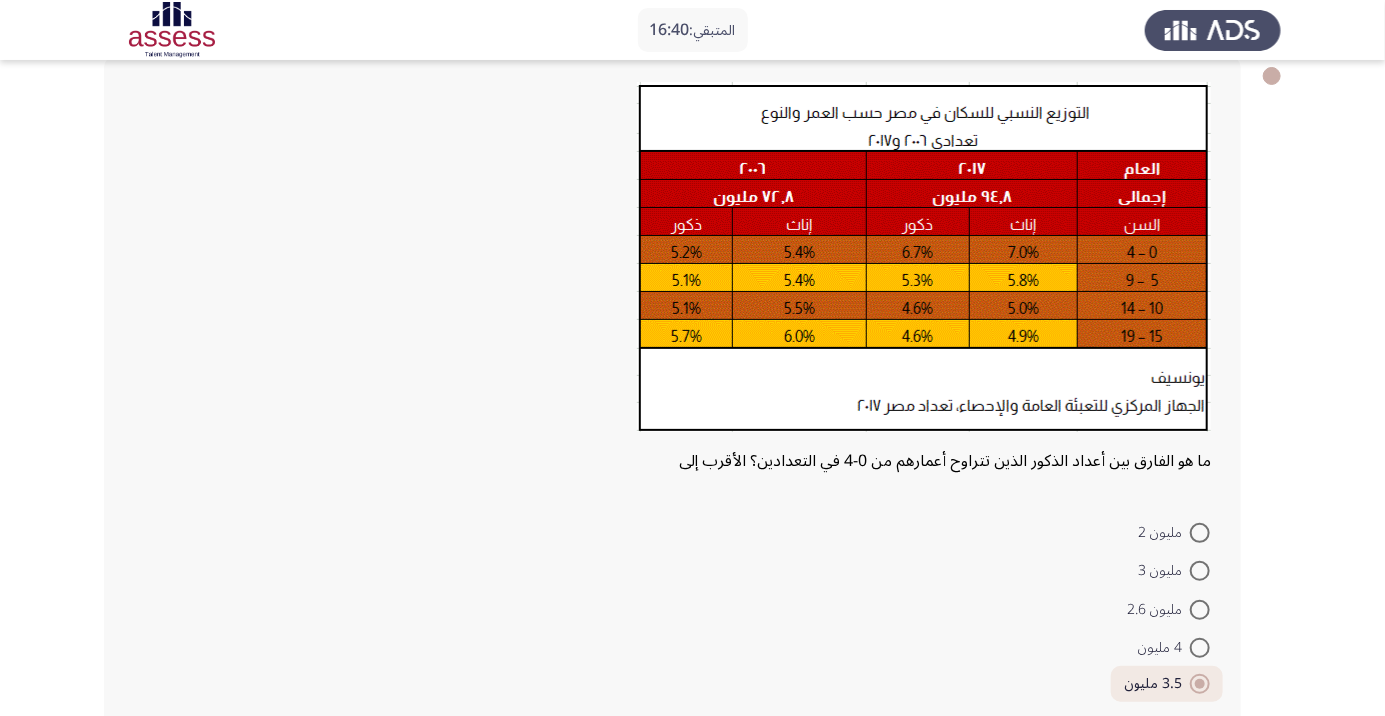 click on "التالي" 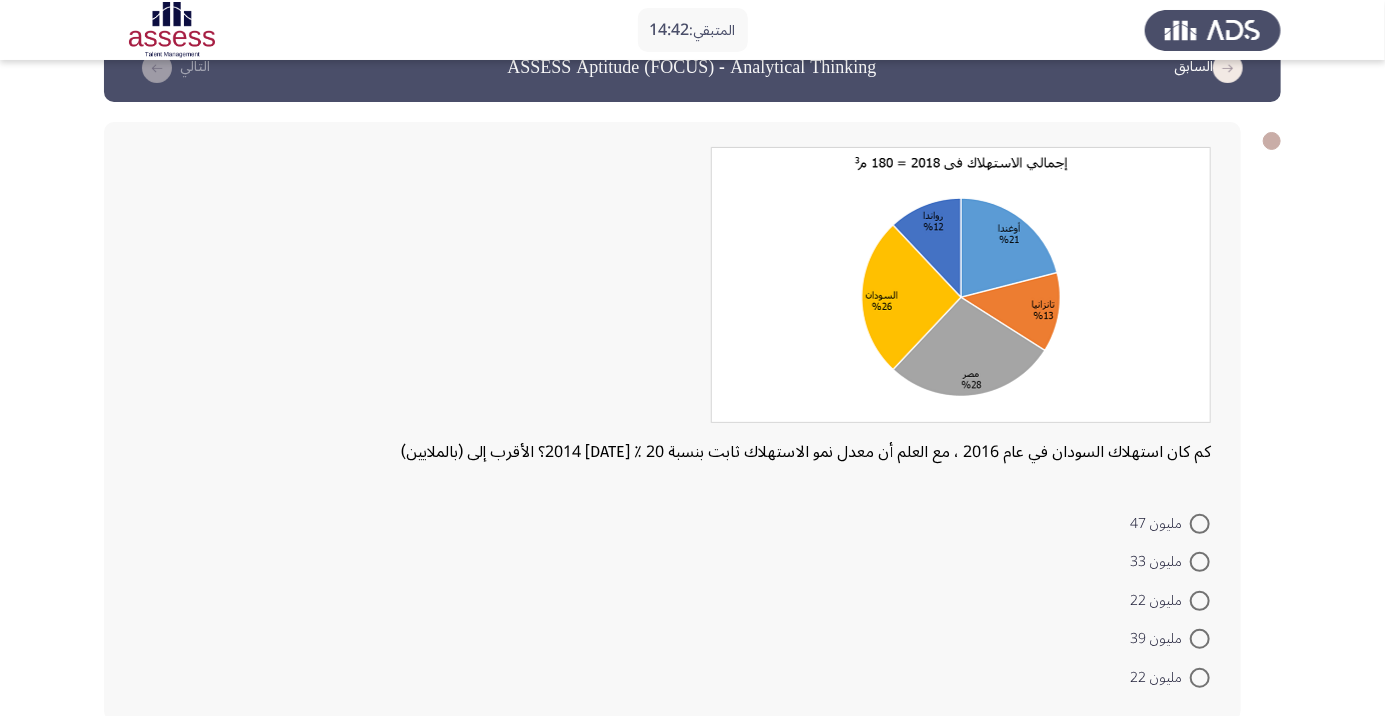 scroll, scrollTop: 54, scrollLeft: 0, axis: vertical 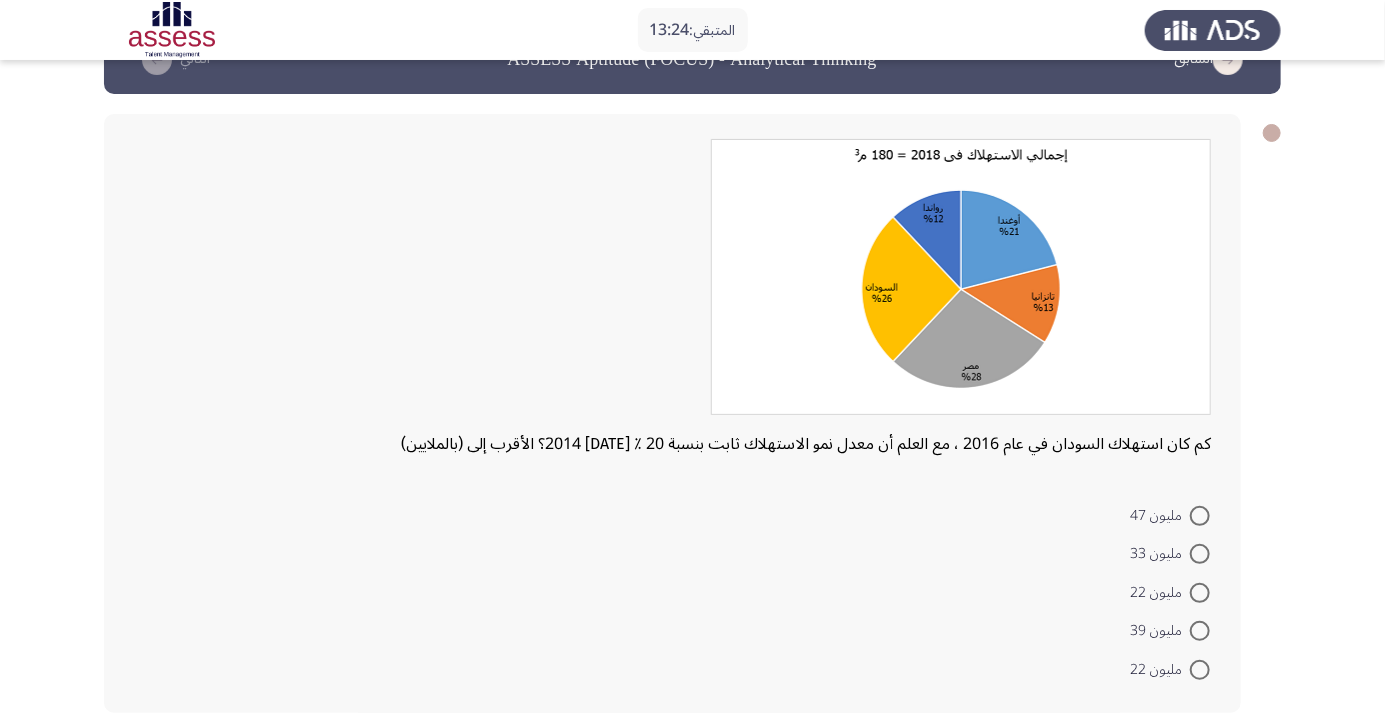 click at bounding box center [1200, 593] 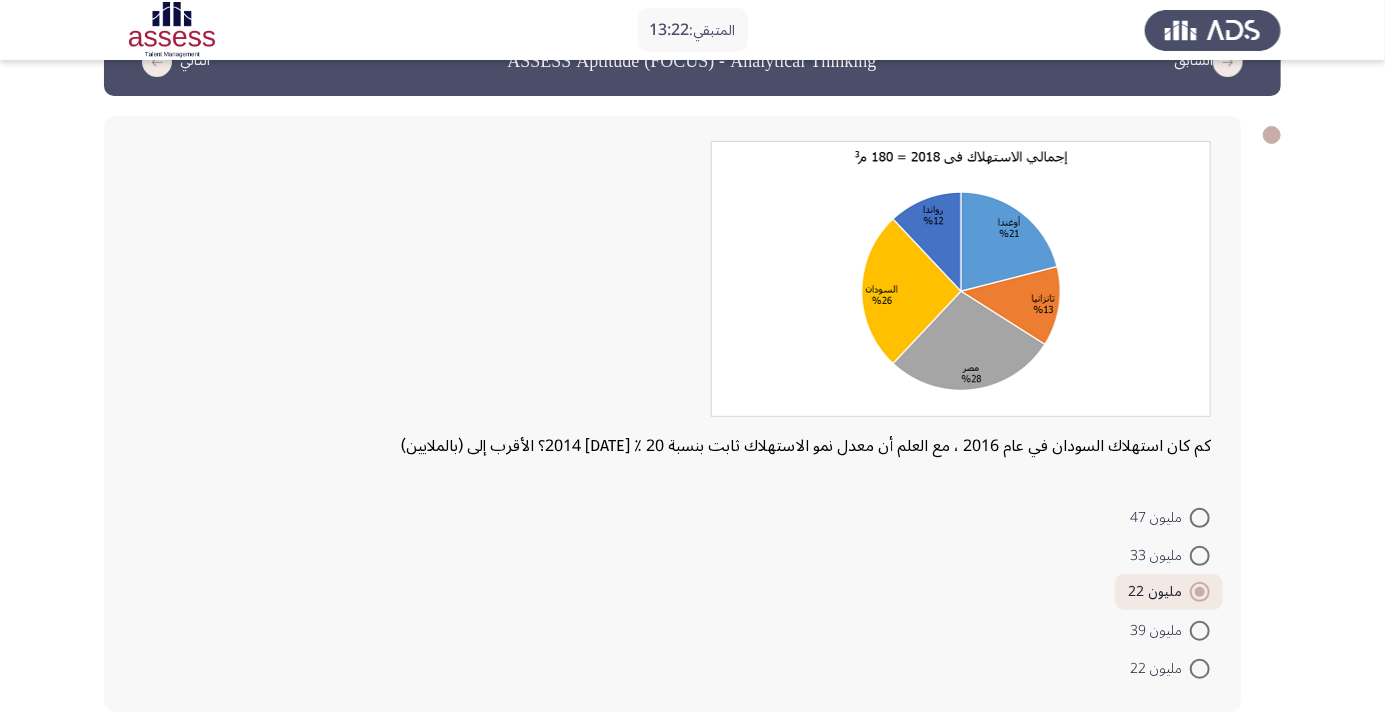 click on "التالي" 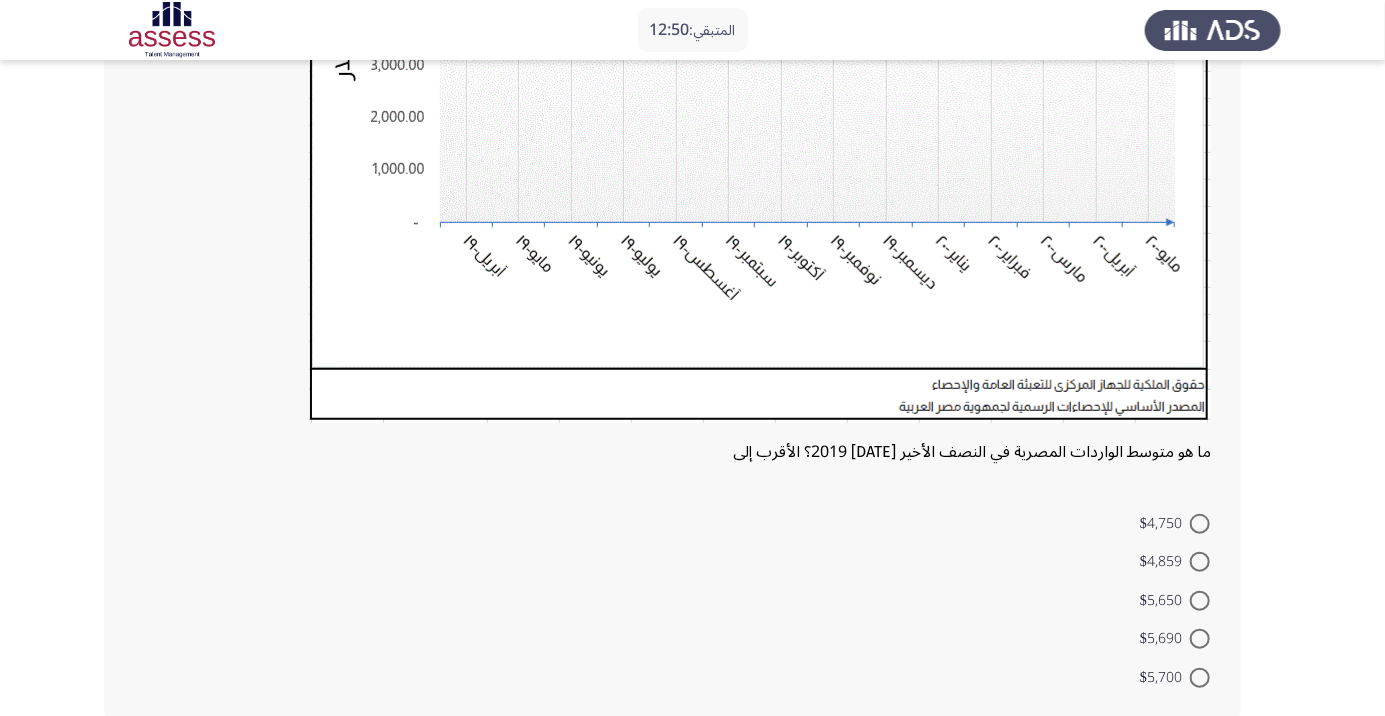 scroll, scrollTop: 487, scrollLeft: 0, axis: vertical 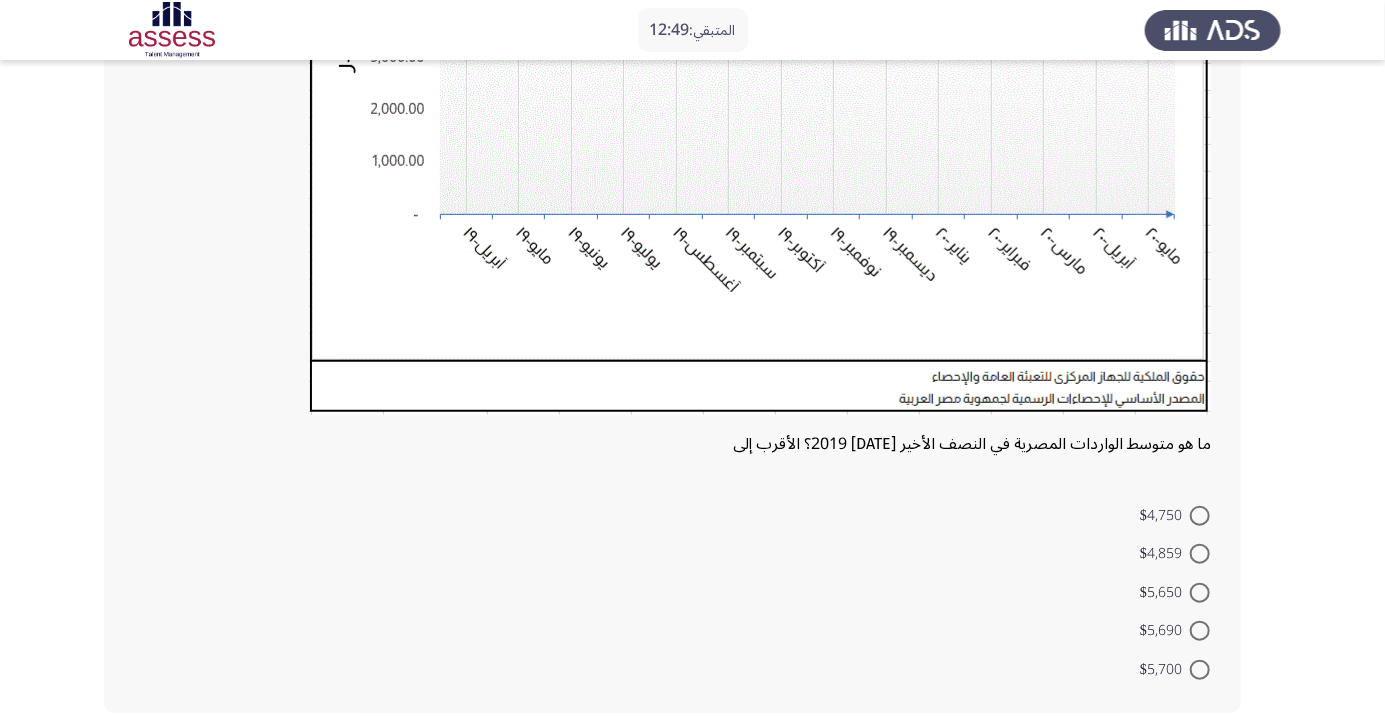 click at bounding box center [1200, 593] 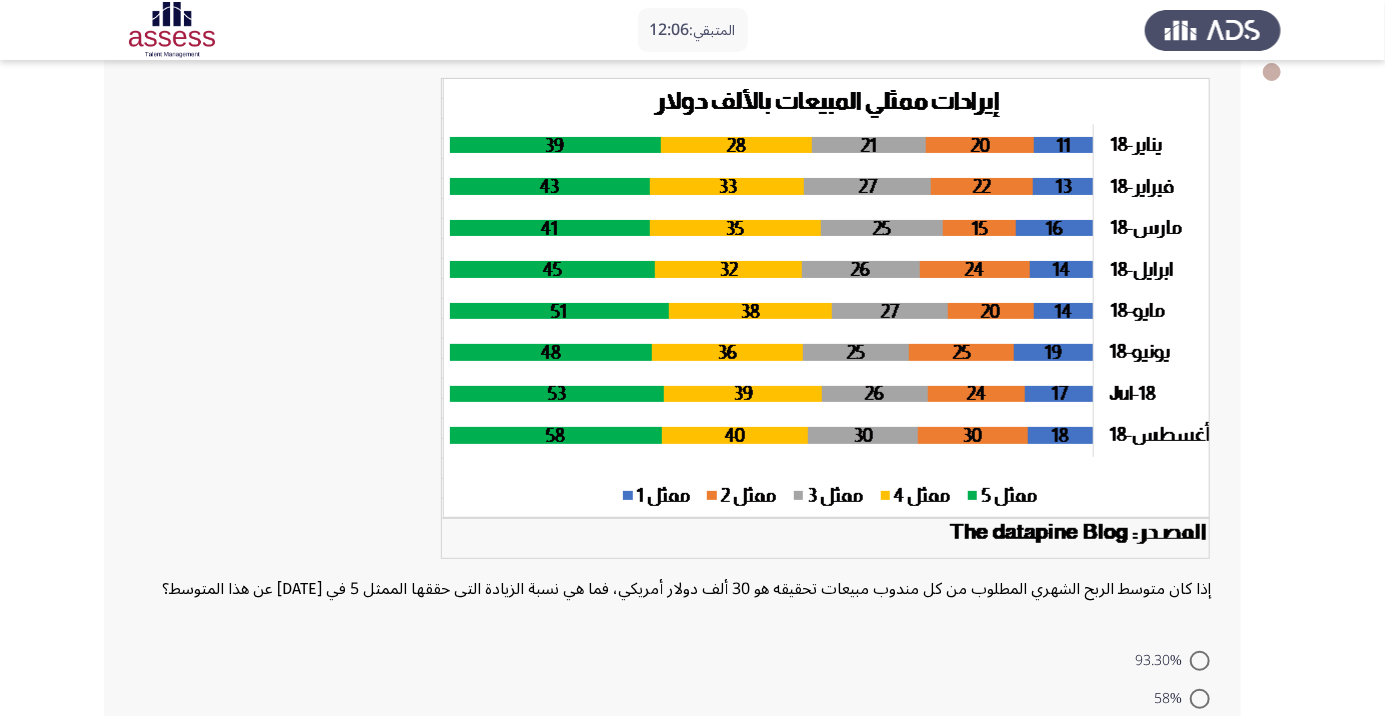 scroll, scrollTop: 294, scrollLeft: 0, axis: vertical 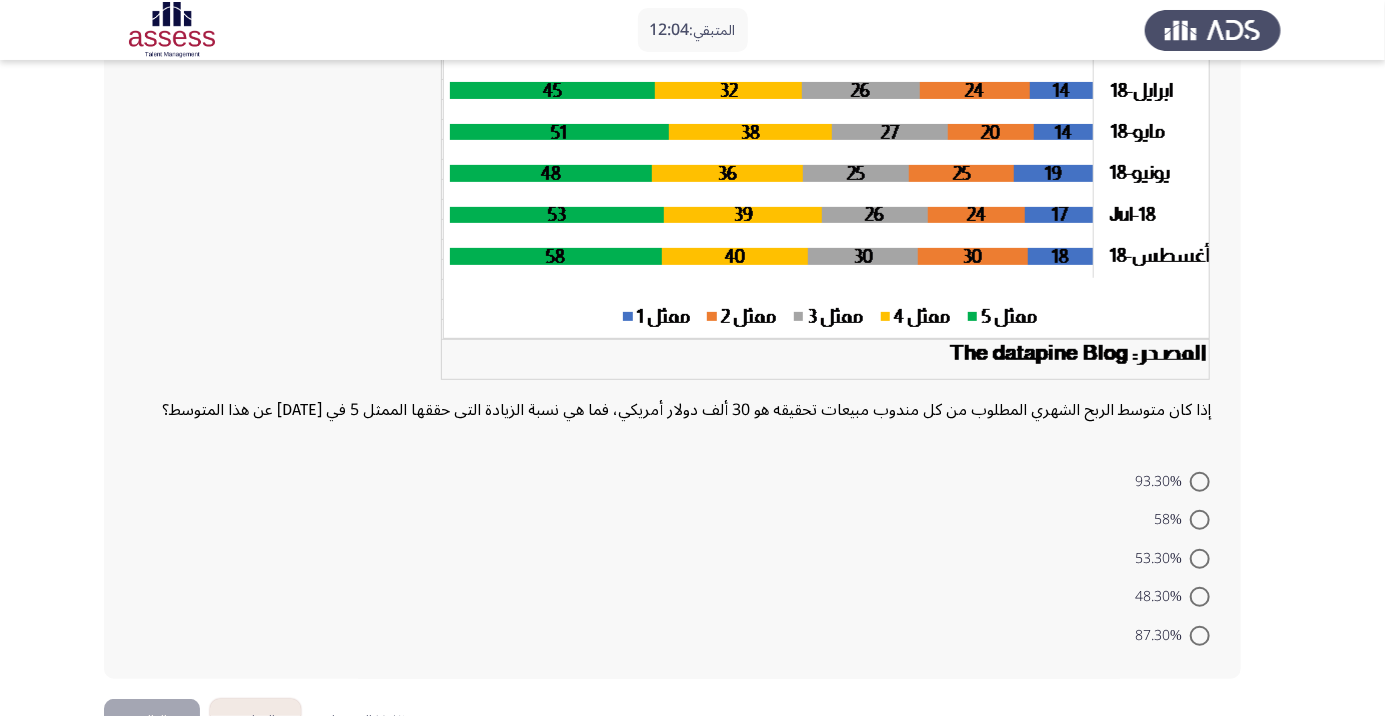 click at bounding box center (1200, 559) 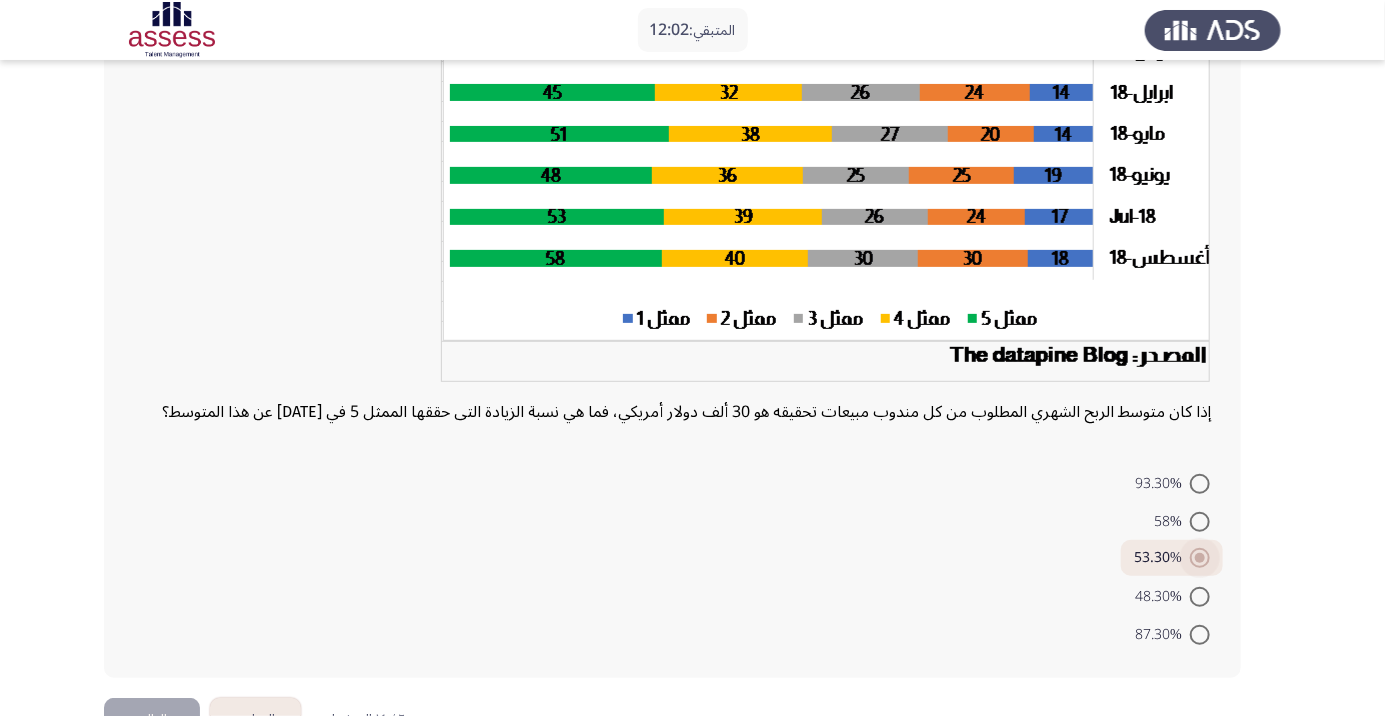 click on "التالي" 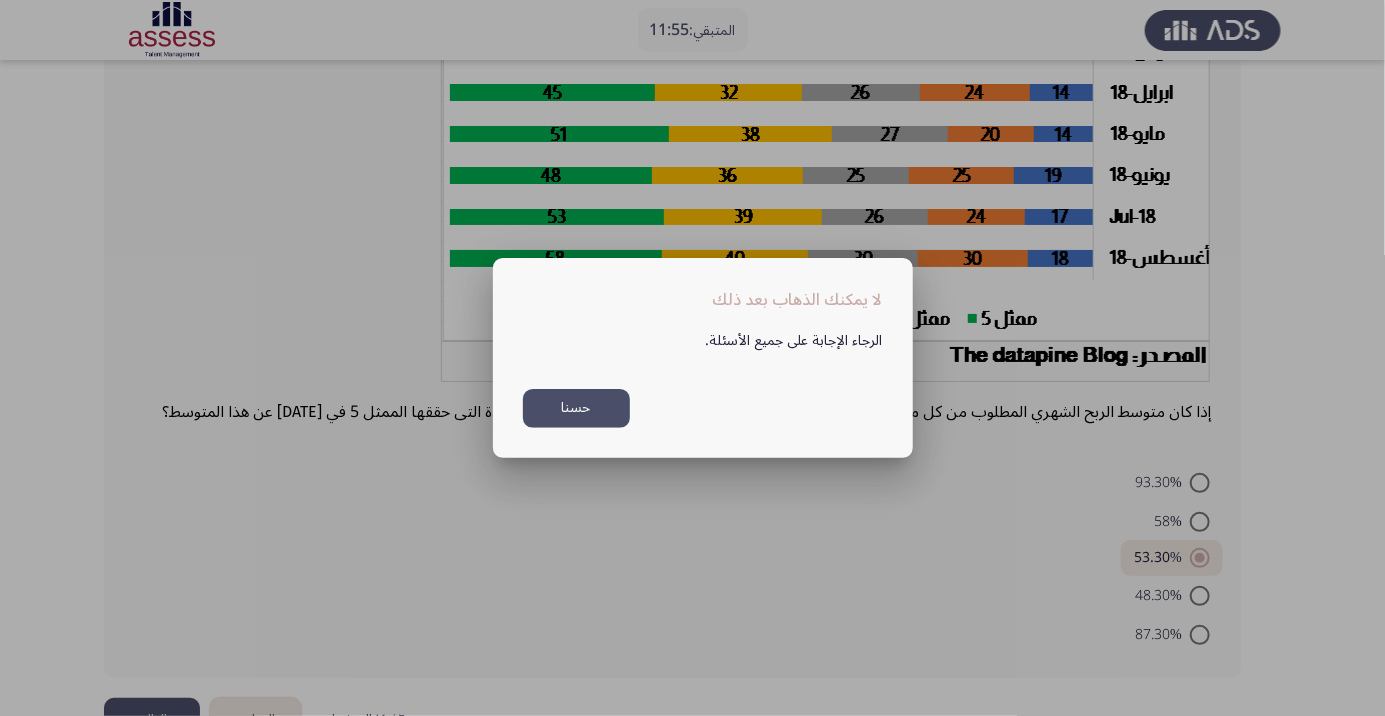 click on "حسنا" at bounding box center (576, 408) 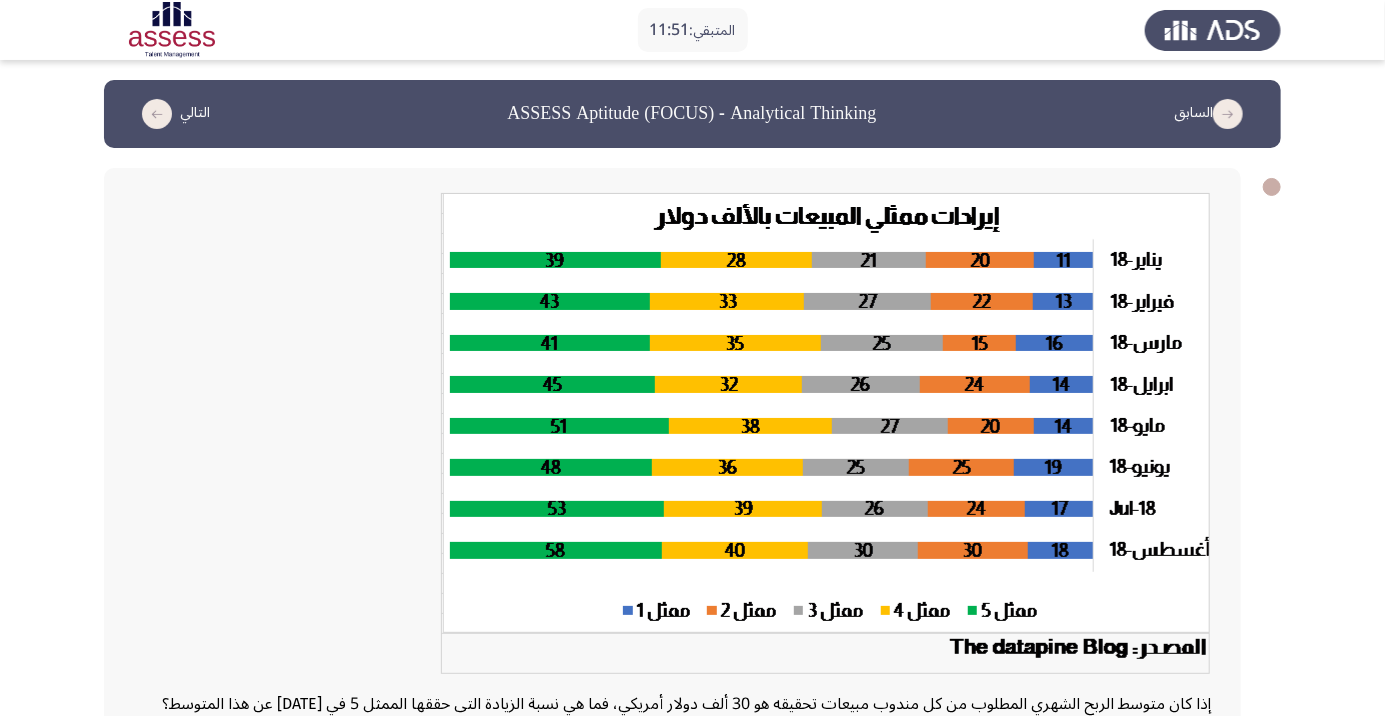 scroll, scrollTop: 292, scrollLeft: 0, axis: vertical 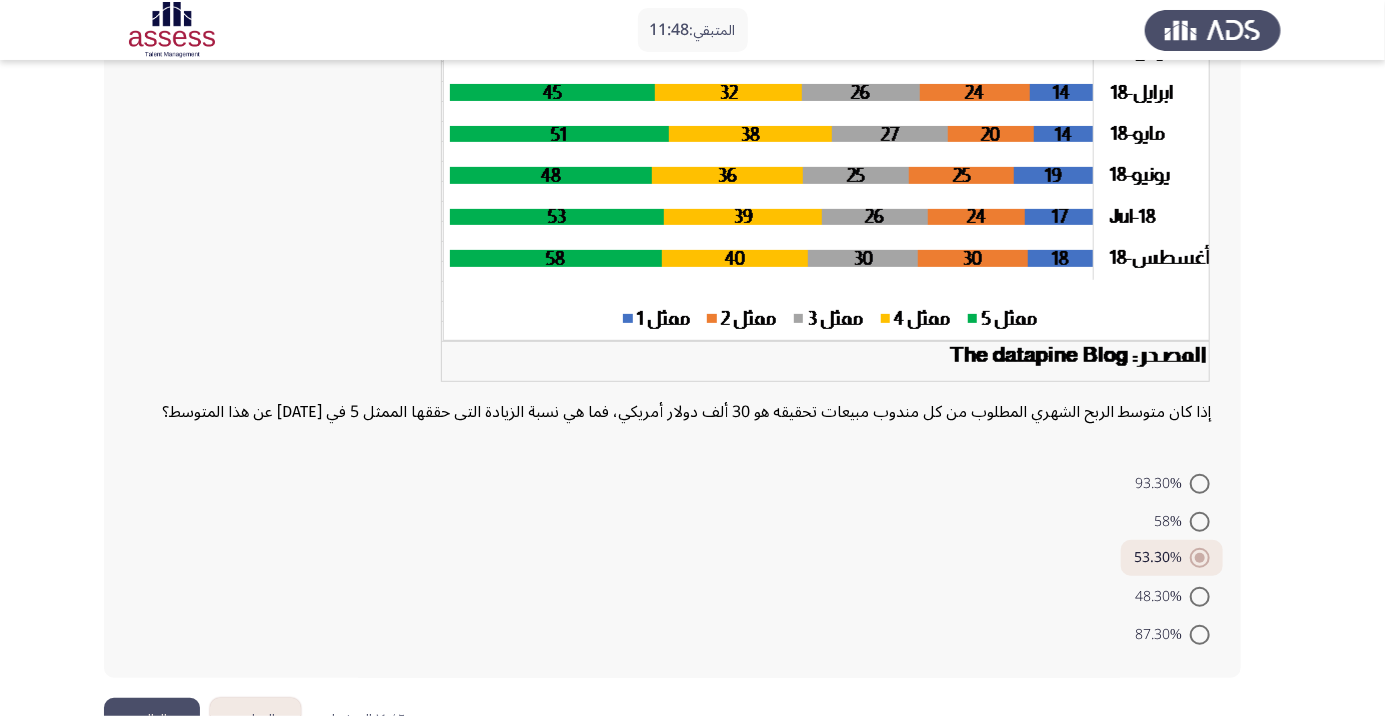click on "التالي" 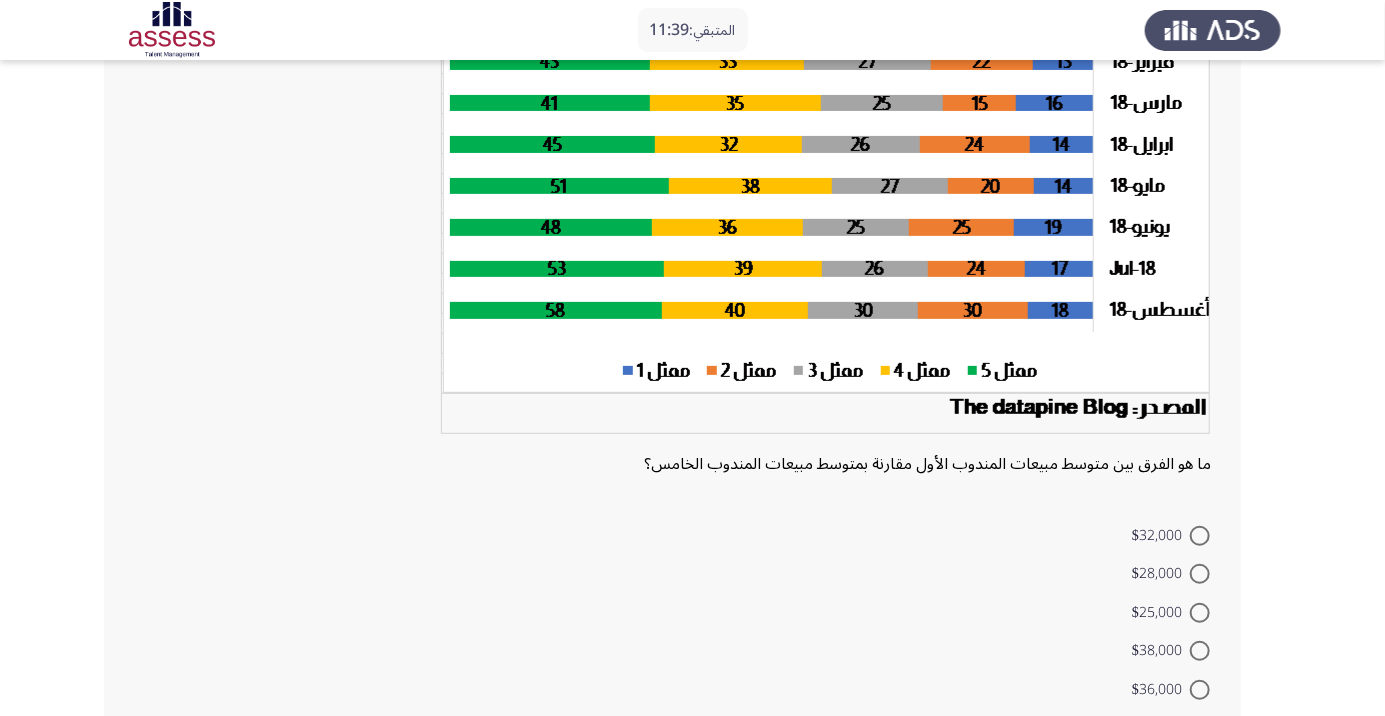 scroll, scrollTop: 260, scrollLeft: 0, axis: vertical 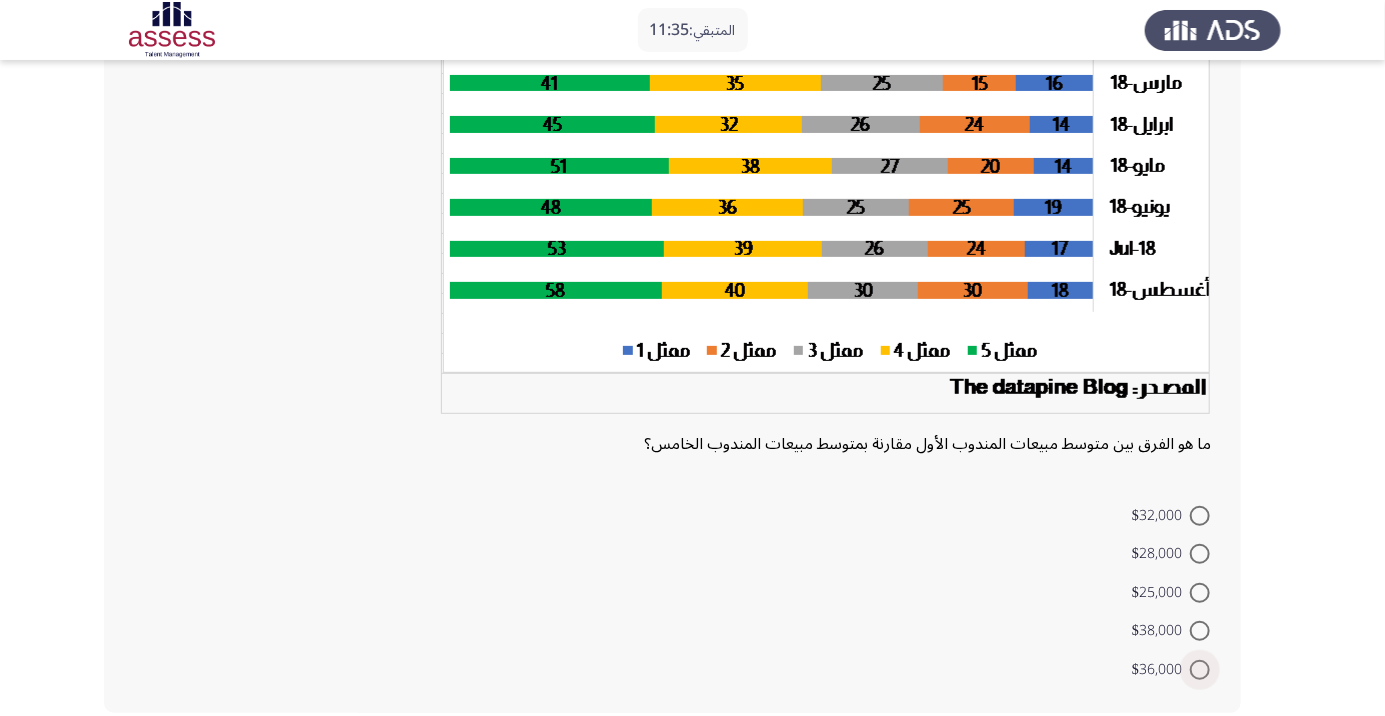 click at bounding box center (1200, 670) 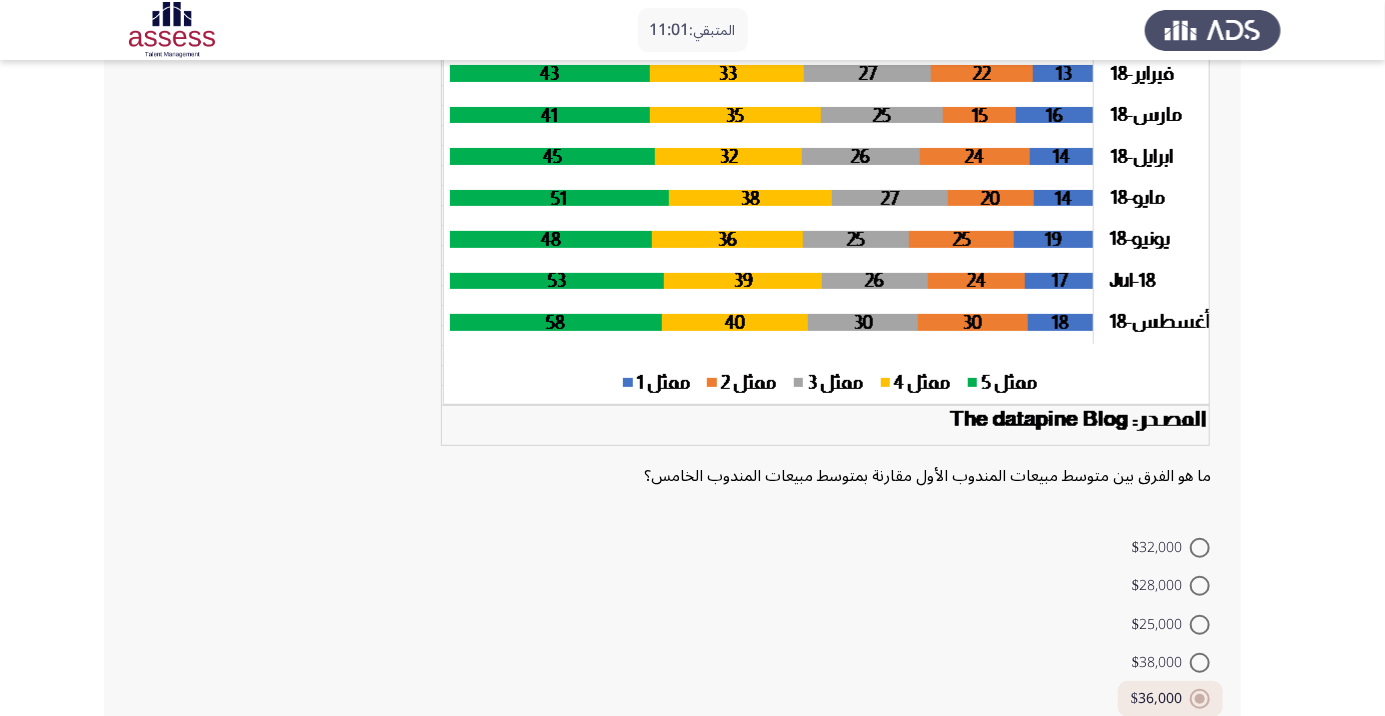 scroll, scrollTop: 258, scrollLeft: 0, axis: vertical 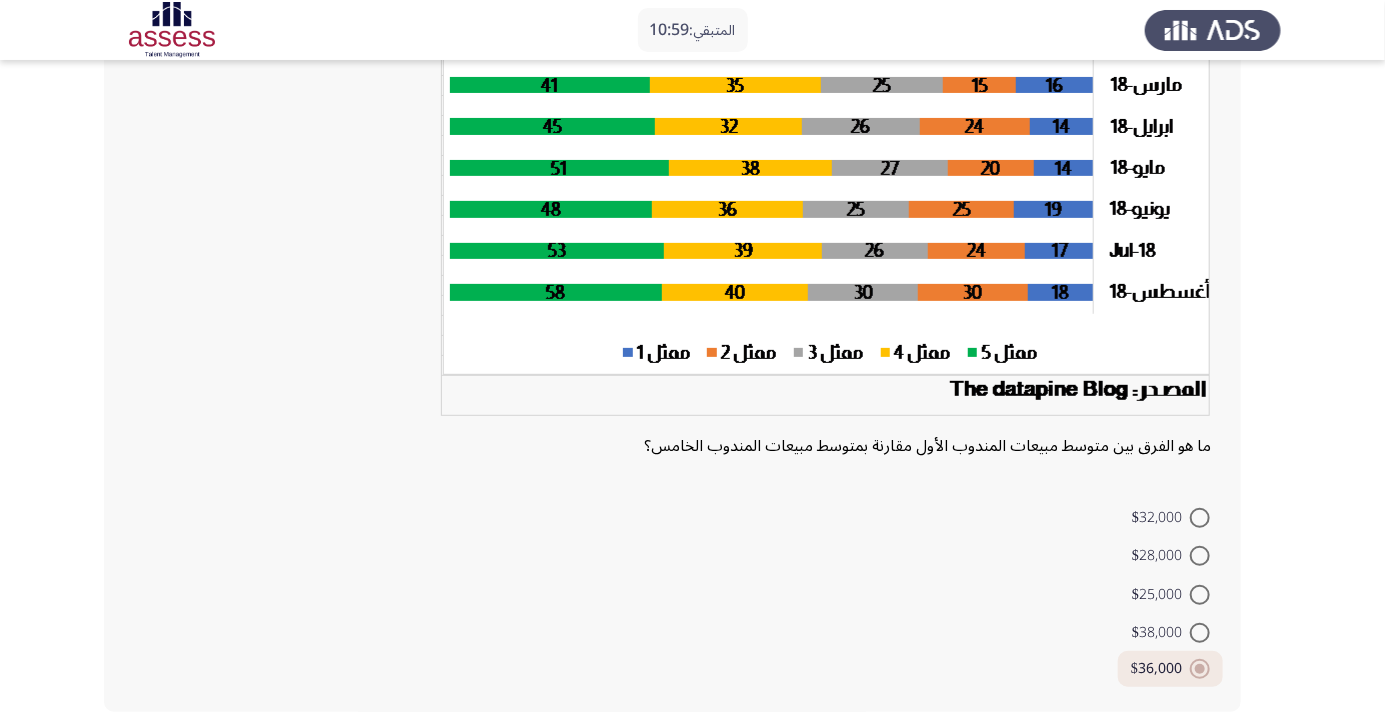 click on "التالي" 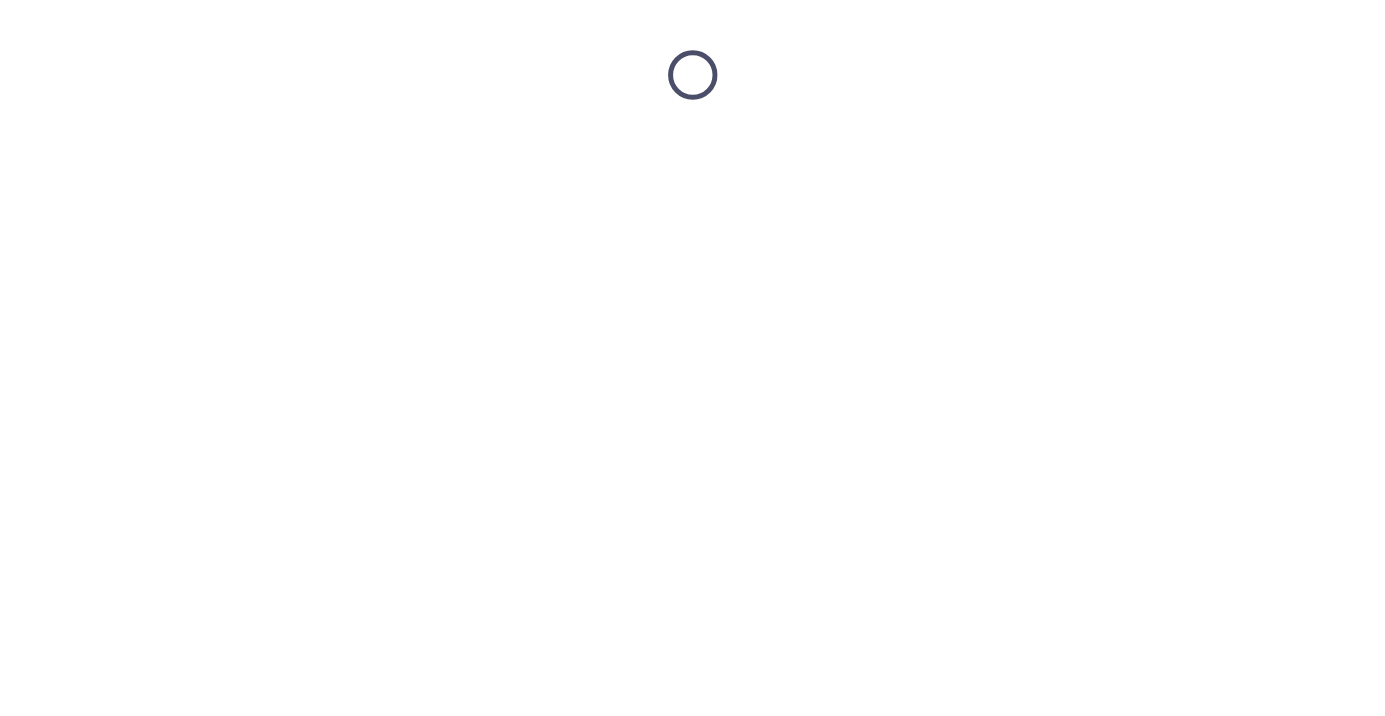scroll, scrollTop: 0, scrollLeft: 0, axis: both 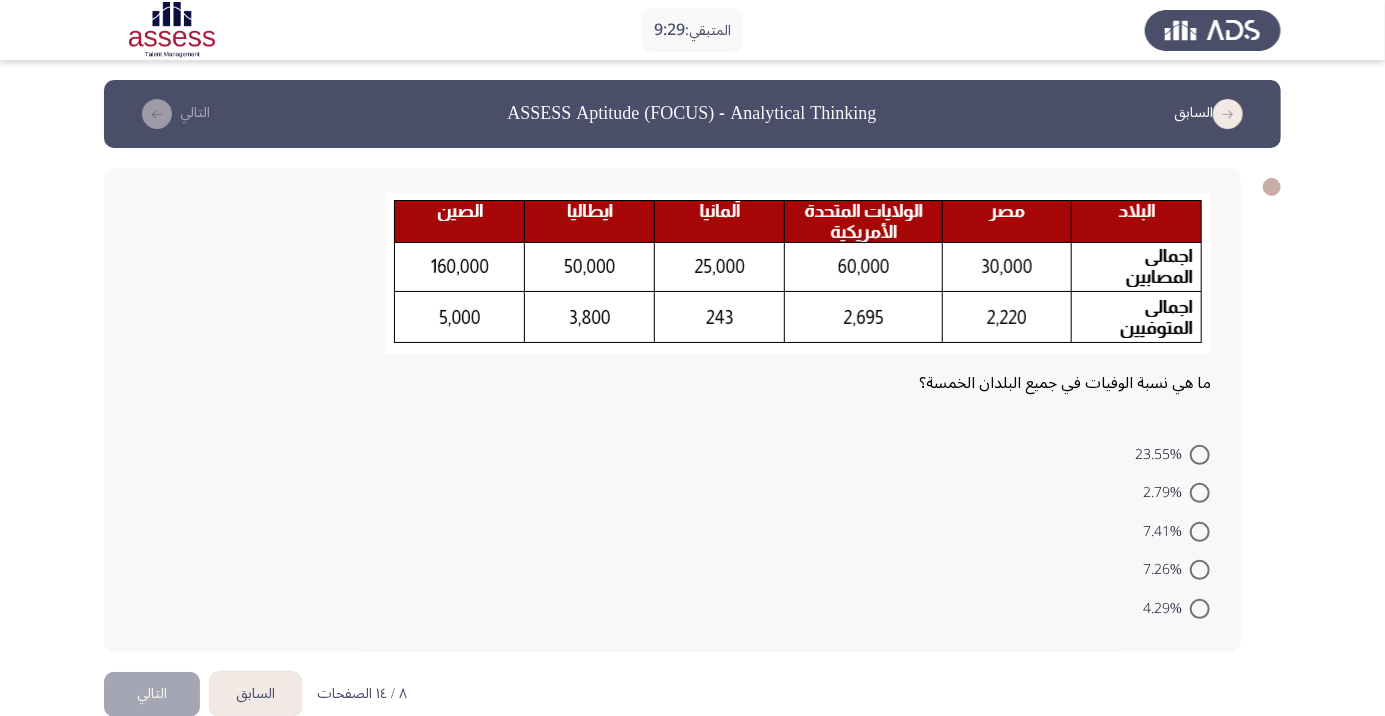 click at bounding box center [1200, 493] 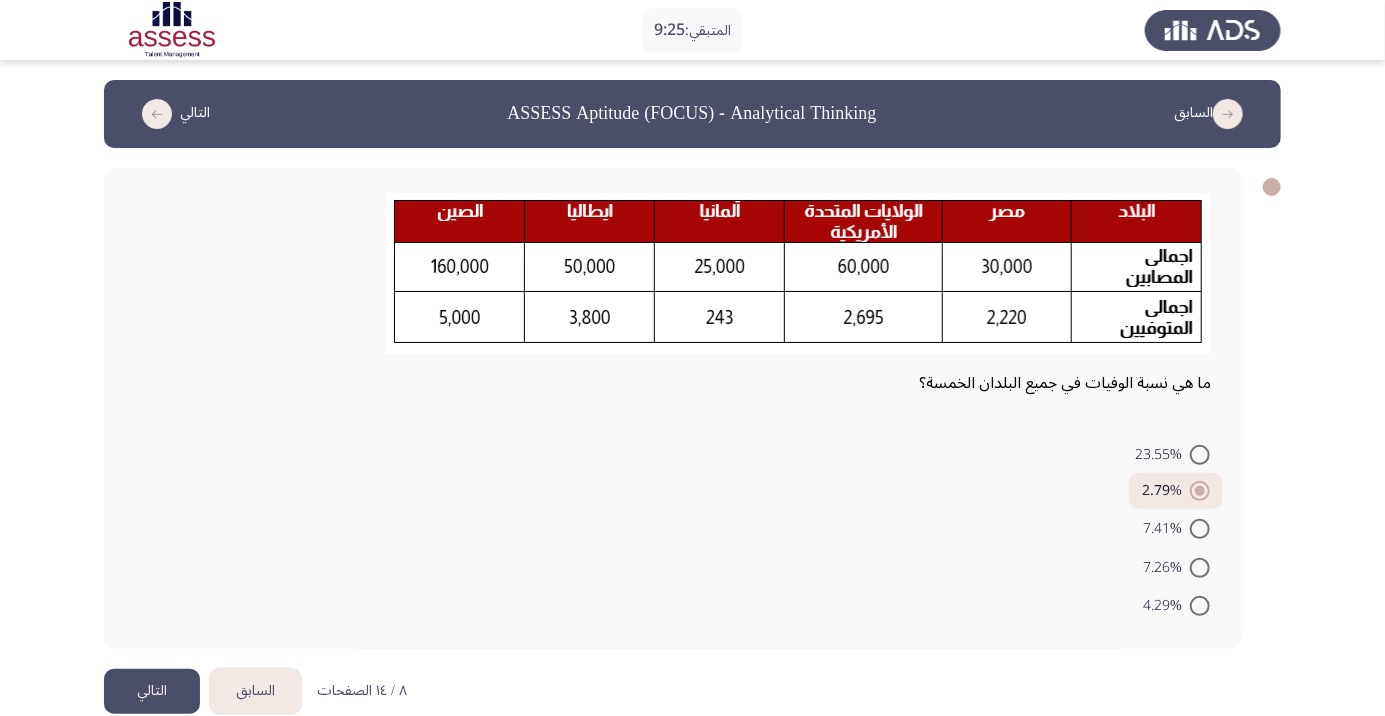 click on "التالي" 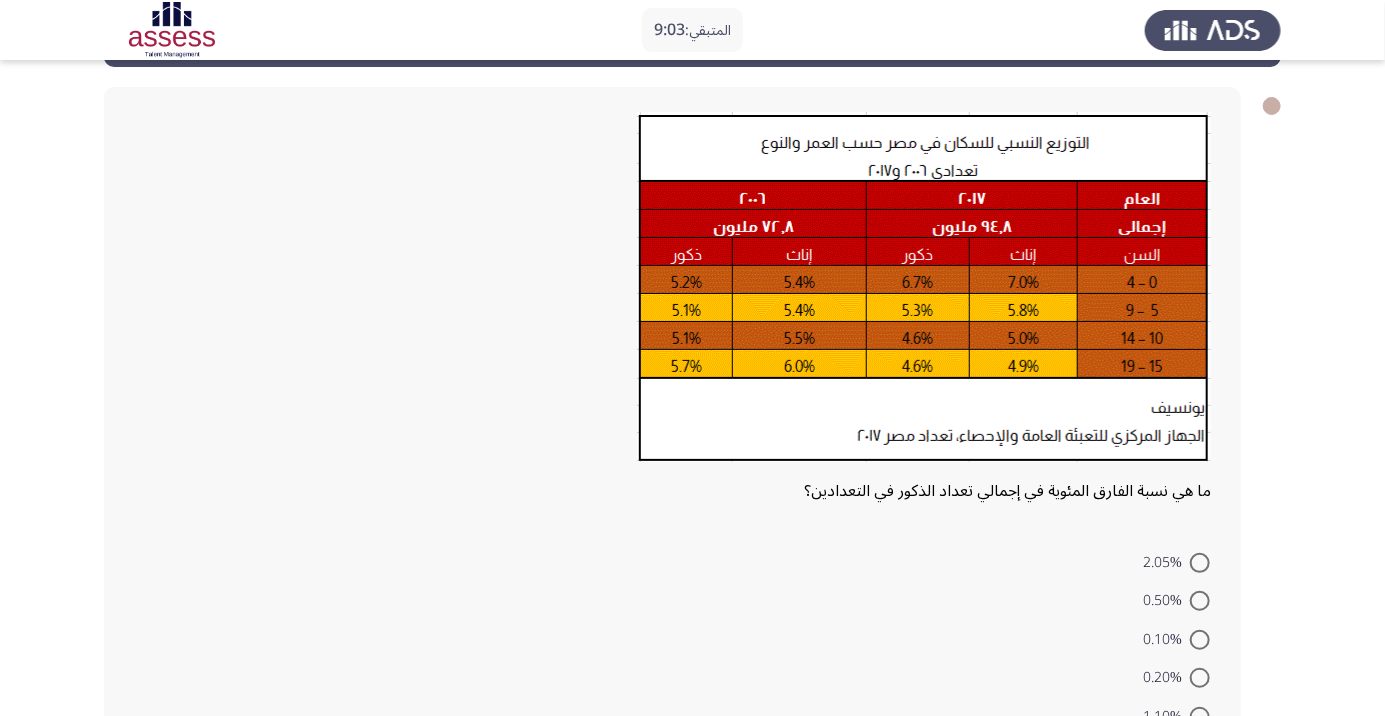 scroll, scrollTop: 82, scrollLeft: 0, axis: vertical 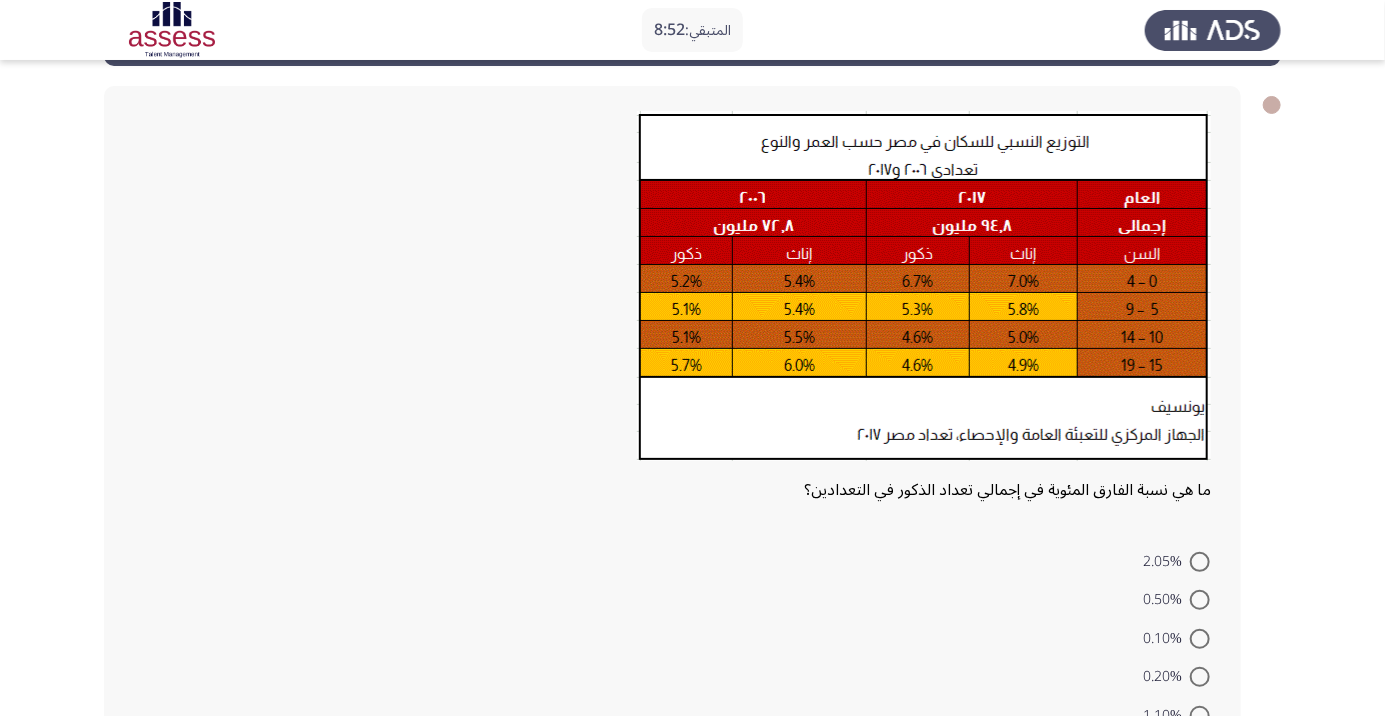 click at bounding box center [1200, 562] 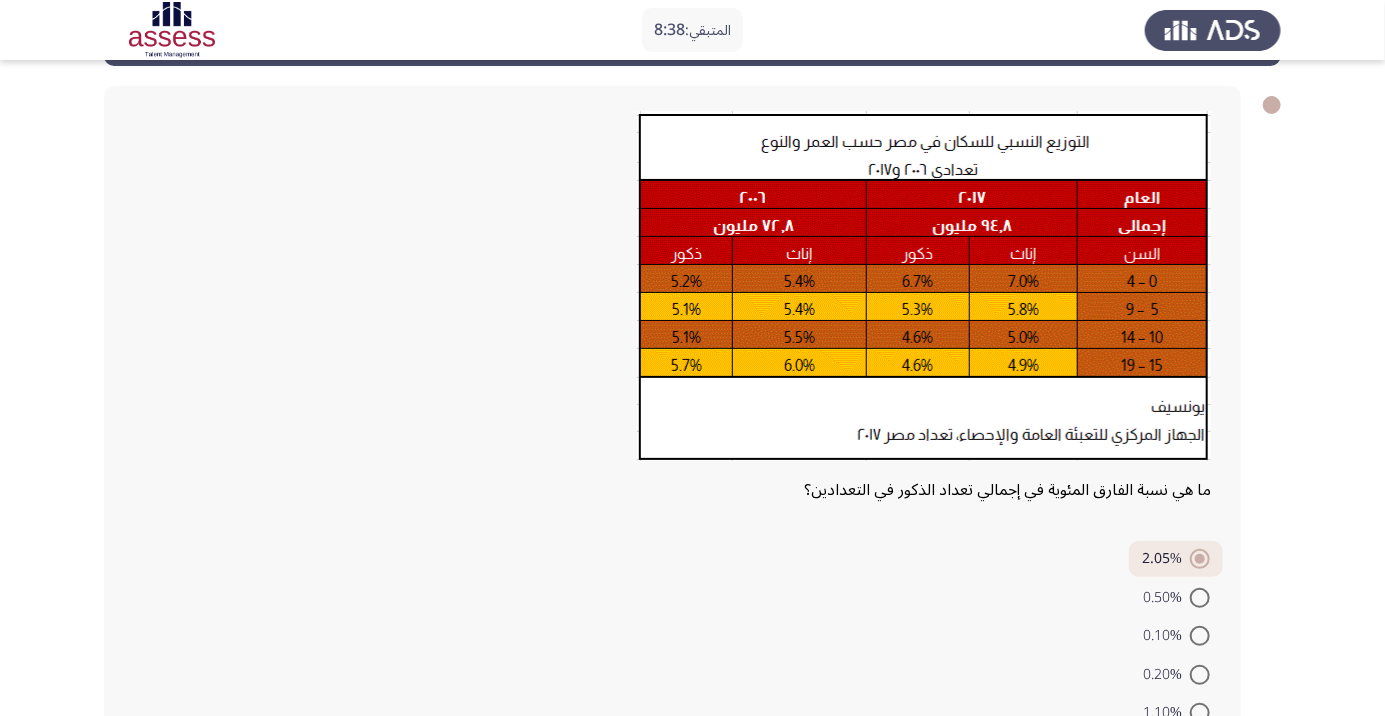scroll, scrollTop: 126, scrollLeft: 0, axis: vertical 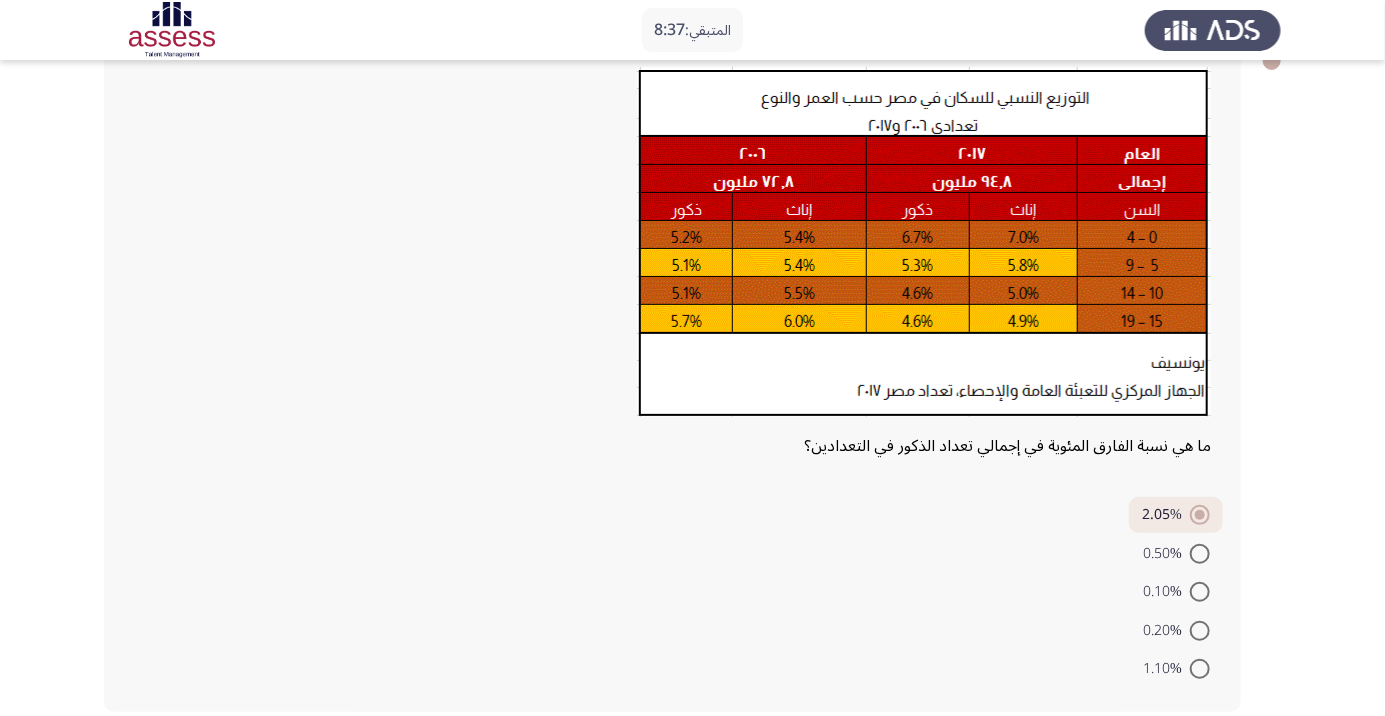 click on "التالي" 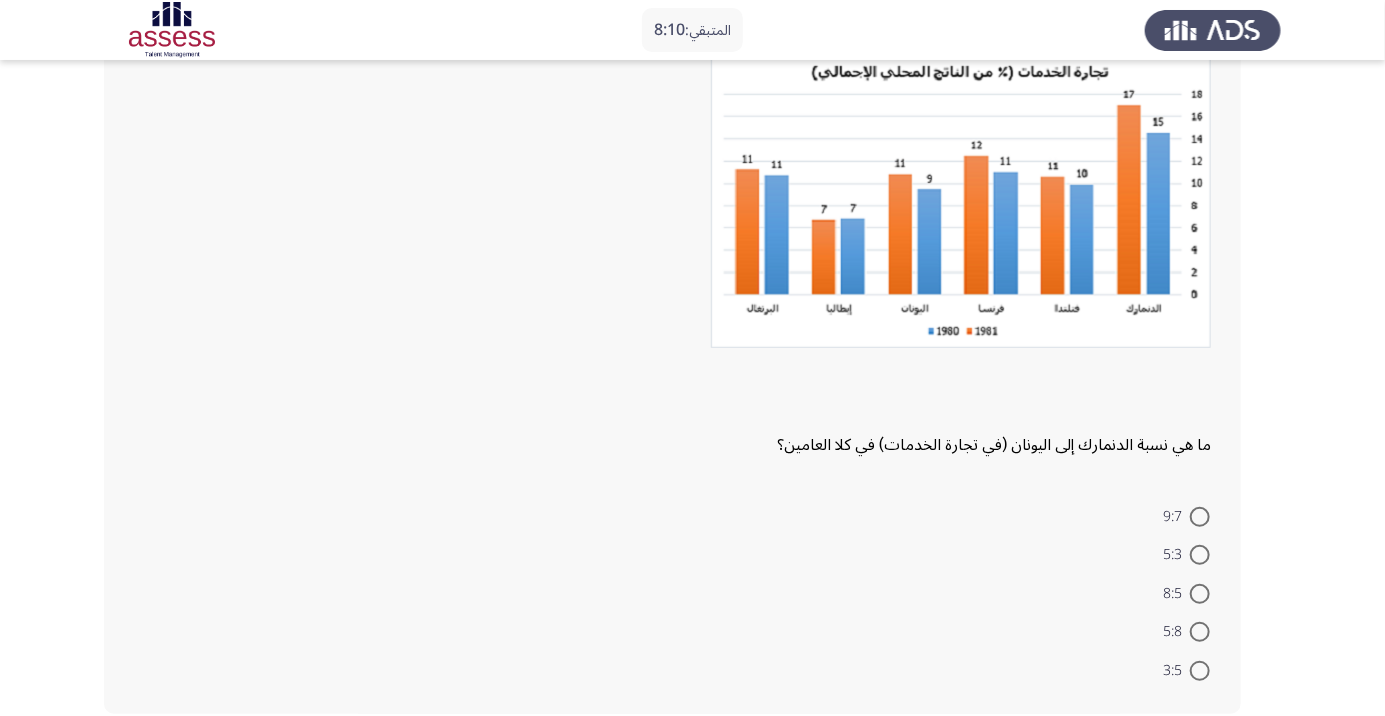 scroll, scrollTop: 140, scrollLeft: 0, axis: vertical 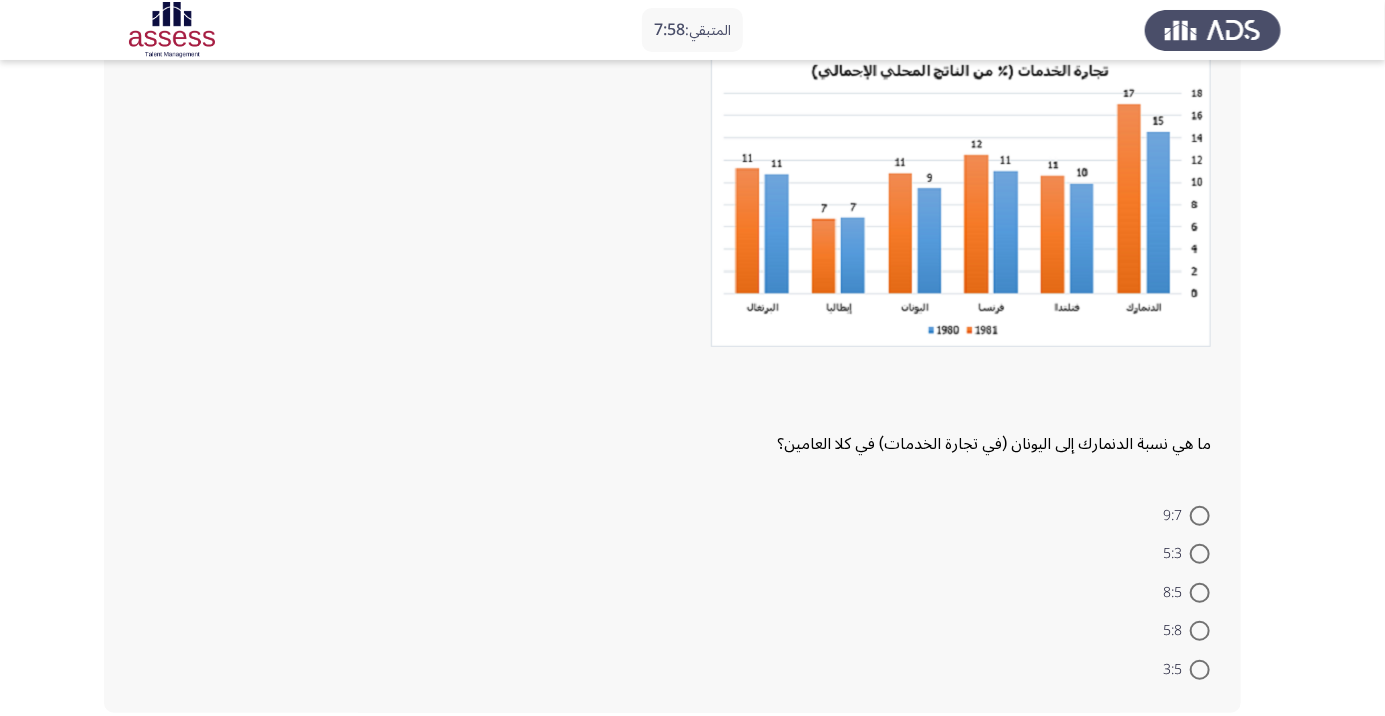 click at bounding box center (1200, 670) 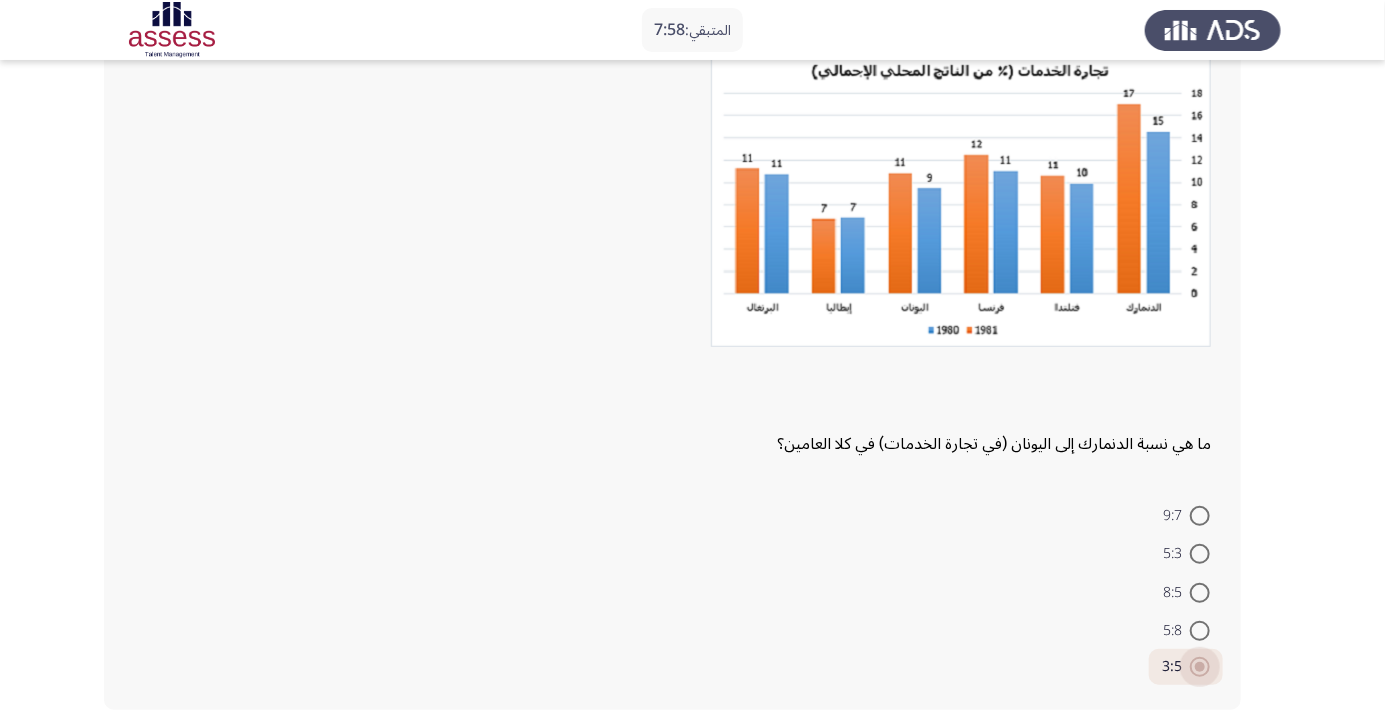 scroll, scrollTop: 137, scrollLeft: 0, axis: vertical 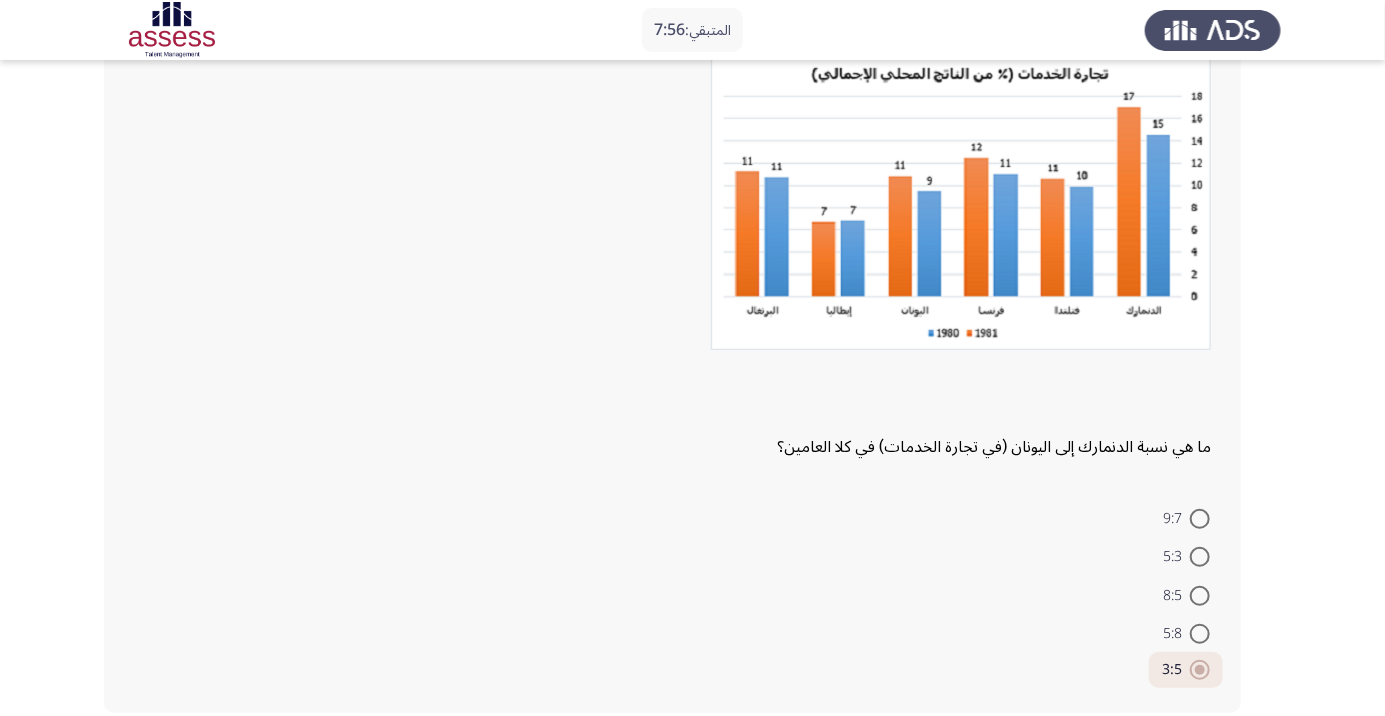 click on "التالي" 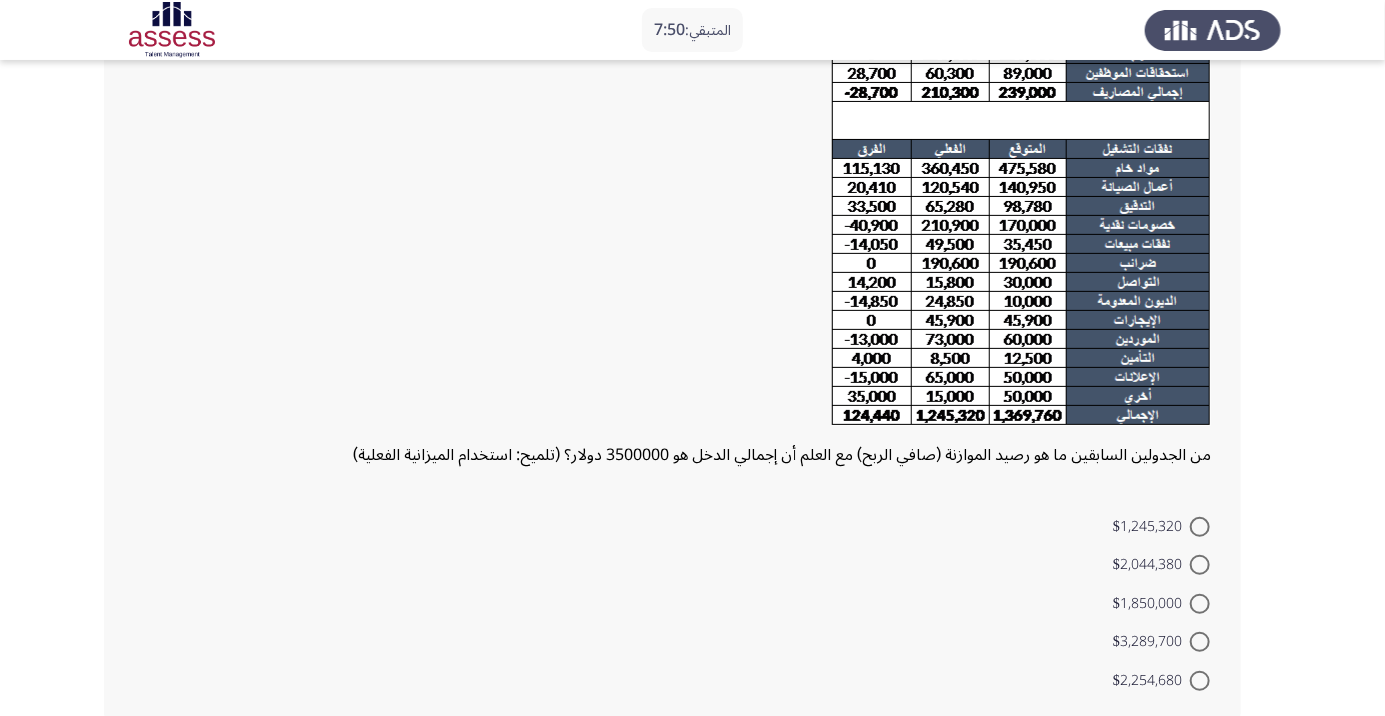 scroll, scrollTop: 217, scrollLeft: 0, axis: vertical 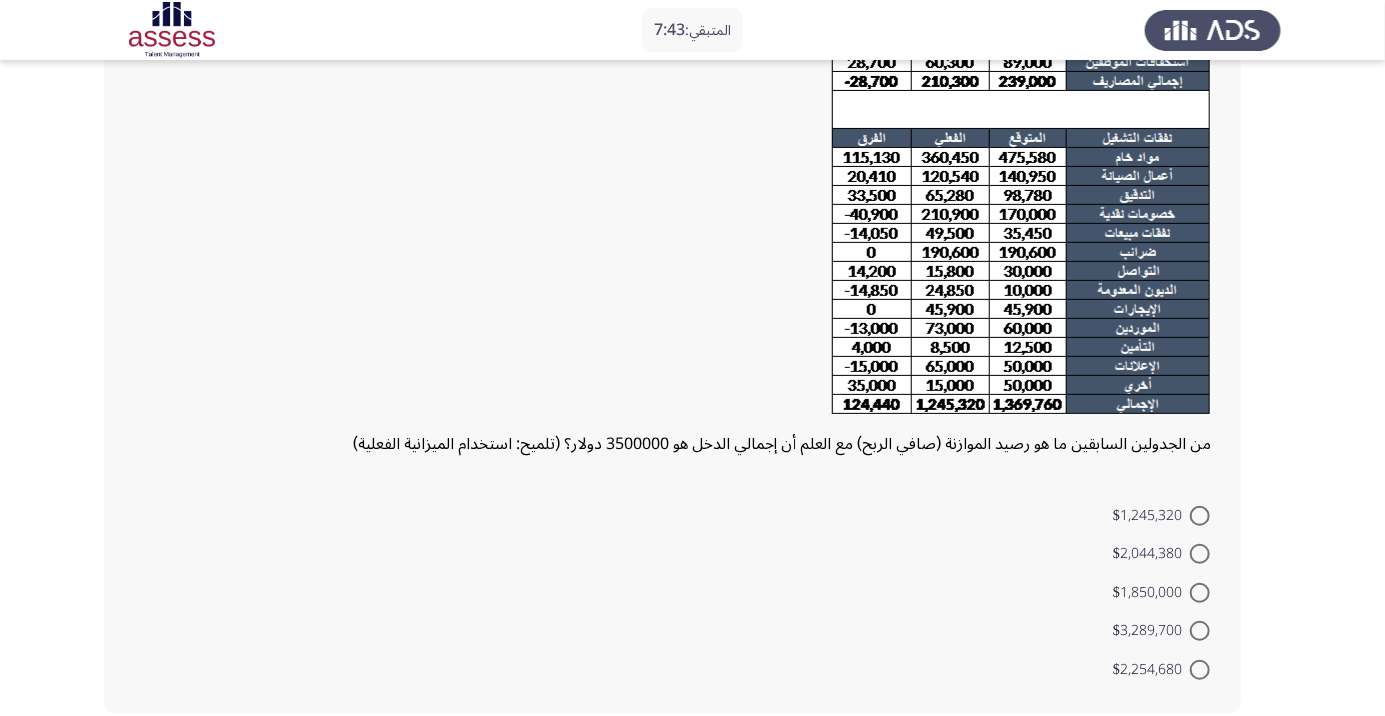click at bounding box center (1200, 670) 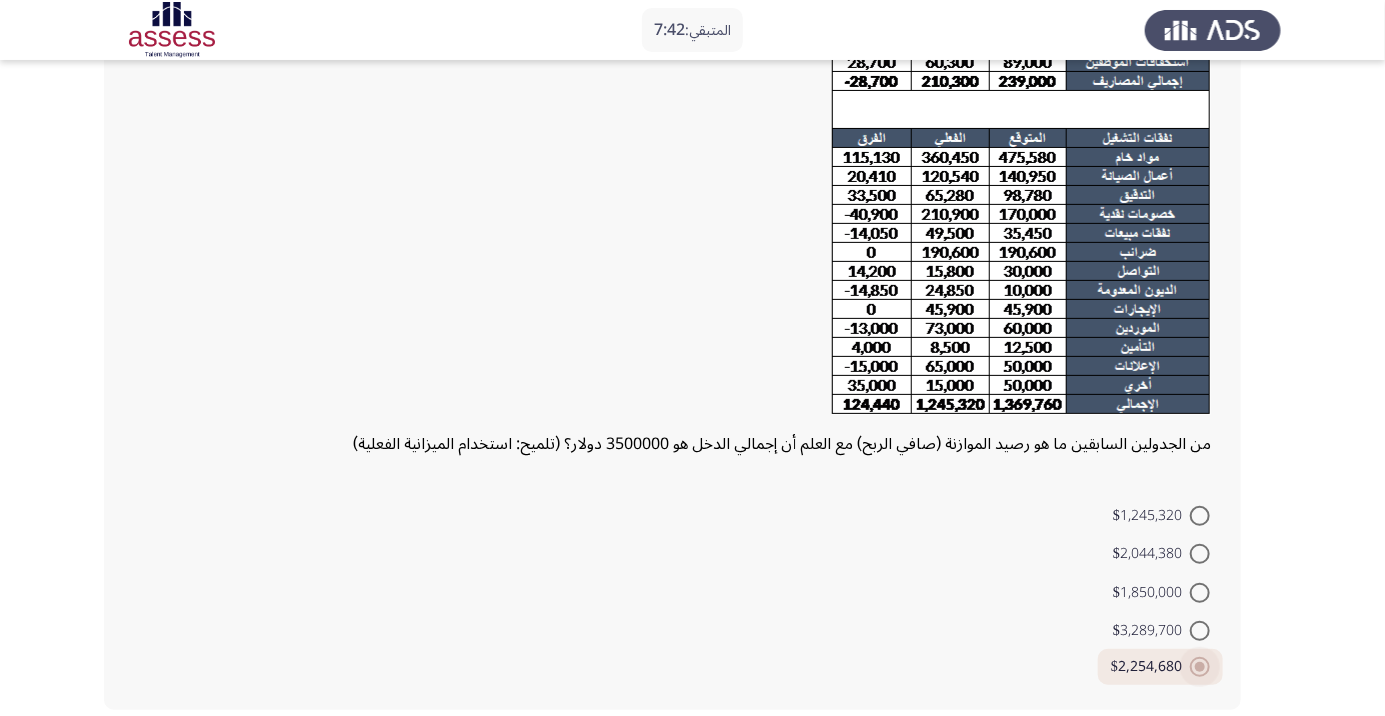 scroll, scrollTop: 215, scrollLeft: 0, axis: vertical 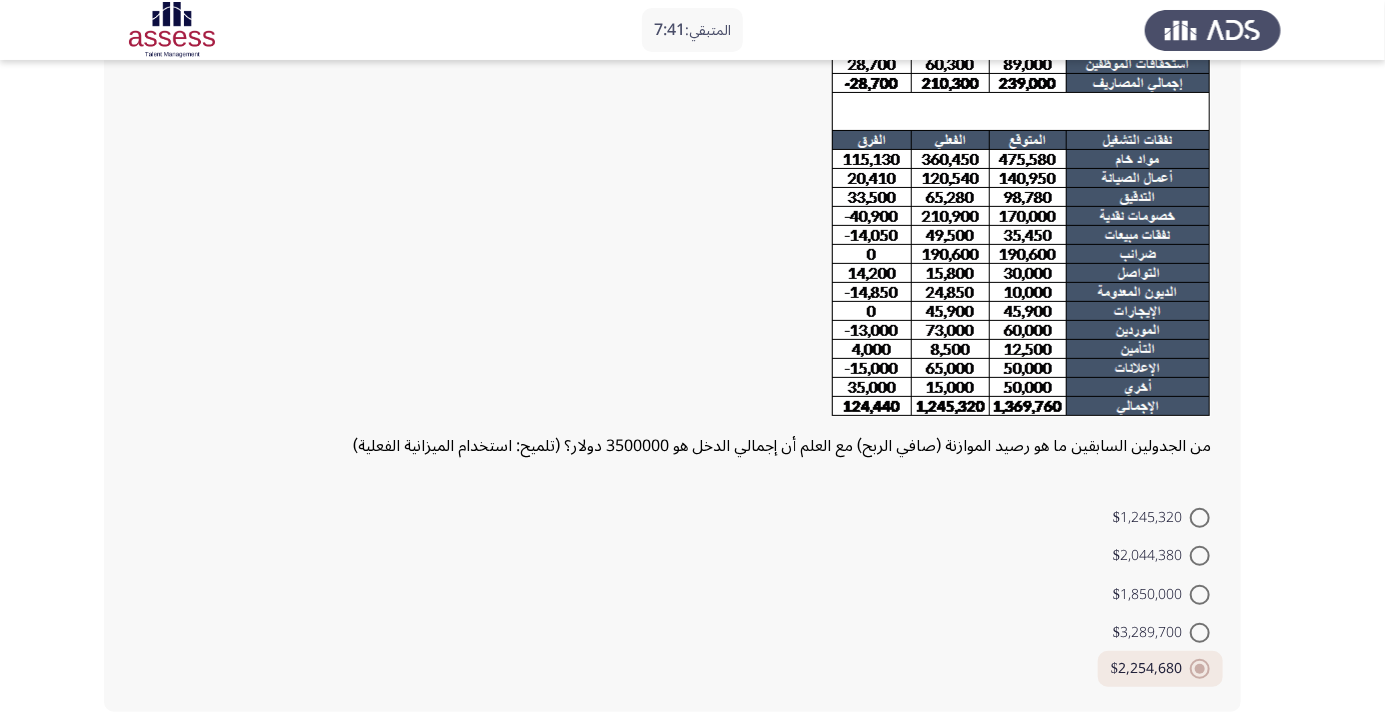 click on "التالي" 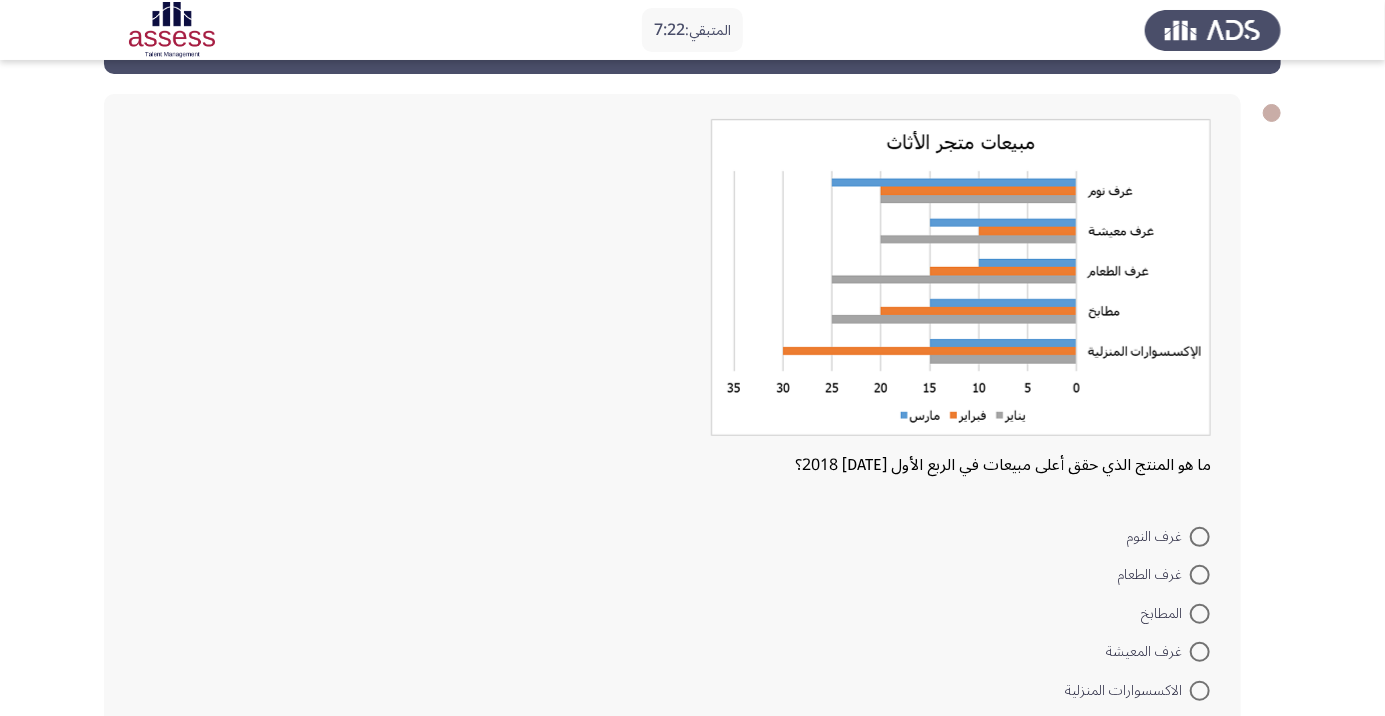 scroll, scrollTop: 95, scrollLeft: 0, axis: vertical 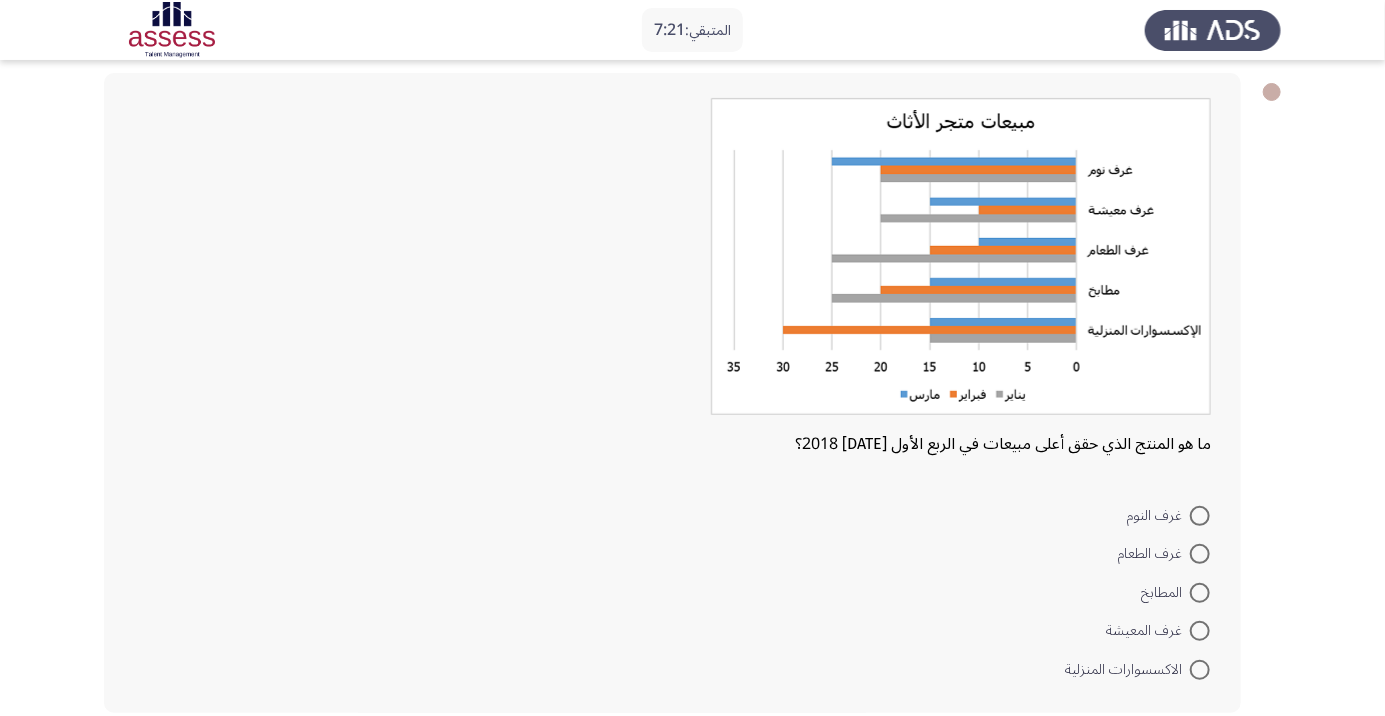 click on "الاكسسوارات المنزلية" at bounding box center (1137, 668) 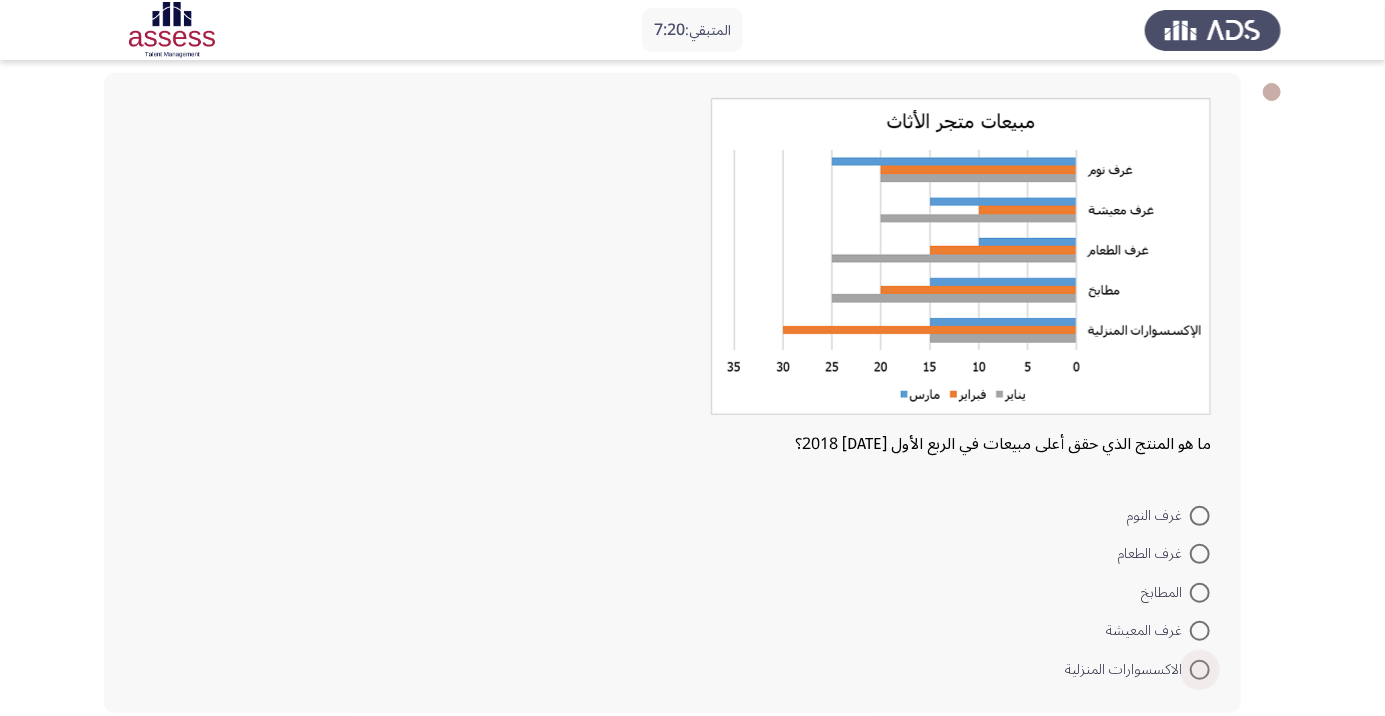 click at bounding box center [1200, 670] 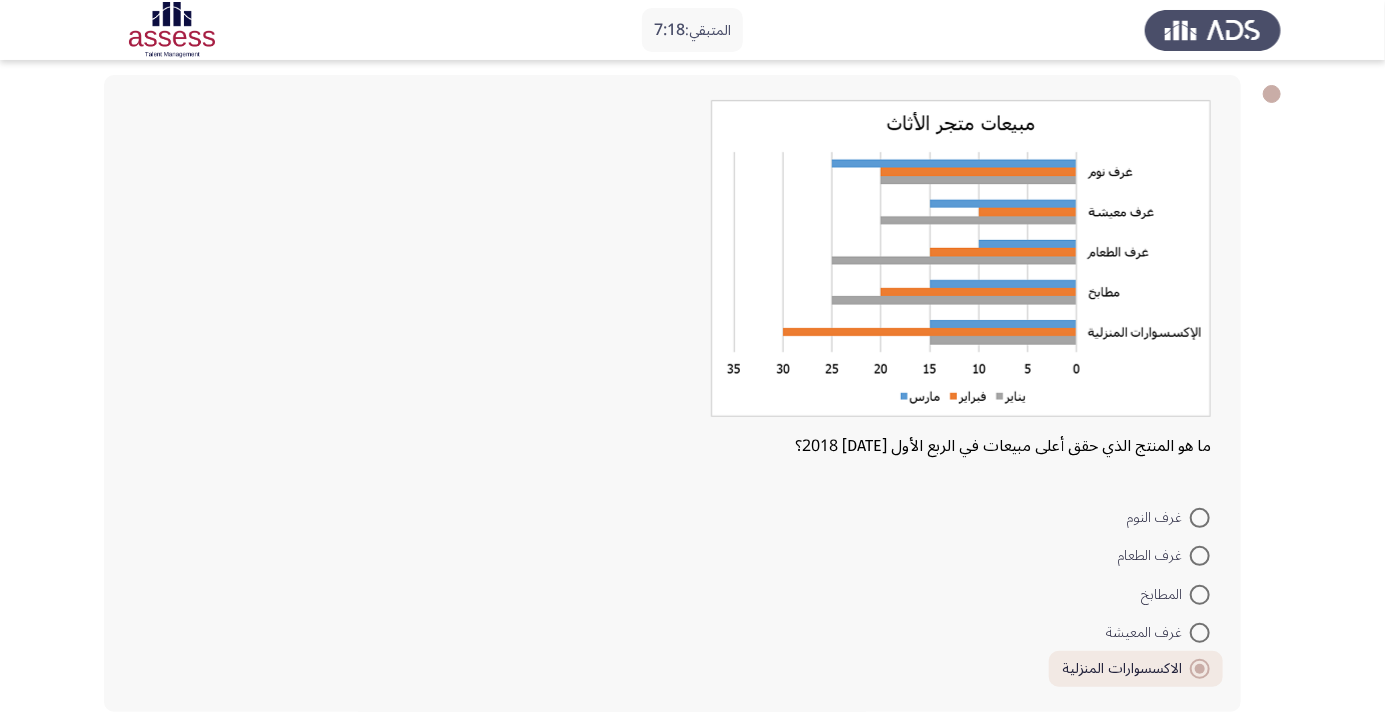 click on "التالي" 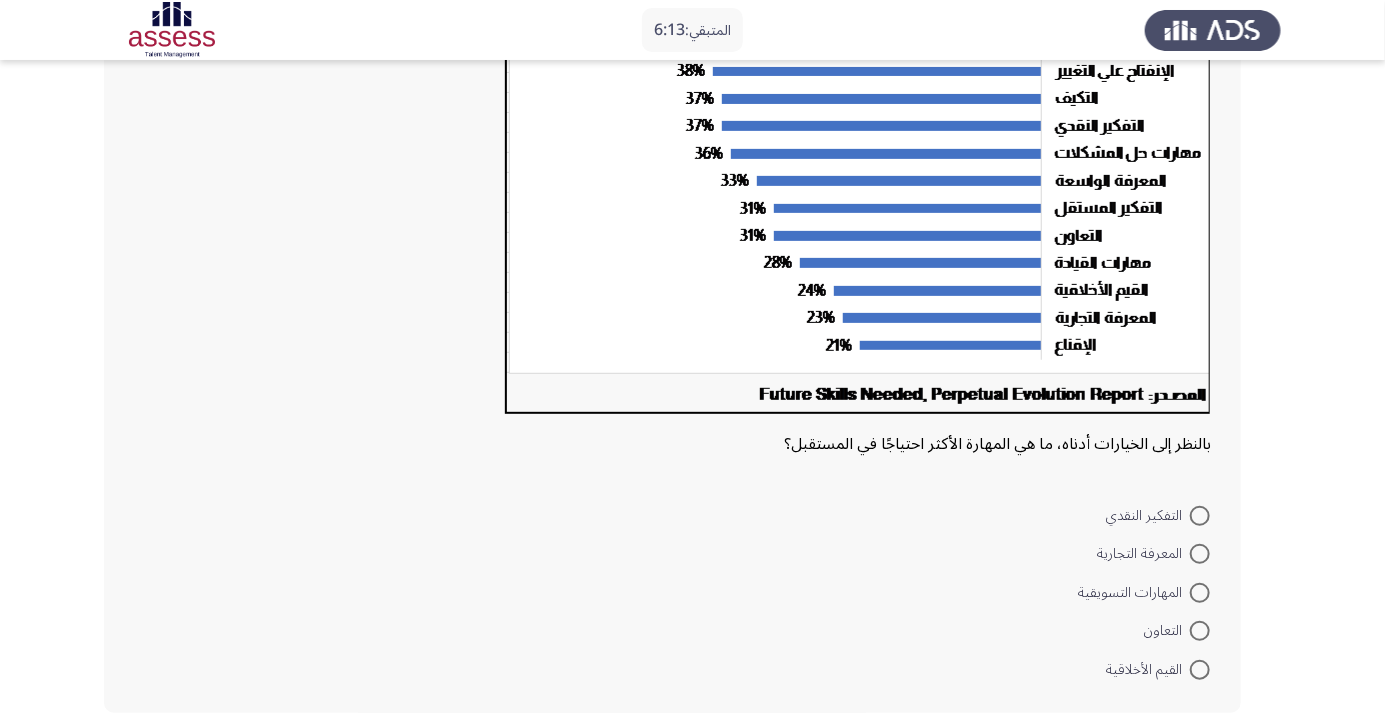 scroll, scrollTop: 301, scrollLeft: 0, axis: vertical 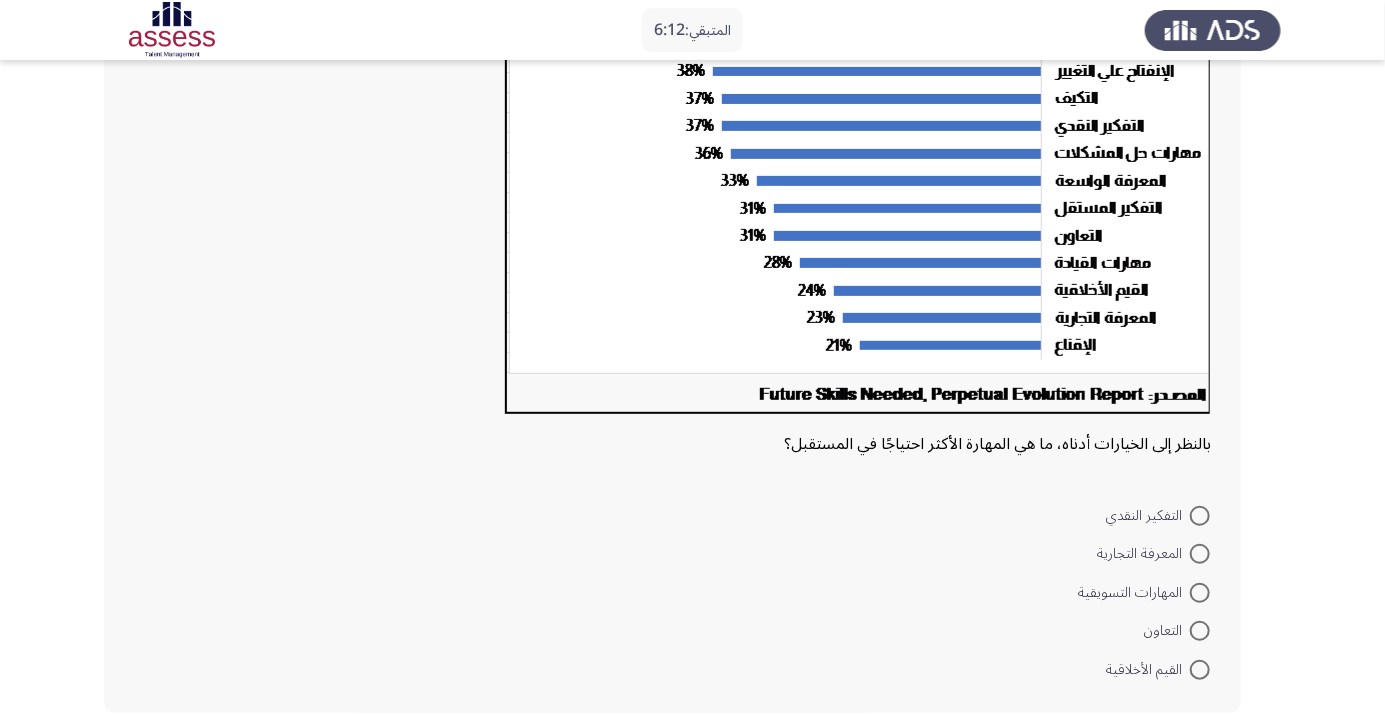 click at bounding box center (1200, 593) 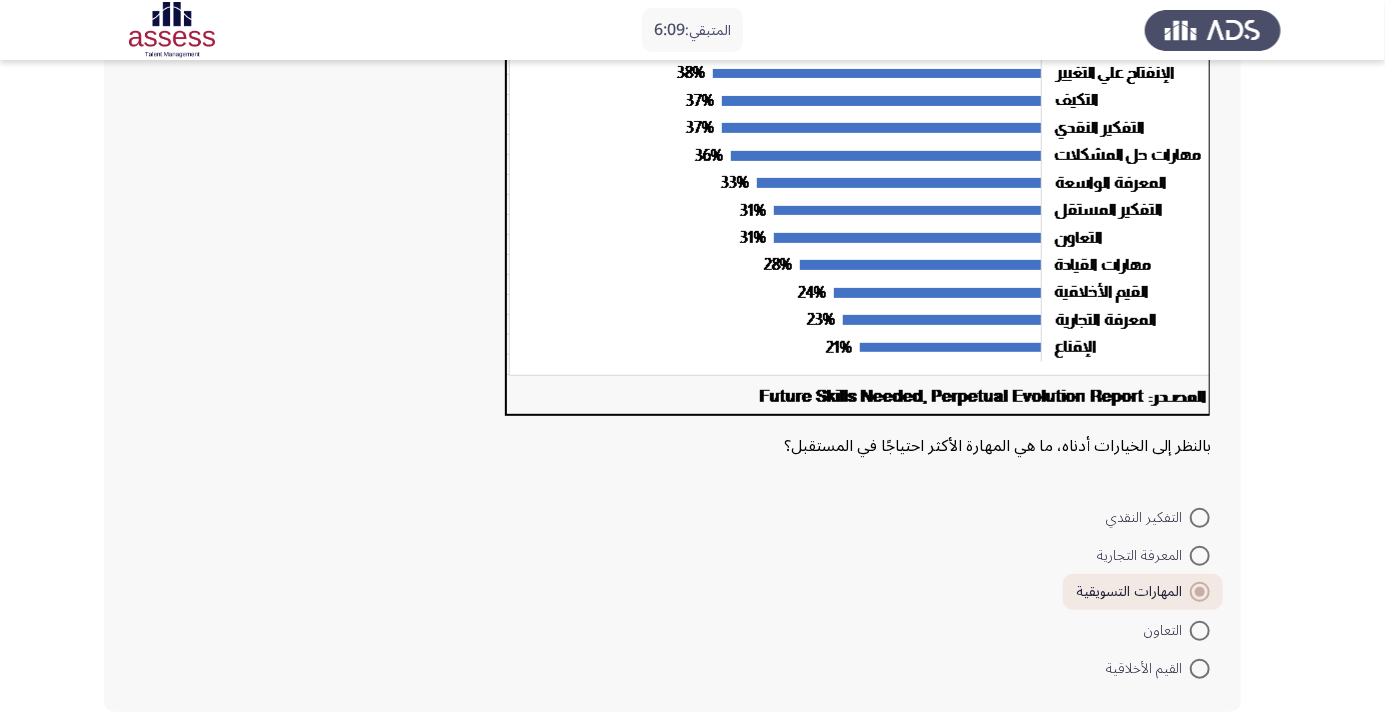 click on "التالي" 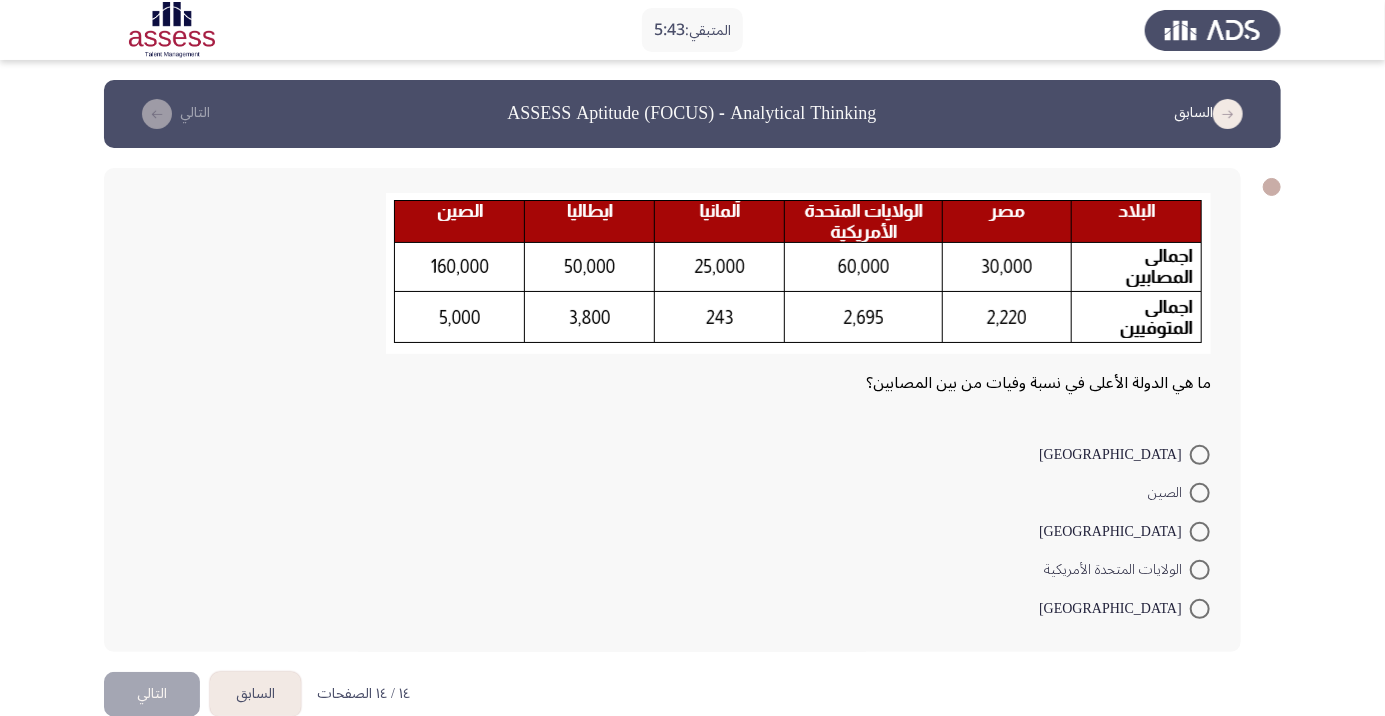 click on "[GEOGRAPHIC_DATA]" at bounding box center [1124, 453] 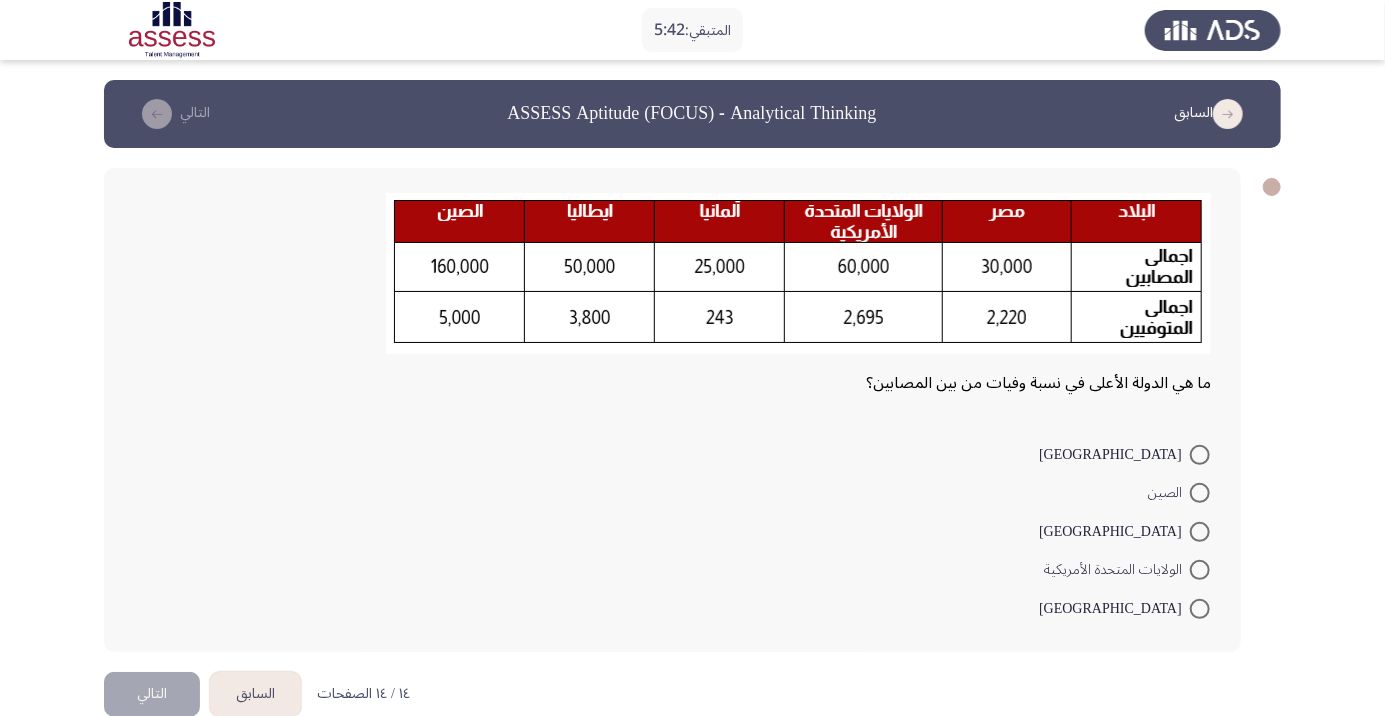 click at bounding box center (1200, 455) 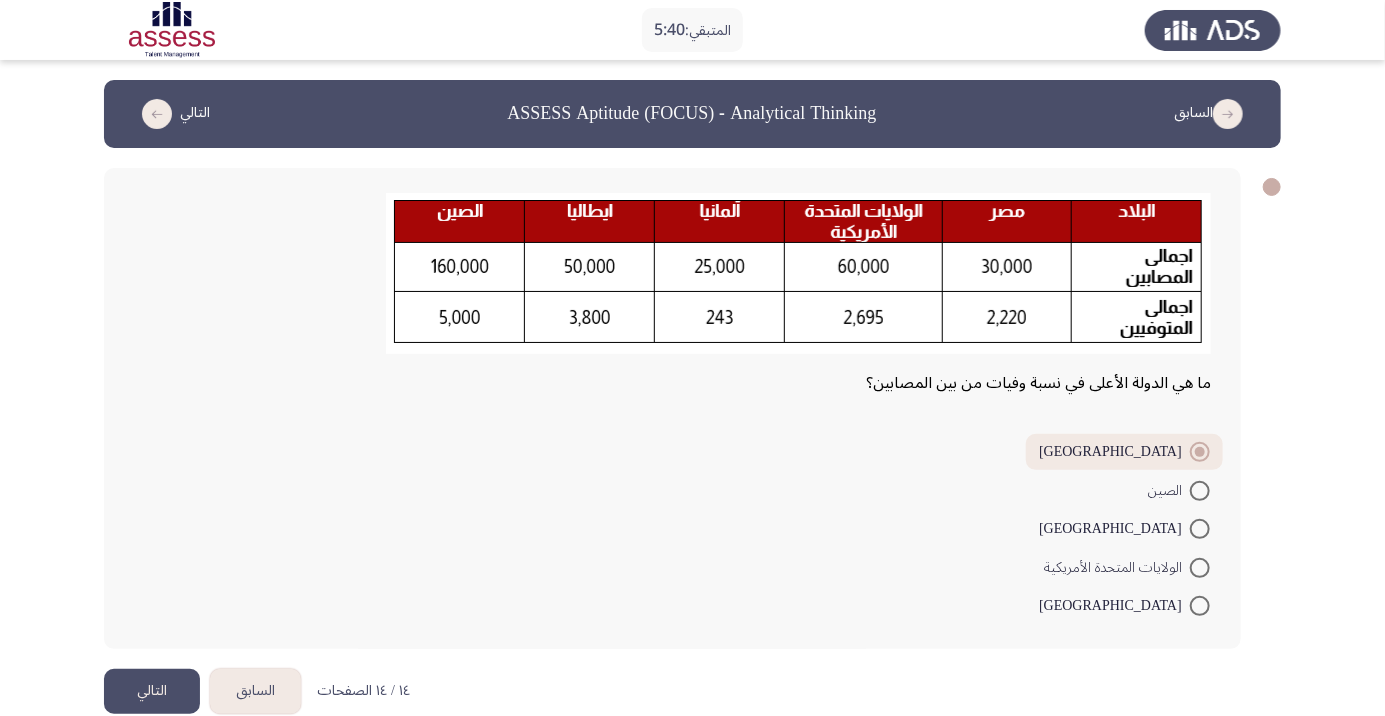 click on "التالي" 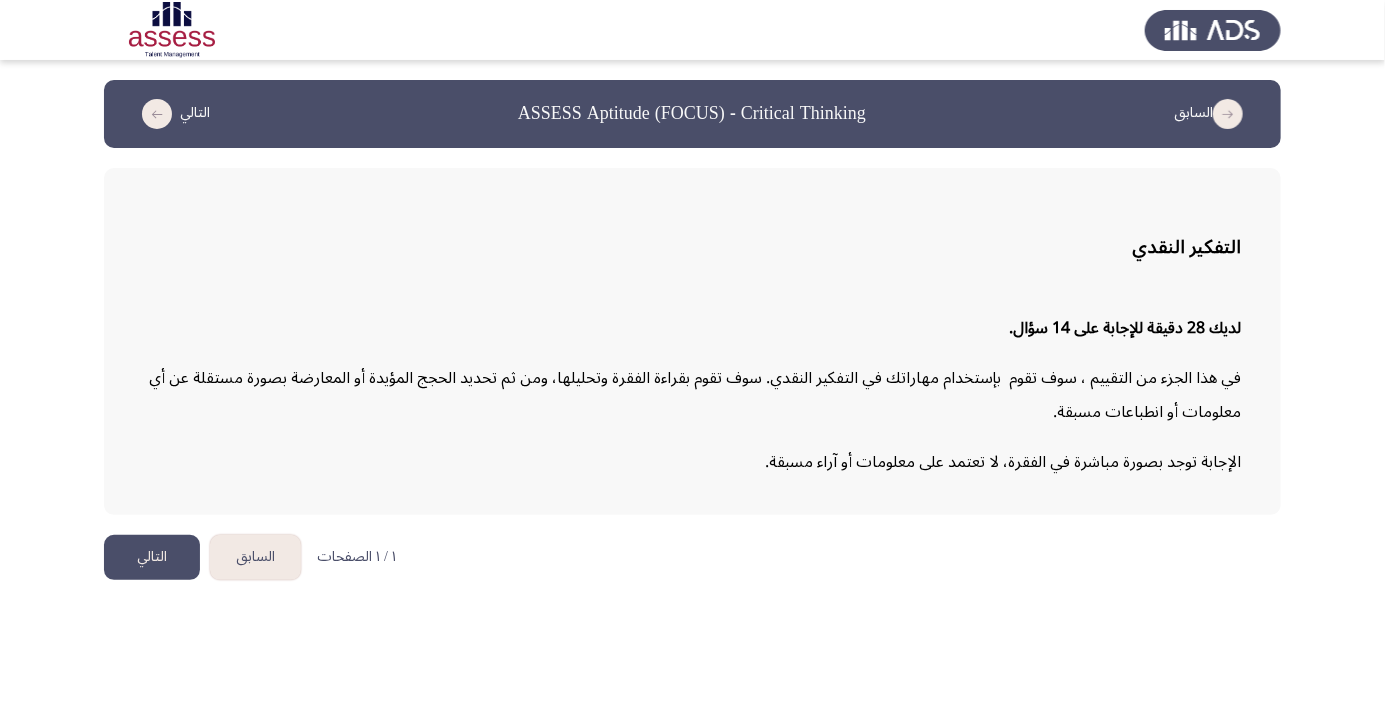 click on "التالي" 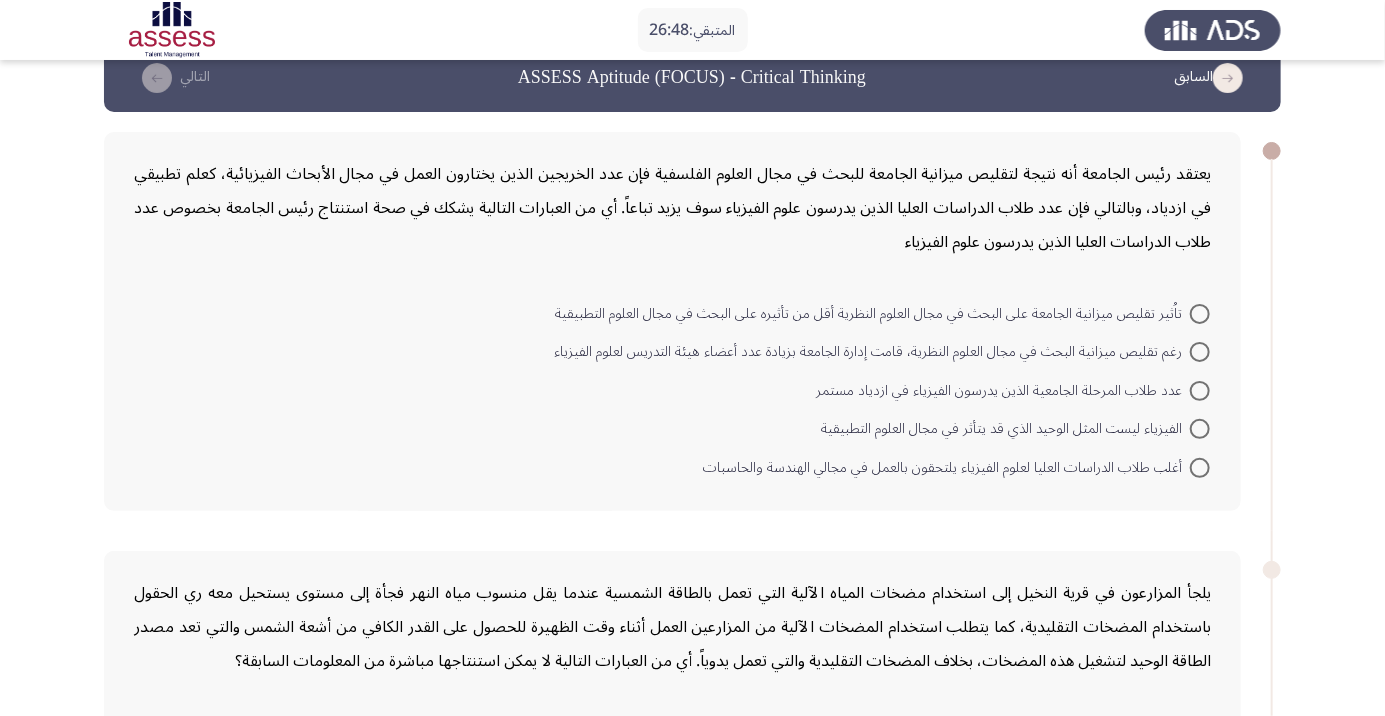 scroll, scrollTop: 40, scrollLeft: 0, axis: vertical 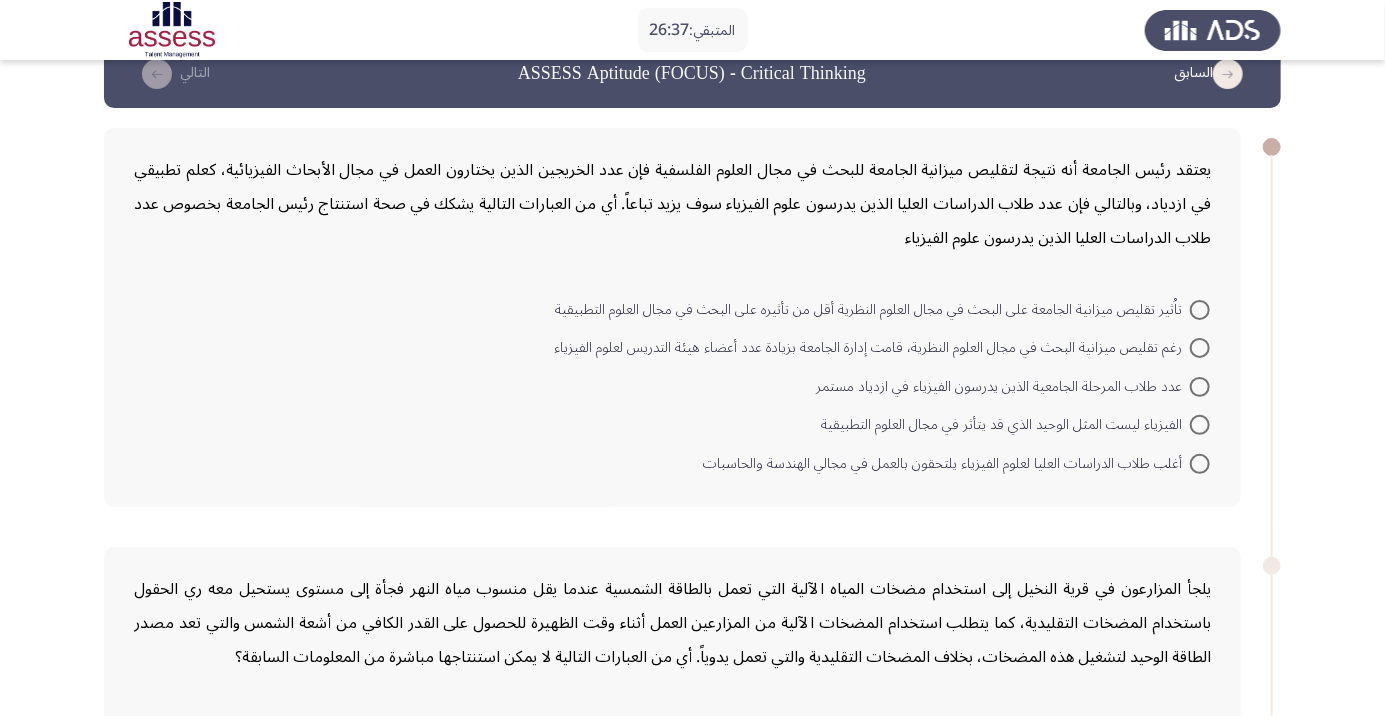 click at bounding box center (1200, 348) 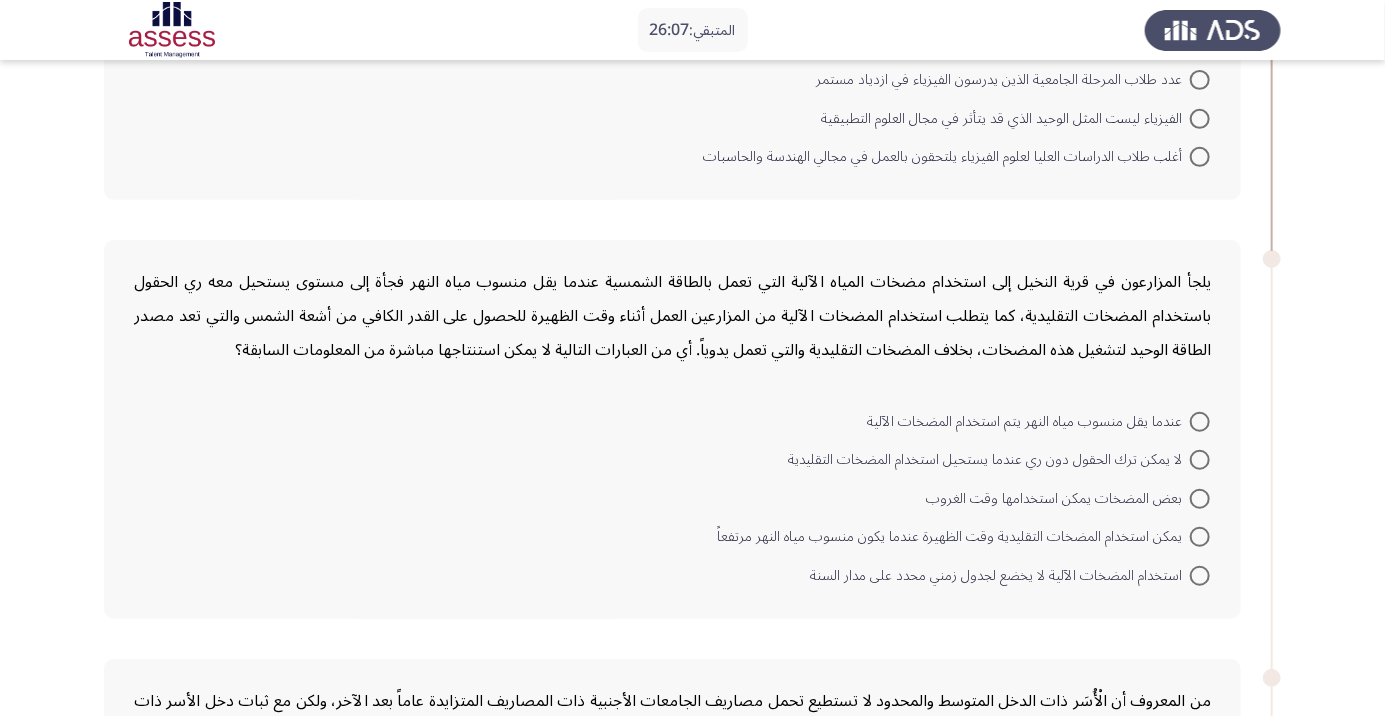 scroll, scrollTop: 347, scrollLeft: 0, axis: vertical 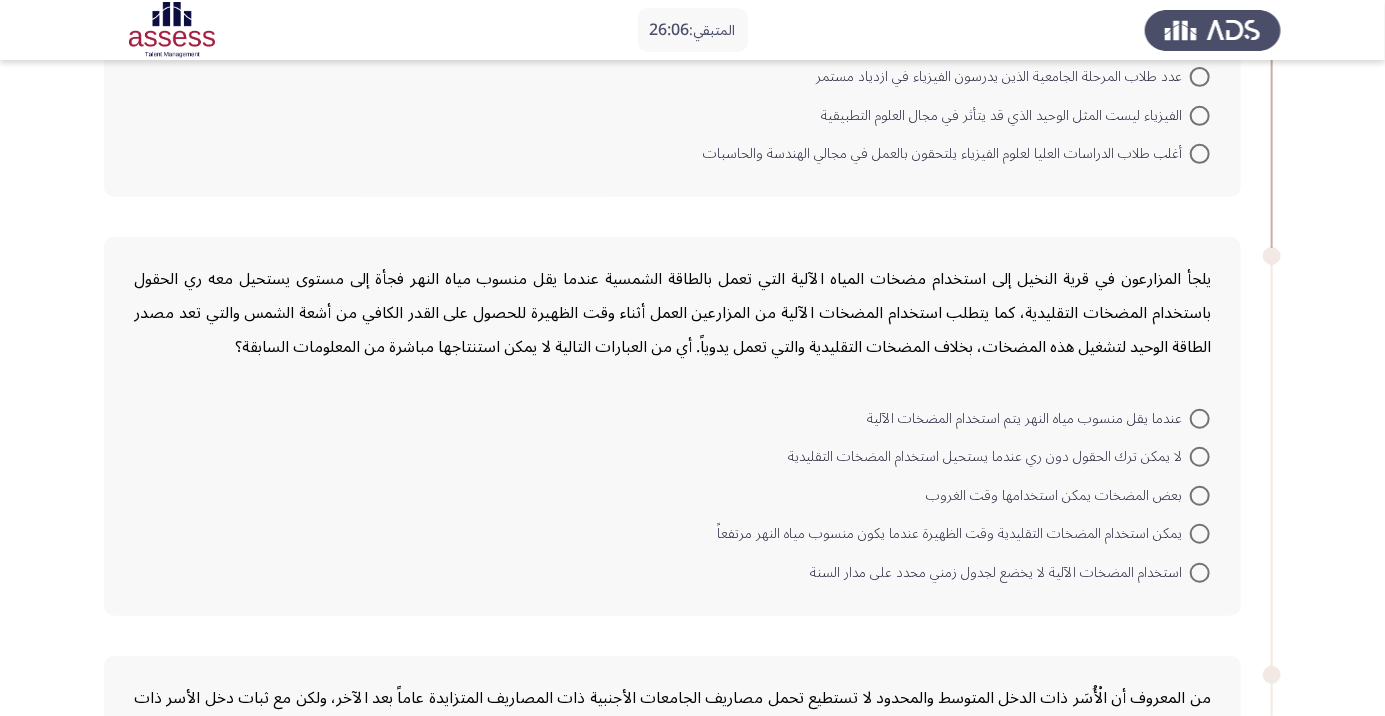click at bounding box center [1200, 496] 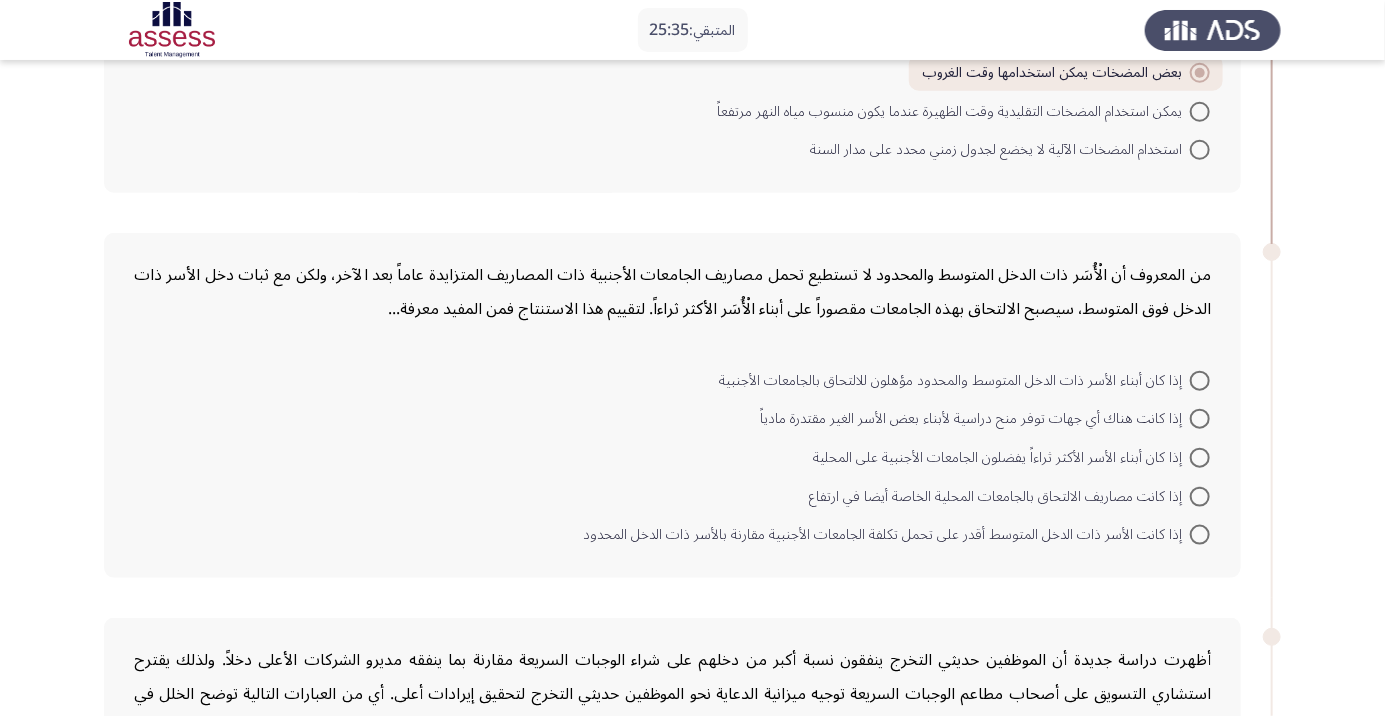 scroll, scrollTop: 733, scrollLeft: 0, axis: vertical 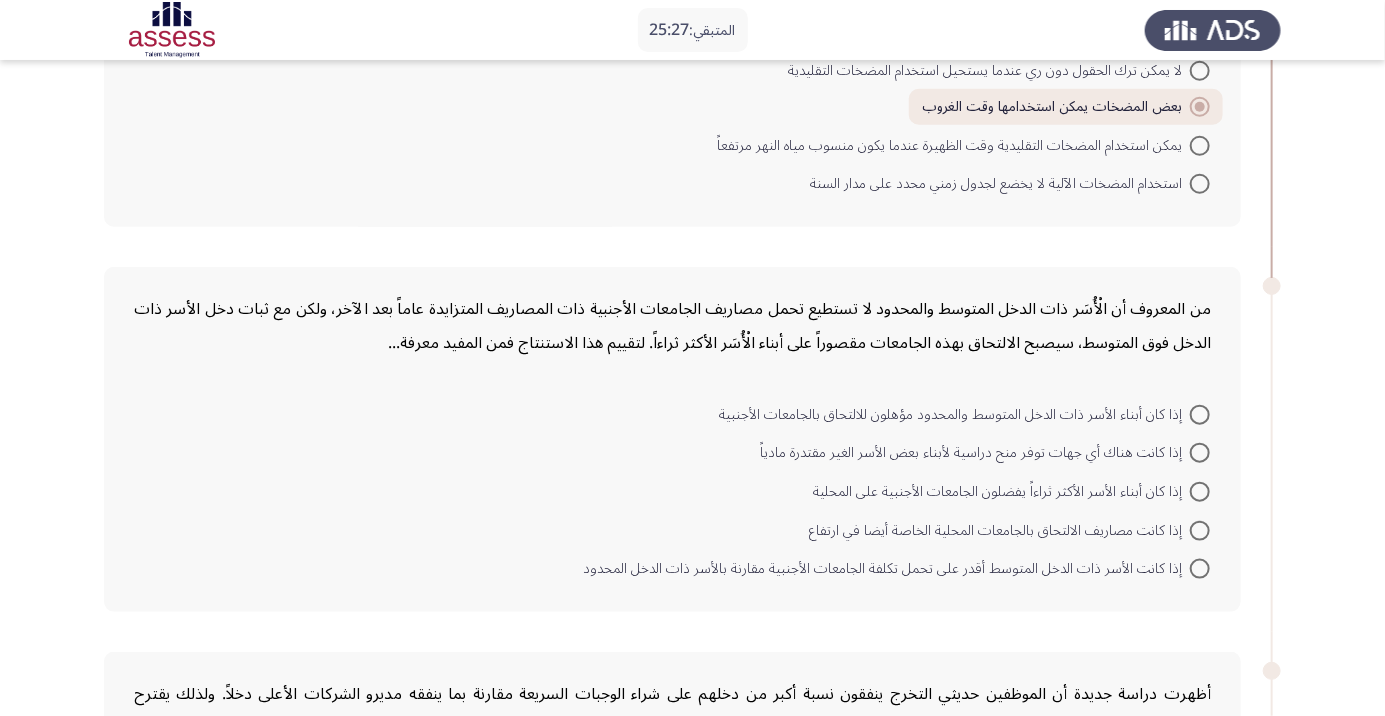 click at bounding box center (1200, 453) 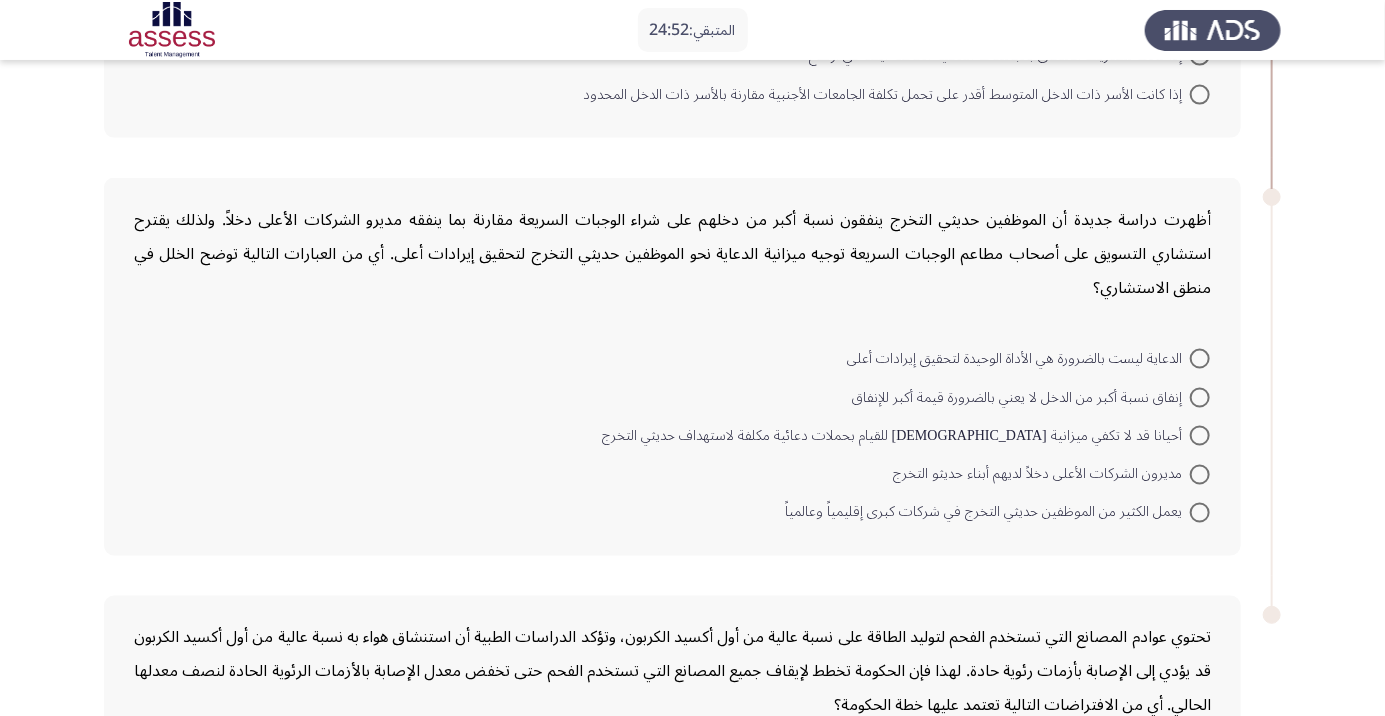 scroll, scrollTop: 1208, scrollLeft: 0, axis: vertical 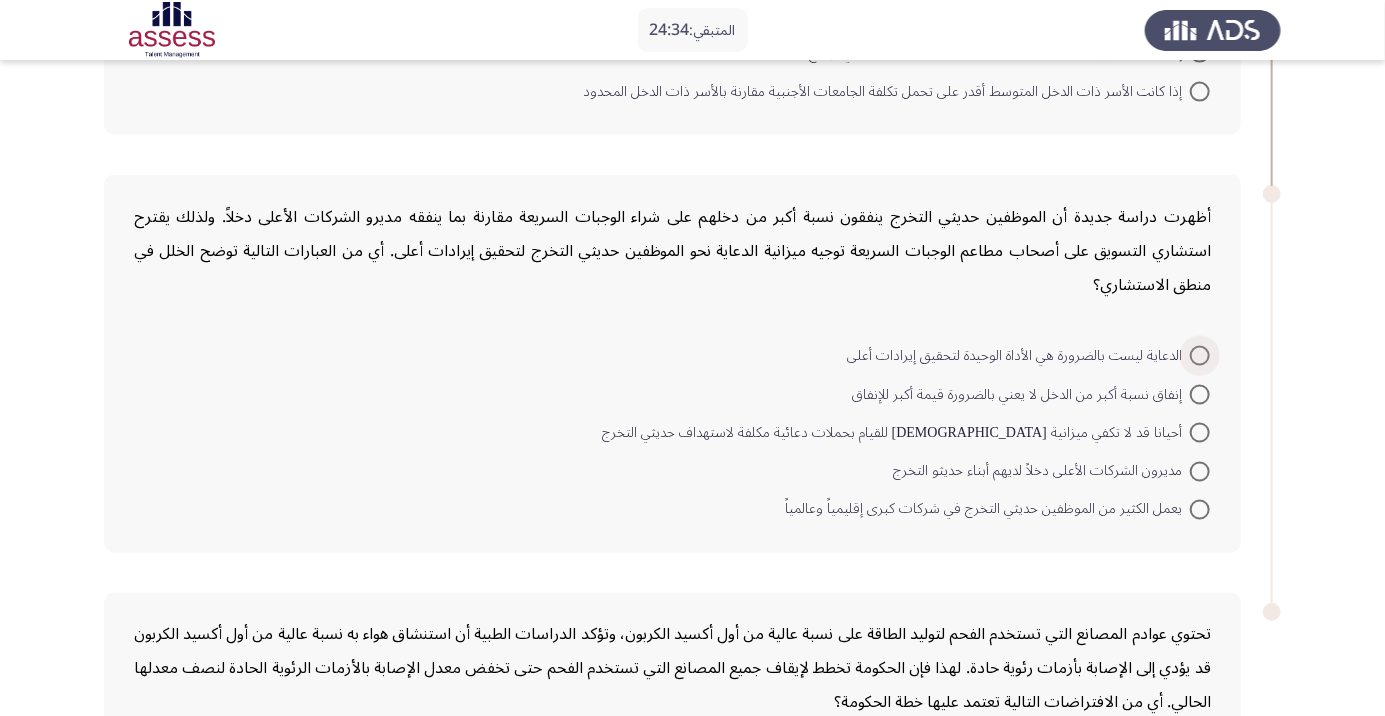 click at bounding box center [1200, 356] 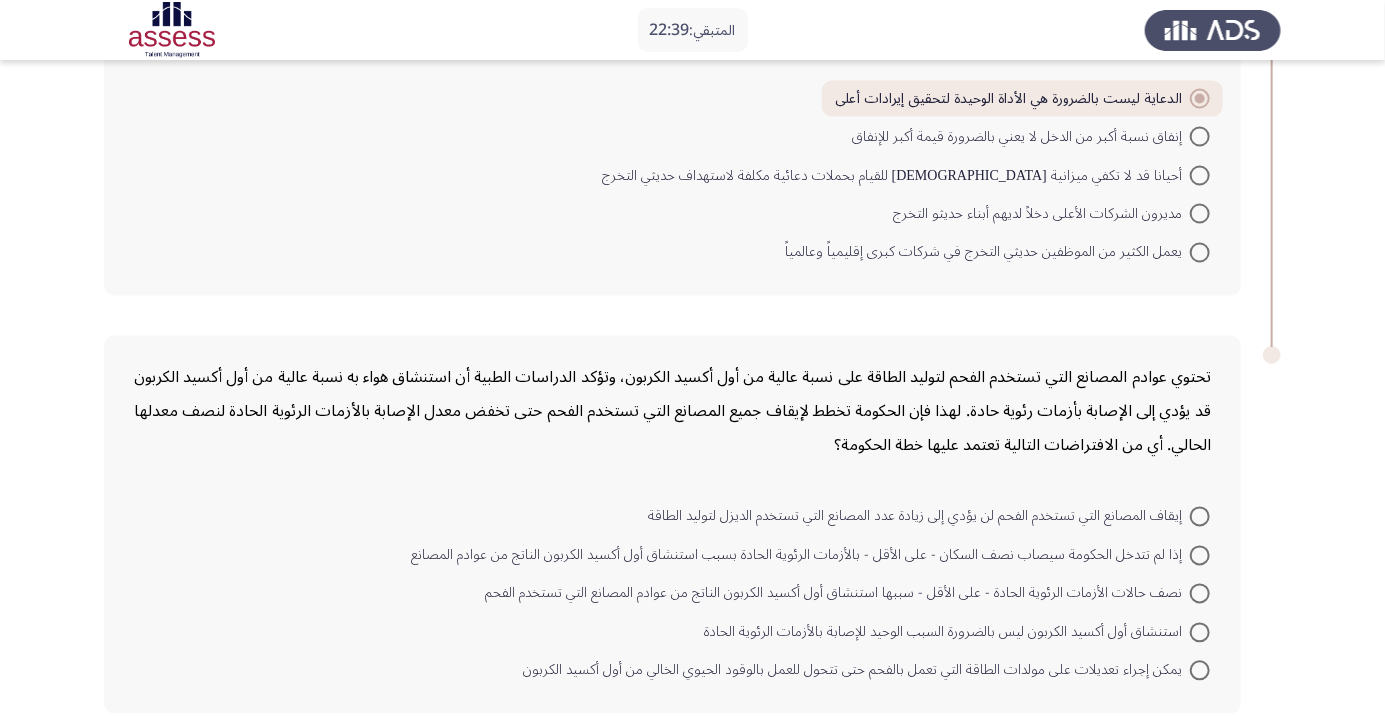 scroll, scrollTop: 1457, scrollLeft: 0, axis: vertical 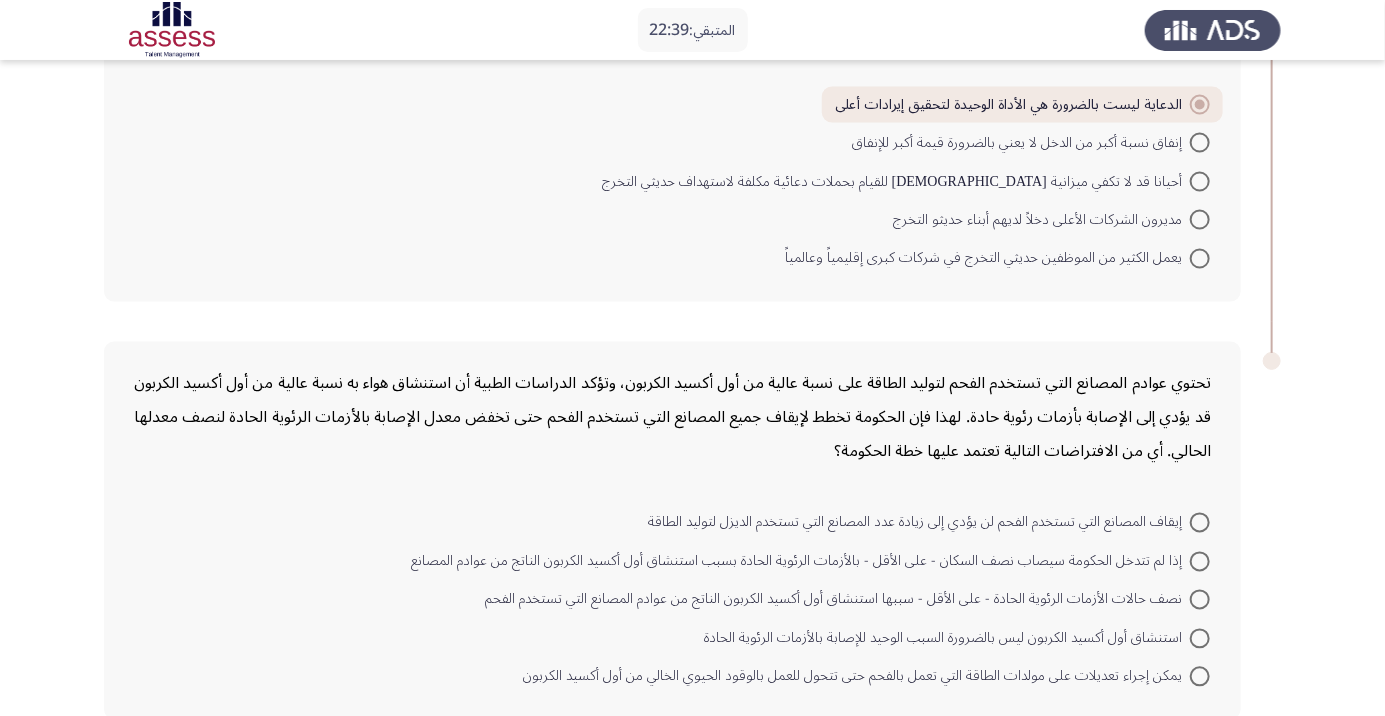 click on "المتبقي:  22:39  السابق   ASSESS Aptitude (FOCUS) - Critical Thinking   التالي  يعتقد رئيس الجامعة أنه نتيجة لتقليص ميزانية الجامعة للبحث في مجال العلوم الفلسفية فإن عدد الخريجين الذين يختارون العمل في مجال الأبحاث الفيزيائية، كعلم تطبيقي في ازدياد، وبالتالي فإن عدد طلاب الدراسات العليا الذين يدرسون علوم الفيزياء سوف يزيد تباعاً.  أي من العبارات التالية يشكك في صحة استنتاج رئيس الجامعة بخصوص عدد طلاب الدراسات العليا الذين يدرسون علوم الفيزياء    تاُثير تقليص ميزانية الجامعة على البحث في مجال العلوم النظرية أقل من تأثيره على البحث في مجال العلوم التطبيقية" at bounding box center [692, -319] 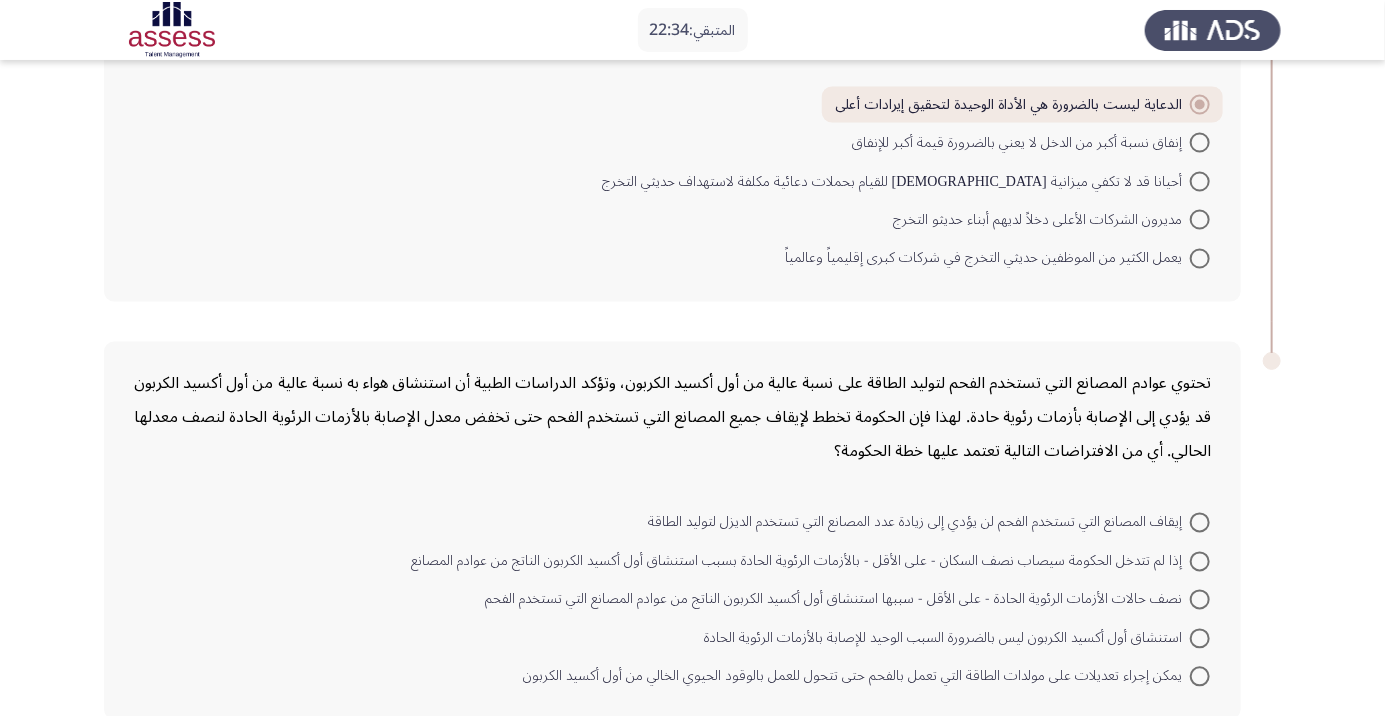 click at bounding box center (1200, 562) 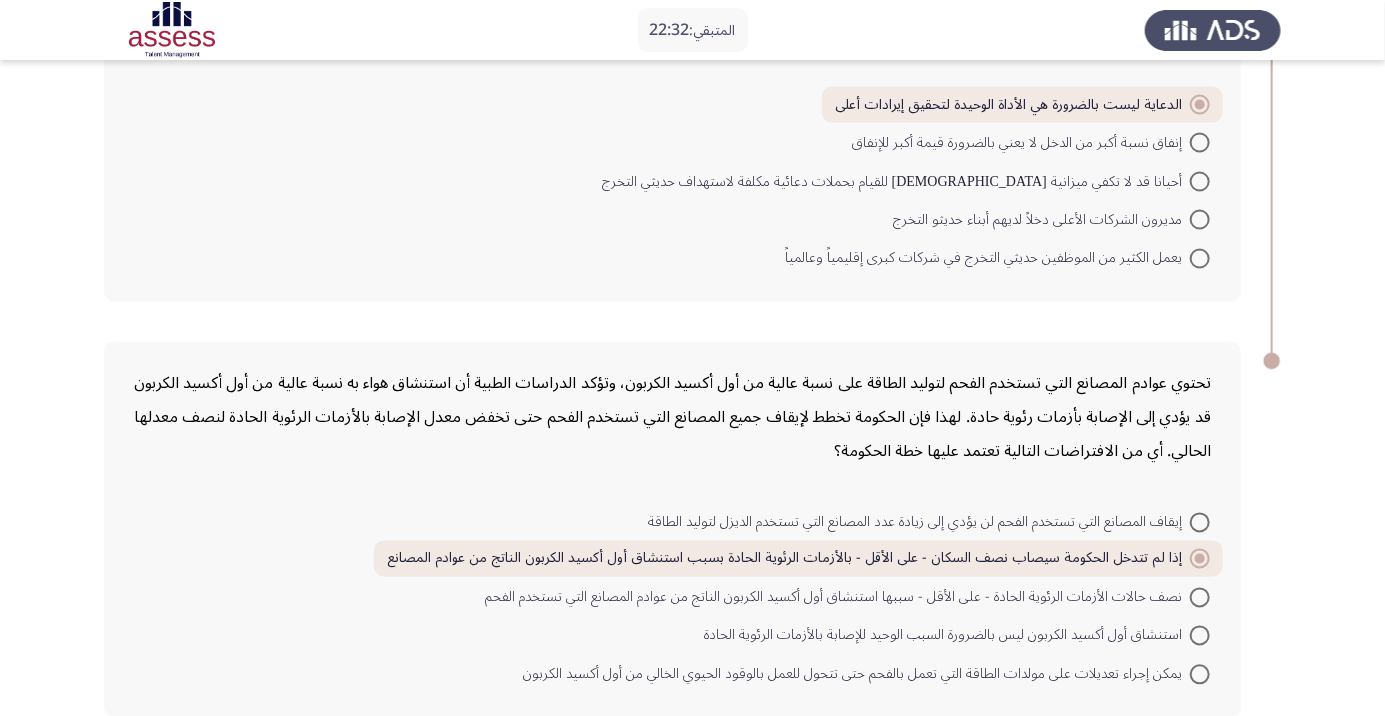 click on "التالي" 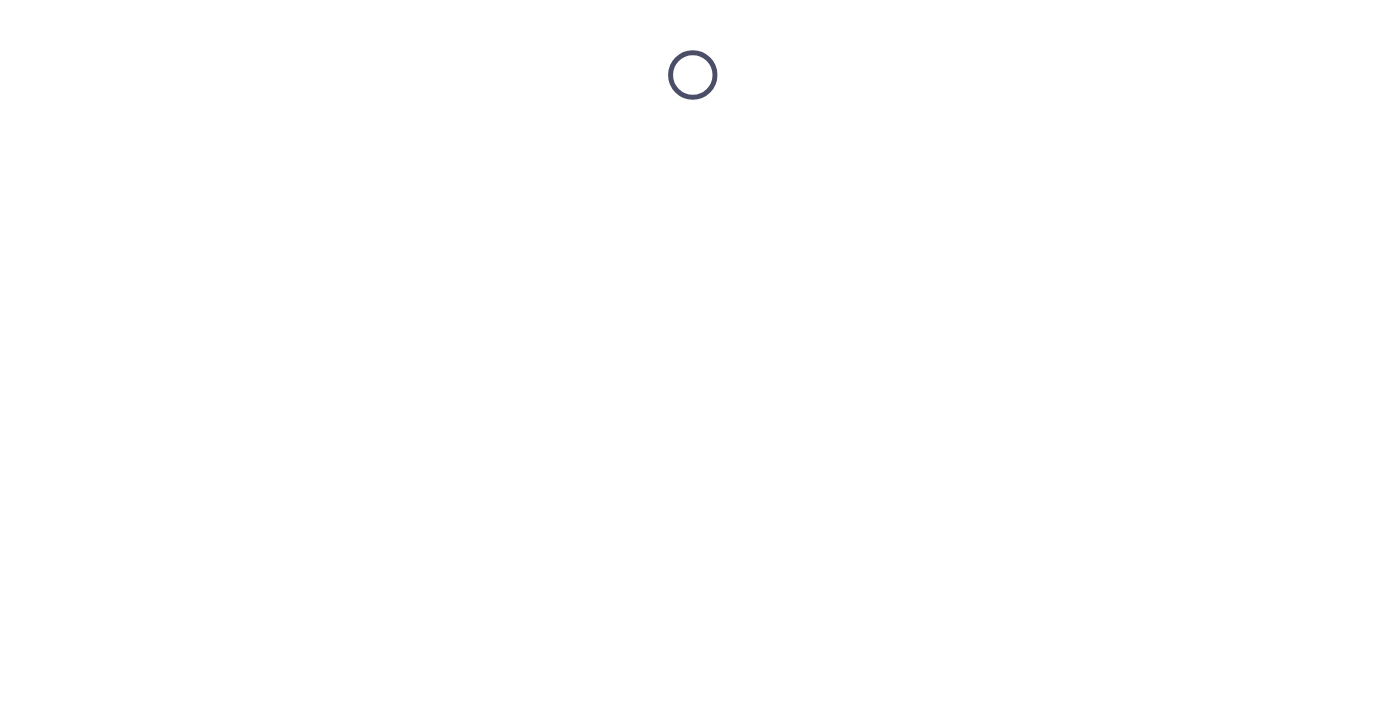 scroll, scrollTop: 0, scrollLeft: 0, axis: both 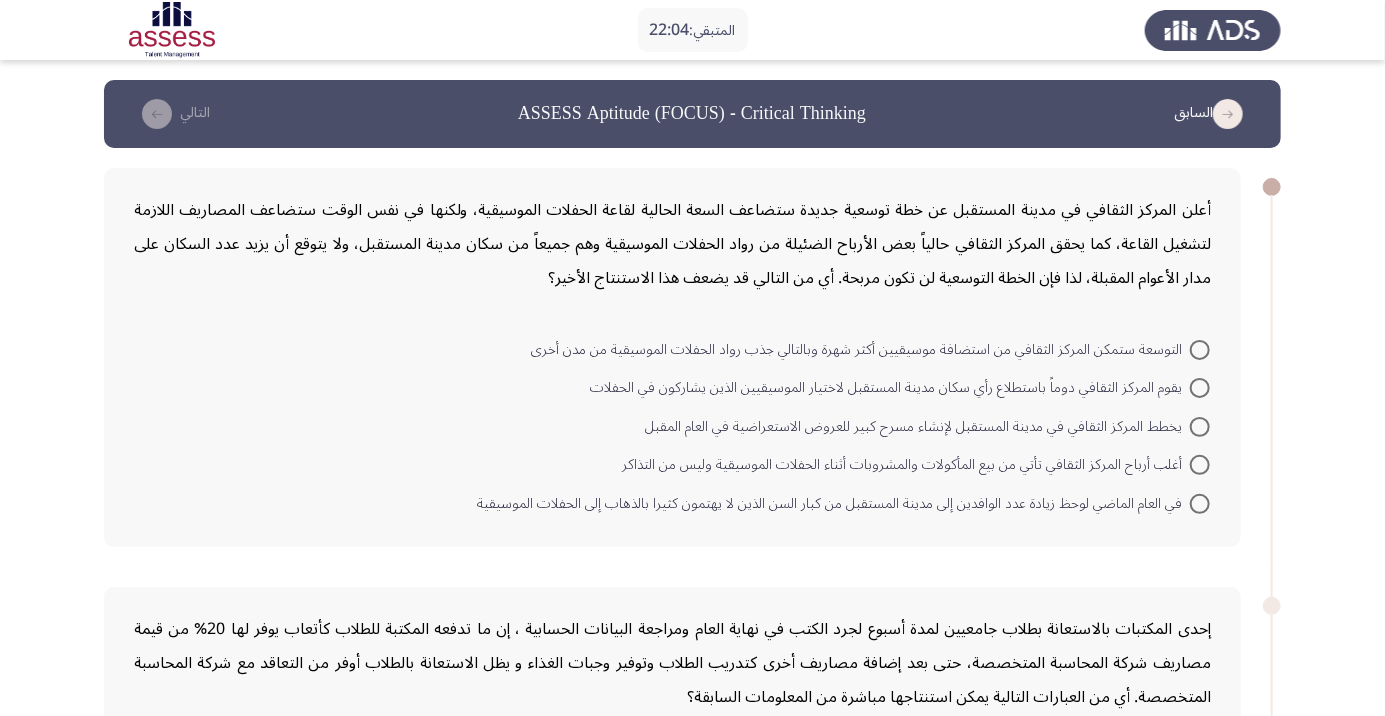 click on "المتبقي:  22:04" 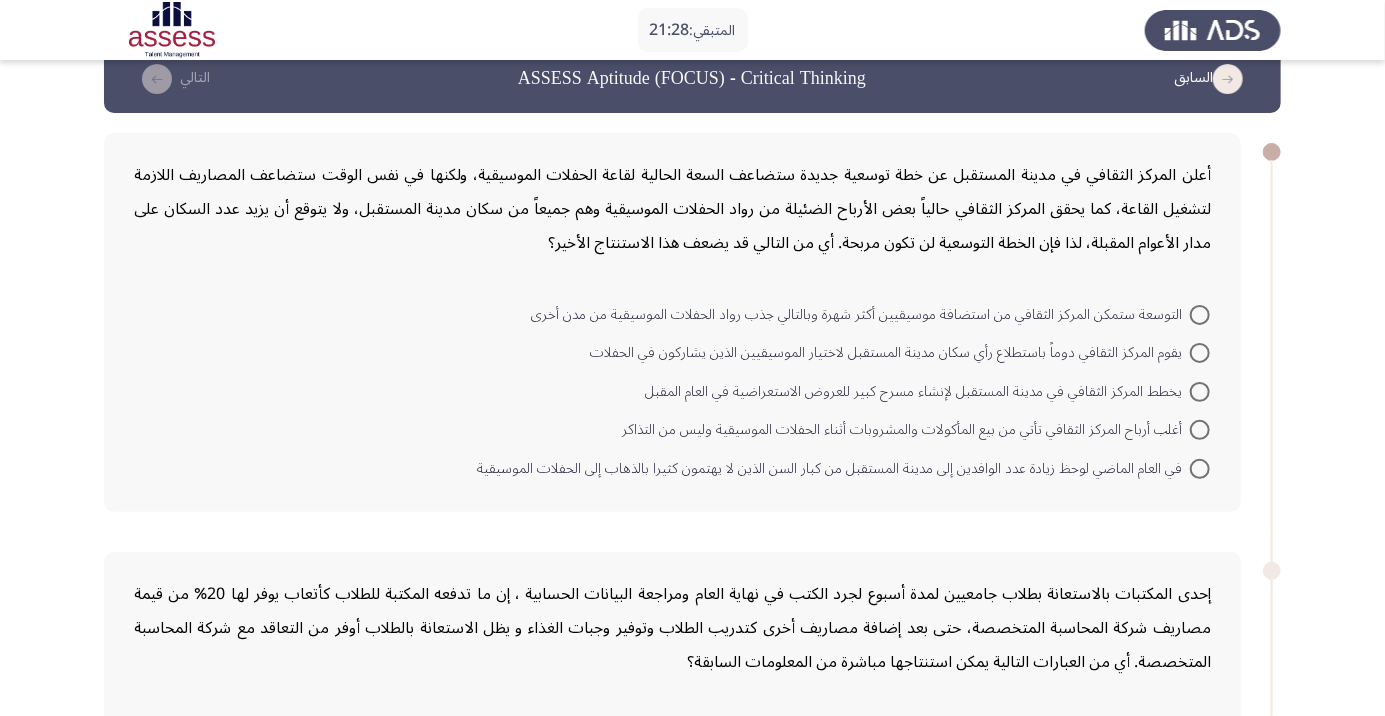 scroll, scrollTop: 0, scrollLeft: 0, axis: both 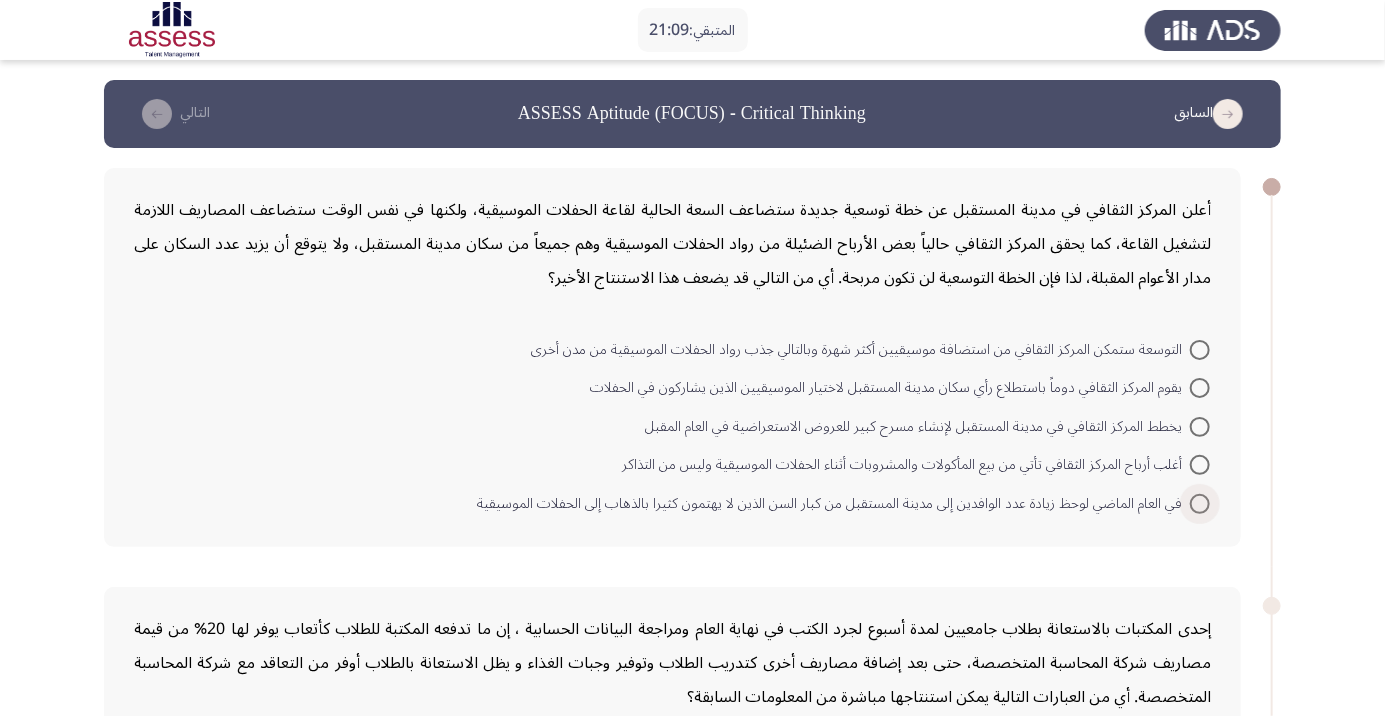click at bounding box center (1200, 504) 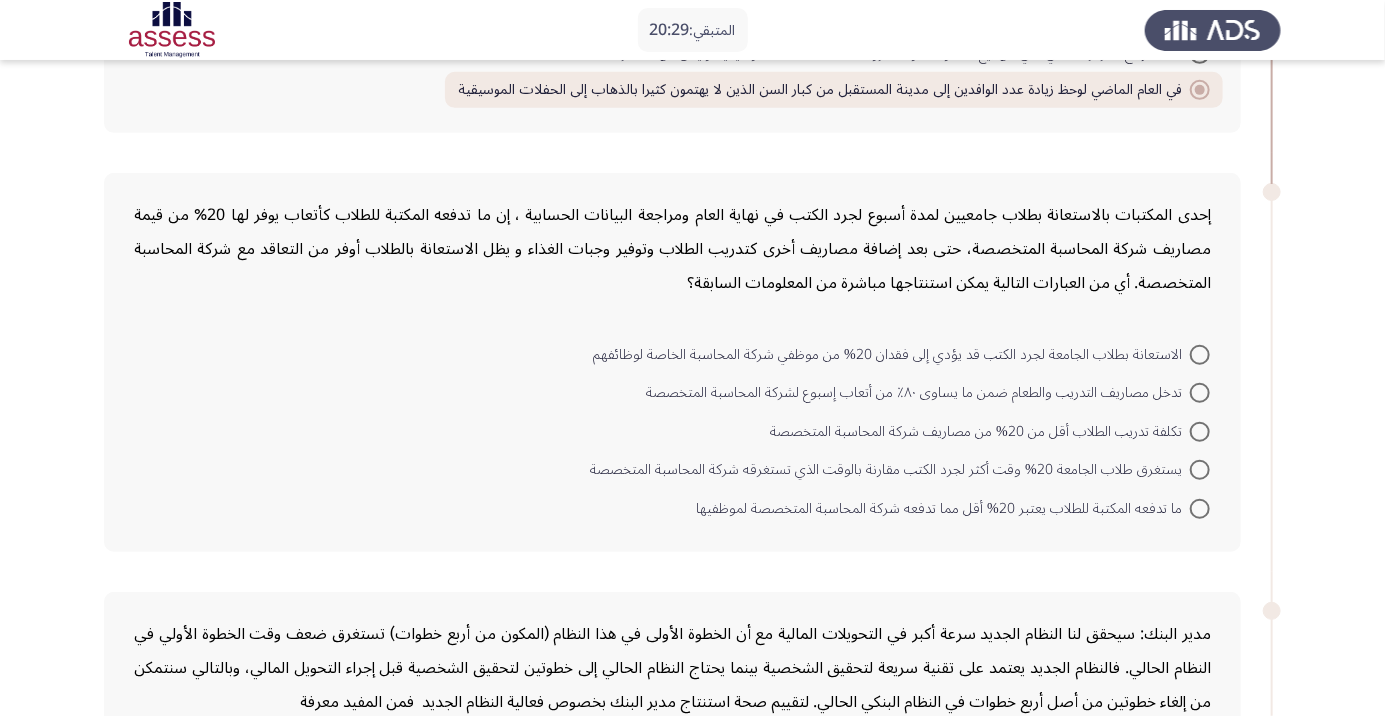 scroll, scrollTop: 416, scrollLeft: 0, axis: vertical 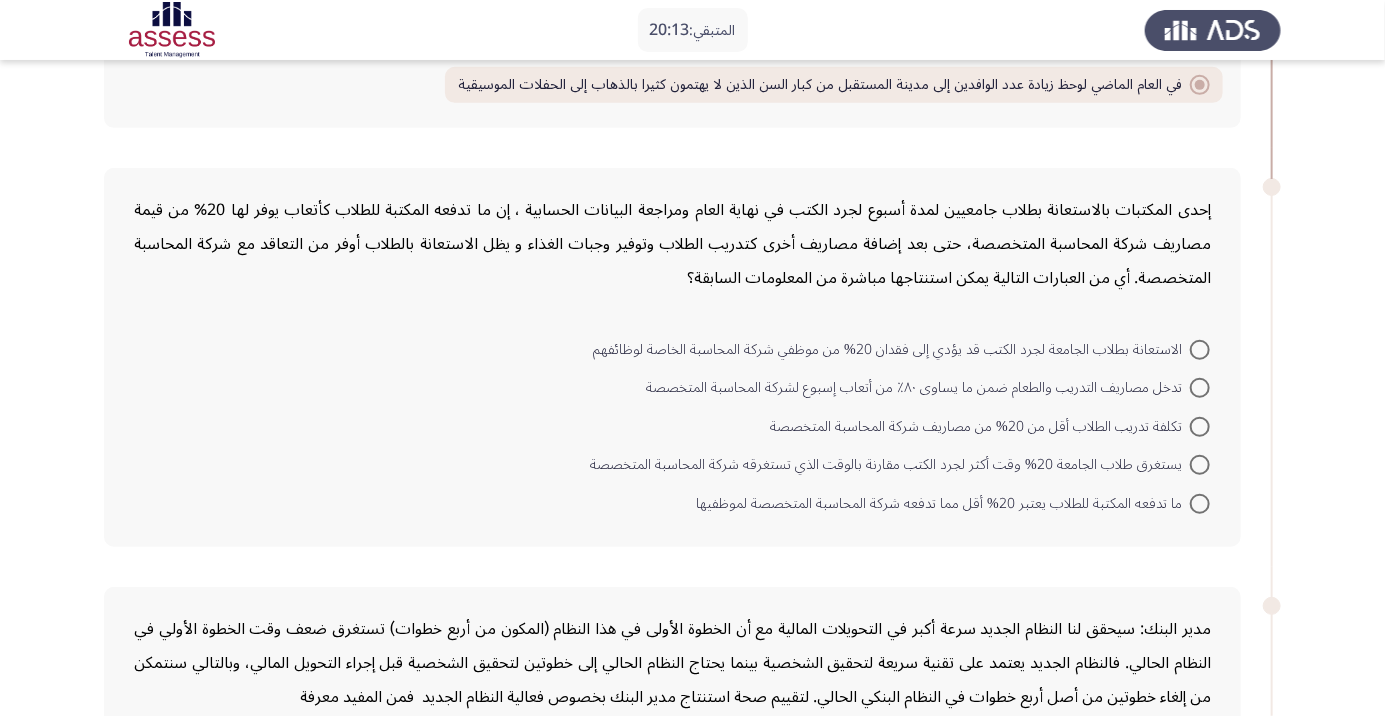 click on "المتبقي:  20:13  السابق
ASSESS Aptitude (FOCUS) - Critical Thinking   التالي  أعلن المركز الثقافي في مدينة المستقبل عن خطة توسعية جديدة ستضاعف السعة الحالية لقاعة الحفلات الموسيقية، ولكنها في نفس الوقت ستضاعف المصاريف اللازمة لتشغيل القاعة، كما يحقق المركز الثقافي حالياً بعض الأرباح الضئيلة من رواد الحفلات الموسيقية وهم جميعاً من سكان مدينة المستقبل، ولا يتوقع أن يزيد عدد السكان على مدار الأعوام المقبلة، لذا فإن الخطة التوسعية لن تكون مربحة. أي من التالي قد يضعف هذا الاستنتاج الأخير؟                  تكلفة تدريب الطلاب أقل من 20% من مصاريف شركة المحاسبة المتخصصة" 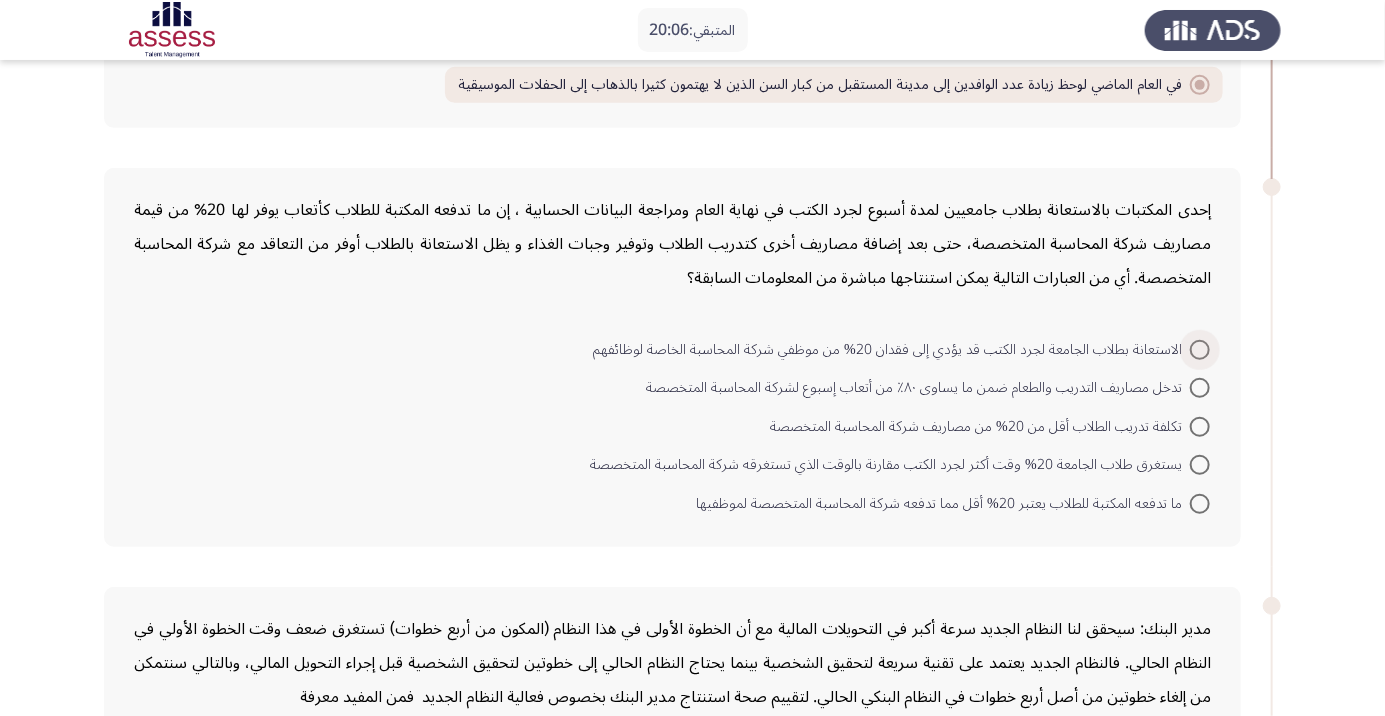 click at bounding box center [1200, 350] 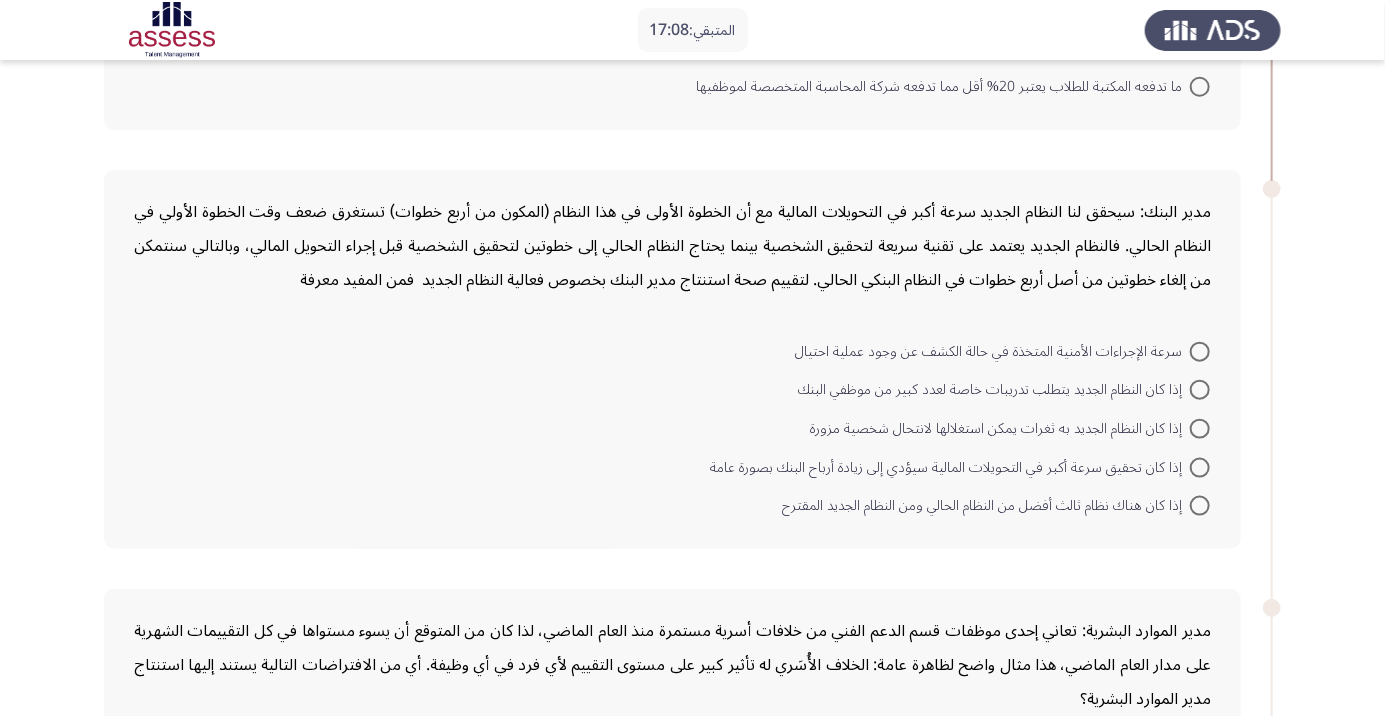 scroll, scrollTop: 810, scrollLeft: 0, axis: vertical 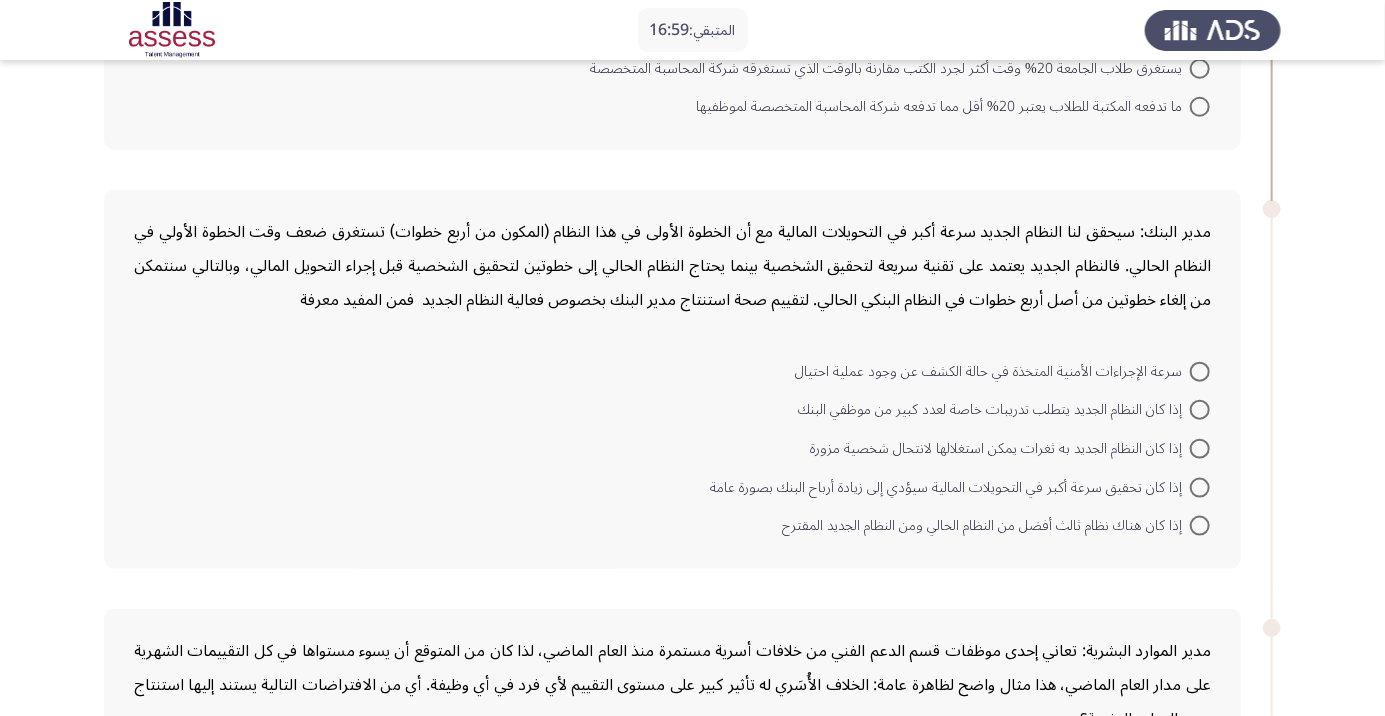 click at bounding box center [1200, 526] 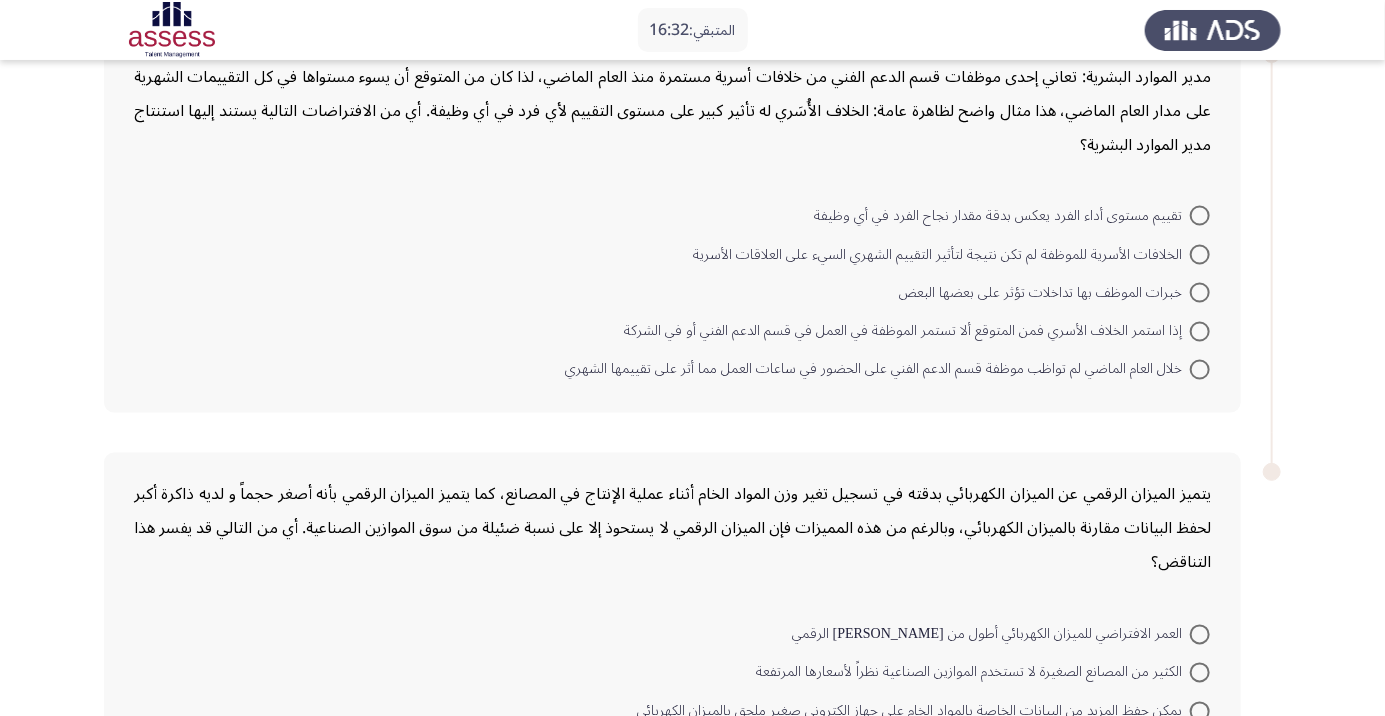 scroll, scrollTop: 1382, scrollLeft: 0, axis: vertical 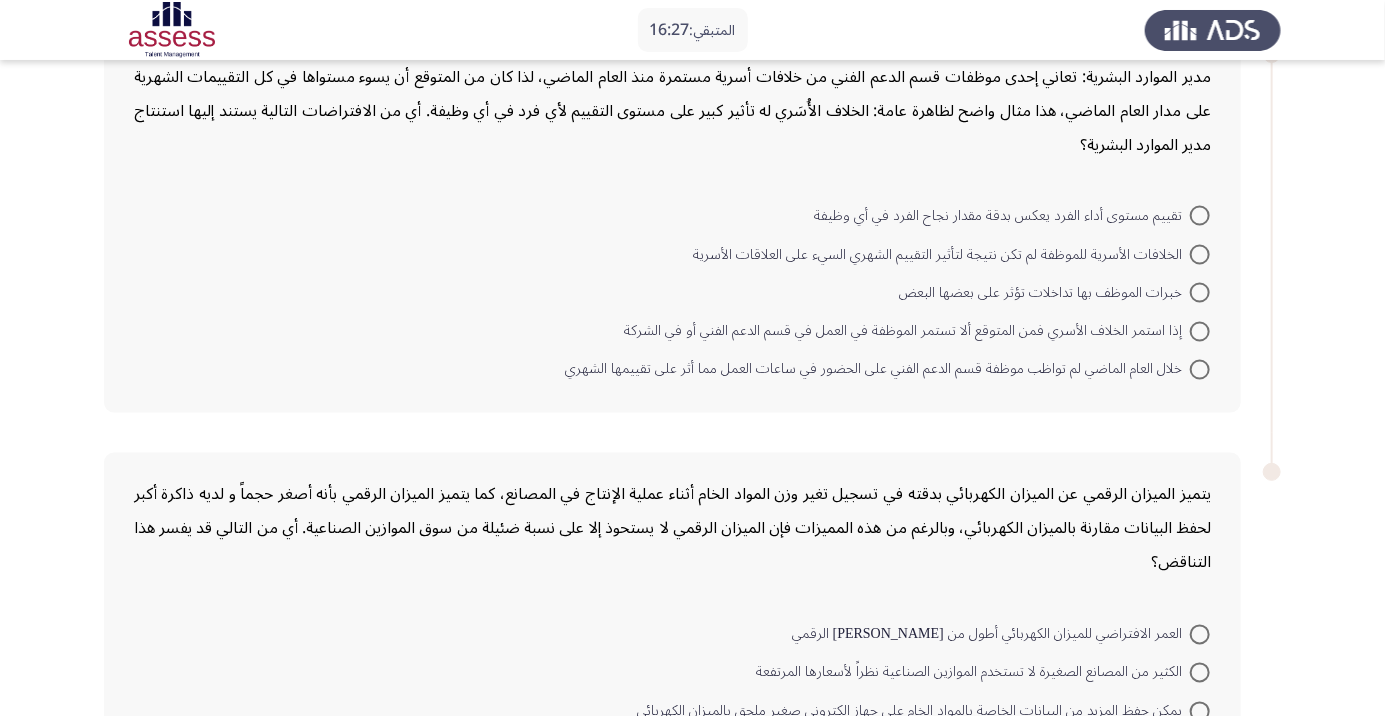 click at bounding box center (1200, 370) 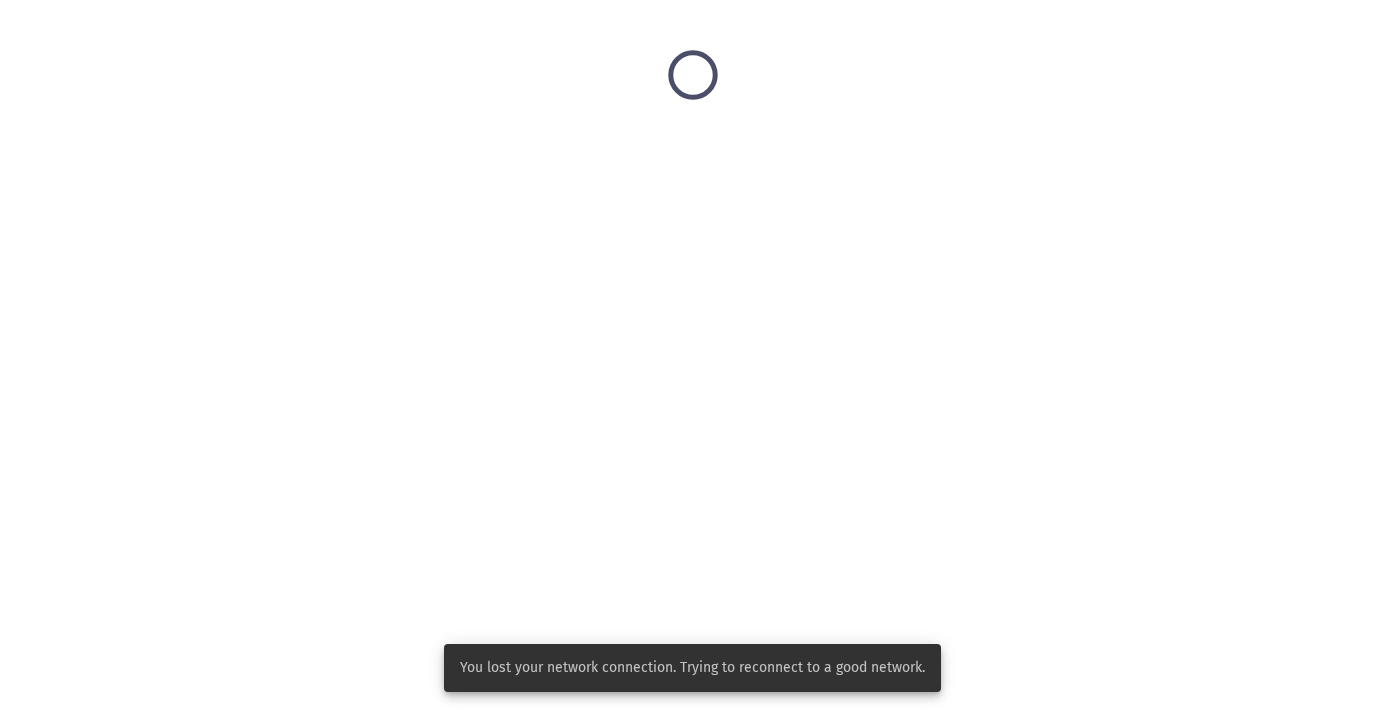 scroll, scrollTop: 0, scrollLeft: 0, axis: both 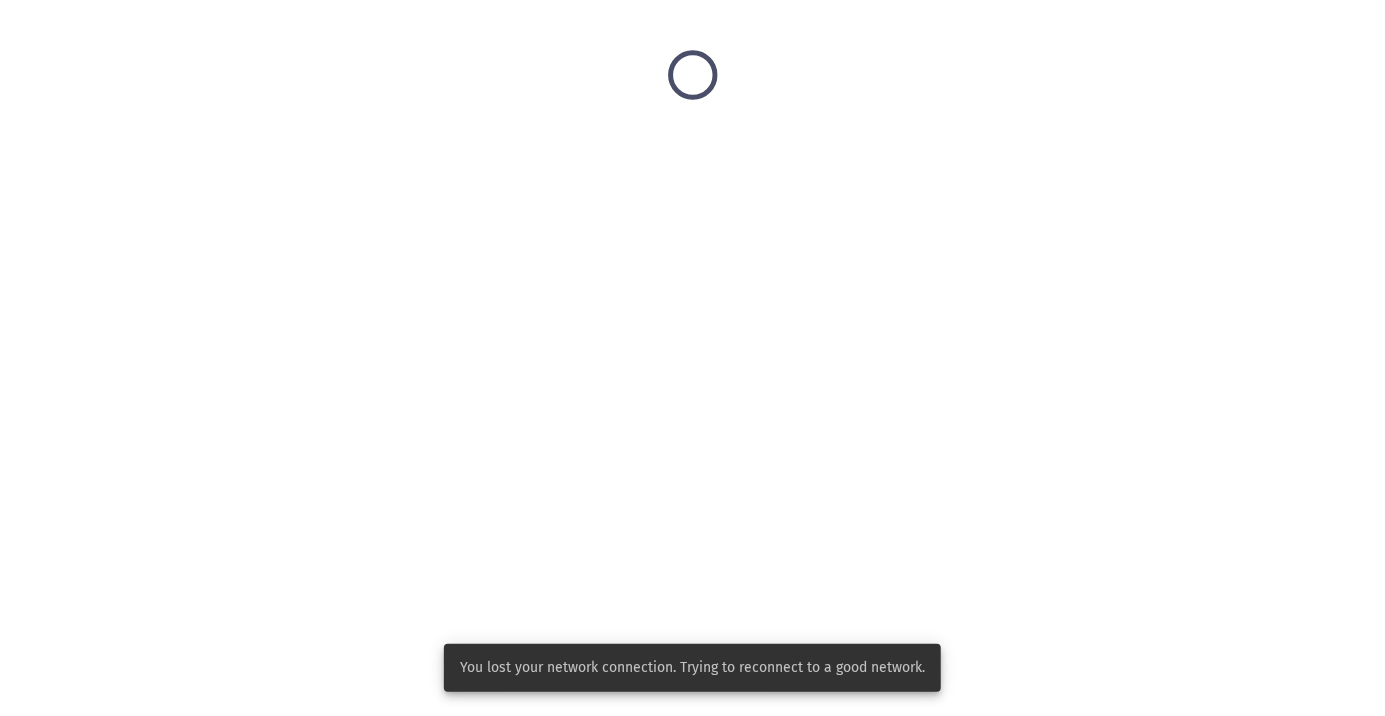 click on "You lost your network connection. Trying to reconnect to a good network." at bounding box center [692, 75] 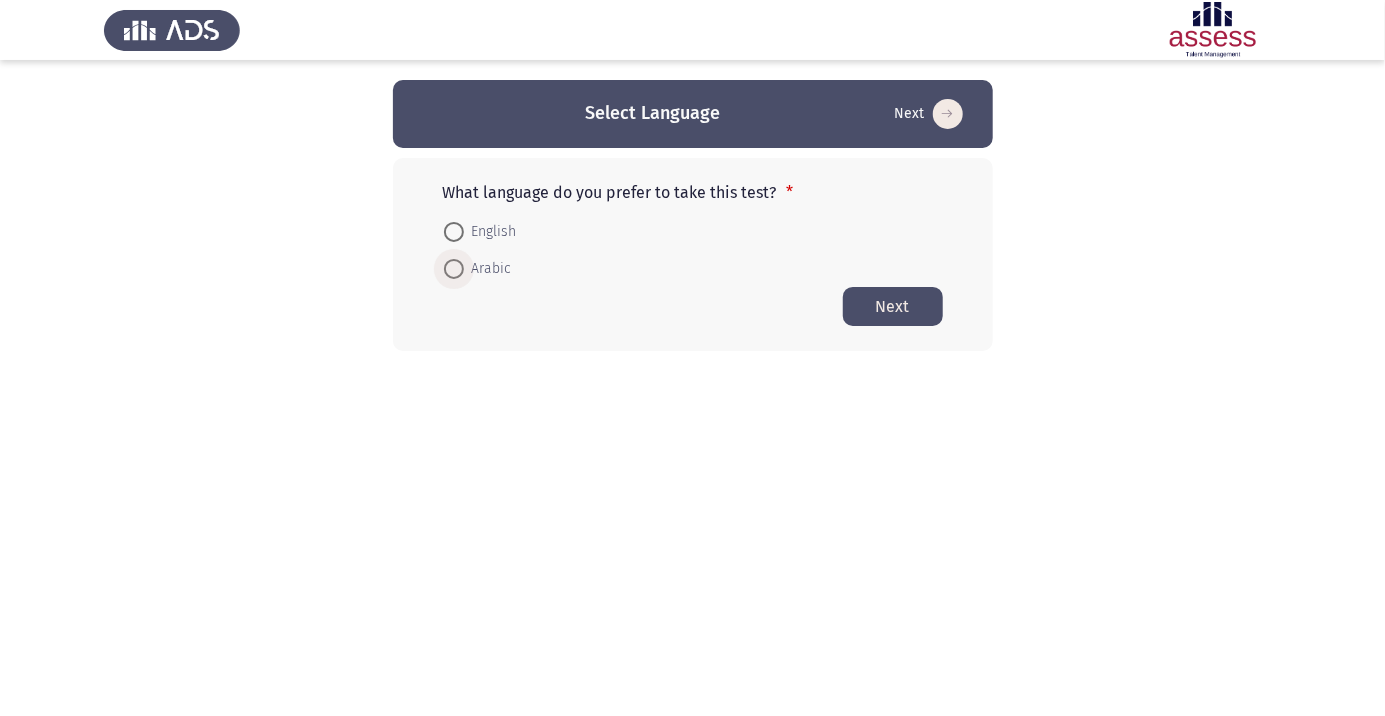 click at bounding box center [453, 269] 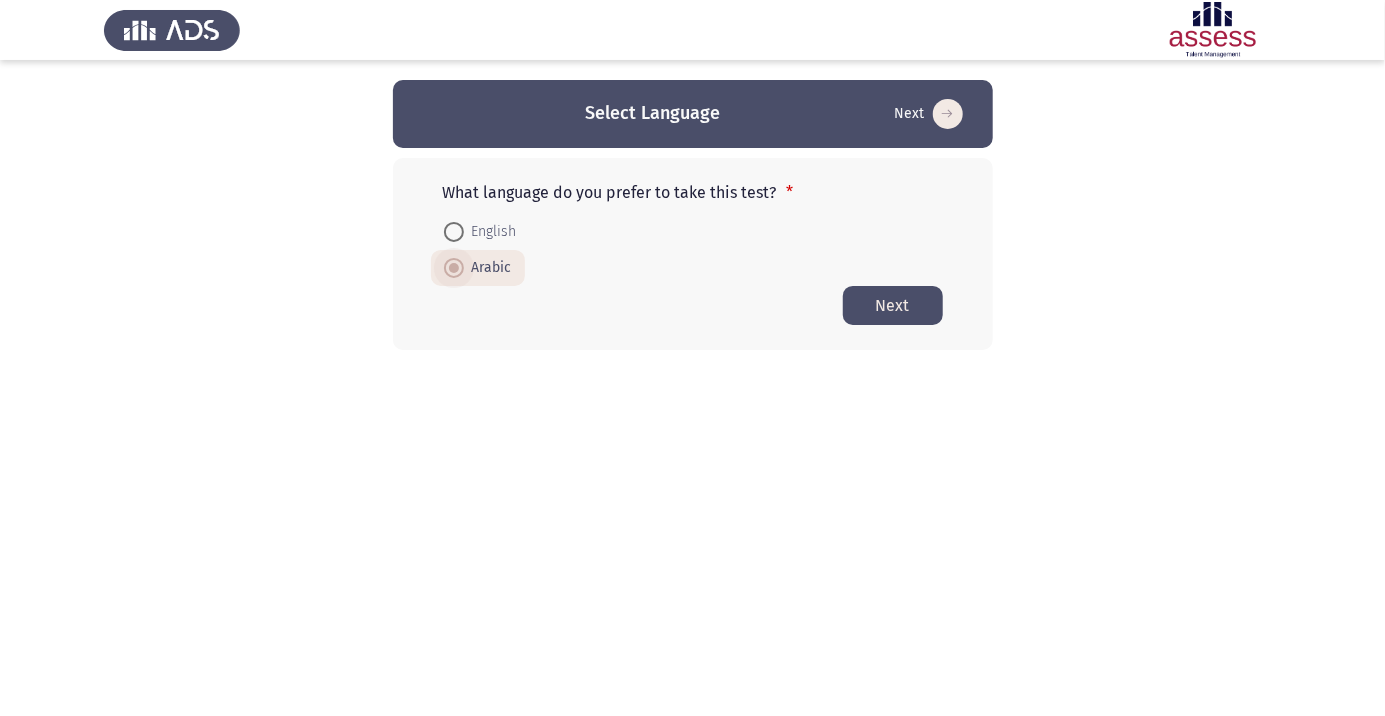 click on "Next" 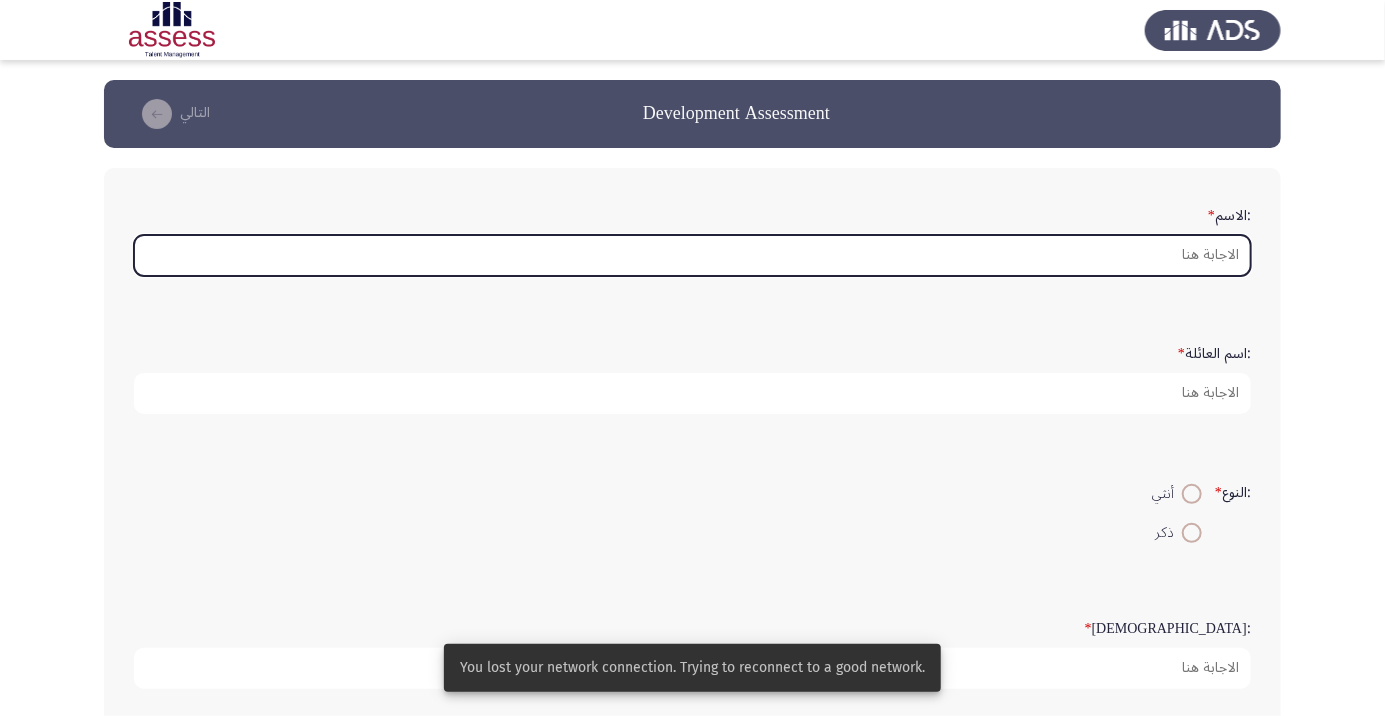 click on ":الاسم   *" at bounding box center [692, 255] 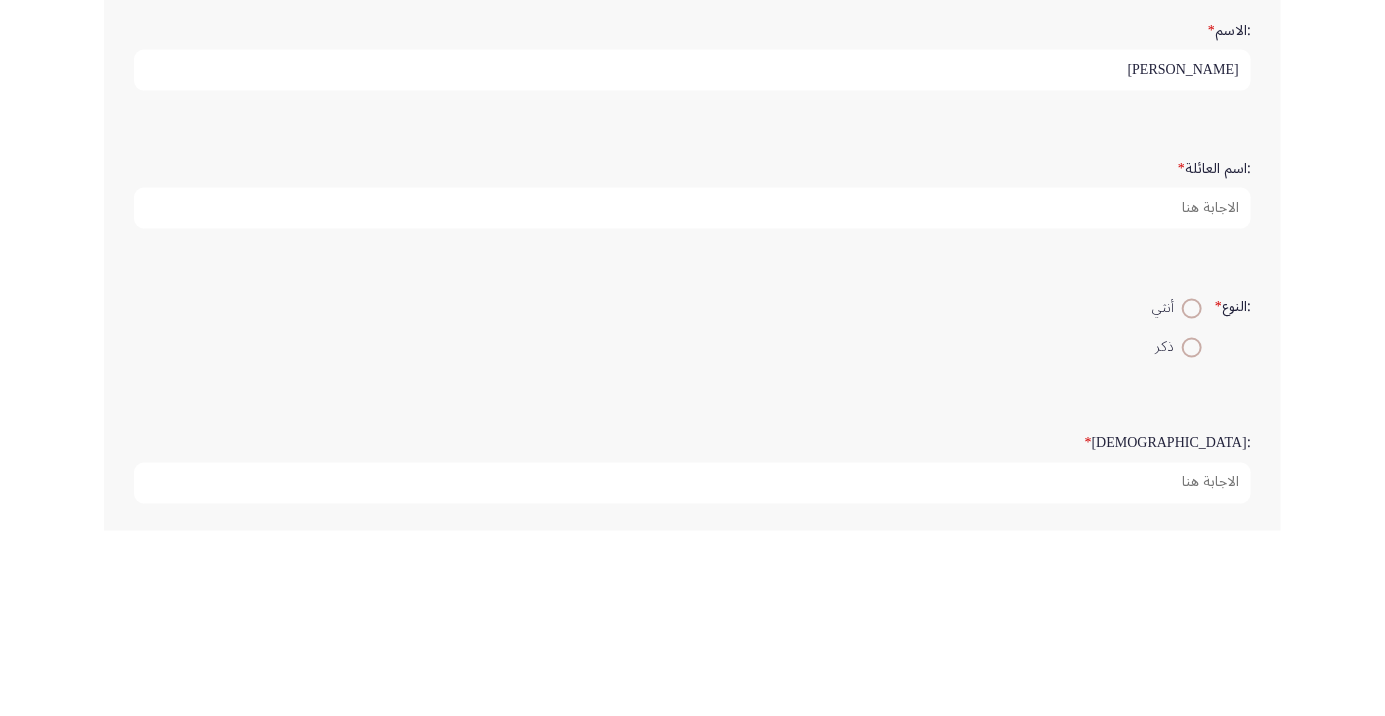 type on "[PERSON_NAME]" 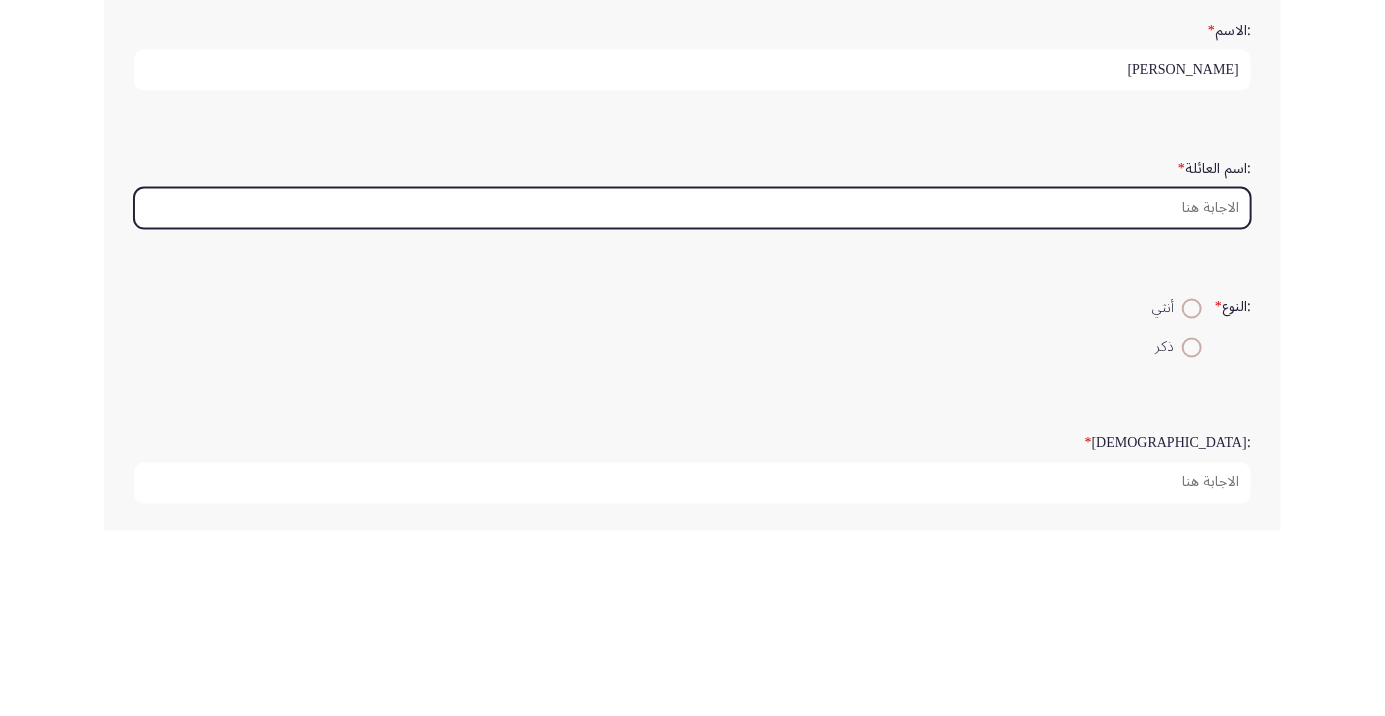 click on ":اسم العائلة   *" at bounding box center [692, 393] 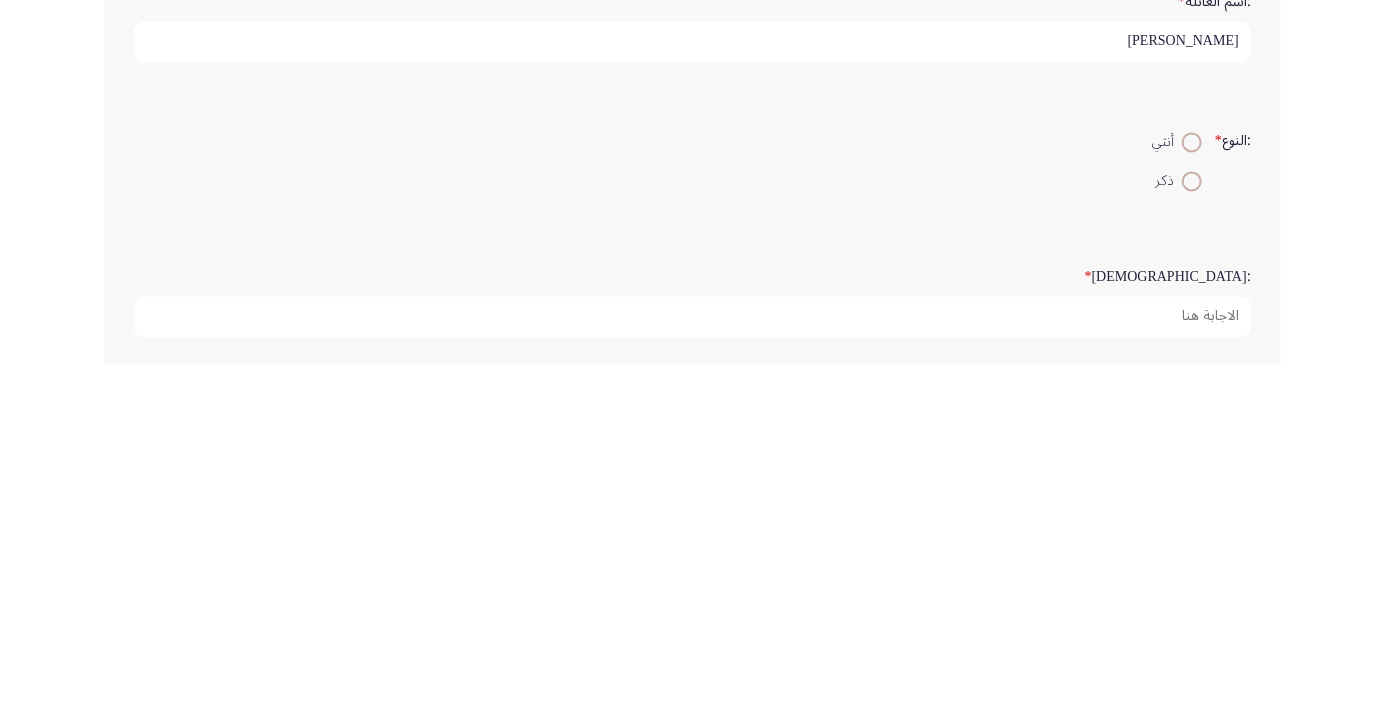type on "[PERSON_NAME]" 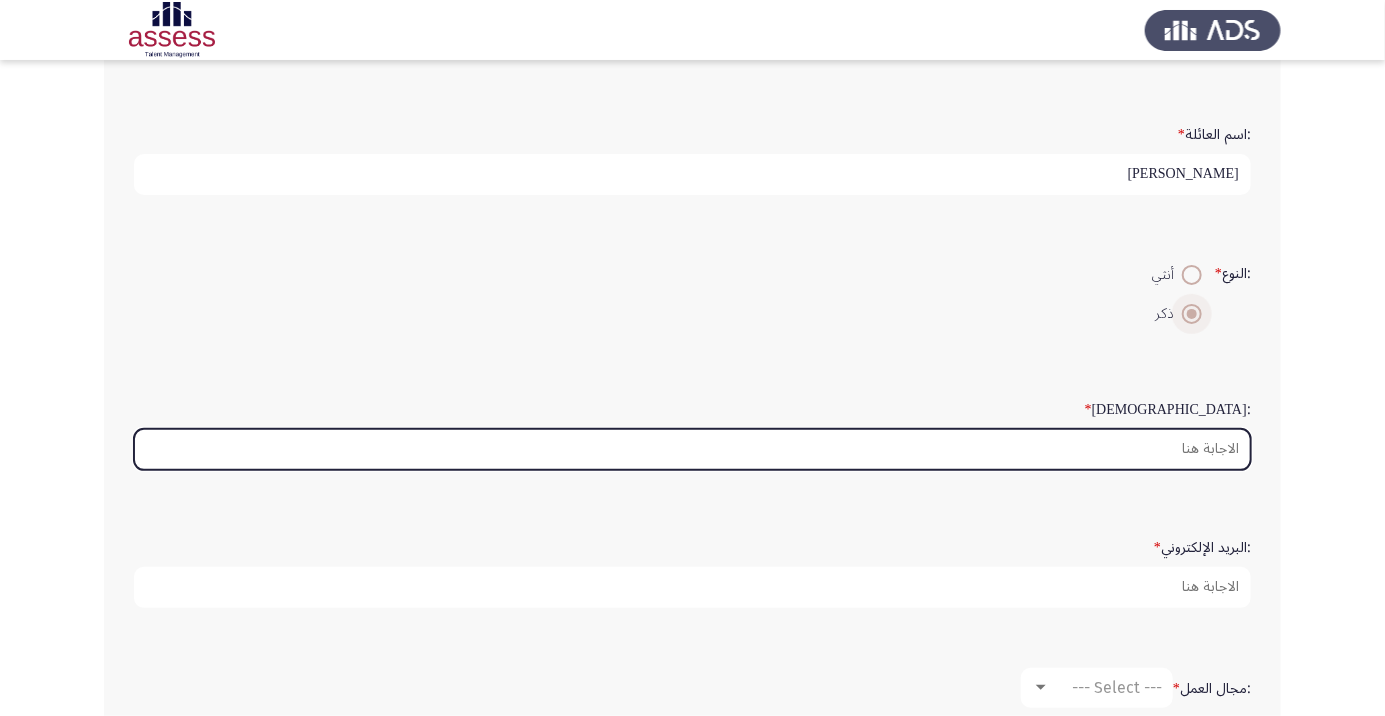 click on ":السن   *" at bounding box center (692, 449) 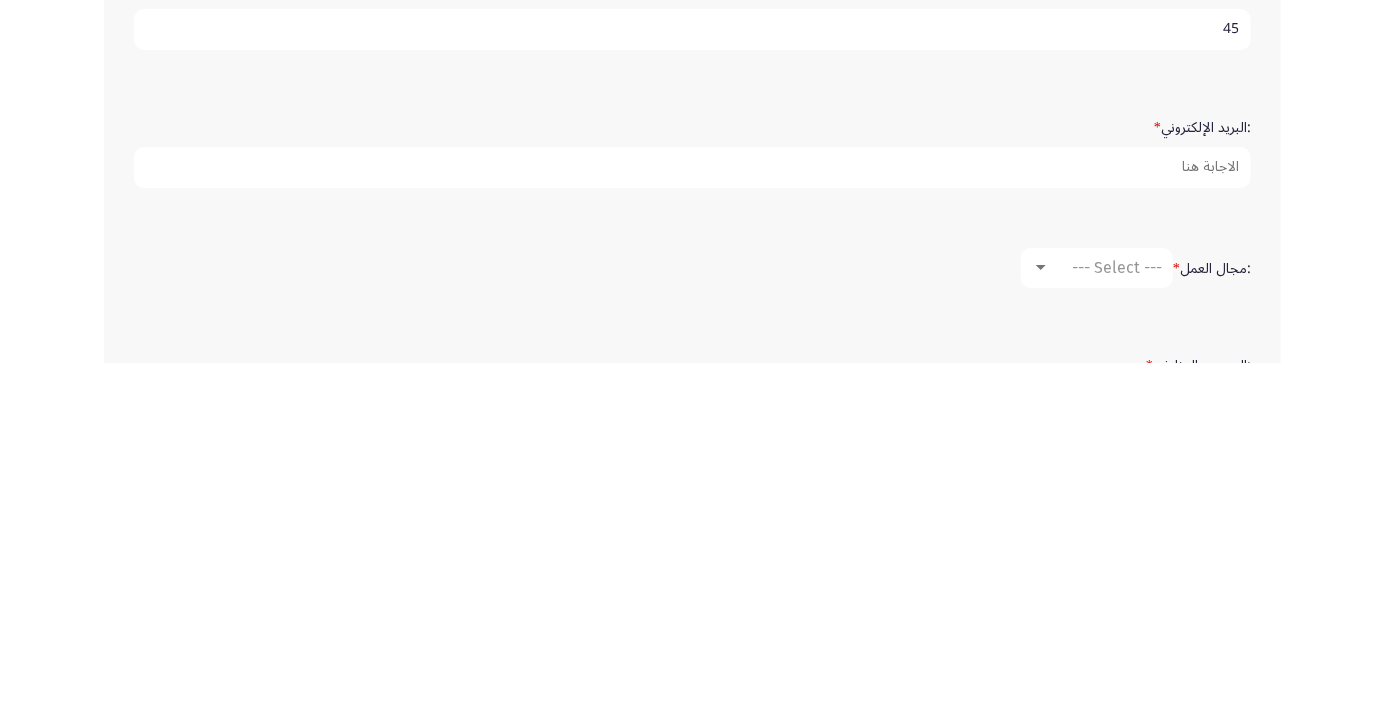 scroll, scrollTop: 287, scrollLeft: 0, axis: vertical 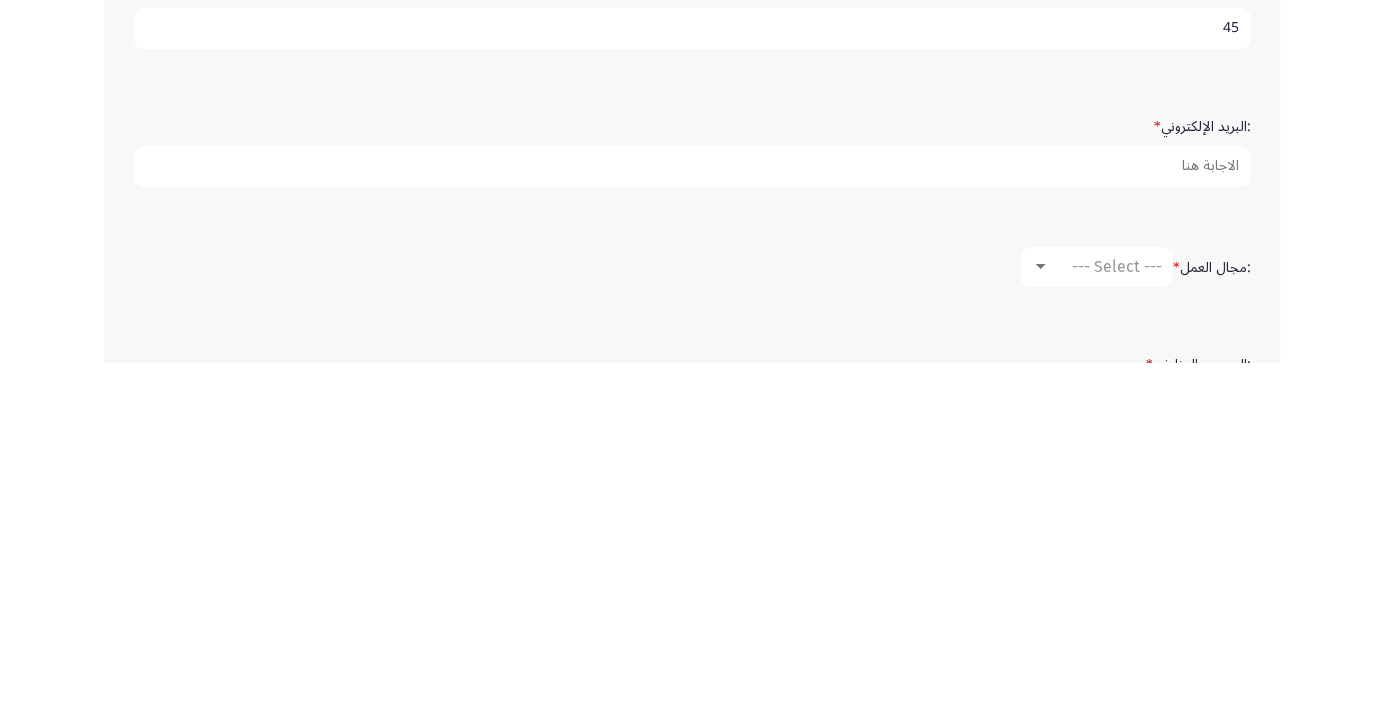 type on "45" 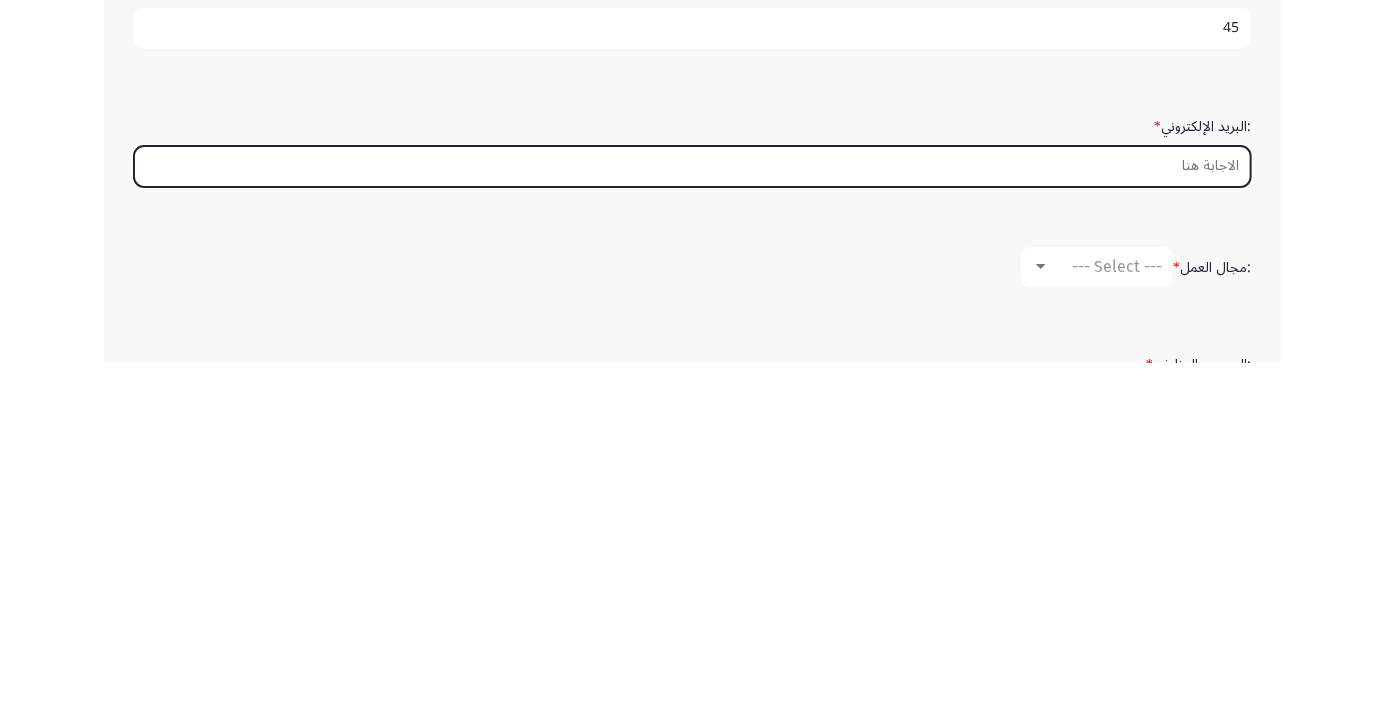 click on ":البريد الإلكتروني   *" at bounding box center (692, 519) 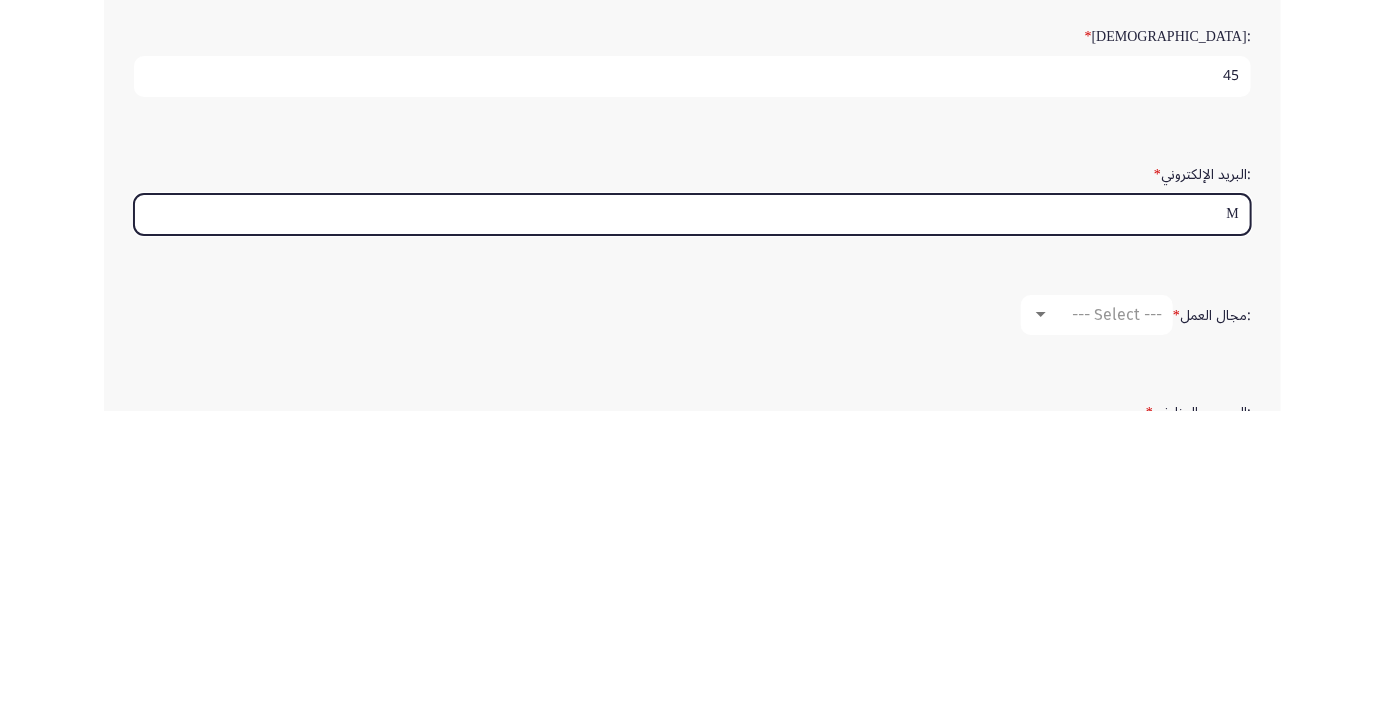 type on "Mo" 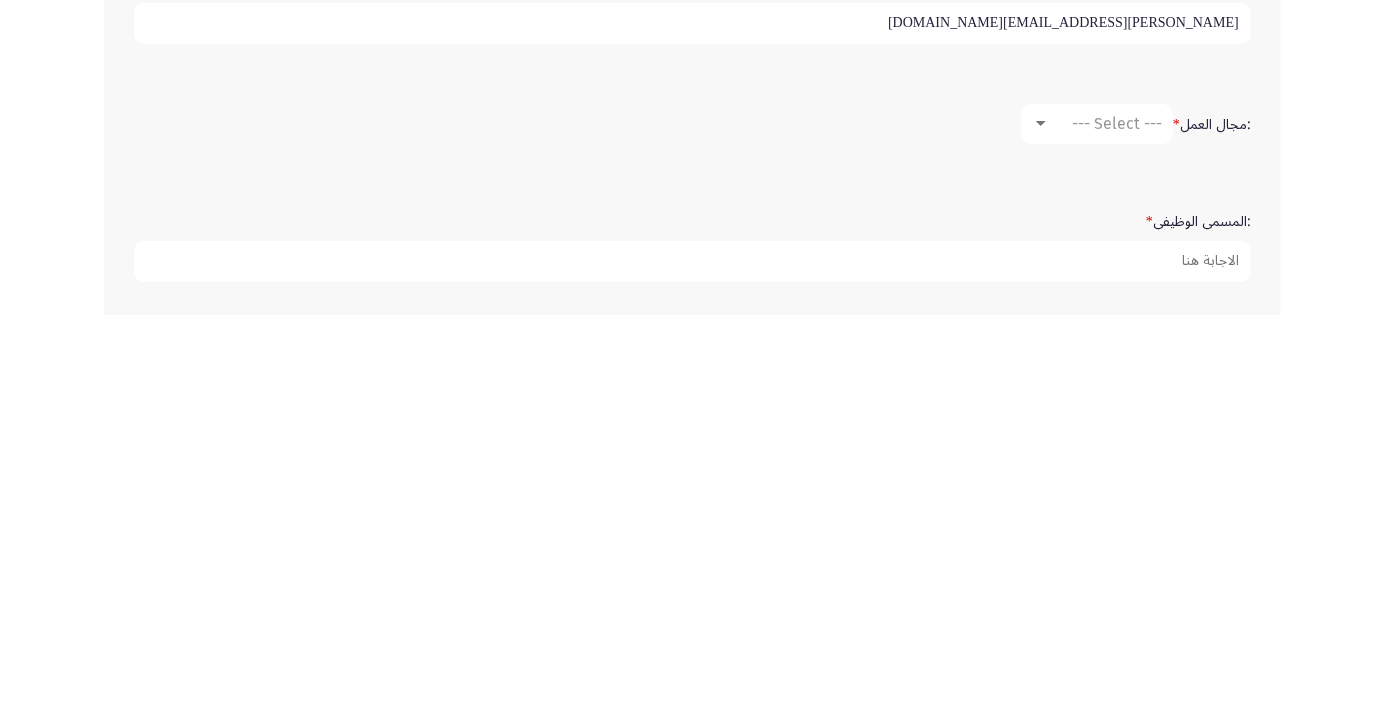 scroll, scrollTop: 383, scrollLeft: 0, axis: vertical 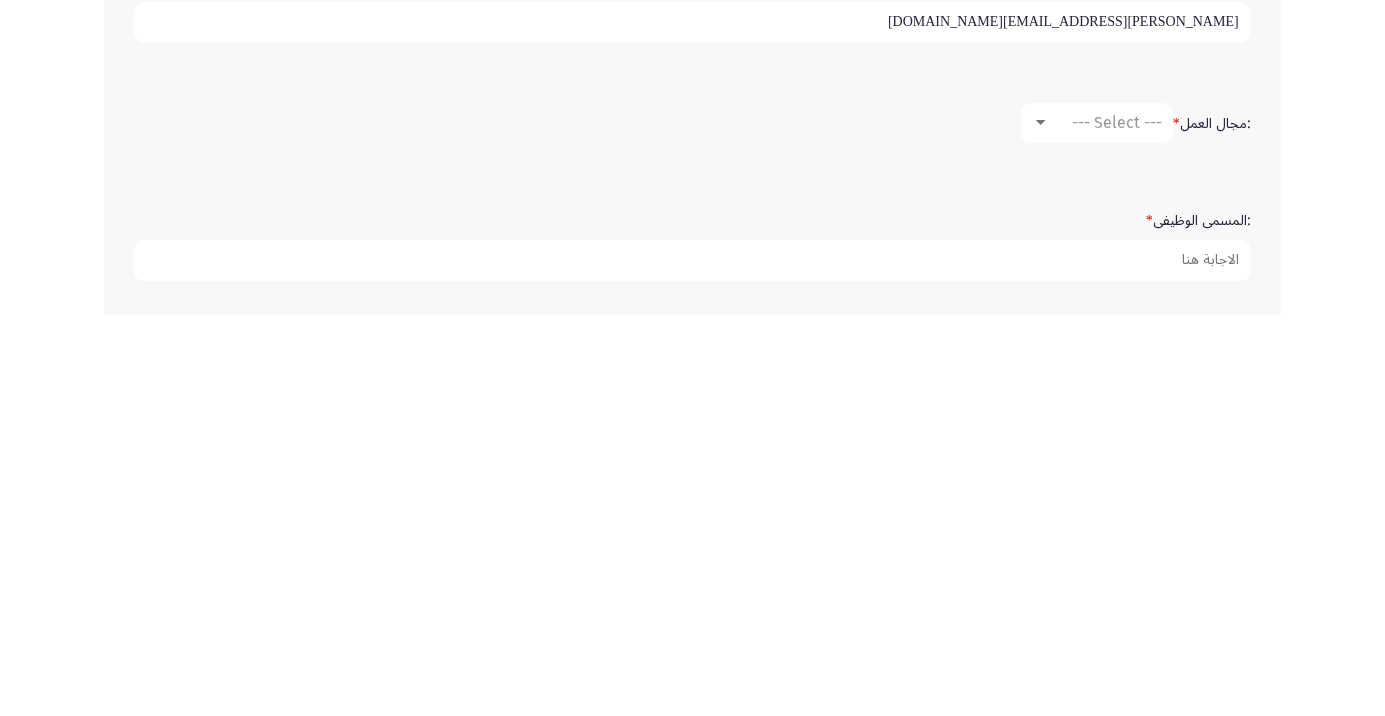 type on "mohamed.zain@ibnsin.com" 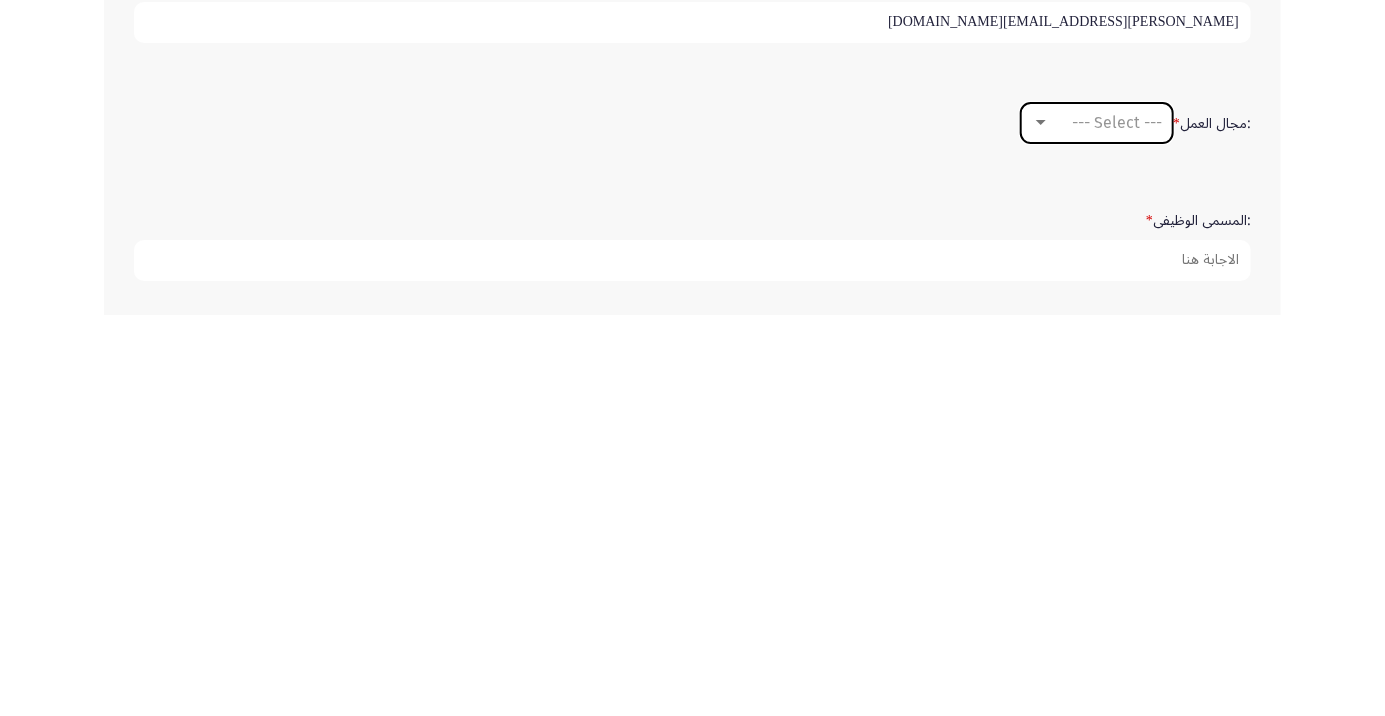 click on "--- Select ---" at bounding box center [1117, 523] 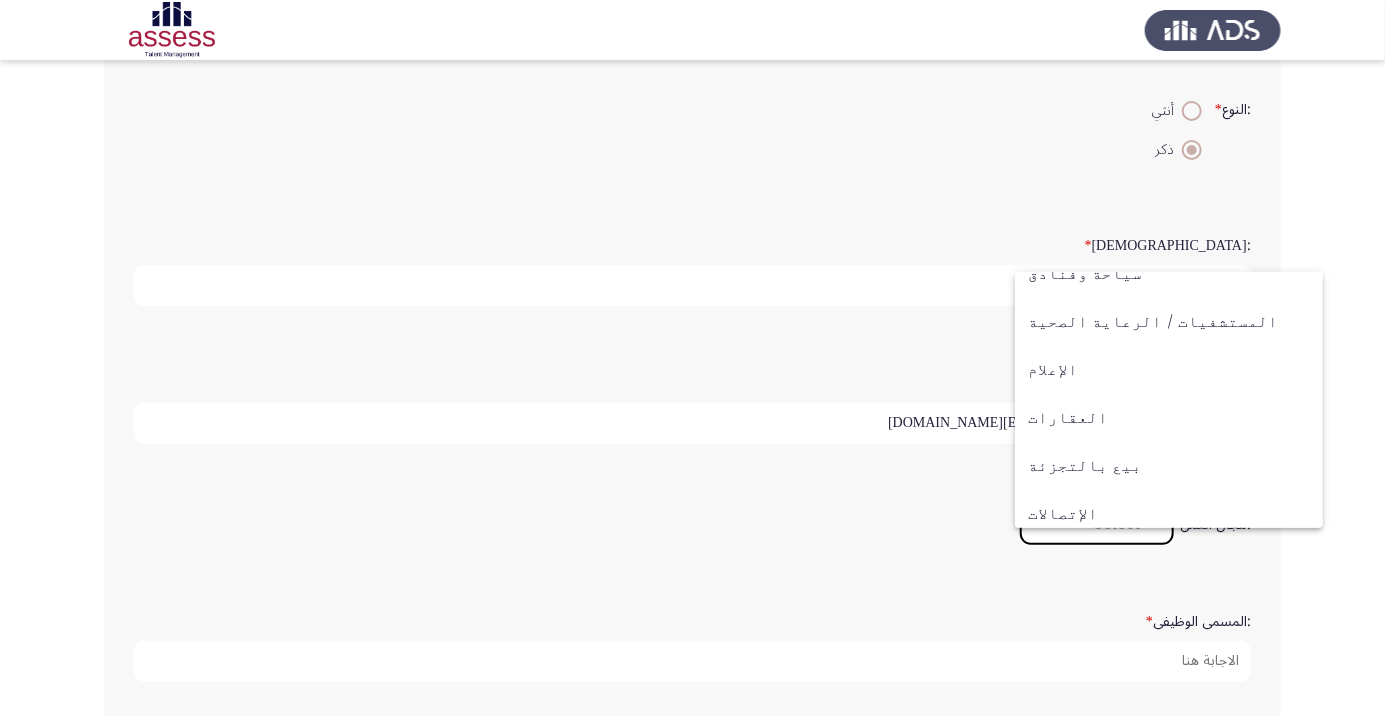 scroll, scrollTop: 656, scrollLeft: 0, axis: vertical 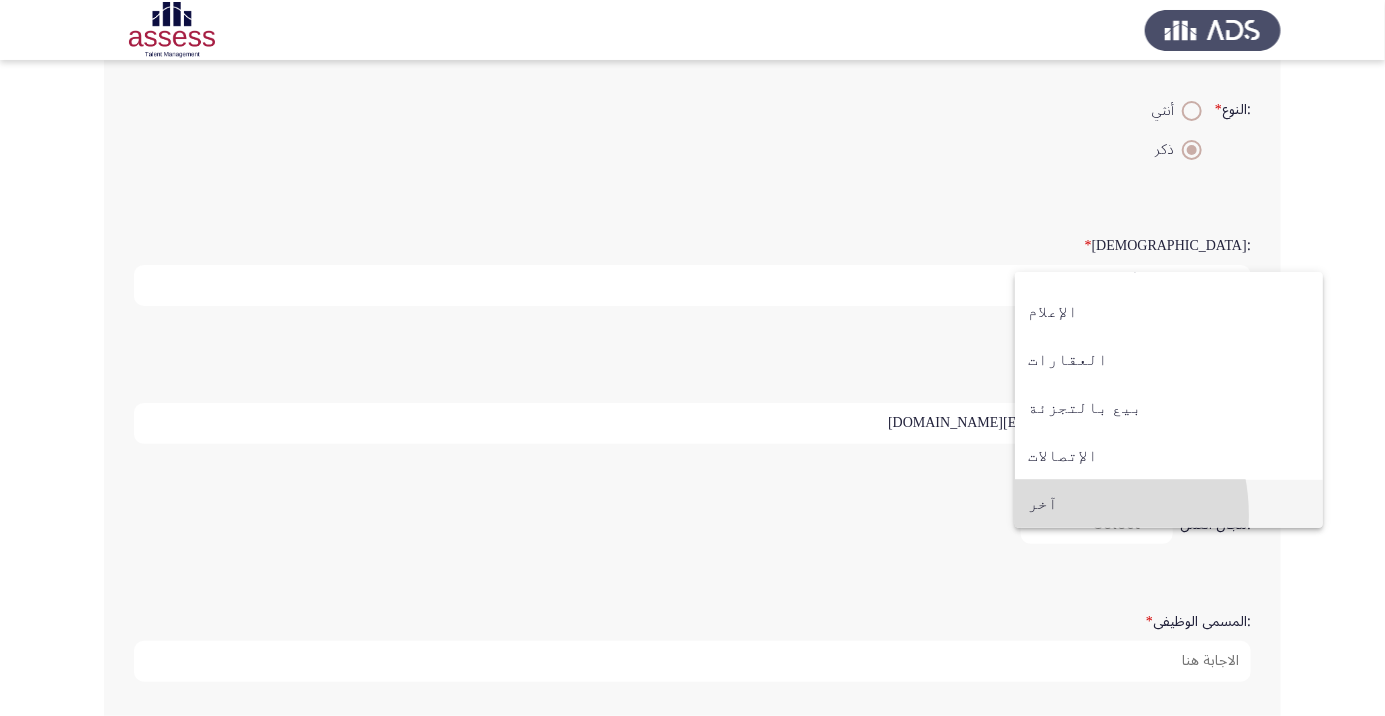 click on "آخر" at bounding box center (1169, 504) 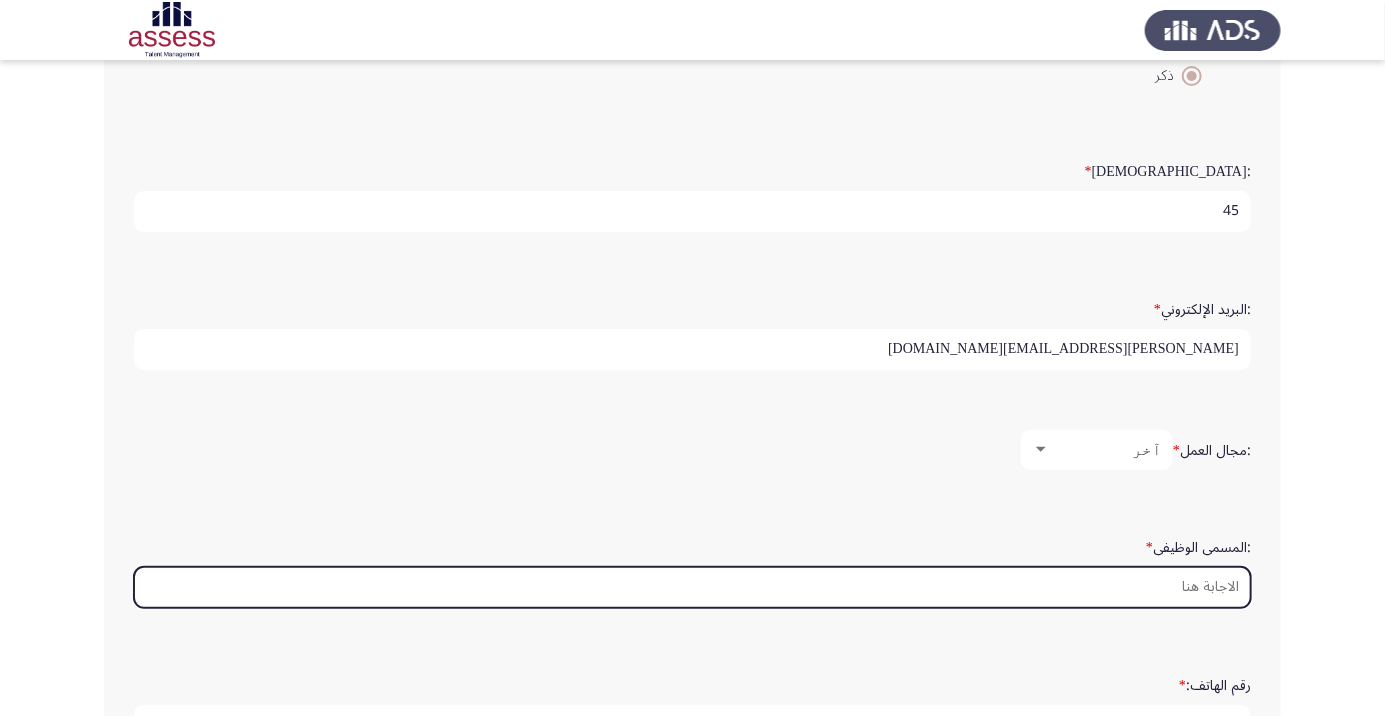 click on ":المسمى الوظيفى   *" at bounding box center (692, 587) 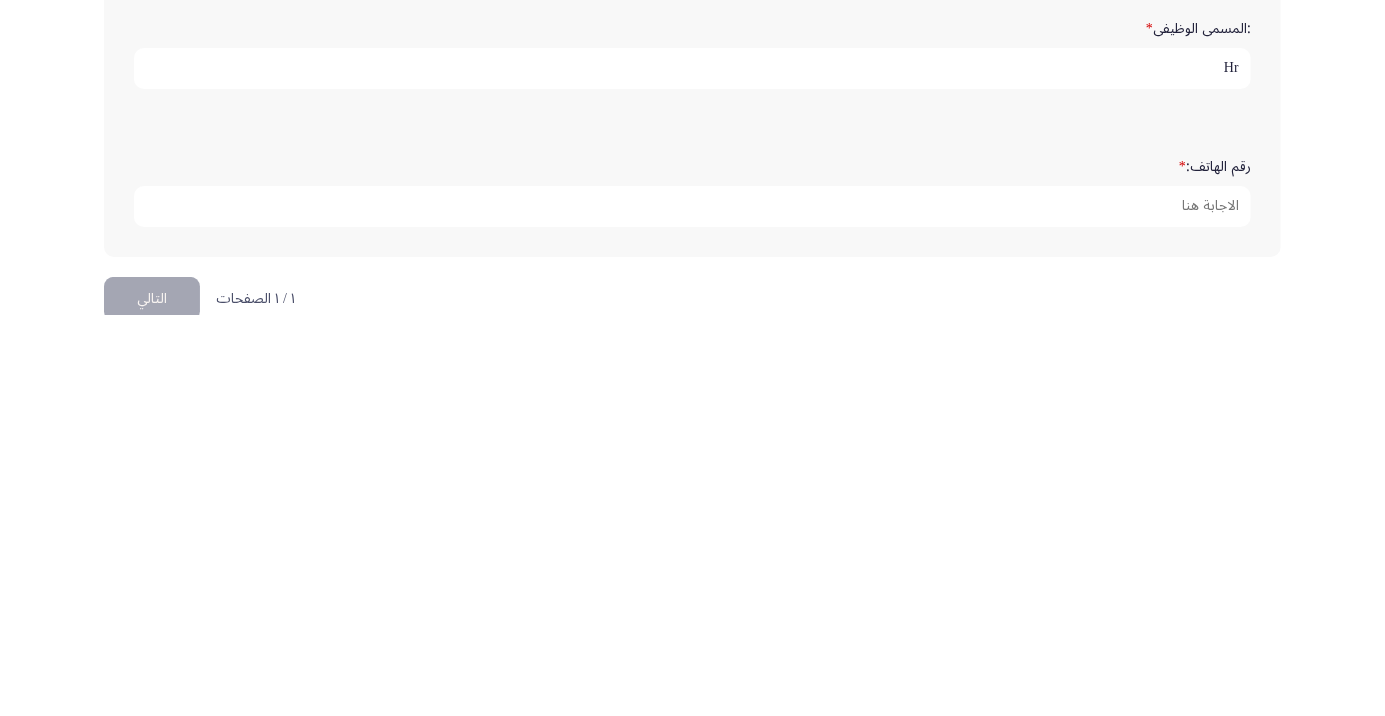 scroll, scrollTop: 579, scrollLeft: 0, axis: vertical 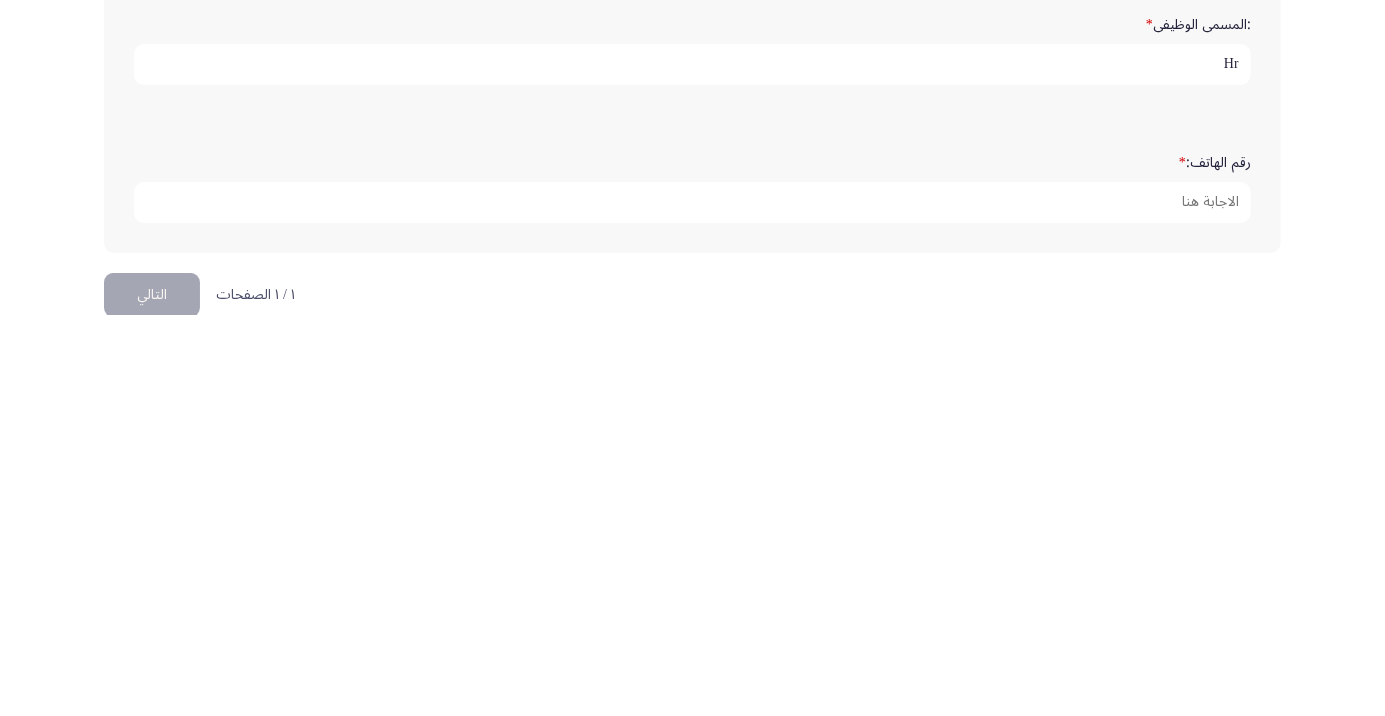 type on "Hr" 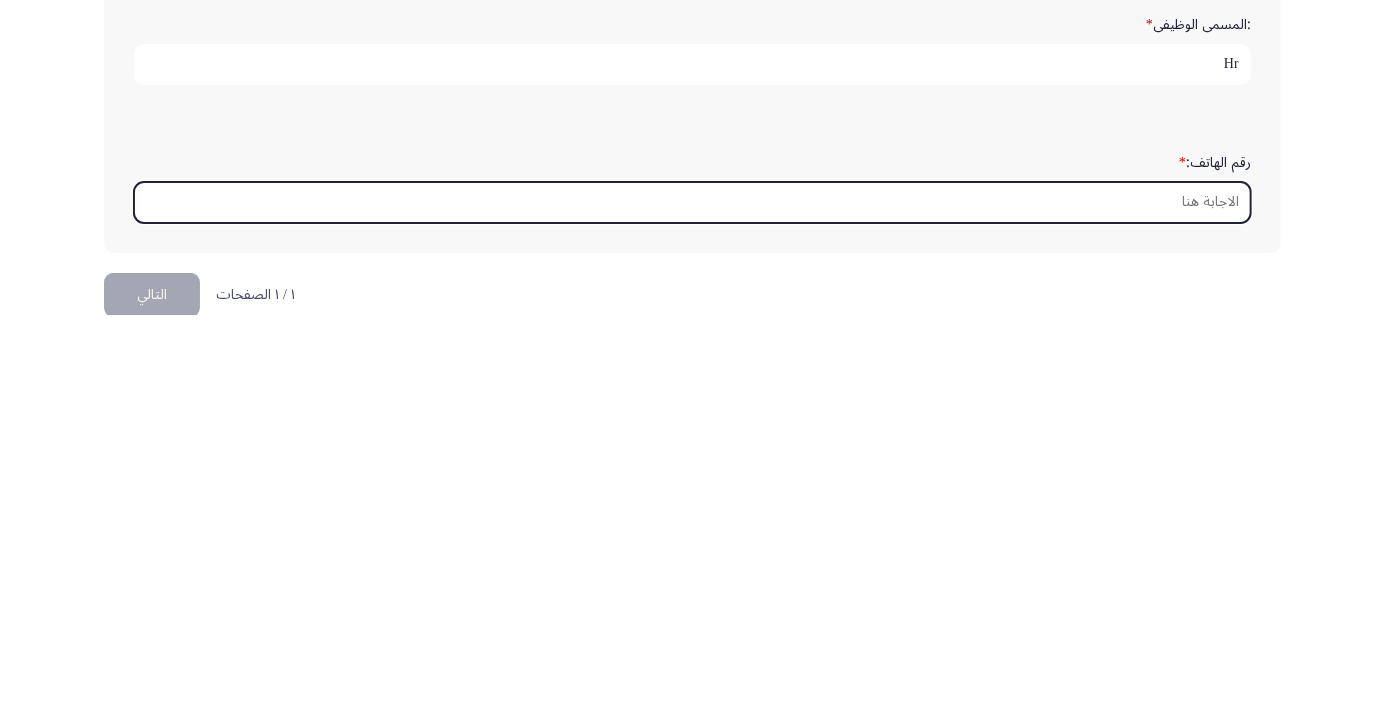 click on "رقم الهاتف:    *" at bounding box center [692, 603] 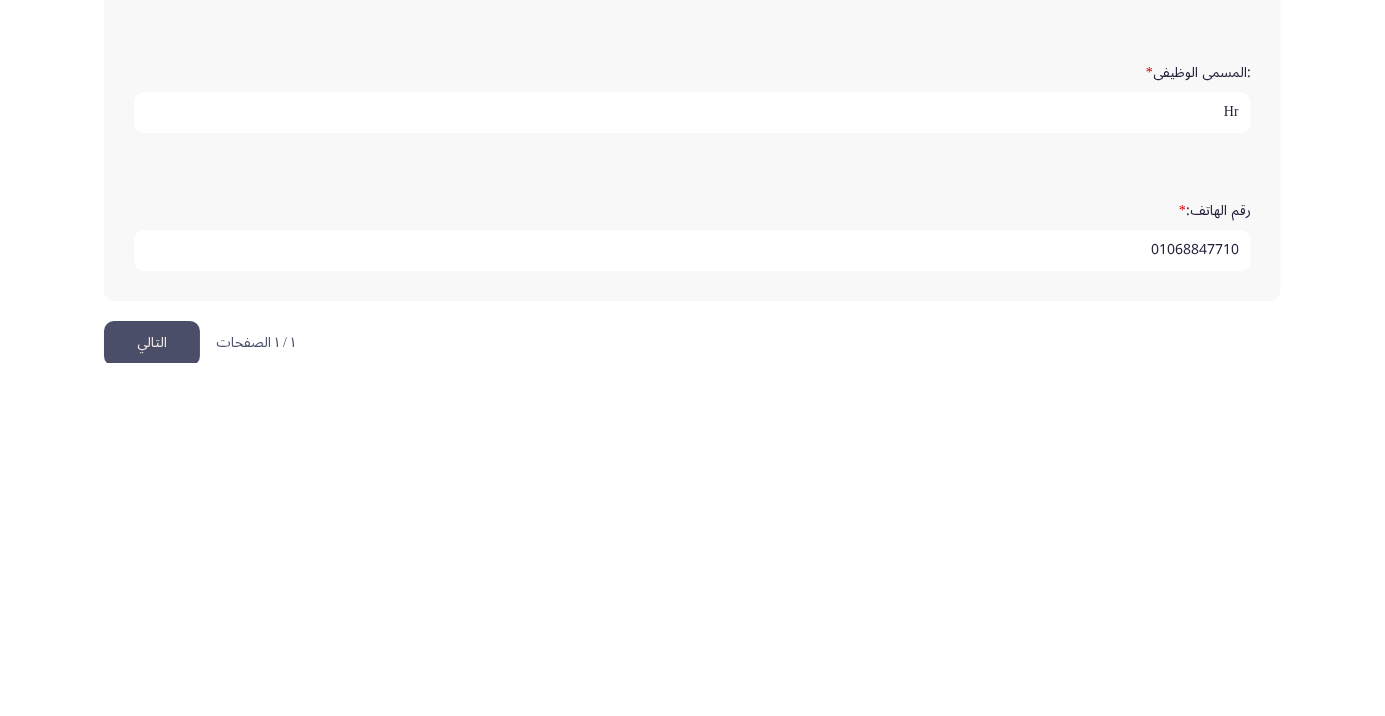 type on "01068847710" 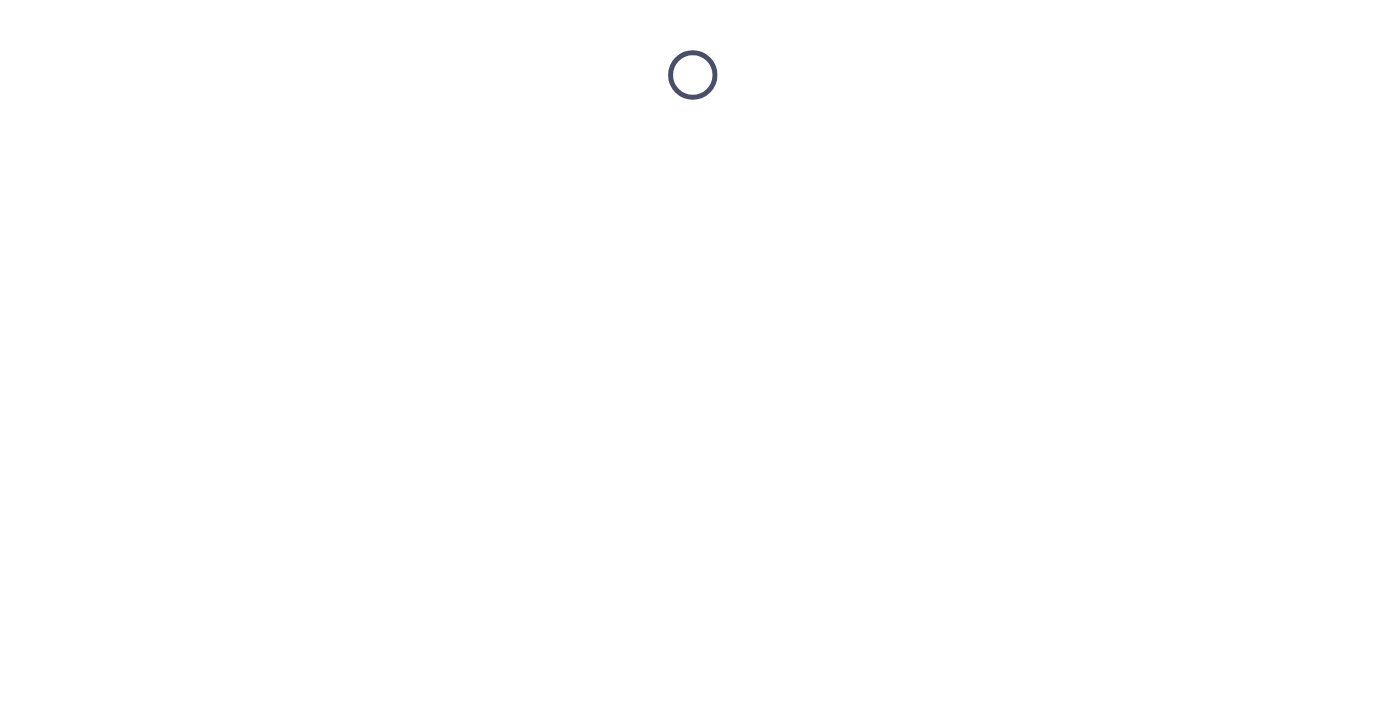 scroll, scrollTop: 0, scrollLeft: 0, axis: both 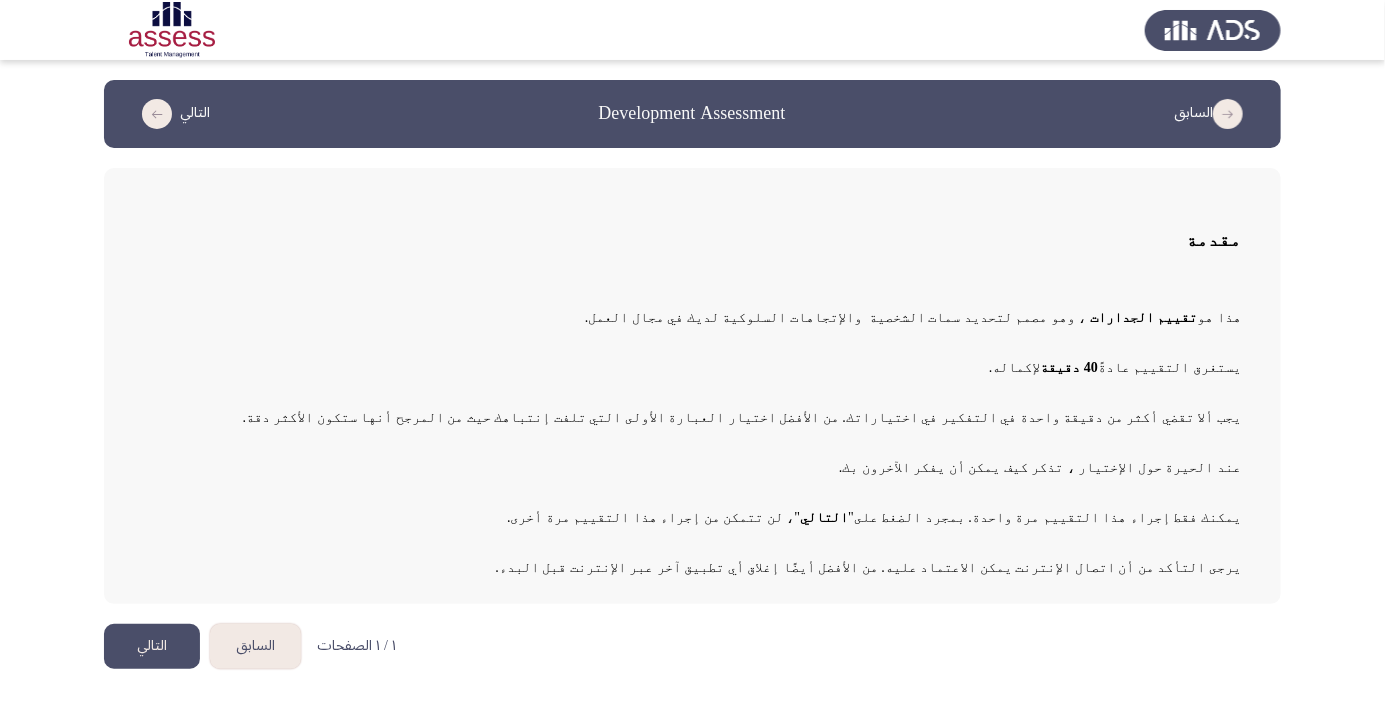 click on "التالي" 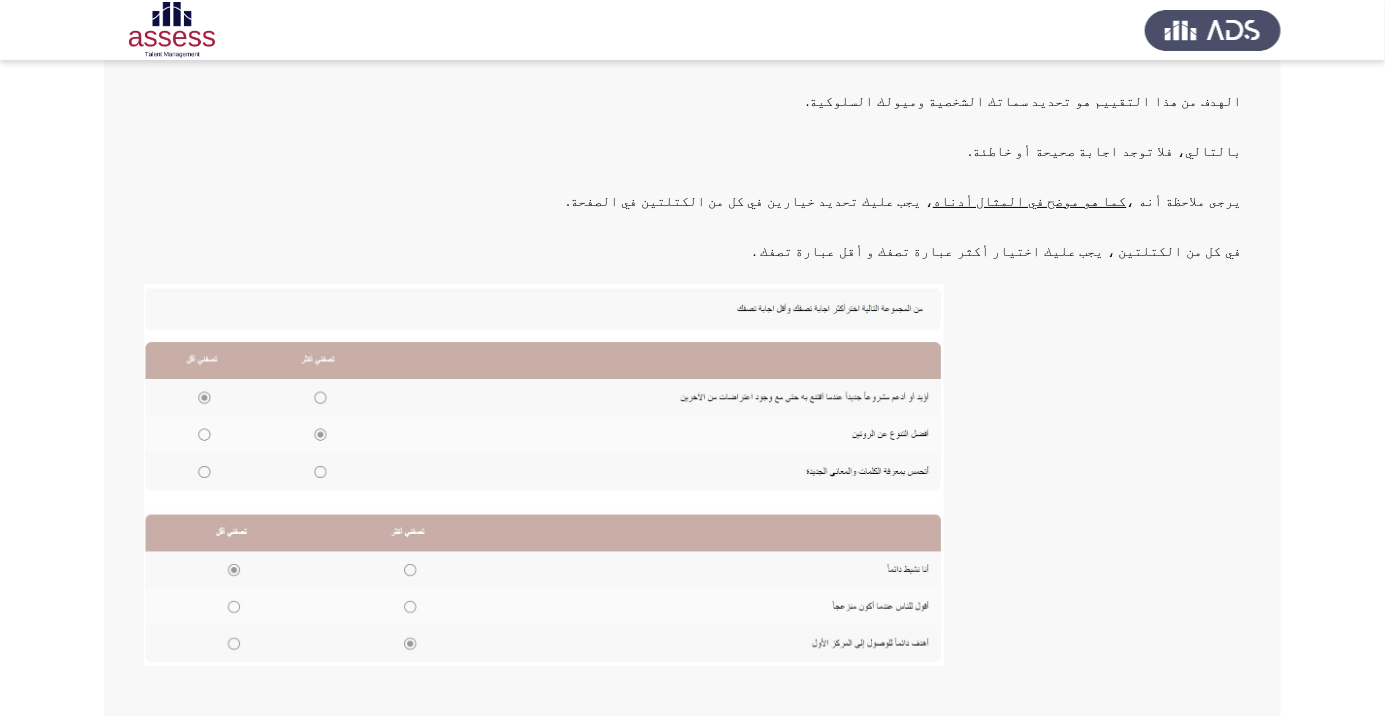 scroll, scrollTop: 220, scrollLeft: 0, axis: vertical 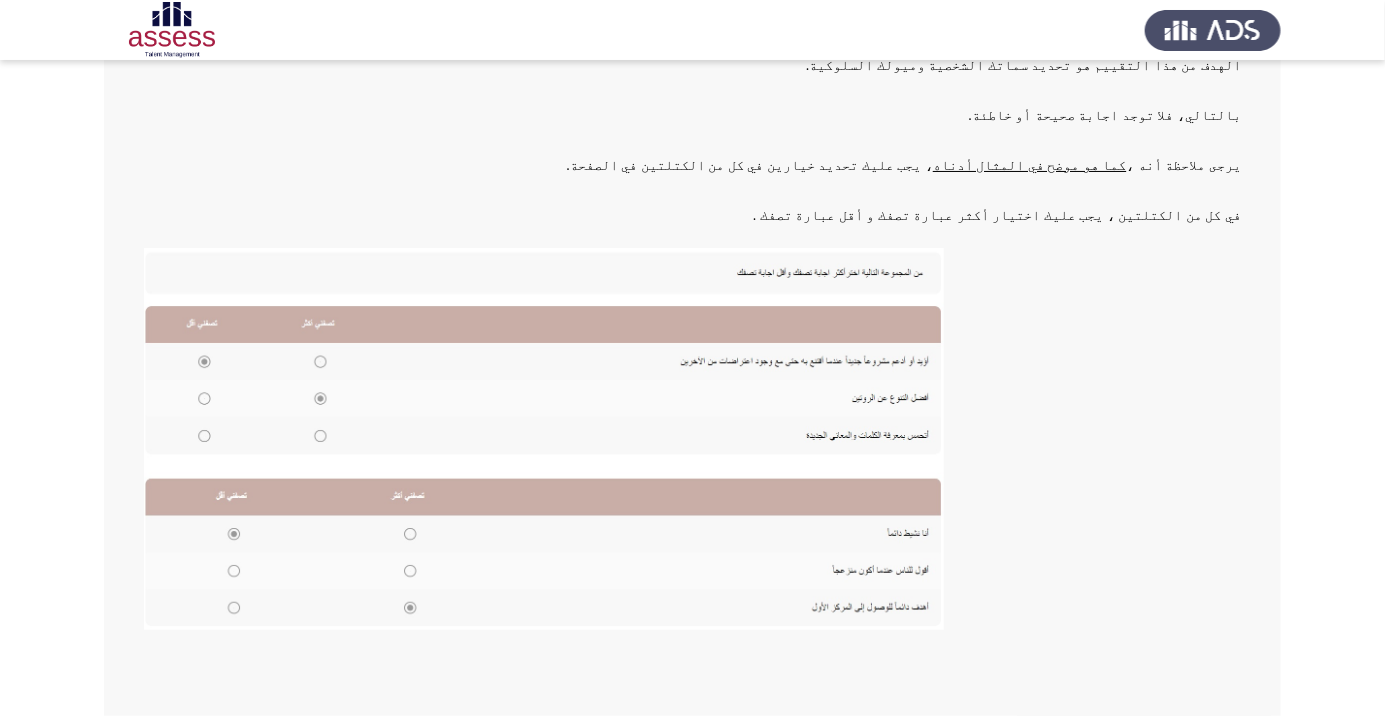 click on "التالي" 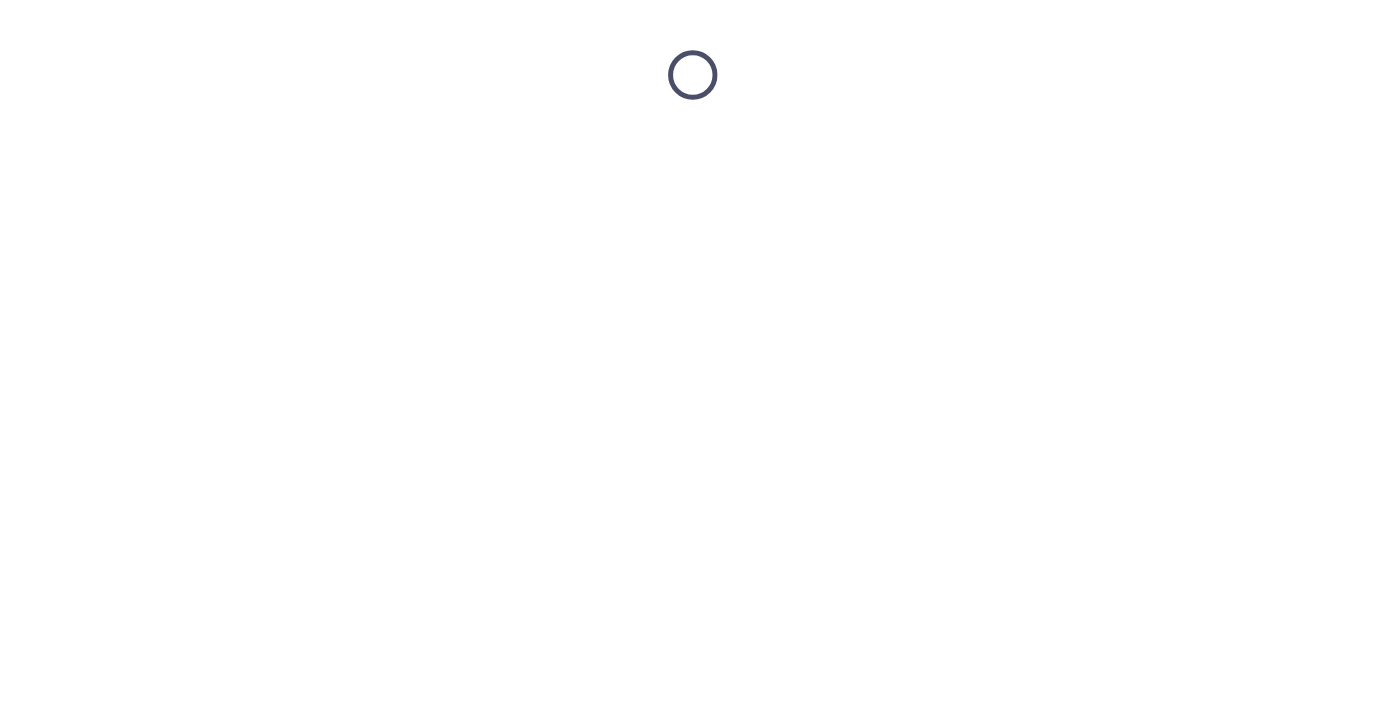 scroll, scrollTop: 0, scrollLeft: 0, axis: both 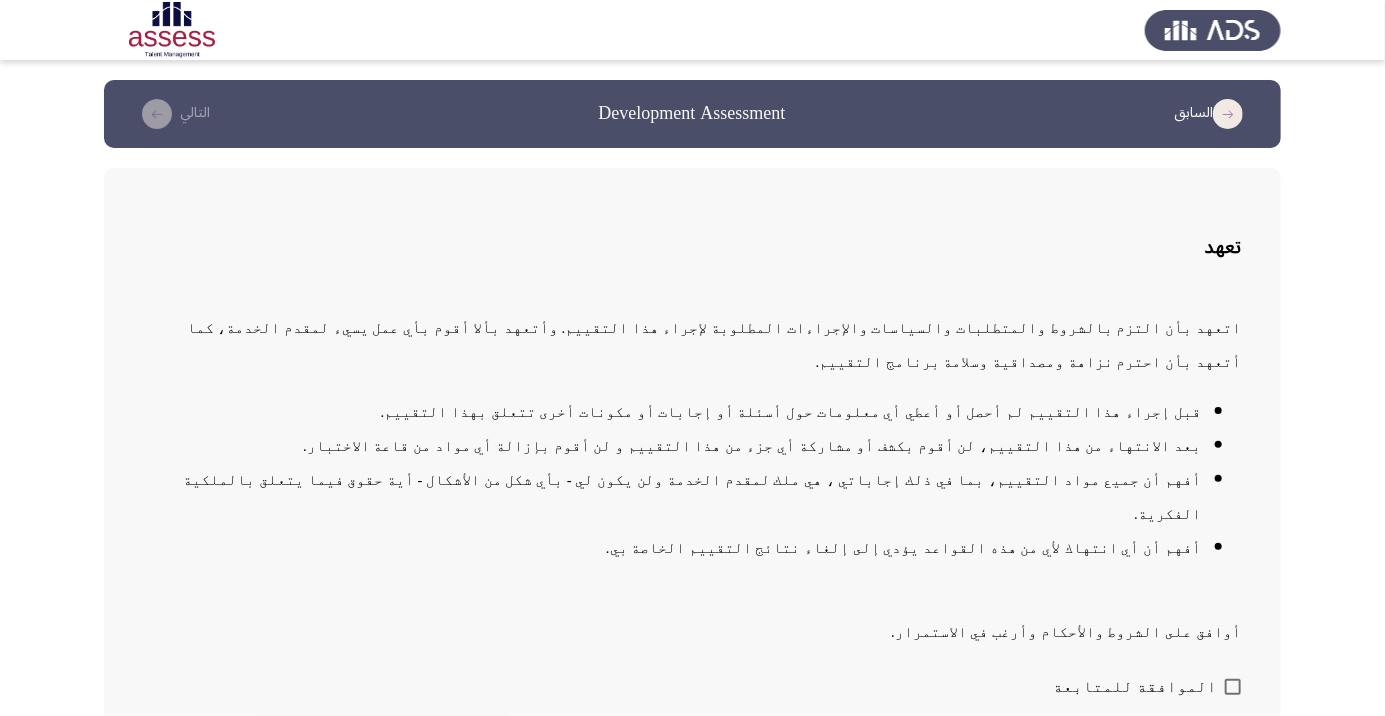 click on "الموافقة للمتابعة" at bounding box center [1147, 687] 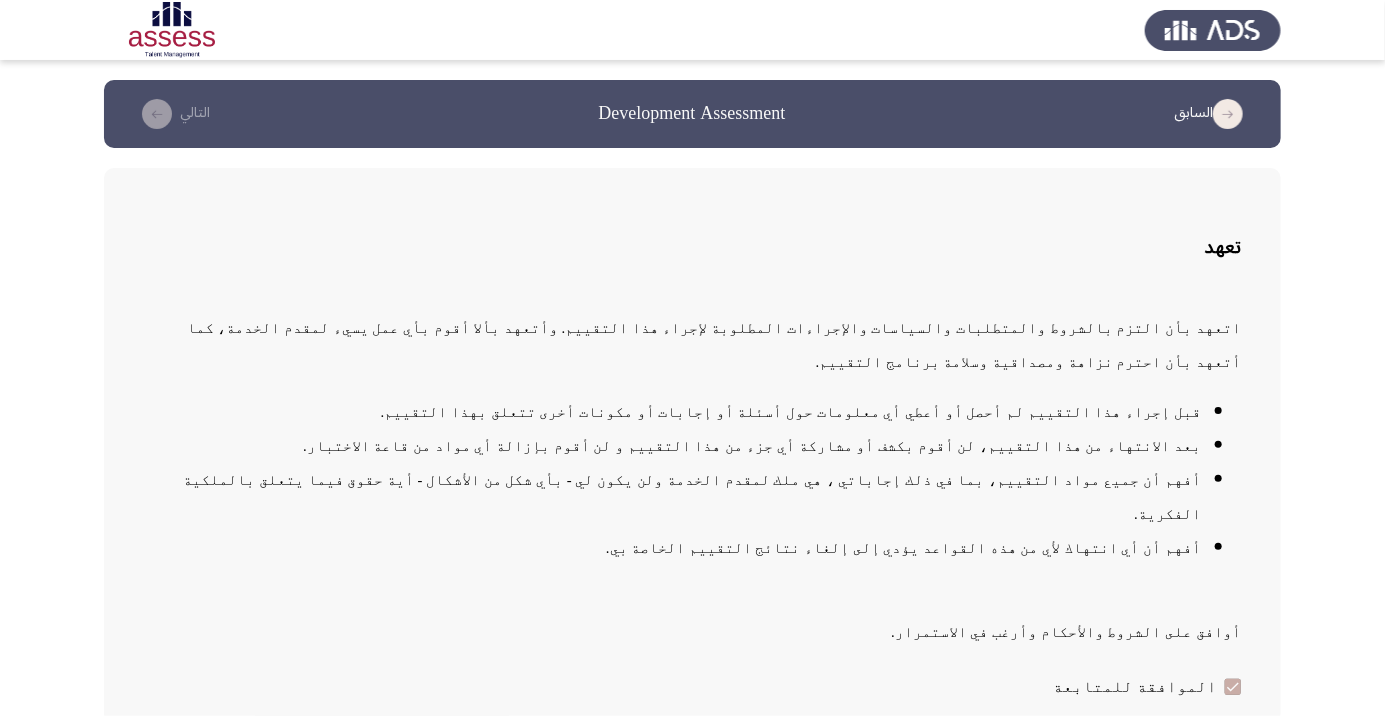 scroll, scrollTop: 2, scrollLeft: 0, axis: vertical 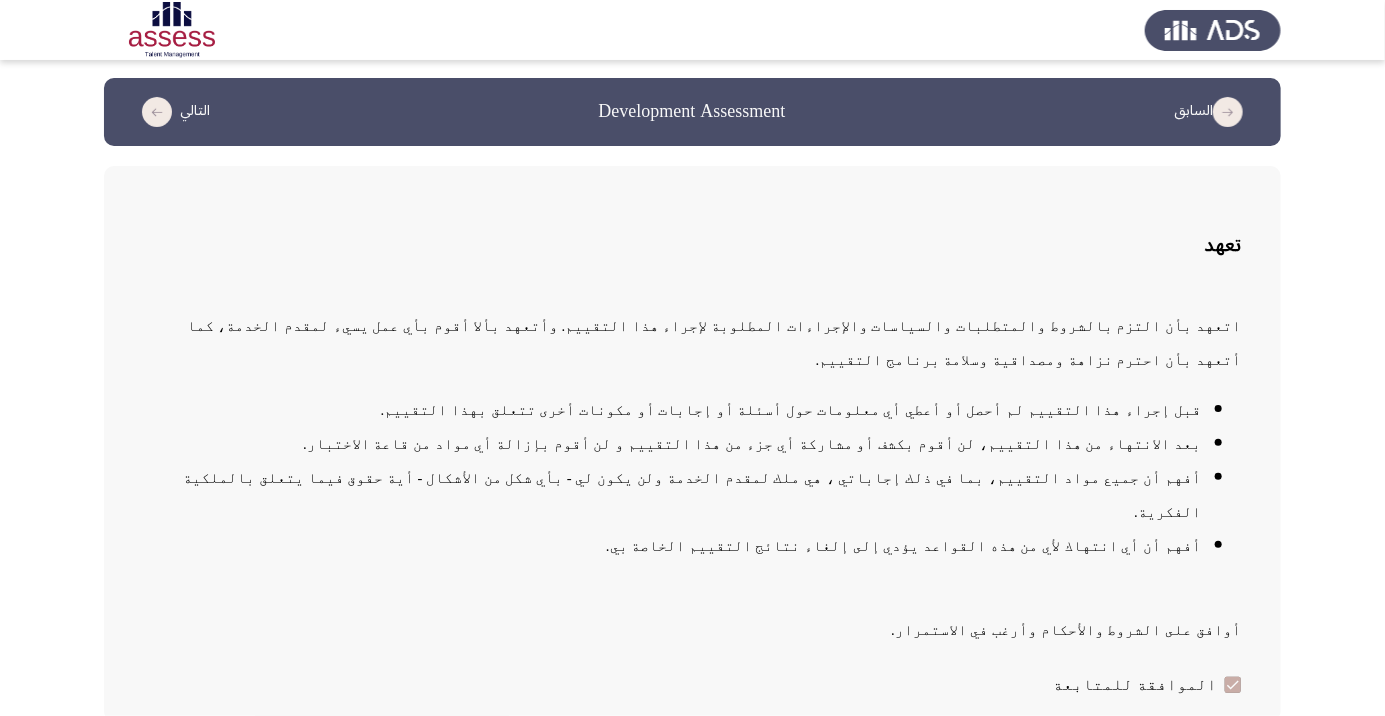 click on "التالي" 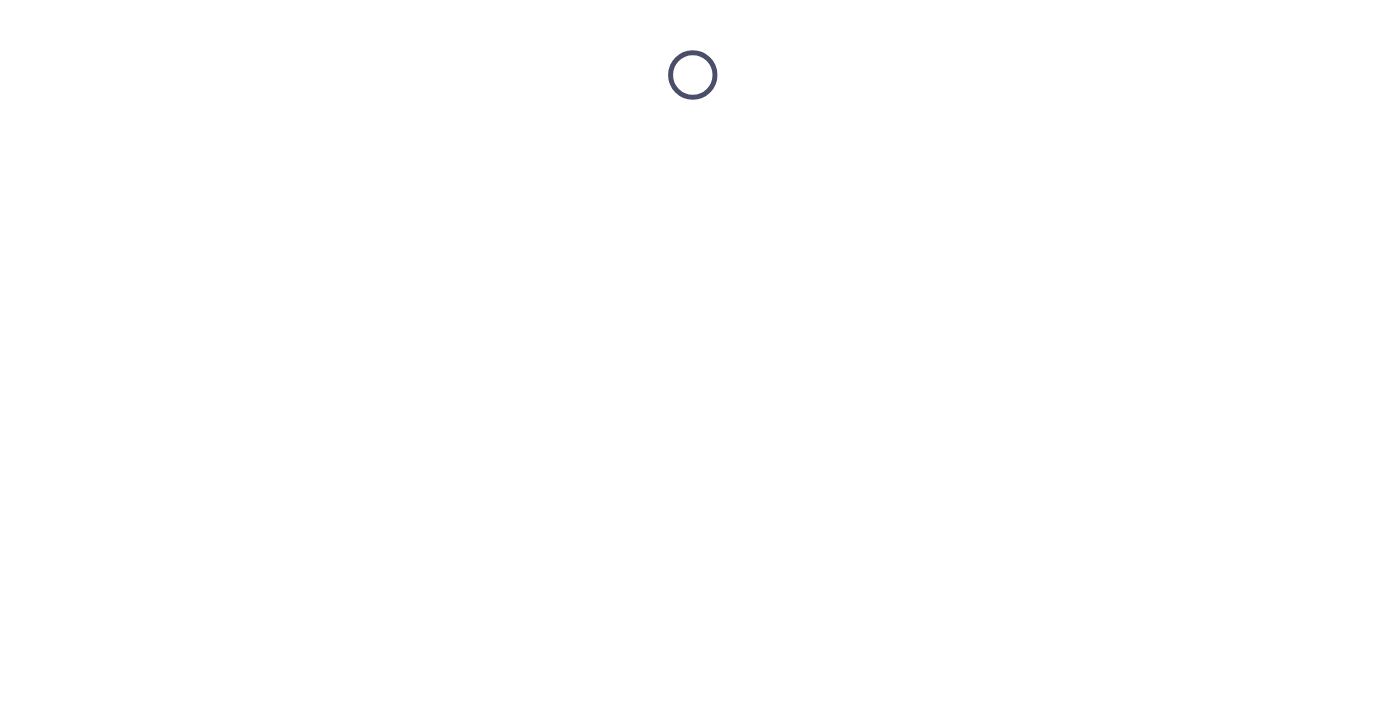 scroll, scrollTop: 0, scrollLeft: 0, axis: both 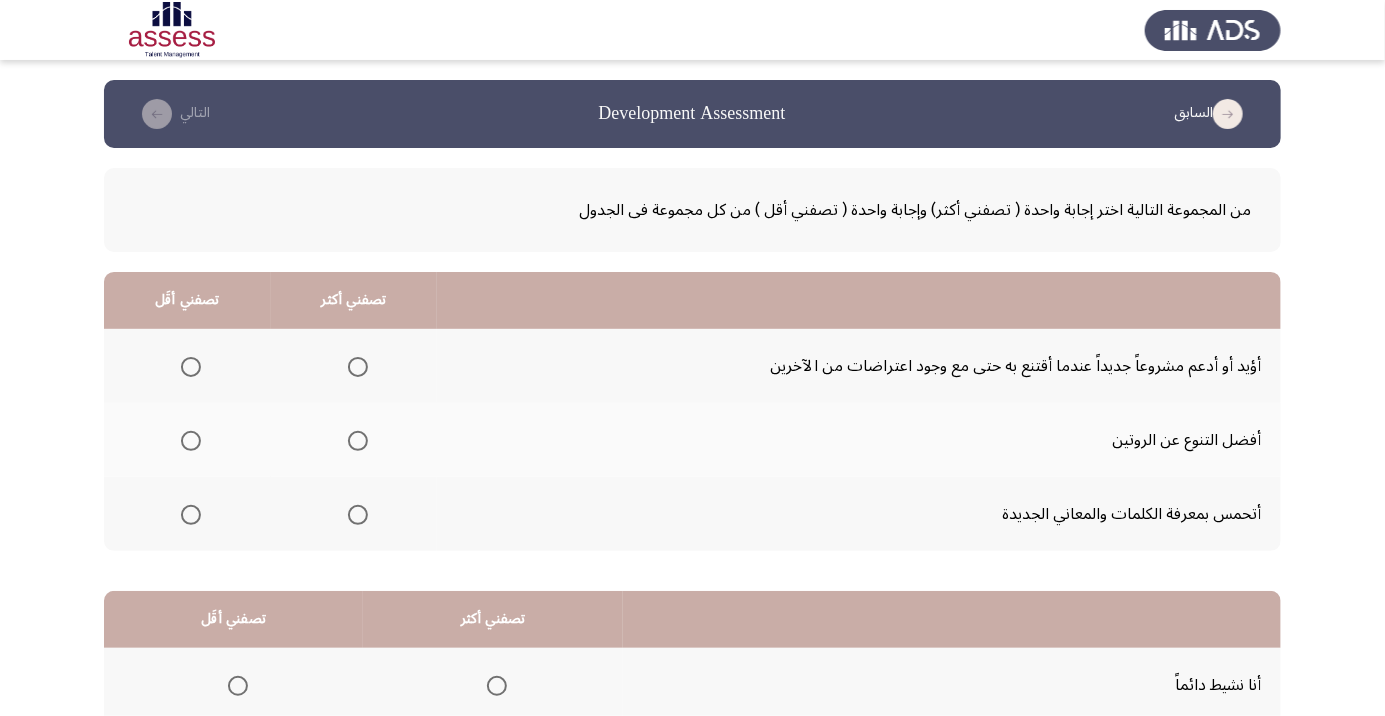 click at bounding box center [358, 367] 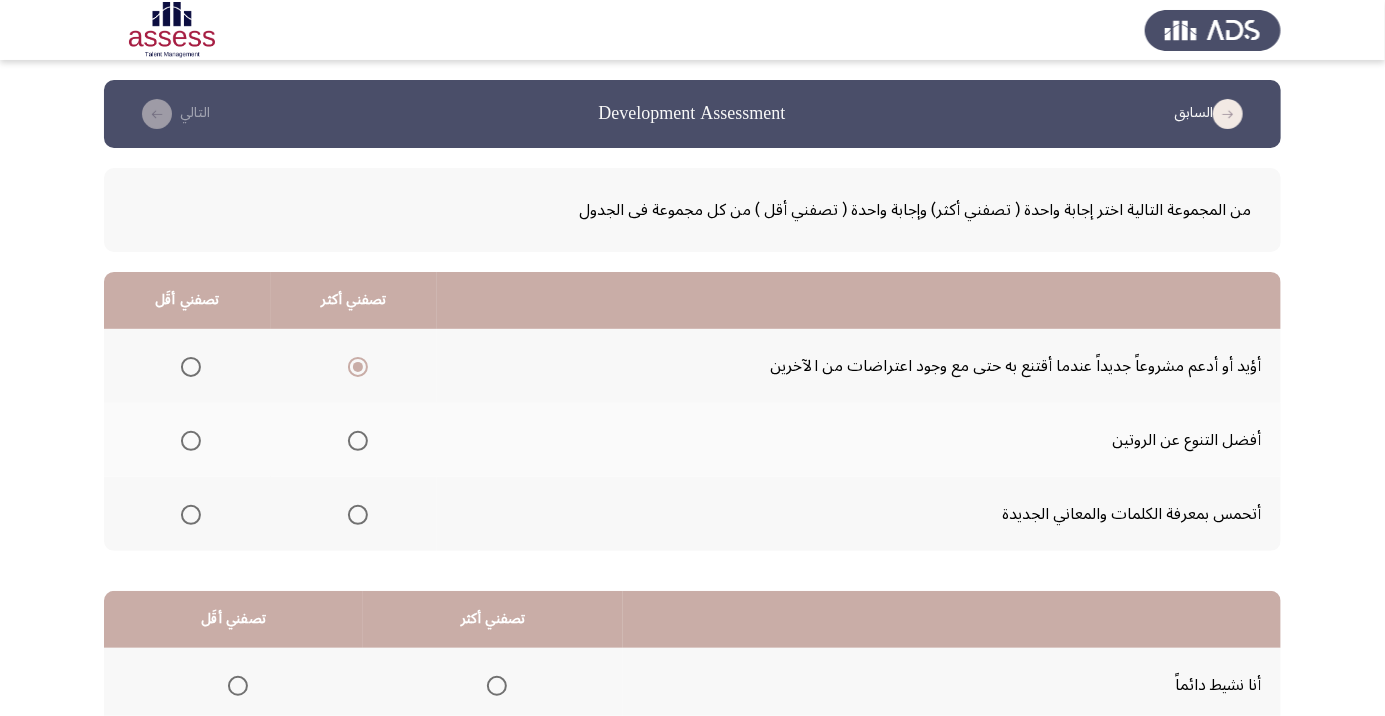 click at bounding box center [191, 441] 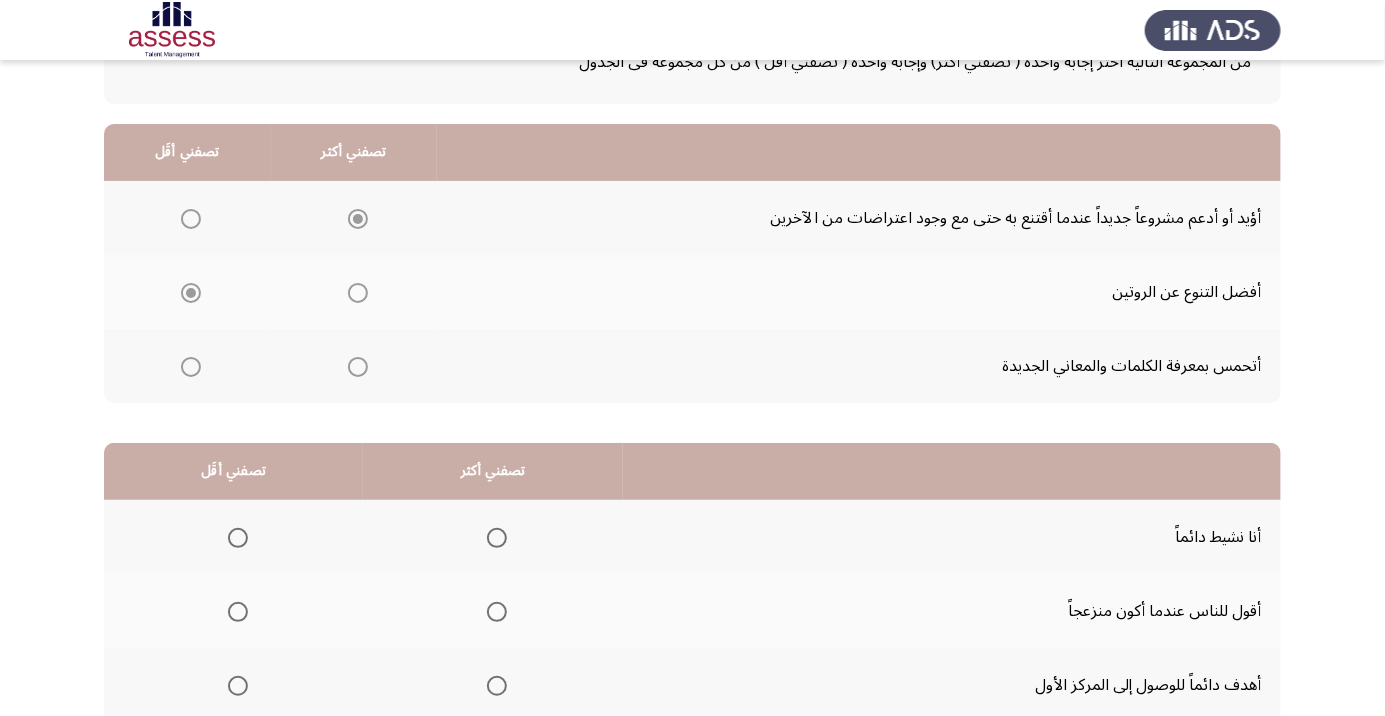 scroll, scrollTop: 197, scrollLeft: 0, axis: vertical 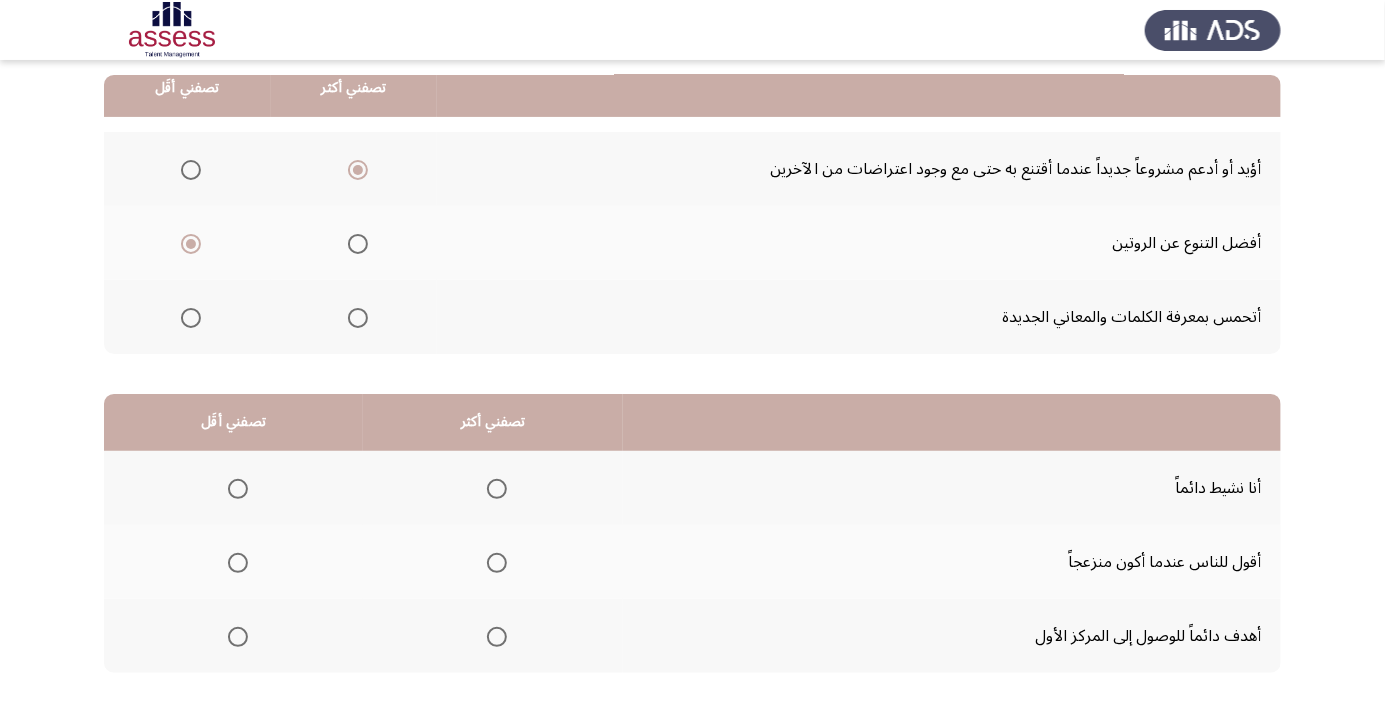 click 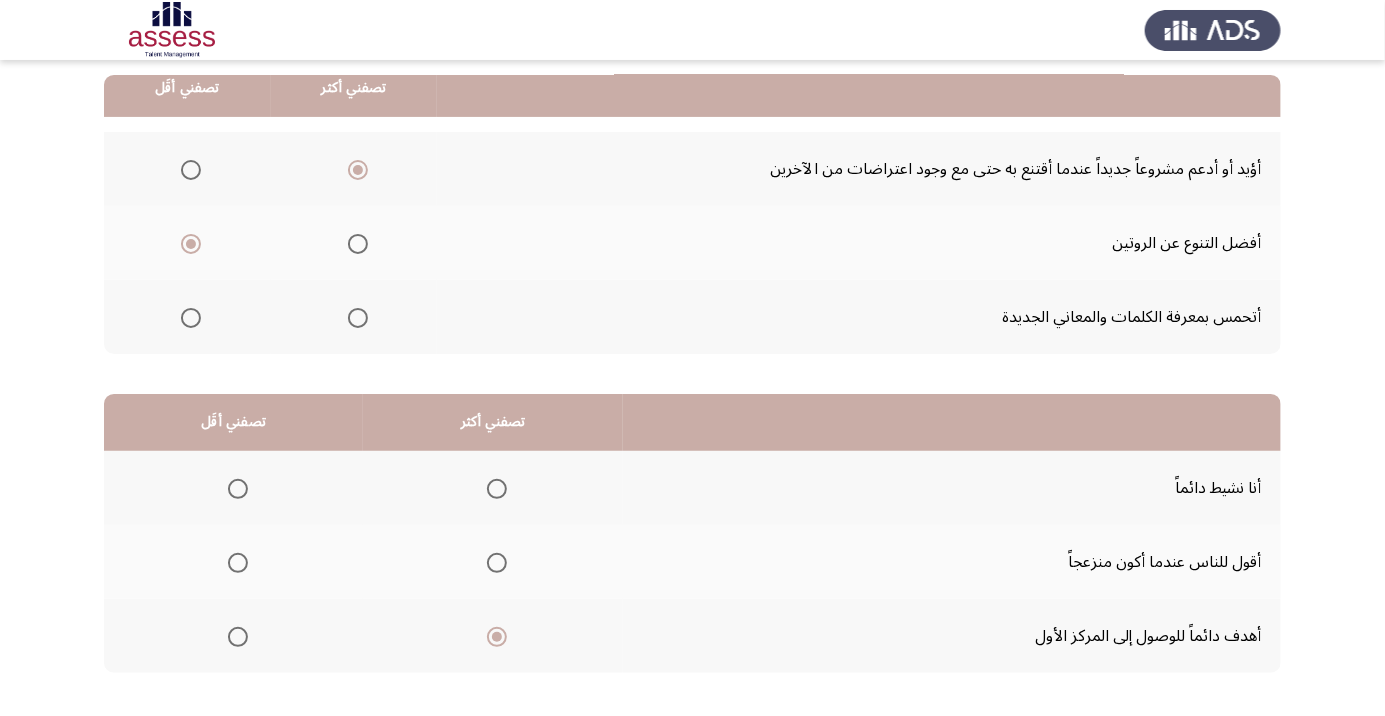 click at bounding box center [238, 563] 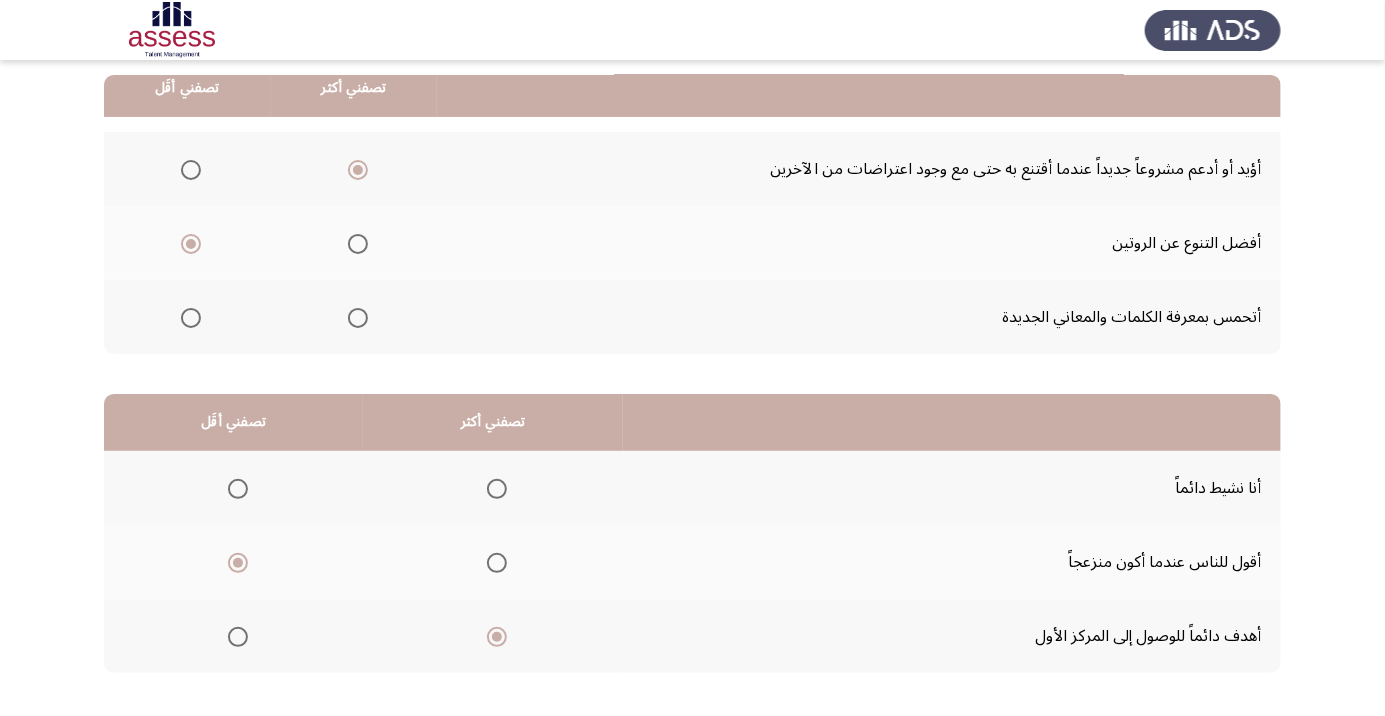 click on "التالي" 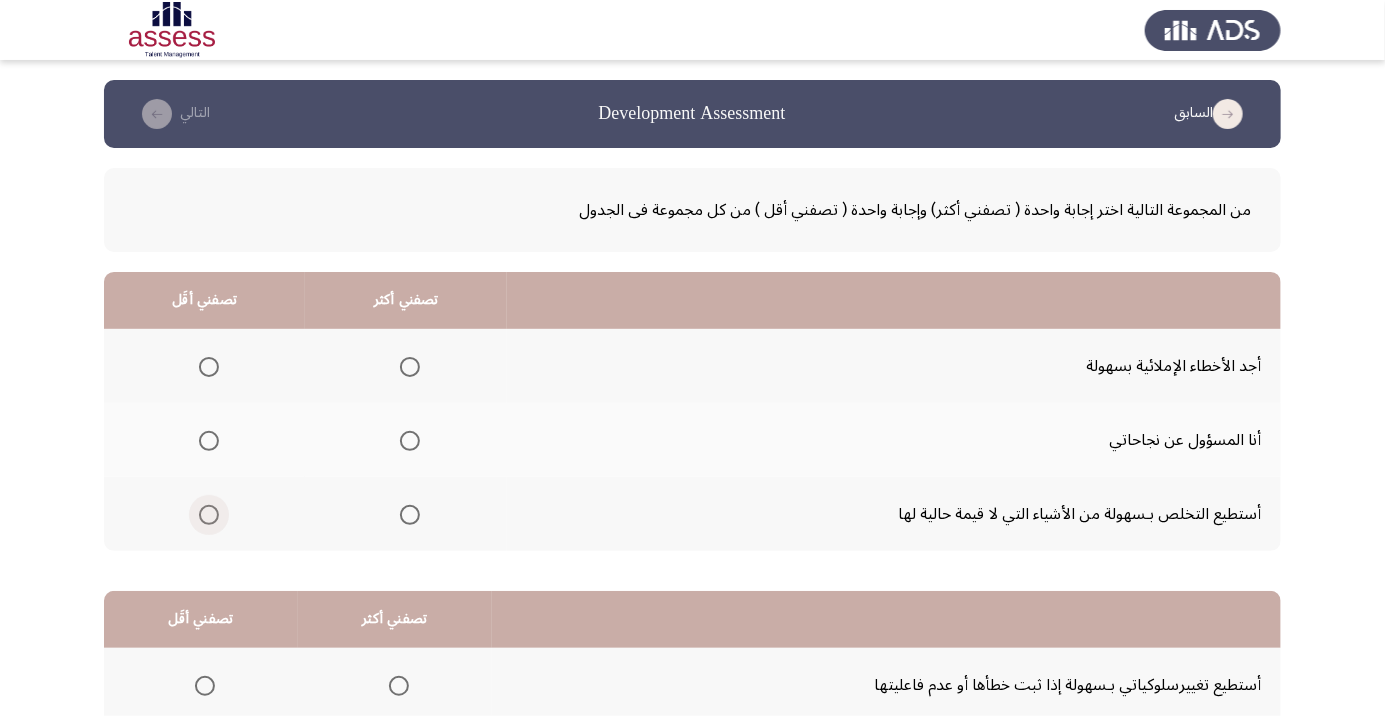 click at bounding box center (209, 515) 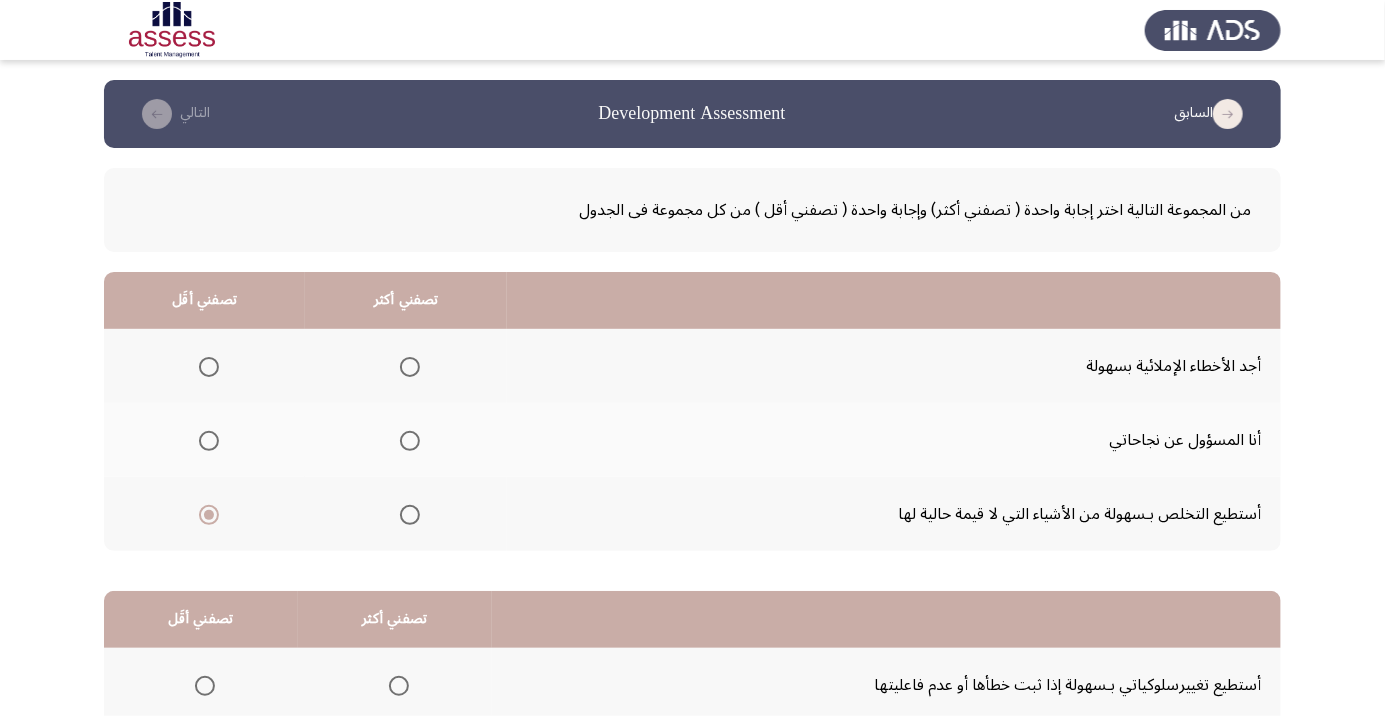 click at bounding box center [410, 441] 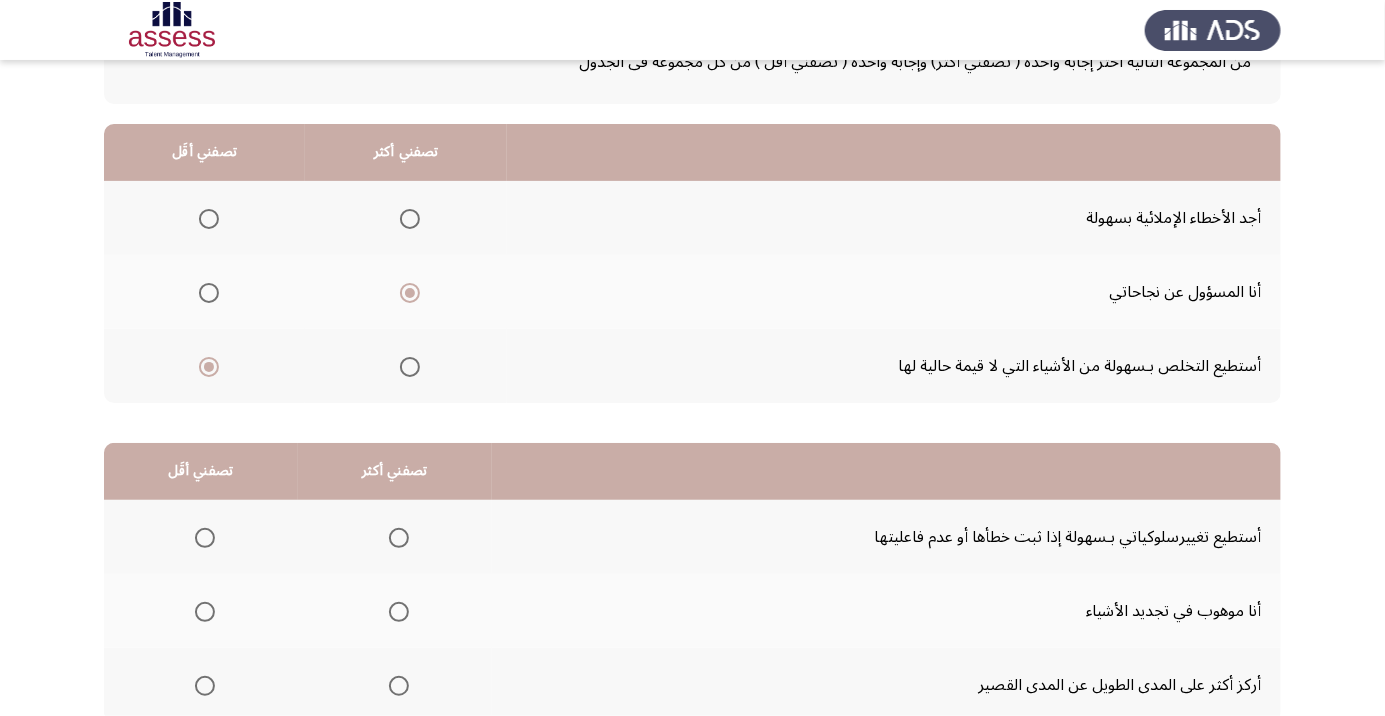 scroll, scrollTop: 197, scrollLeft: 0, axis: vertical 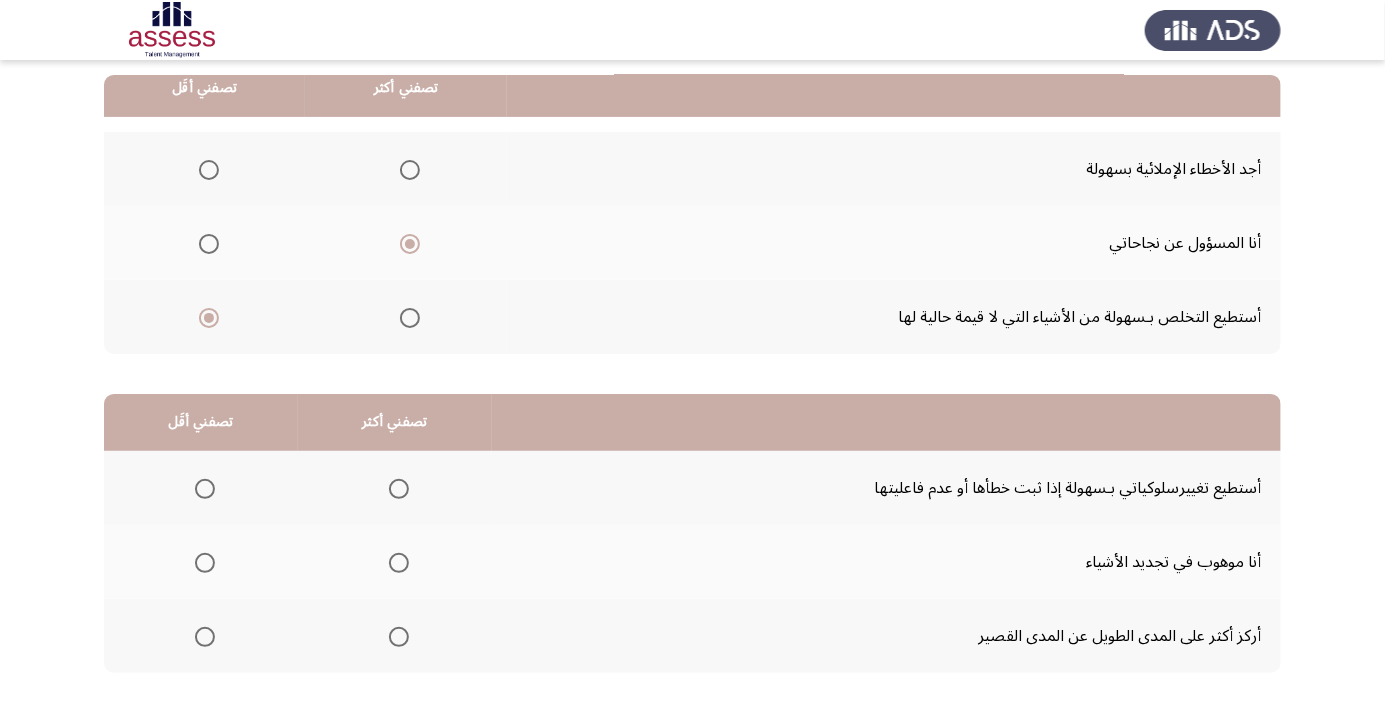 click at bounding box center [399, 637] 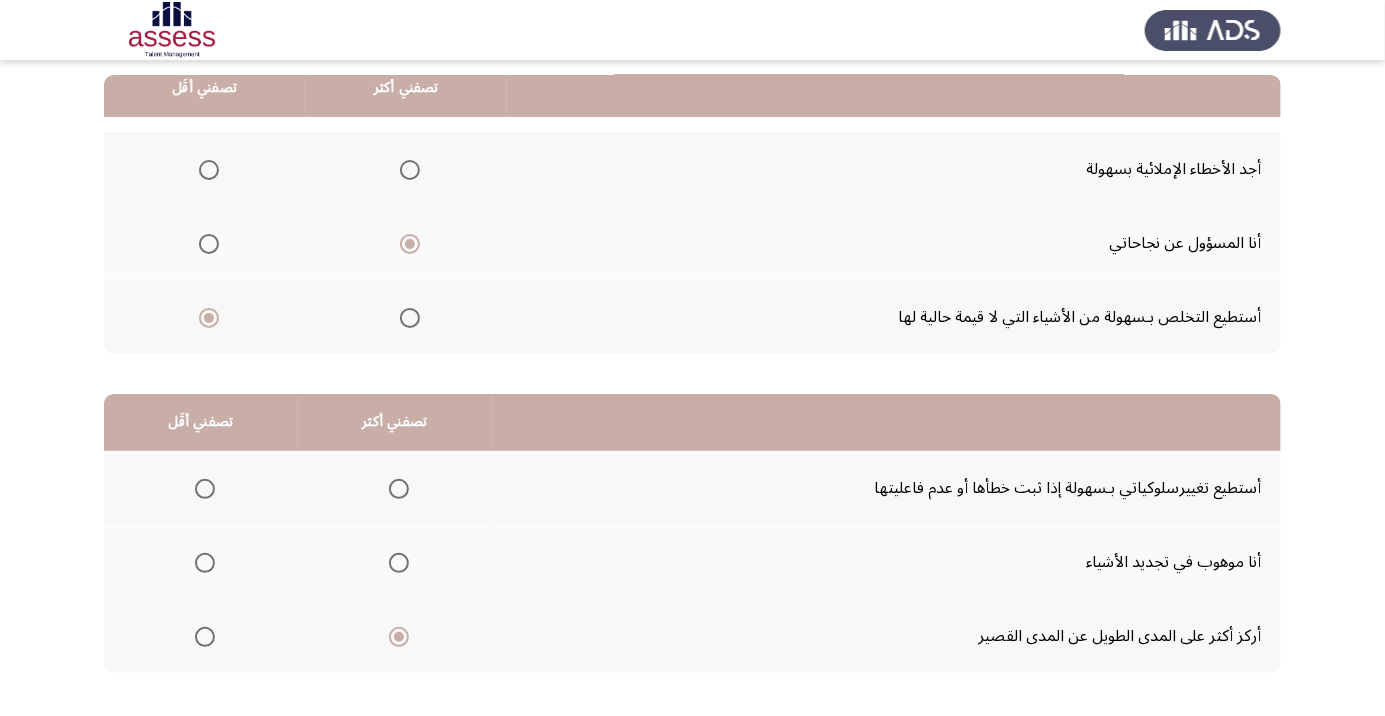 click at bounding box center (205, 563) 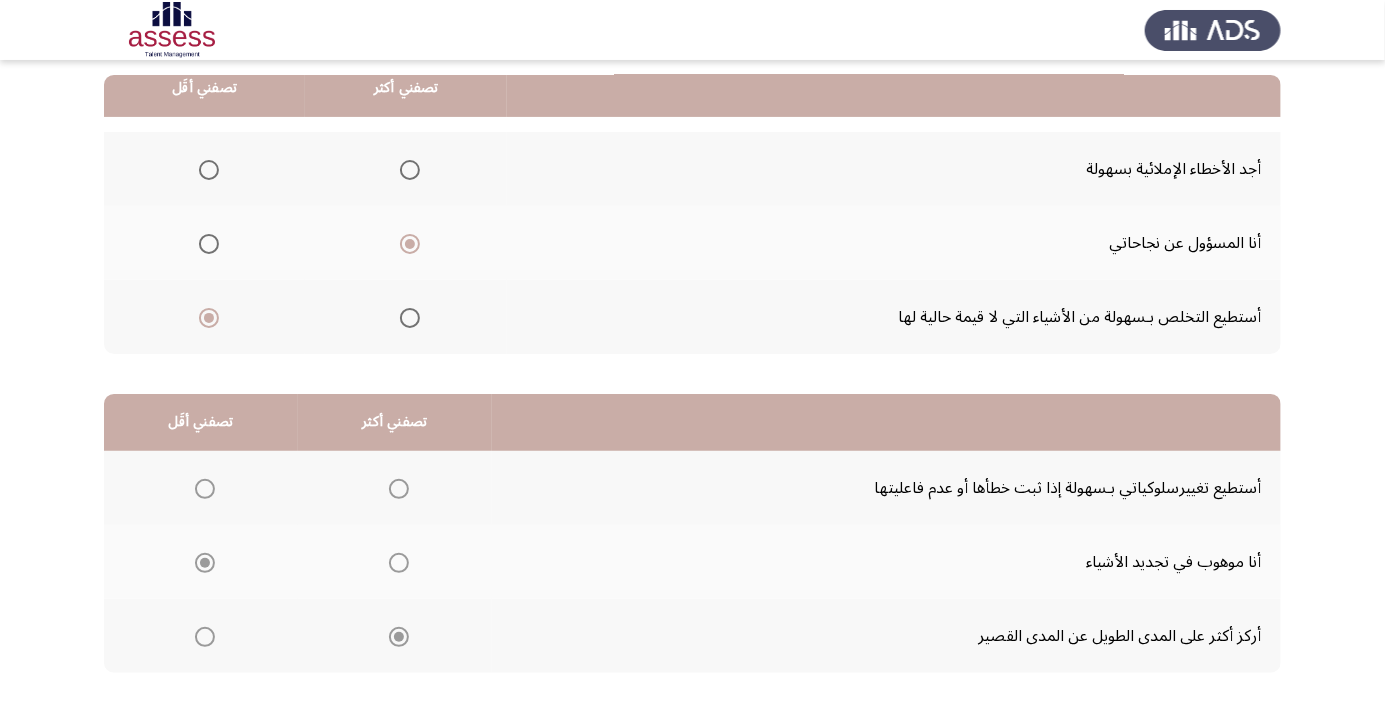 click on "التالي" 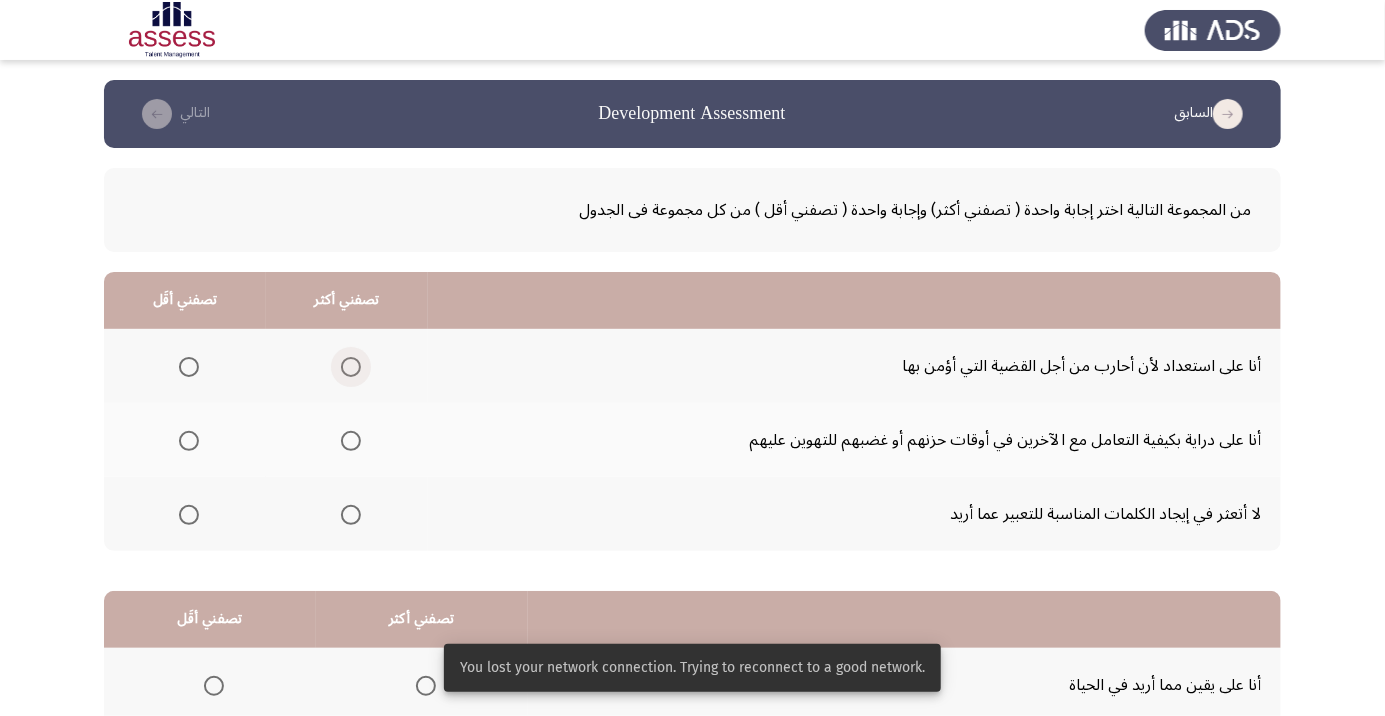 click at bounding box center (351, 367) 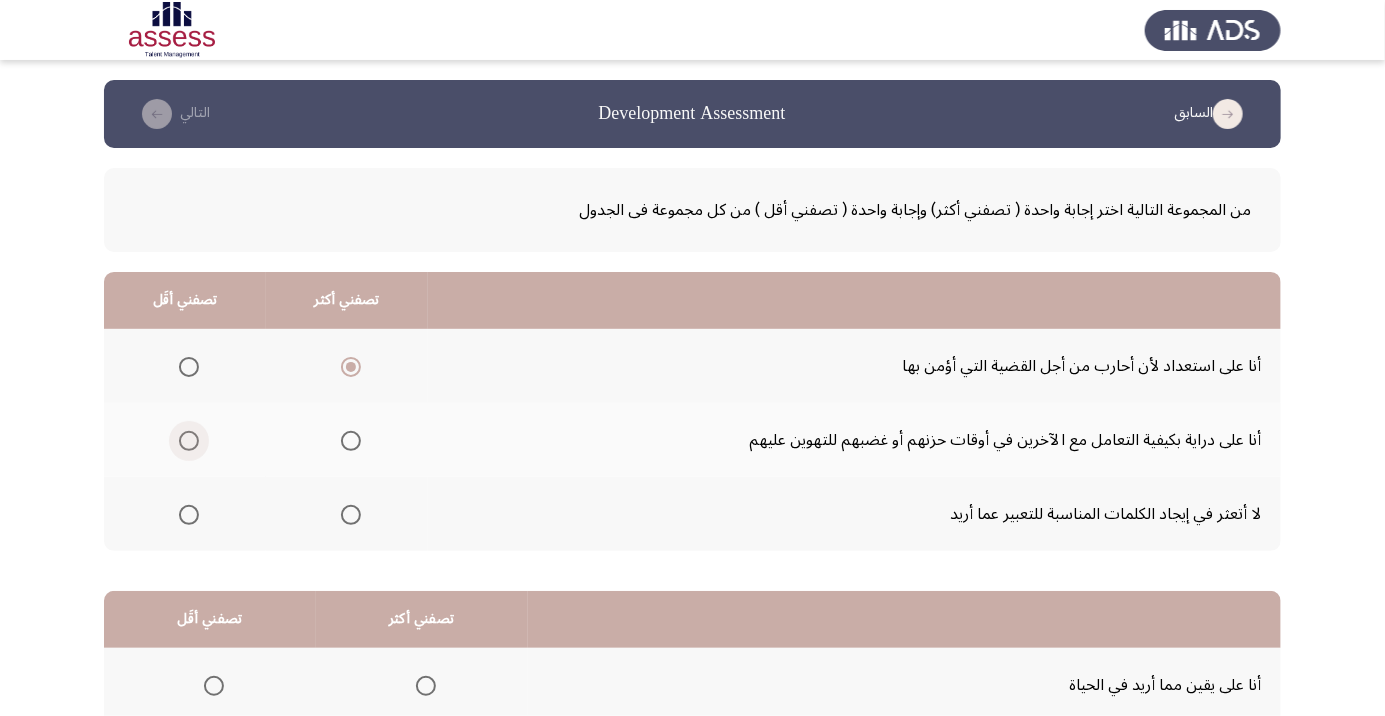 click at bounding box center [189, 441] 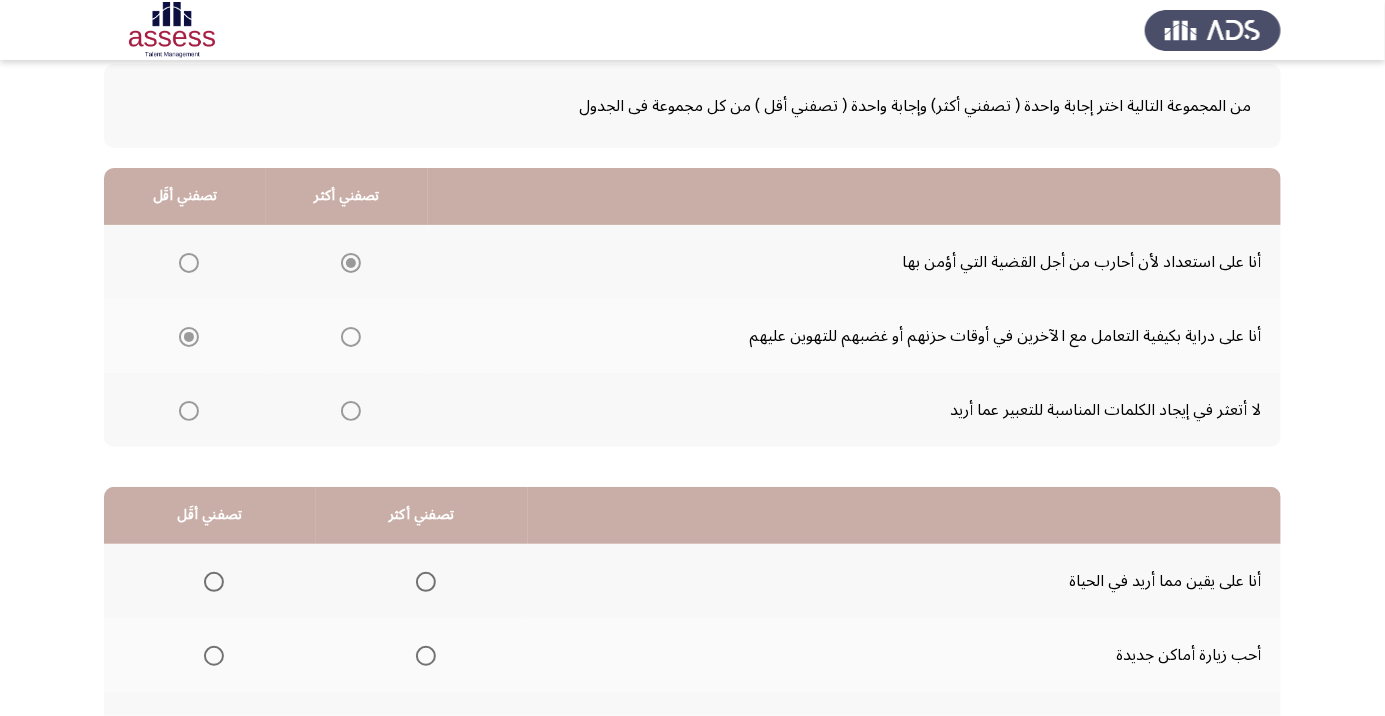 scroll, scrollTop: 197, scrollLeft: 0, axis: vertical 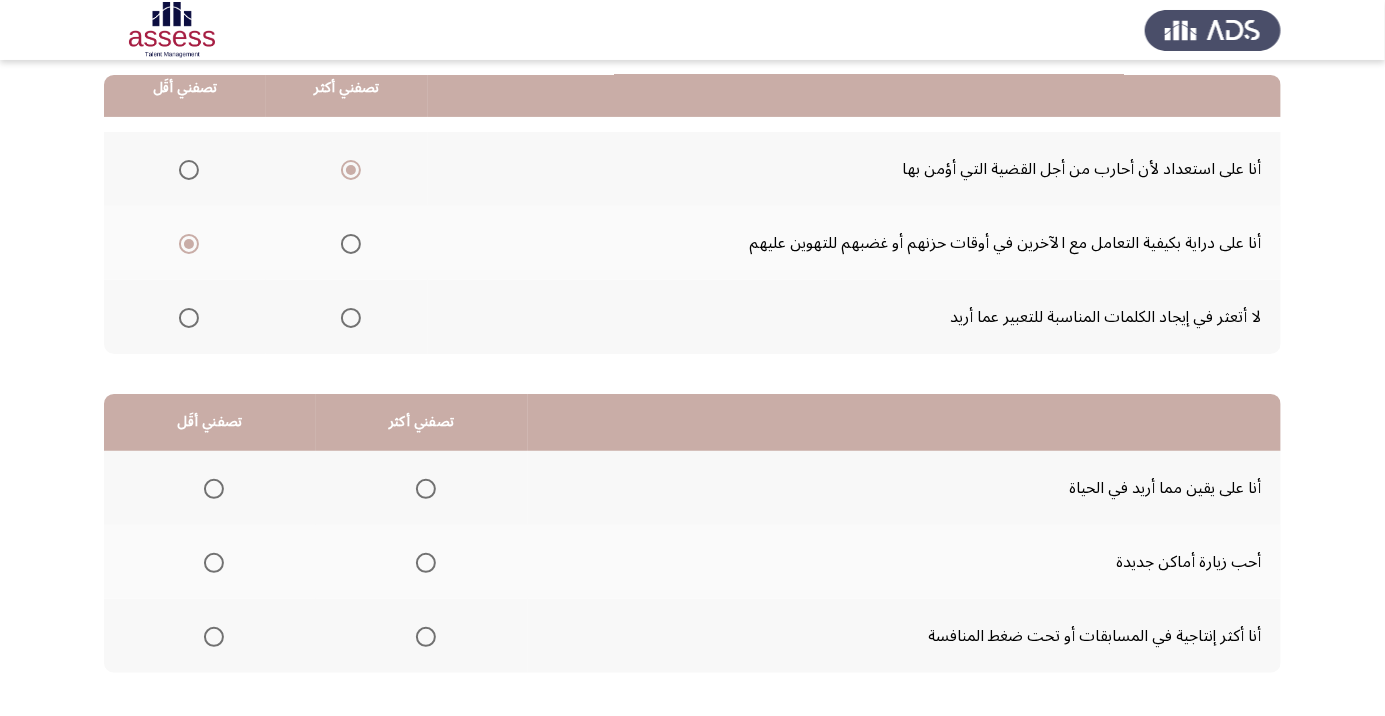 click at bounding box center (214, 563) 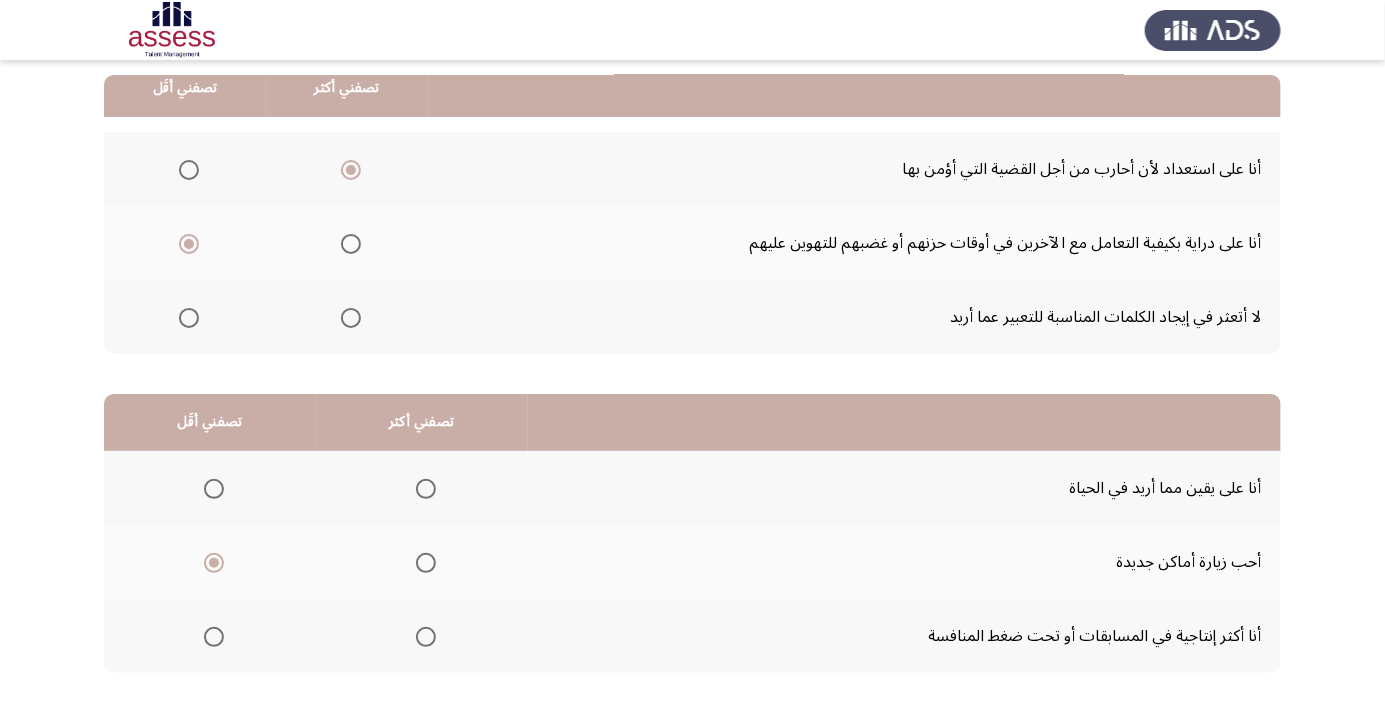 click 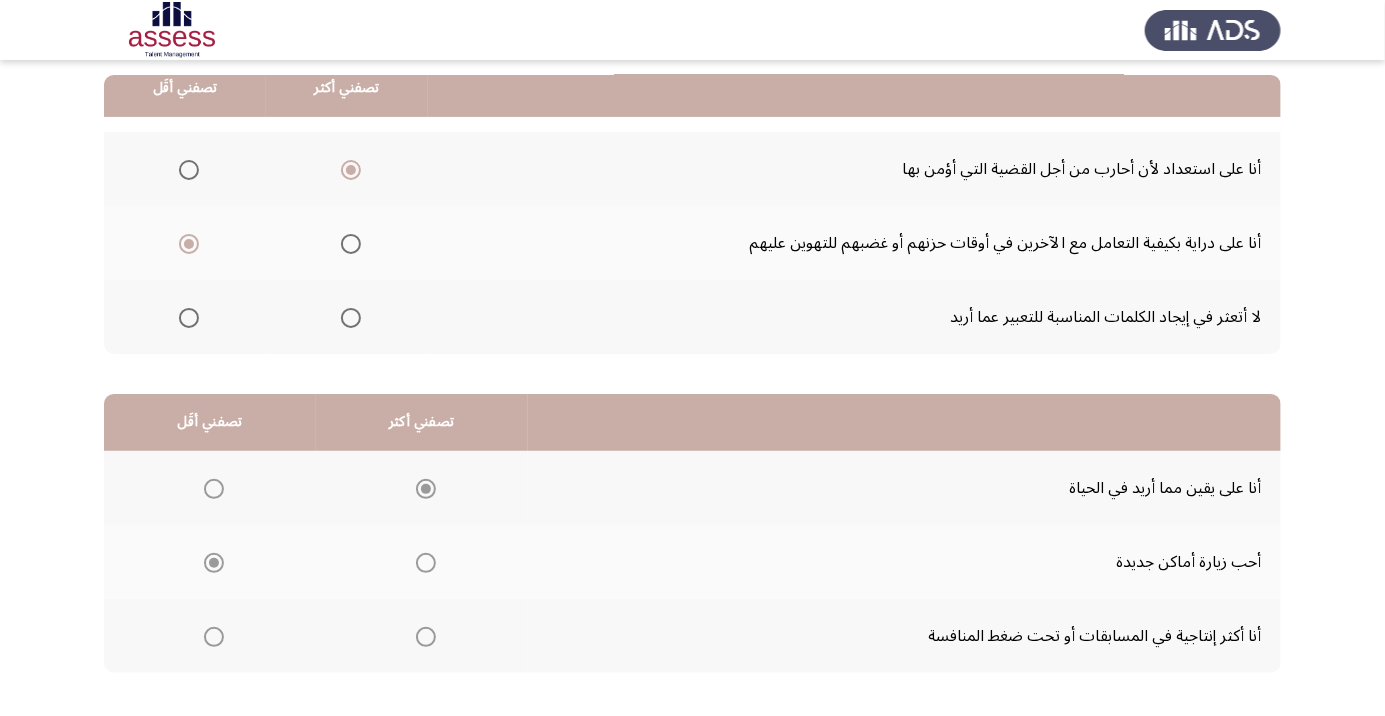click on "التالي" 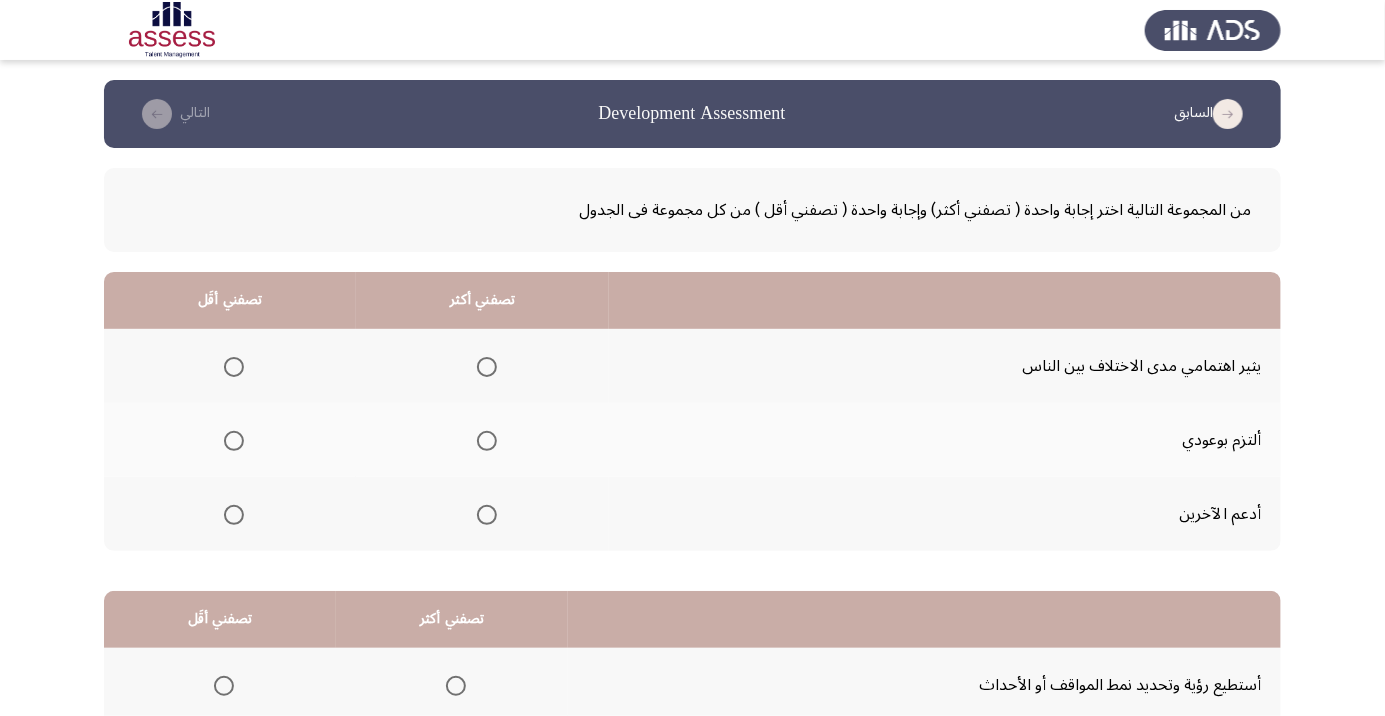 click at bounding box center (487, 441) 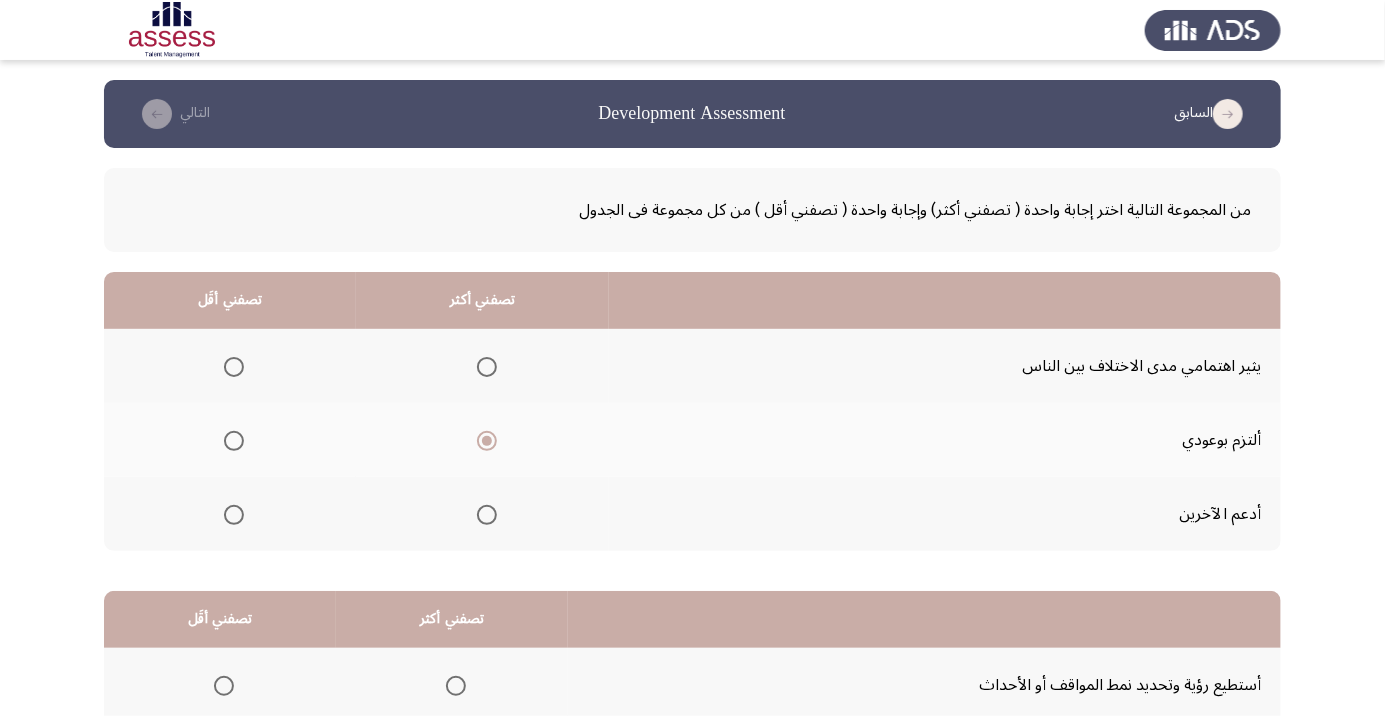 click at bounding box center (234, 367) 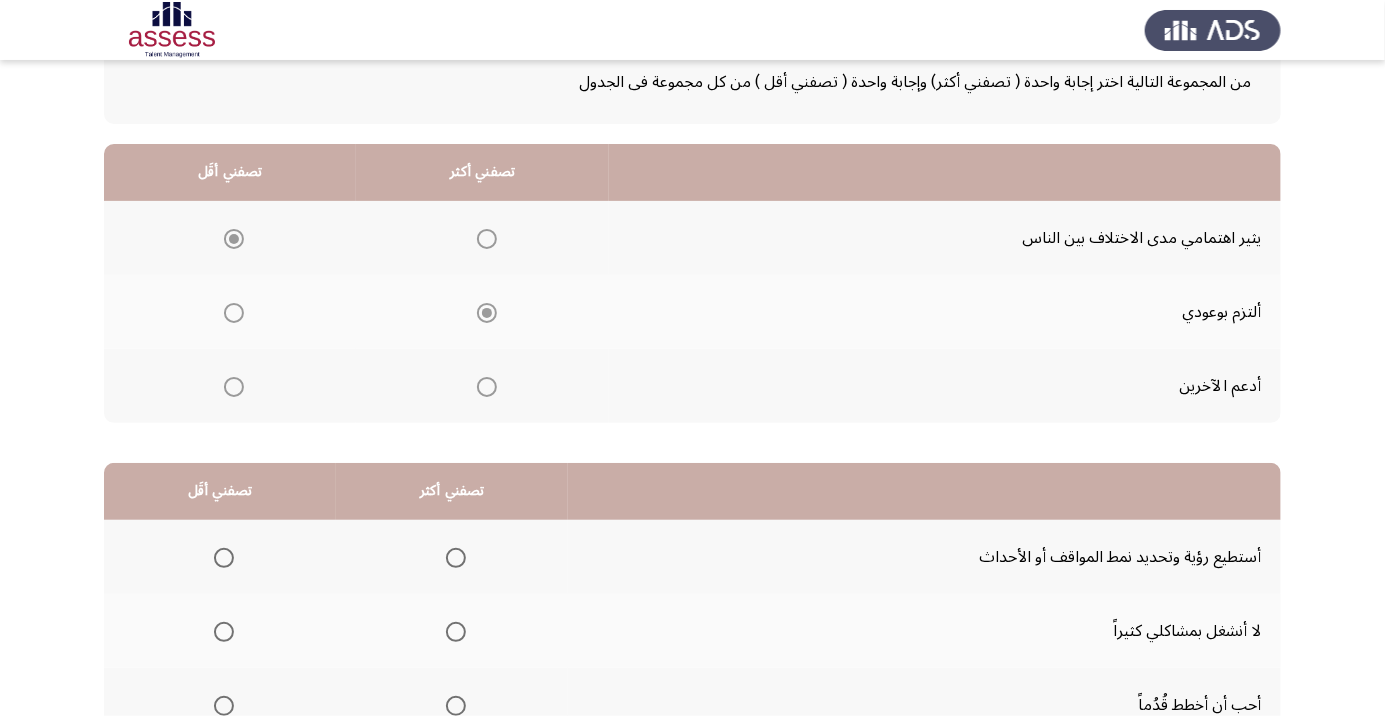 scroll, scrollTop: 133, scrollLeft: 0, axis: vertical 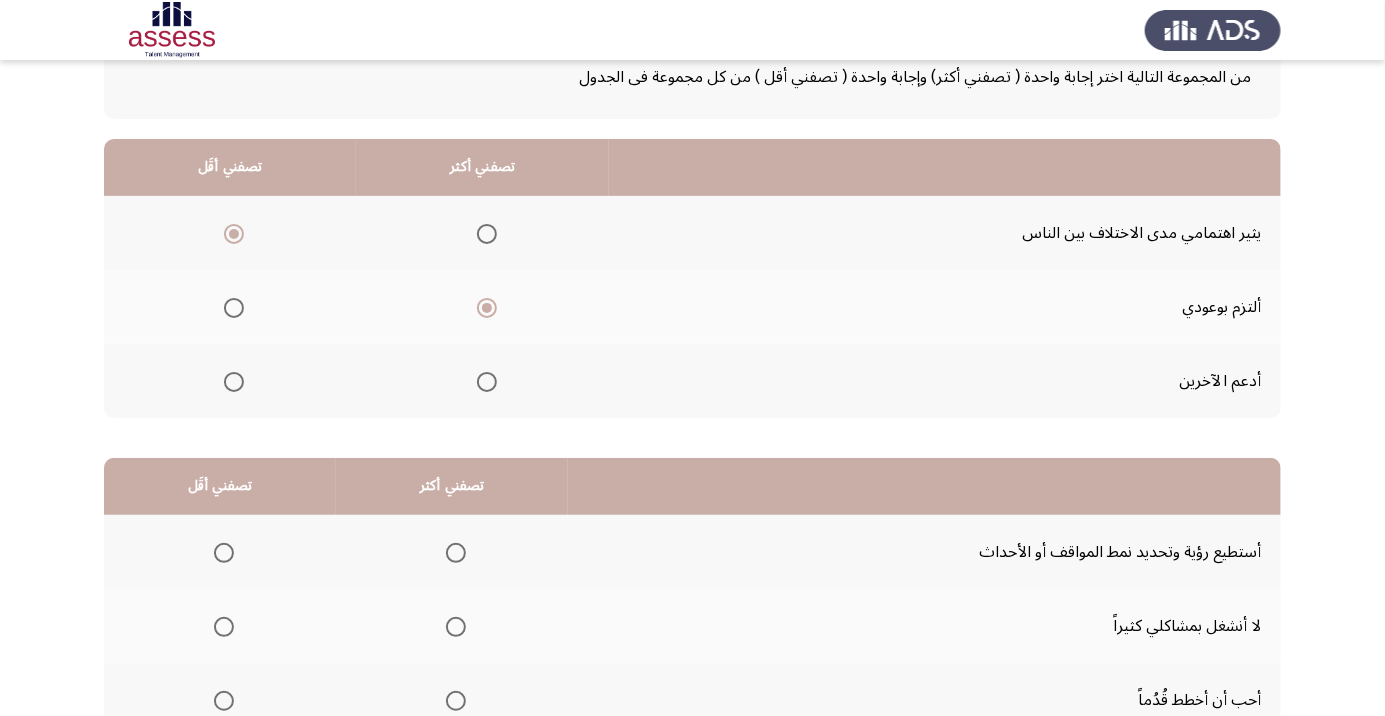 click at bounding box center [224, 701] 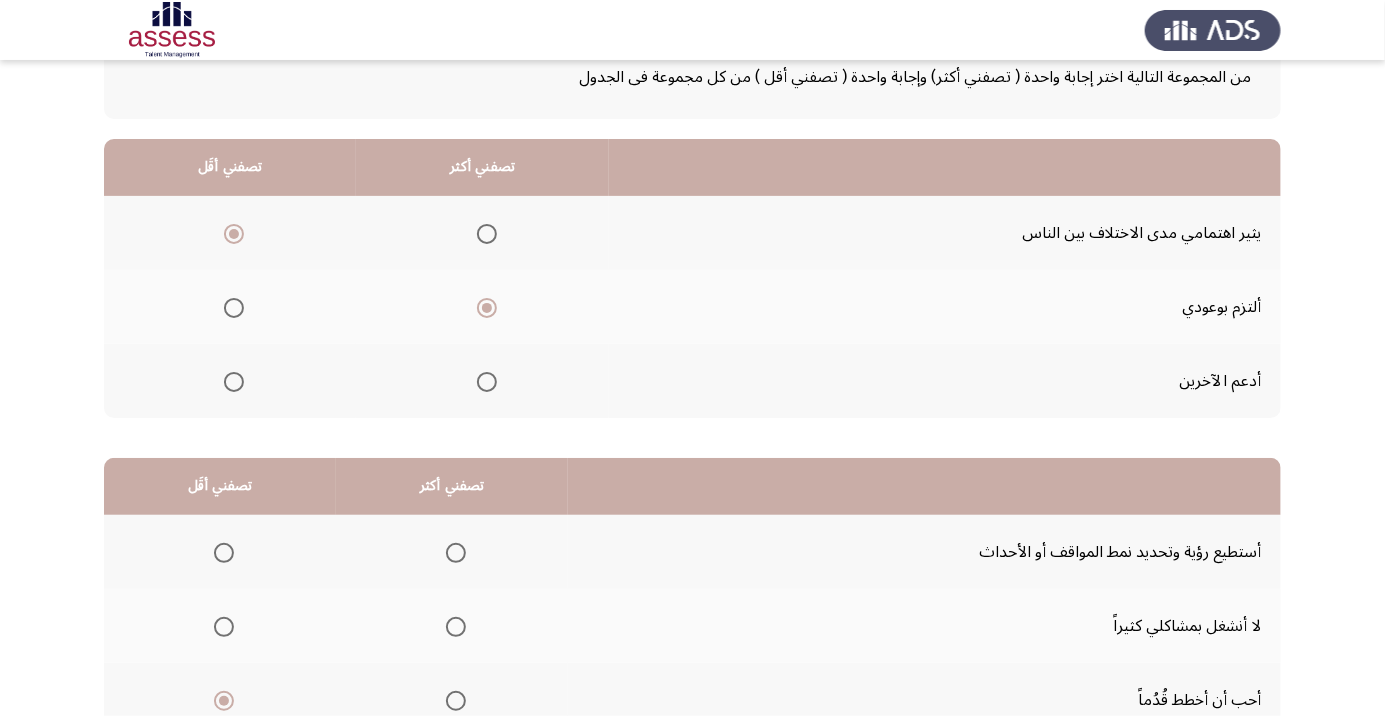 click at bounding box center (456, 553) 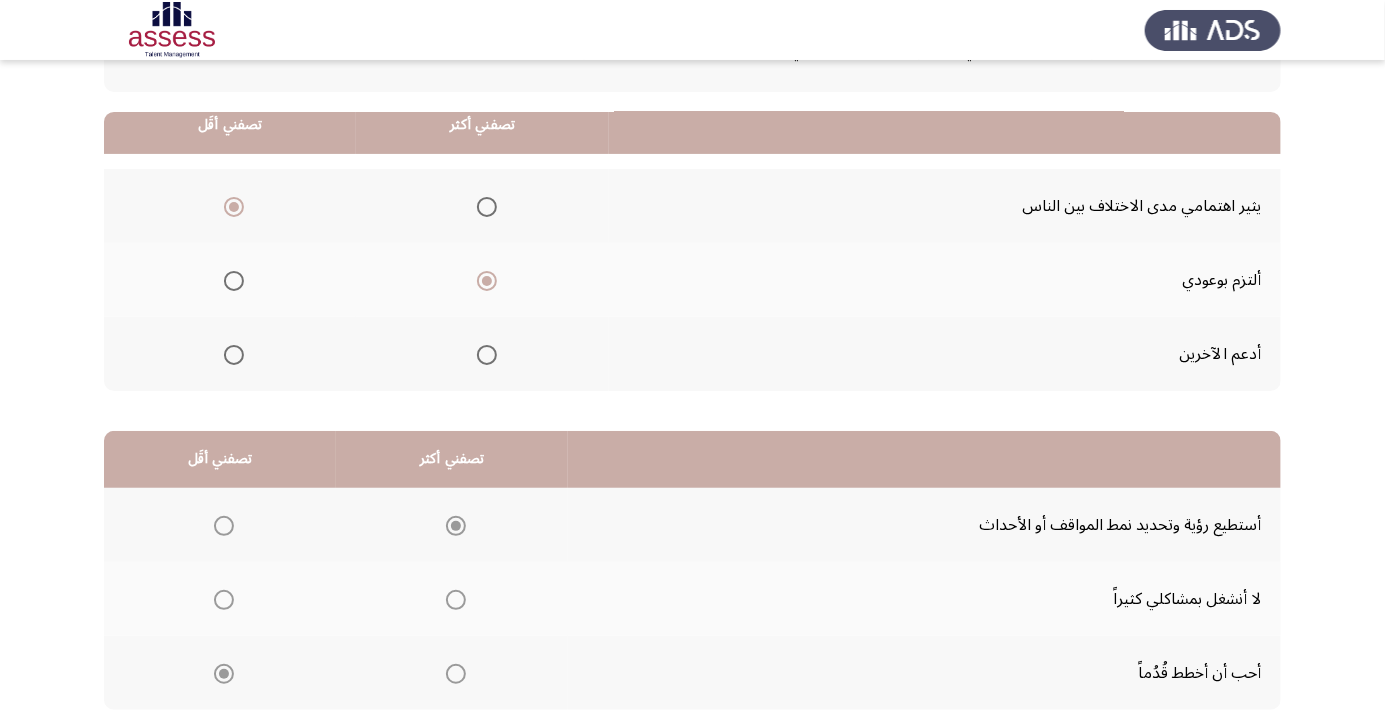 scroll, scrollTop: 197, scrollLeft: 0, axis: vertical 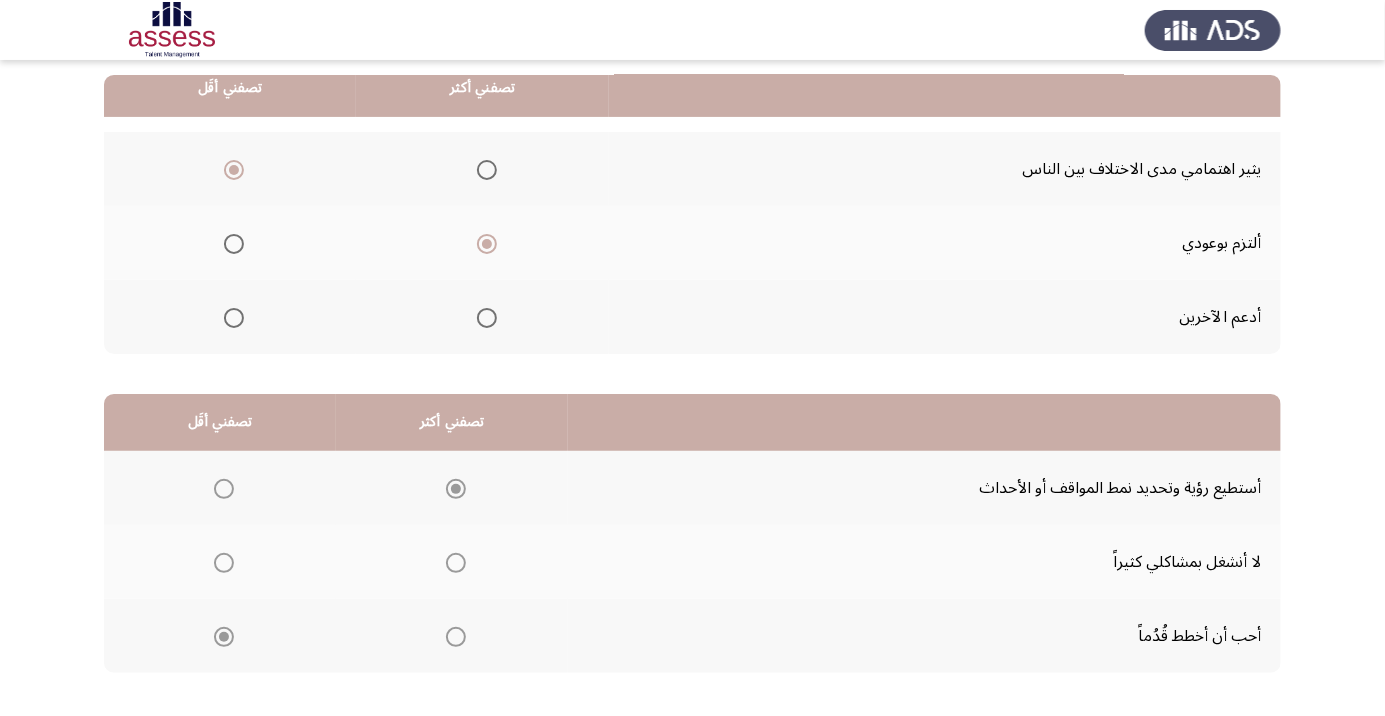 click on "التالي" 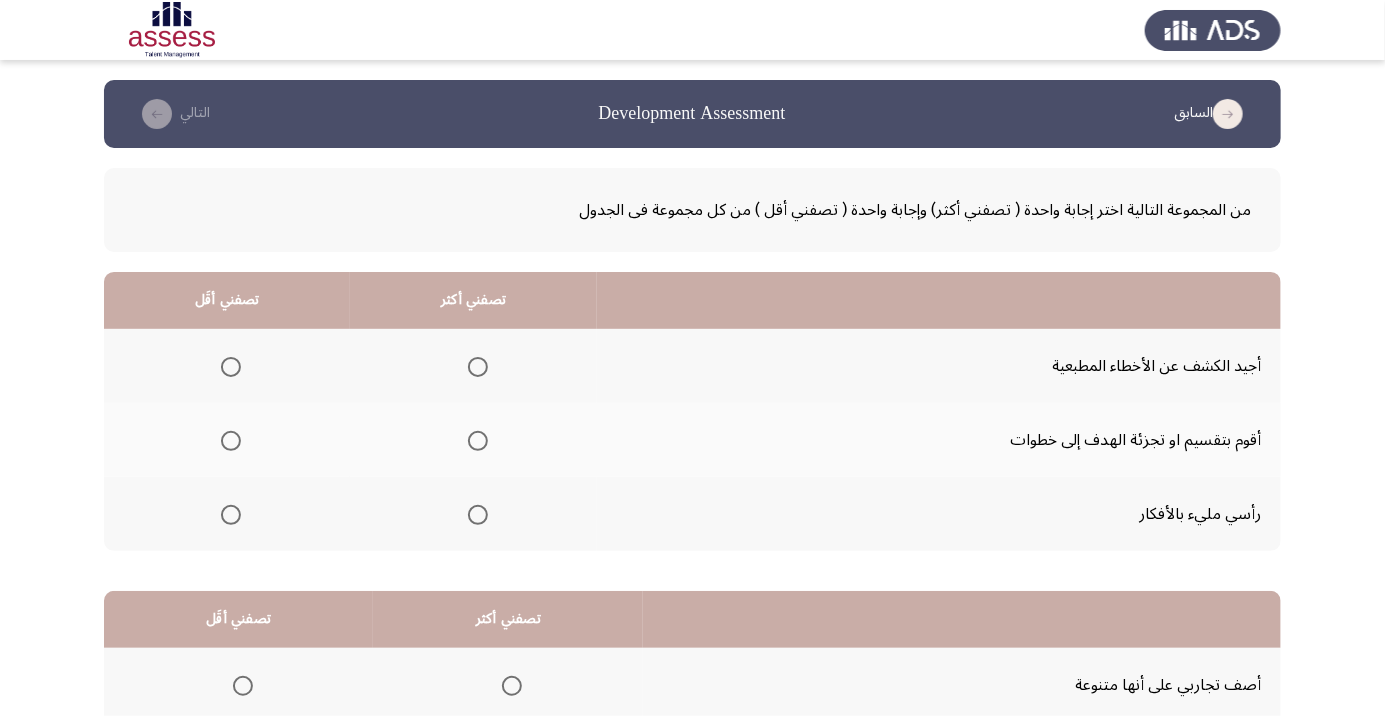 click at bounding box center [478, 441] 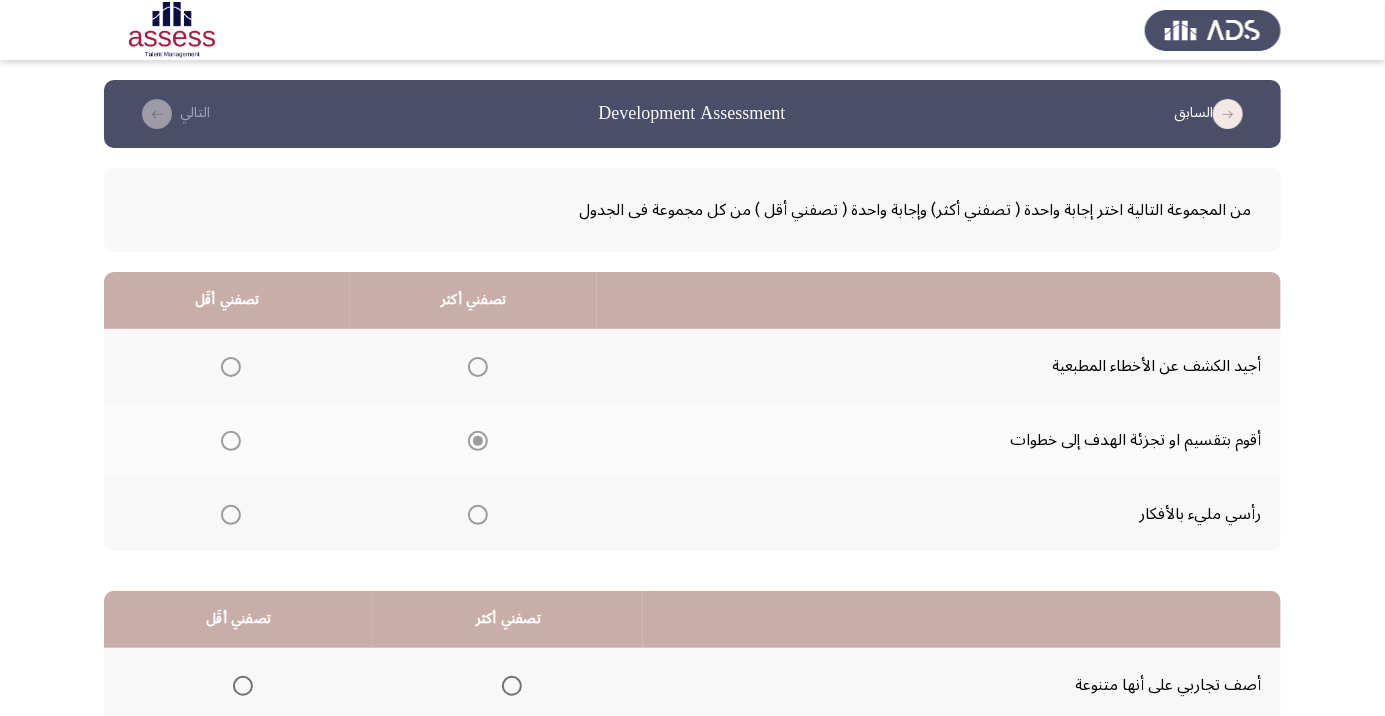 click at bounding box center [231, 367] 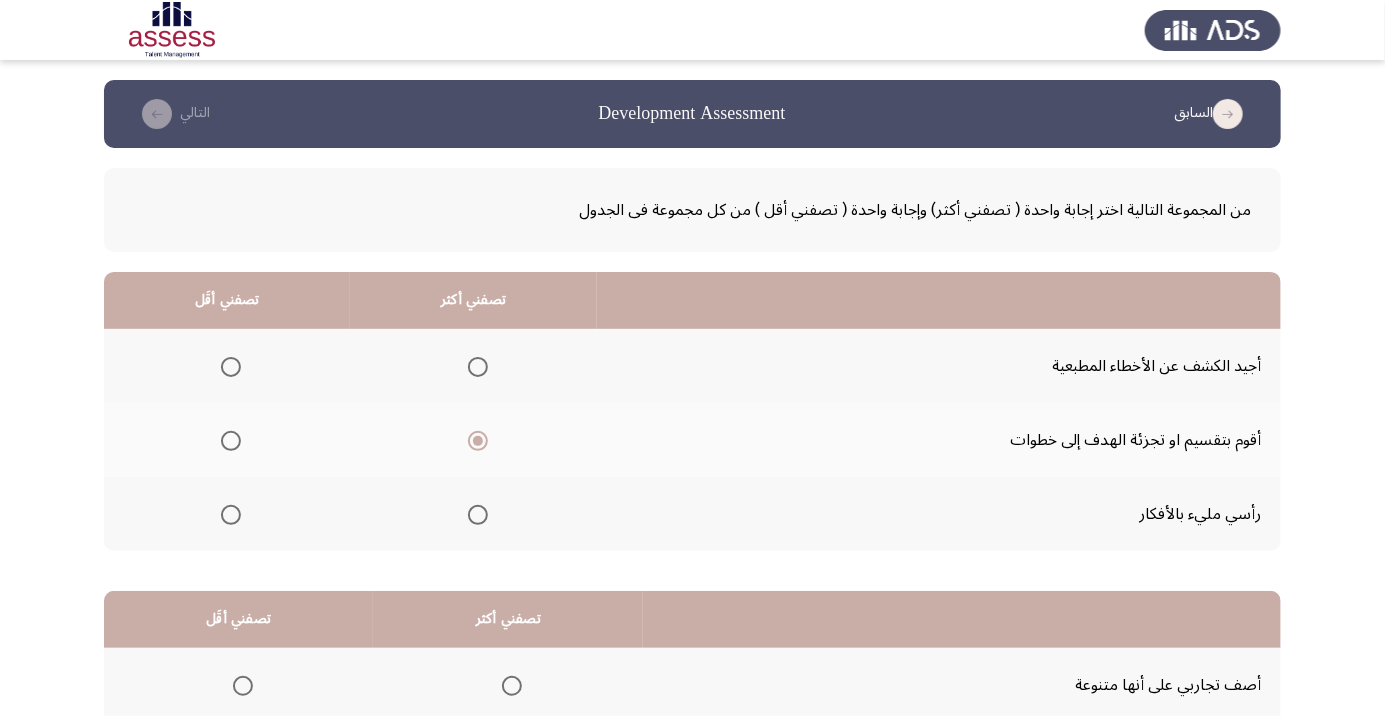 click at bounding box center [231, 367] 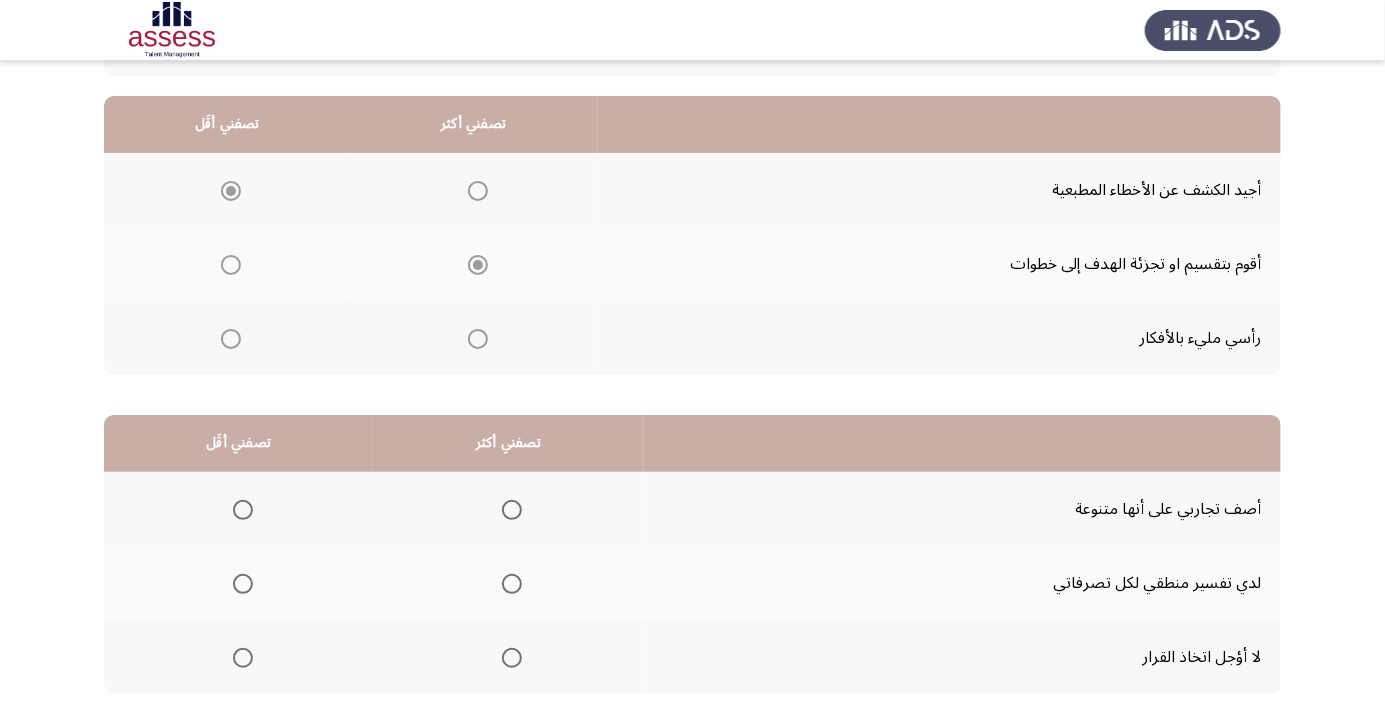 scroll, scrollTop: 197, scrollLeft: 0, axis: vertical 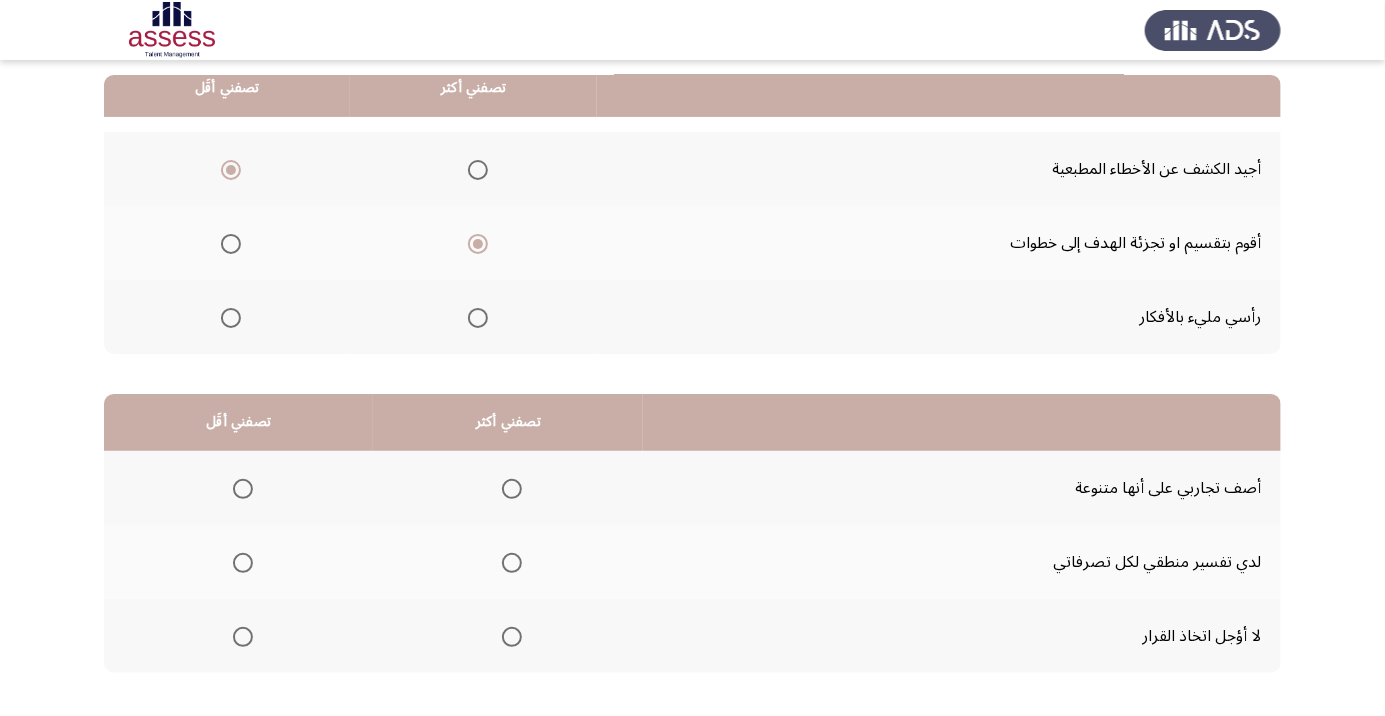 click at bounding box center [512, 637] 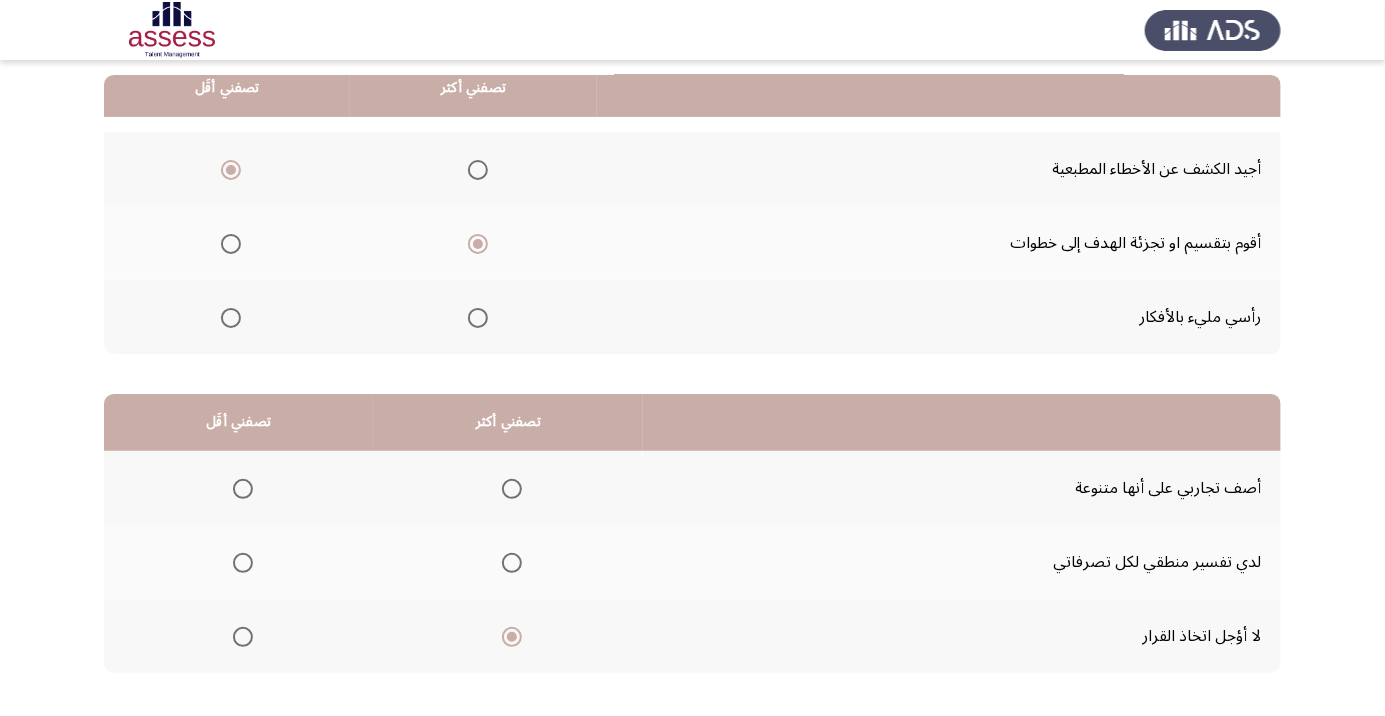 click at bounding box center [243, 489] 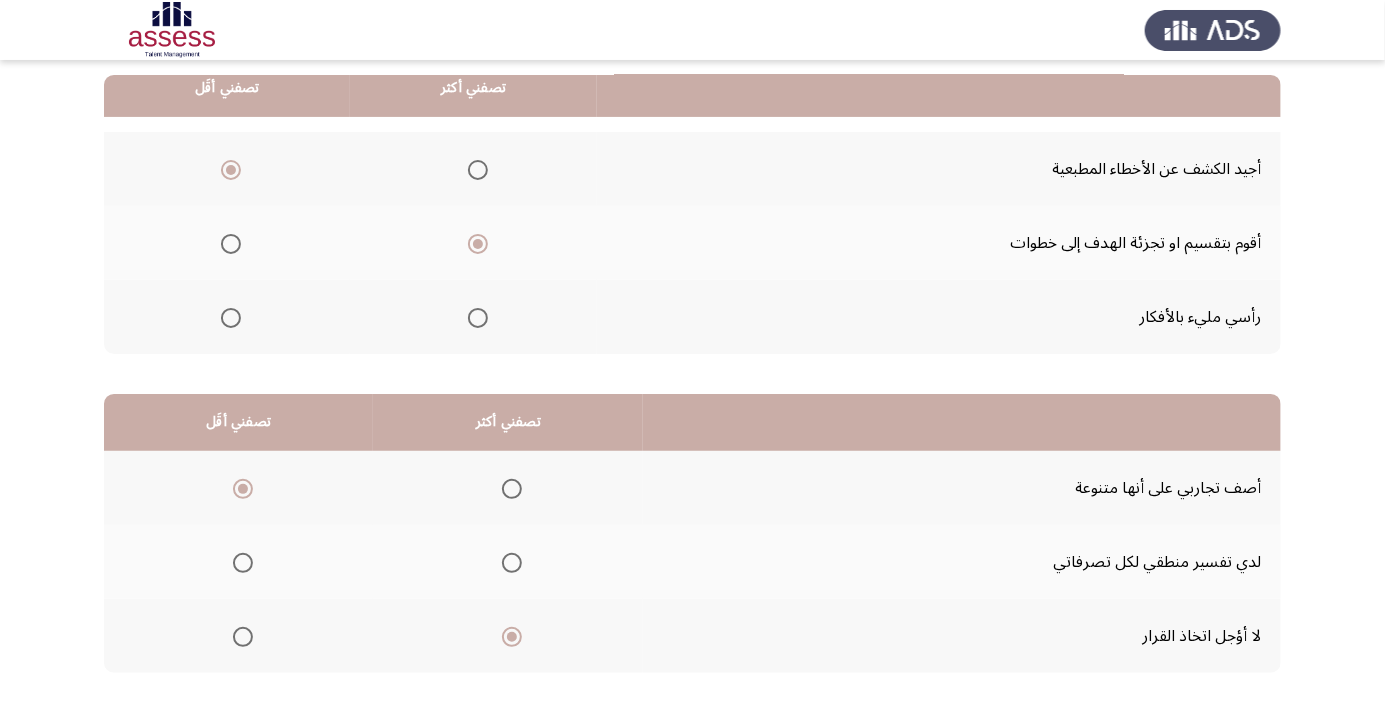 click at bounding box center [243, 563] 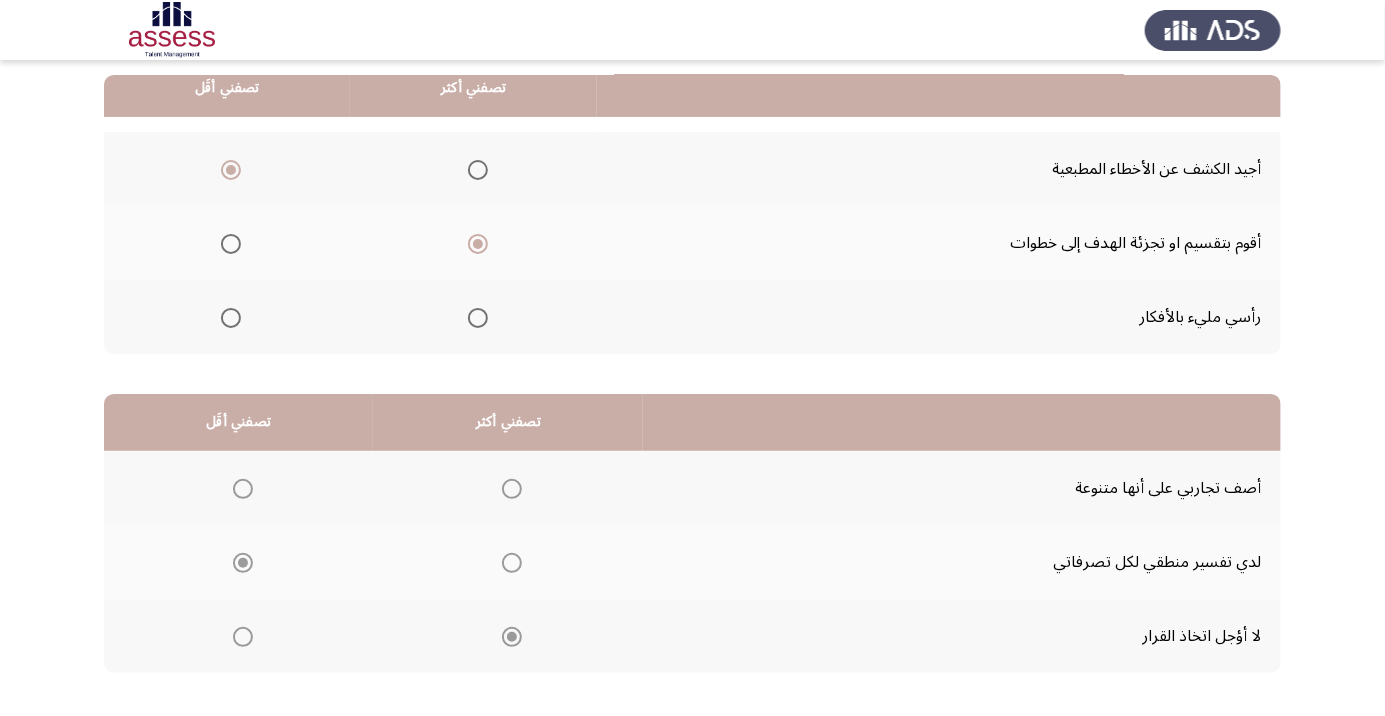click on "التالي" 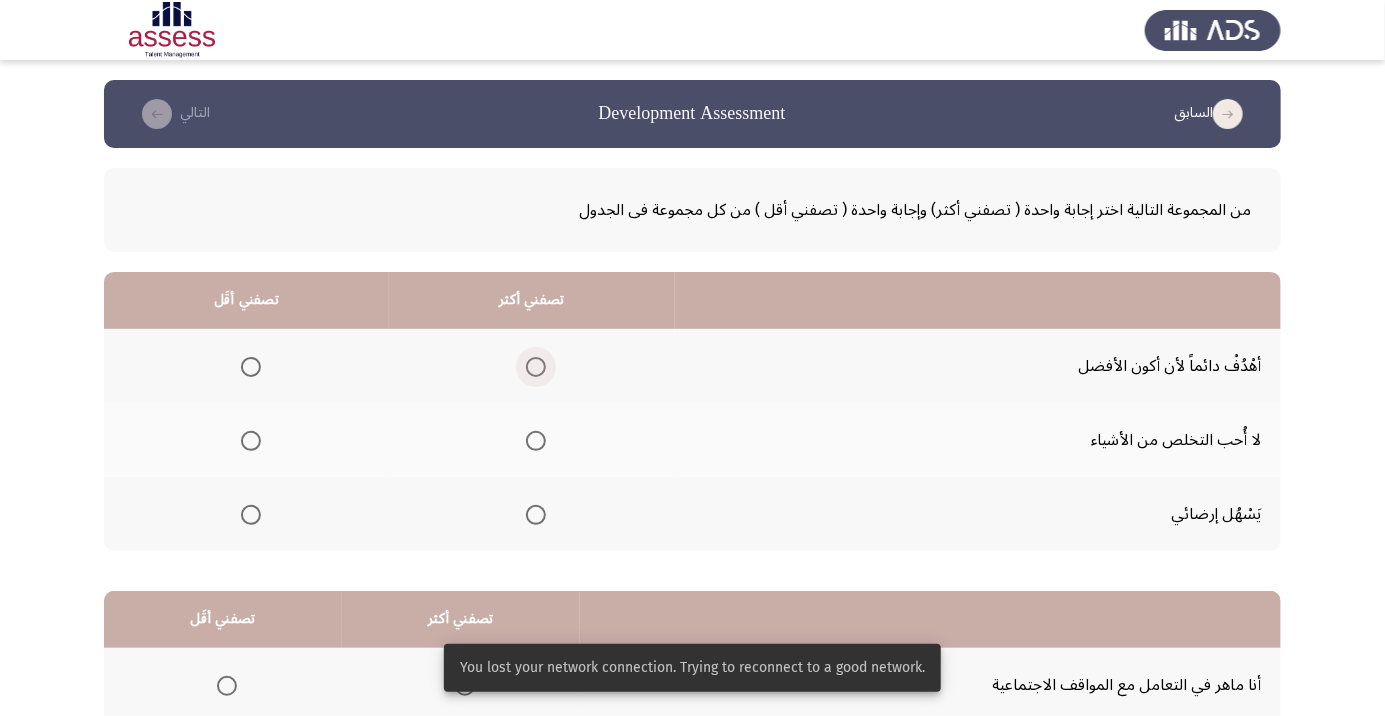 click at bounding box center [536, 367] 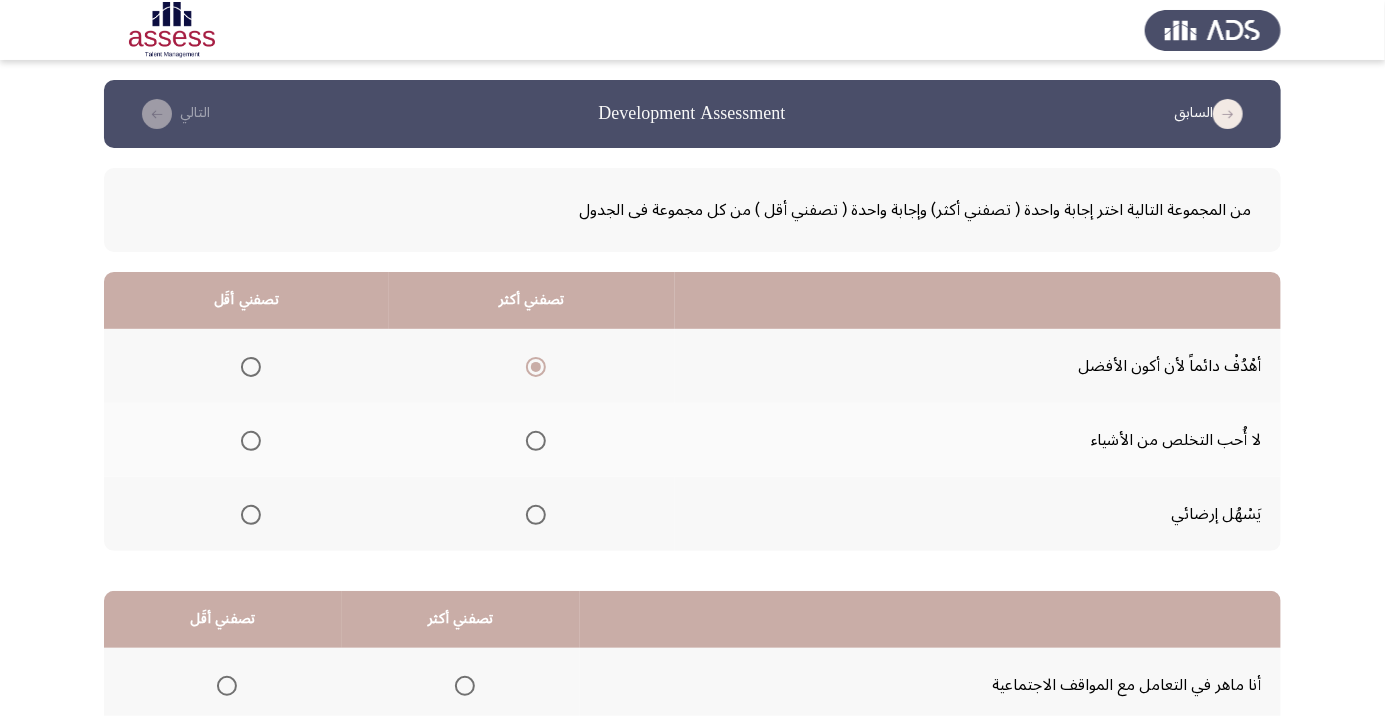 click at bounding box center [251, 515] 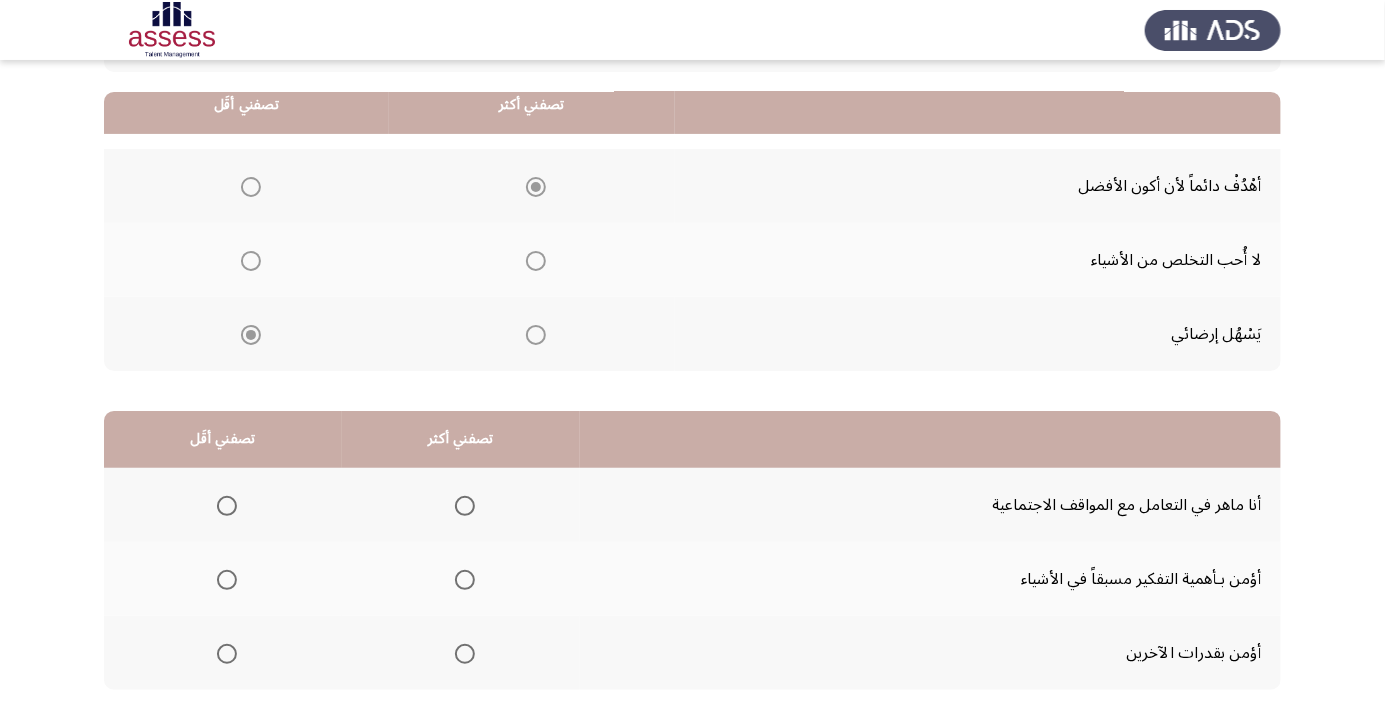 scroll, scrollTop: 197, scrollLeft: 0, axis: vertical 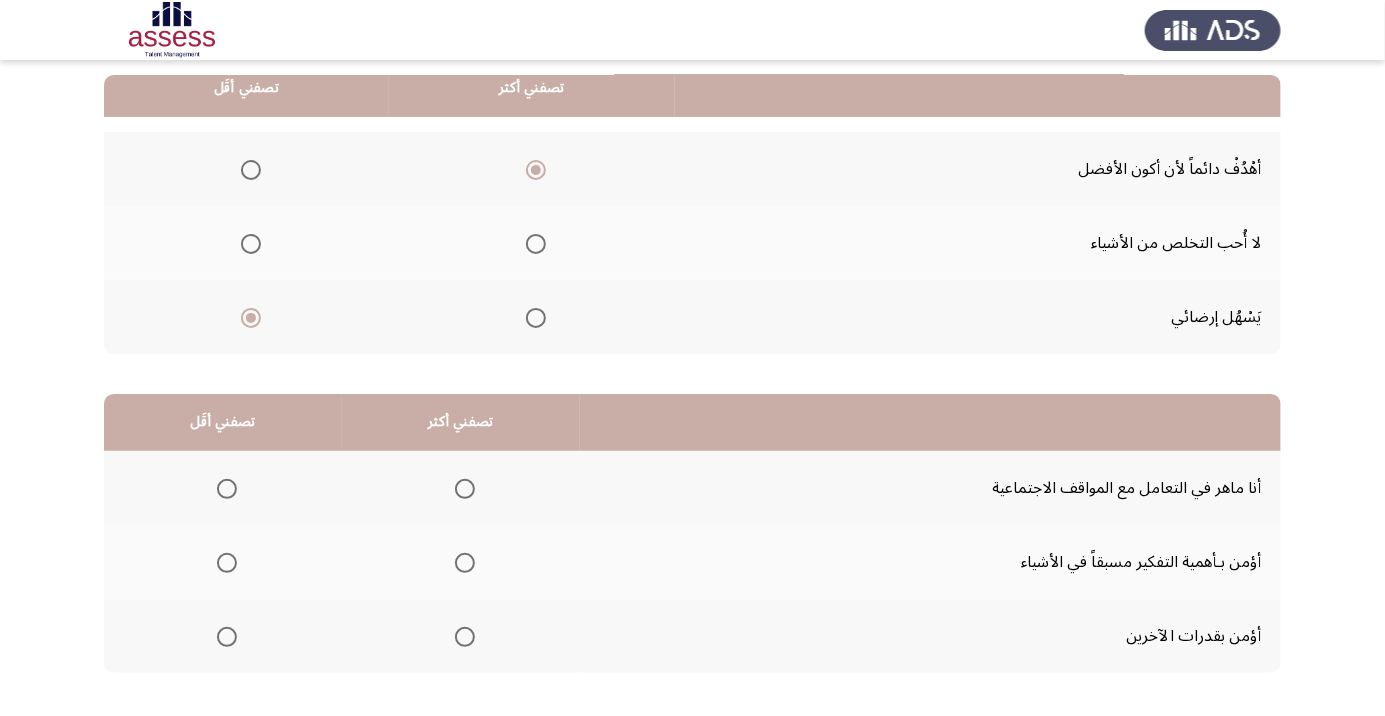 click at bounding box center [465, 563] 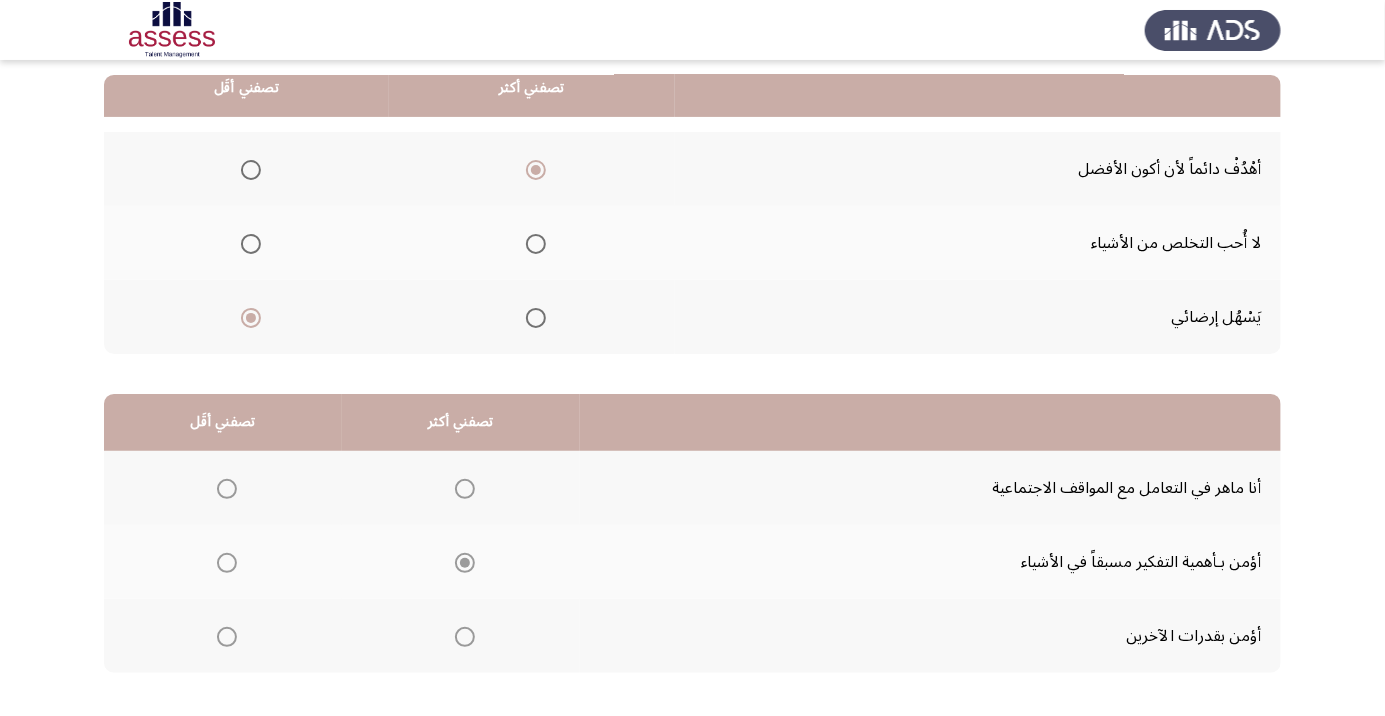 click at bounding box center [227, 489] 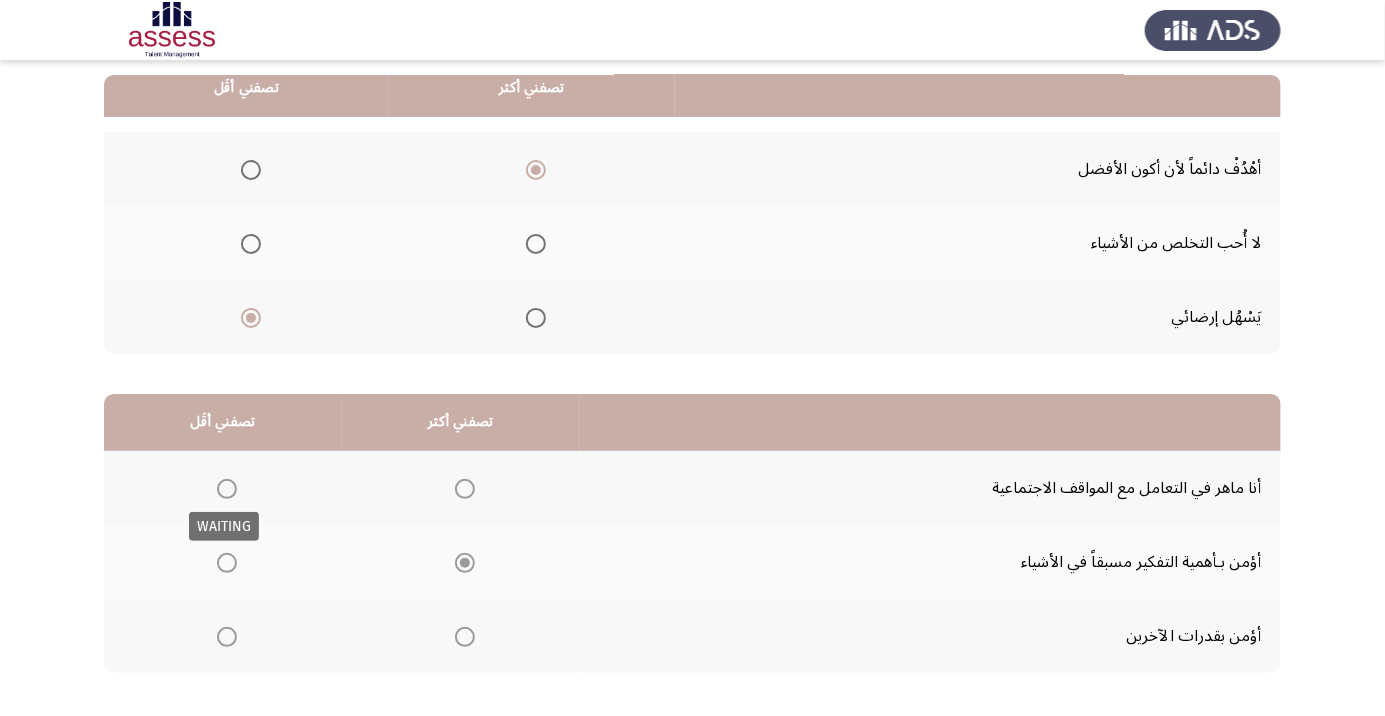 click at bounding box center (227, 489) 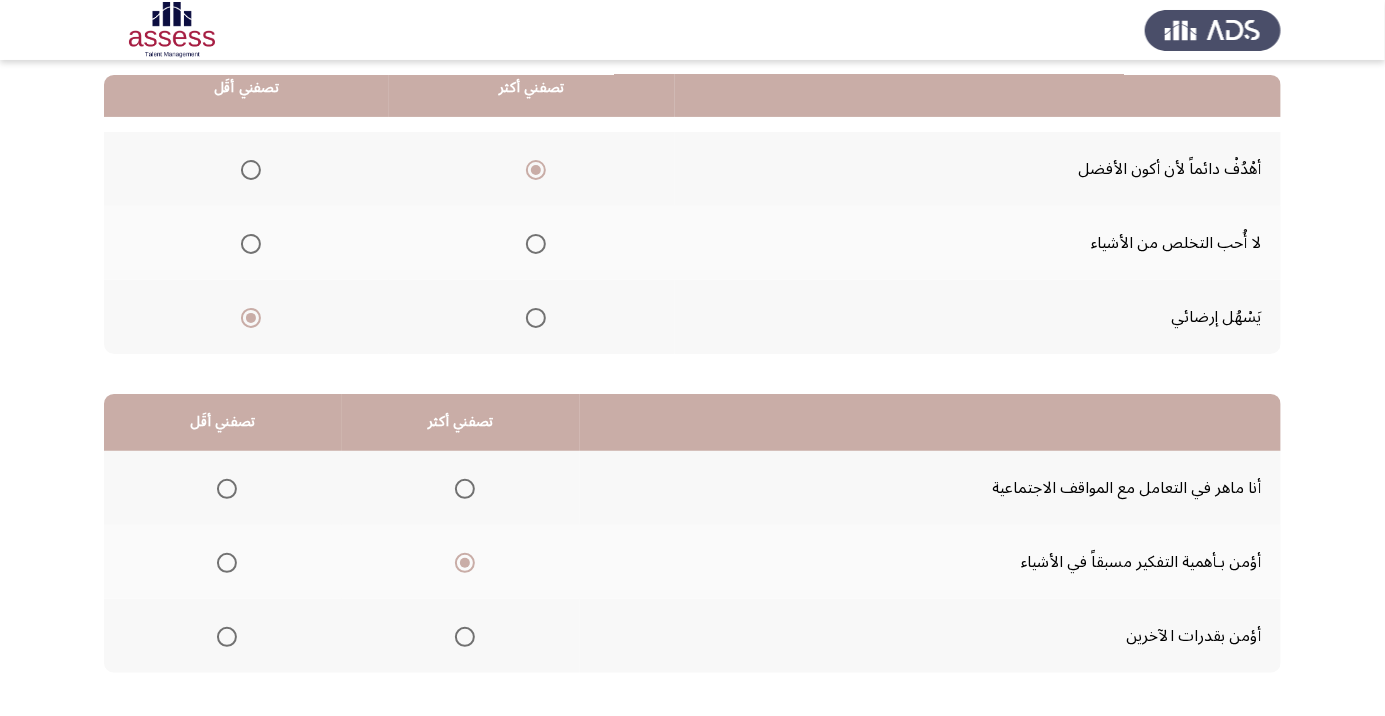 click at bounding box center (227, 489) 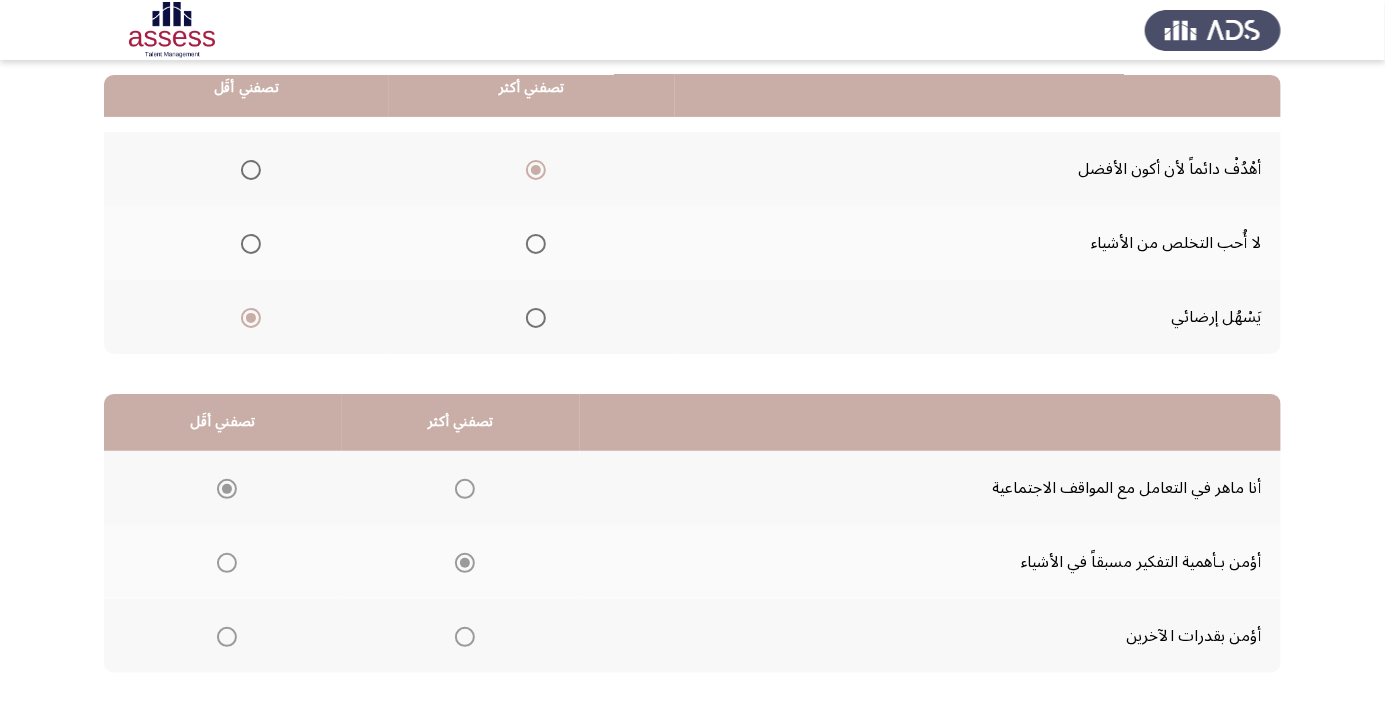 click on "التالي" 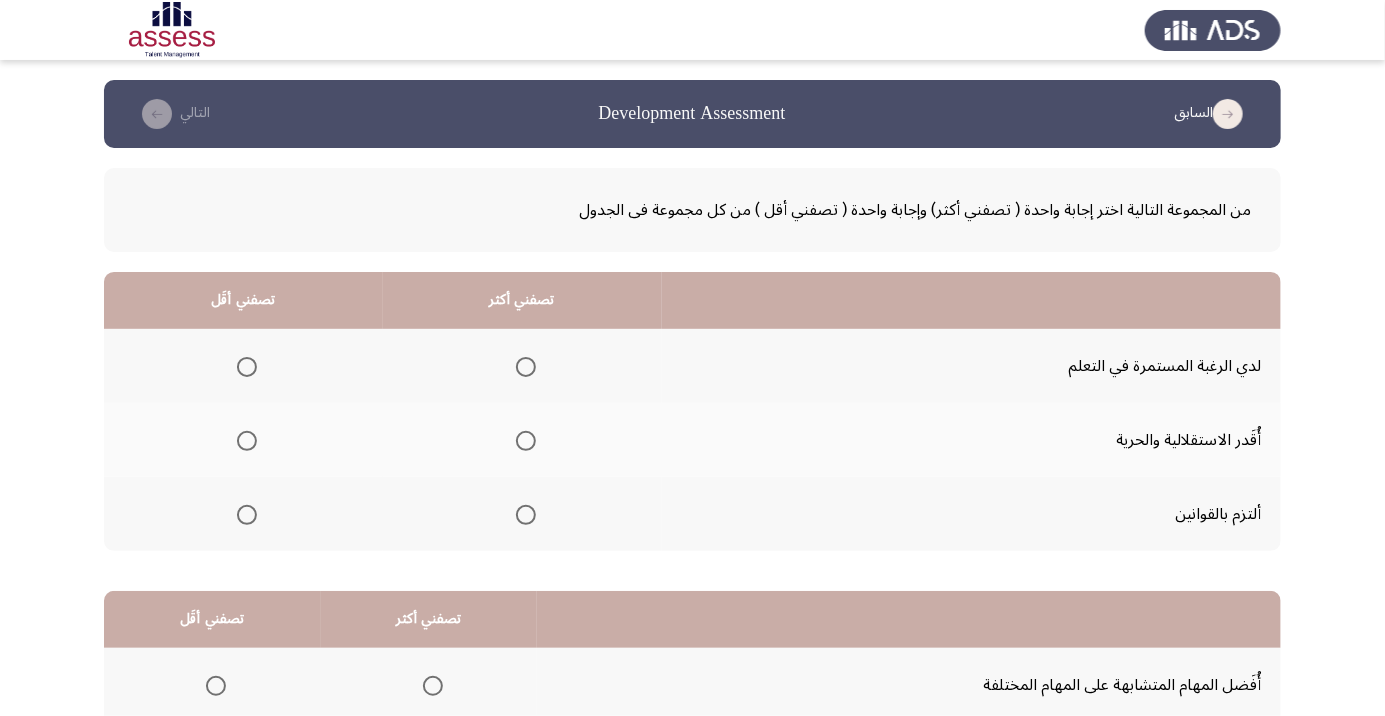 click at bounding box center [526, 515] 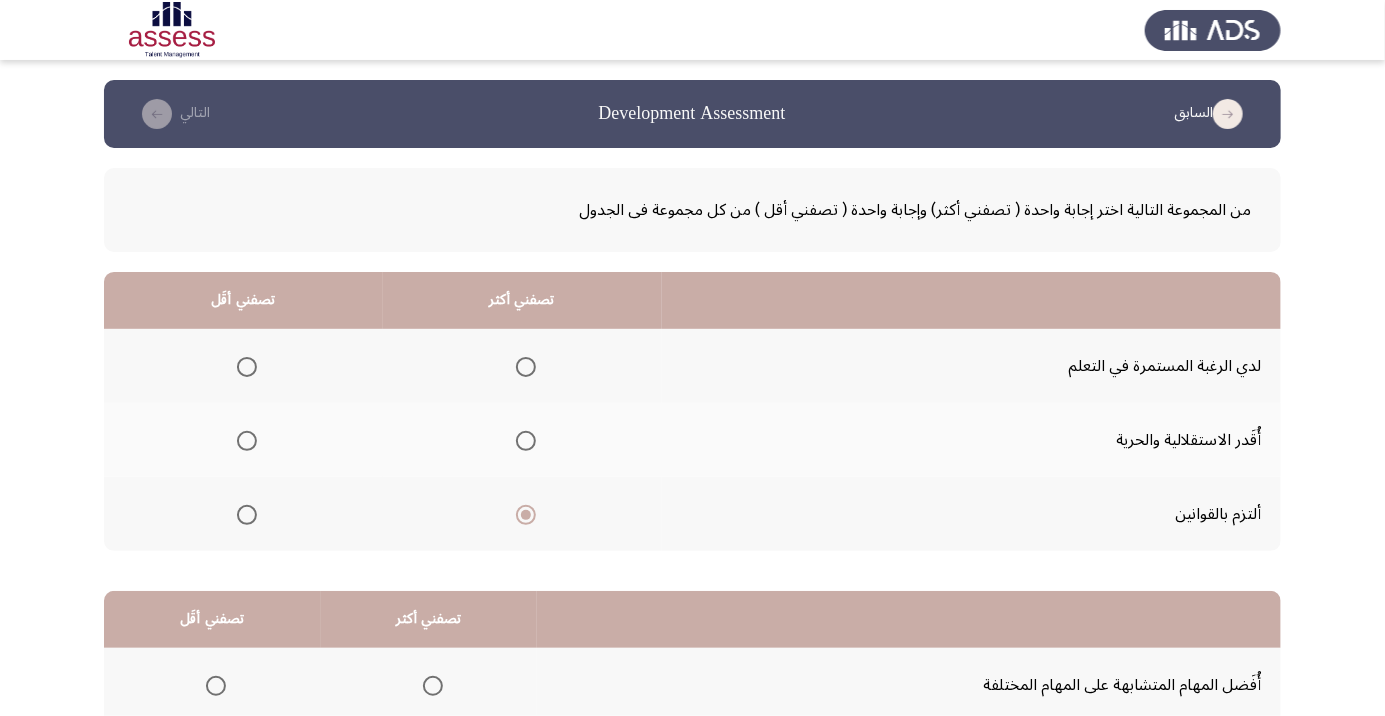 click at bounding box center (247, 441) 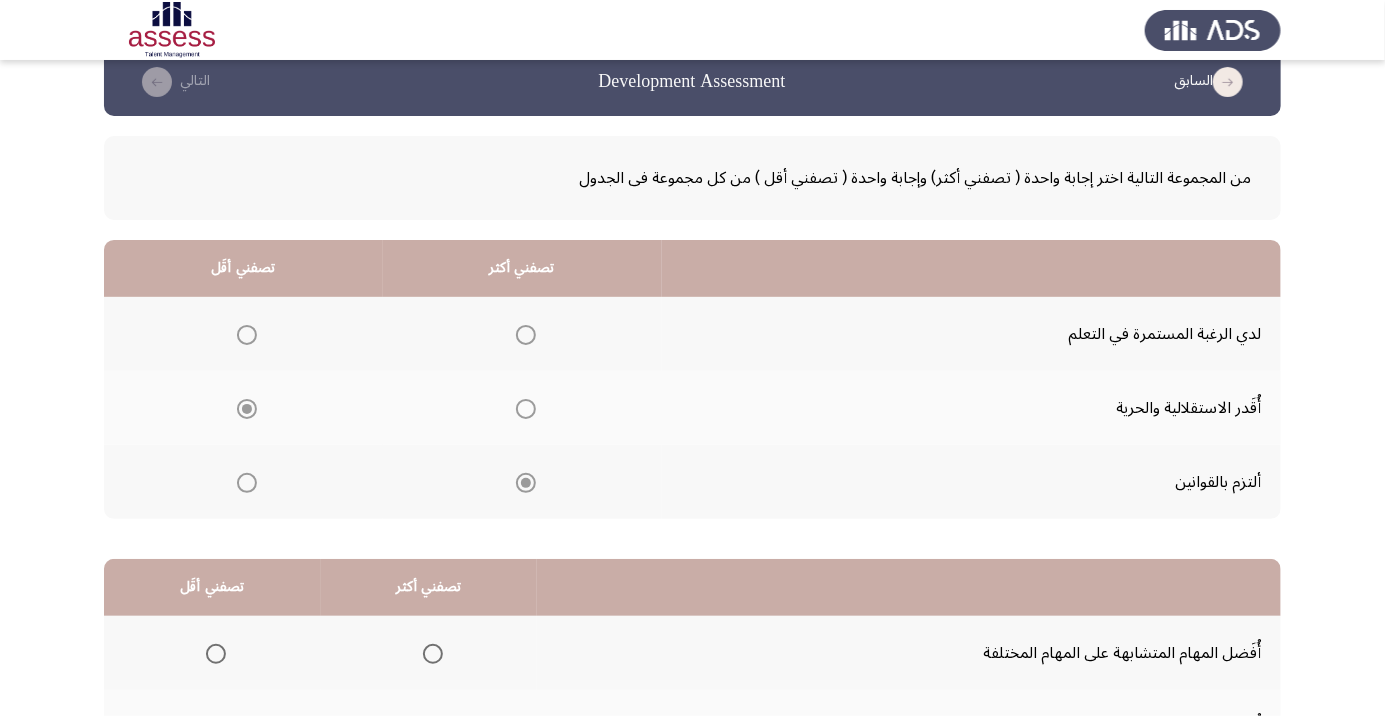 scroll, scrollTop: 197, scrollLeft: 0, axis: vertical 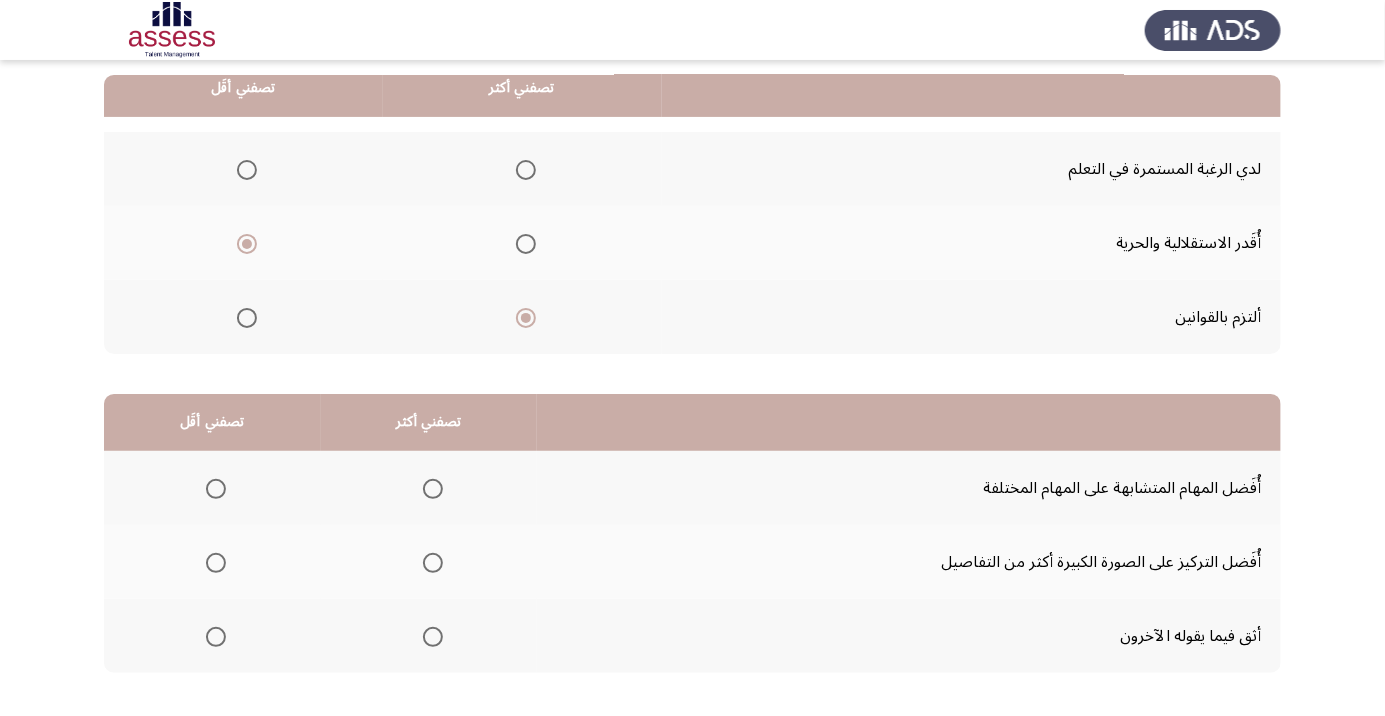 click at bounding box center (433, 489) 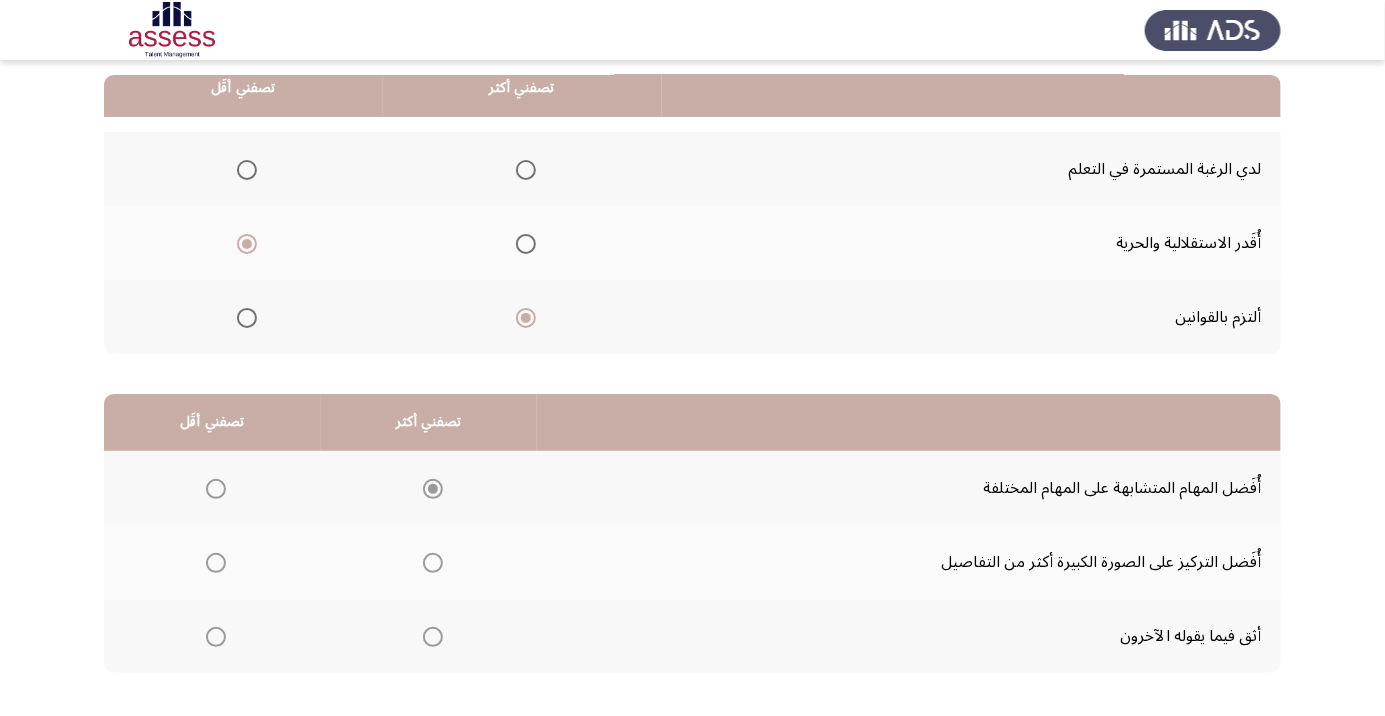 click at bounding box center (216, 637) 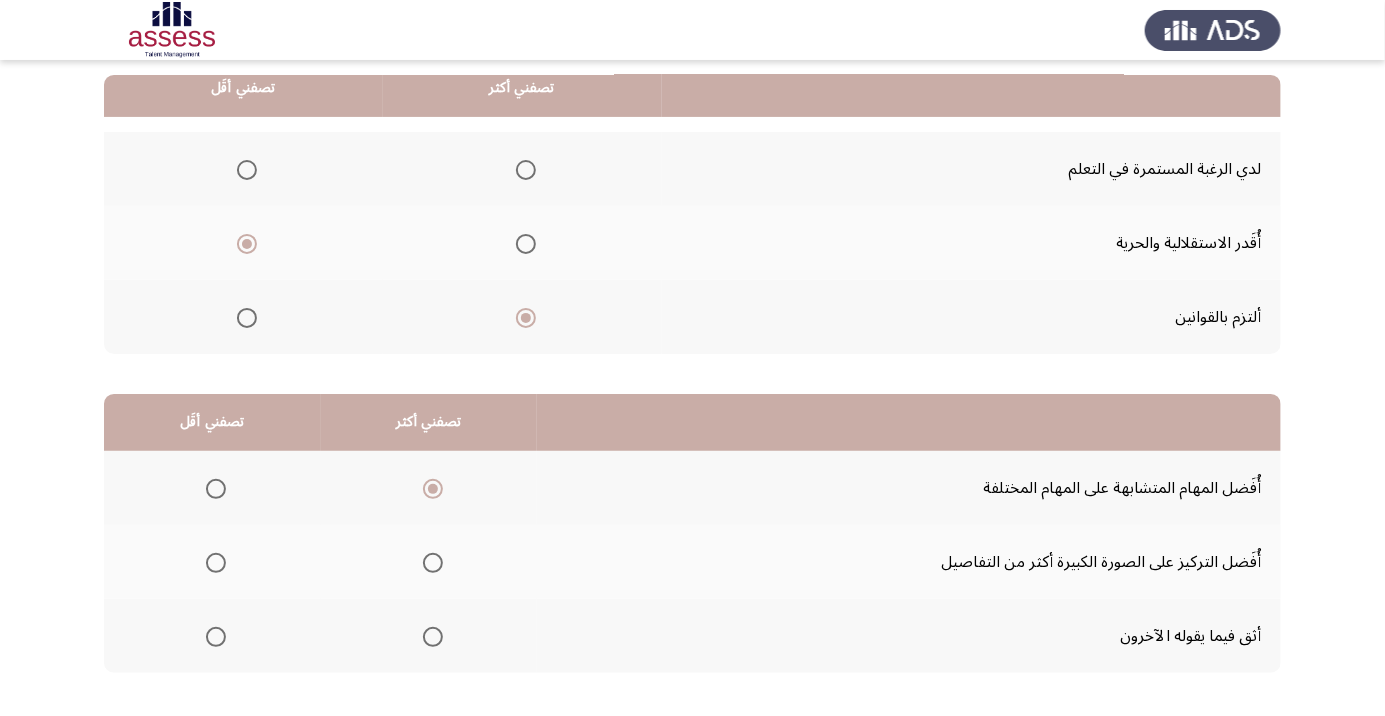 click at bounding box center (216, 637) 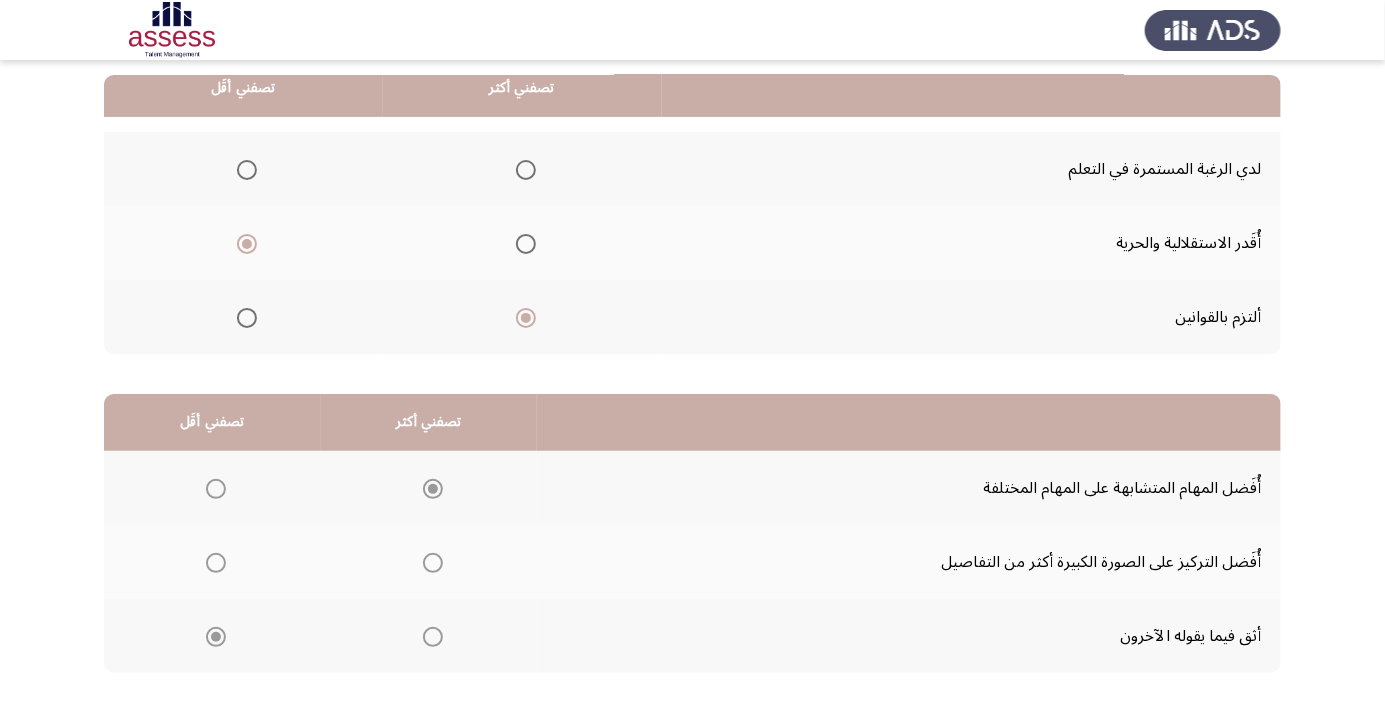 click on "التالي" 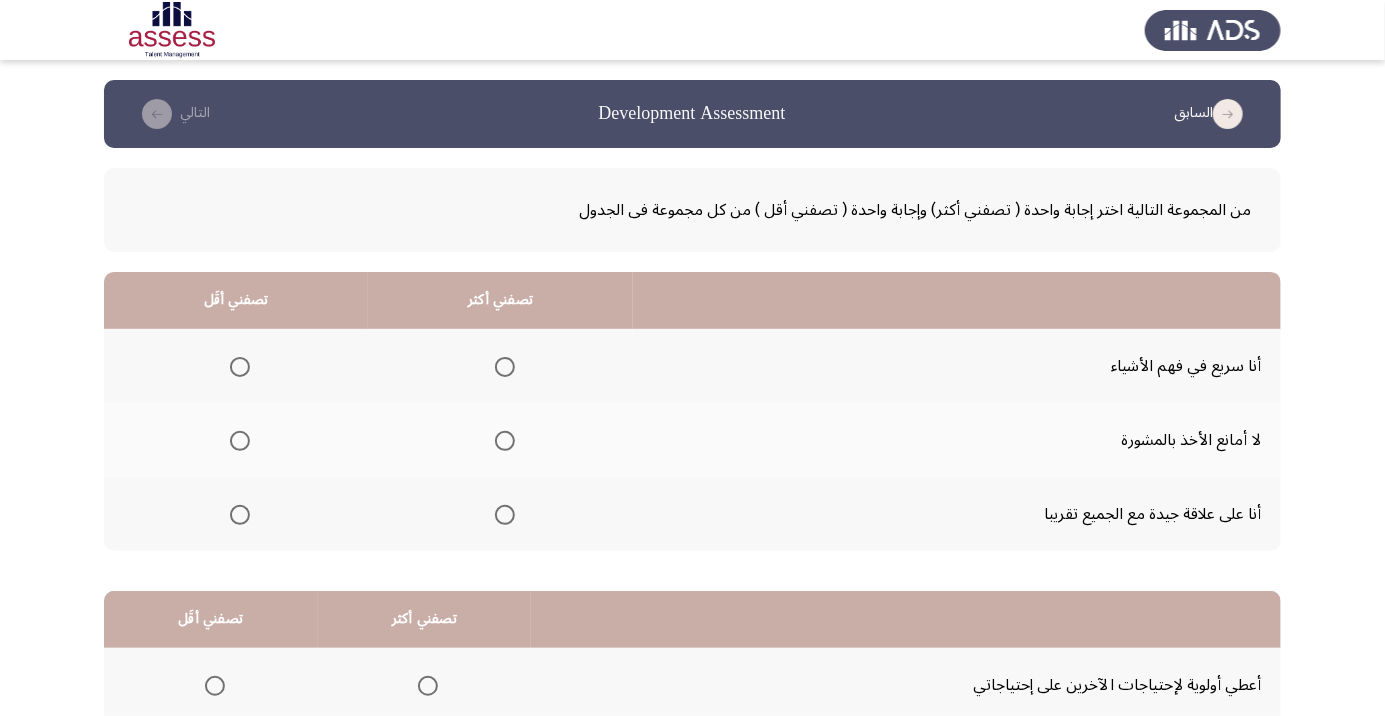 click at bounding box center (505, 441) 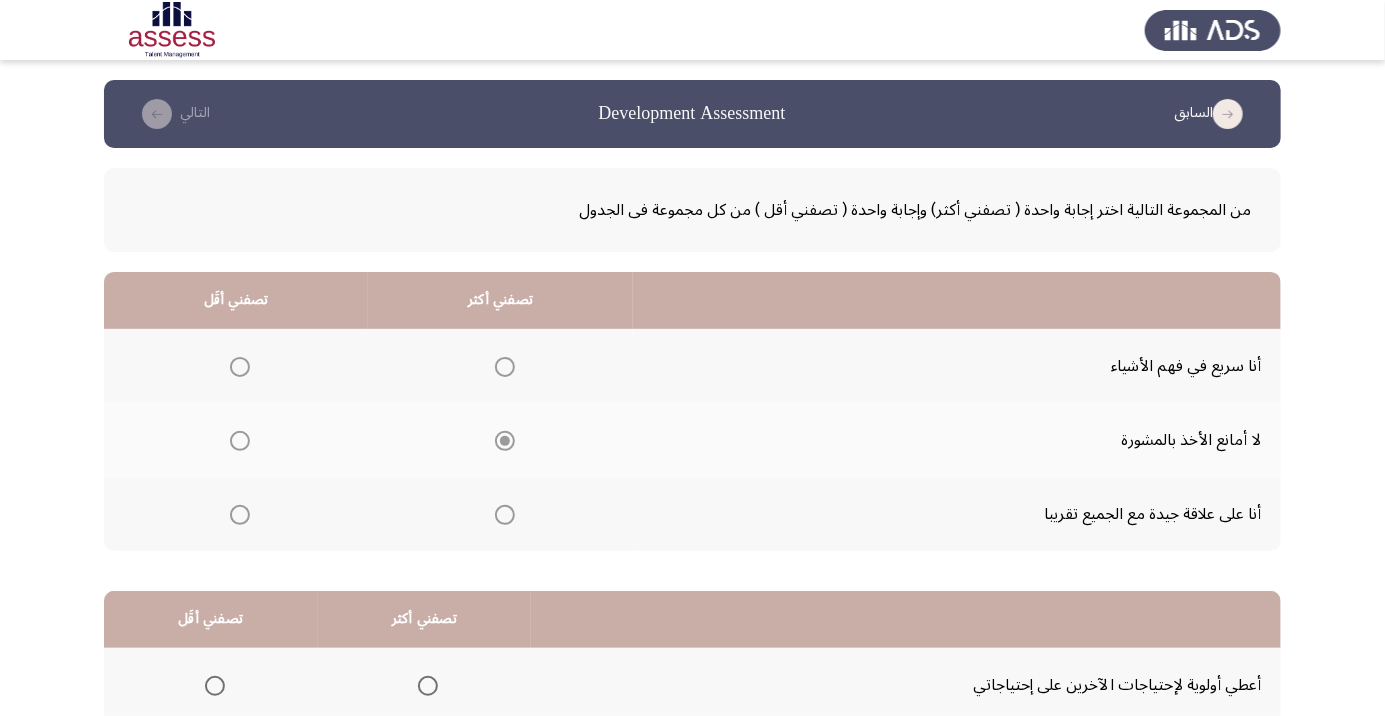 click at bounding box center (240, 515) 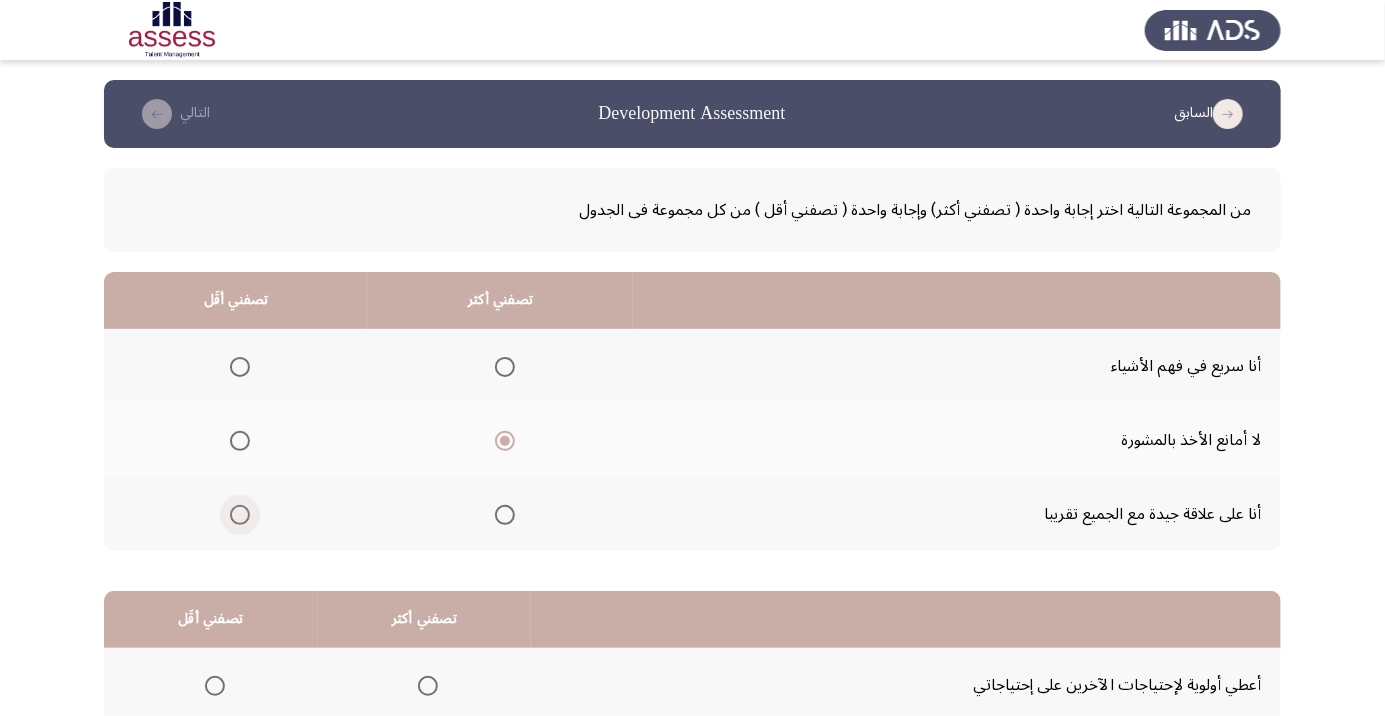 click at bounding box center [240, 515] 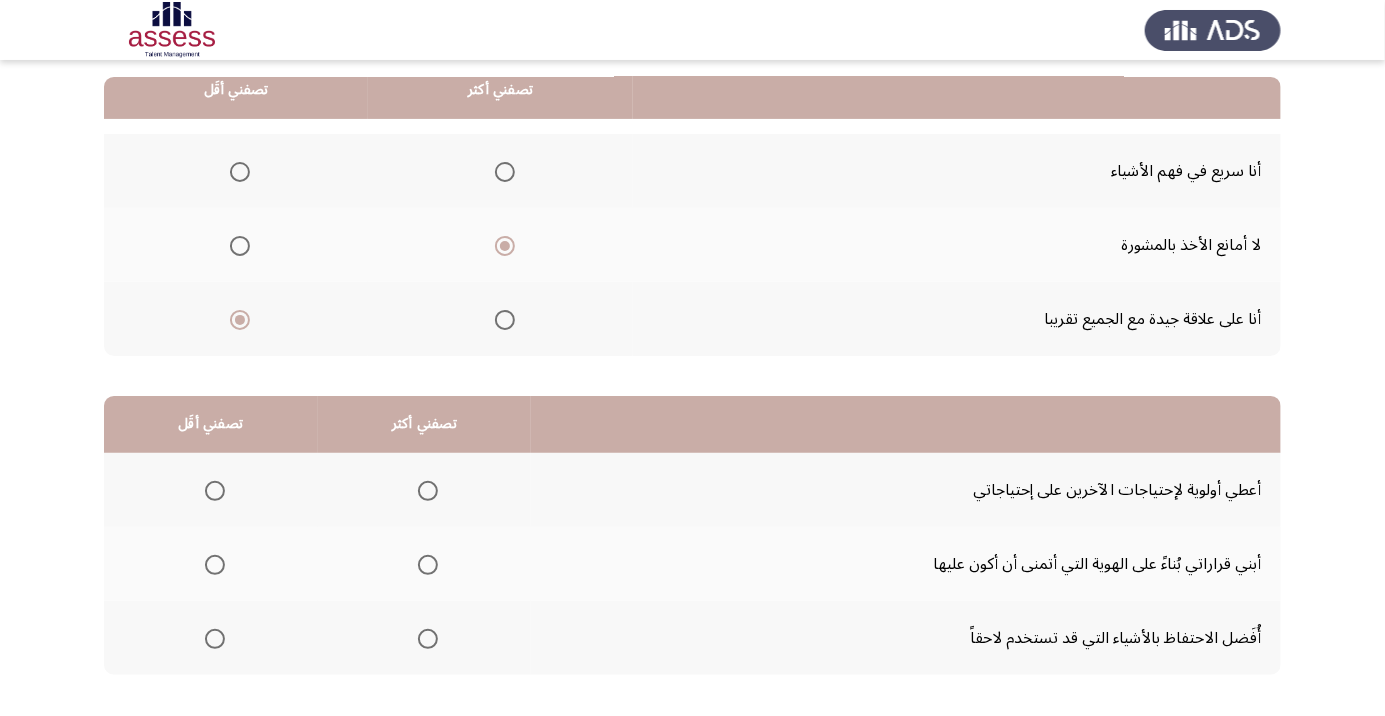 scroll, scrollTop: 197, scrollLeft: 0, axis: vertical 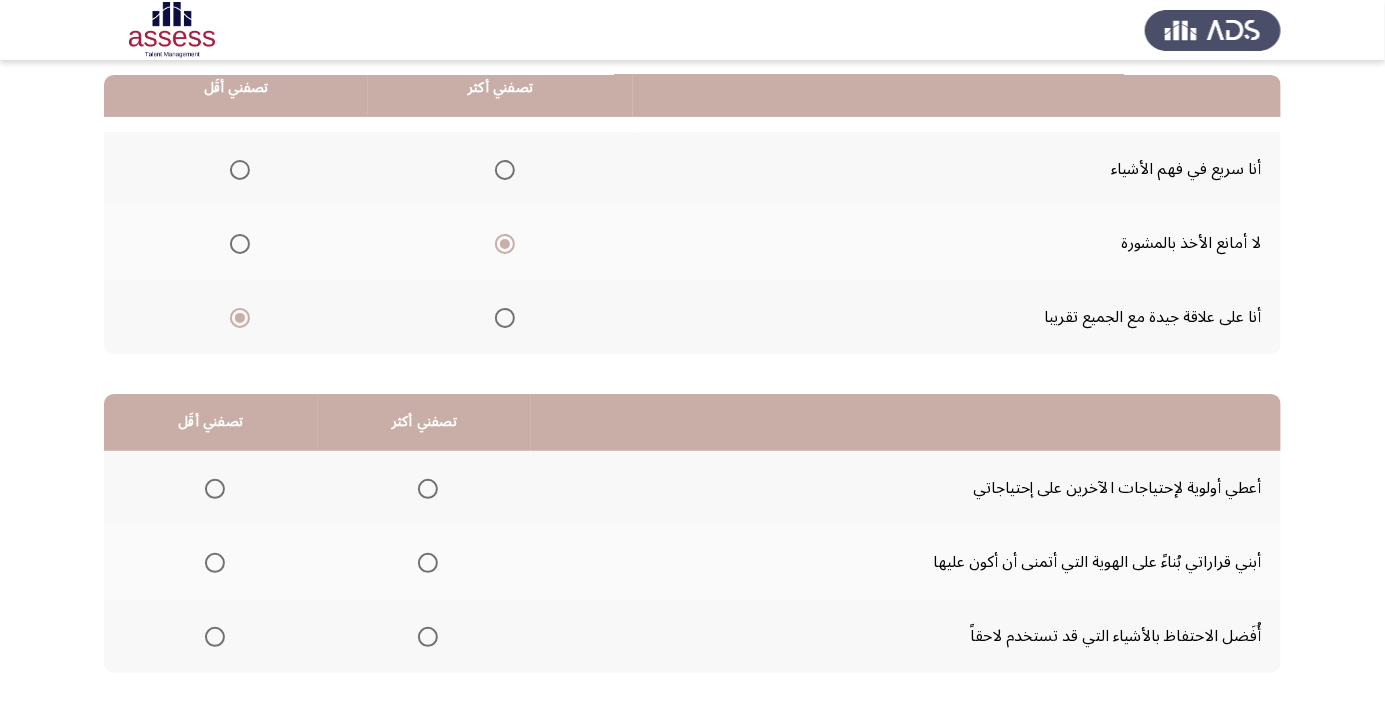 click at bounding box center [240, 170] 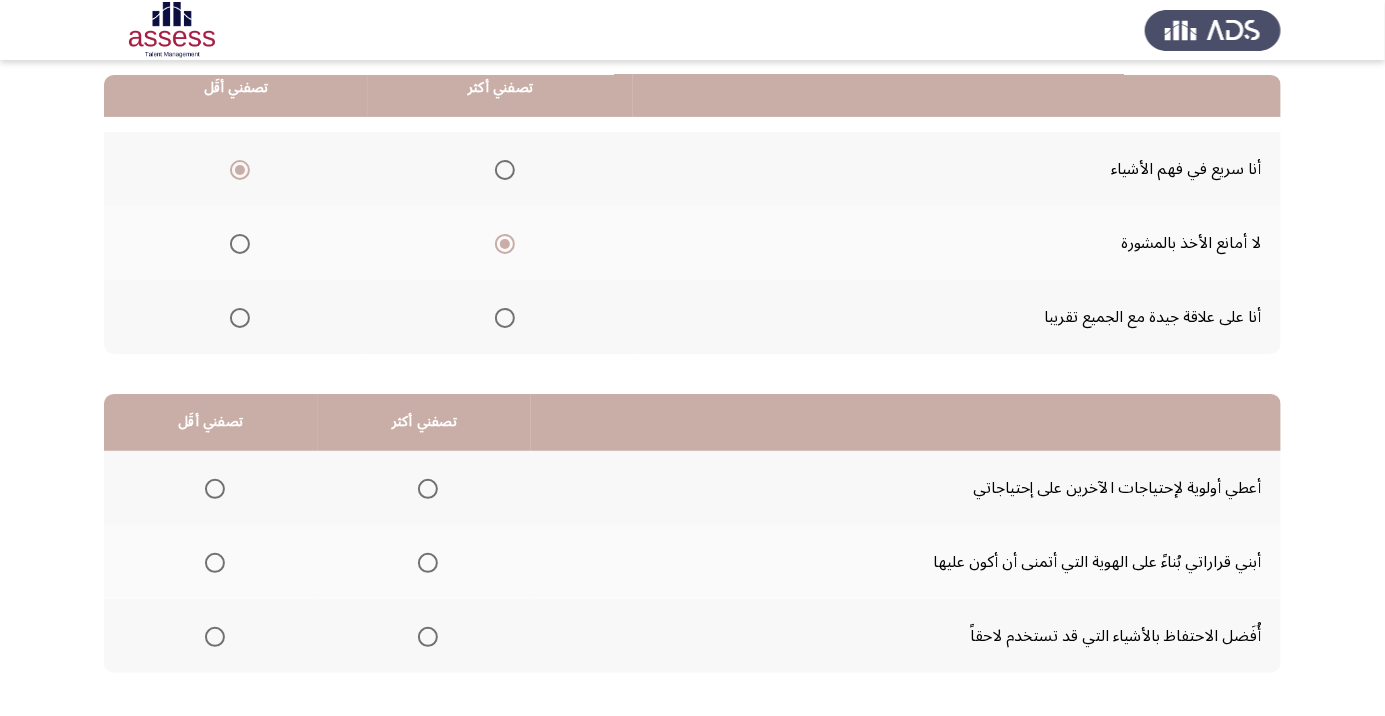 click at bounding box center [428, 489] 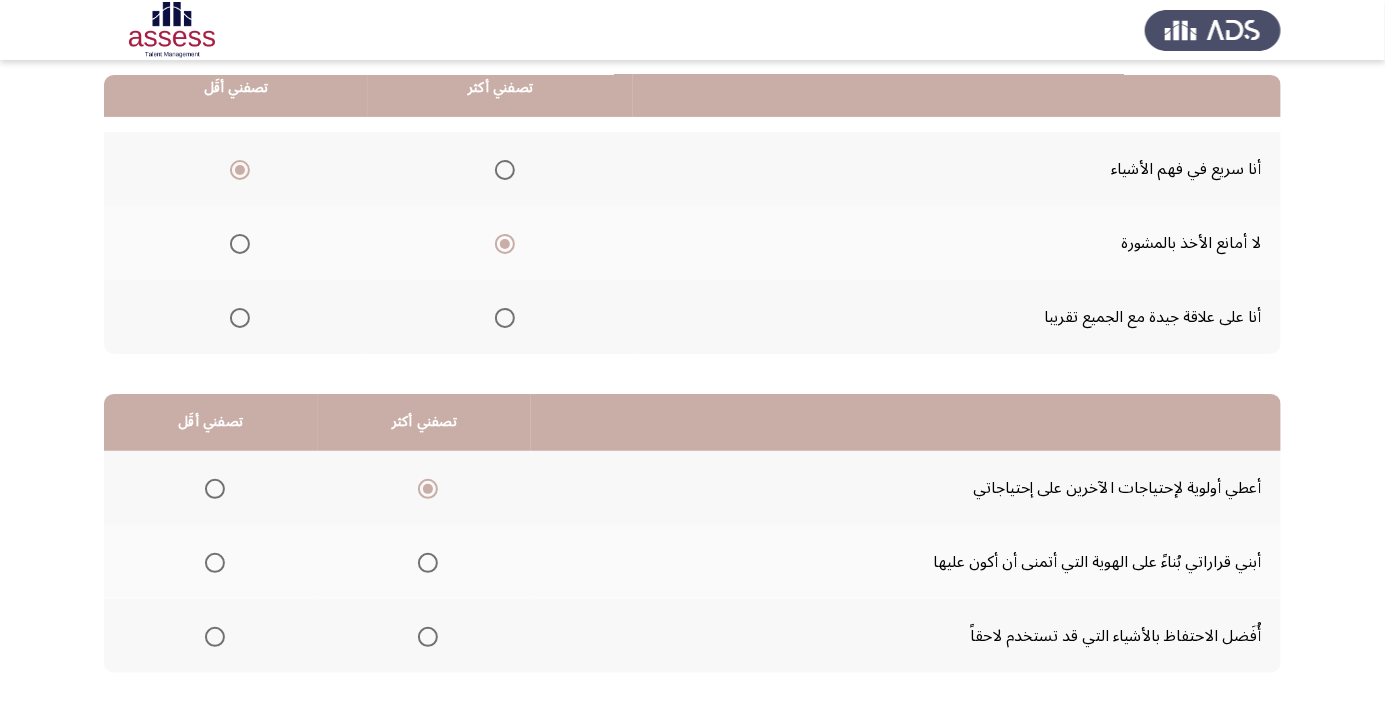 click at bounding box center (215, 563) 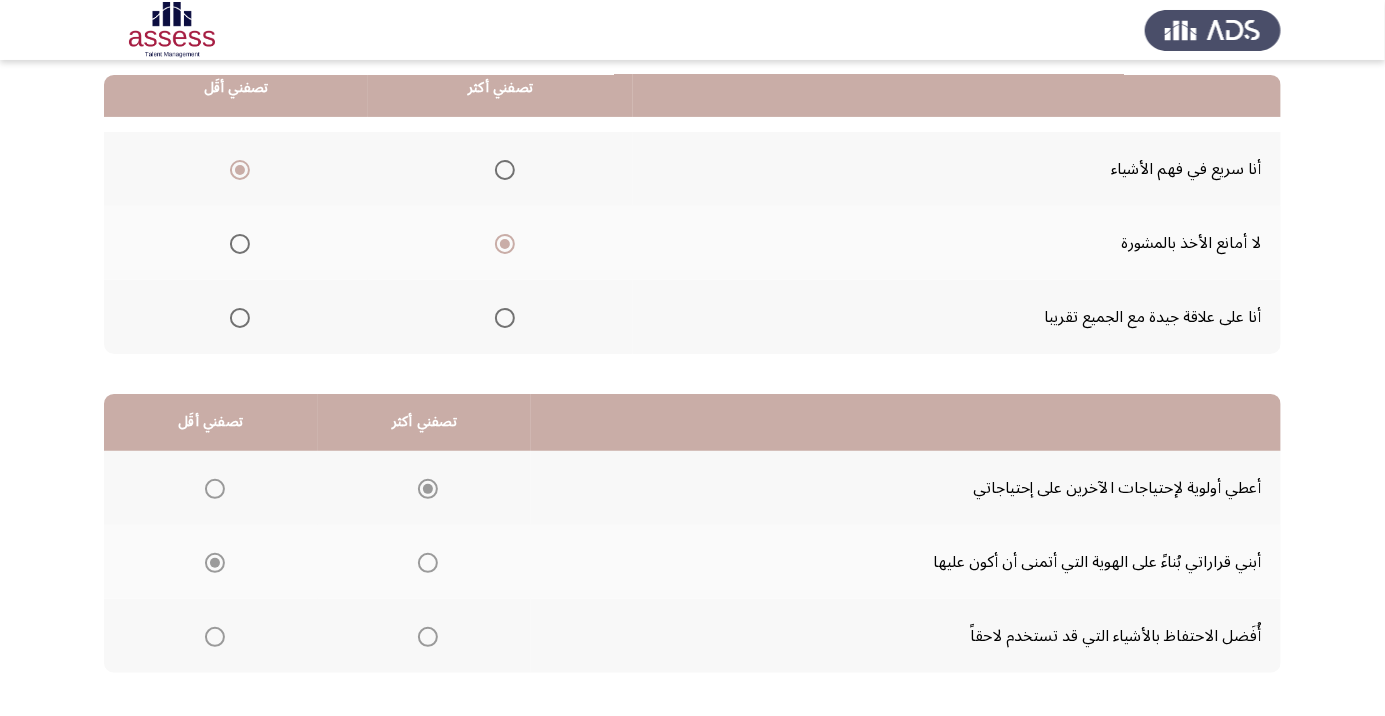 click on "التالي" 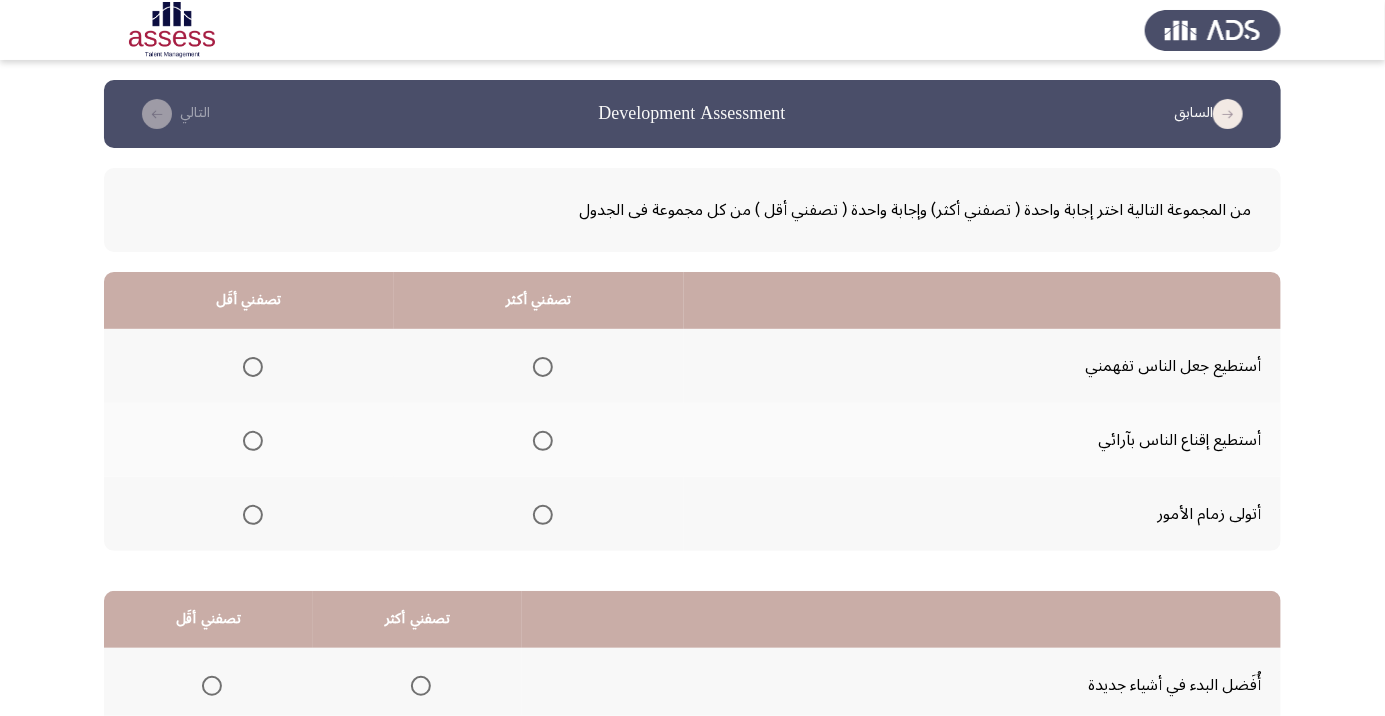 click at bounding box center (543, 441) 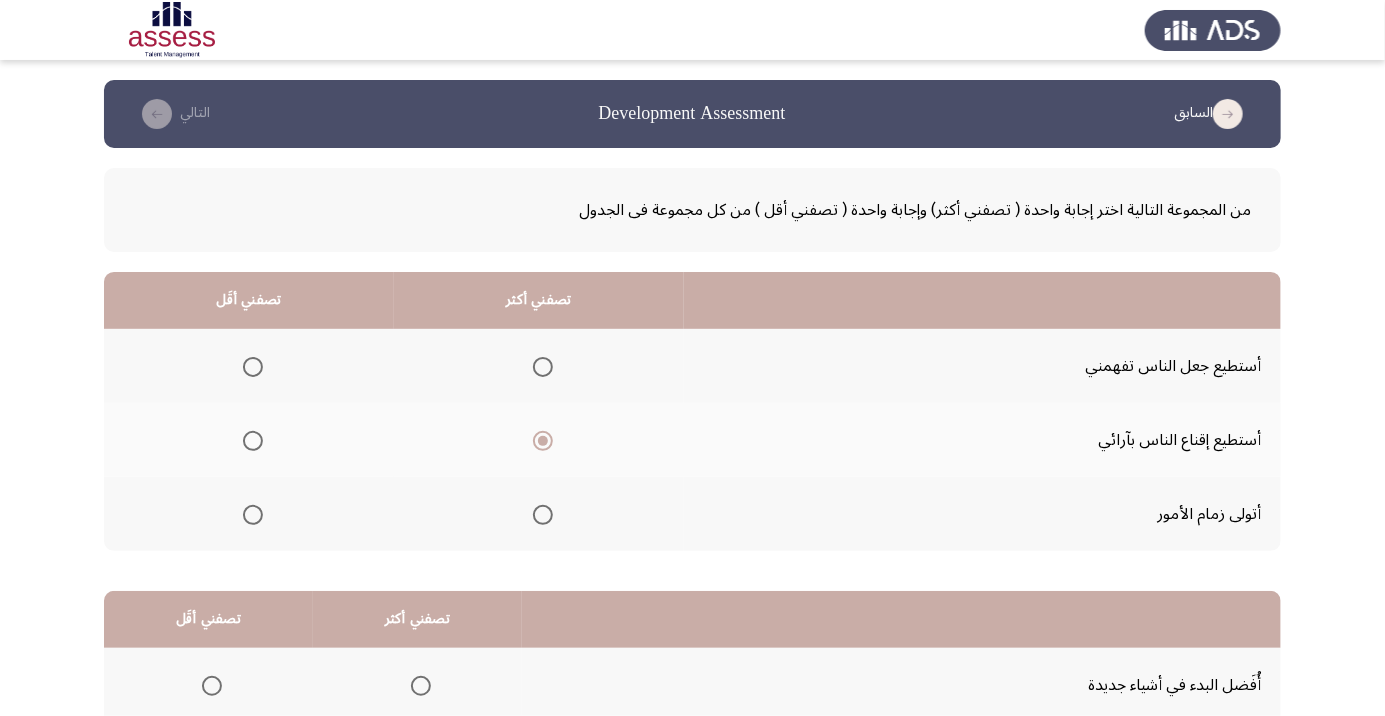 click at bounding box center (253, 367) 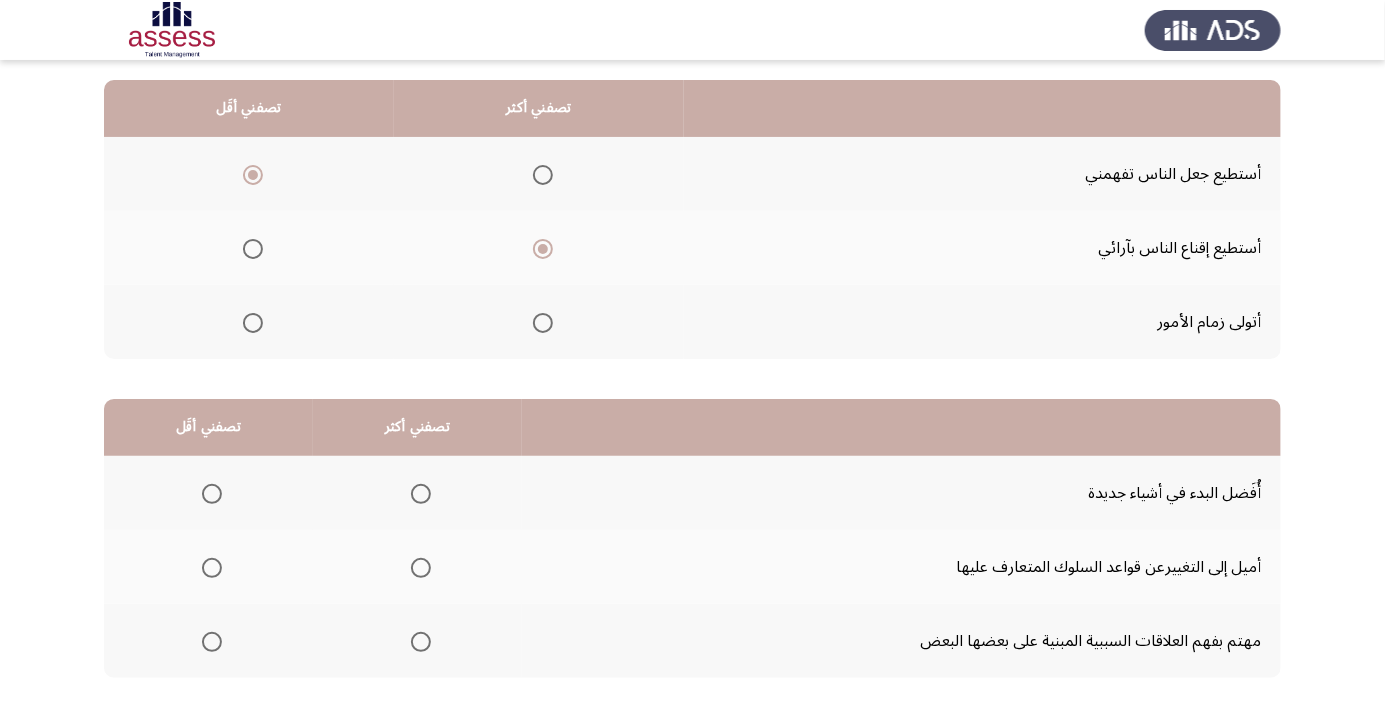 scroll, scrollTop: 197, scrollLeft: 0, axis: vertical 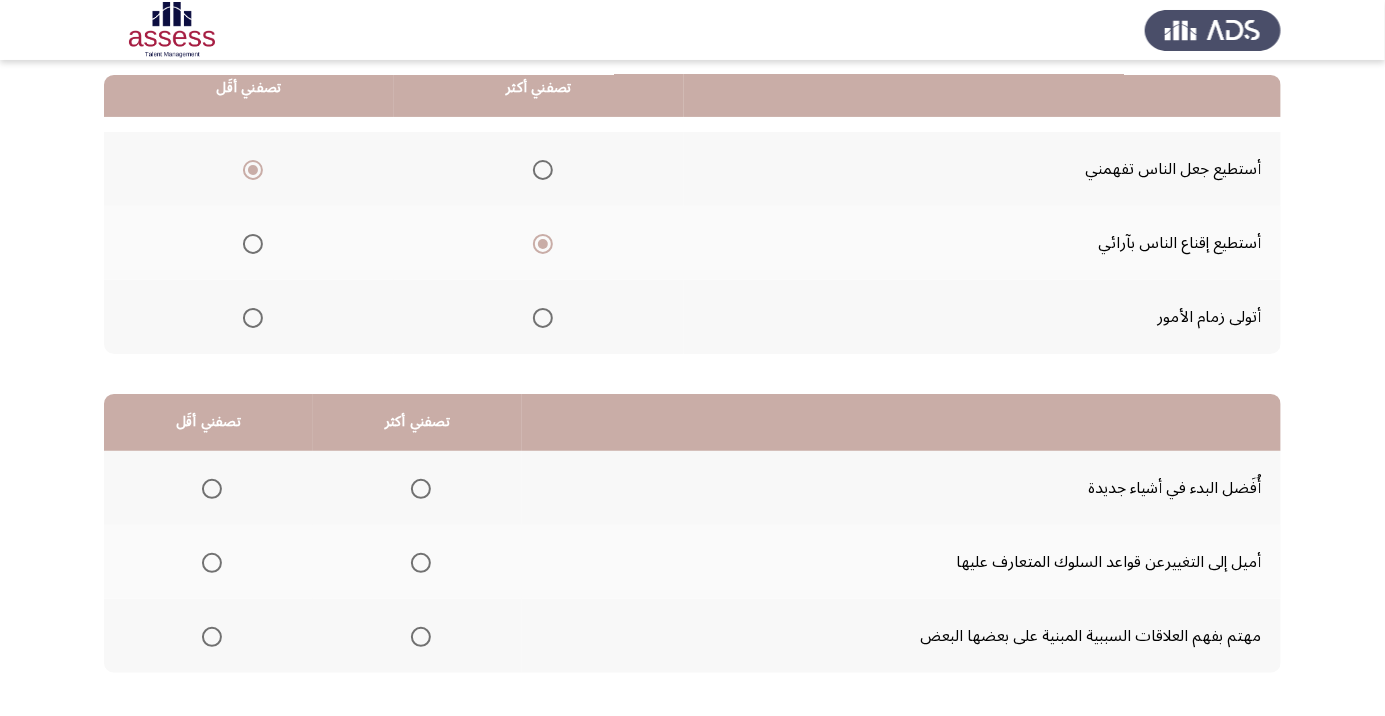click at bounding box center (212, 637) 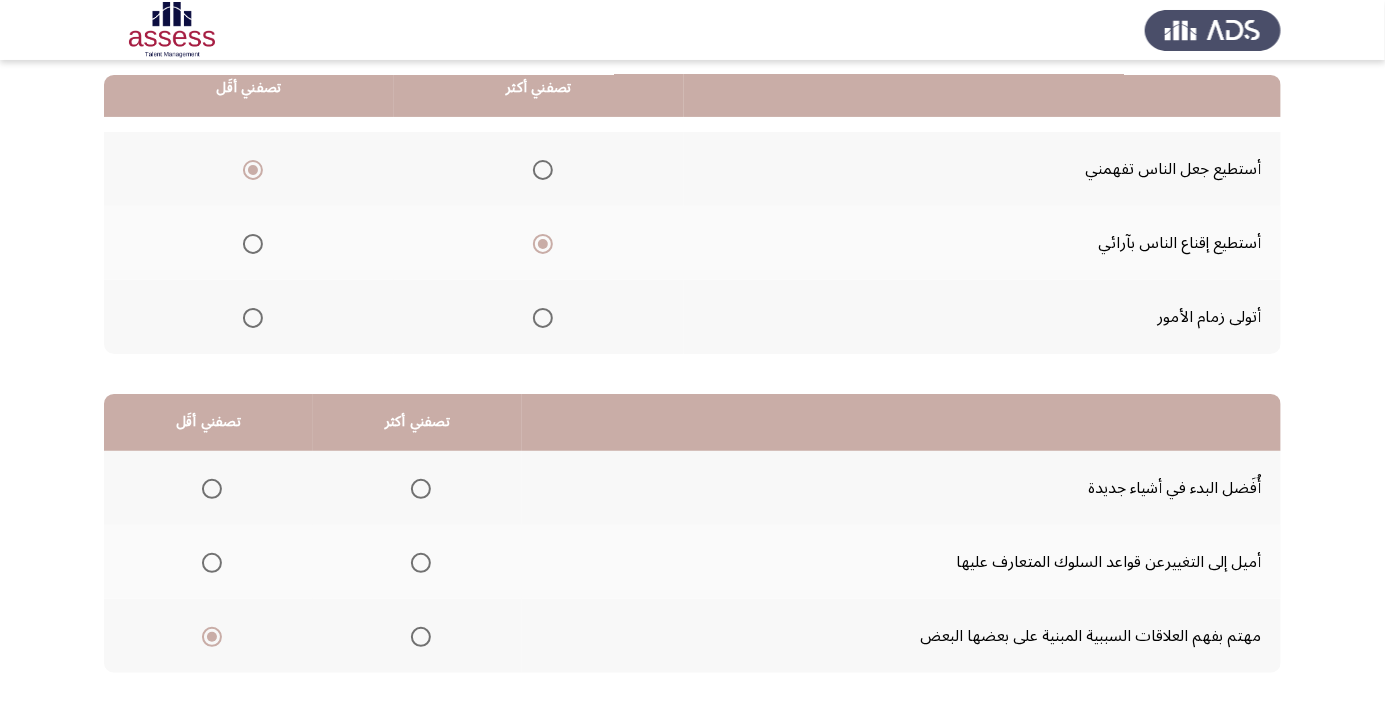 click at bounding box center (421, 489) 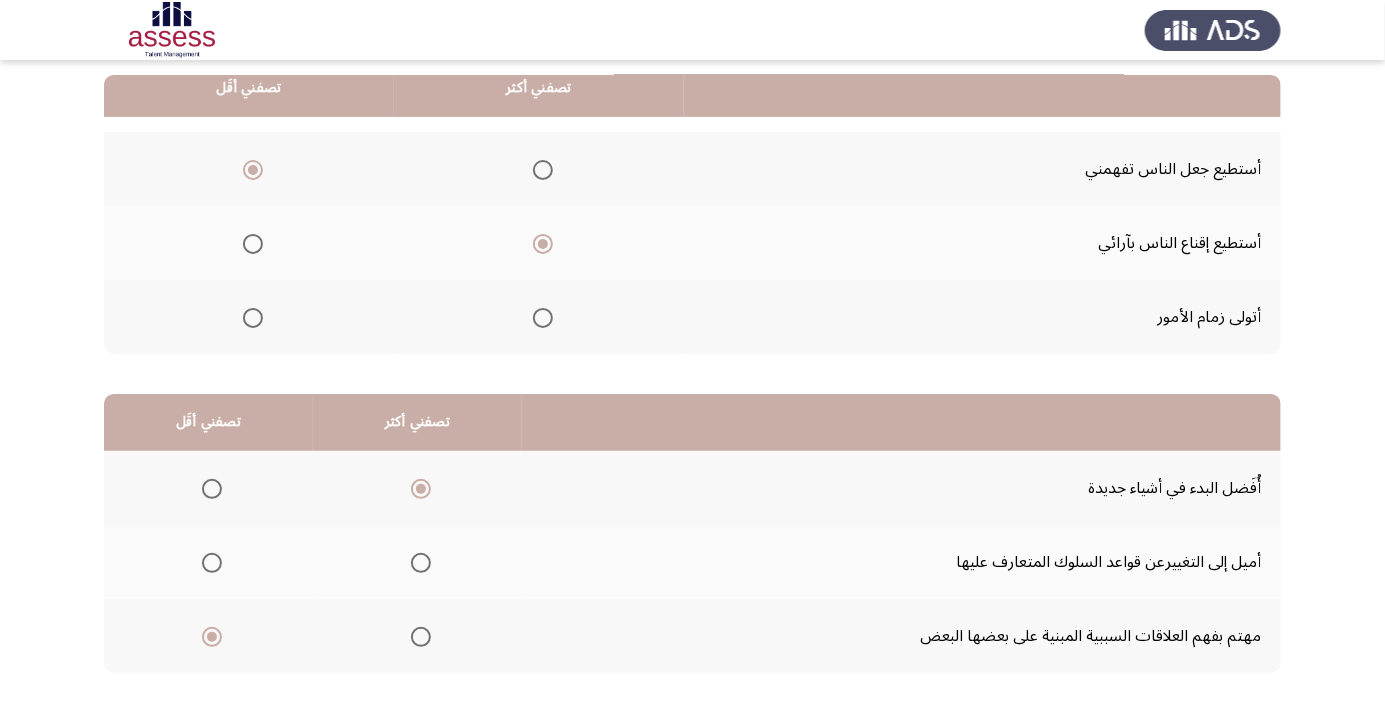 click on "التالي" 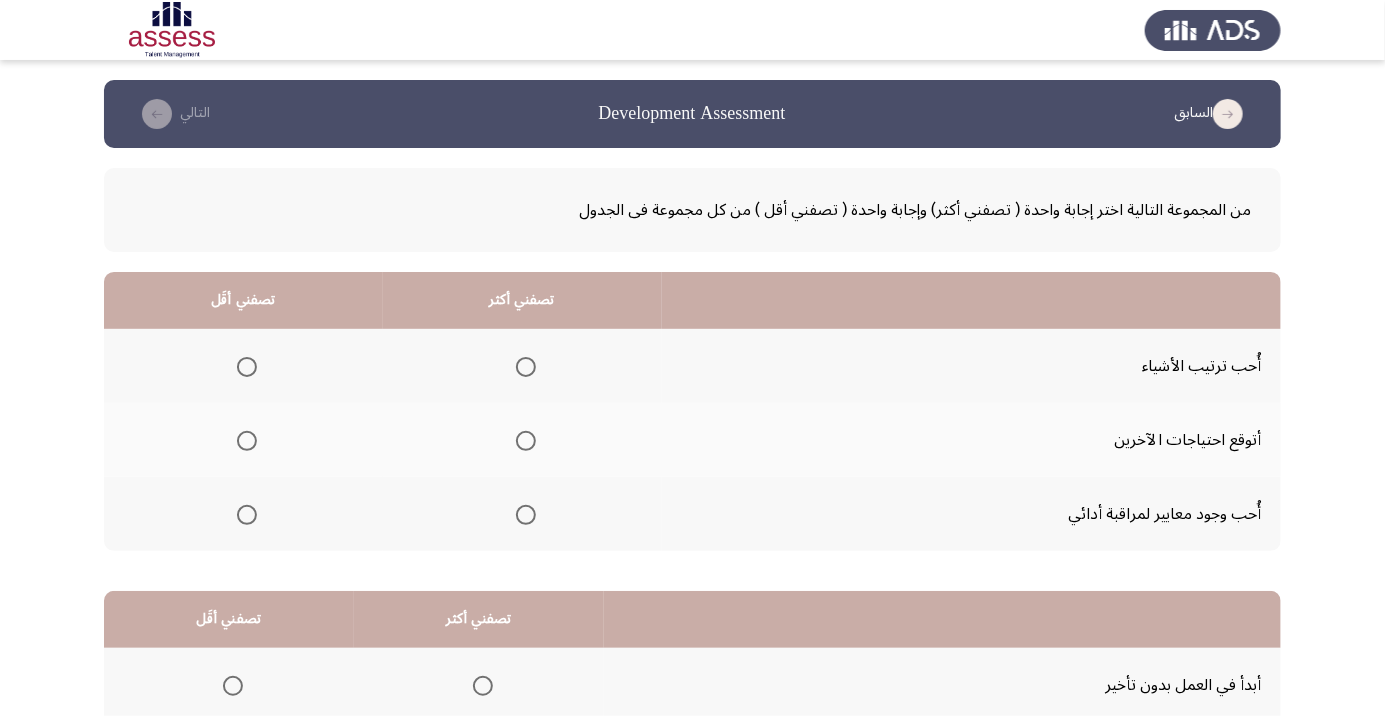 click at bounding box center (526, 367) 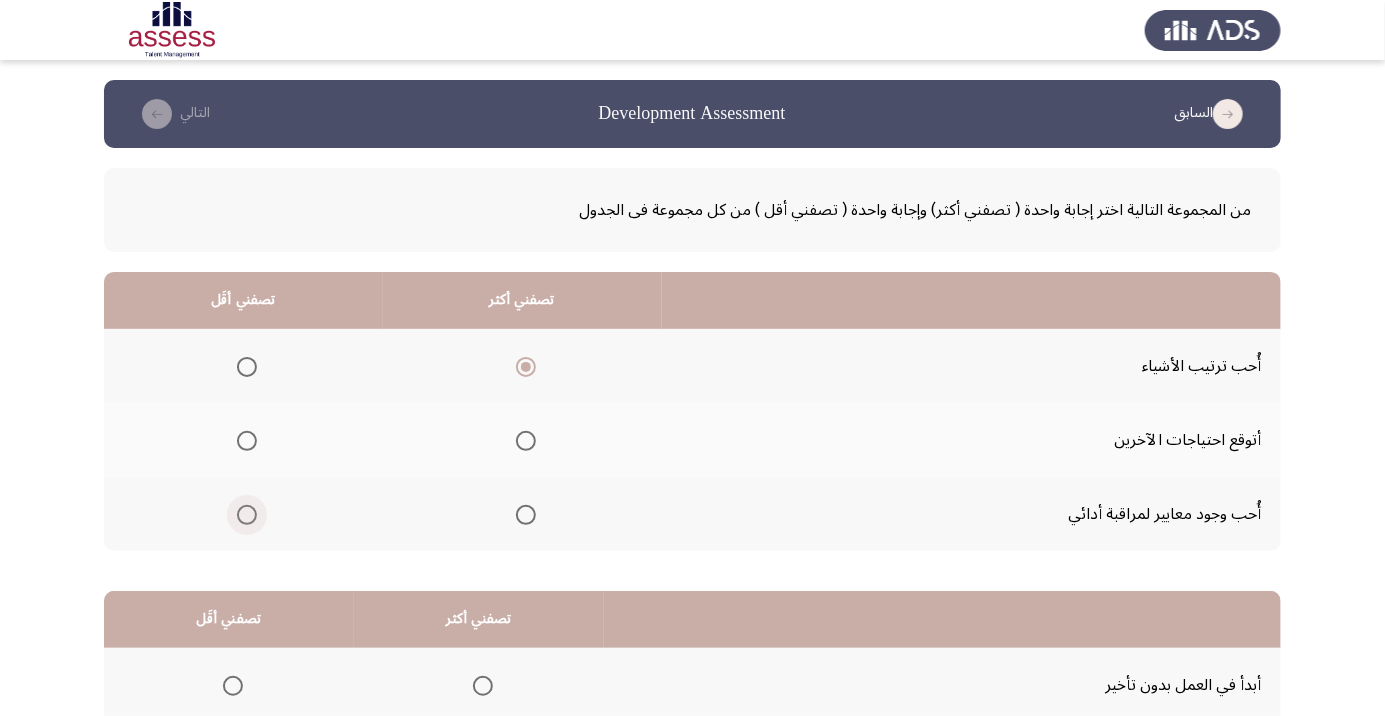 click at bounding box center [247, 515] 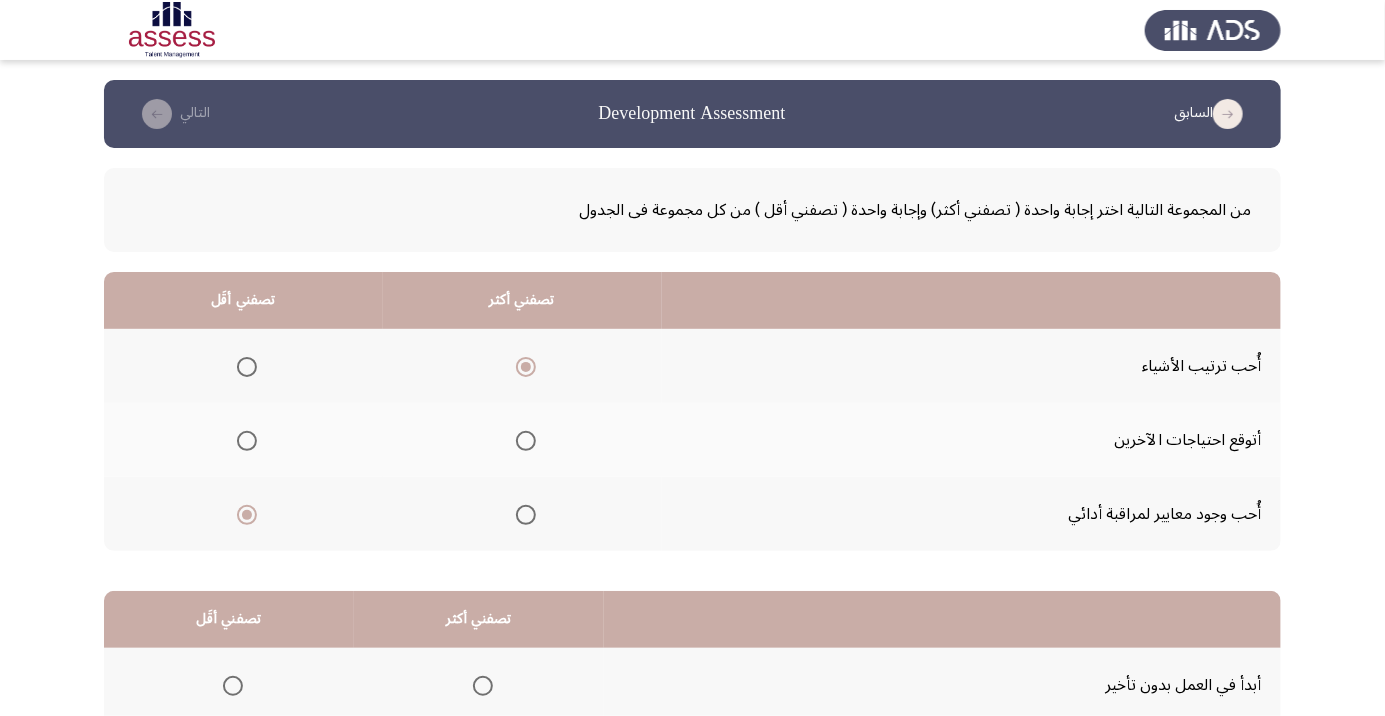 click at bounding box center [247, 441] 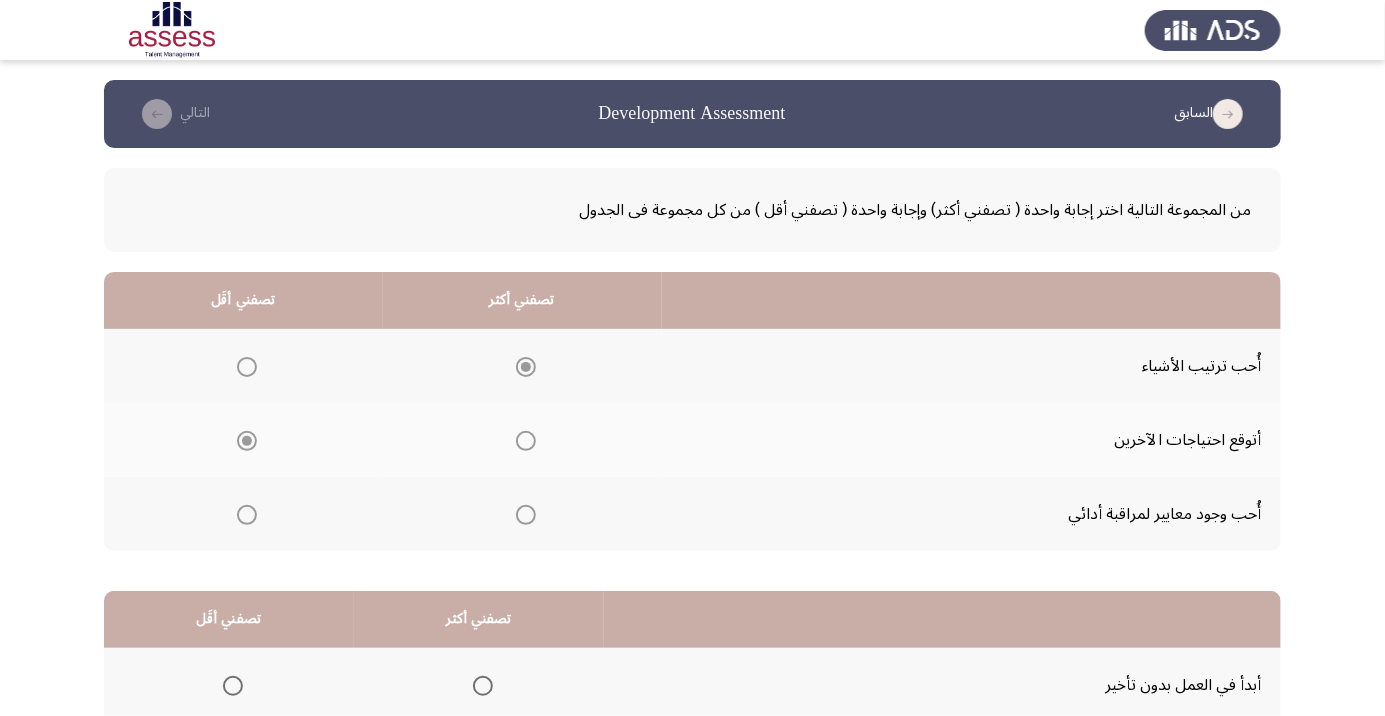 scroll, scrollTop: 197, scrollLeft: 0, axis: vertical 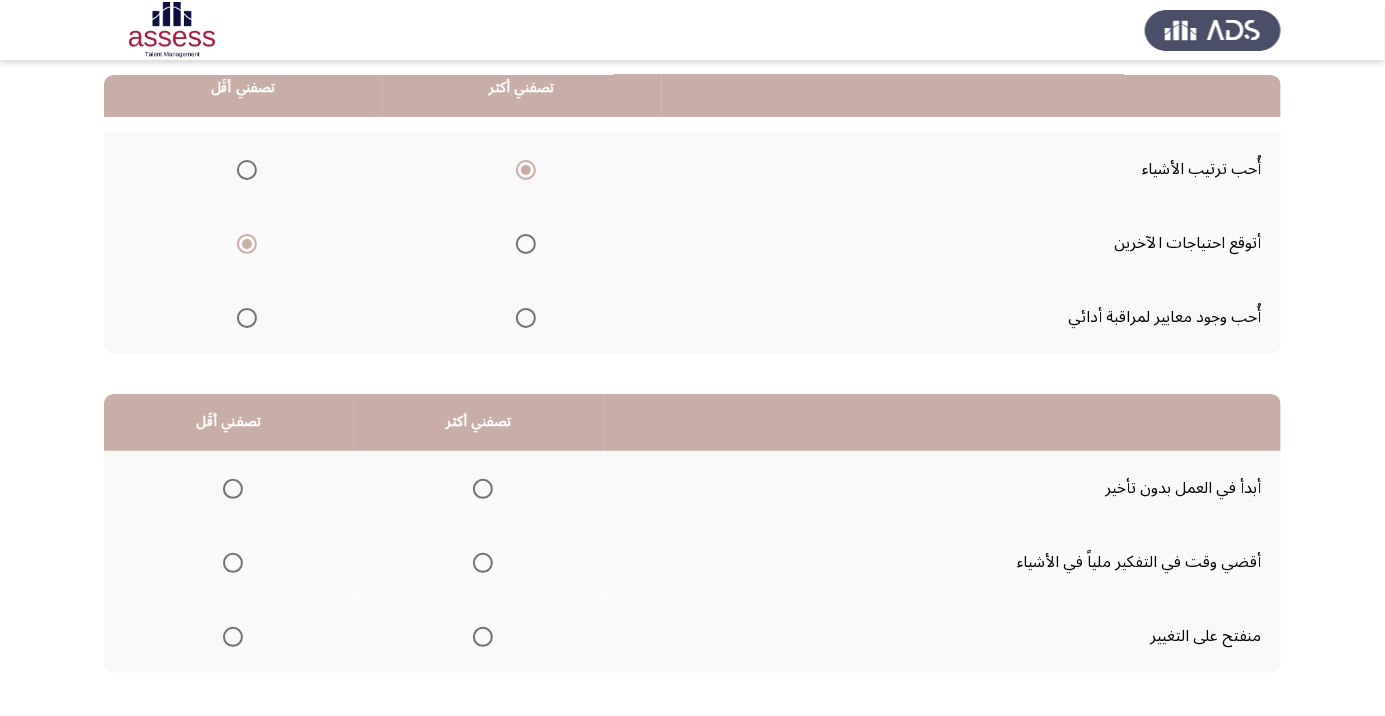 click at bounding box center (483, 489) 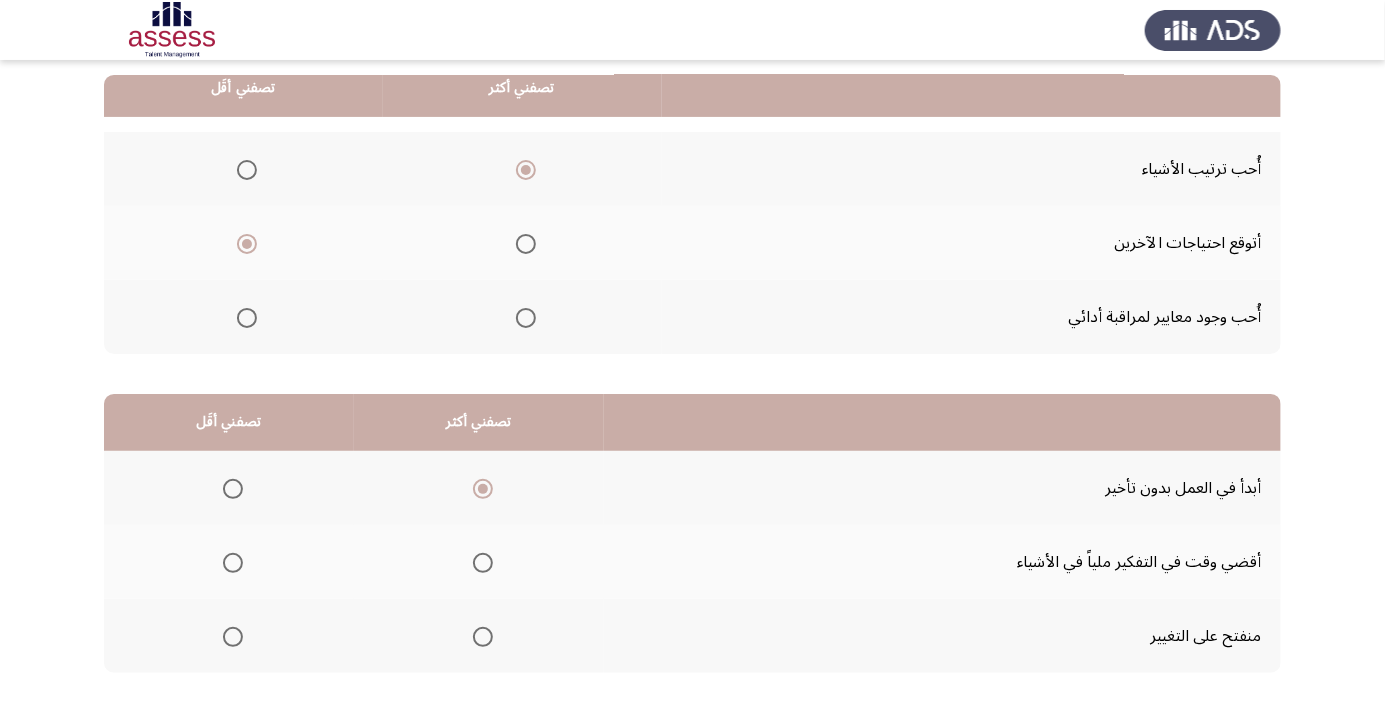 click at bounding box center (233, 563) 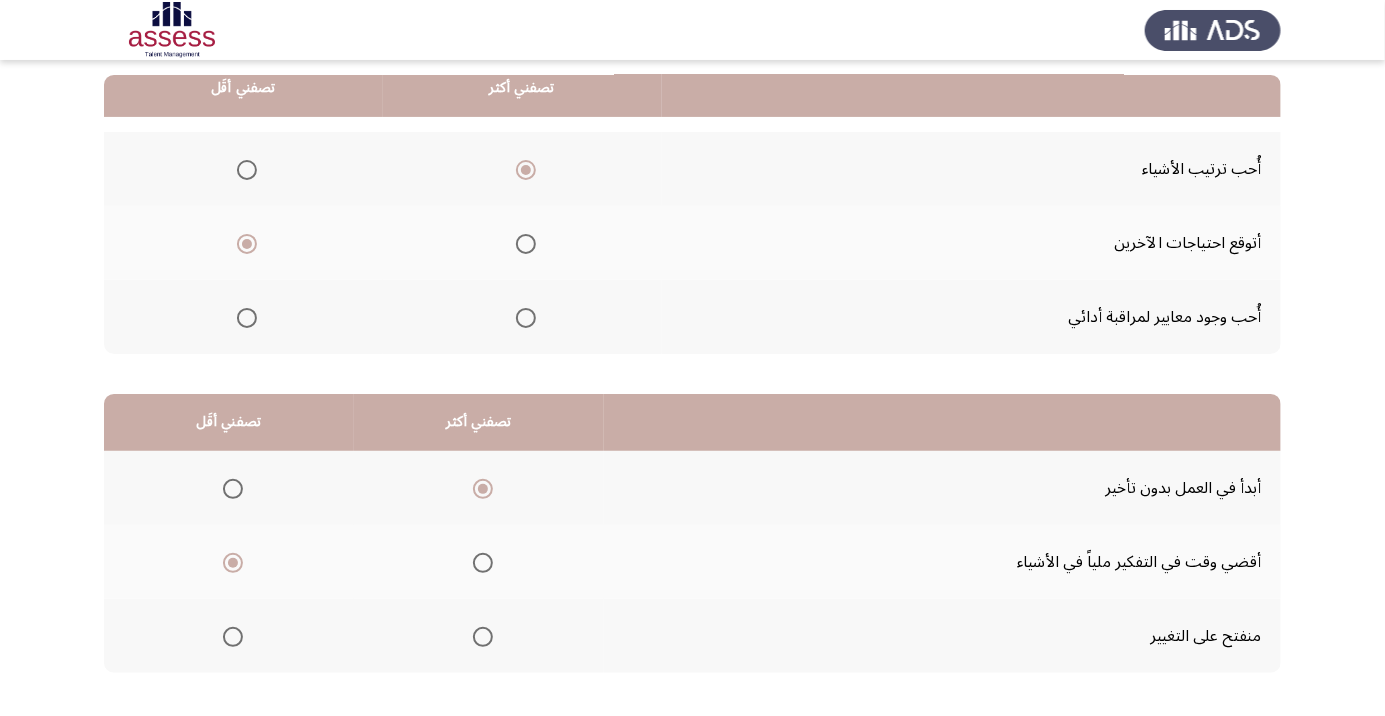 click on "التالي" 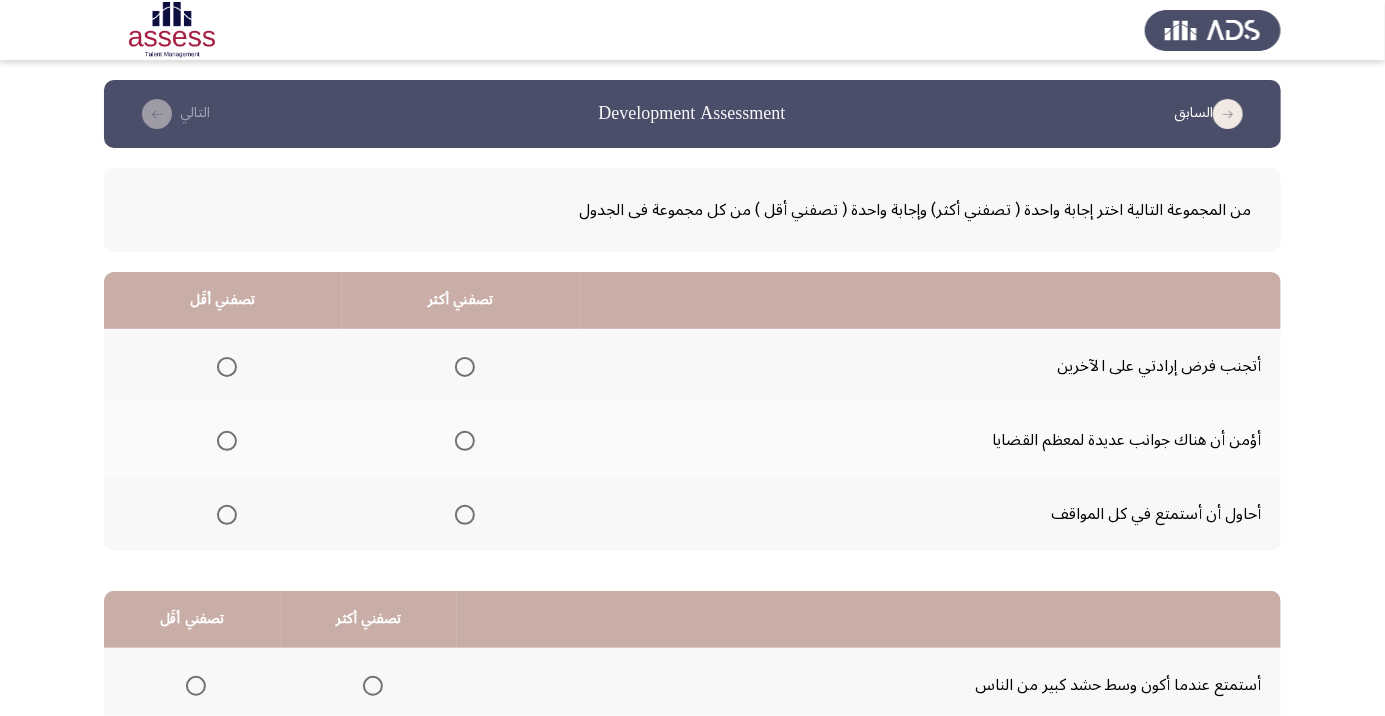 click at bounding box center (465, 515) 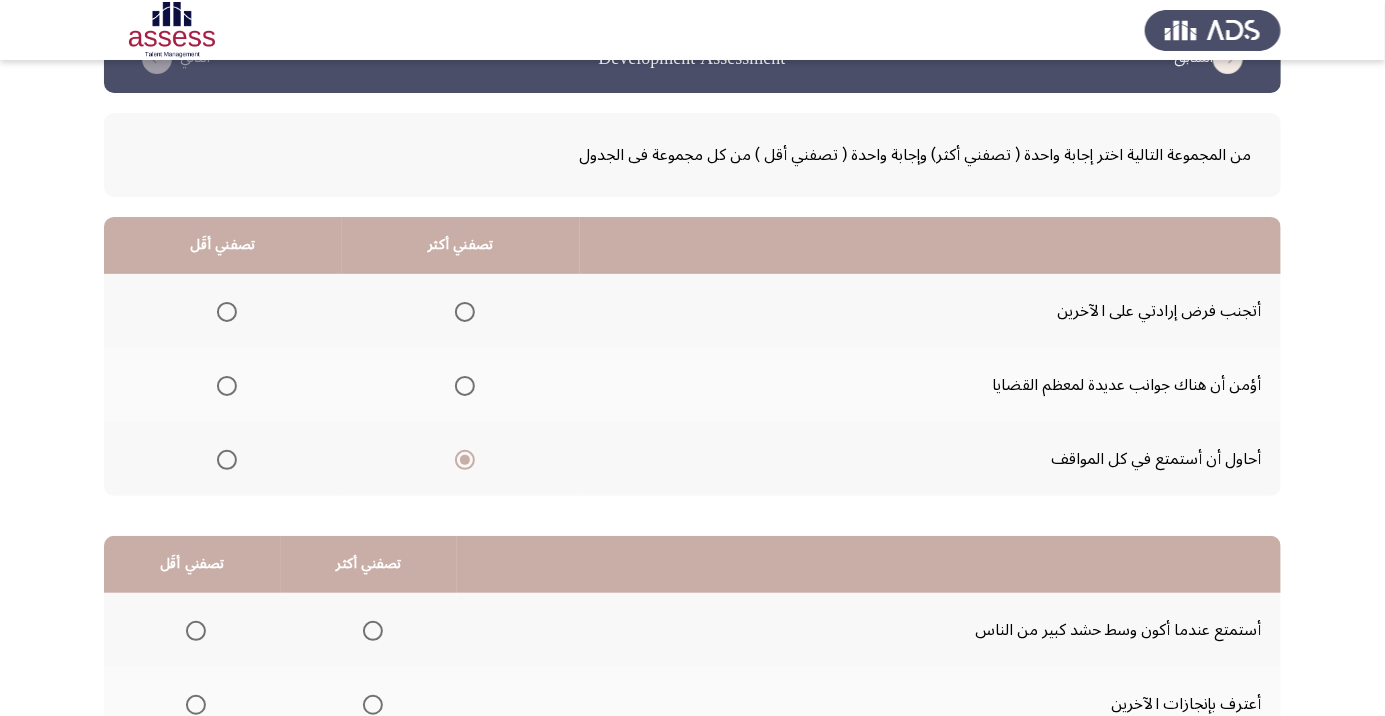 scroll, scrollTop: 65, scrollLeft: 0, axis: vertical 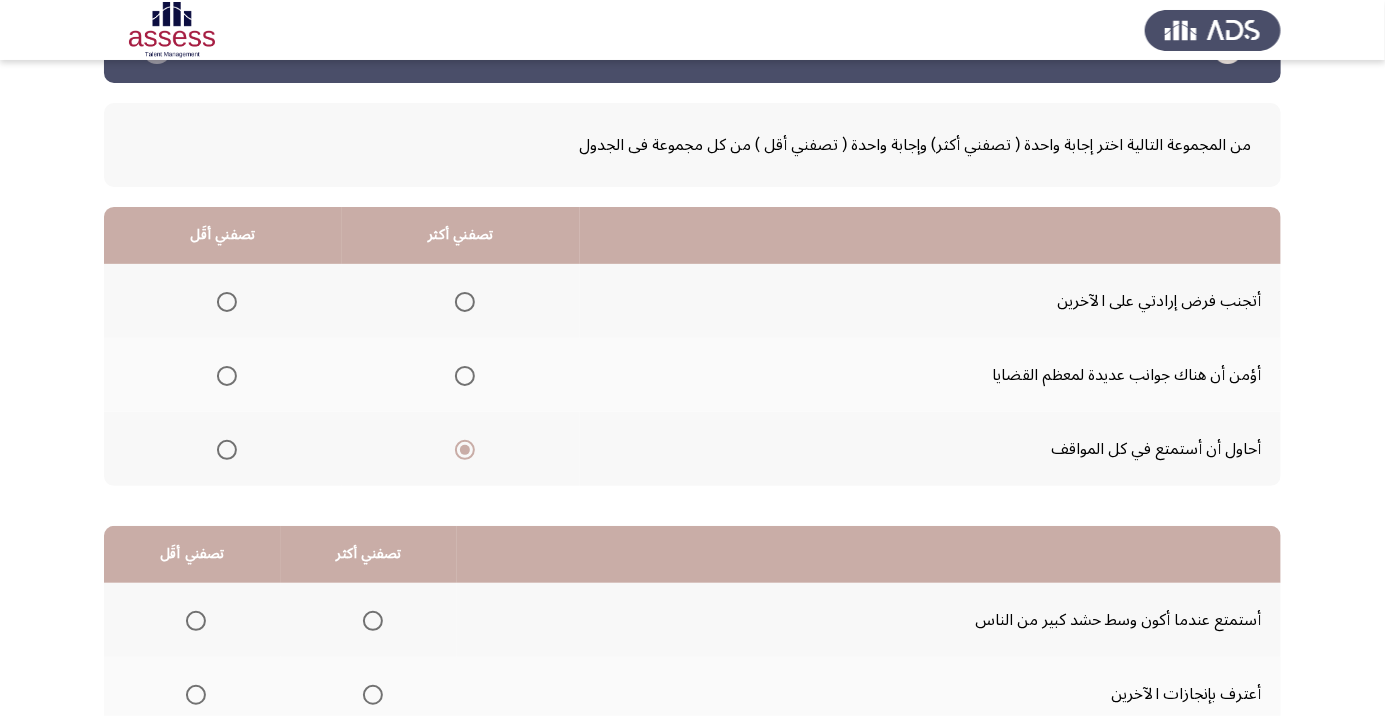 click at bounding box center [227, 302] 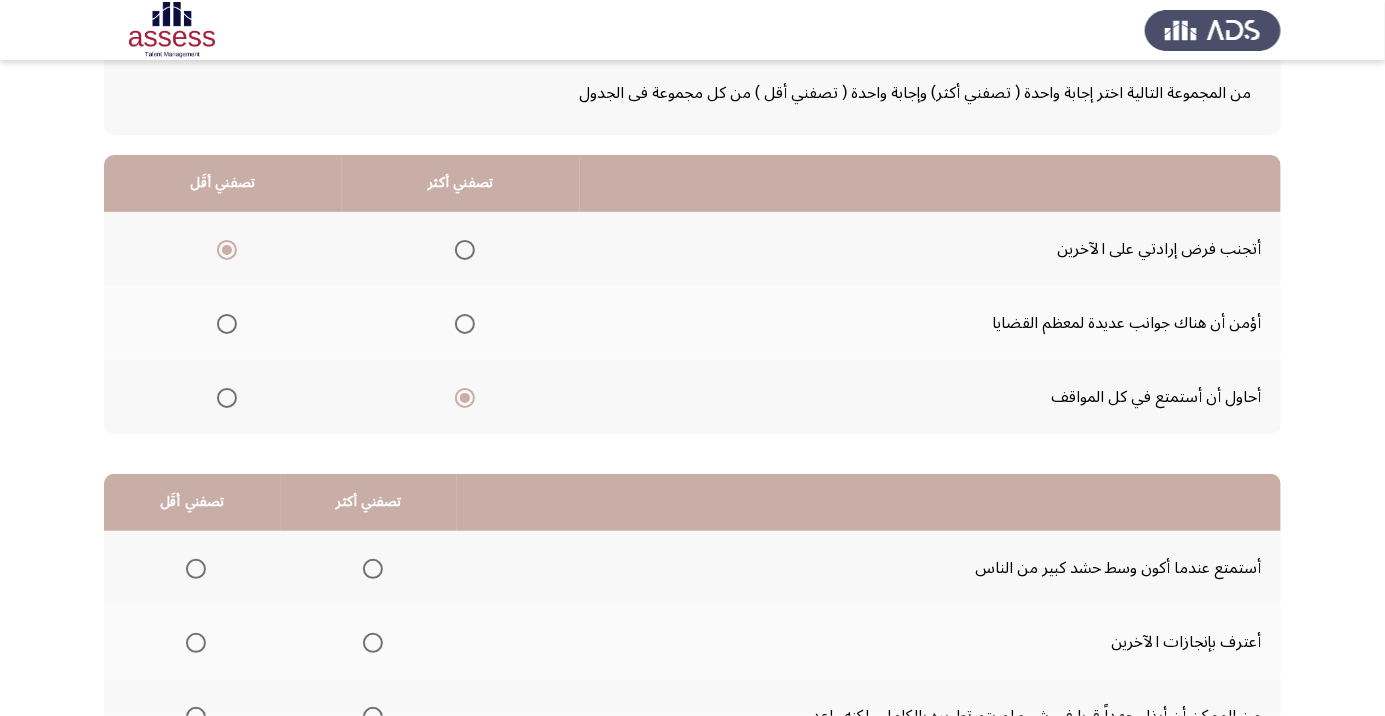scroll, scrollTop: 149, scrollLeft: 0, axis: vertical 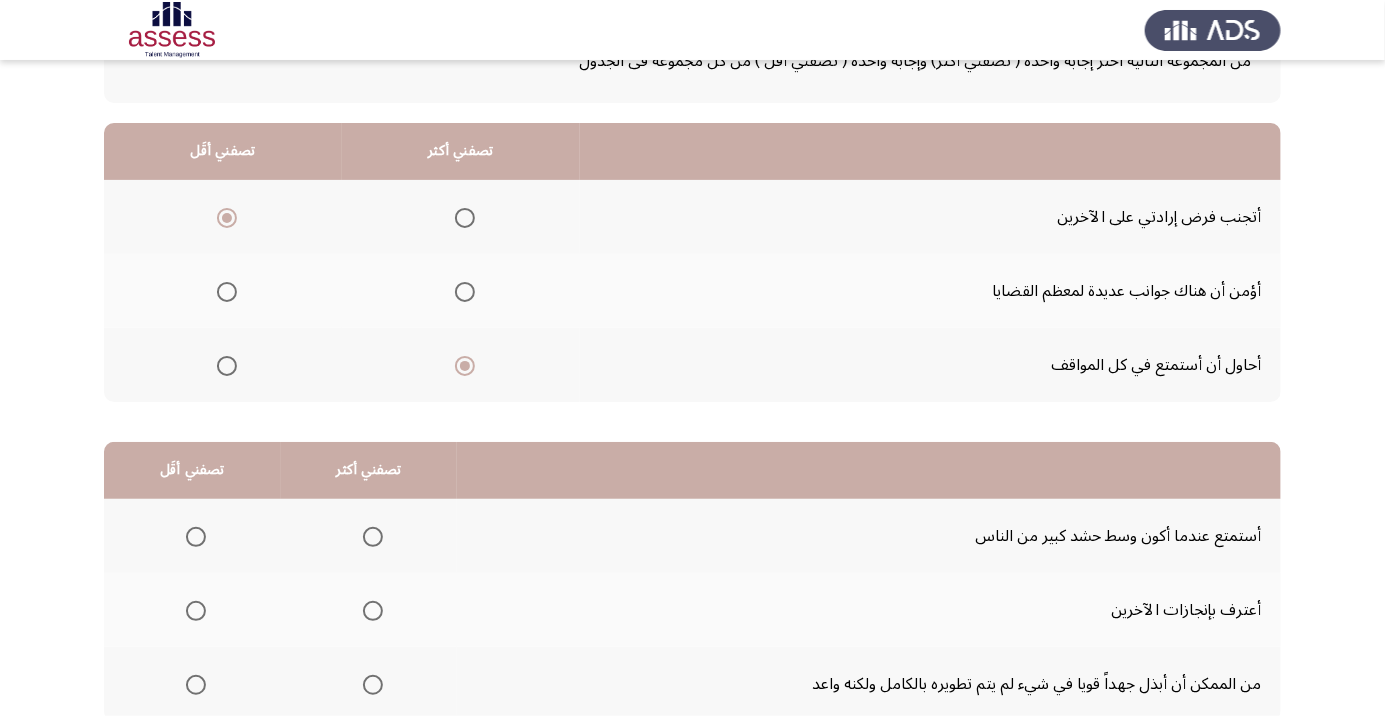 click at bounding box center [196, 537] 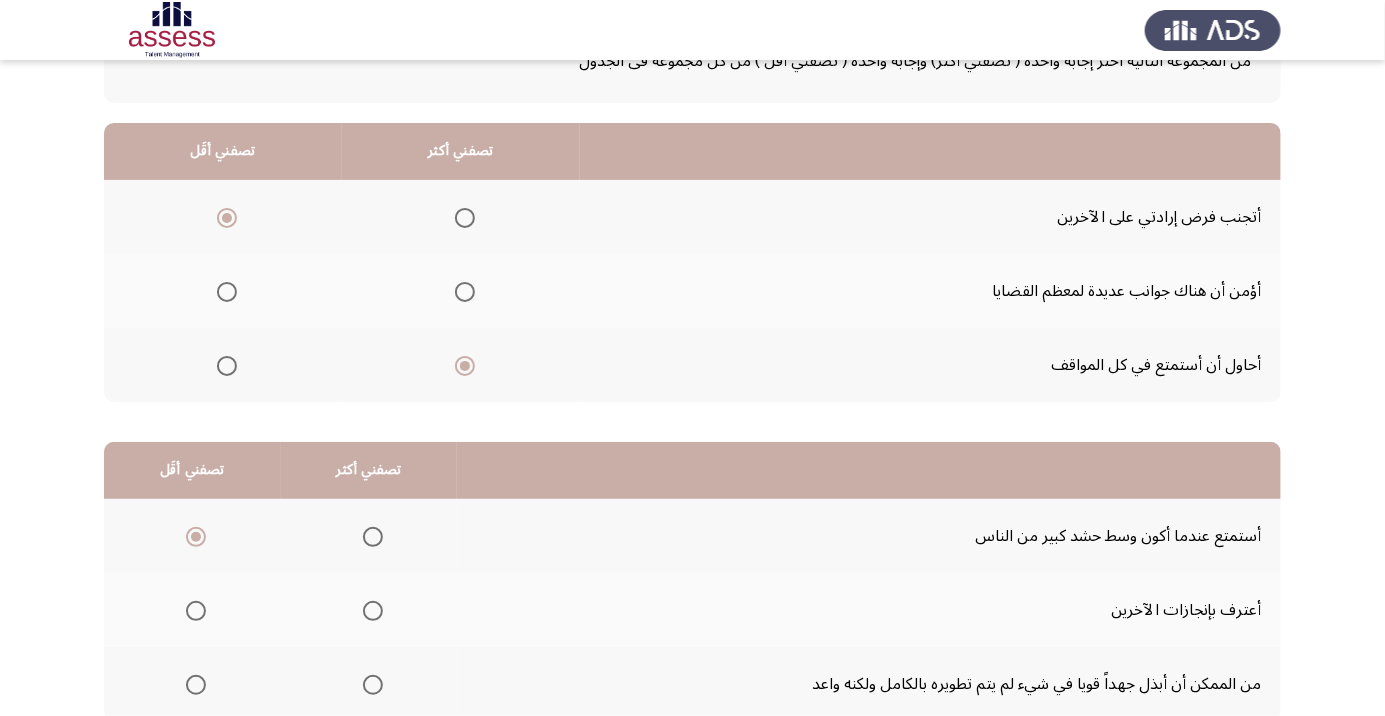click at bounding box center [373, 611] 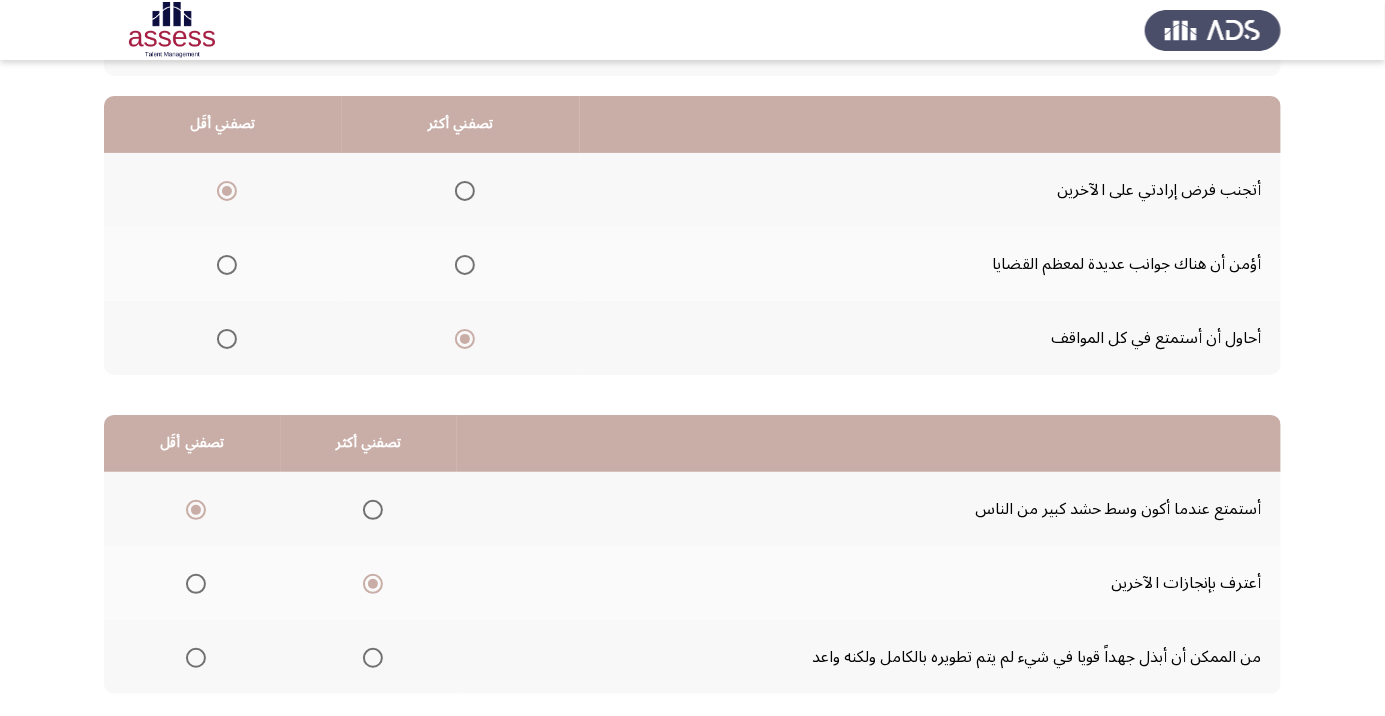 scroll, scrollTop: 197, scrollLeft: 0, axis: vertical 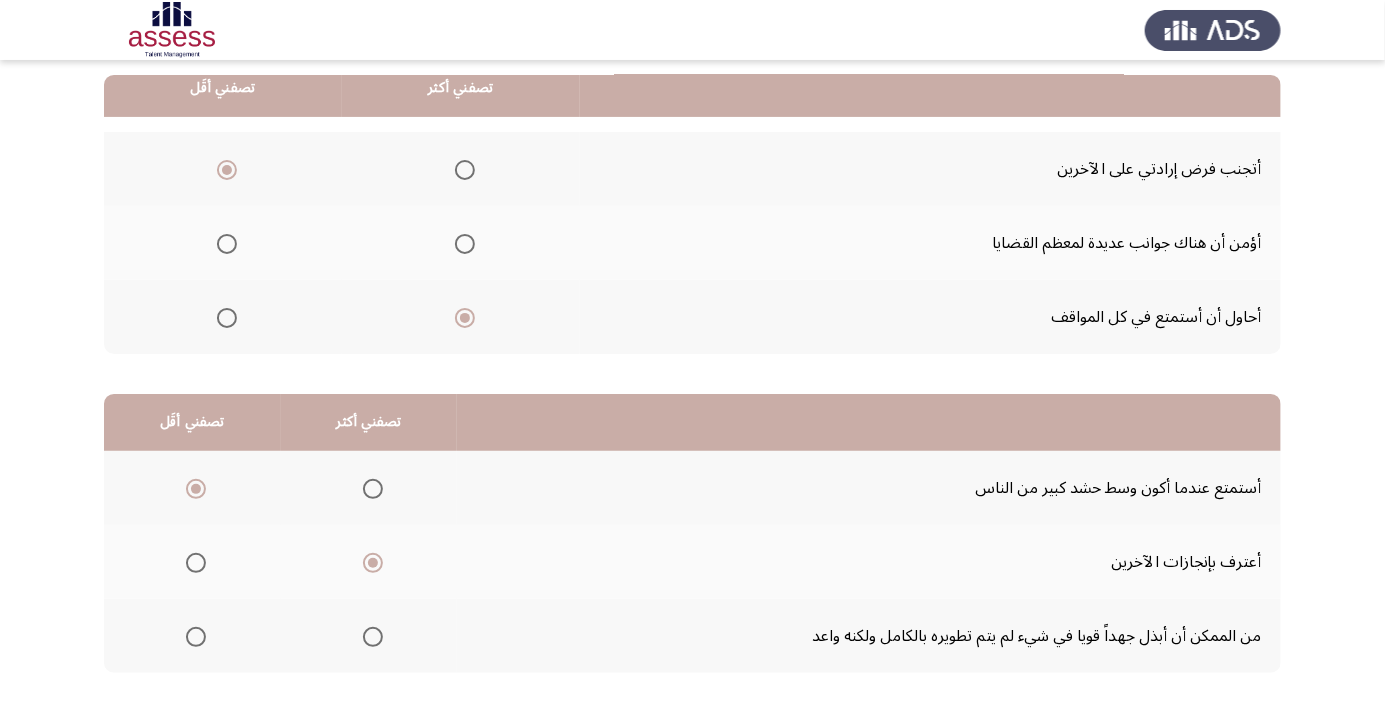 click on "التالي" 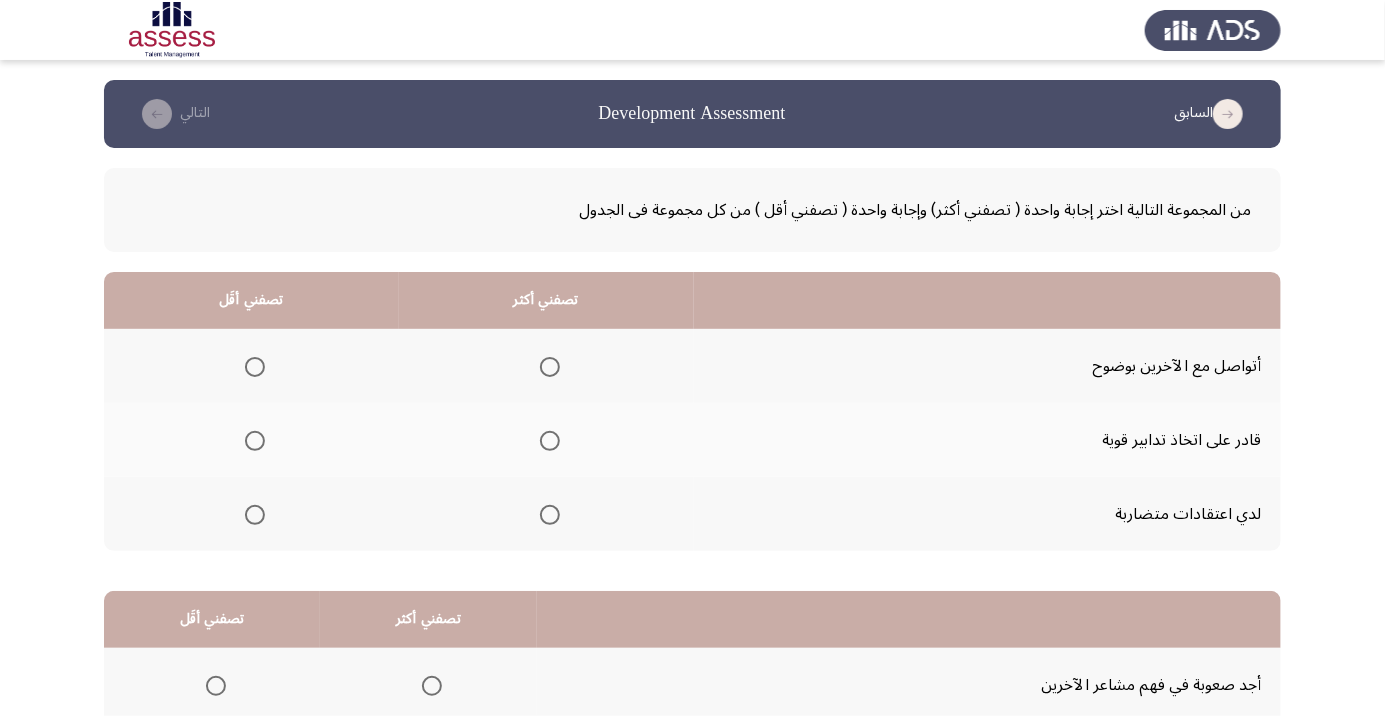 click at bounding box center [255, 515] 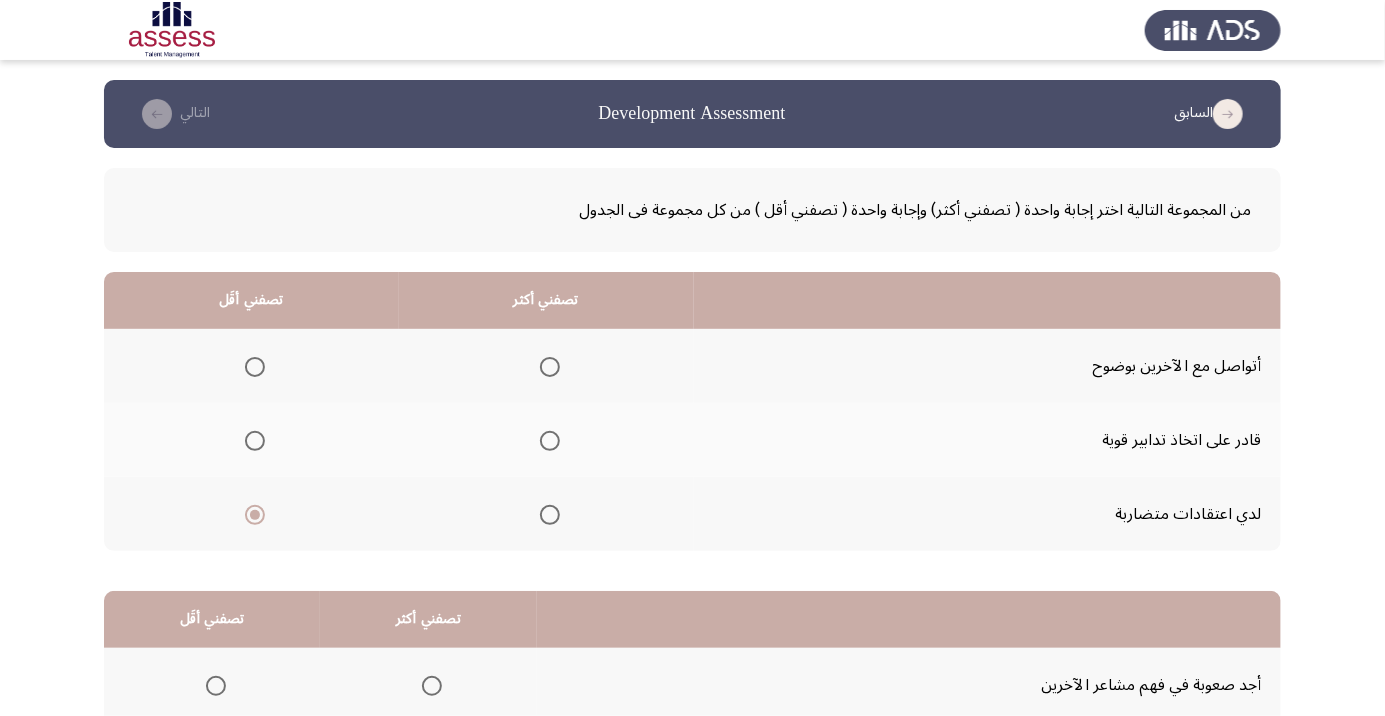 click at bounding box center (550, 441) 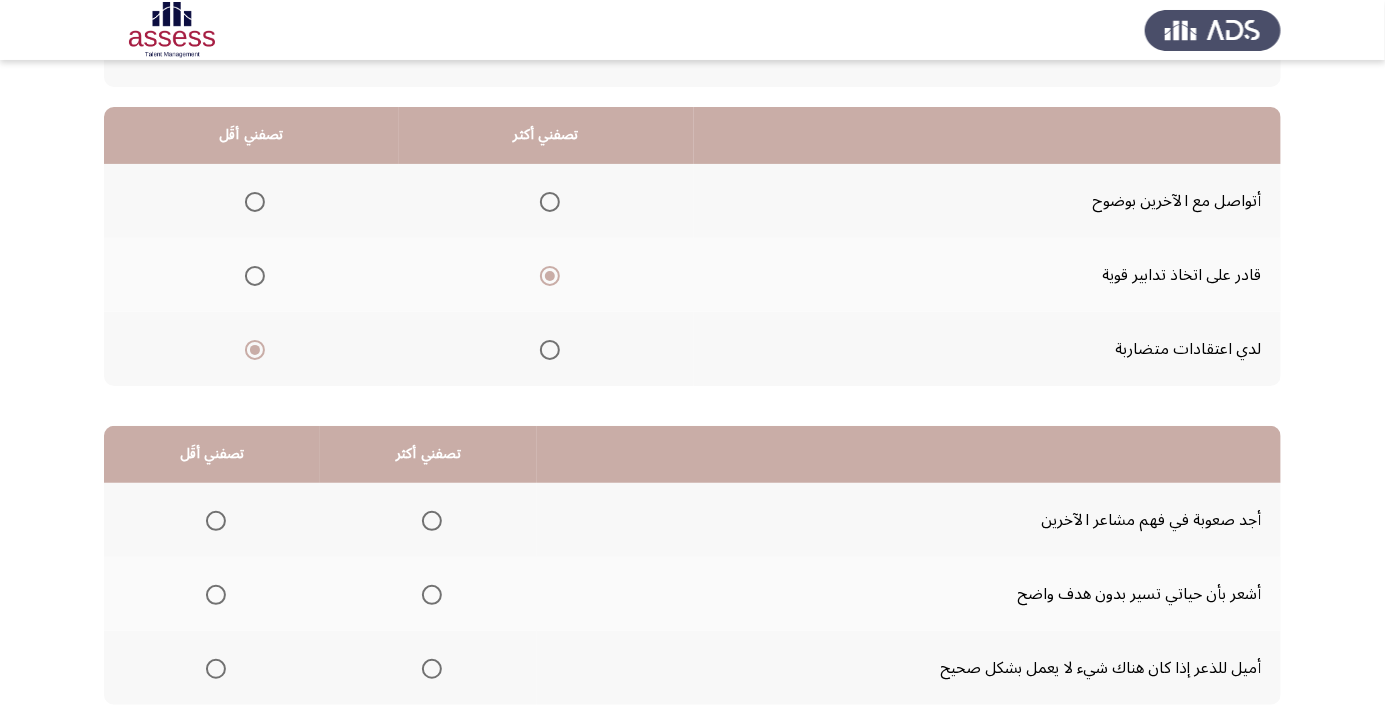 scroll, scrollTop: 177, scrollLeft: 0, axis: vertical 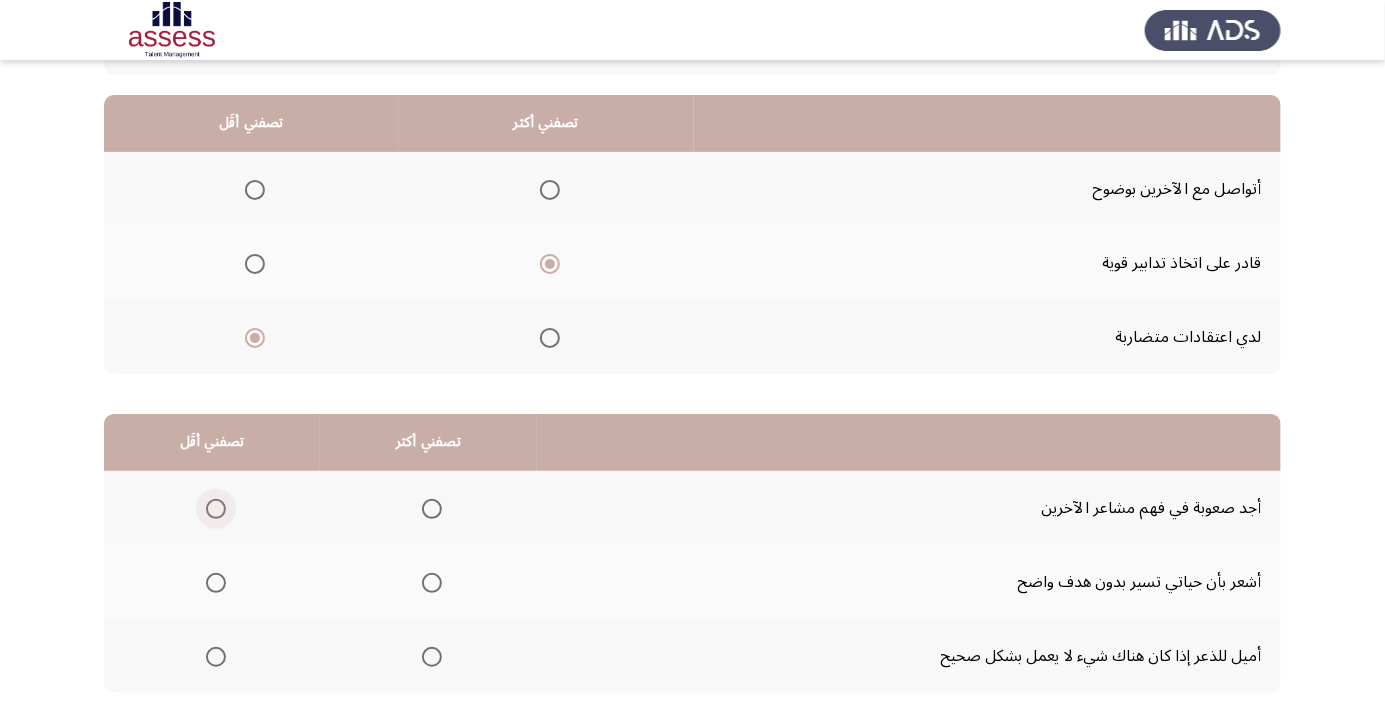 click at bounding box center [216, 509] 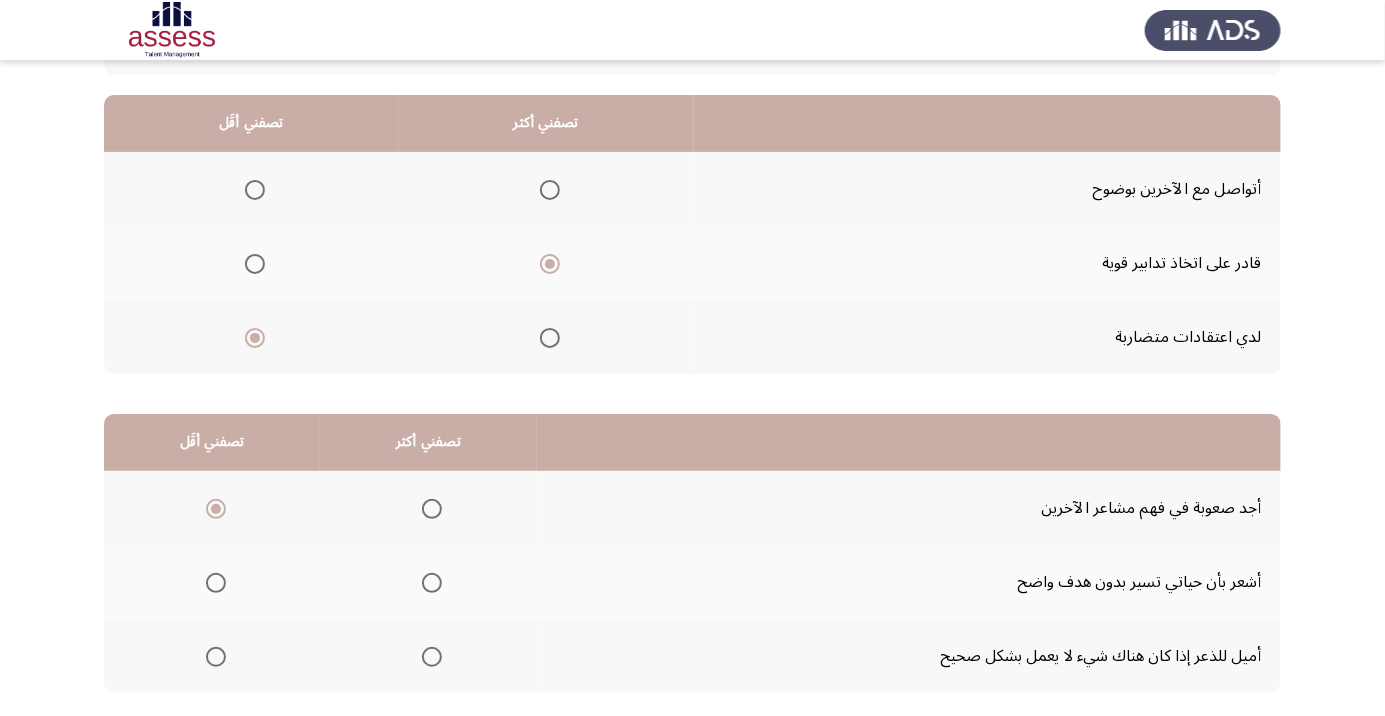click at bounding box center (432, 509) 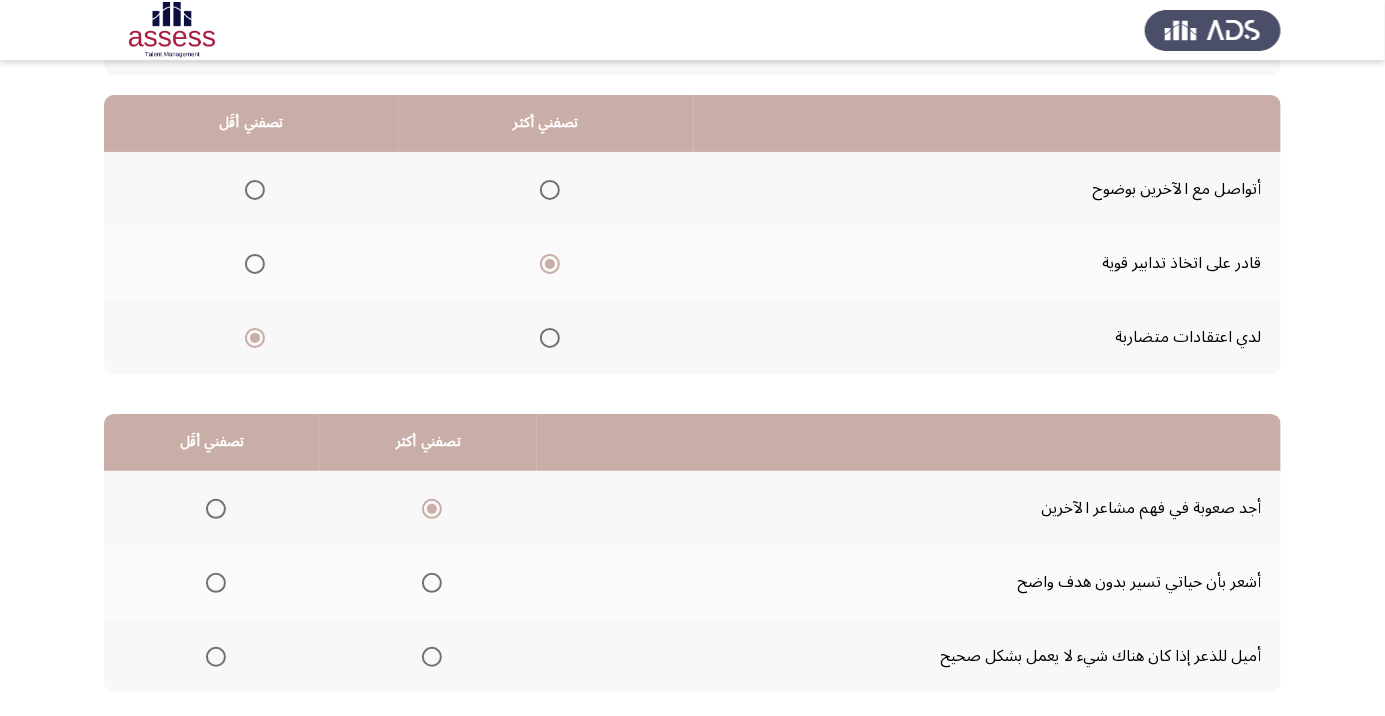 click at bounding box center [216, 657] 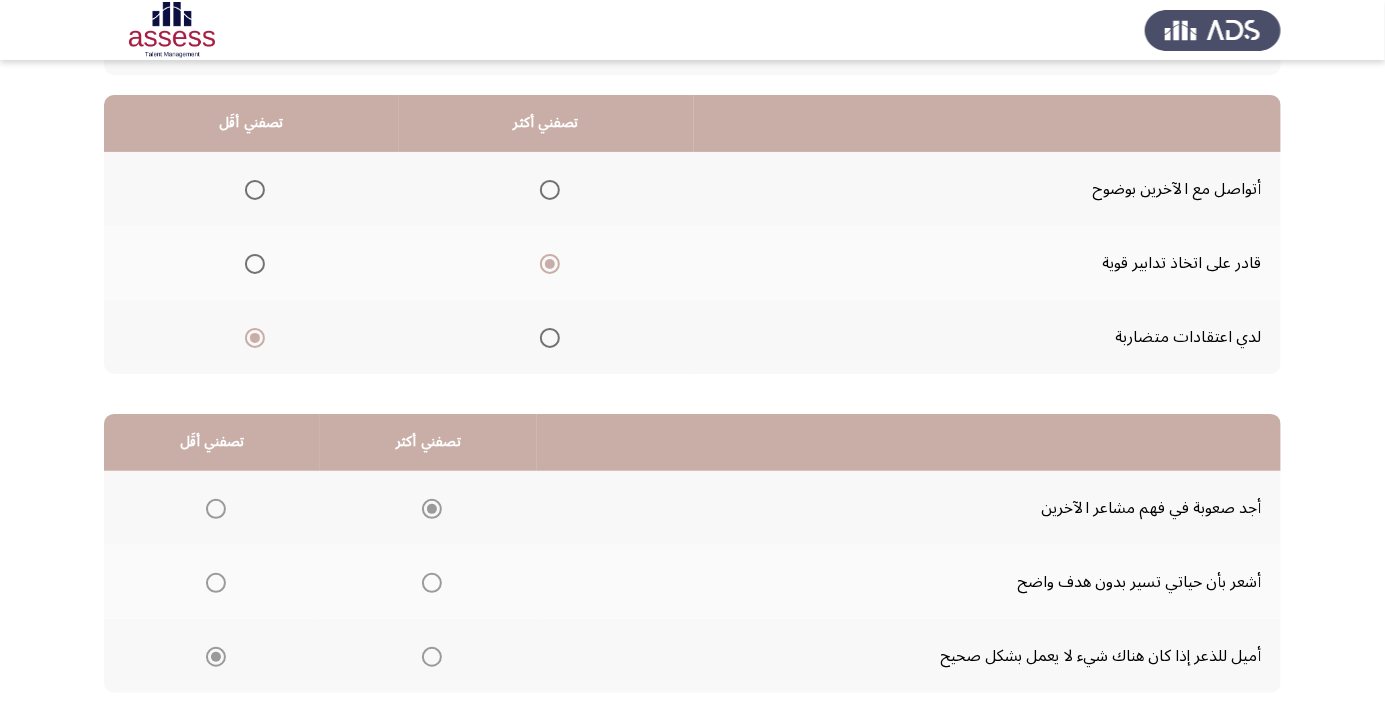 click on "التالي" 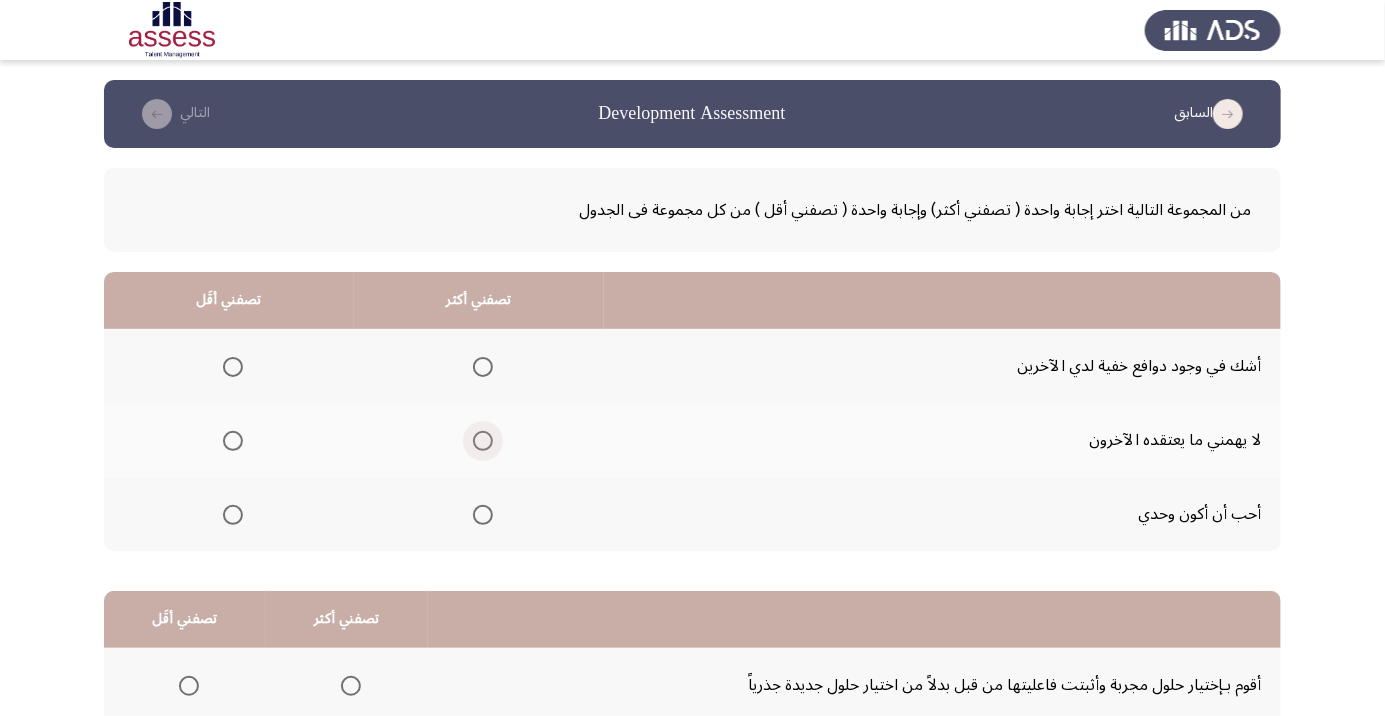 click at bounding box center [483, 441] 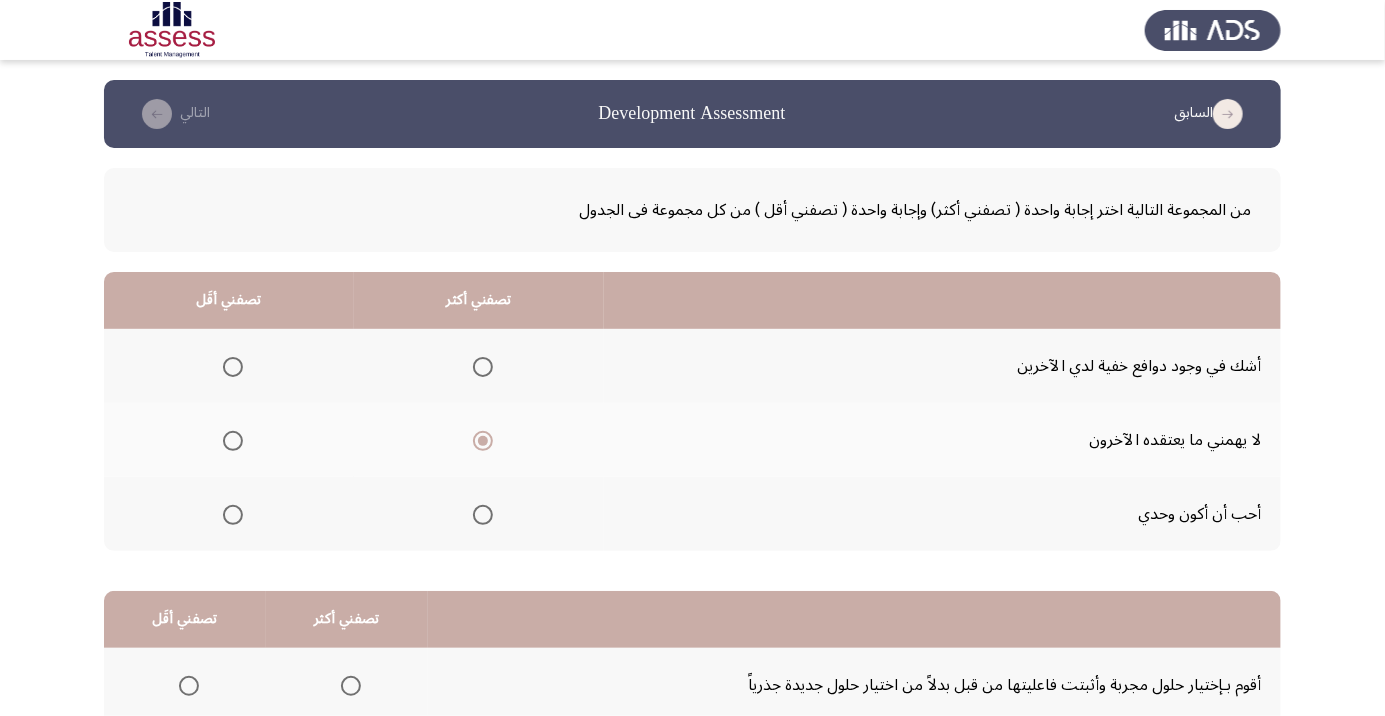 click at bounding box center (233, 515) 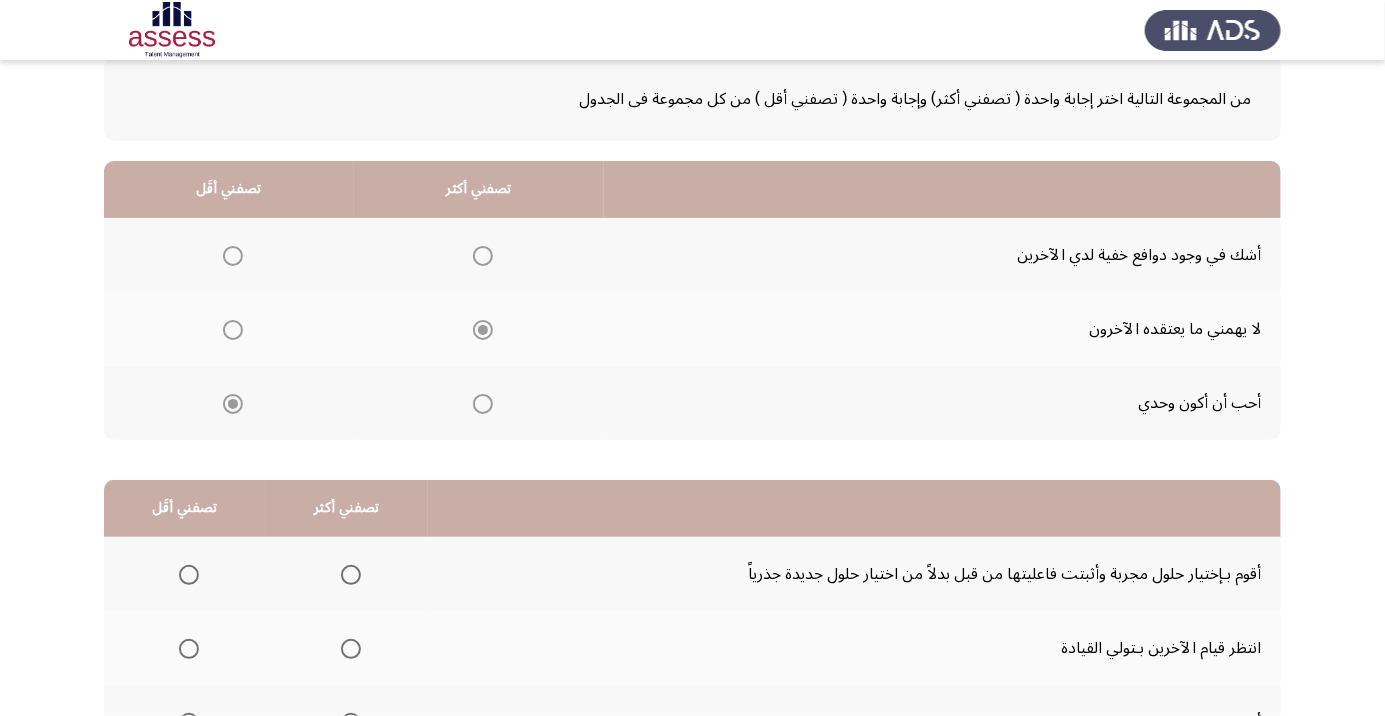 scroll, scrollTop: 113, scrollLeft: 0, axis: vertical 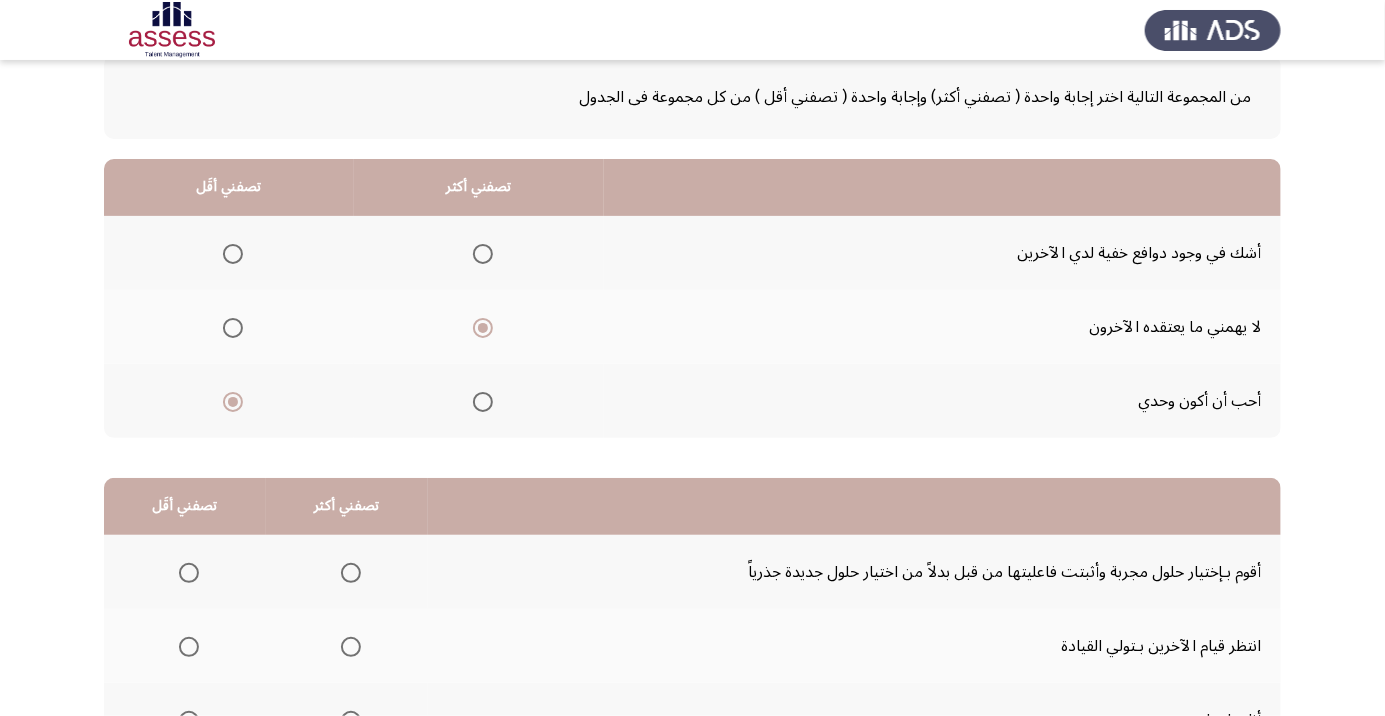 click at bounding box center (189, 573) 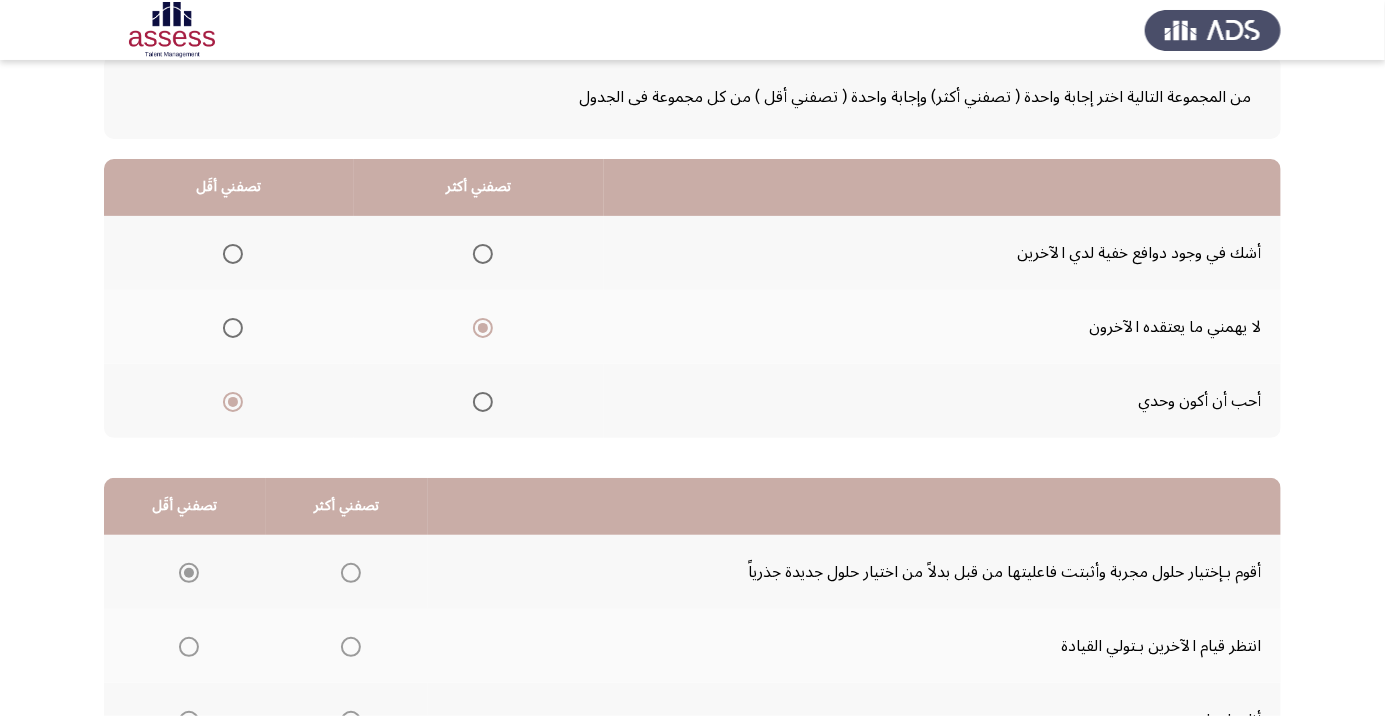 click at bounding box center (351, 721) 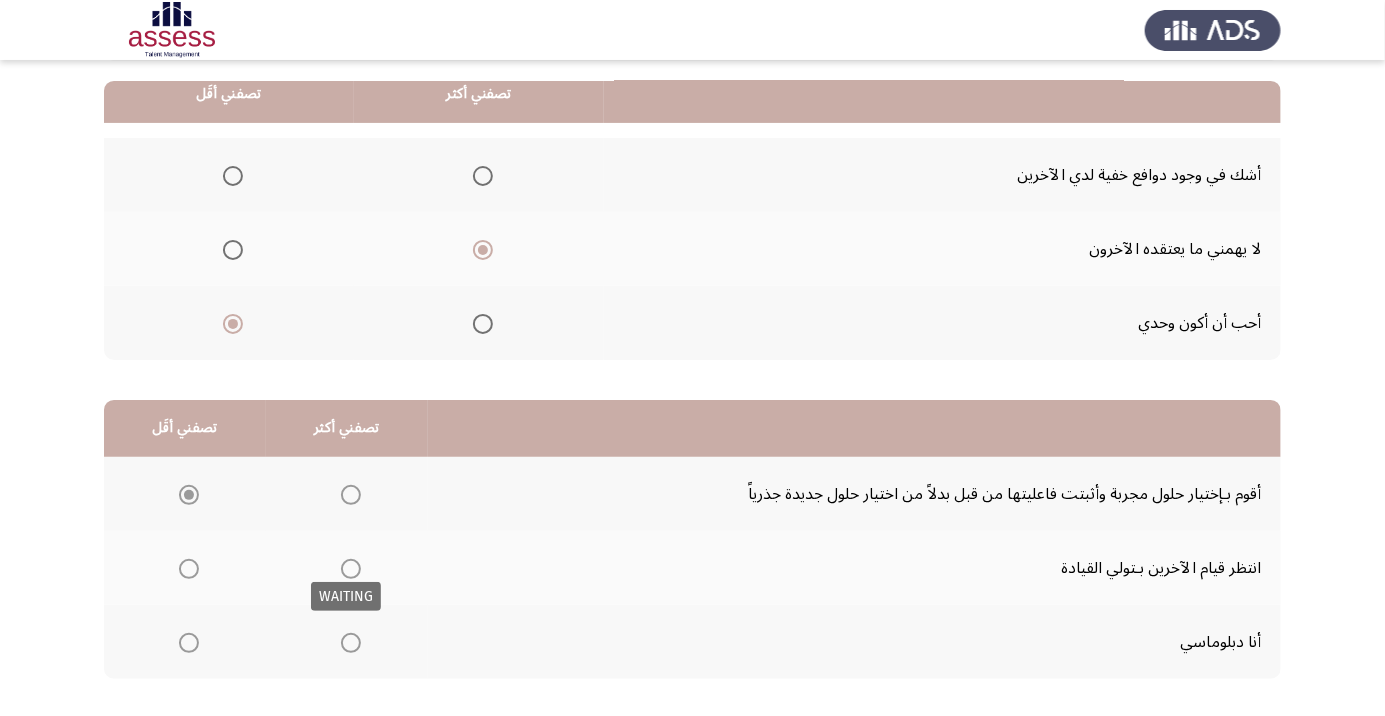 scroll, scrollTop: 197, scrollLeft: 0, axis: vertical 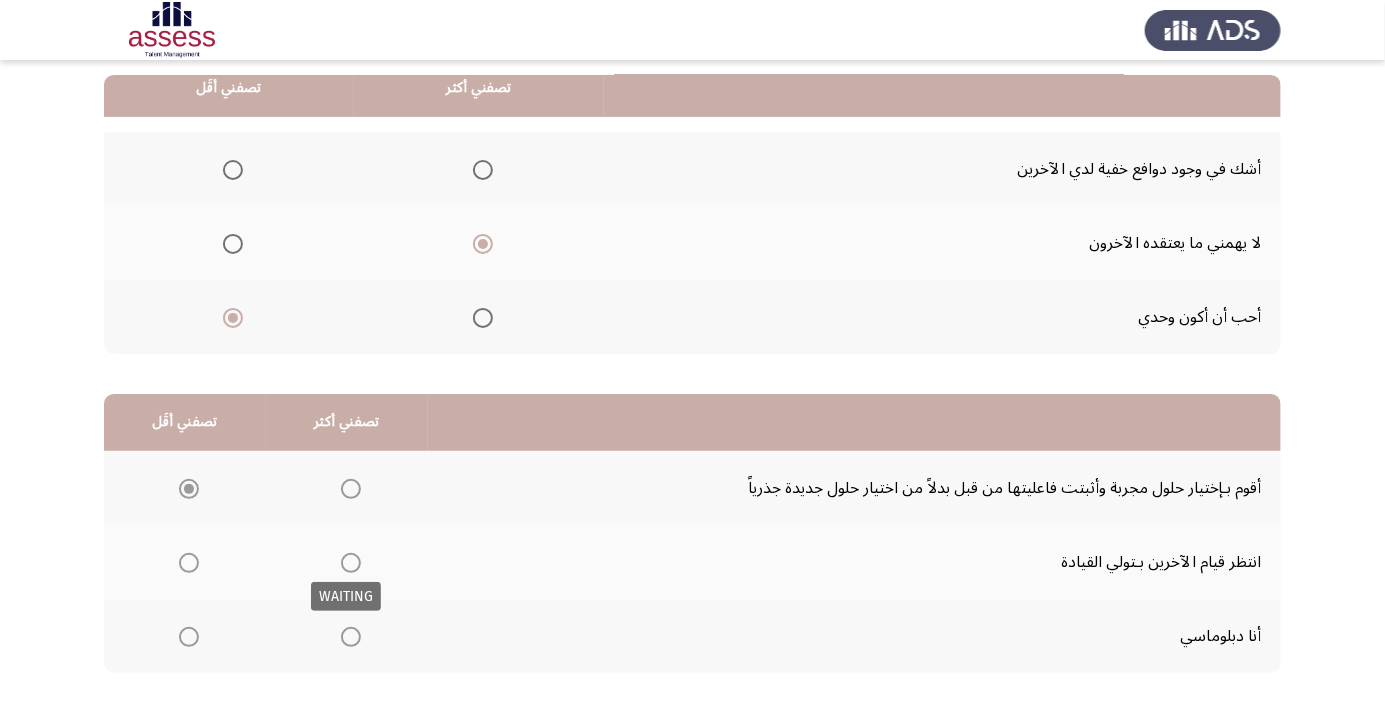 click at bounding box center [351, 637] 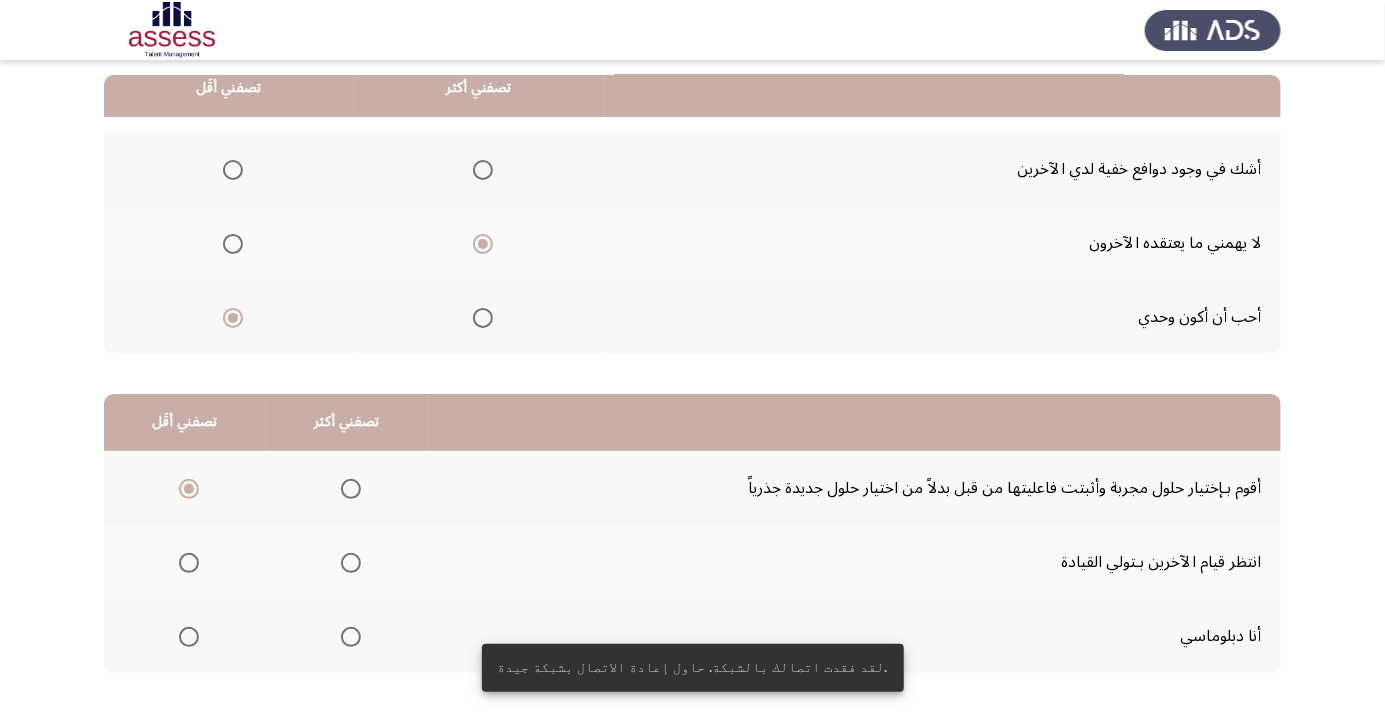 click at bounding box center [351, 637] 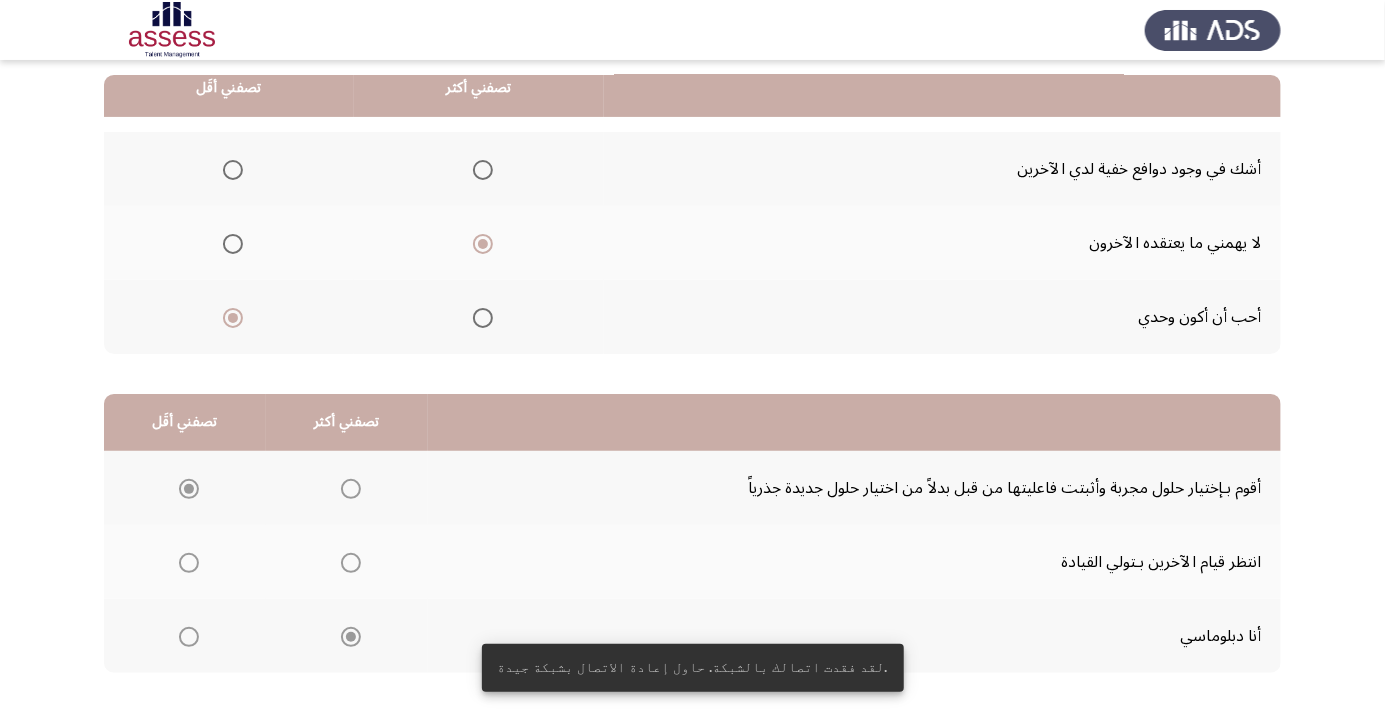 click on "التالي" 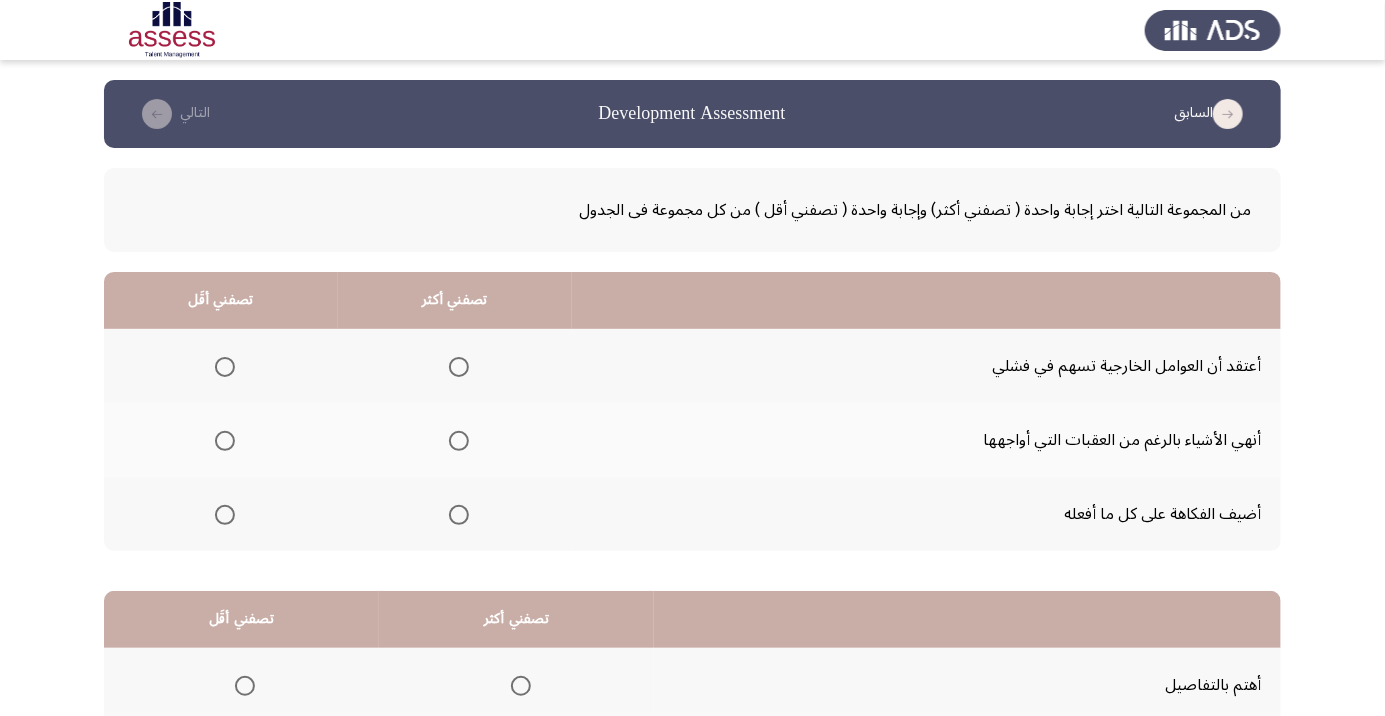 click at bounding box center [225, 515] 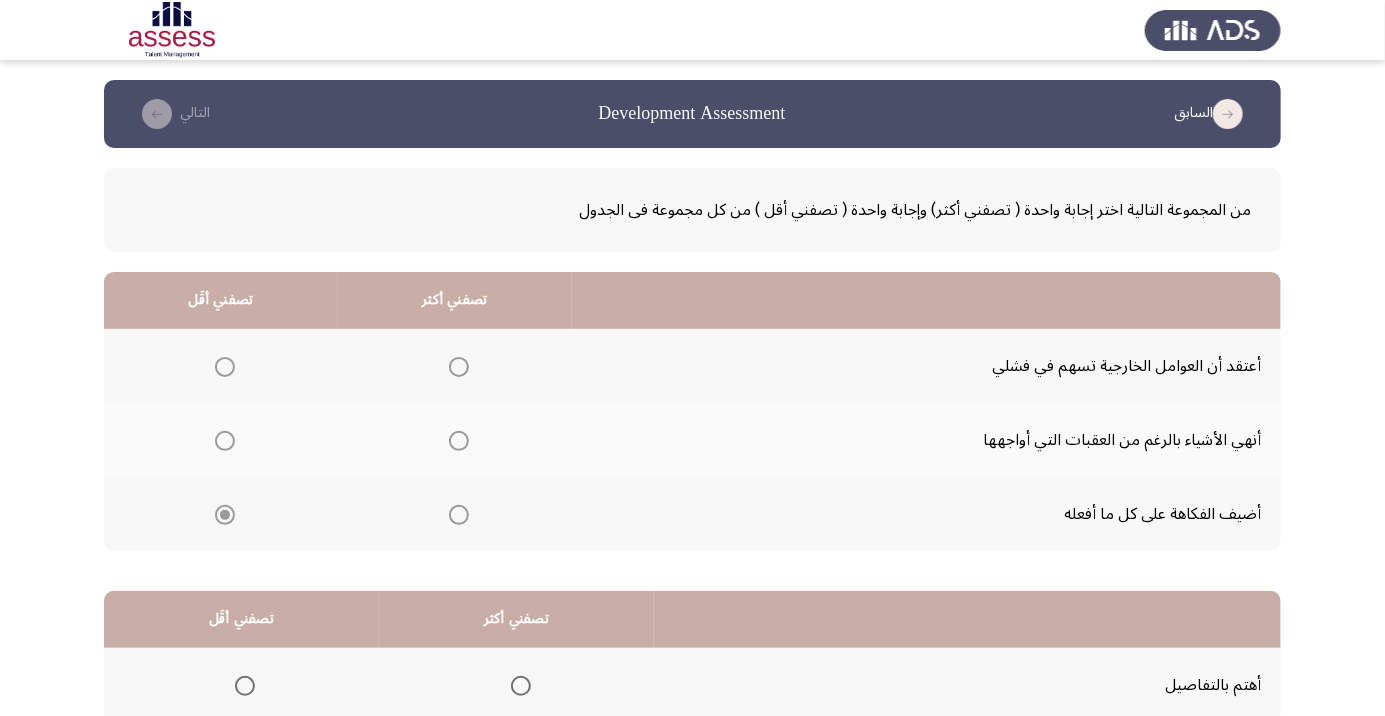 click at bounding box center (459, 441) 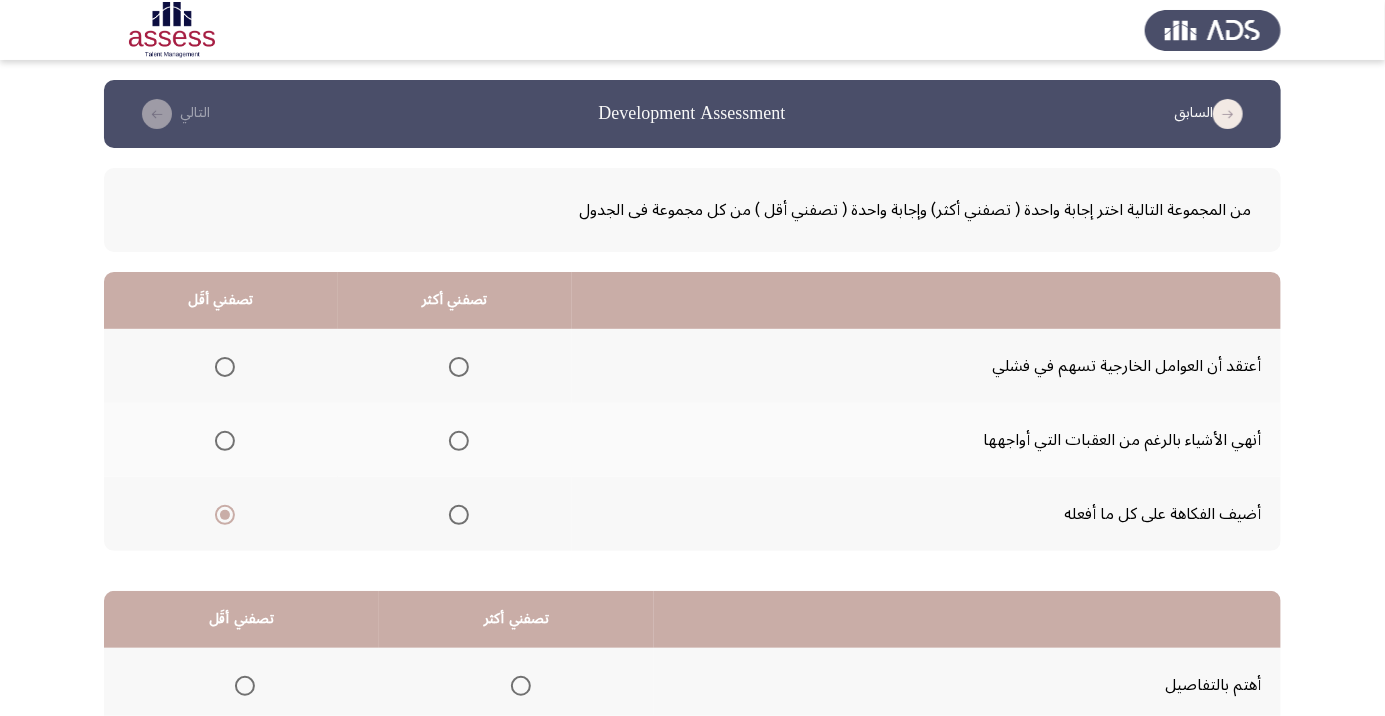 click at bounding box center (459, 441) 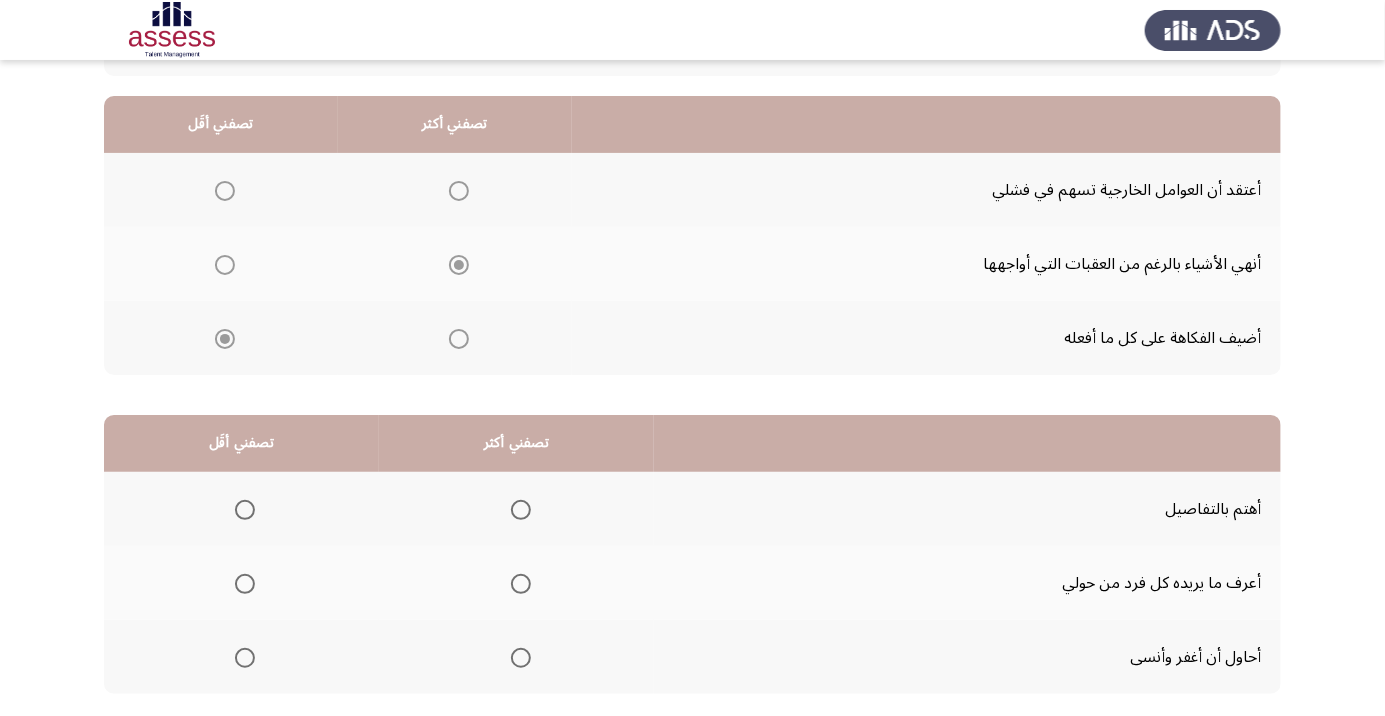 scroll, scrollTop: 197, scrollLeft: 0, axis: vertical 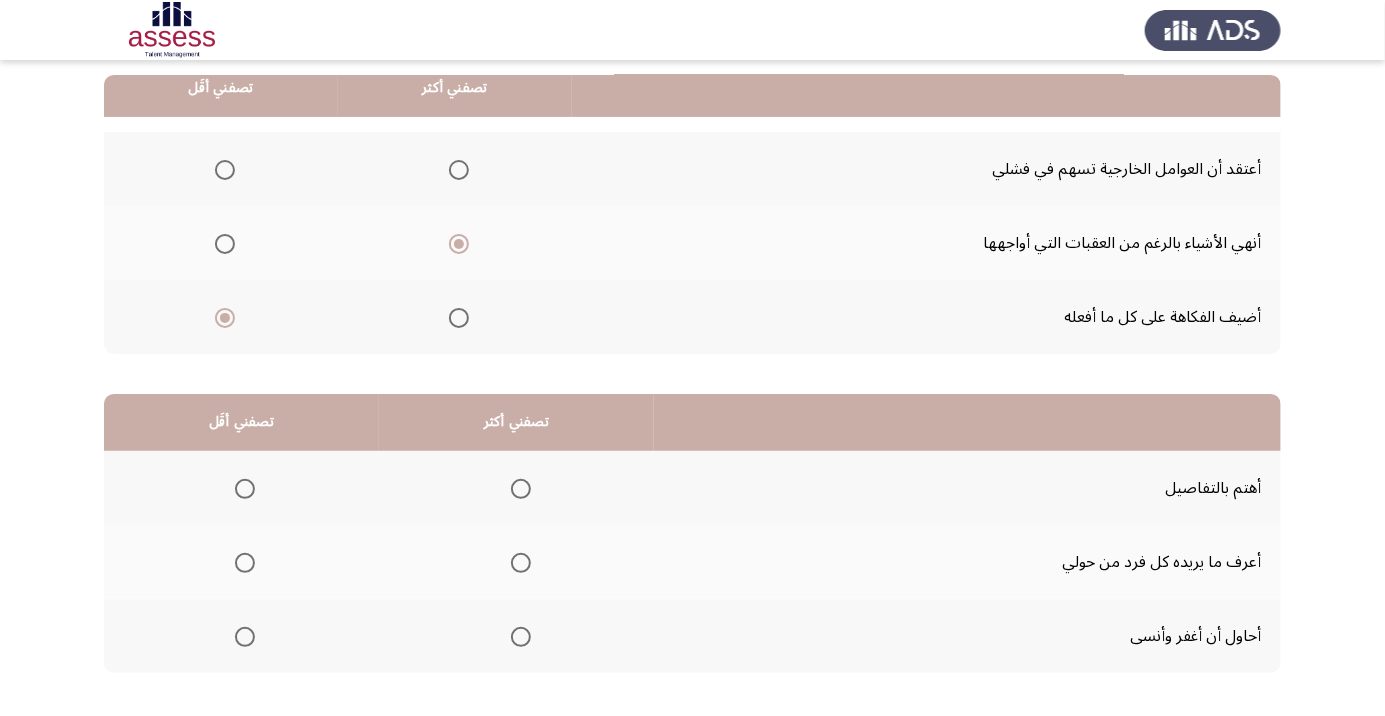 click at bounding box center (245, 563) 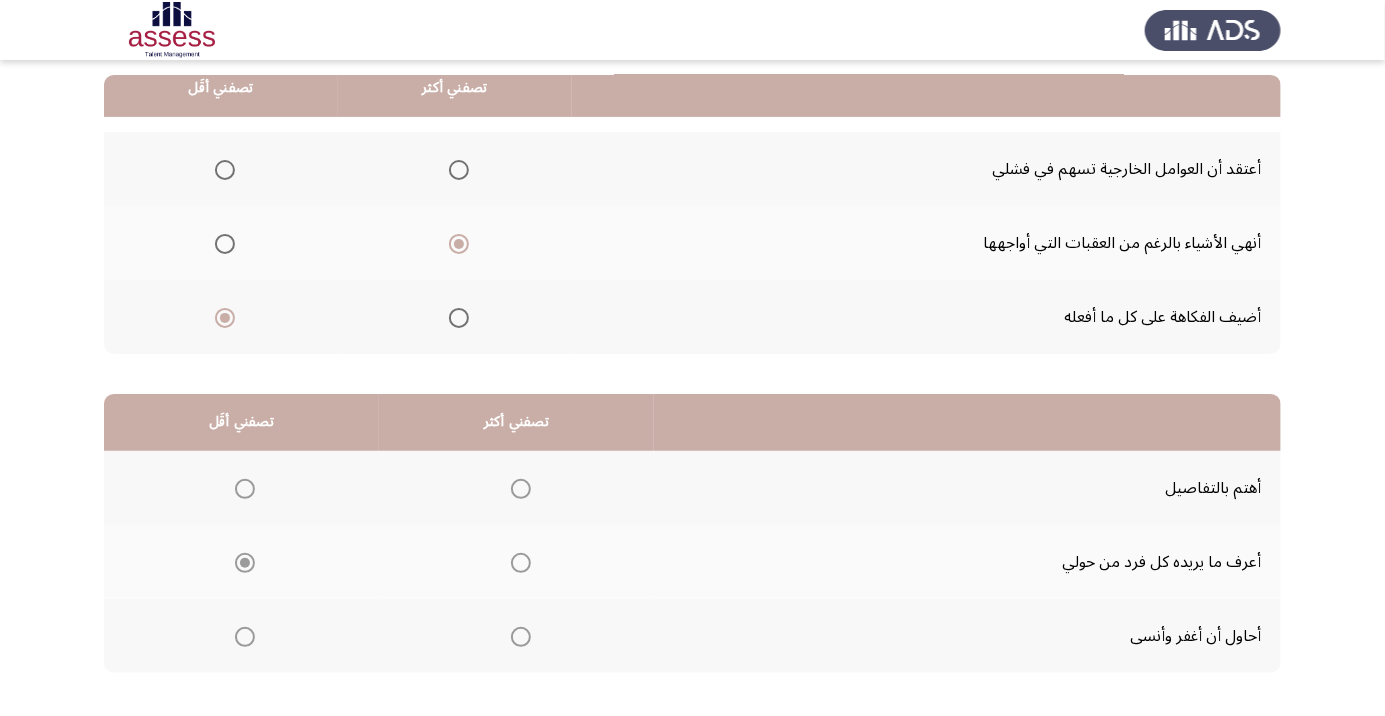 click at bounding box center [521, 489] 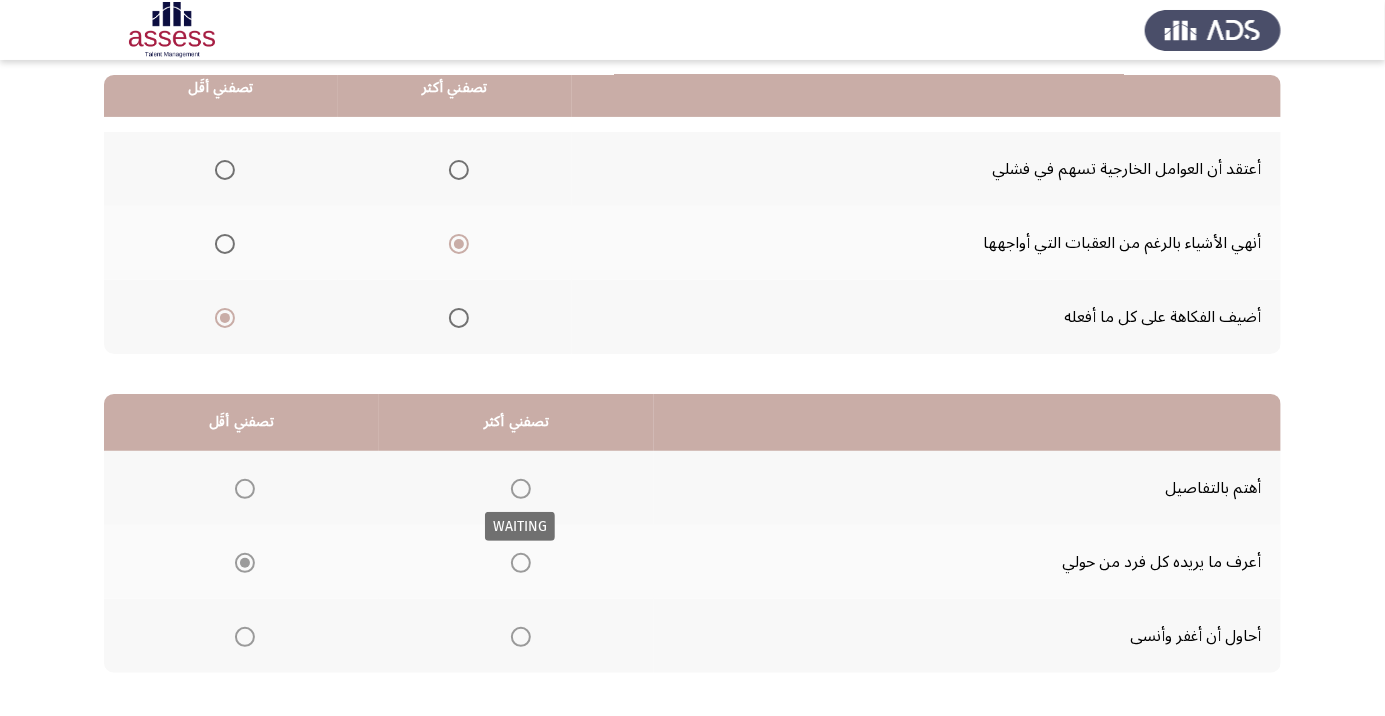 click at bounding box center (521, 489) 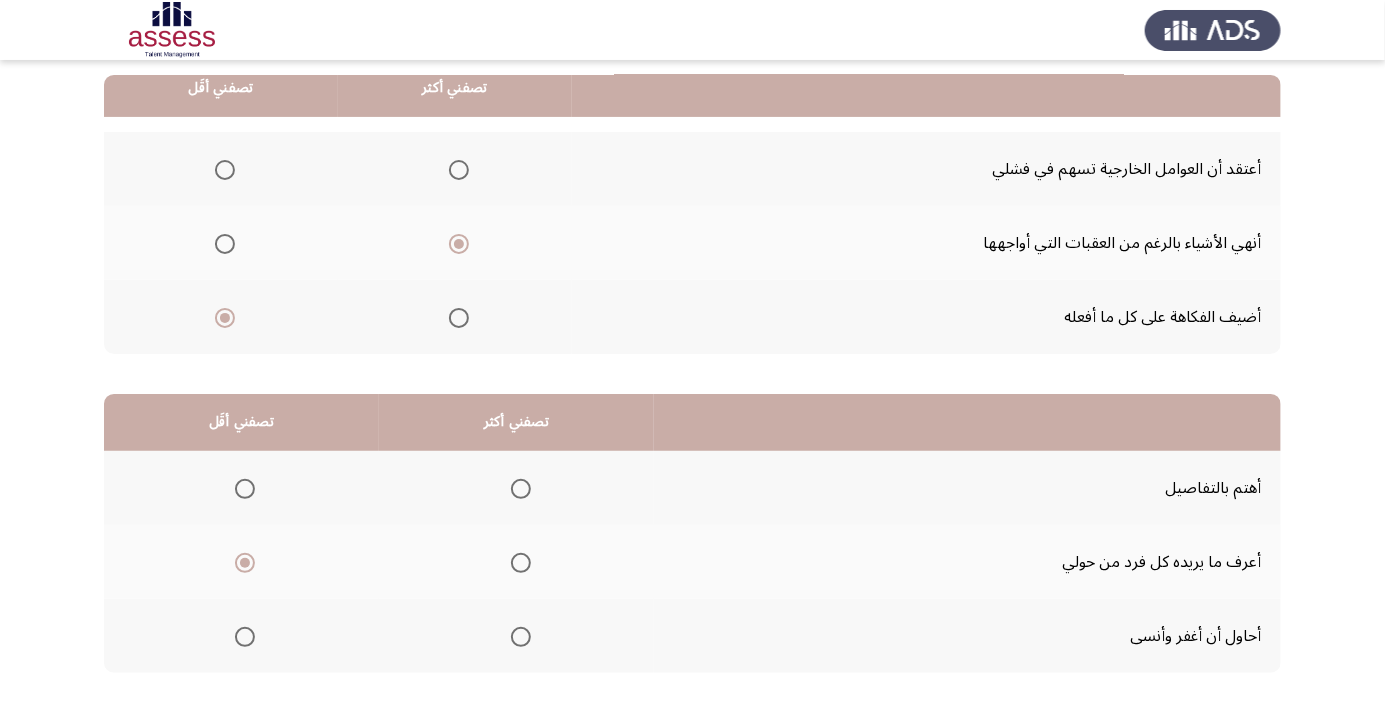 click at bounding box center [521, 489] 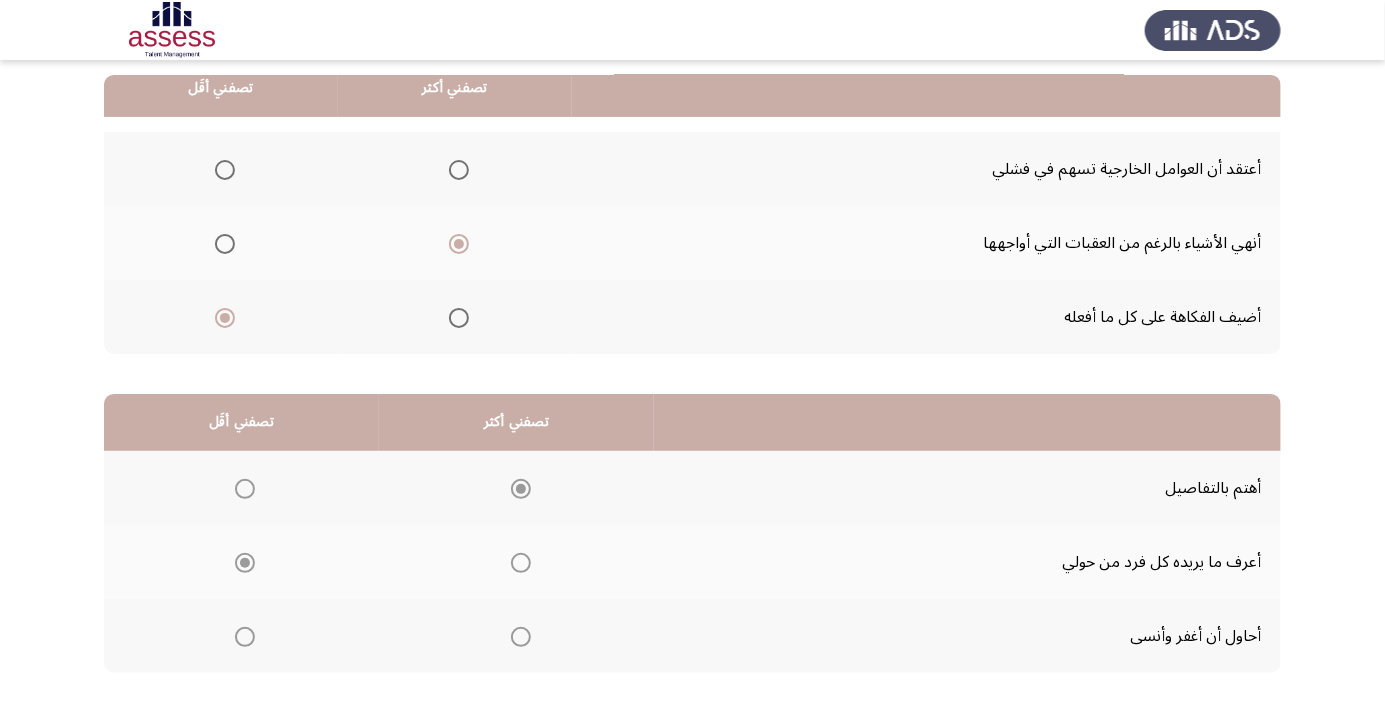 click on "التالي" 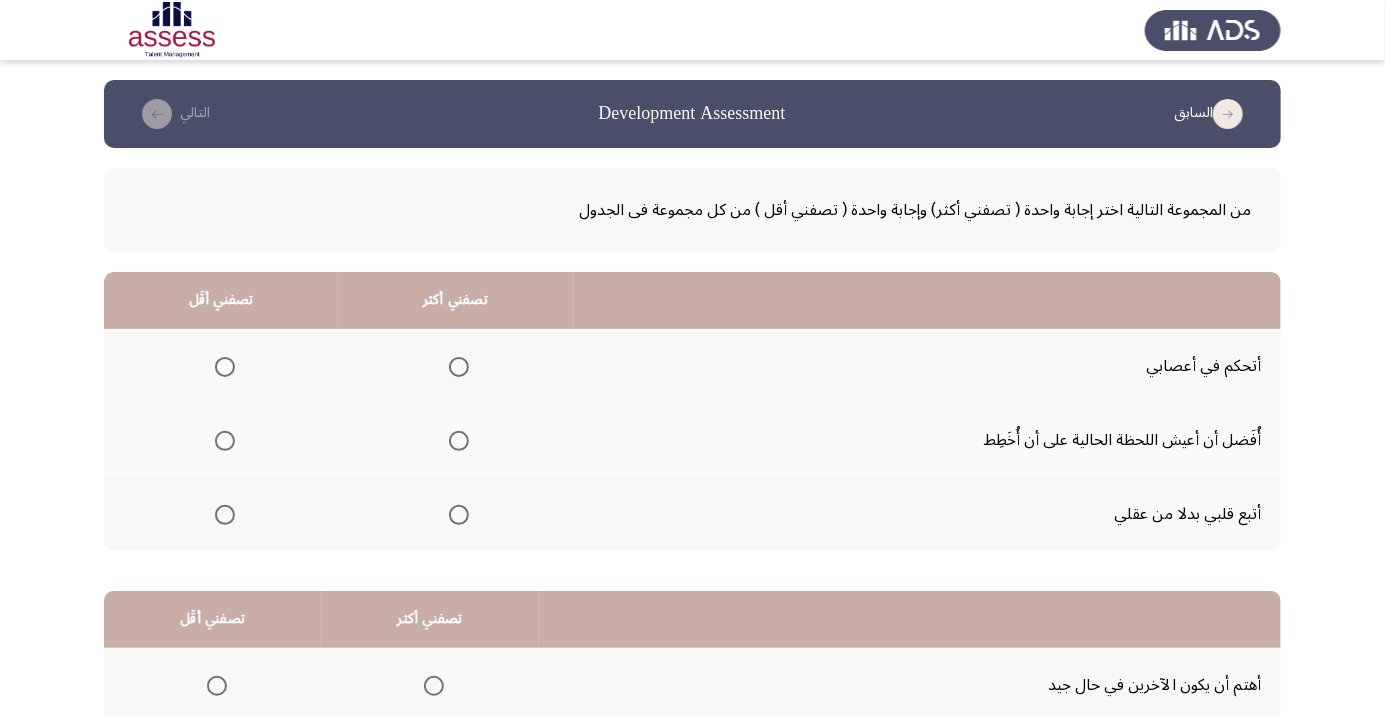 click at bounding box center [459, 367] 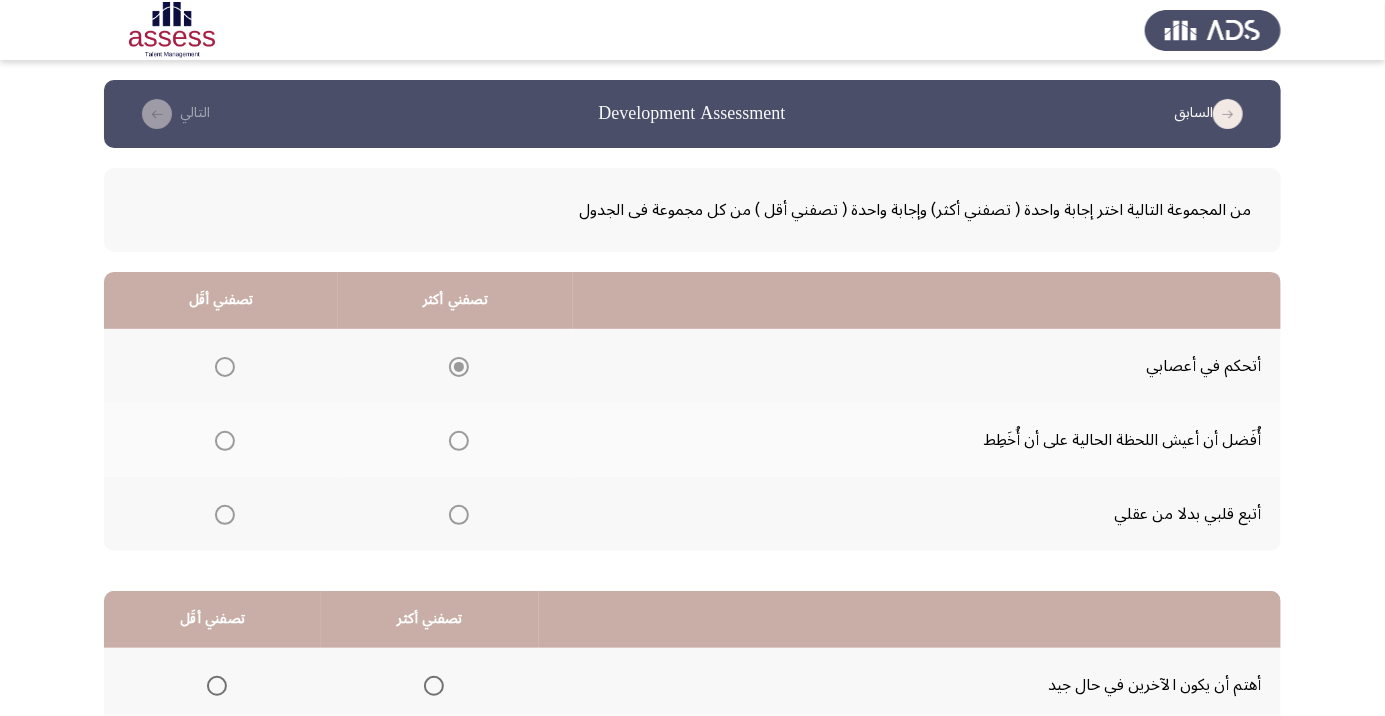 click at bounding box center (225, 515) 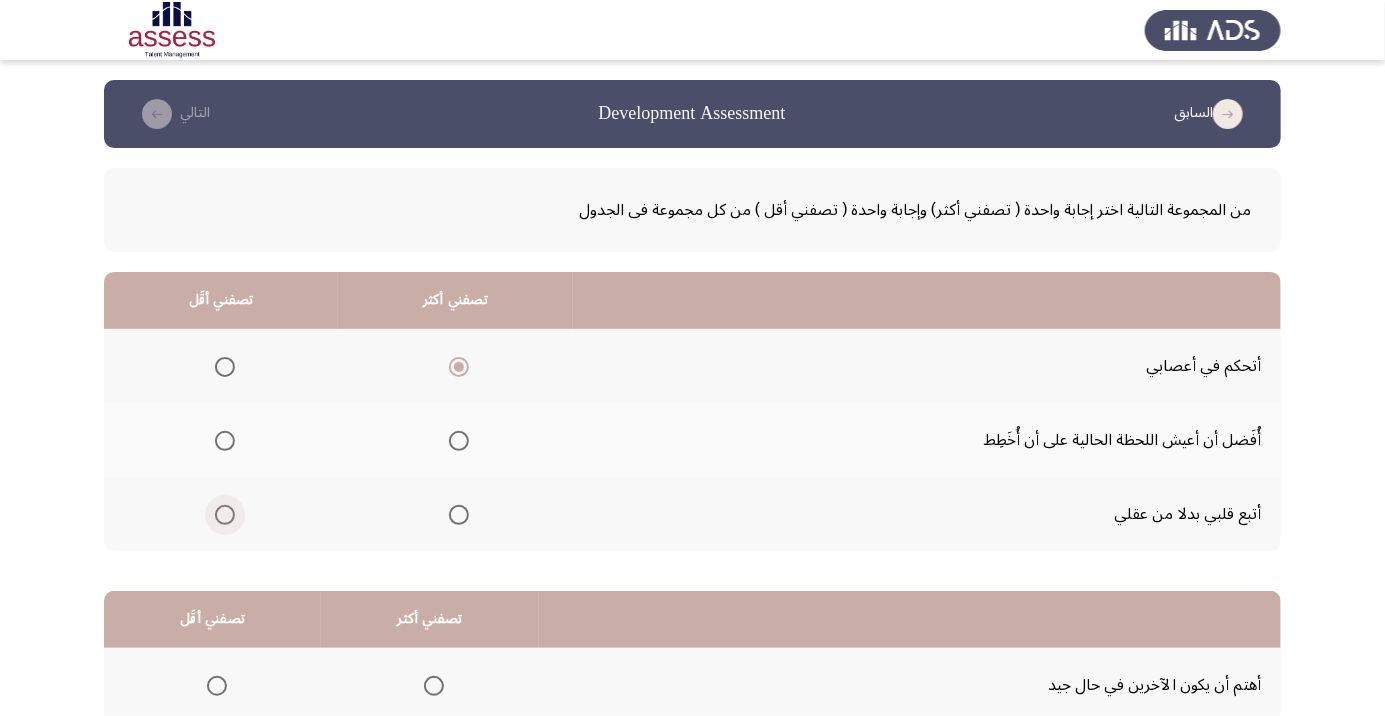 click at bounding box center (225, 515) 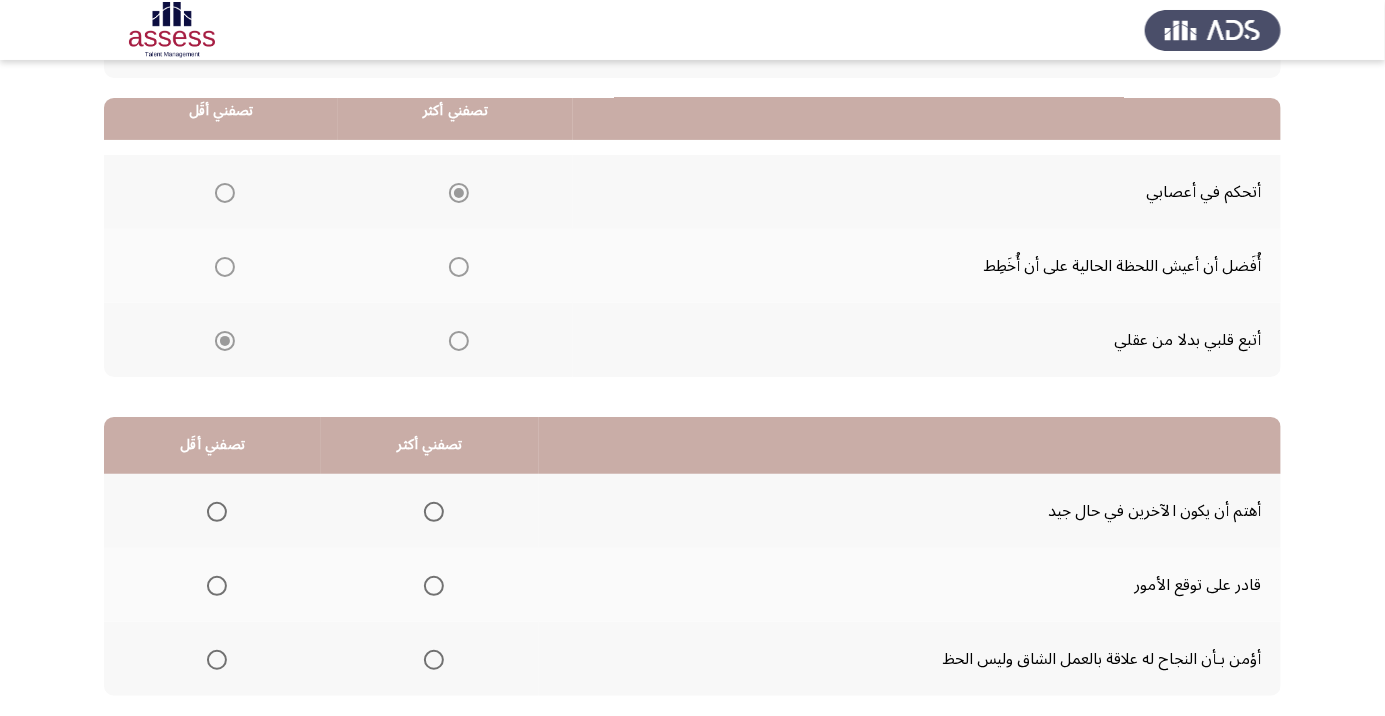scroll, scrollTop: 197, scrollLeft: 0, axis: vertical 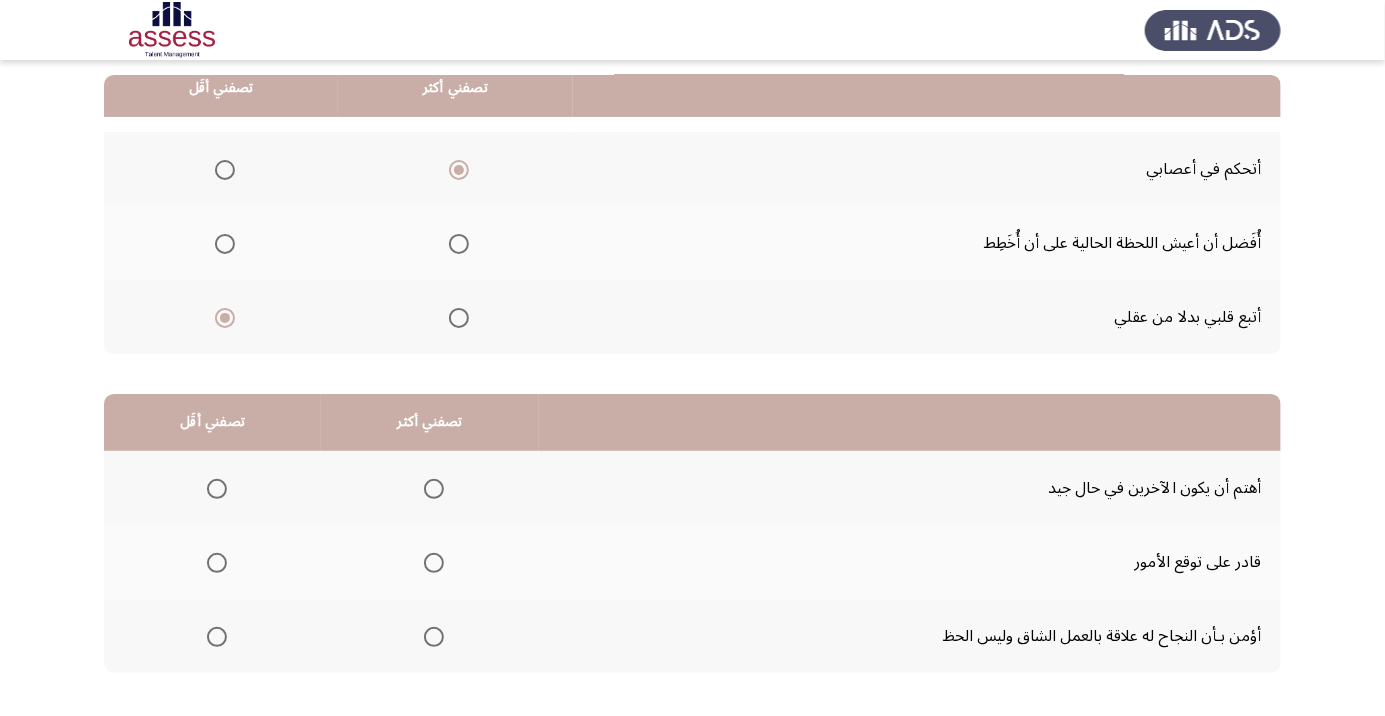 click at bounding box center (434, 563) 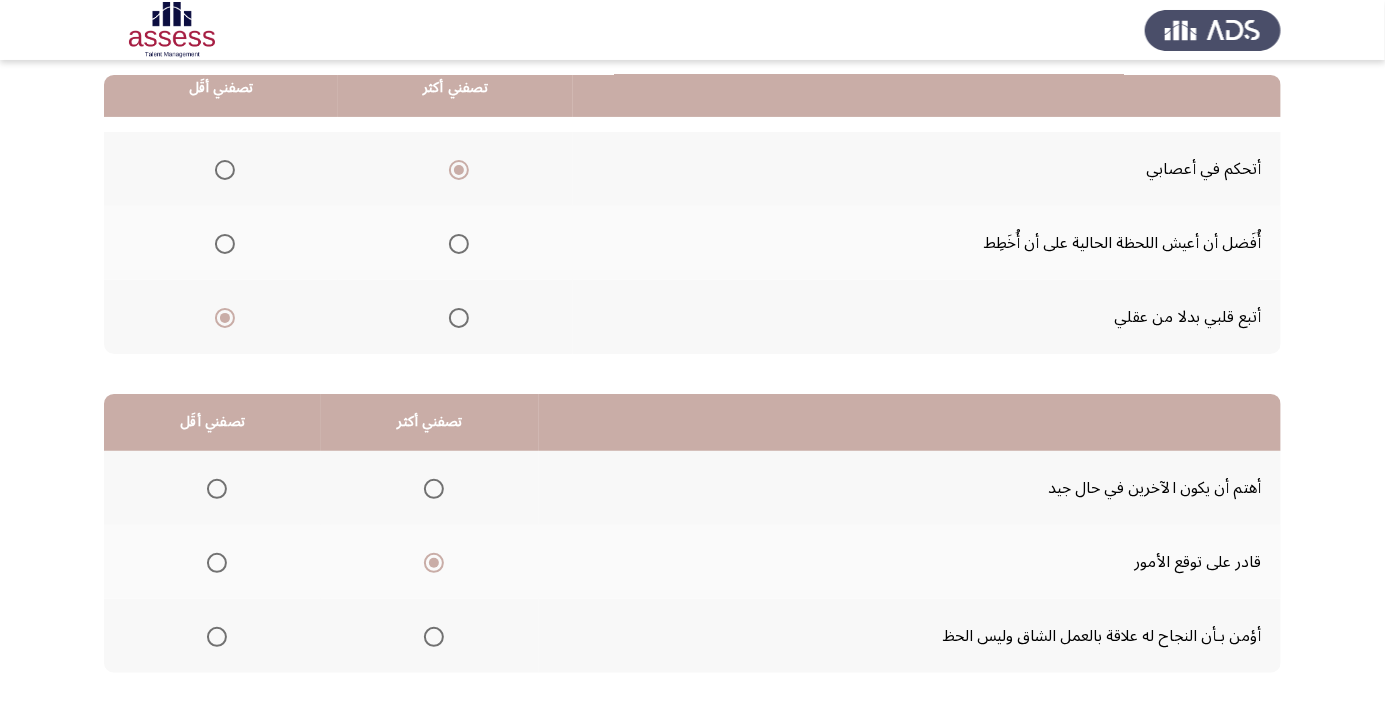 click at bounding box center [217, 637] 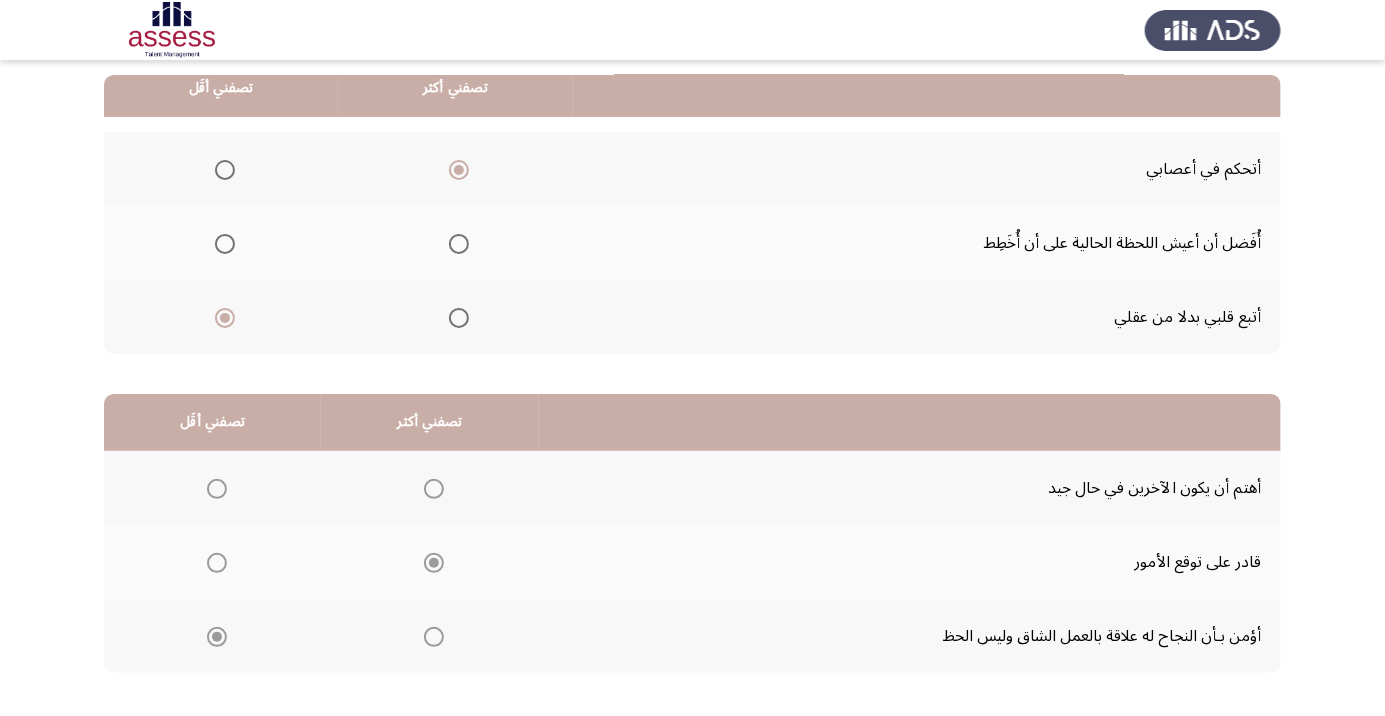 click on "التالي" 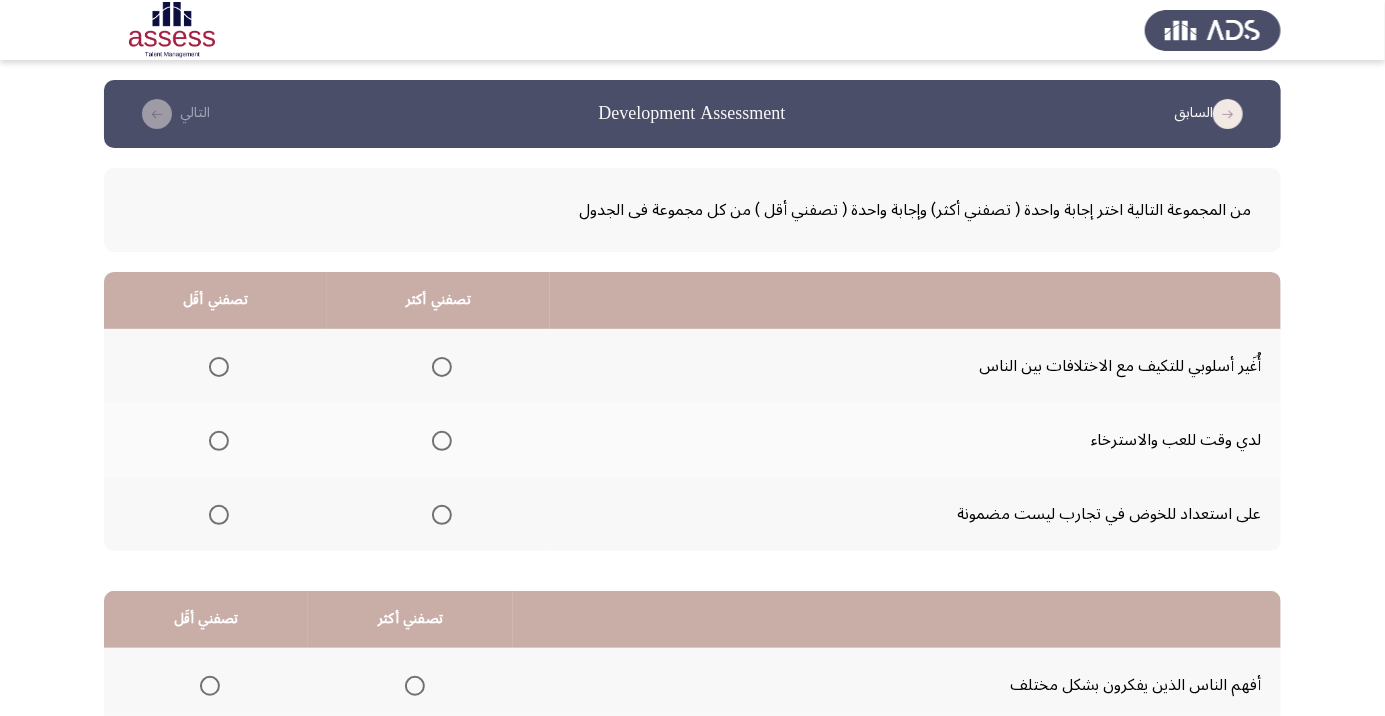 click at bounding box center (442, 515) 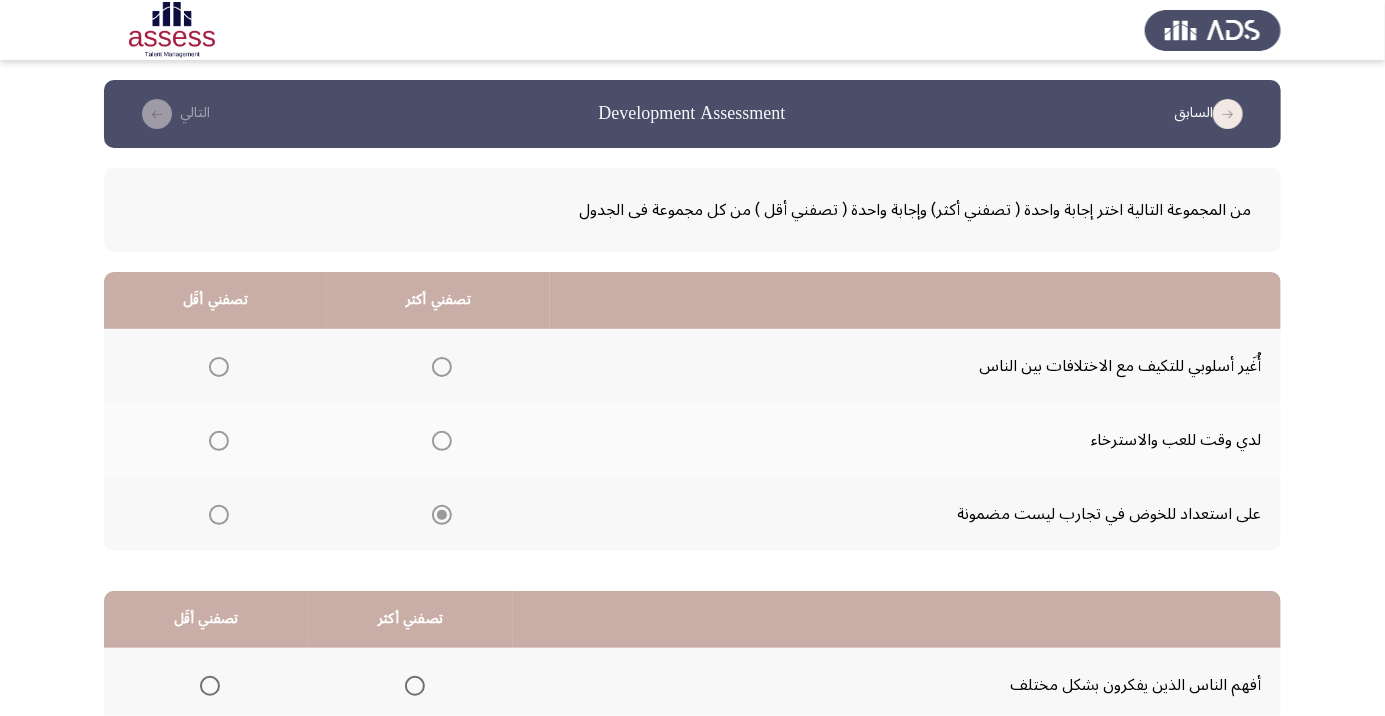 click at bounding box center [219, 441] 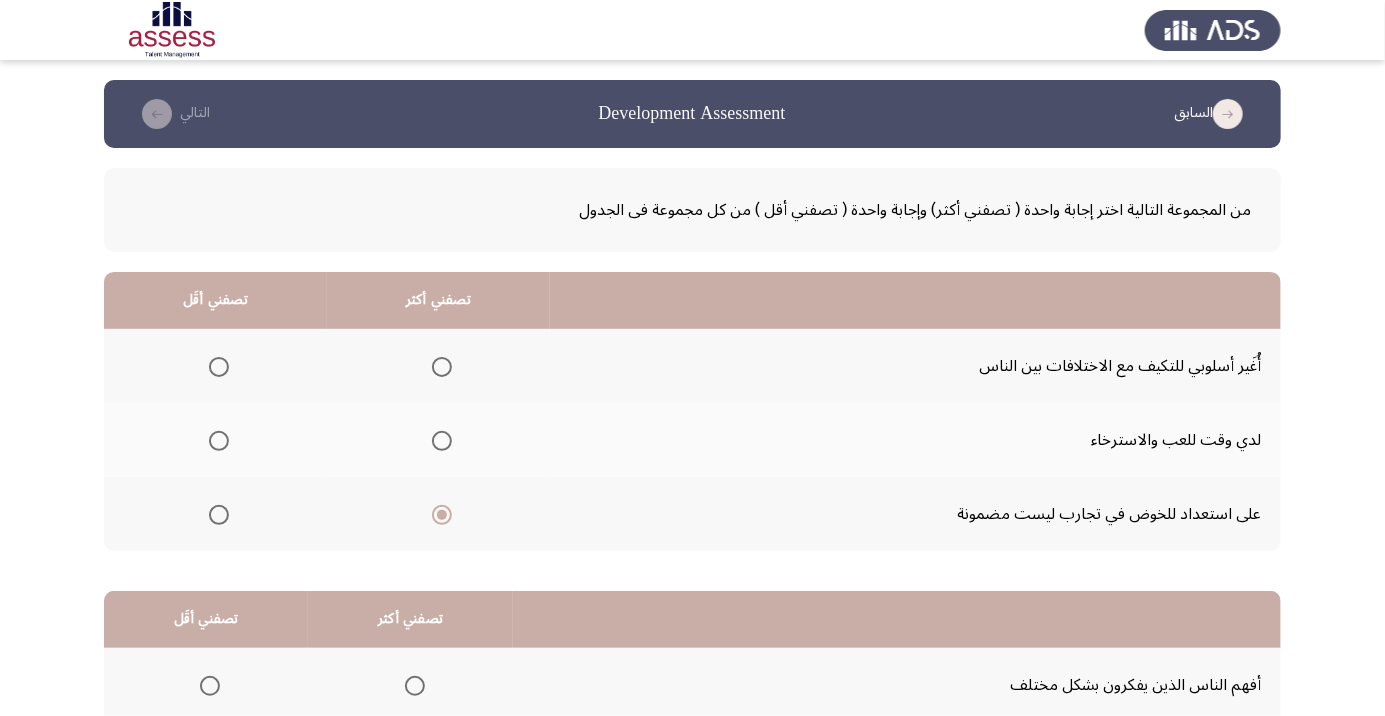 click at bounding box center [219, 441] 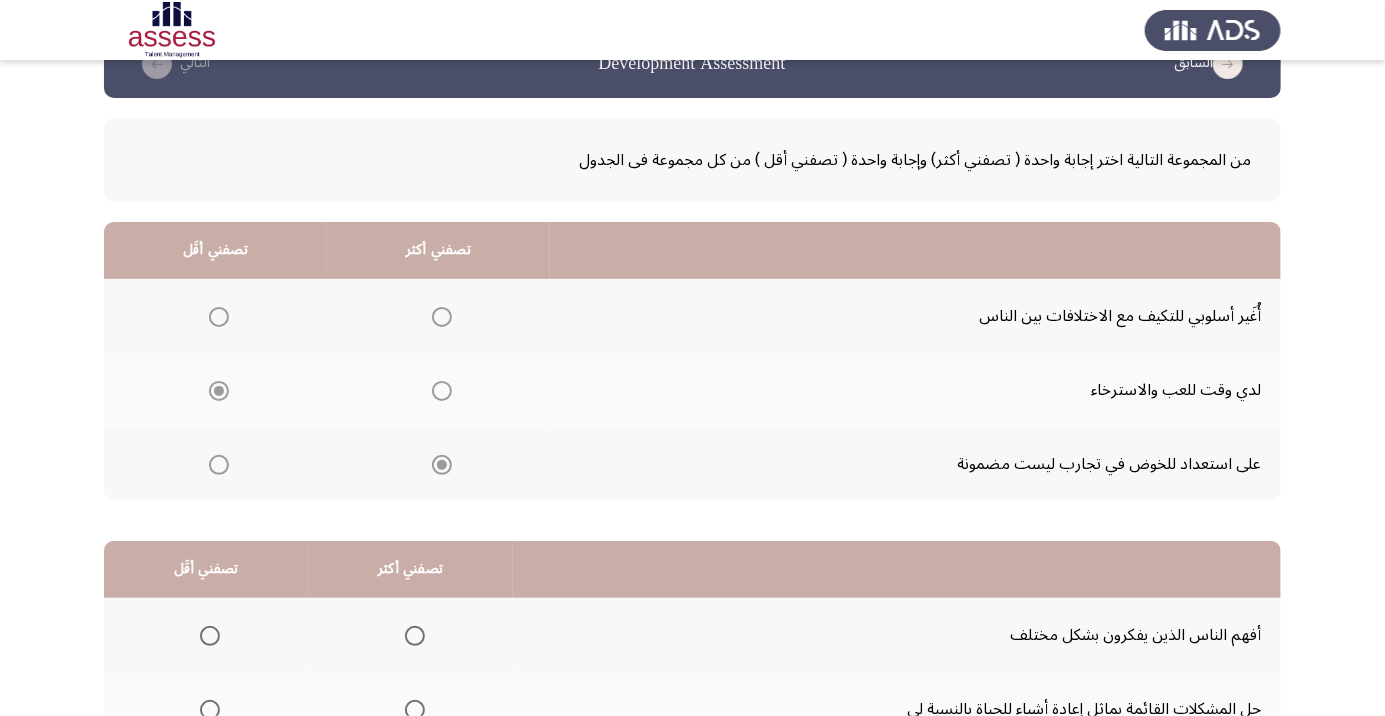 scroll, scrollTop: 197, scrollLeft: 0, axis: vertical 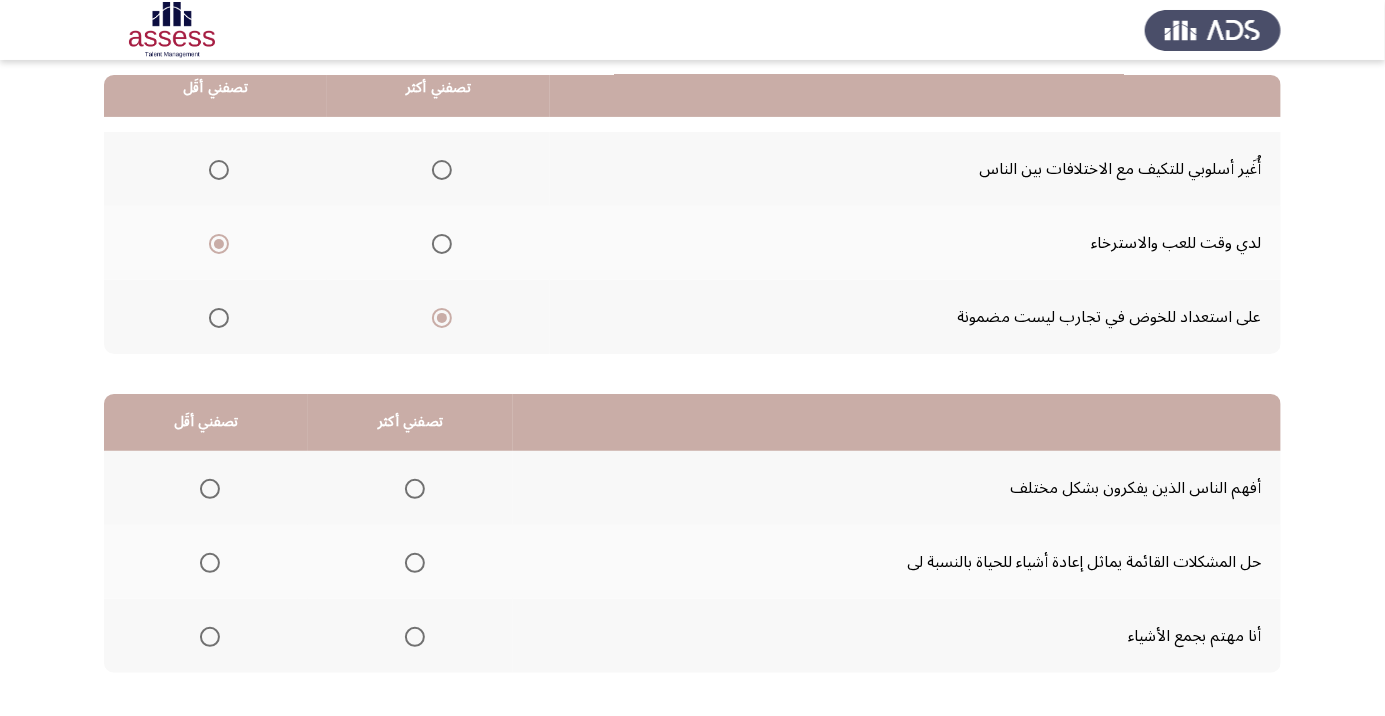 click at bounding box center [415, 489] 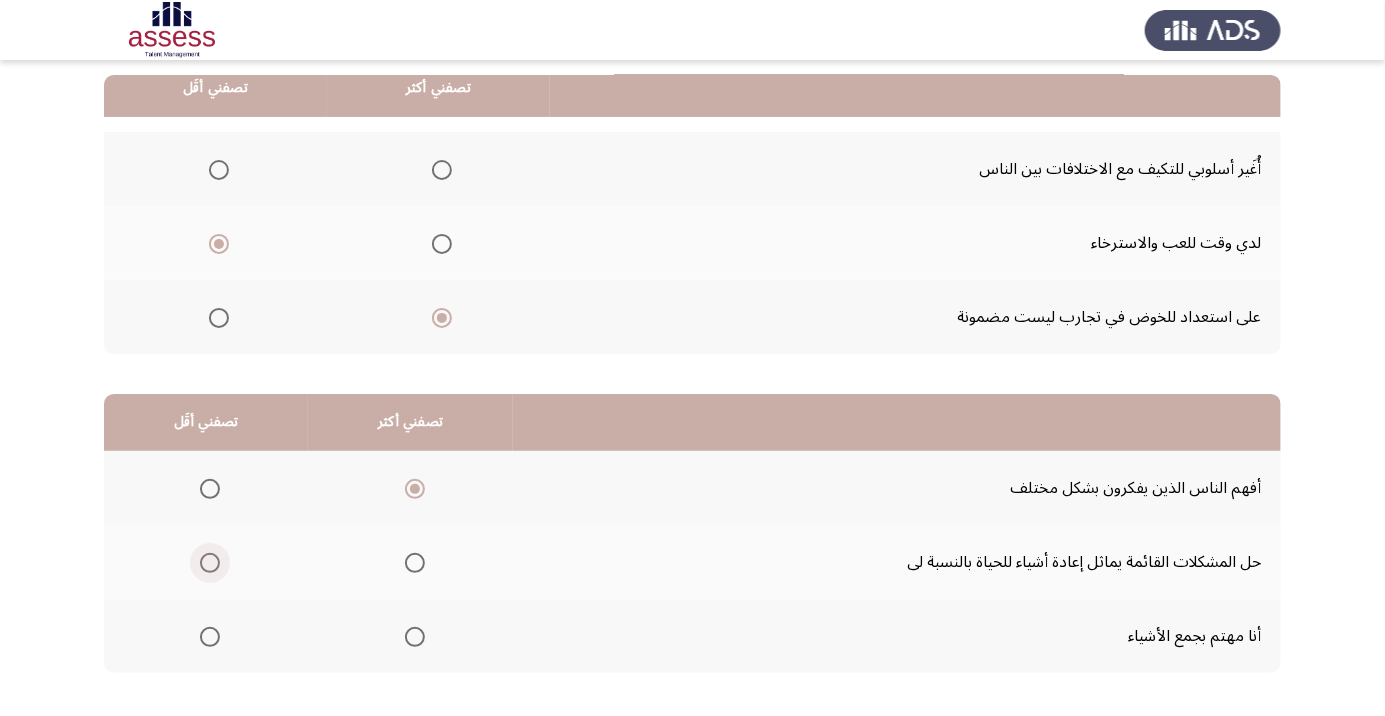 click at bounding box center (210, 563) 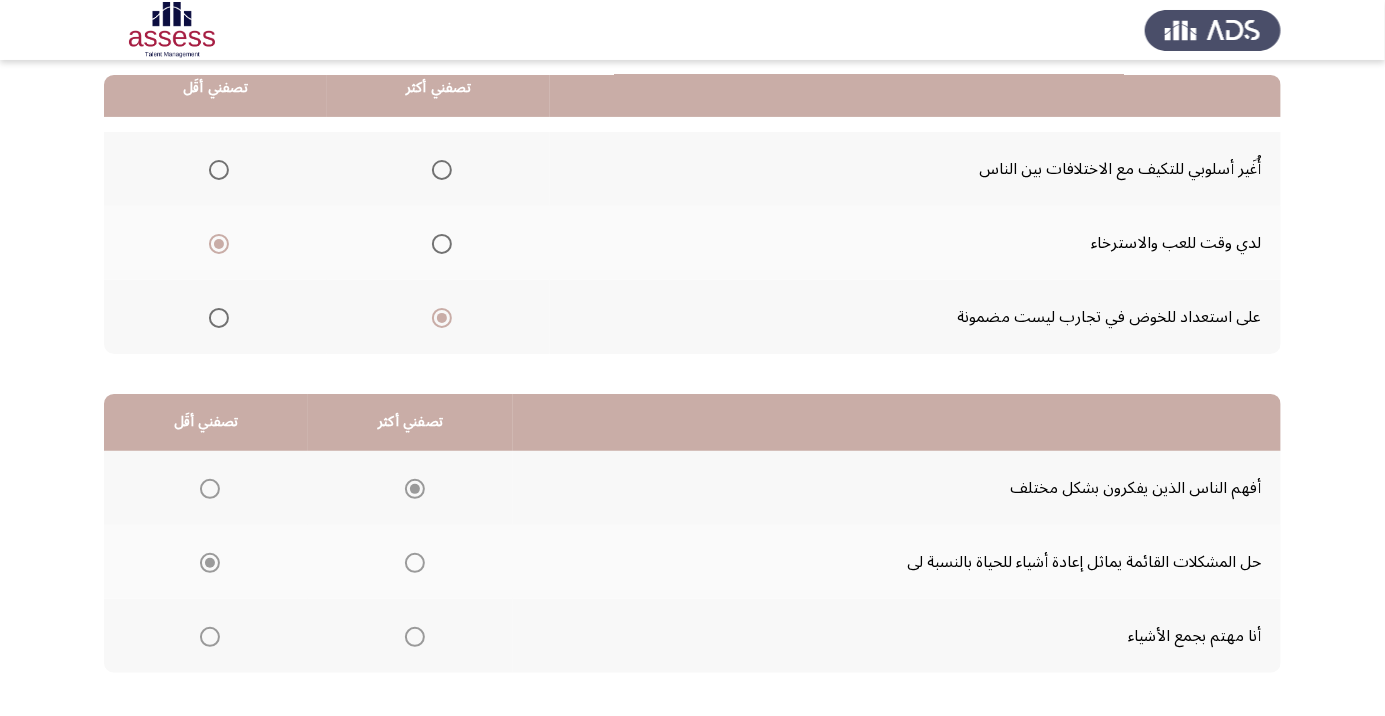 click on "التالي" 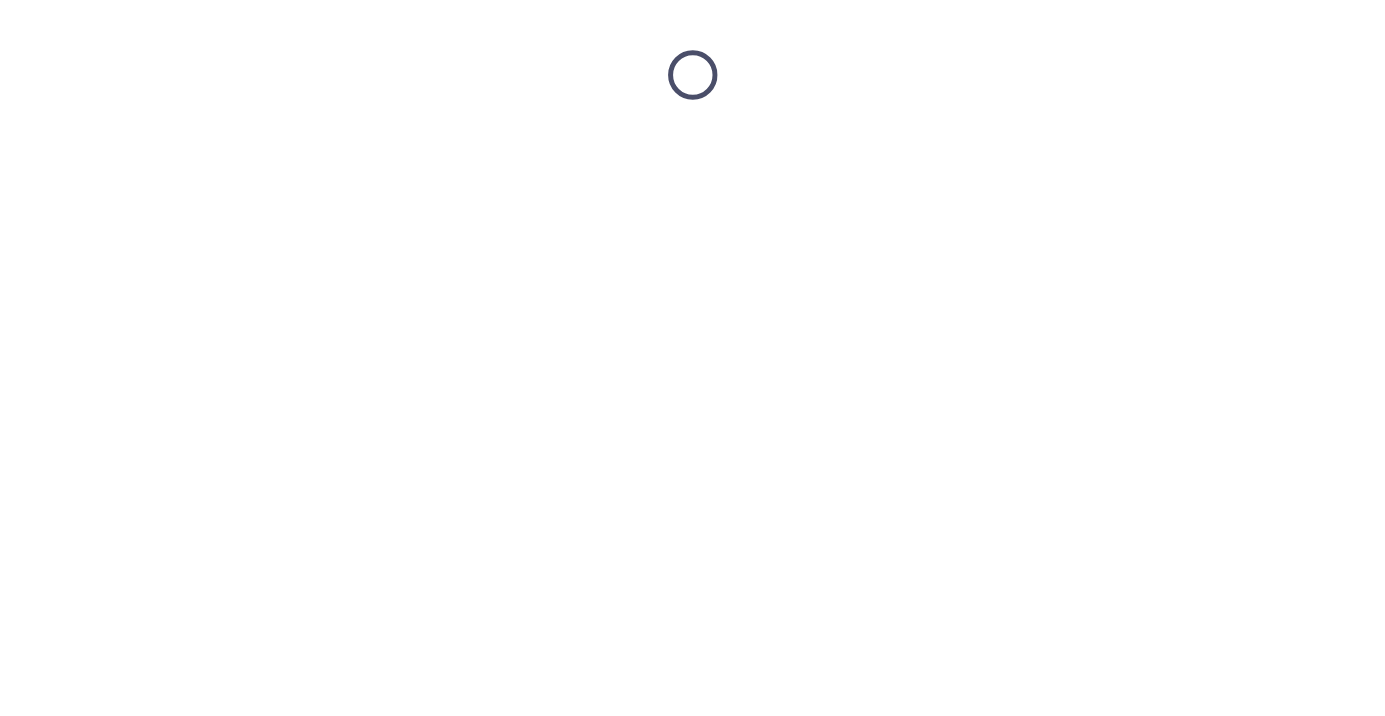 scroll, scrollTop: 0, scrollLeft: 0, axis: both 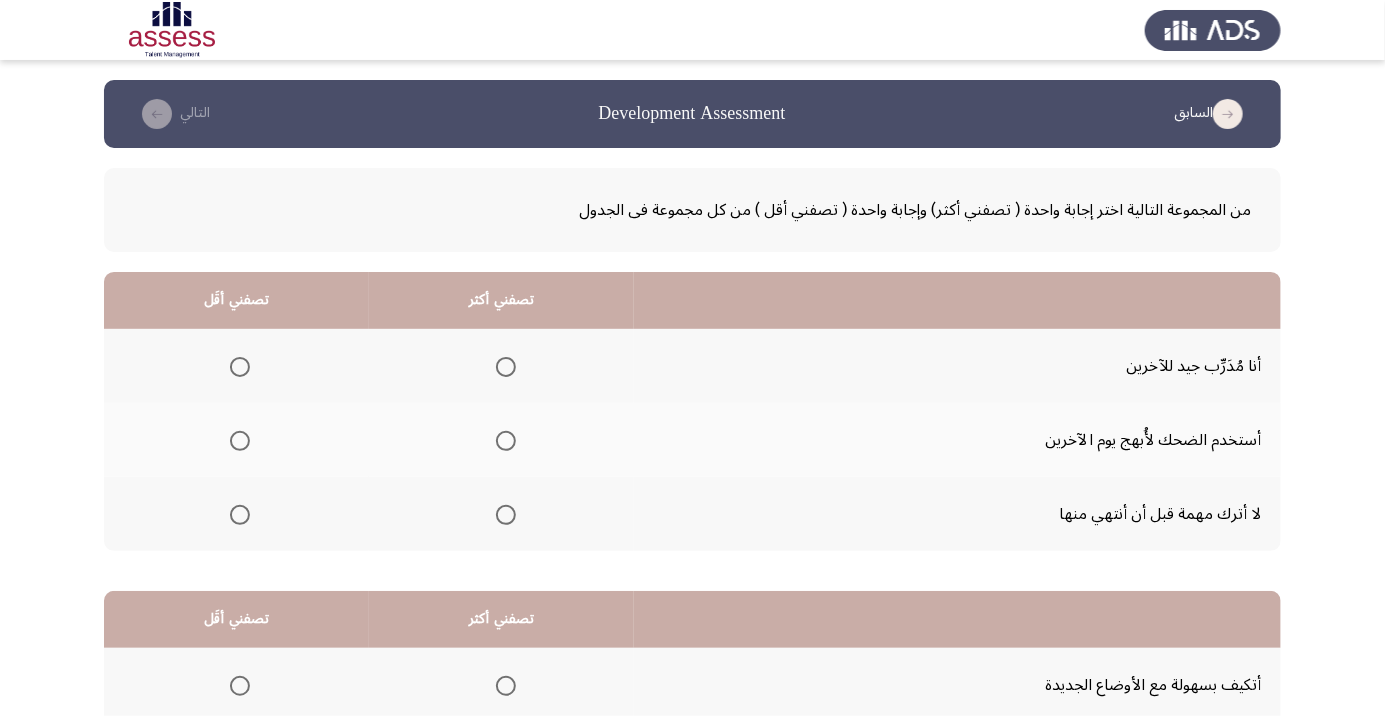 click at bounding box center [506, 515] 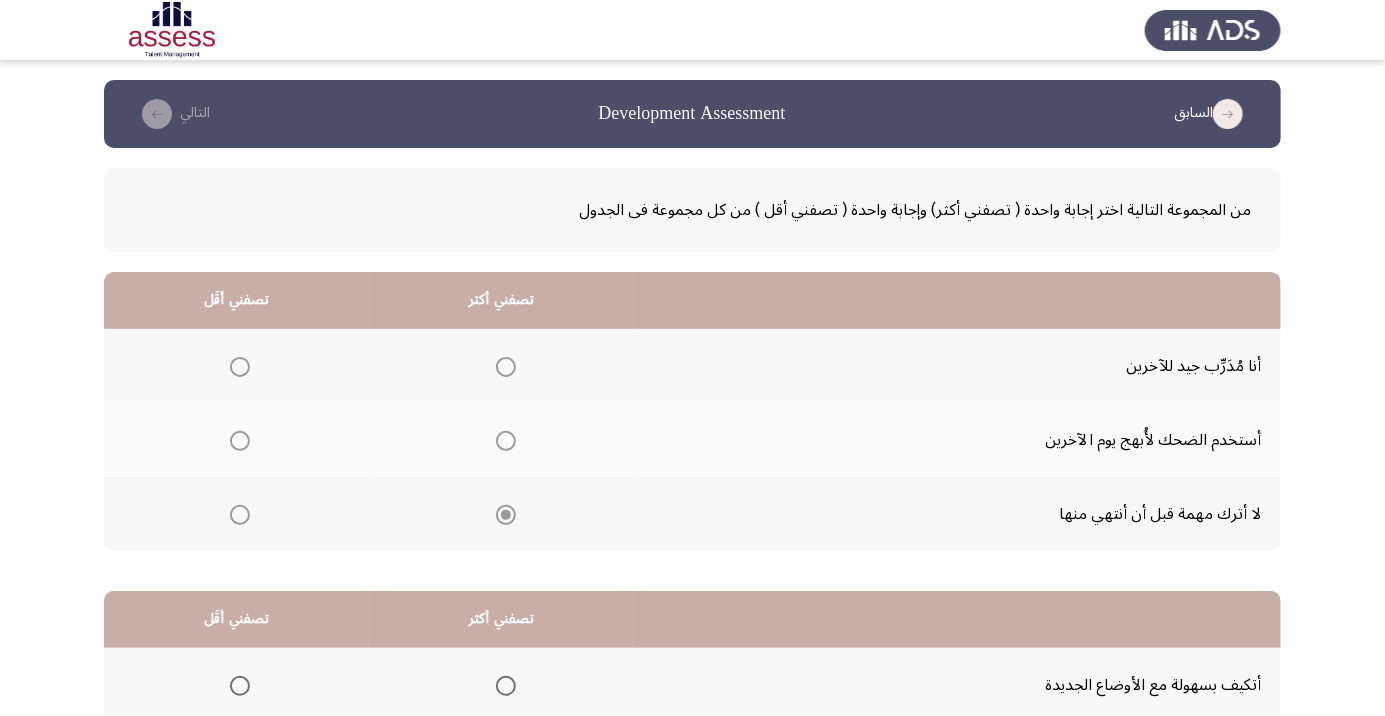 click at bounding box center (240, 441) 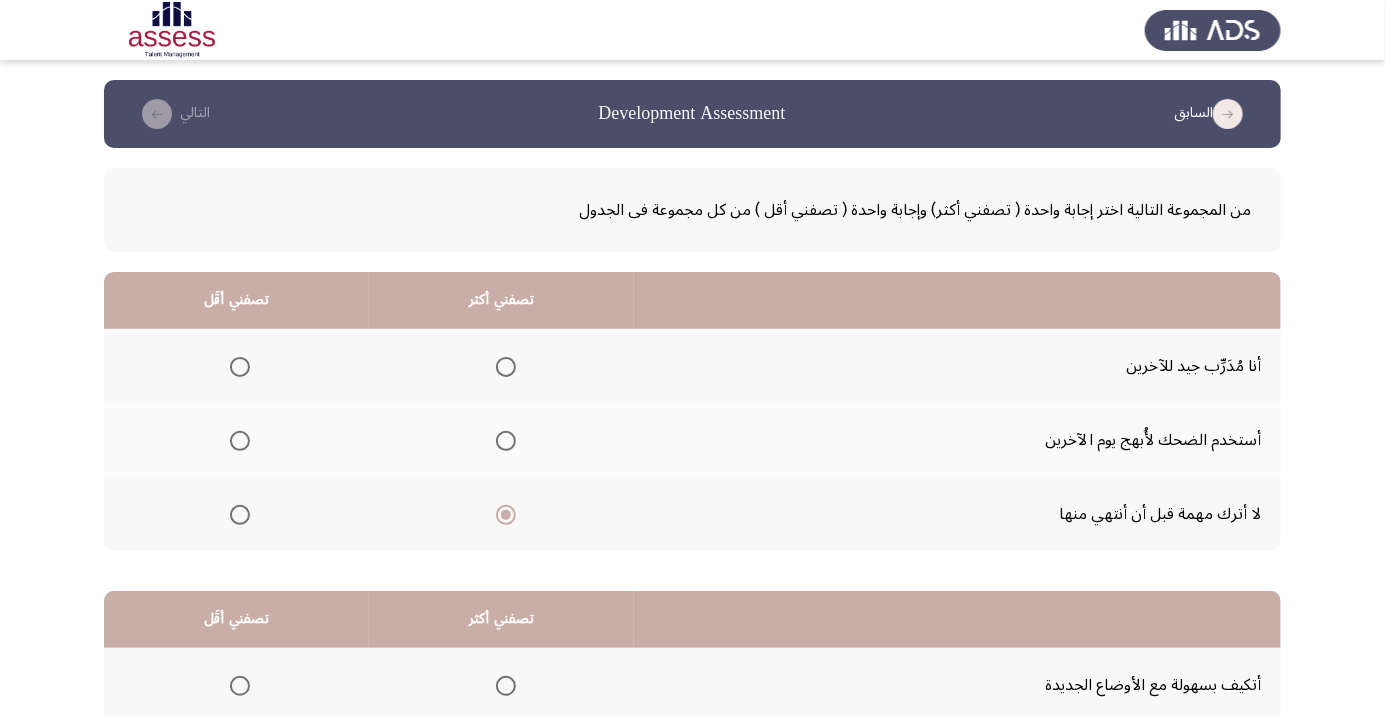 click at bounding box center [240, 441] 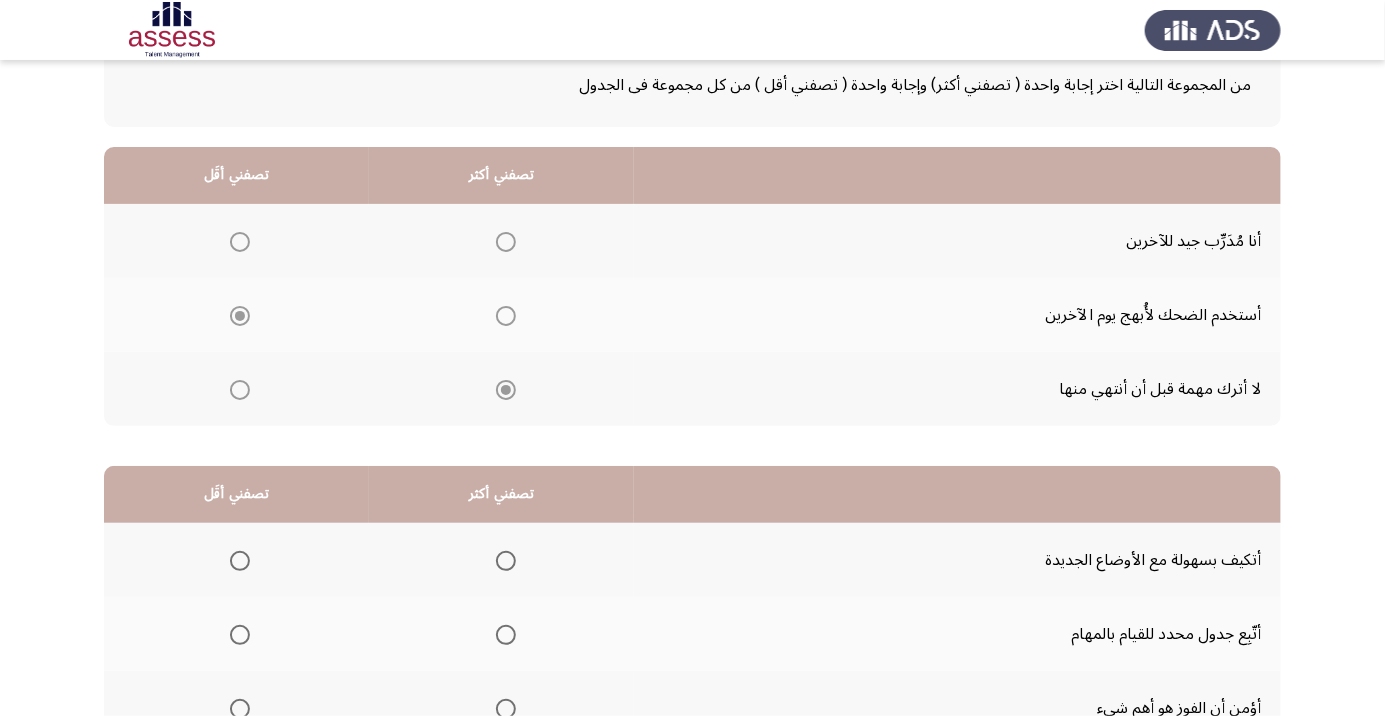 scroll, scrollTop: 197, scrollLeft: 0, axis: vertical 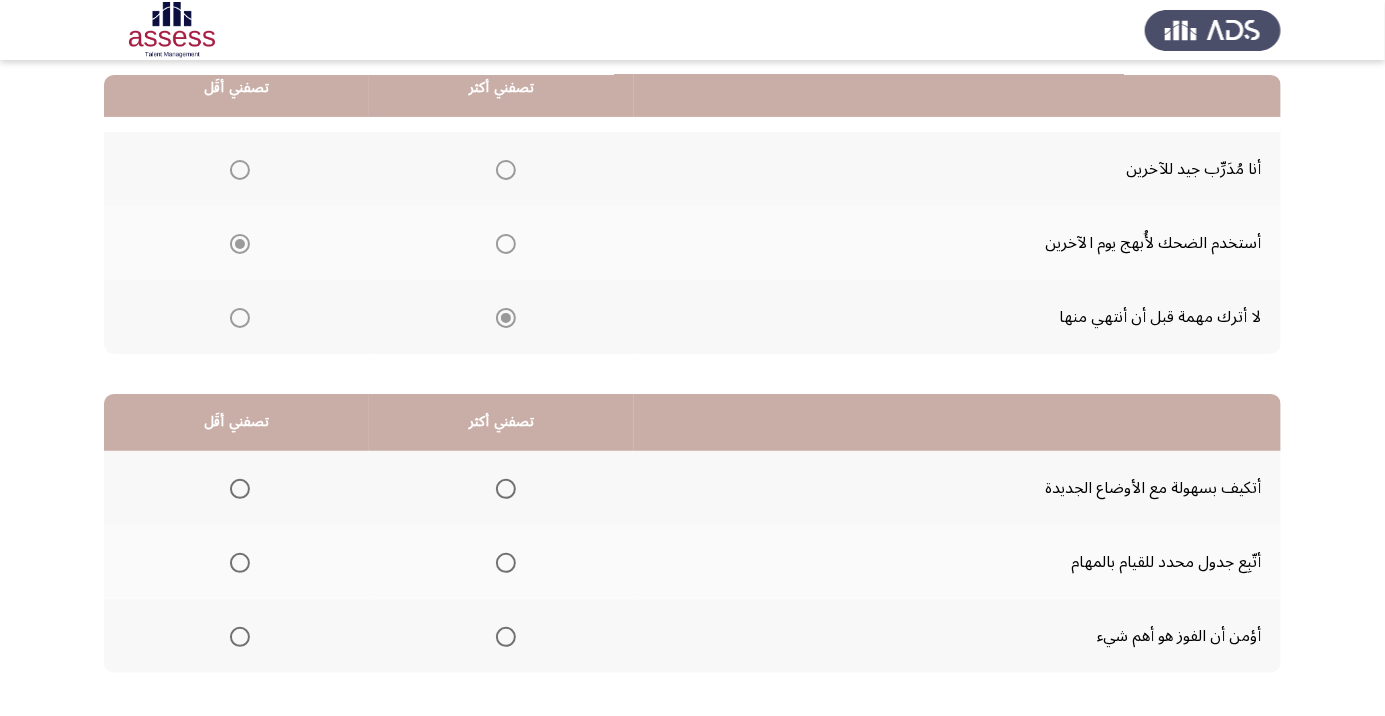 click at bounding box center (505, 489) 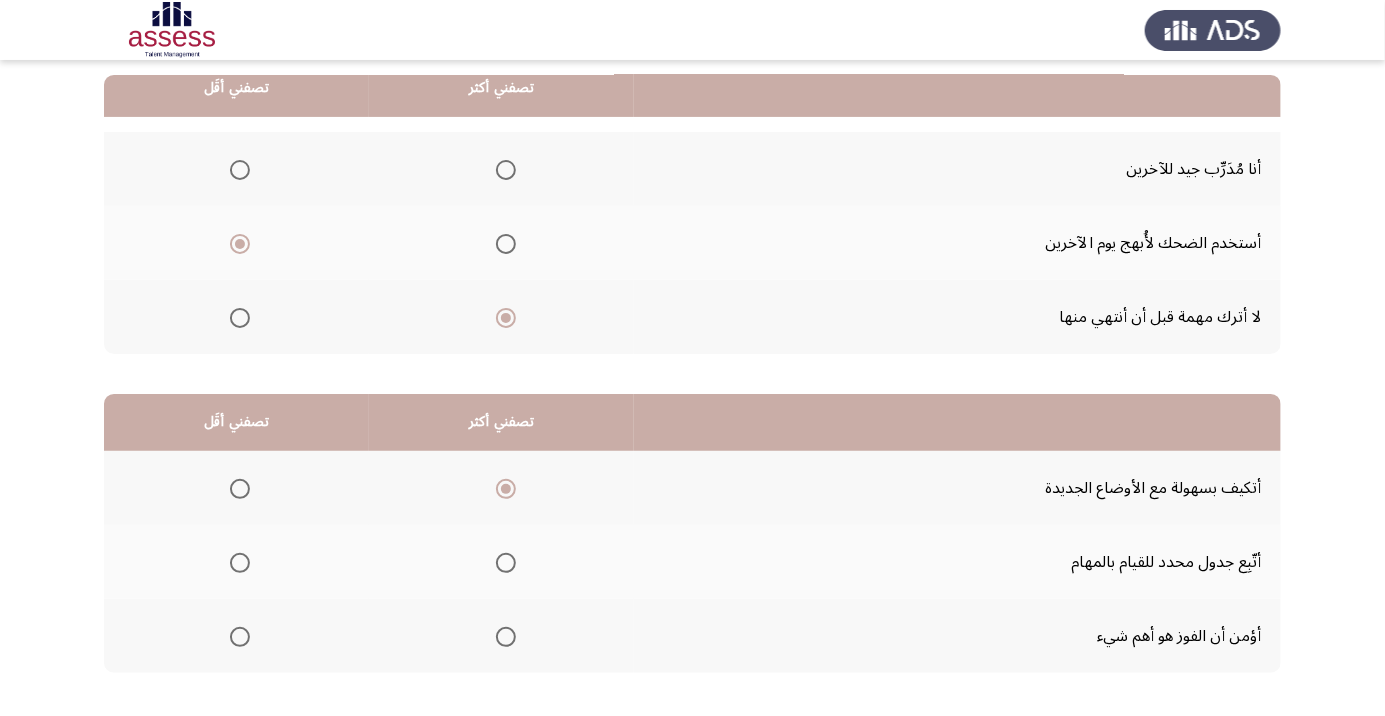 click at bounding box center (506, 637) 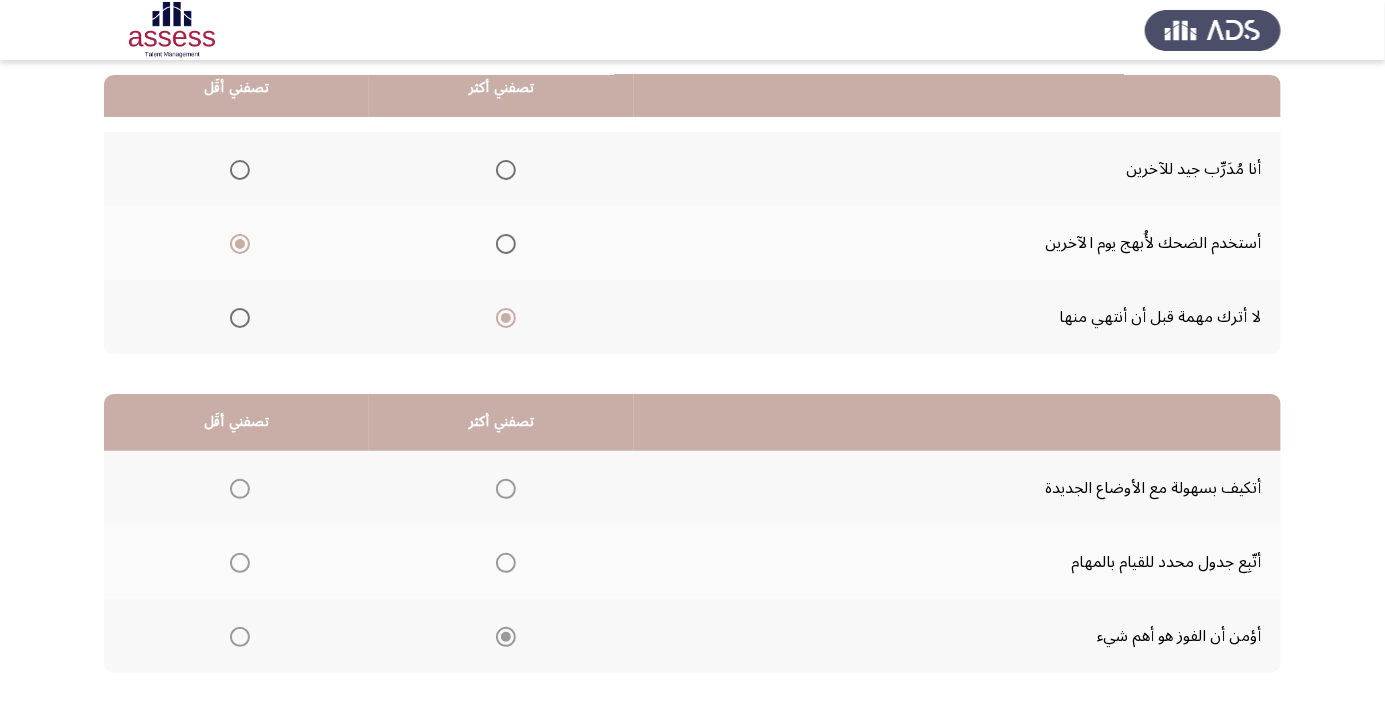 click at bounding box center [240, 489] 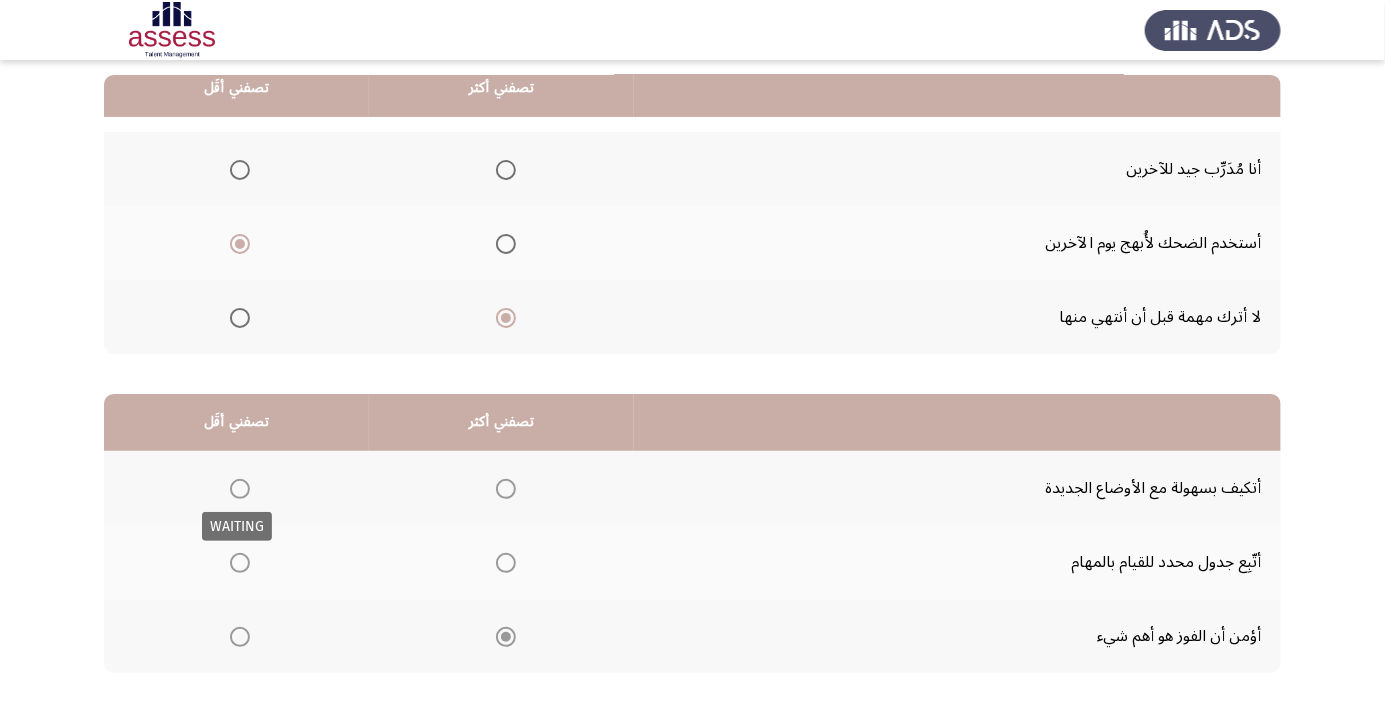 click at bounding box center (240, 489) 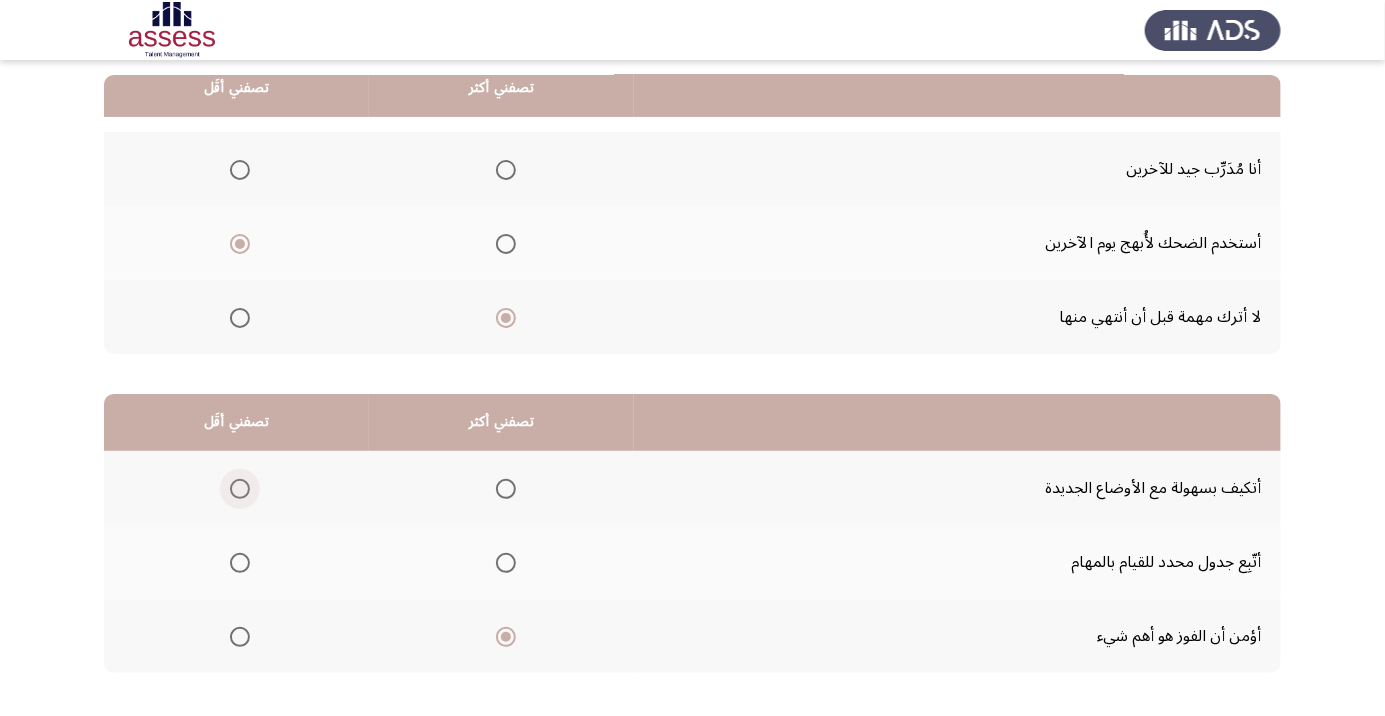 click at bounding box center [240, 489] 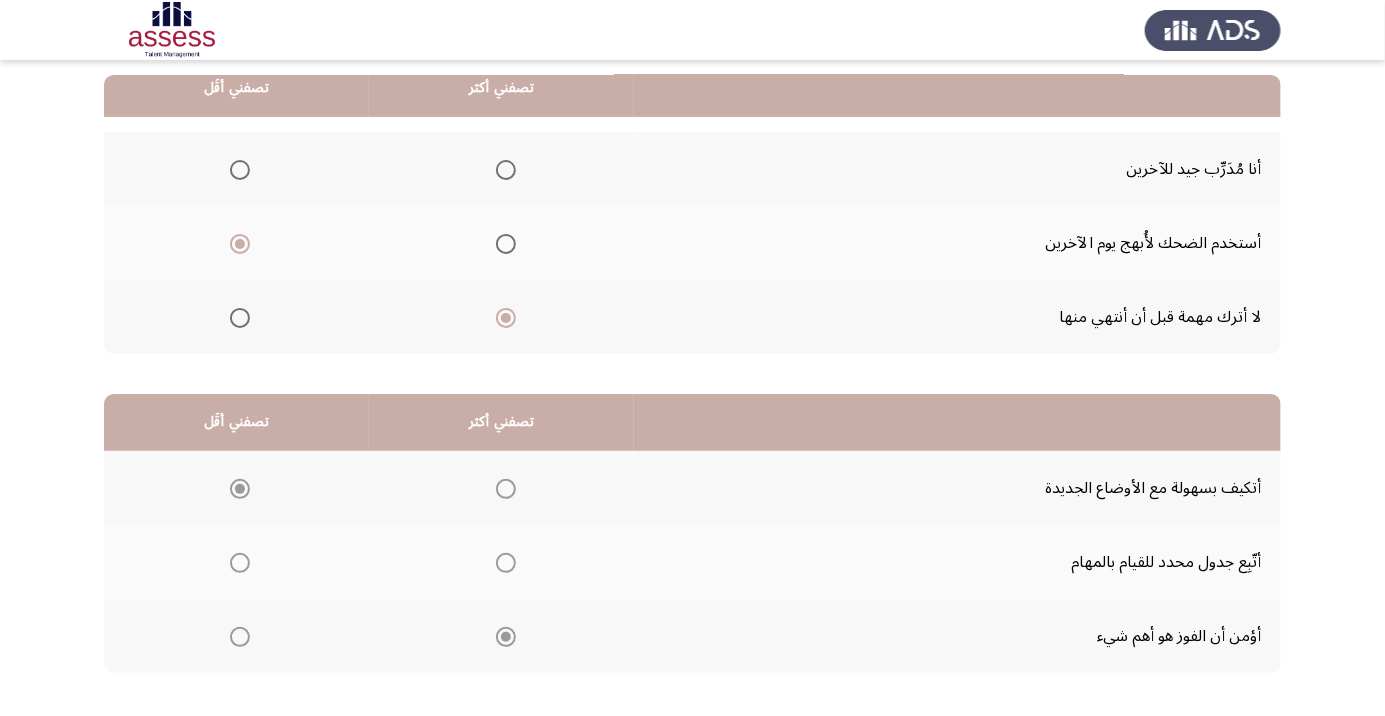 click on "التالي" 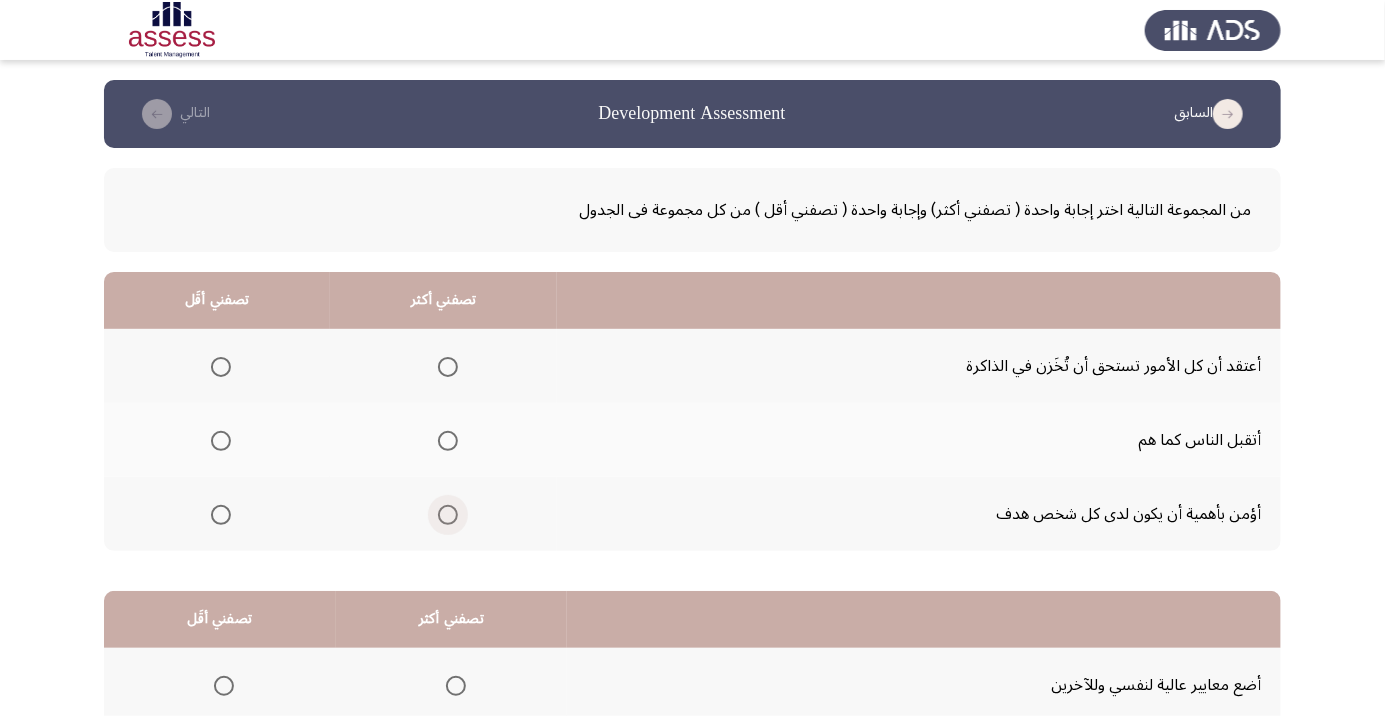 click at bounding box center (448, 515) 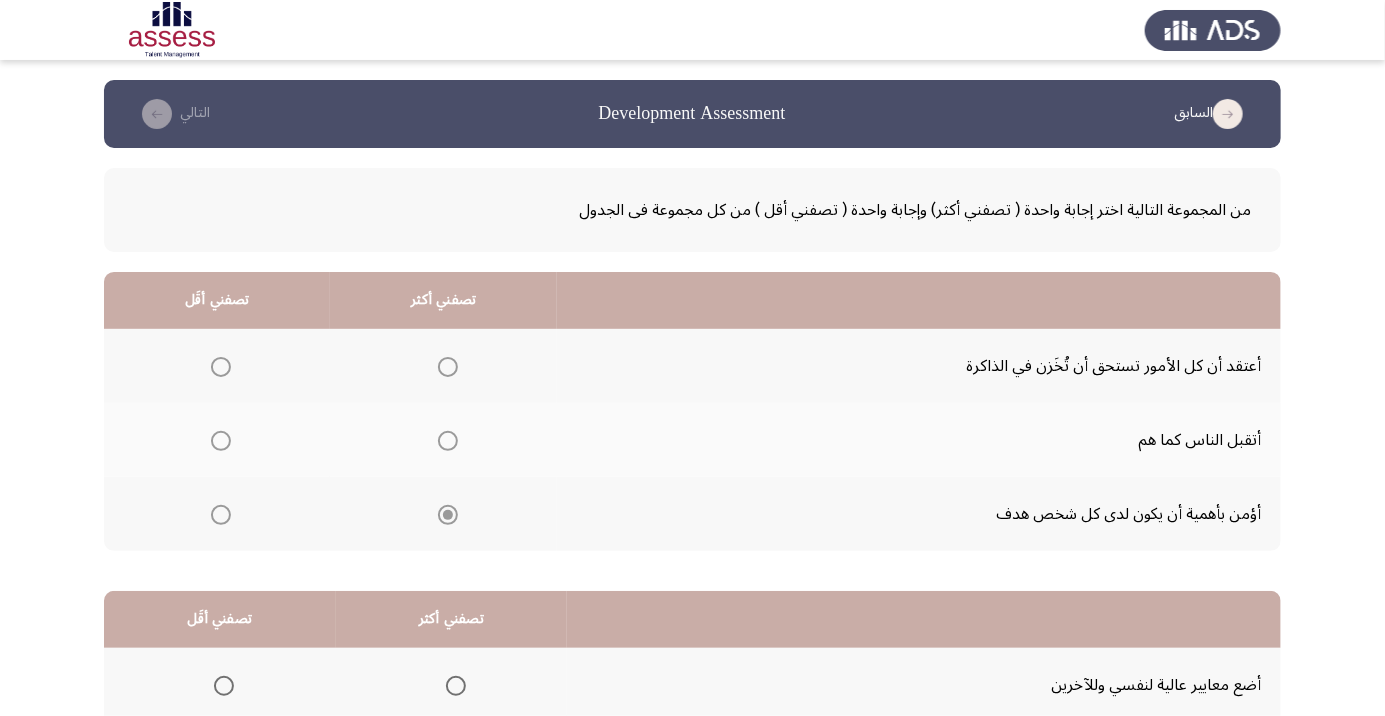 click at bounding box center (221, 367) 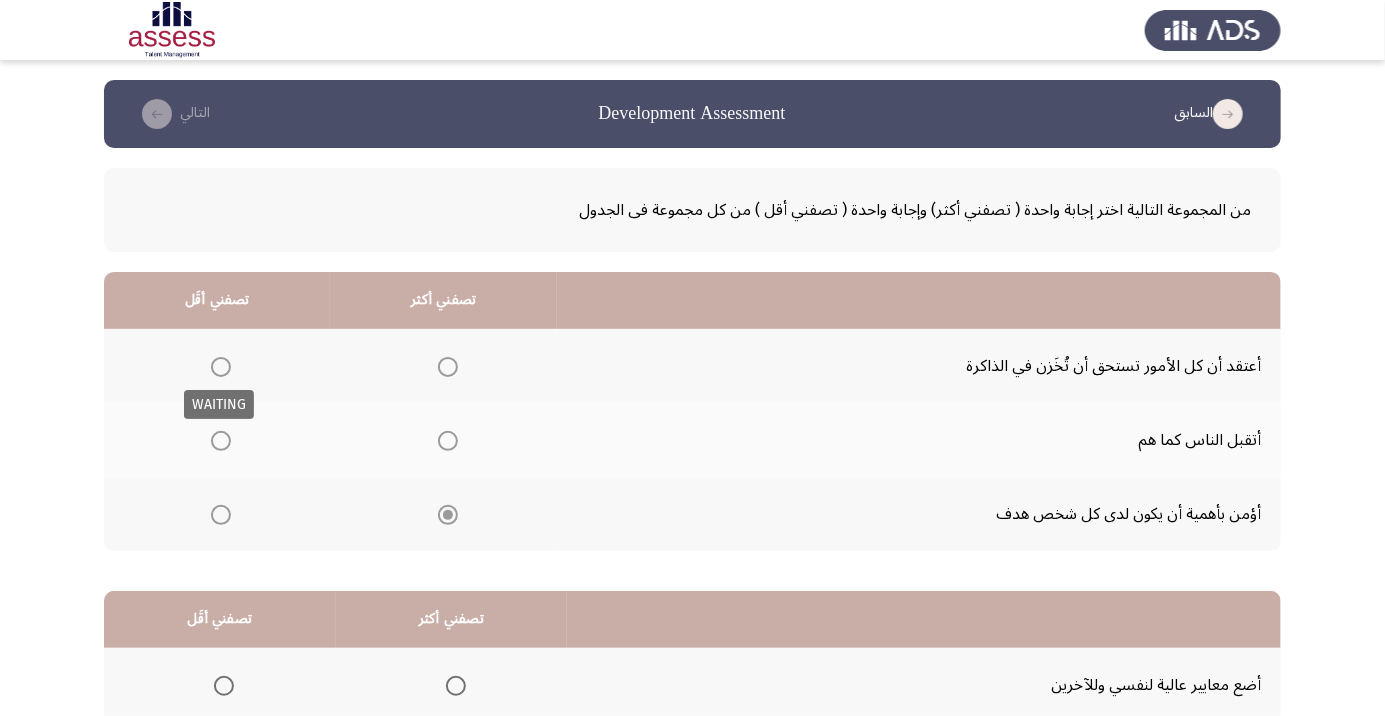 click at bounding box center [221, 367] 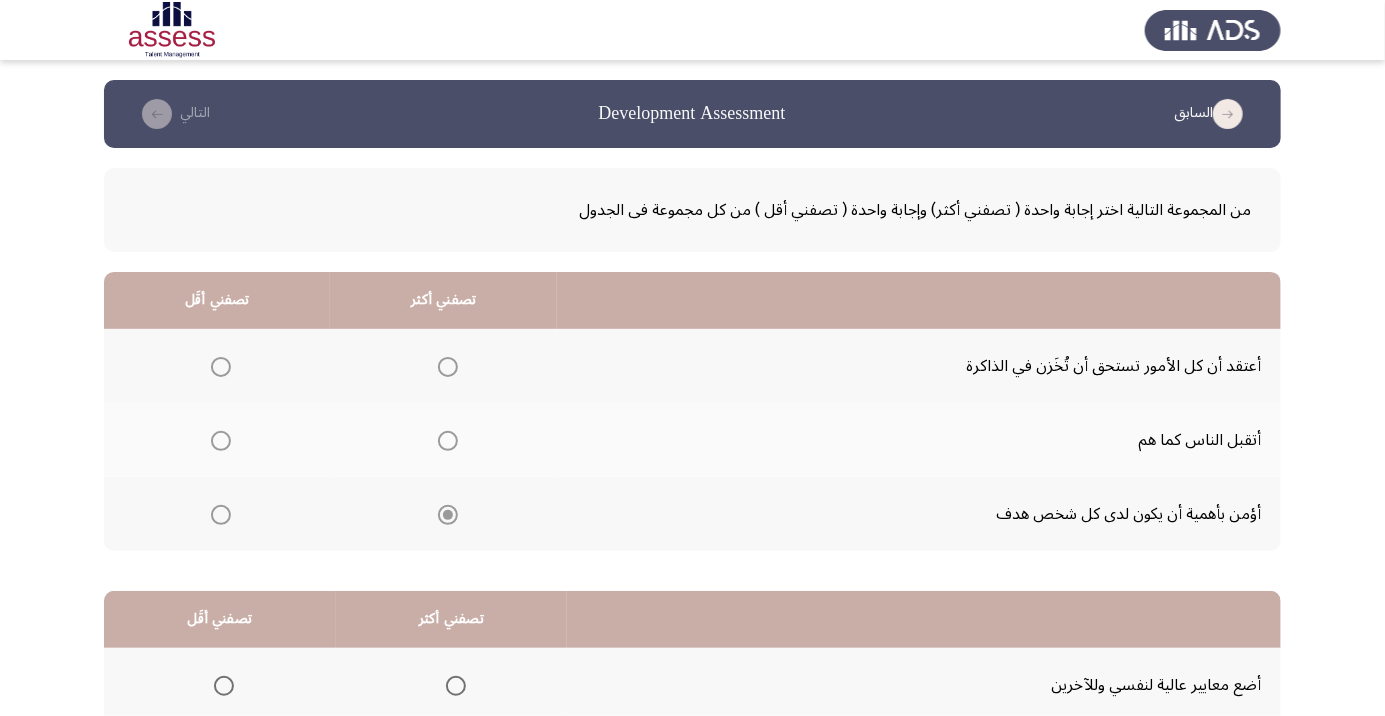 click at bounding box center [217, 367] 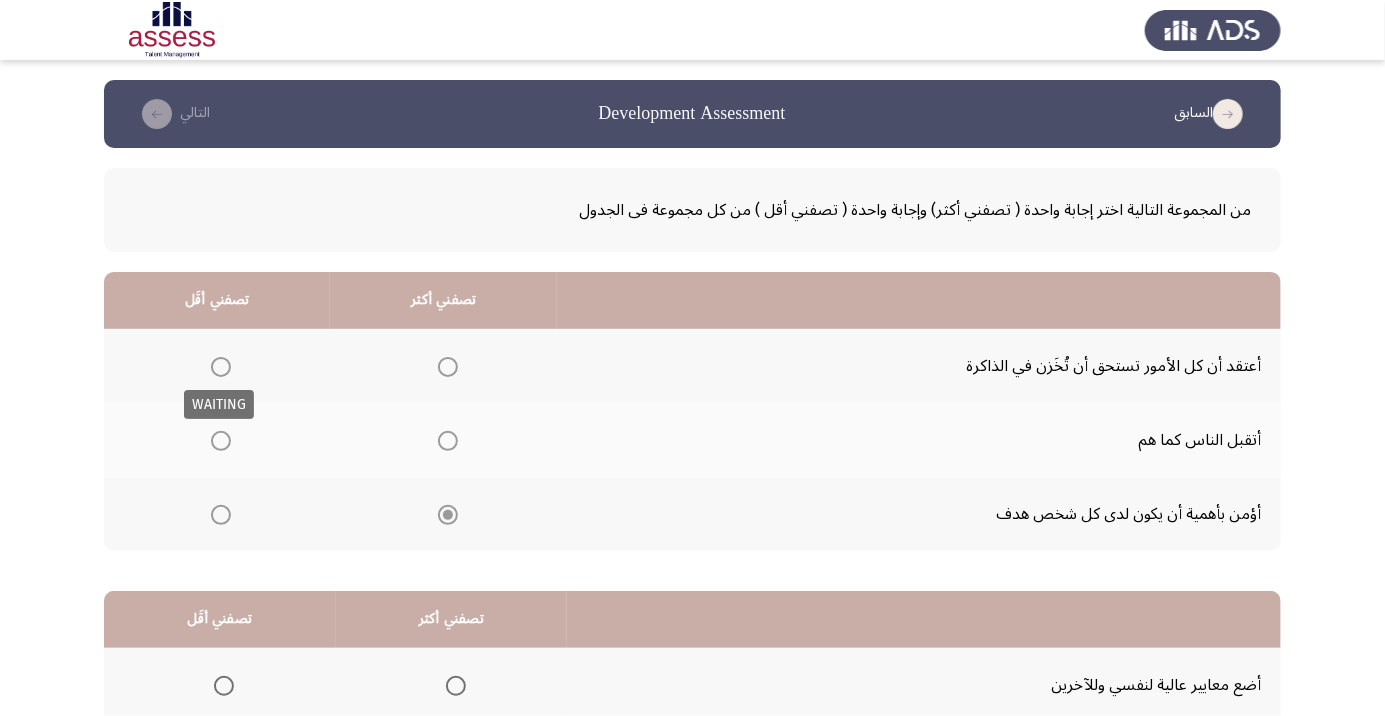 click at bounding box center (221, 367) 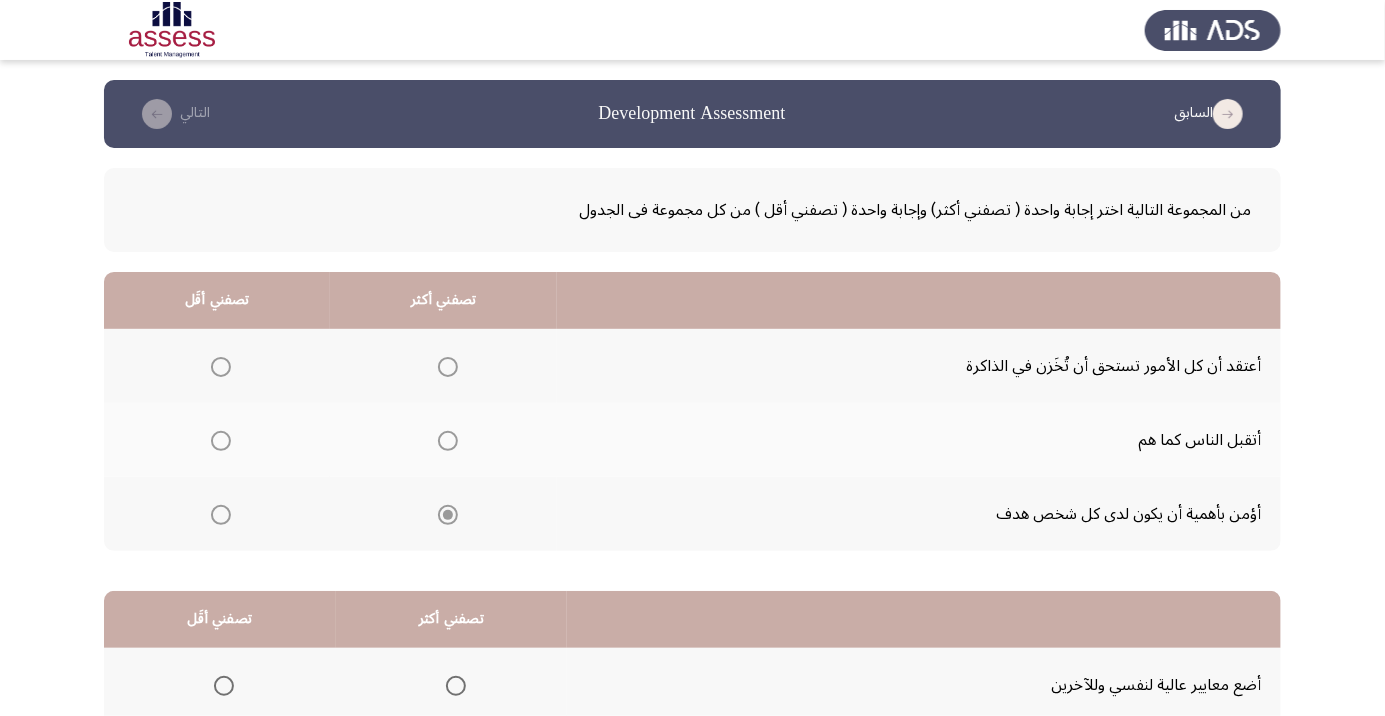 click at bounding box center (221, 367) 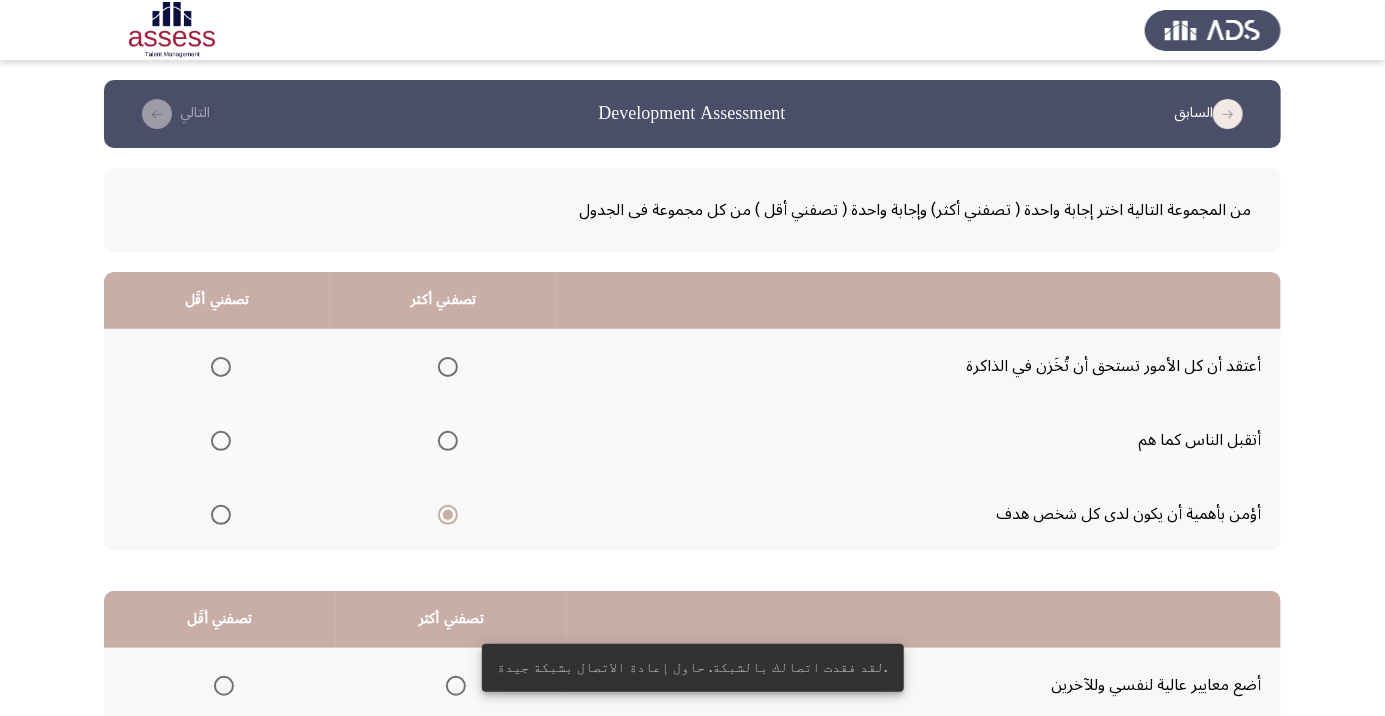 click at bounding box center (221, 367) 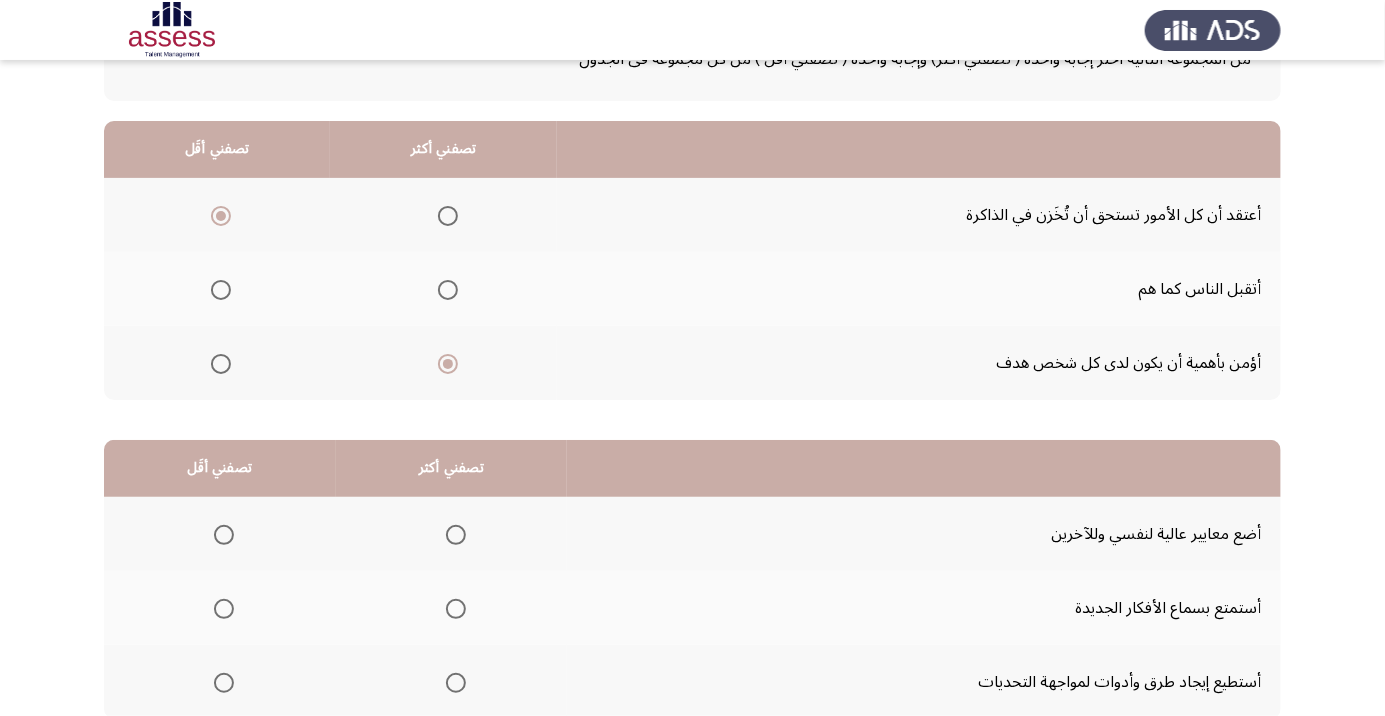 scroll, scrollTop: 197, scrollLeft: 0, axis: vertical 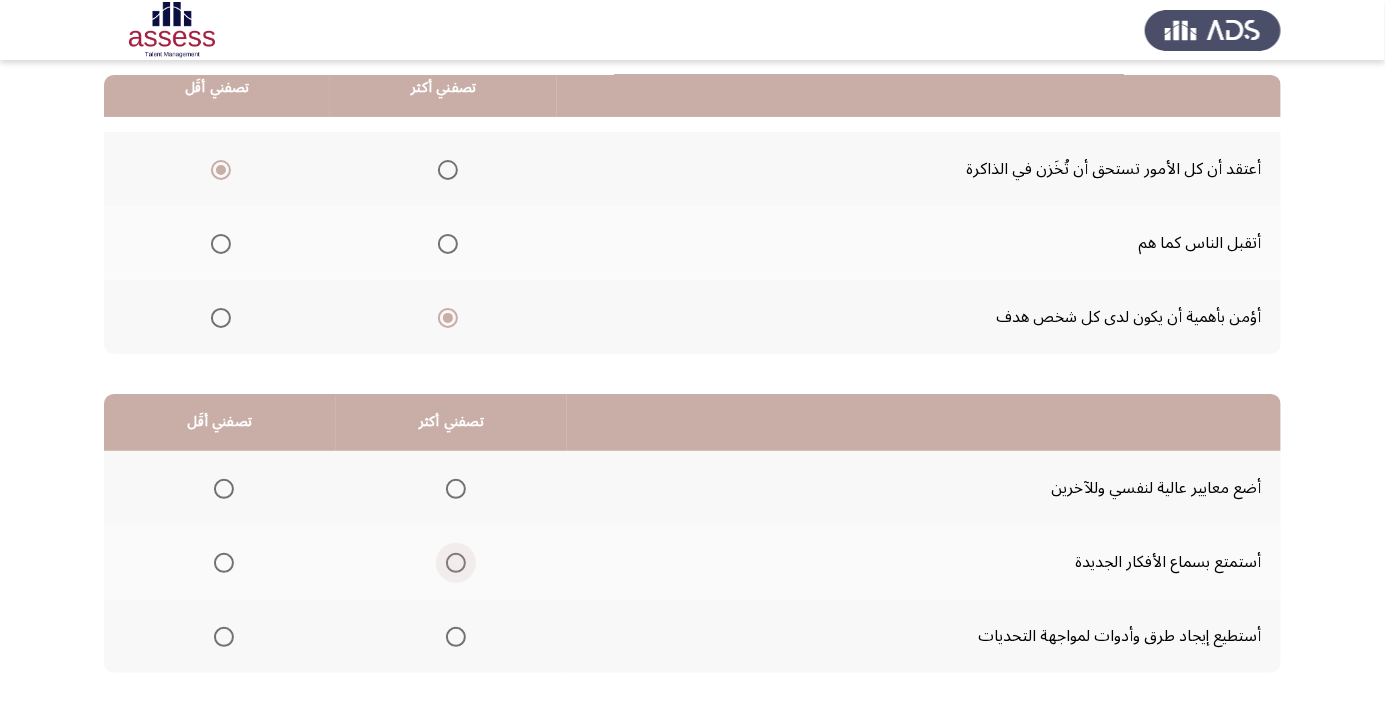 click at bounding box center (456, 563) 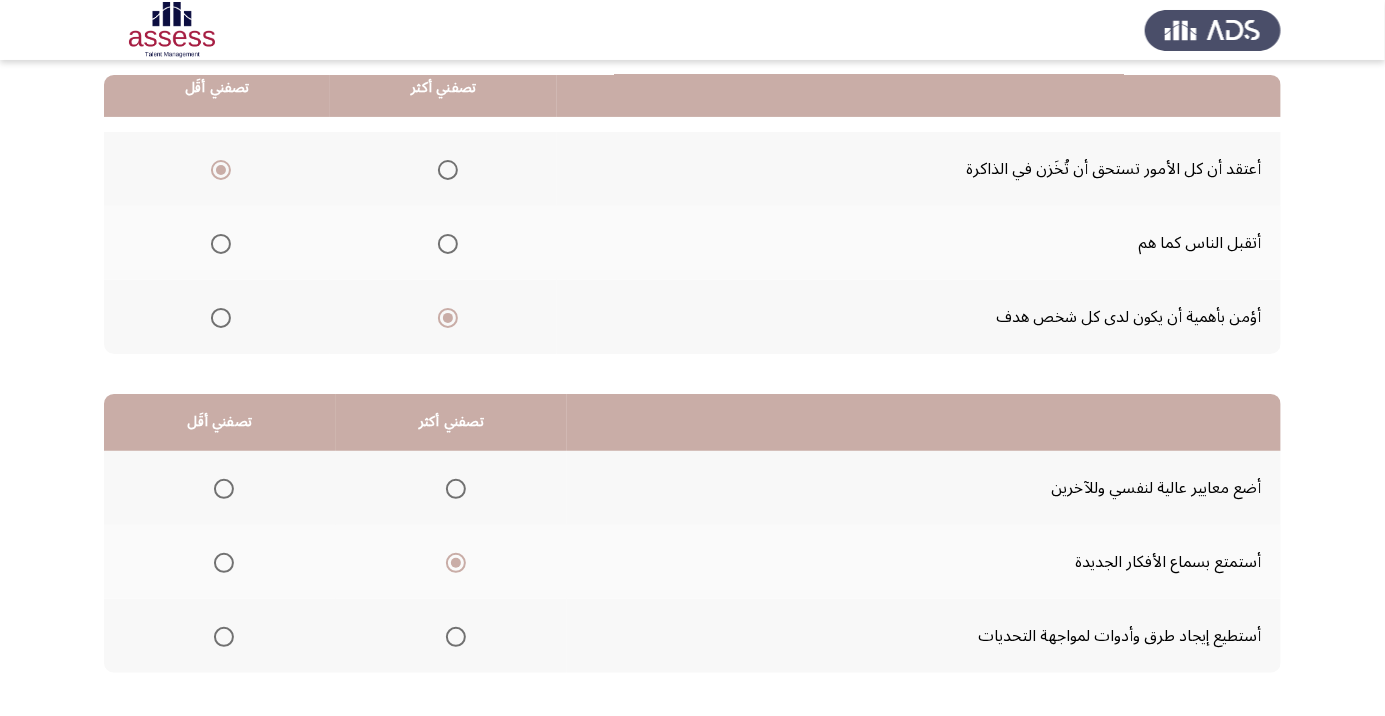 click at bounding box center [456, 637] 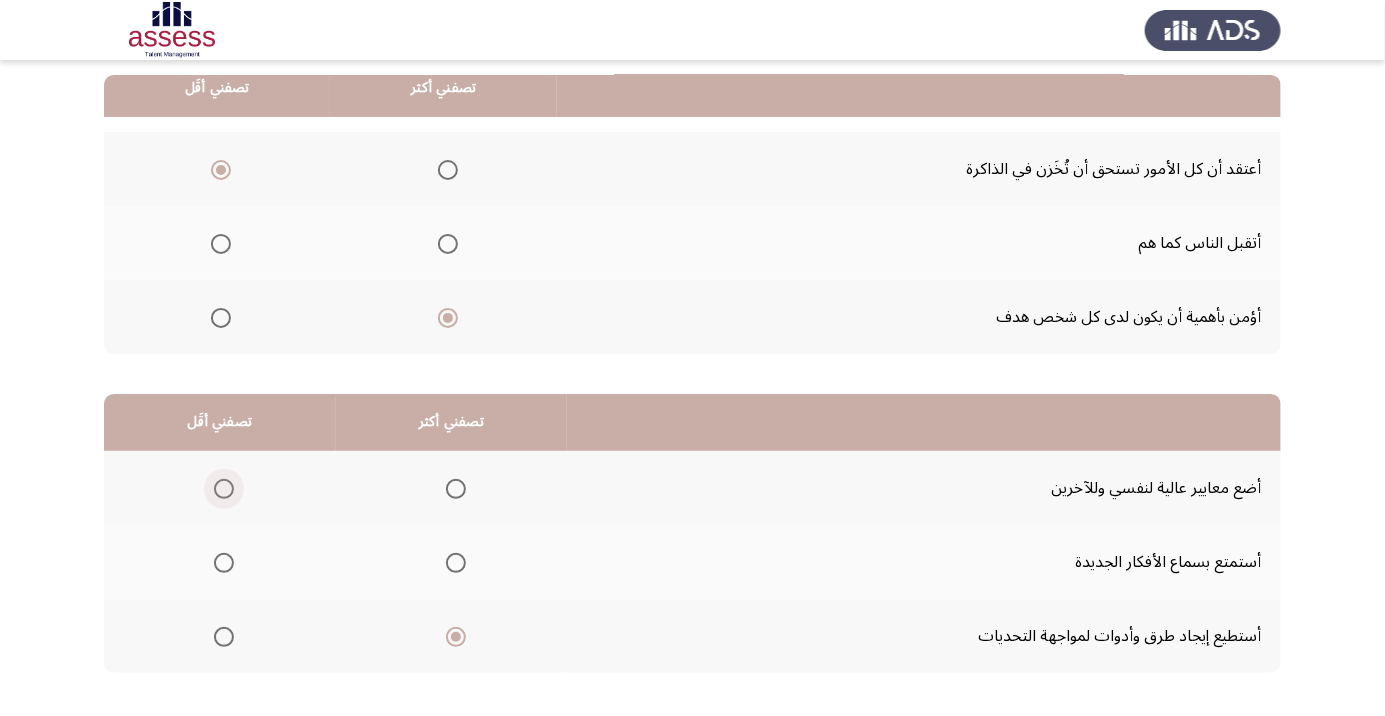 click at bounding box center [224, 489] 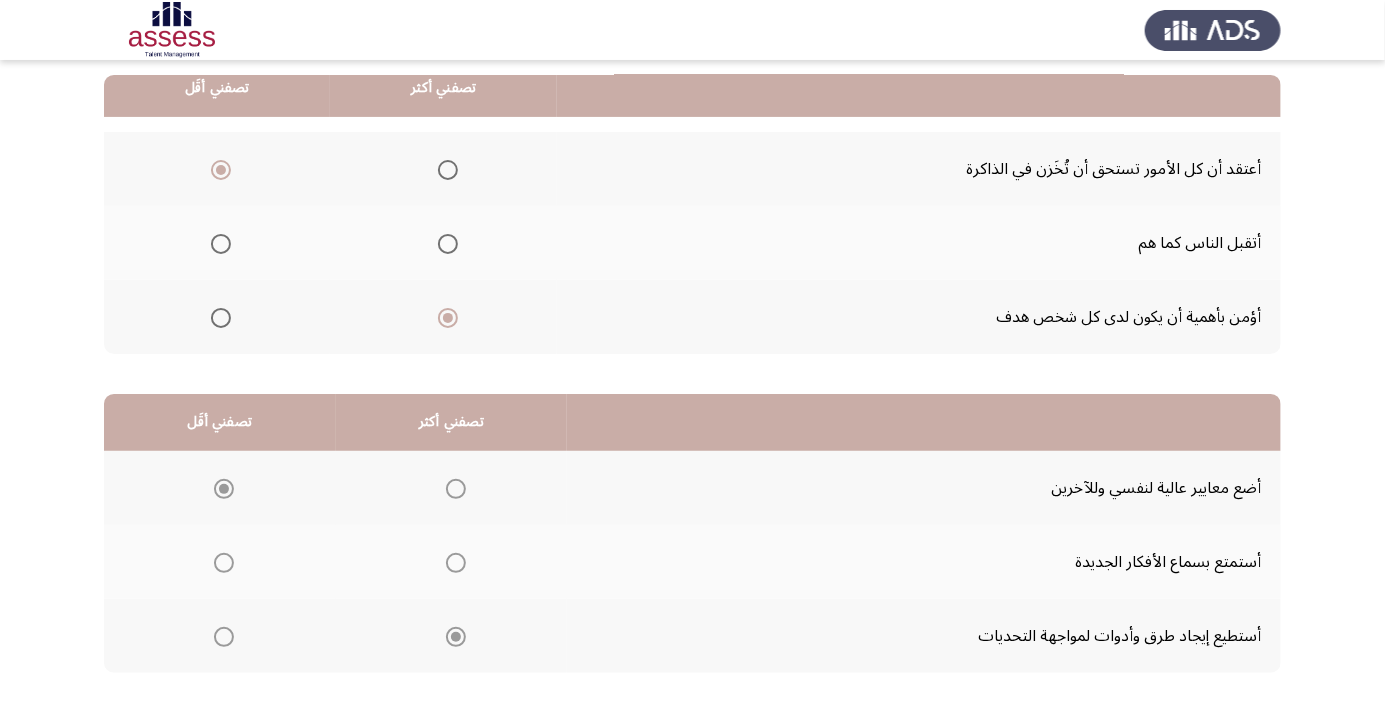 click on "التالي" 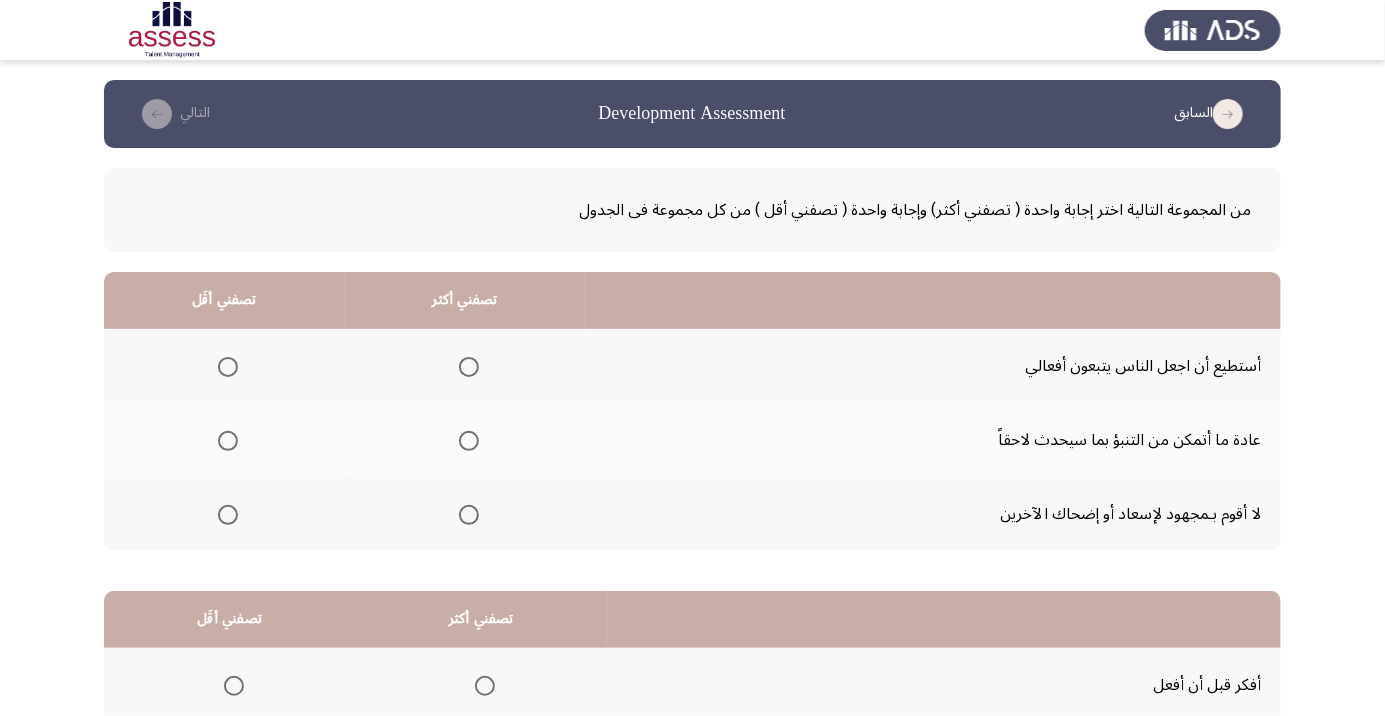 click at bounding box center [469, 441] 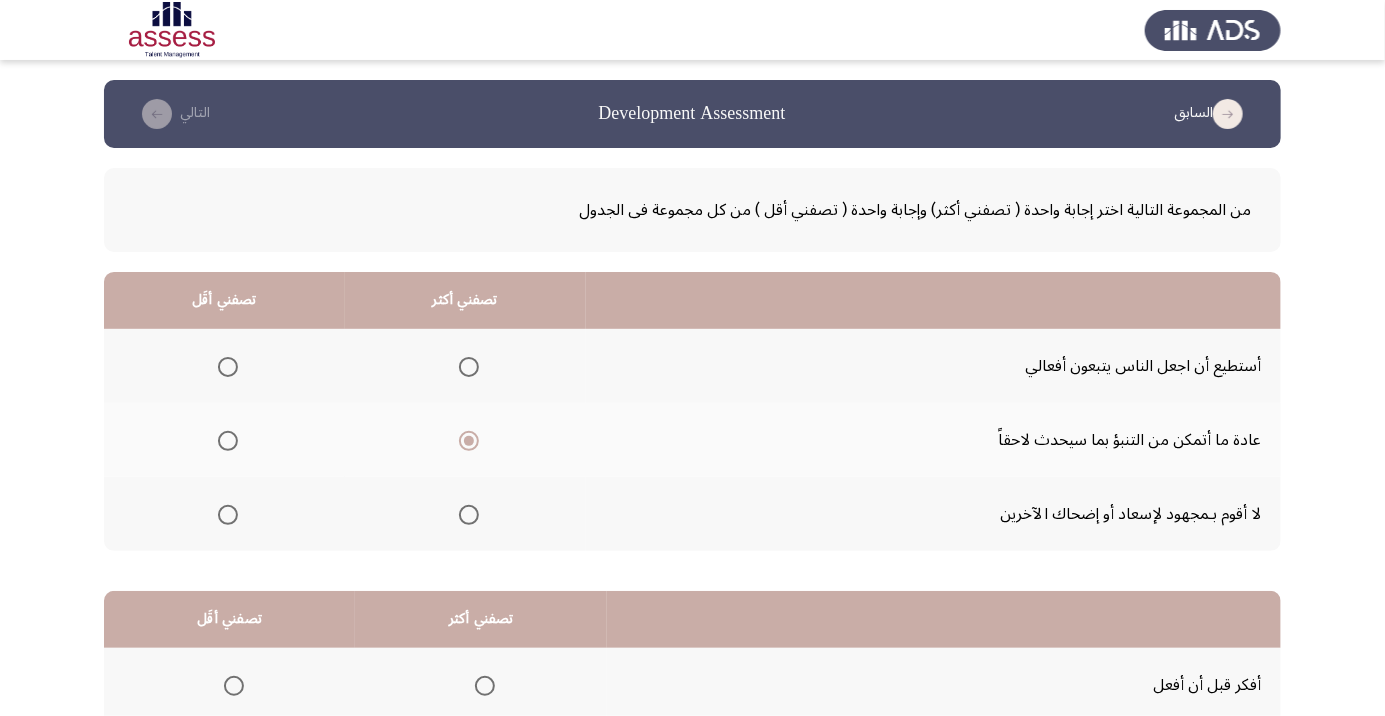 click at bounding box center [228, 515] 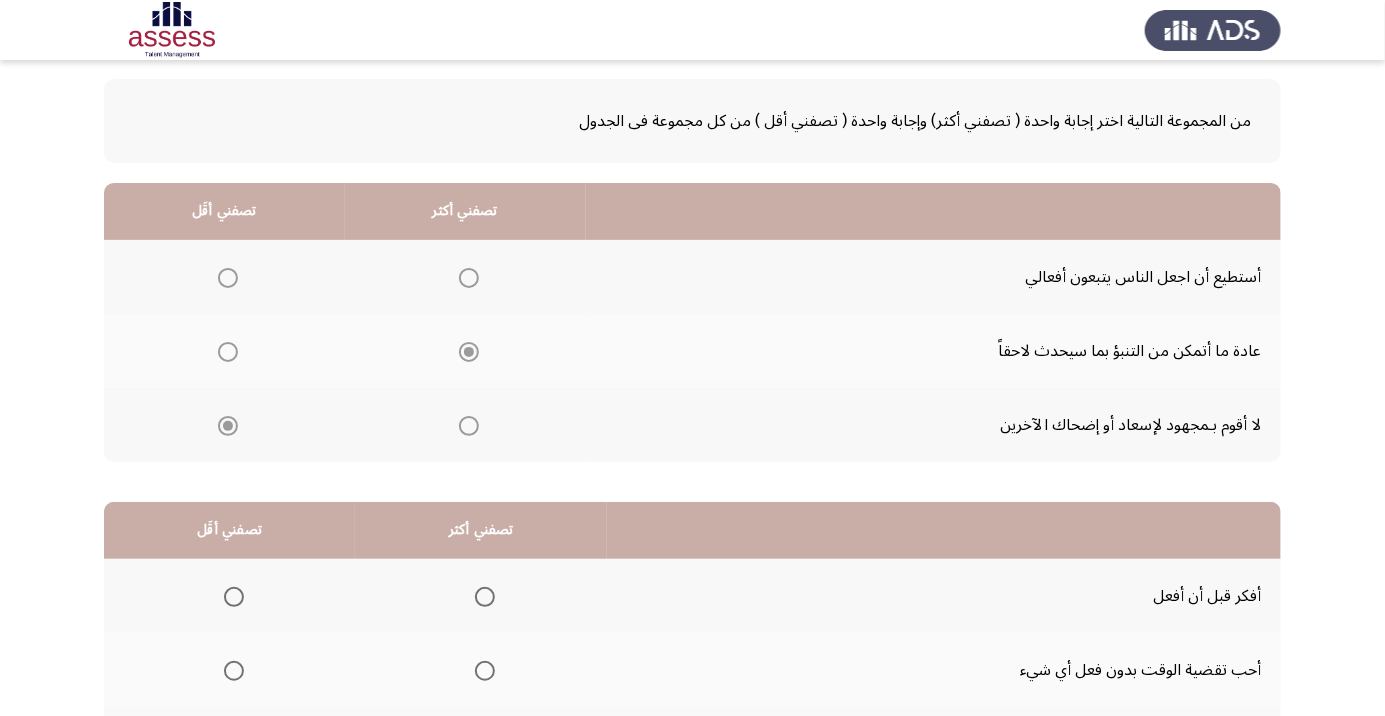 scroll, scrollTop: 197, scrollLeft: 0, axis: vertical 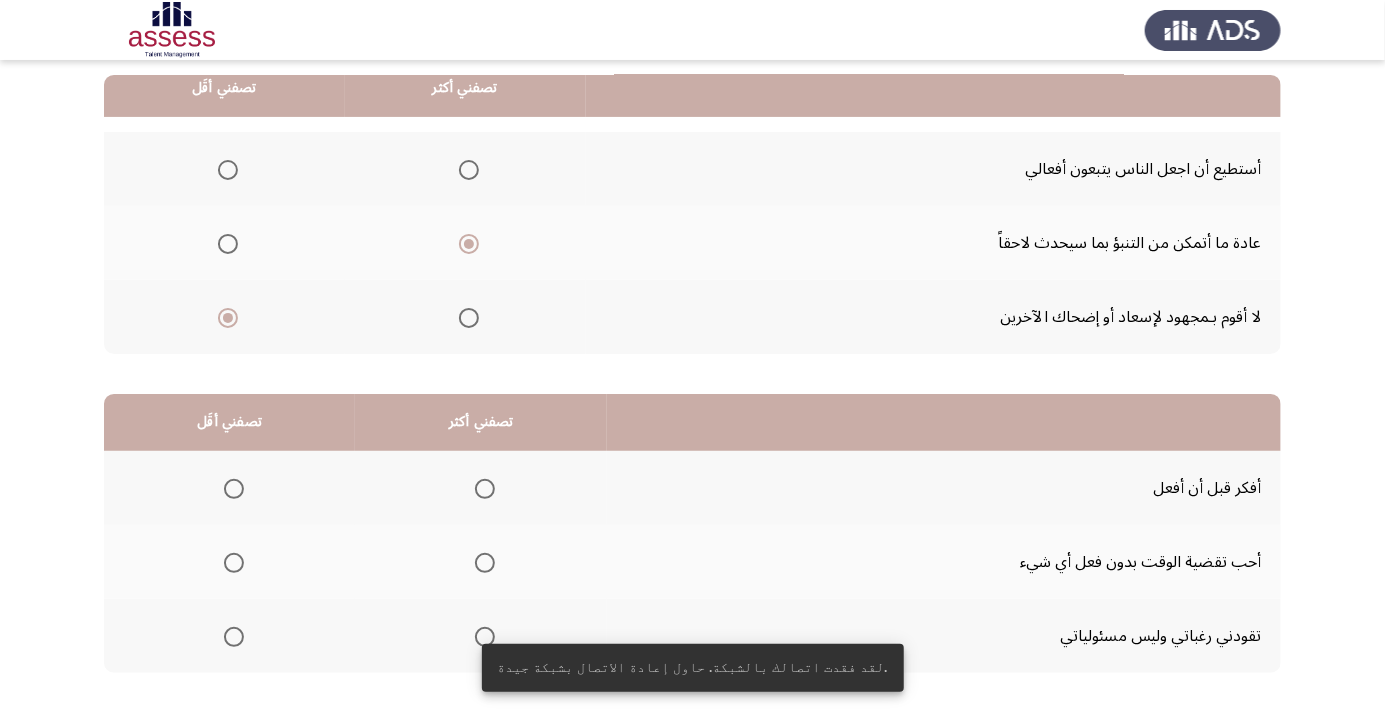 click at bounding box center [234, 563] 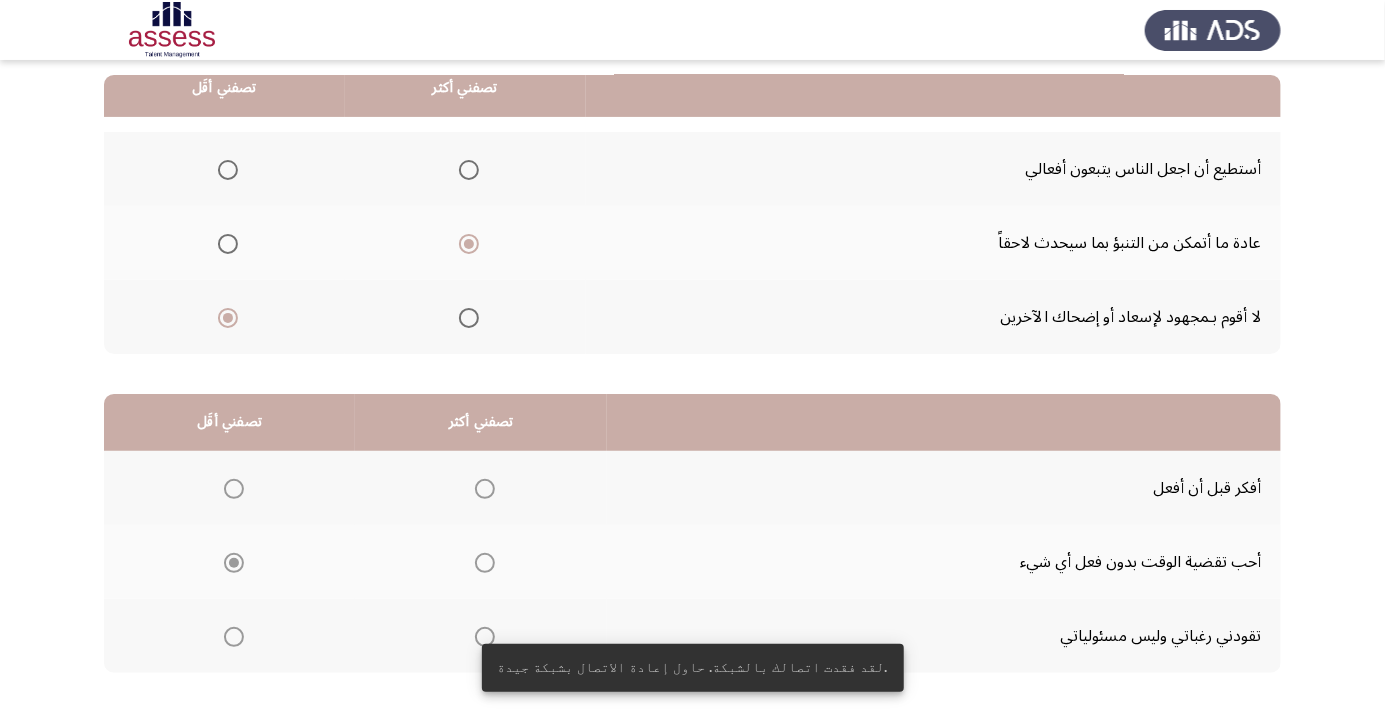 click at bounding box center (485, 489) 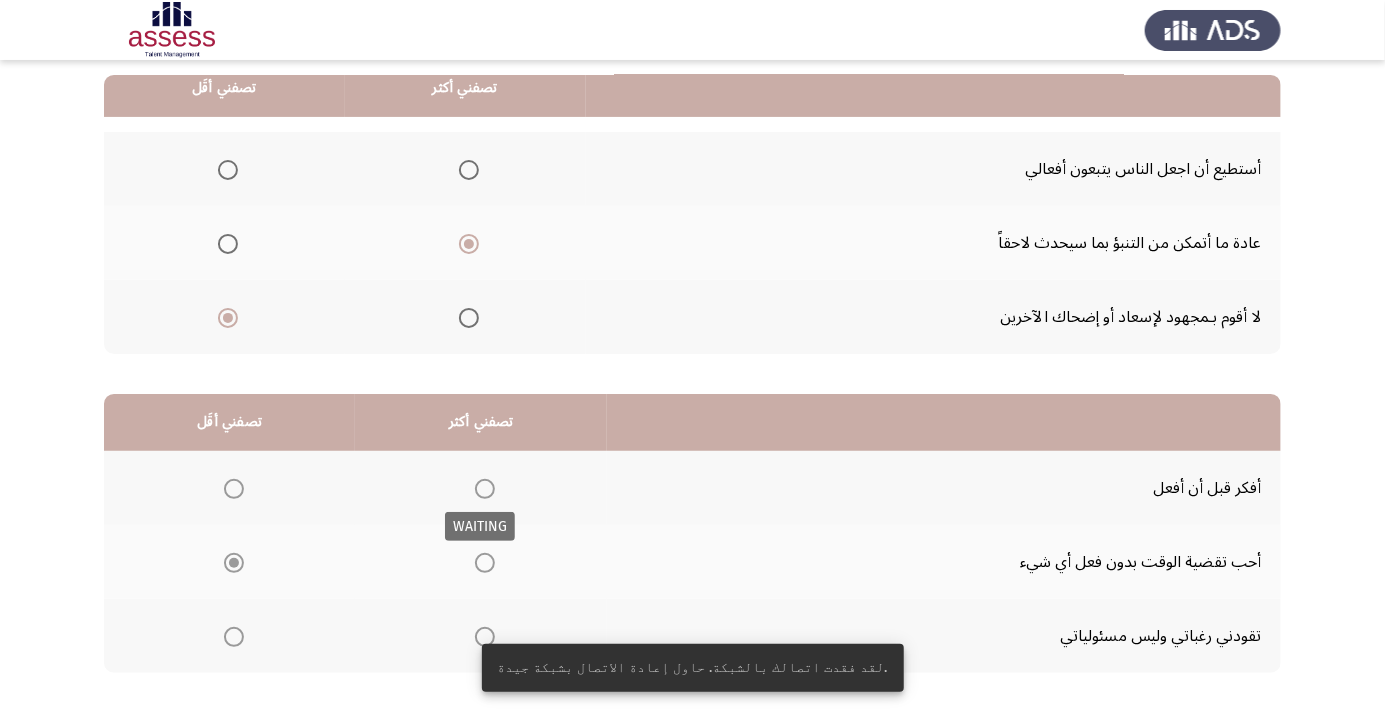 click at bounding box center (485, 489) 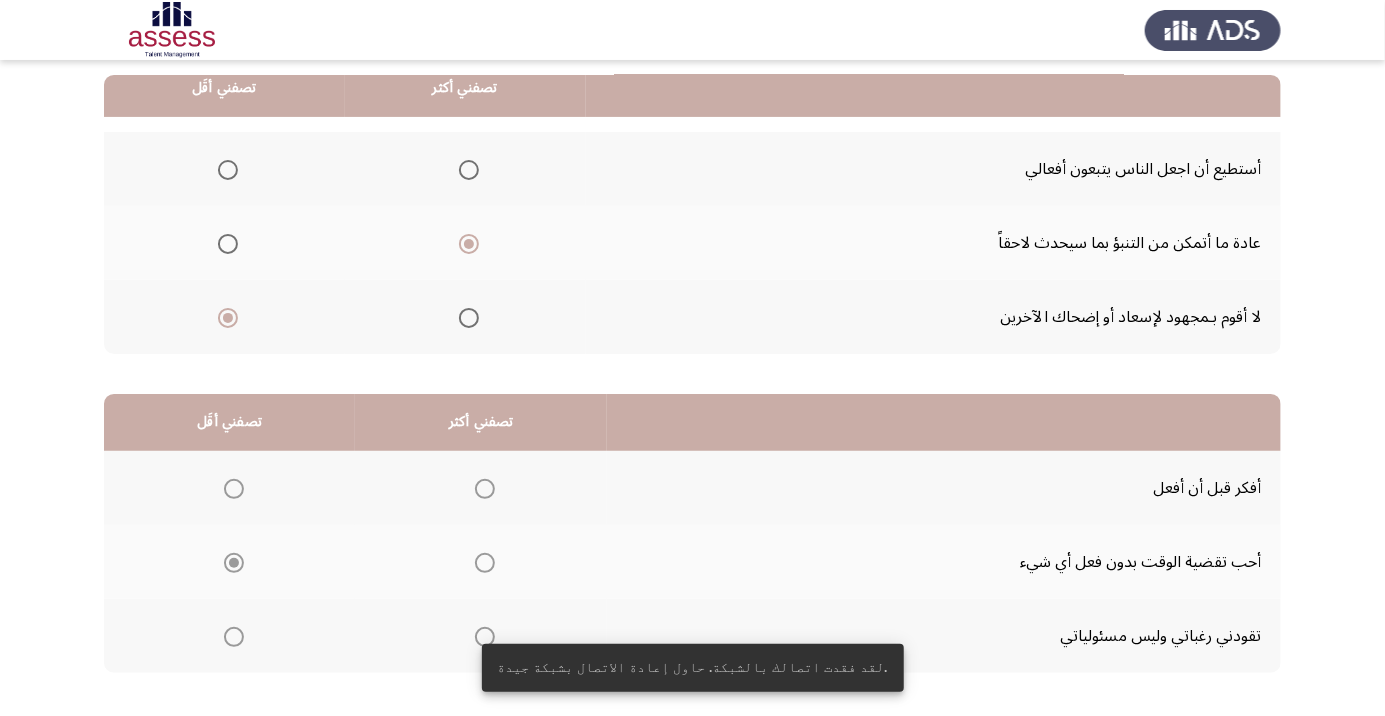 click at bounding box center [485, 489] 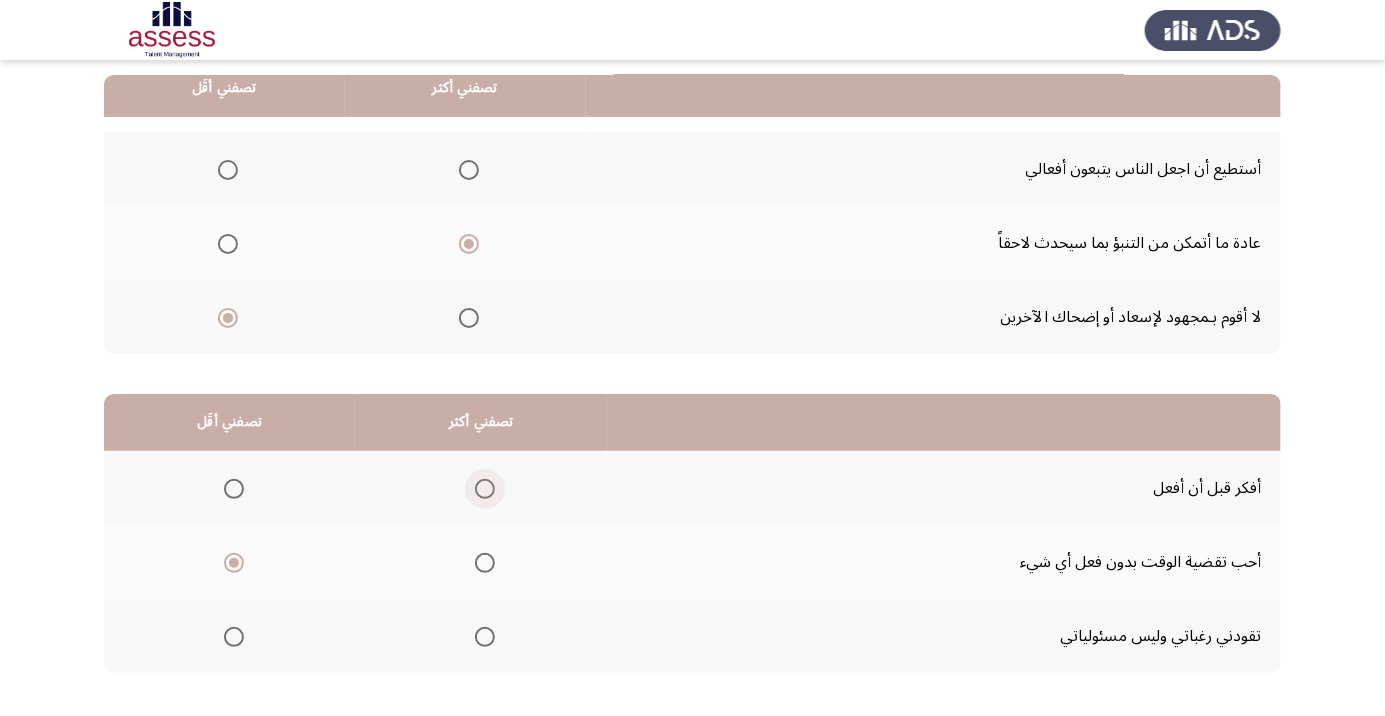 click at bounding box center (481, 489) 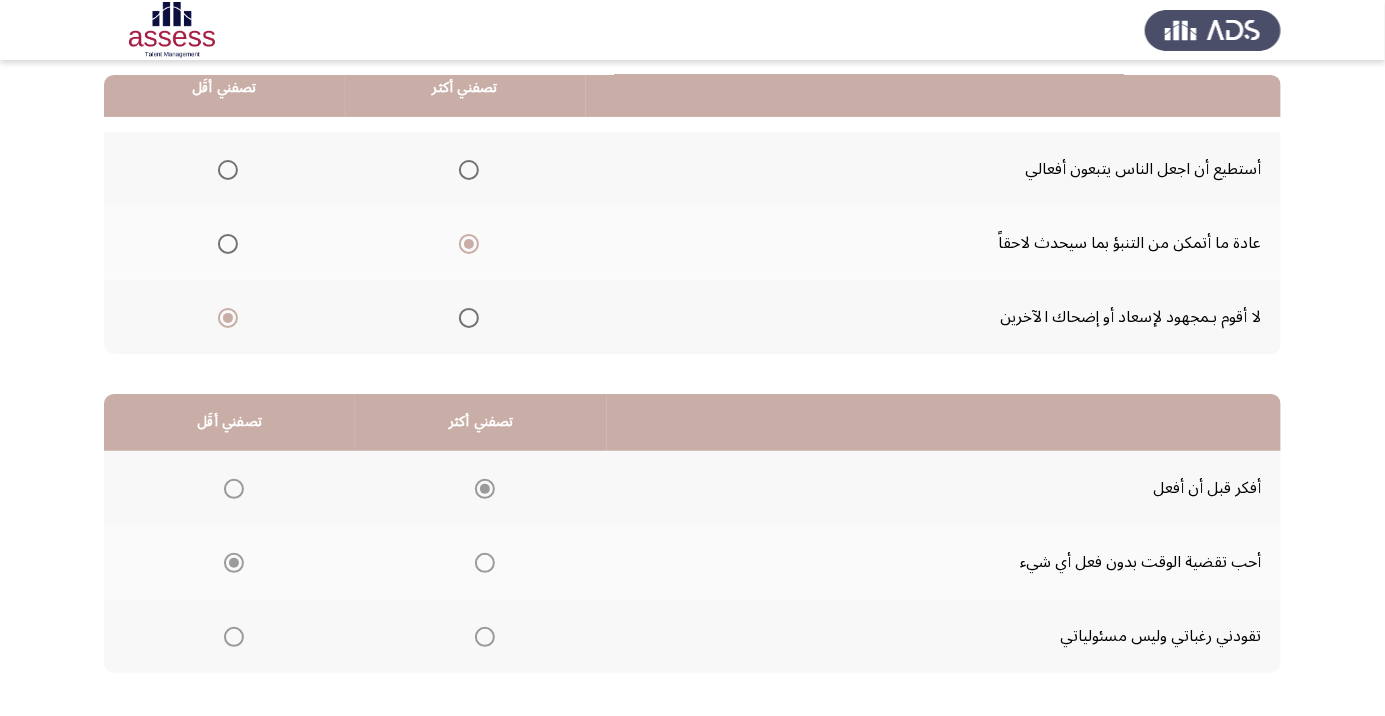 click on "التالي" 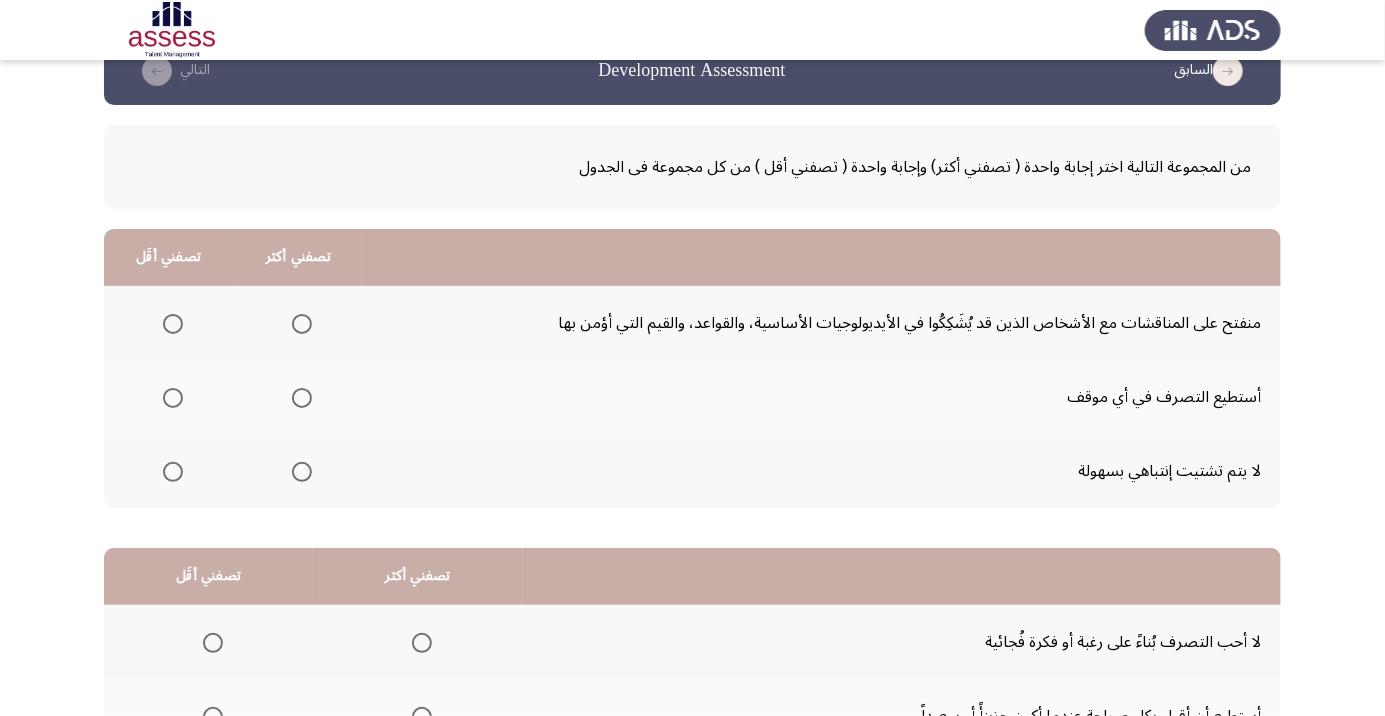 scroll, scrollTop: 52, scrollLeft: 0, axis: vertical 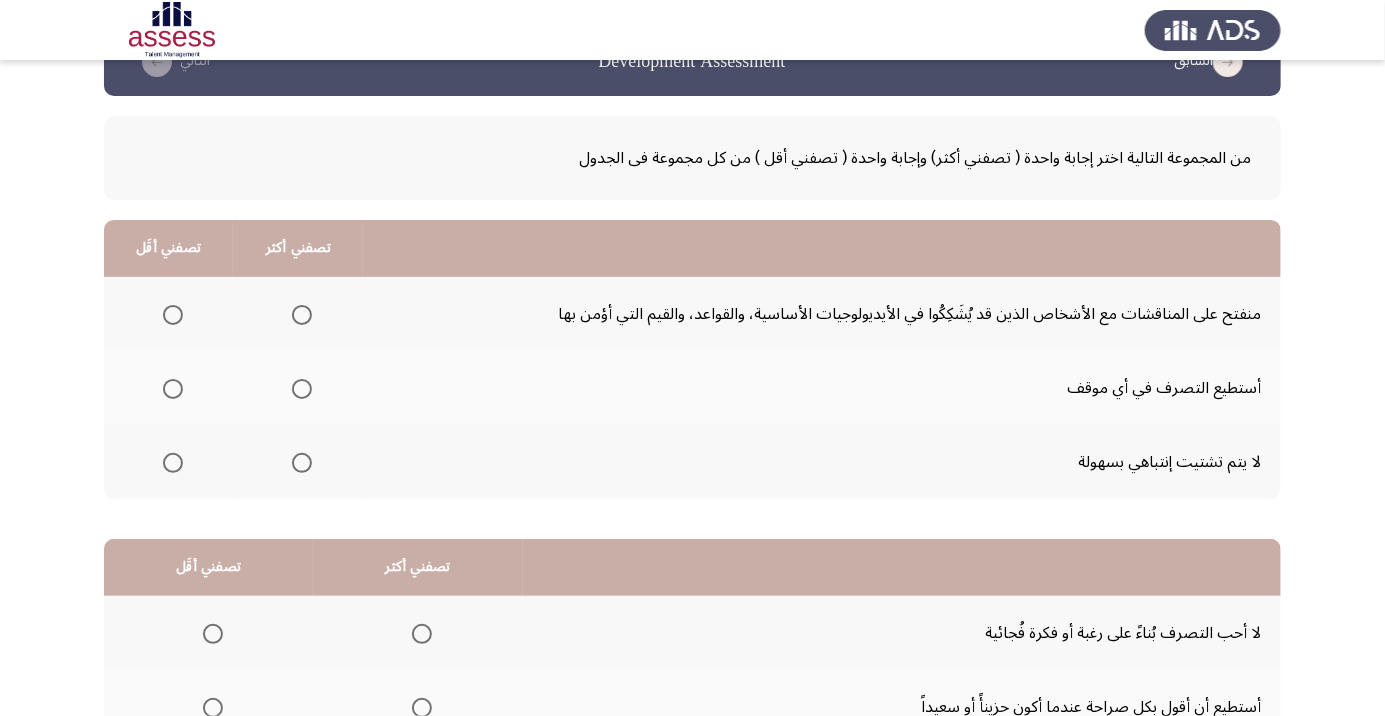 click at bounding box center (302, 389) 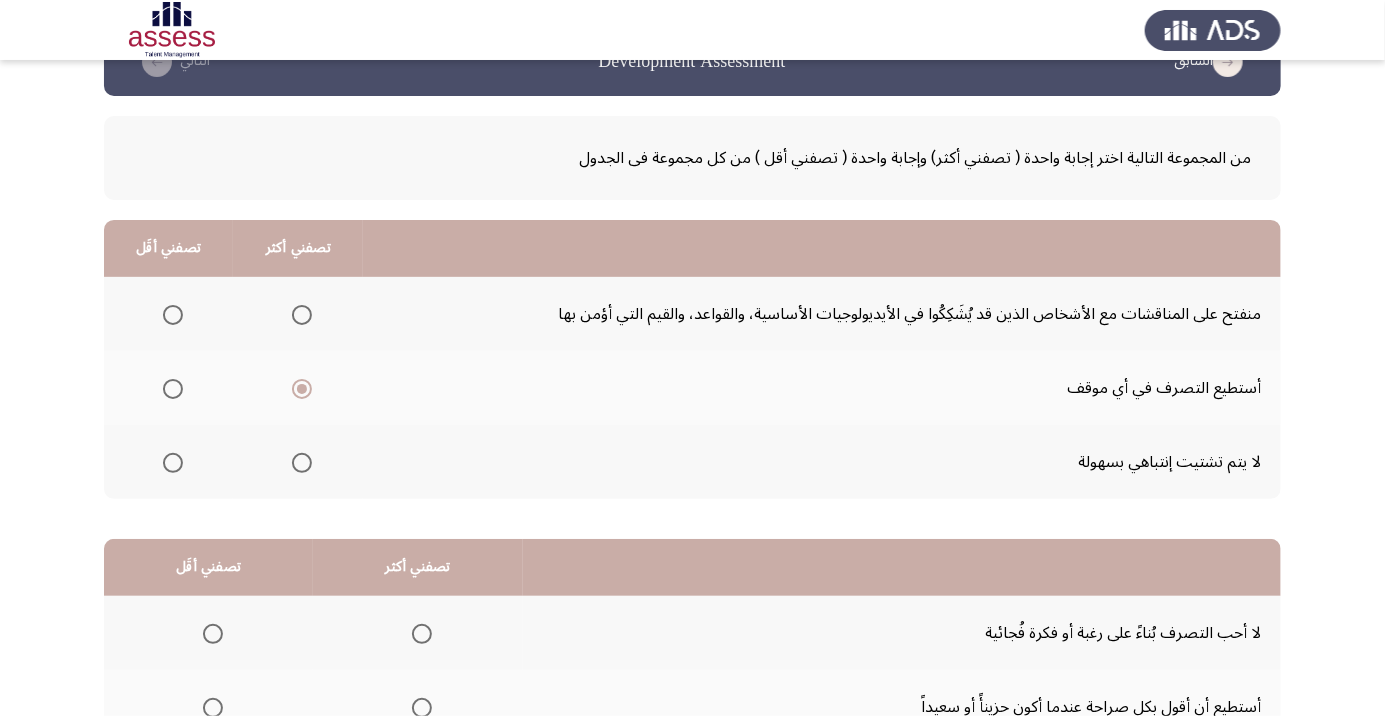 click at bounding box center [173, 315] 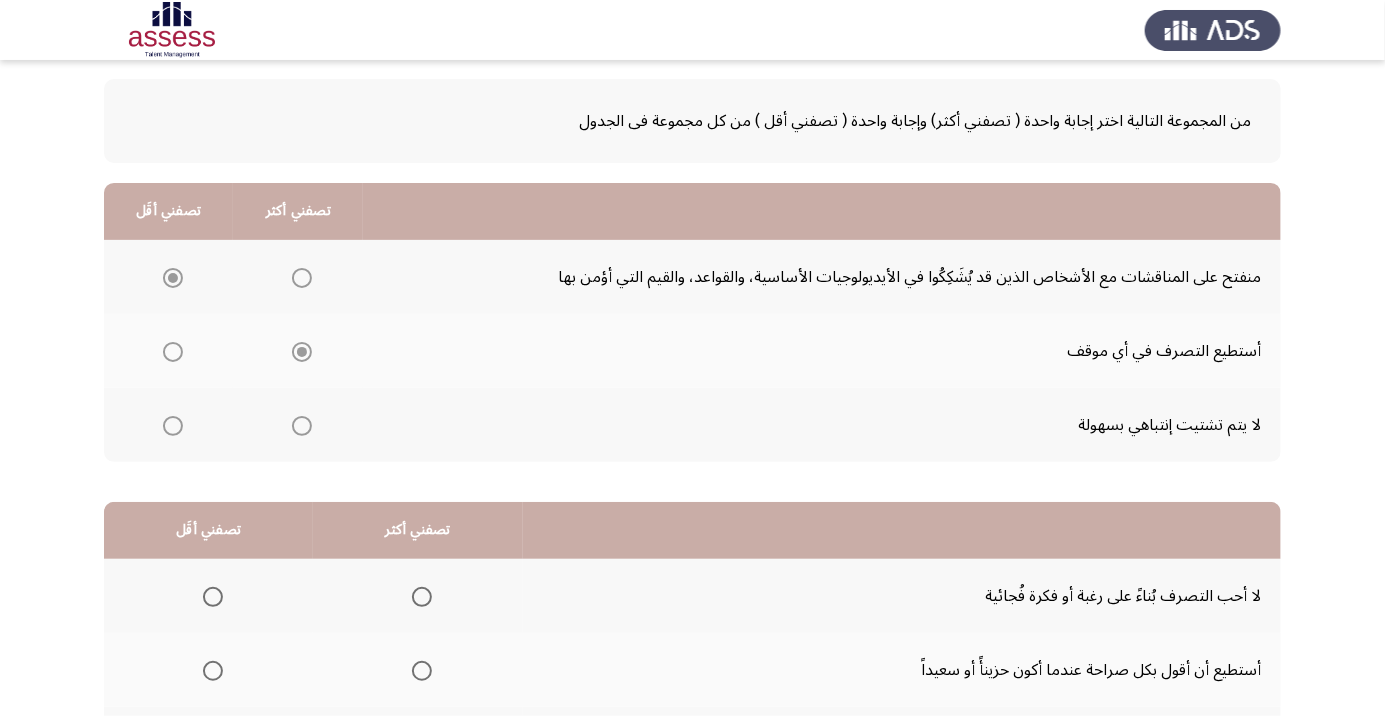 scroll, scrollTop: 197, scrollLeft: 0, axis: vertical 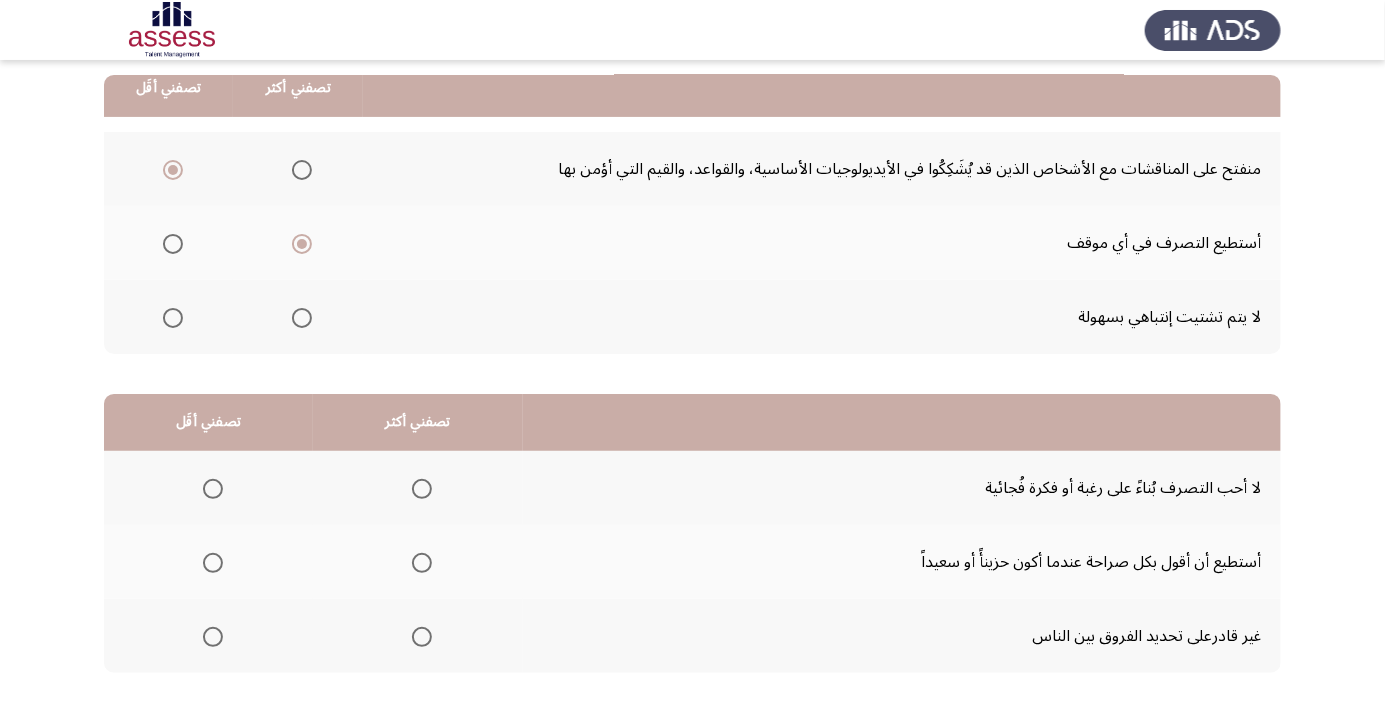 click at bounding box center [213, 637] 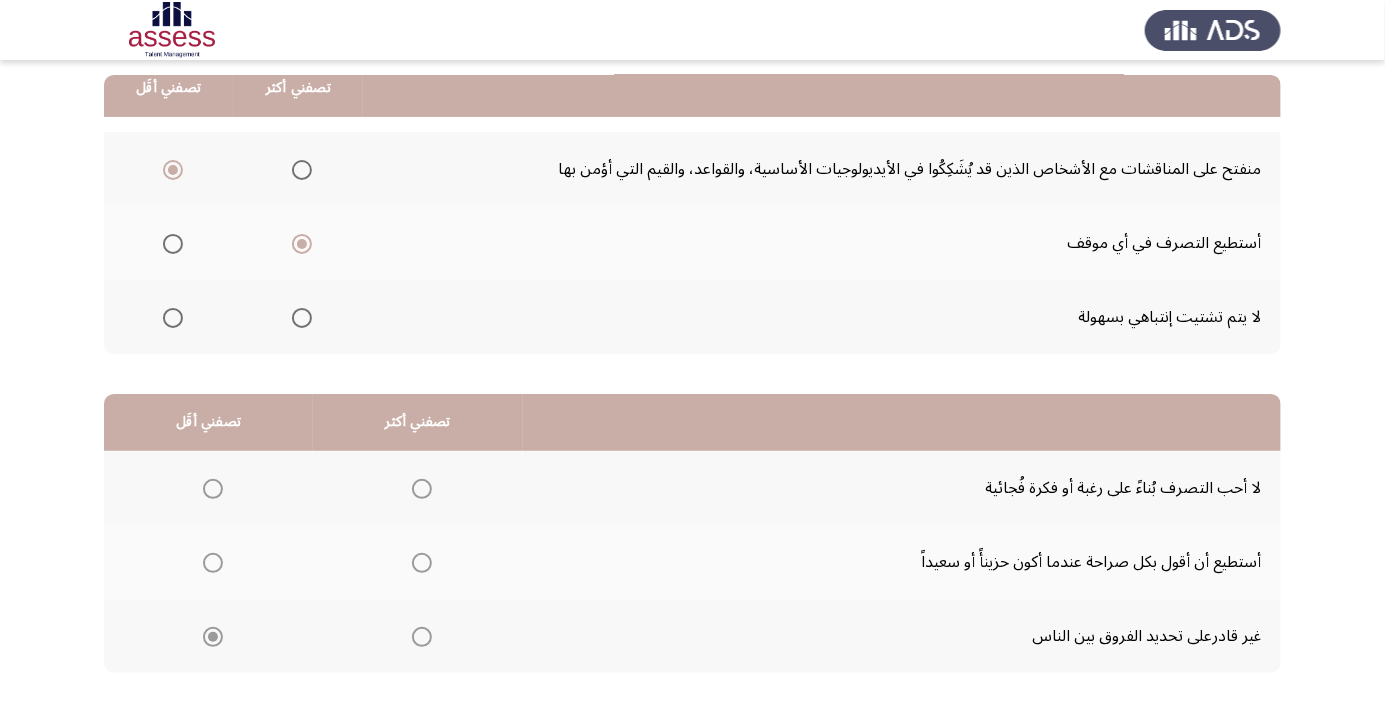 click at bounding box center (422, 489) 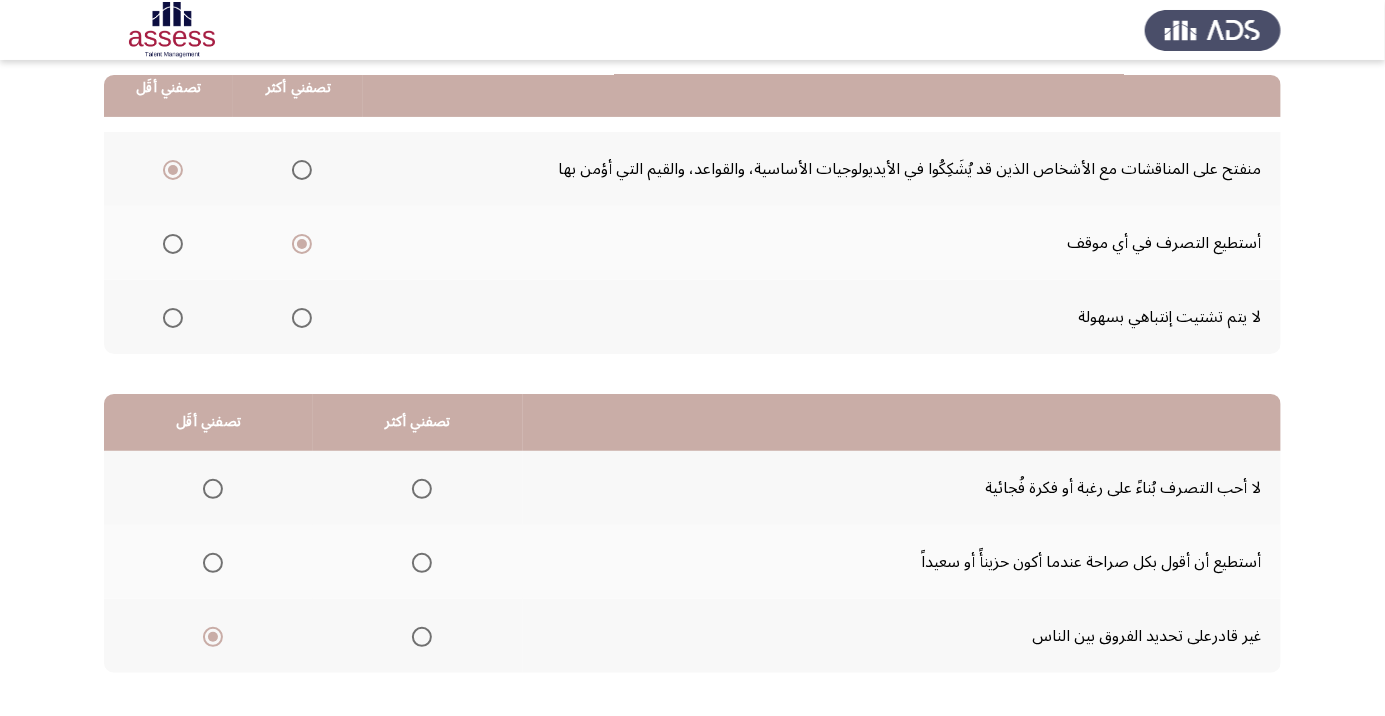 click at bounding box center (422, 489) 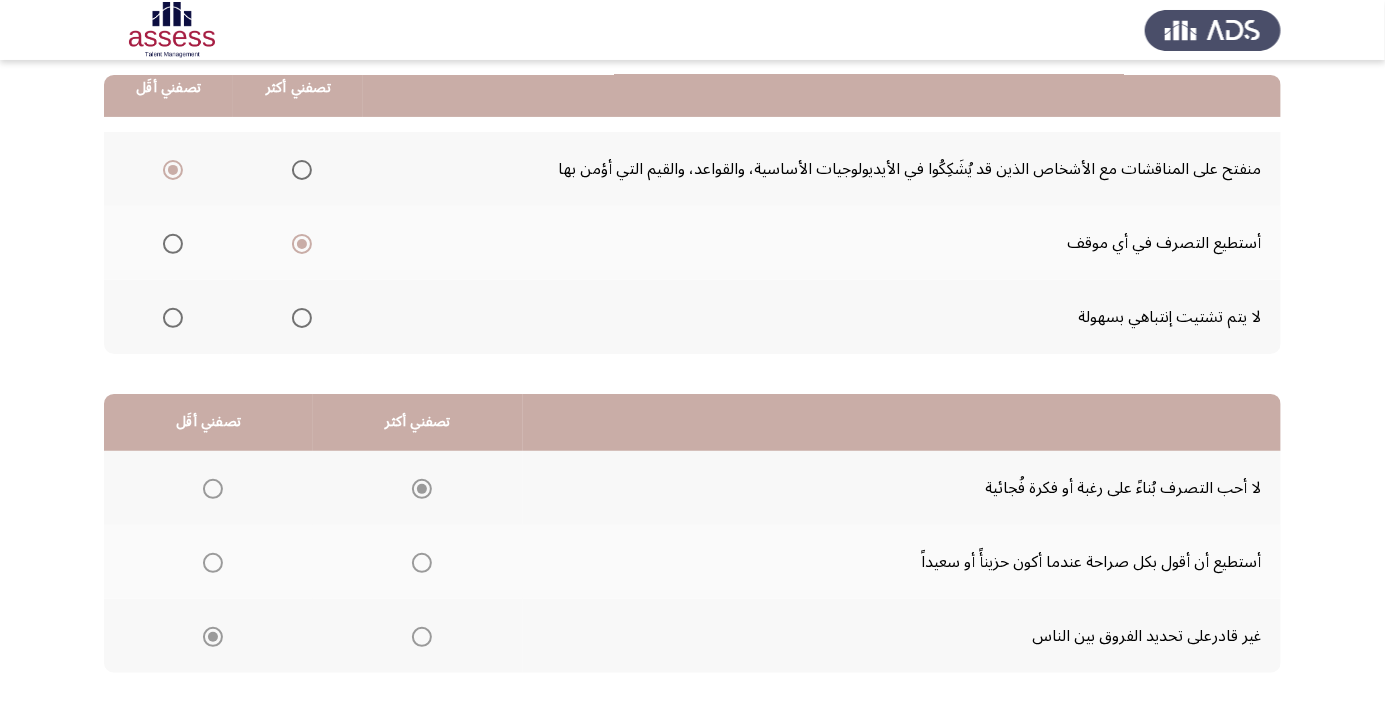 click on "التالي" 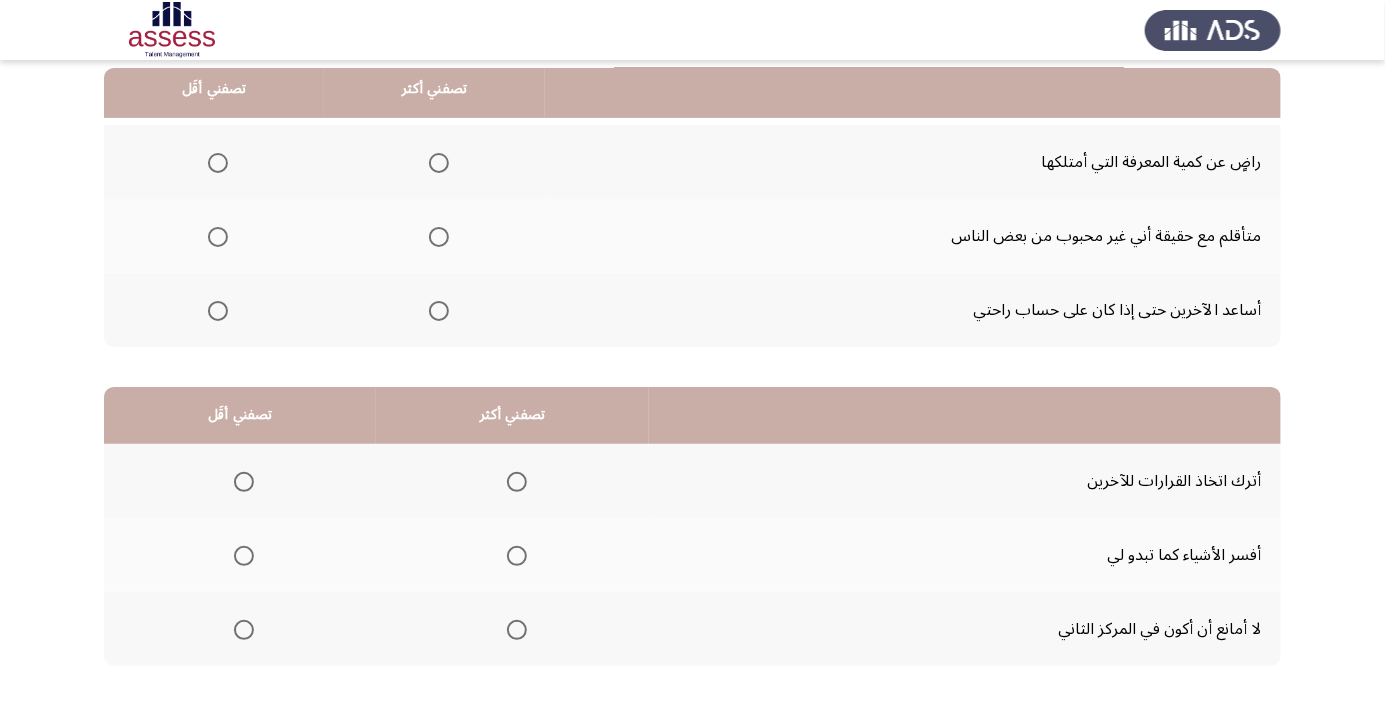 scroll, scrollTop: 203, scrollLeft: 0, axis: vertical 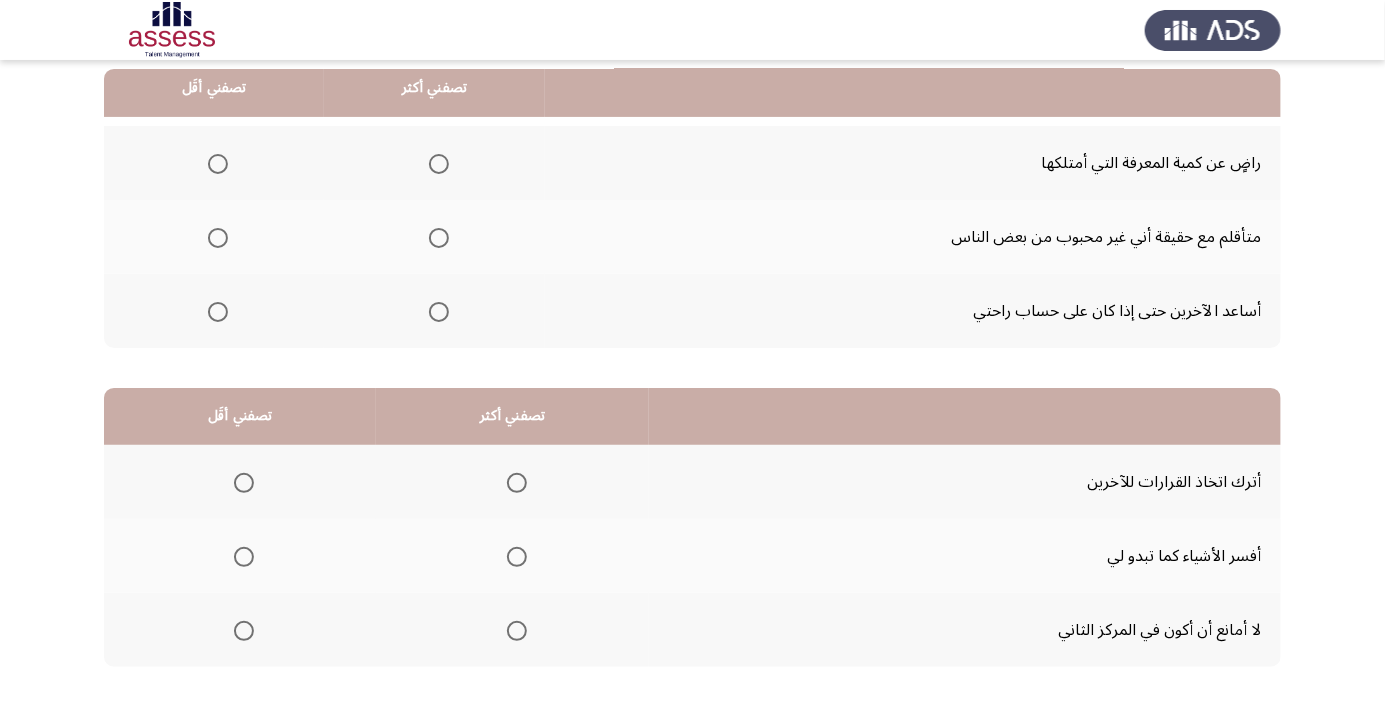 click at bounding box center [218, 238] 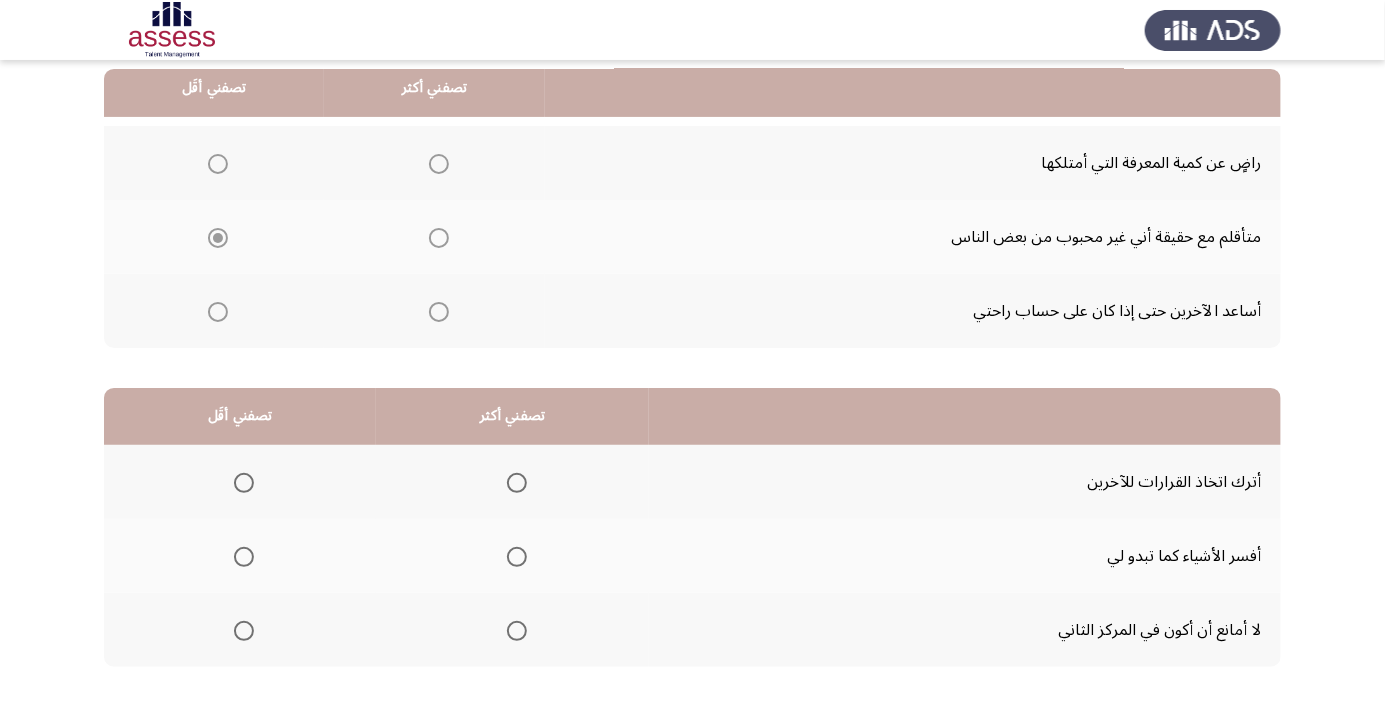 click at bounding box center (439, 312) 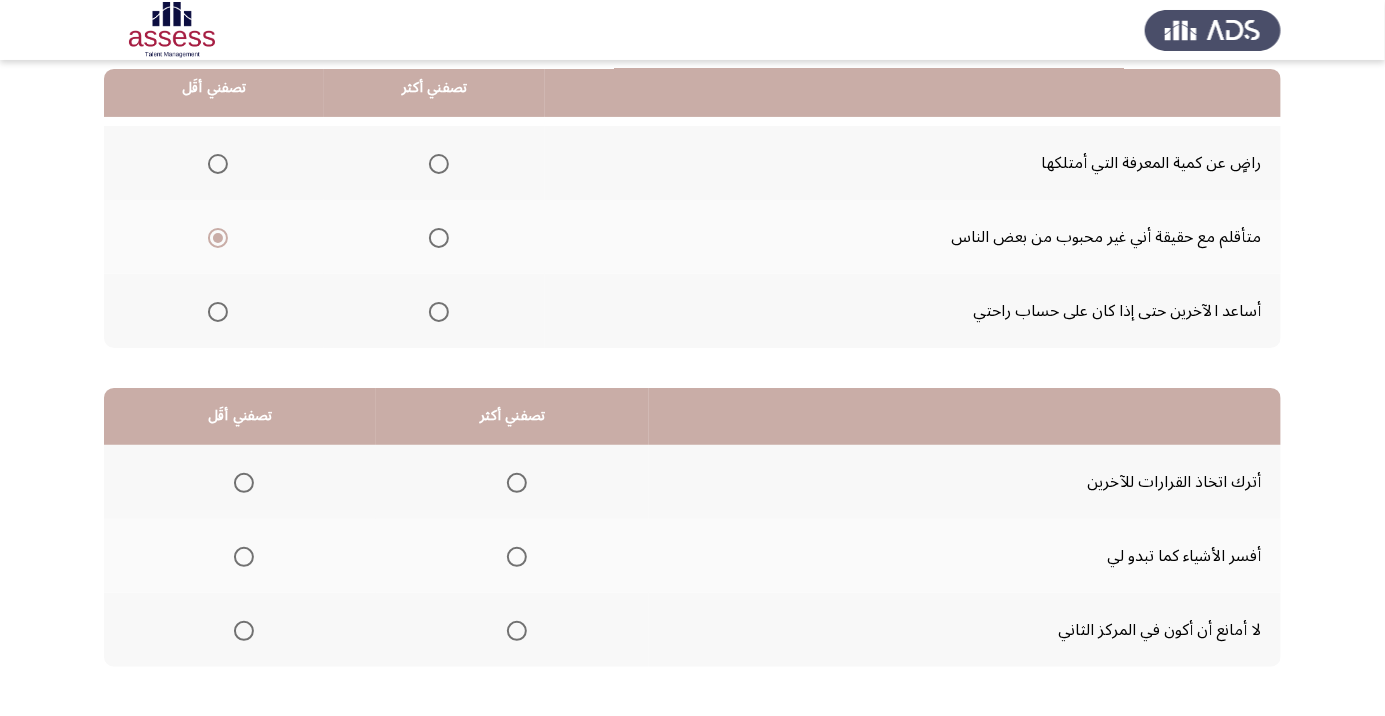 click at bounding box center [439, 312] 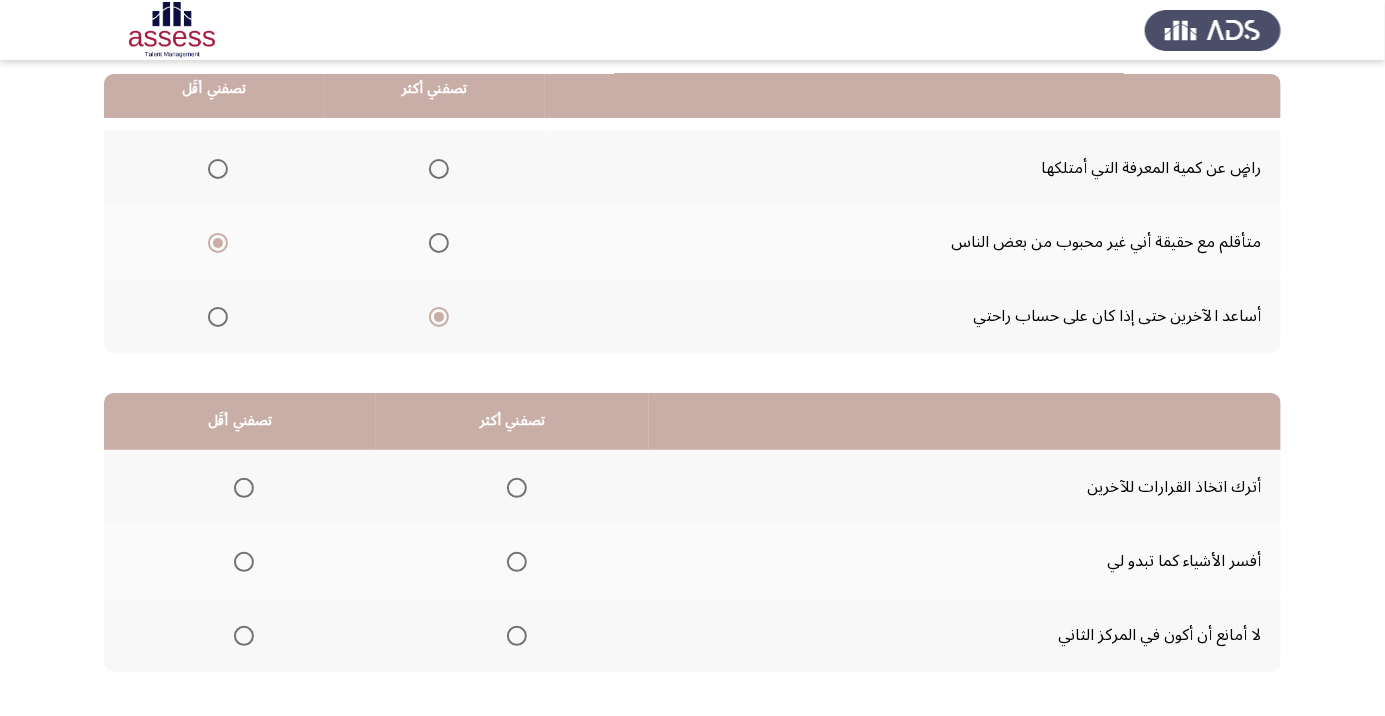 scroll, scrollTop: 197, scrollLeft: 0, axis: vertical 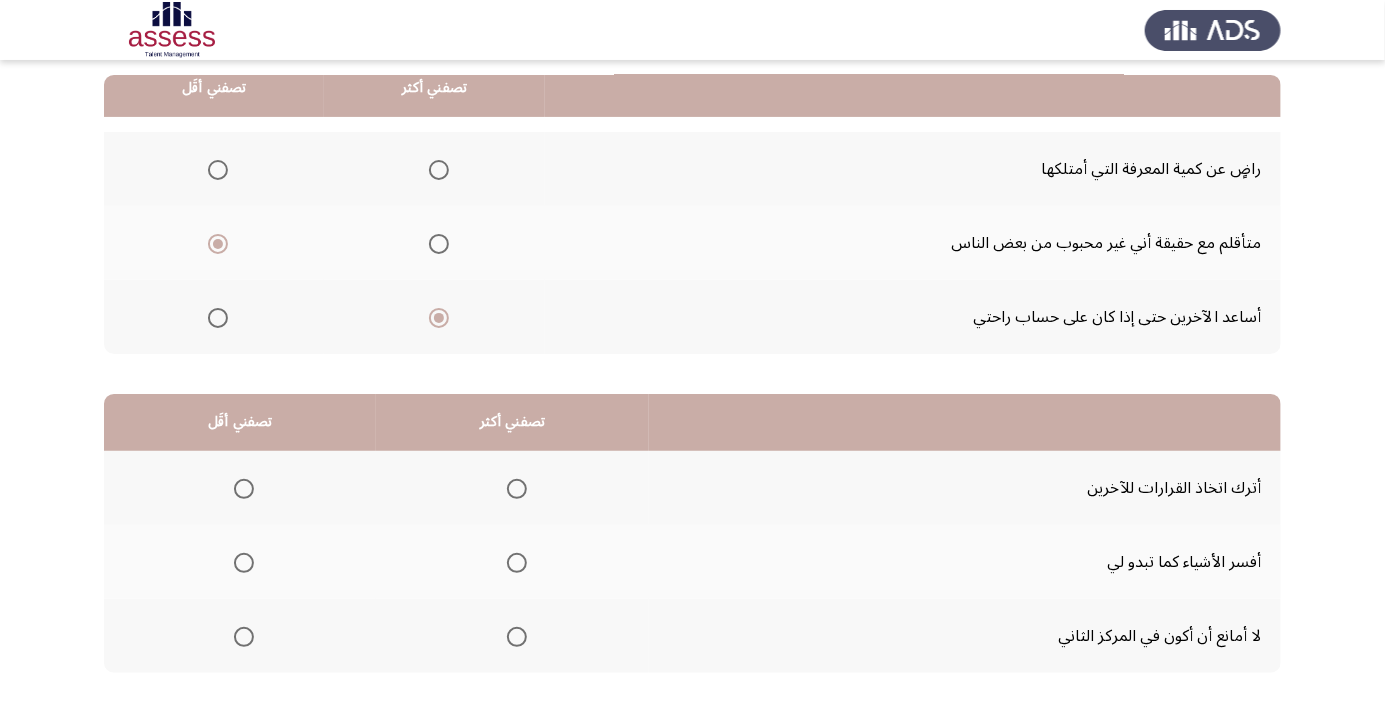 click at bounding box center (244, 637) 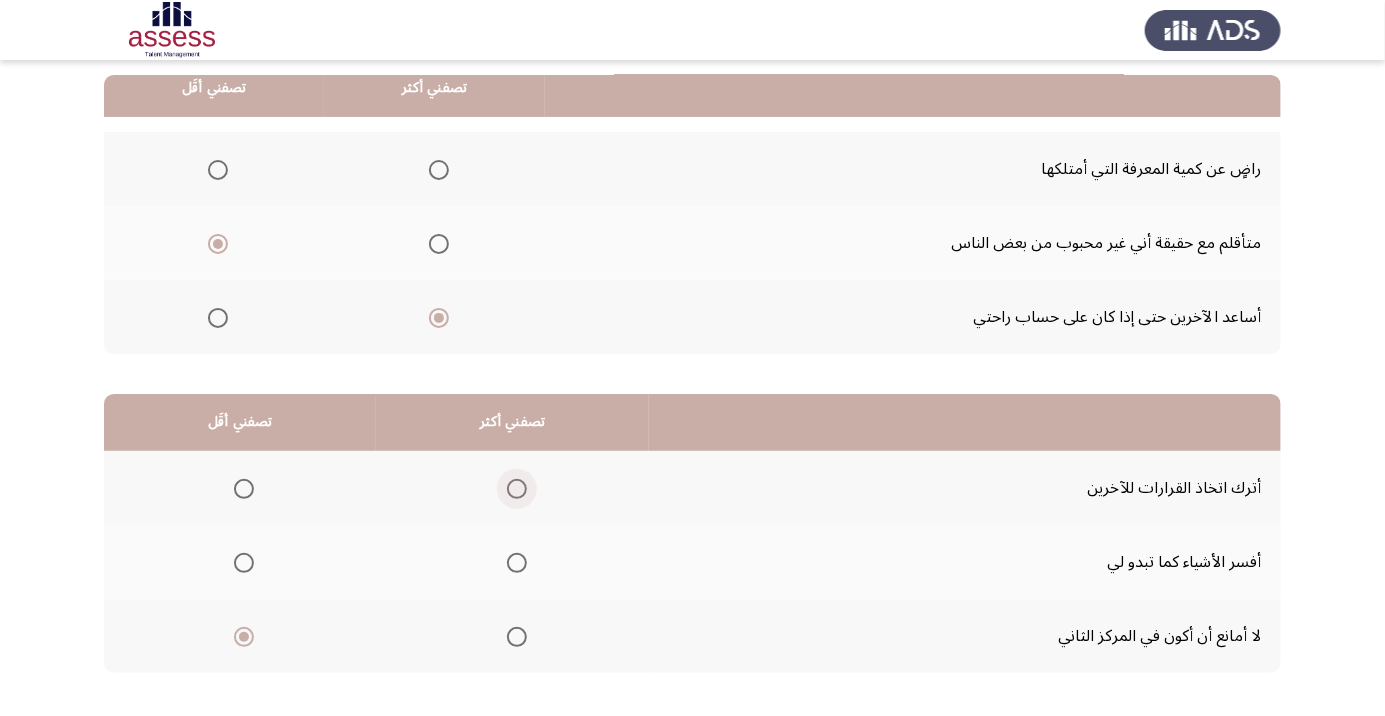 click at bounding box center (517, 489) 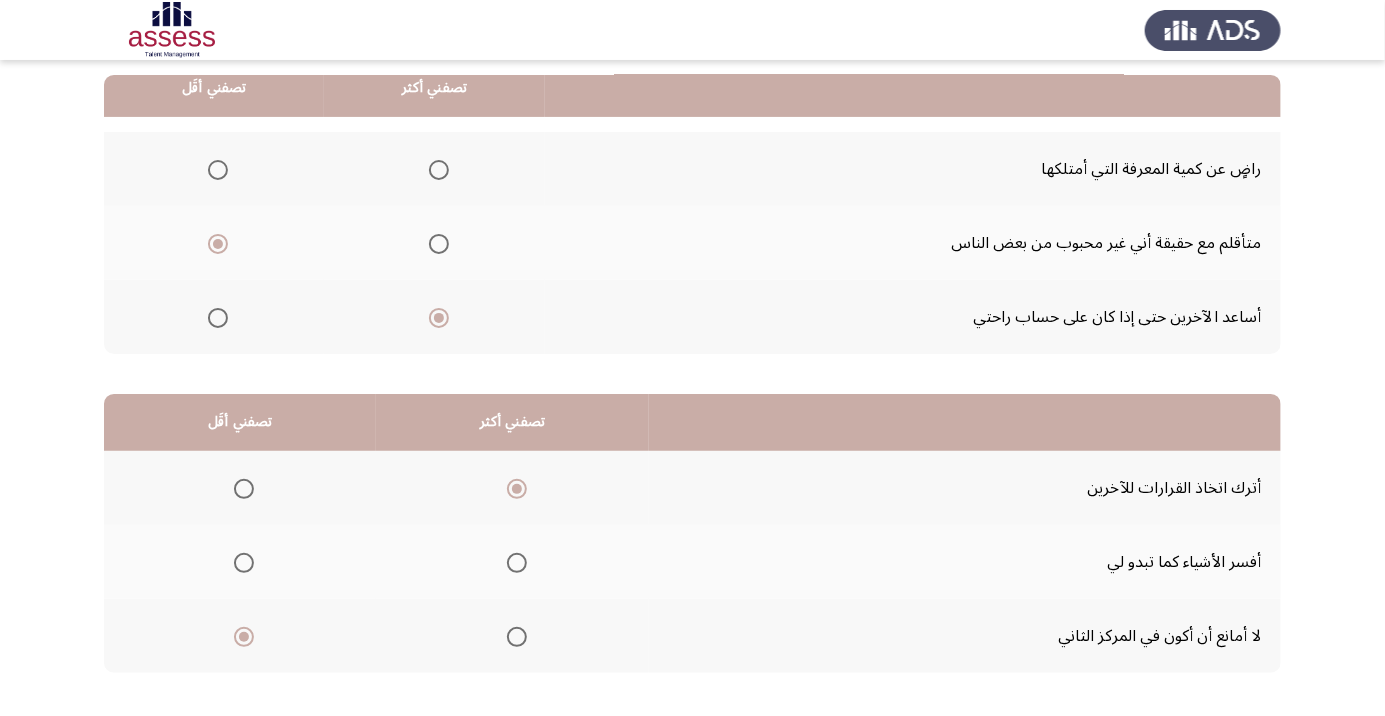 click on "التالي" 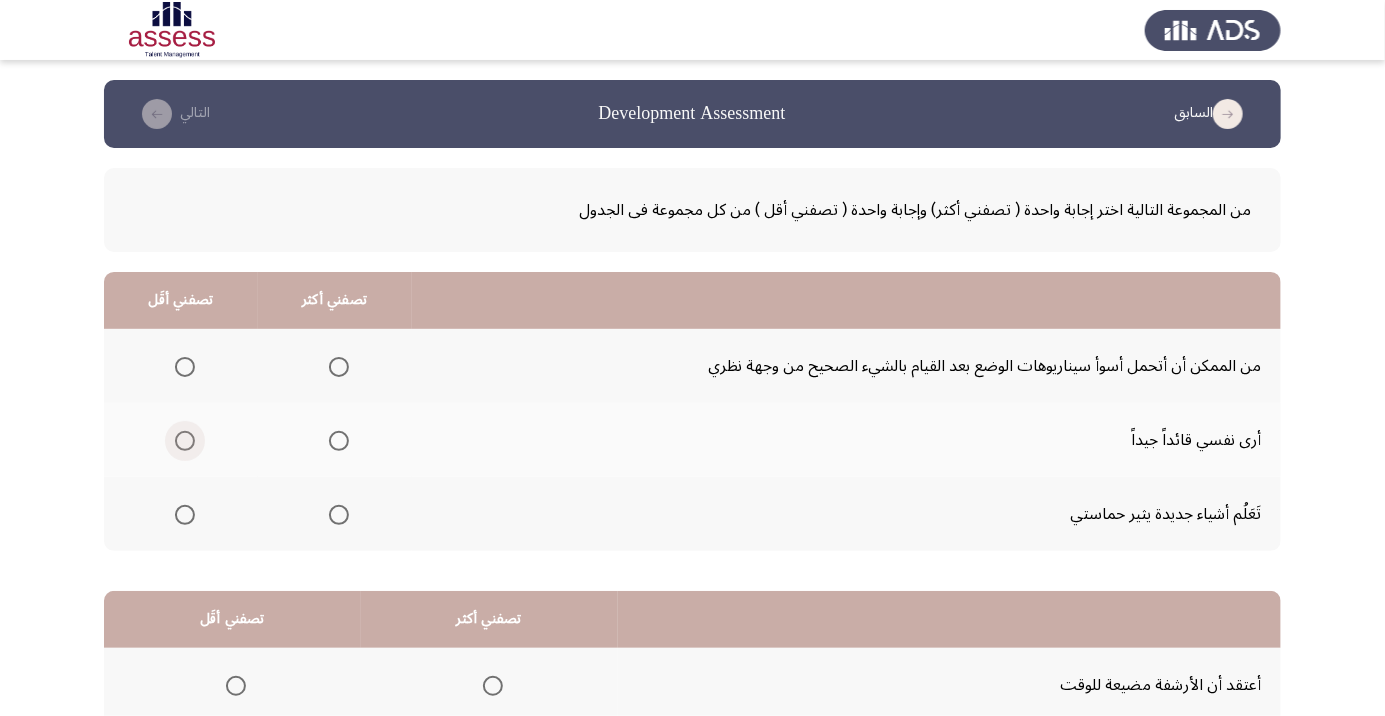click at bounding box center (185, 441) 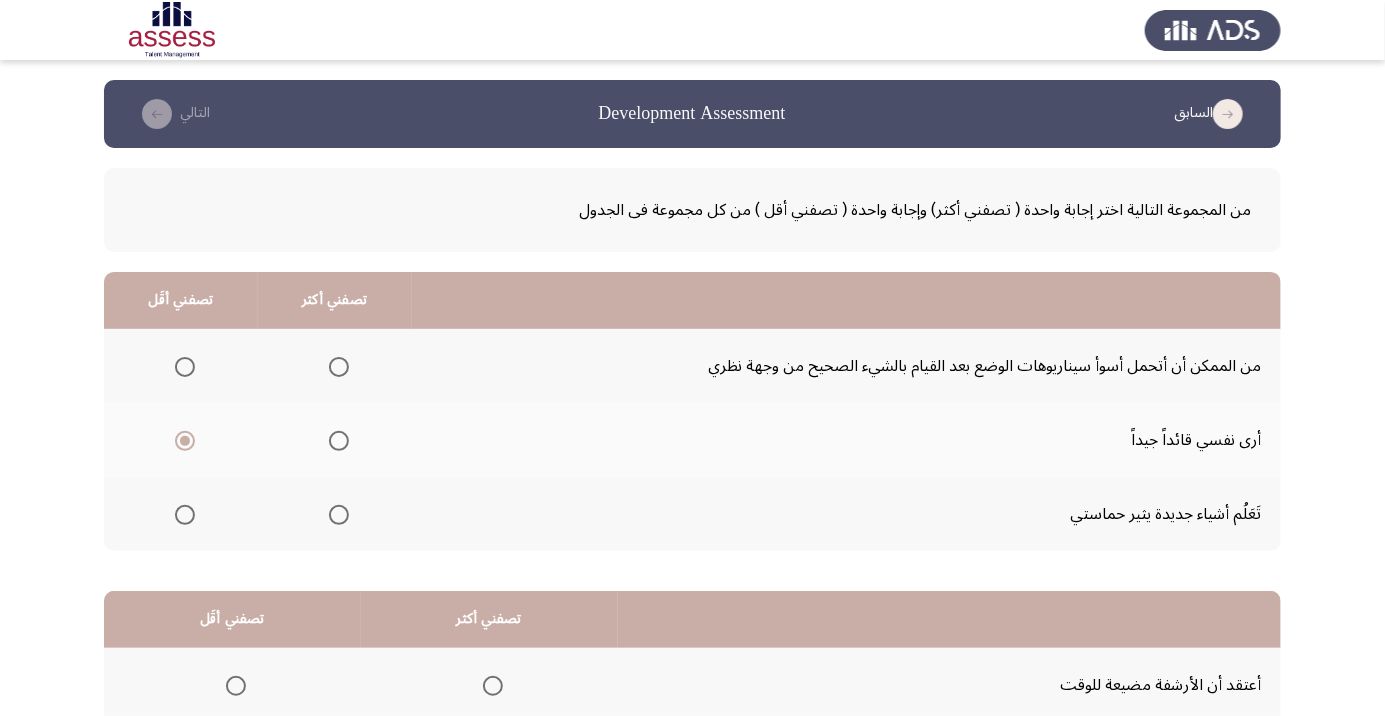 click at bounding box center (339, 367) 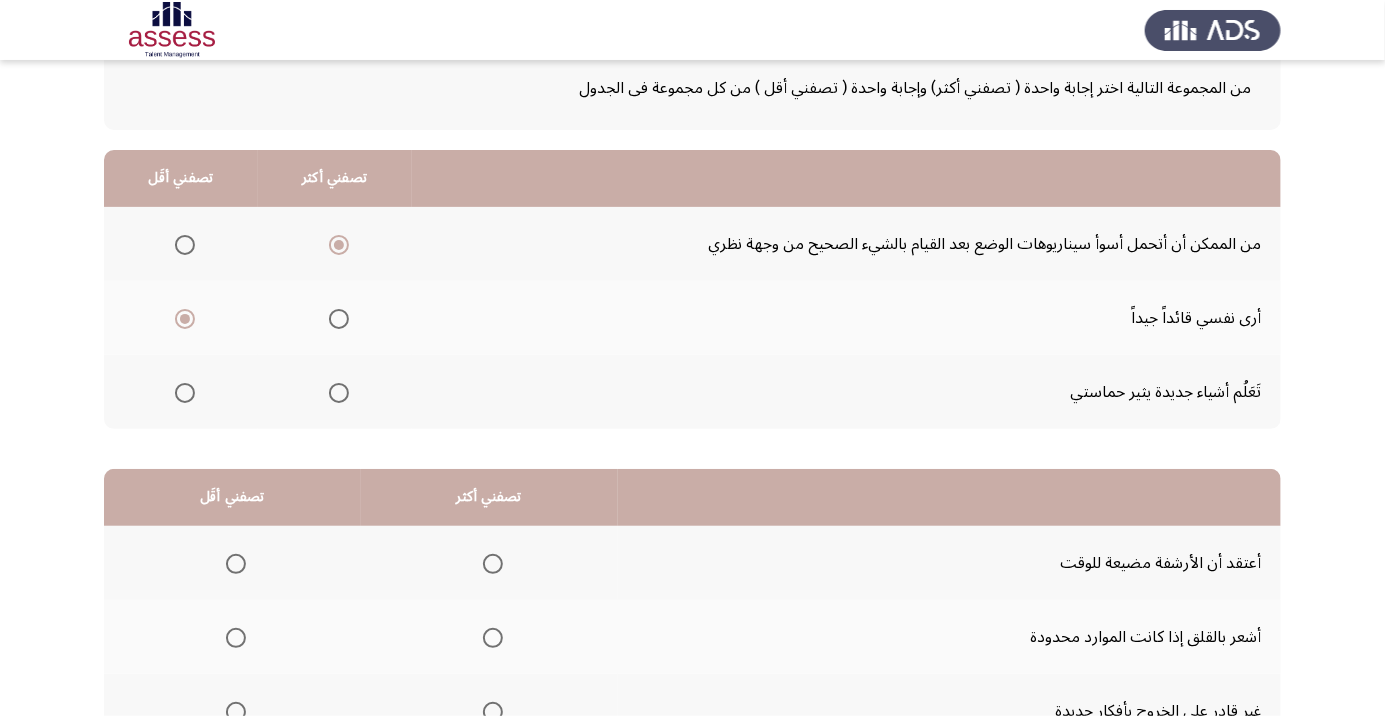 scroll, scrollTop: 197, scrollLeft: 0, axis: vertical 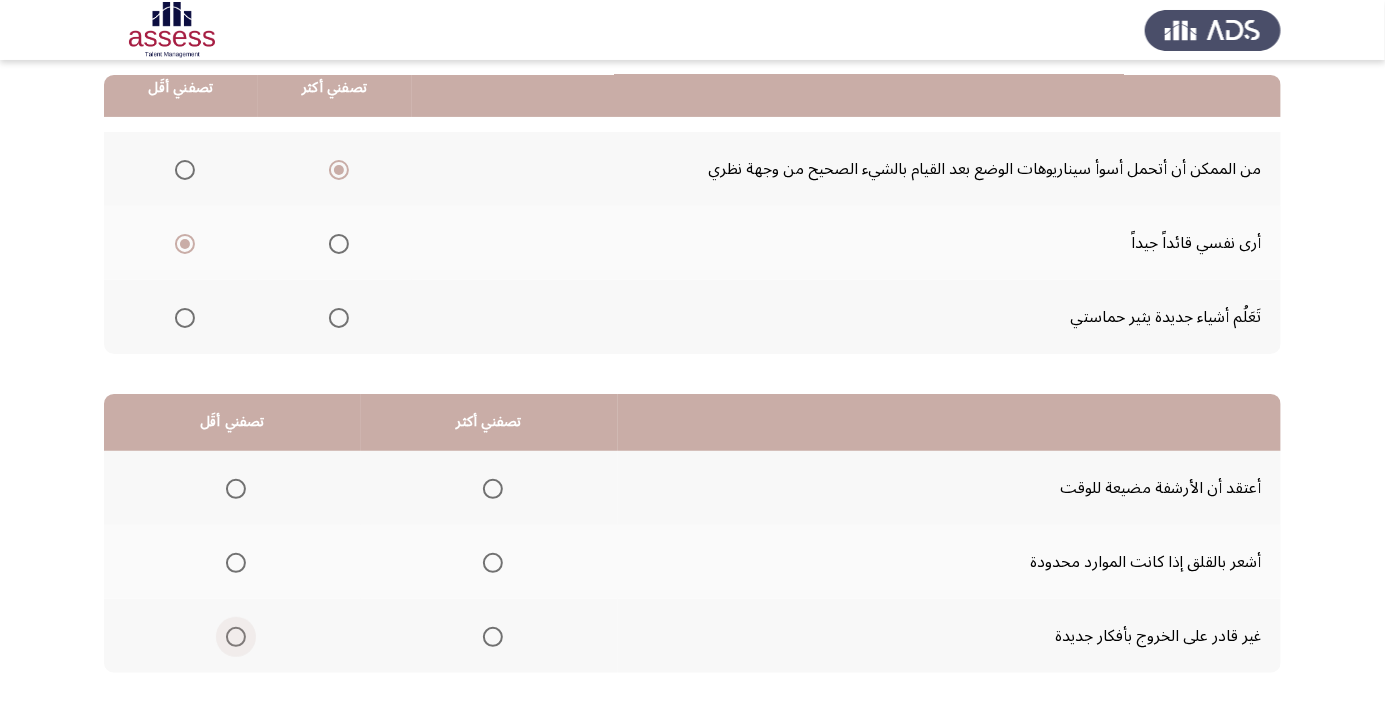 click at bounding box center [236, 637] 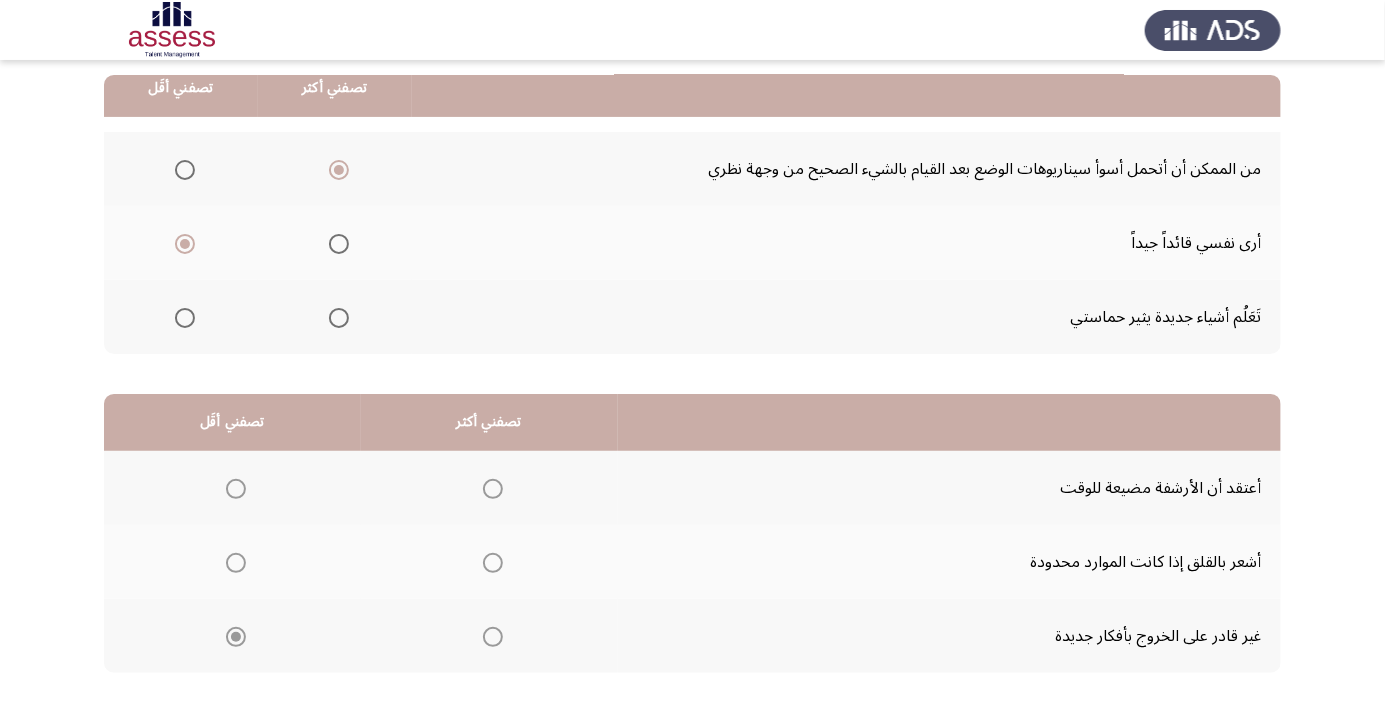 click at bounding box center (493, 489) 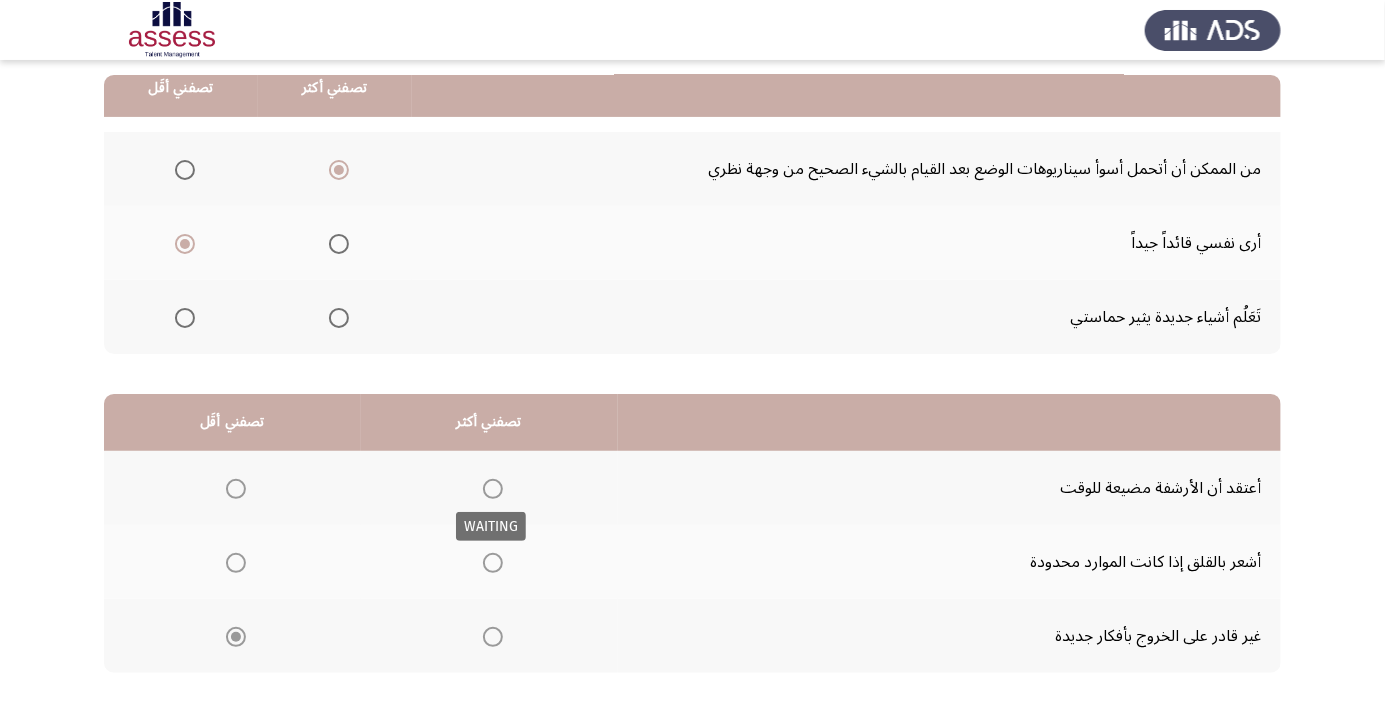click at bounding box center (493, 489) 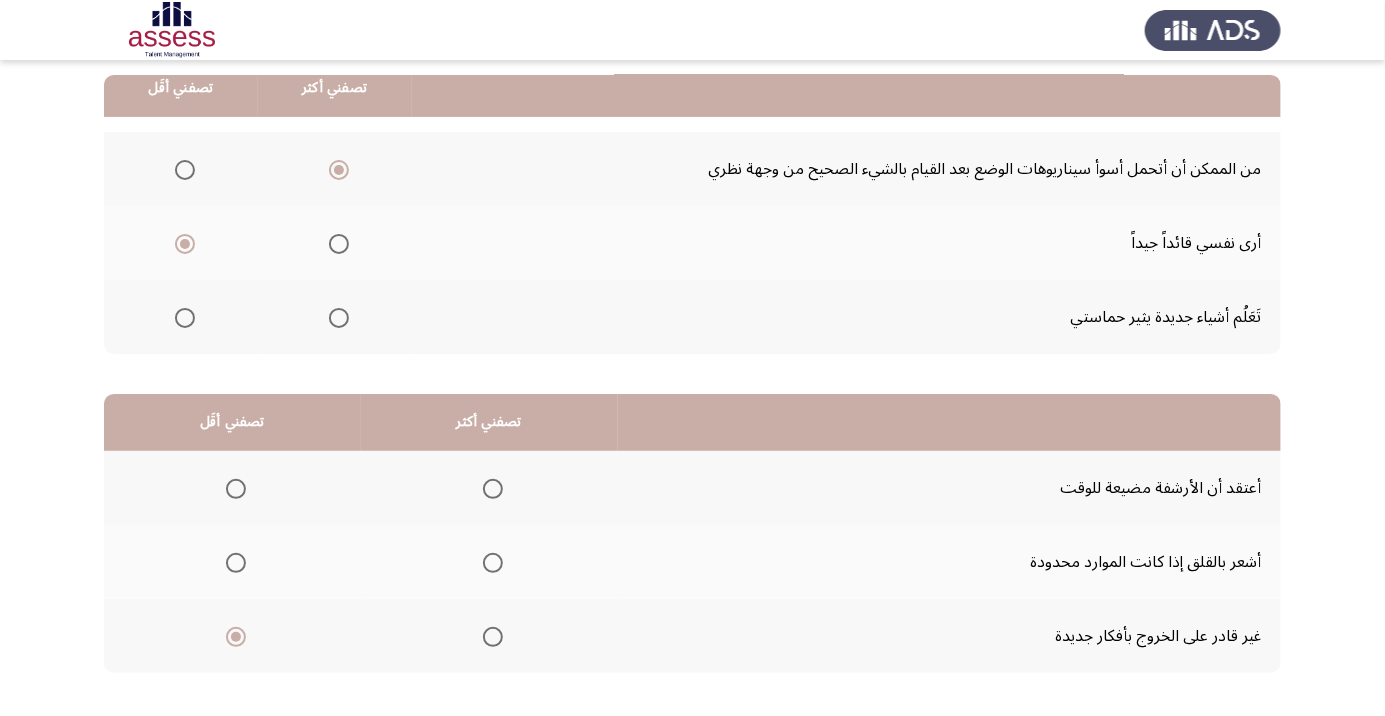 click at bounding box center (493, 489) 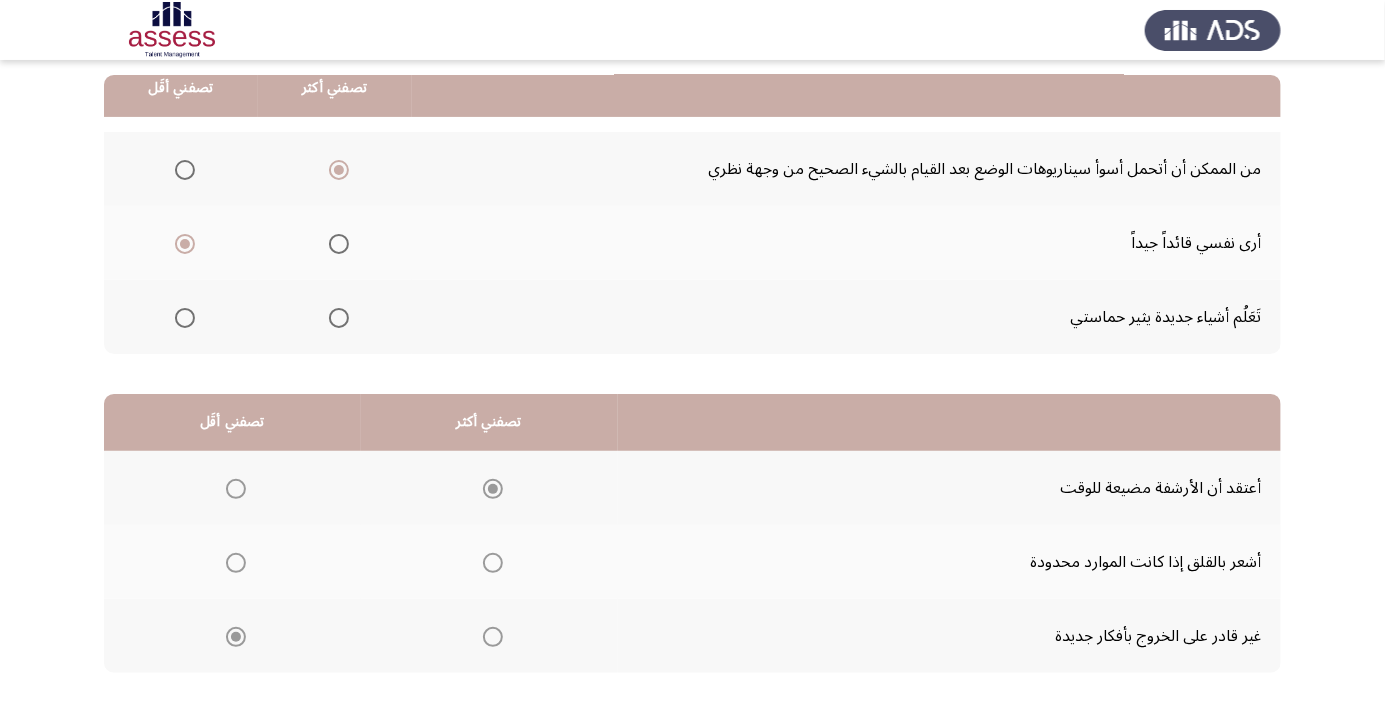 click on "التالي" 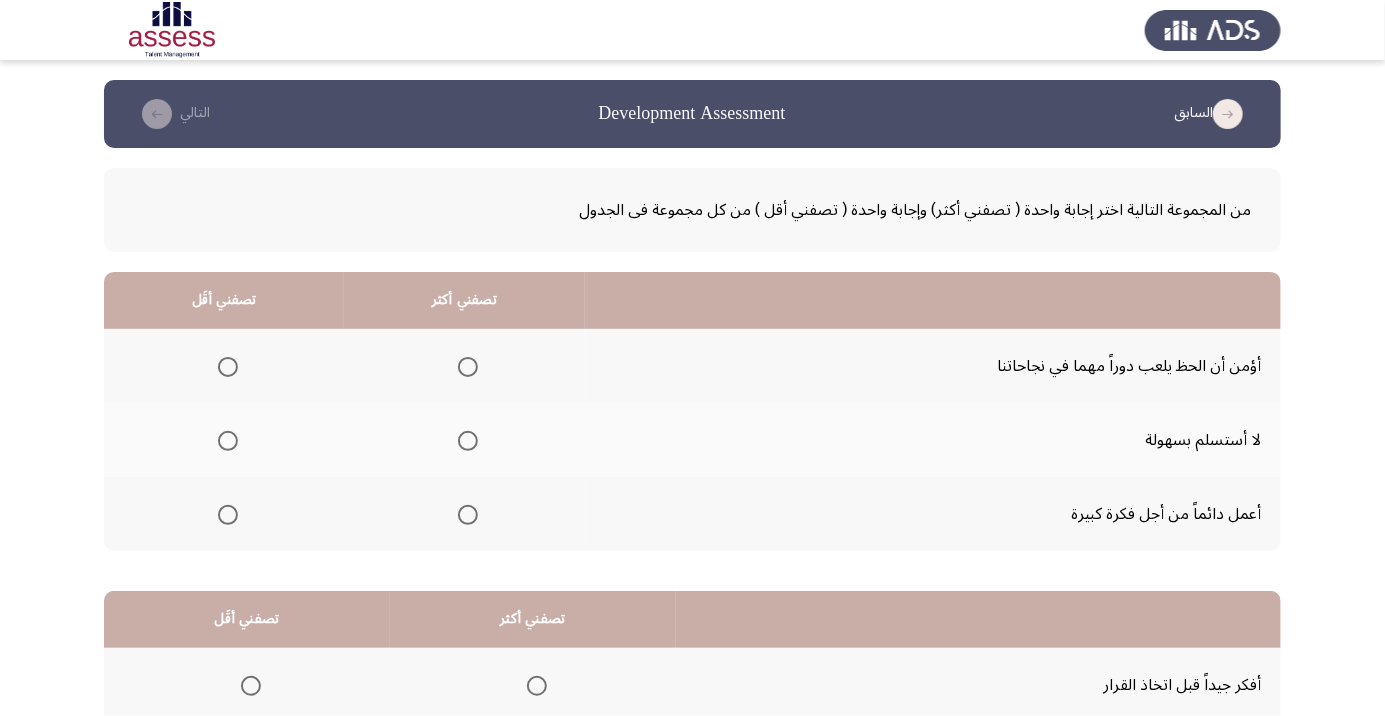 click at bounding box center (468, 441) 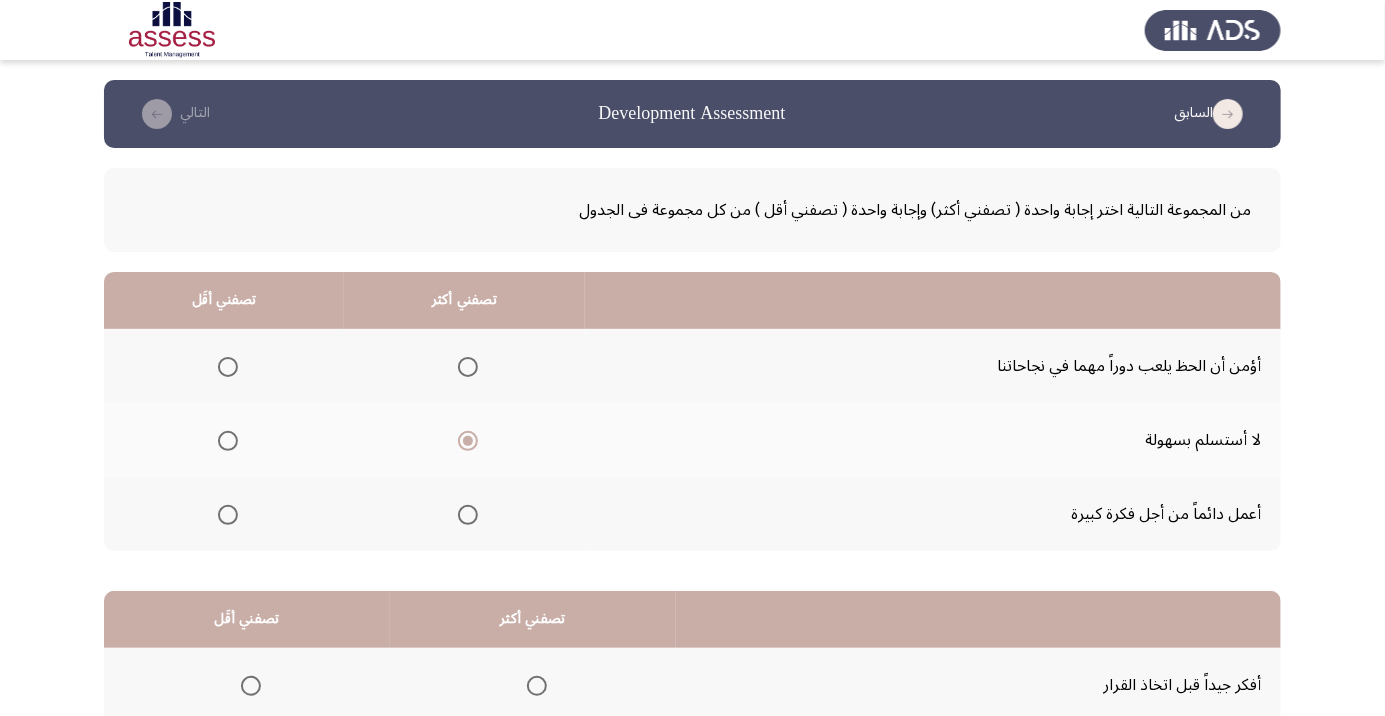 click at bounding box center [228, 367] 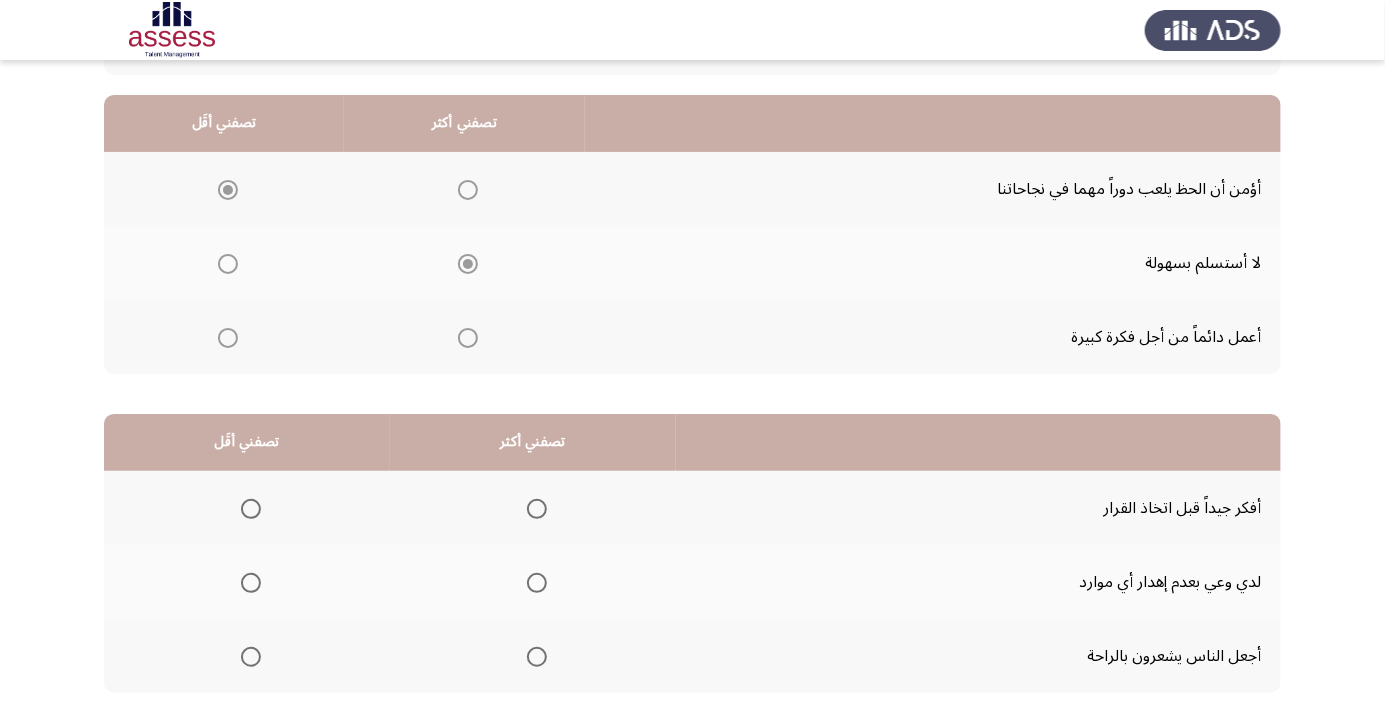 scroll, scrollTop: 197, scrollLeft: 0, axis: vertical 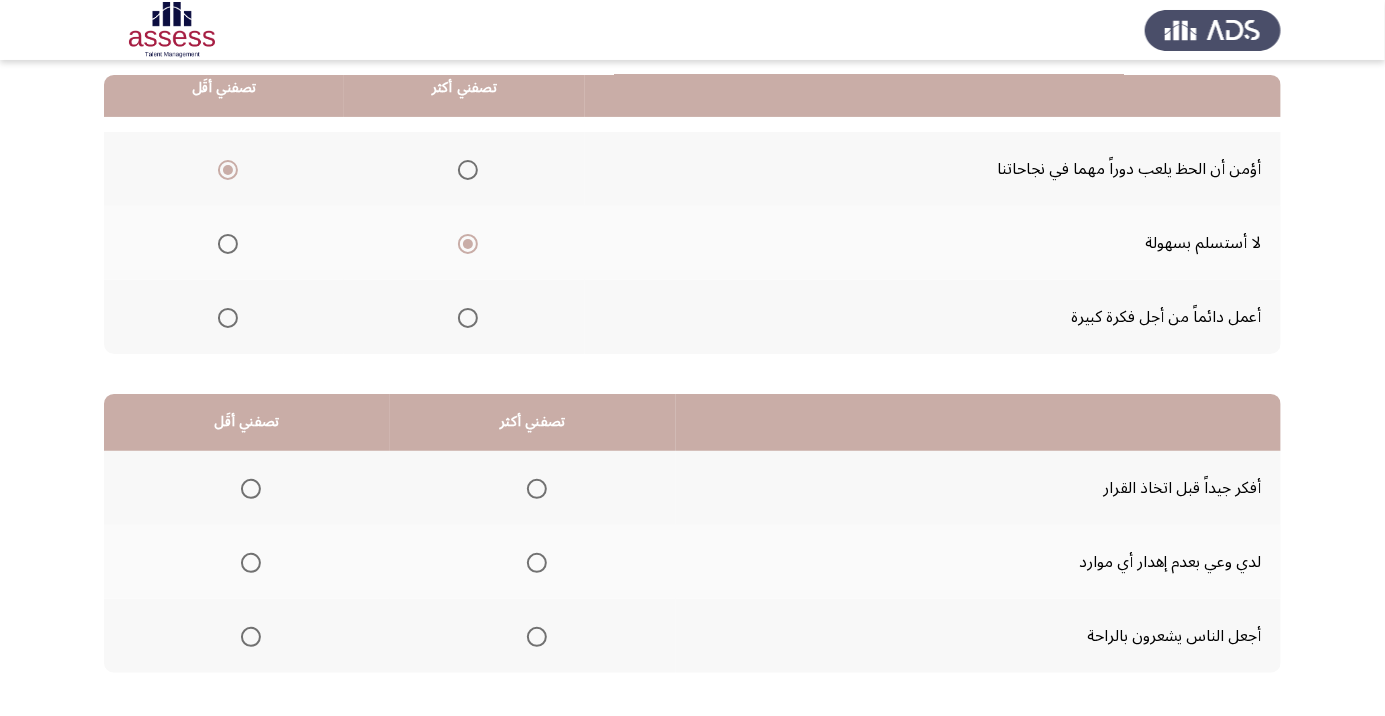 click at bounding box center (537, 489) 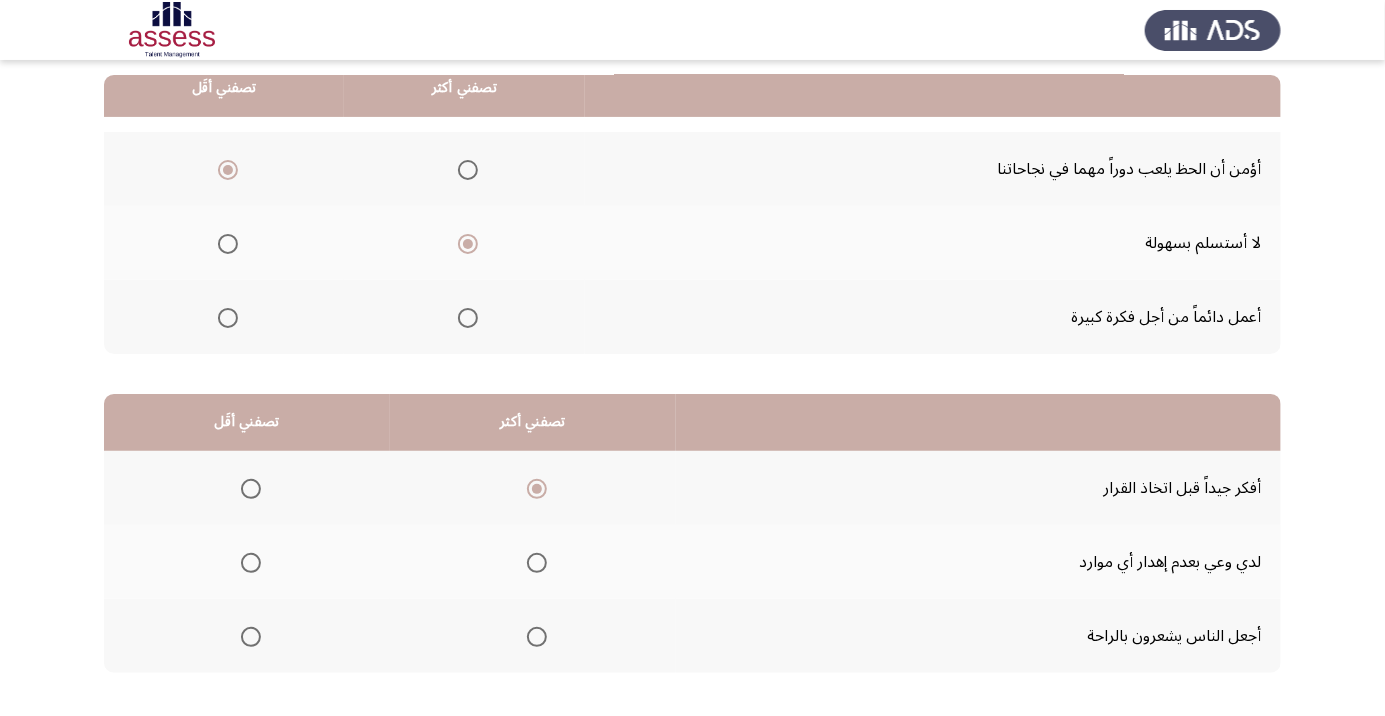 click at bounding box center [251, 637] 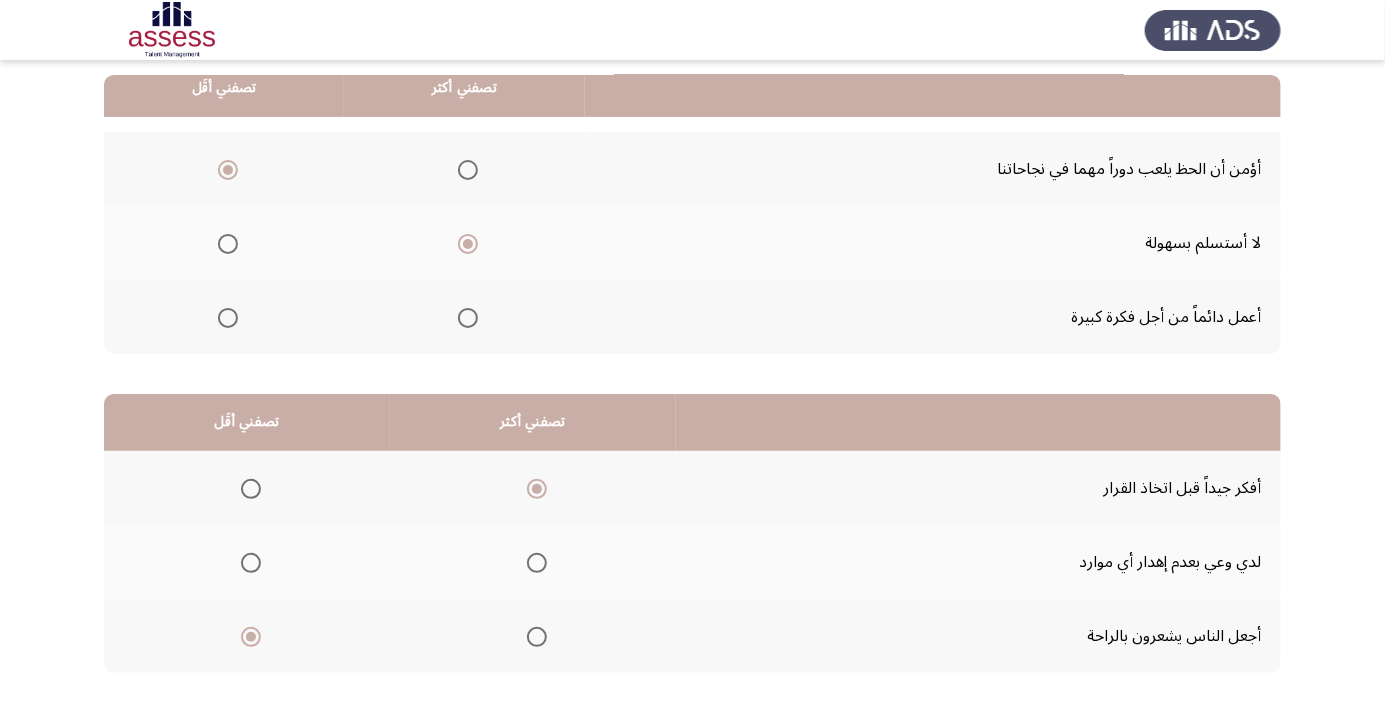 click on "التالي" 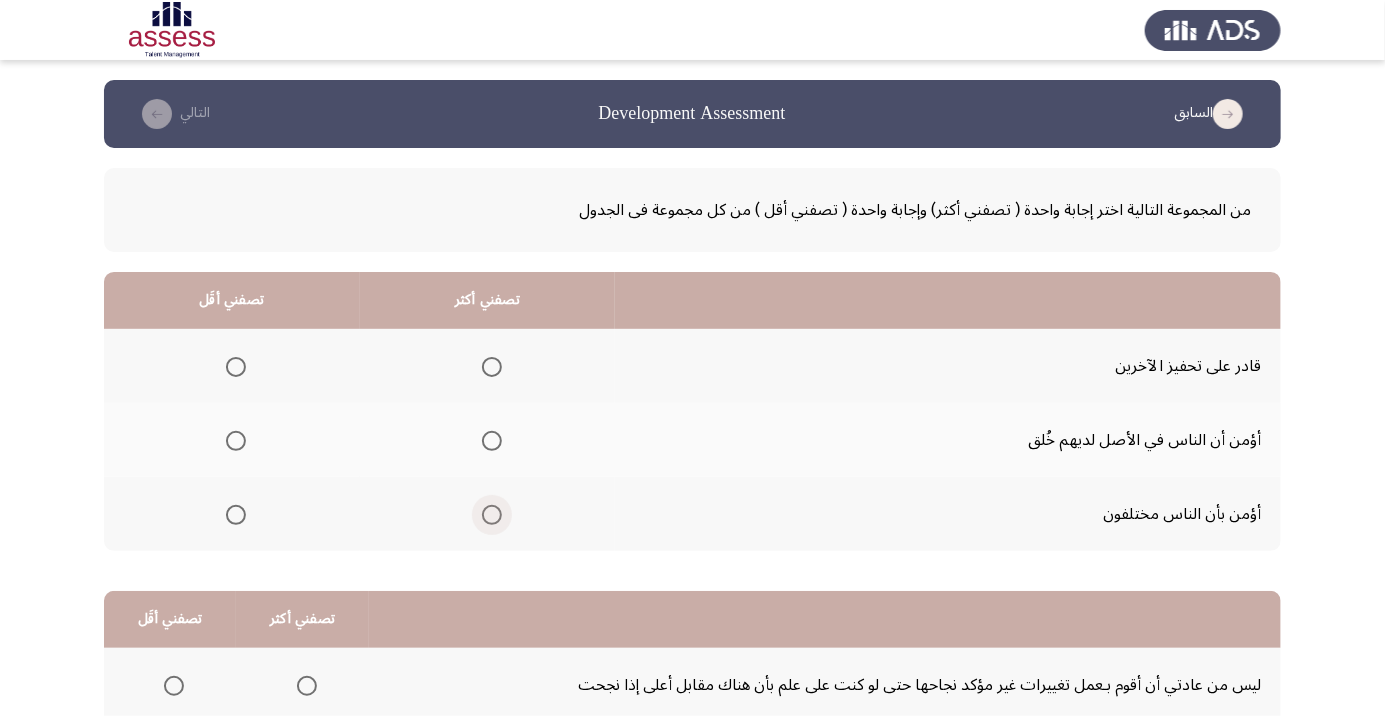 click at bounding box center [492, 515] 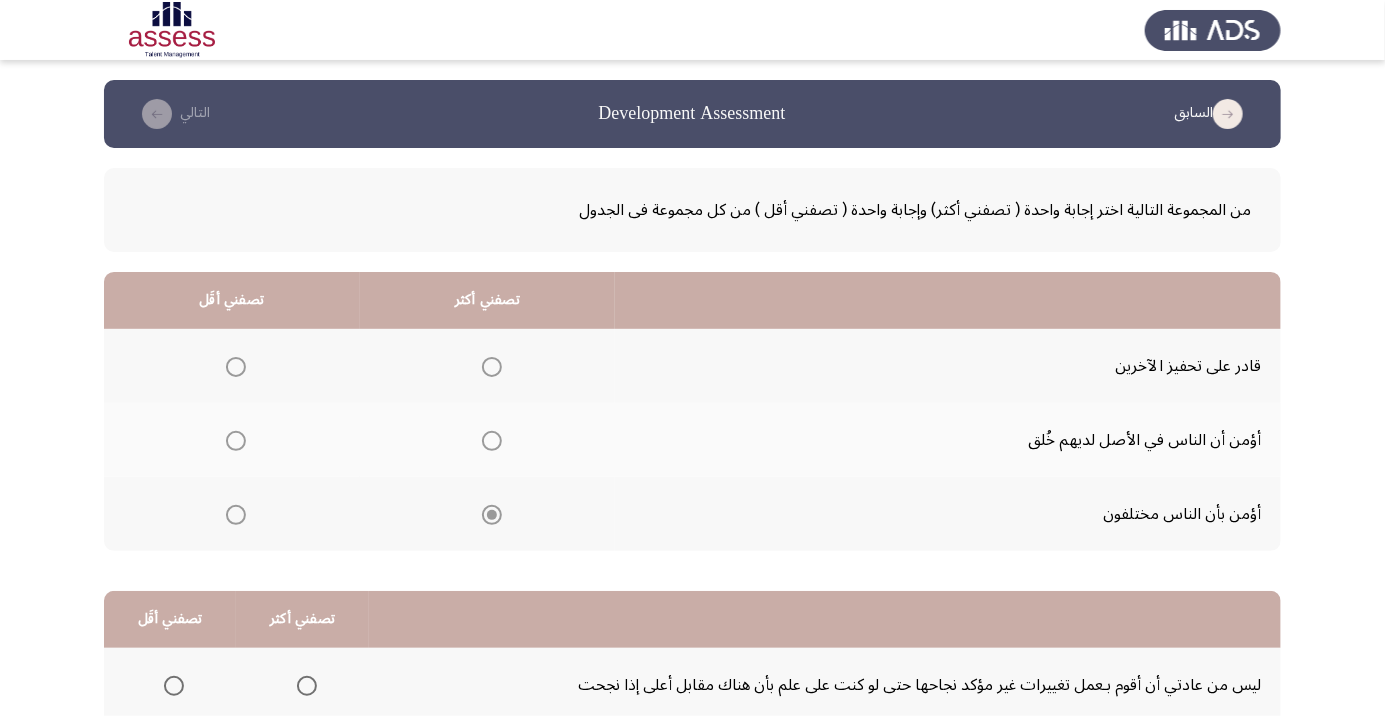 click at bounding box center (236, 441) 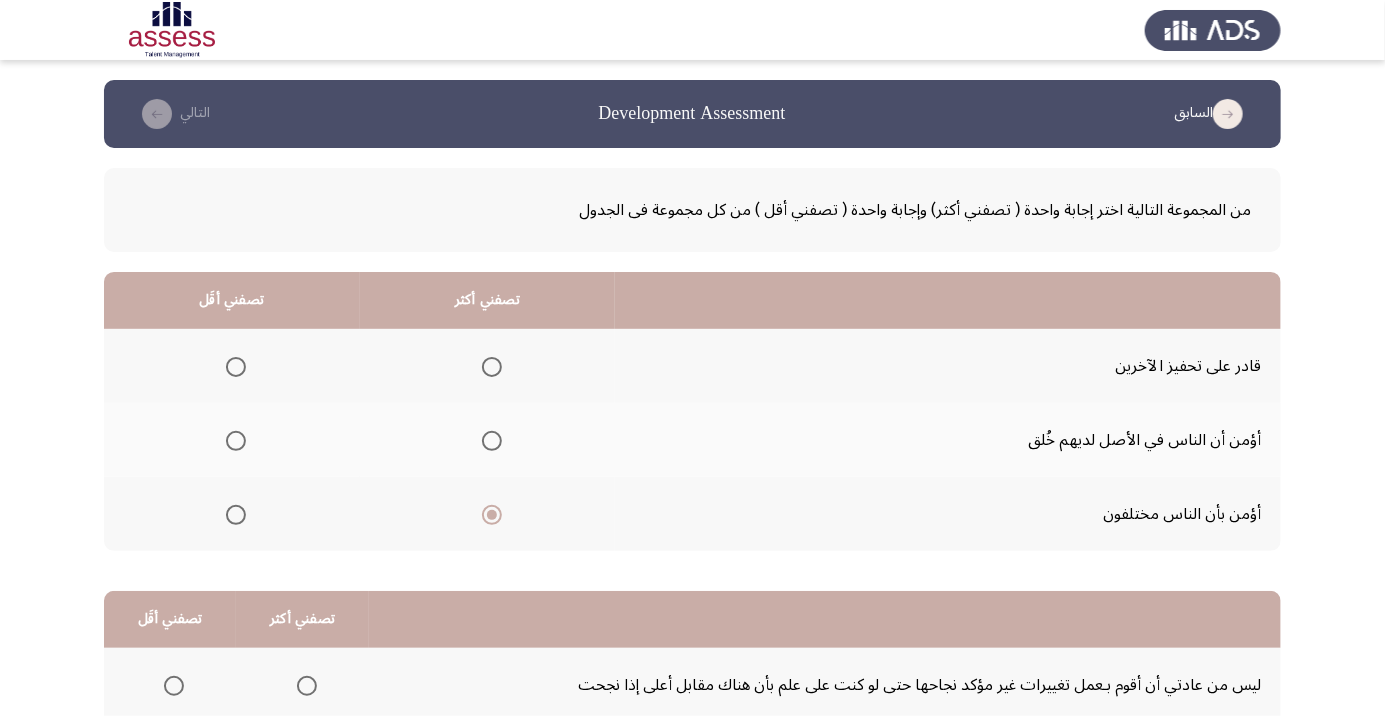 click at bounding box center (236, 441) 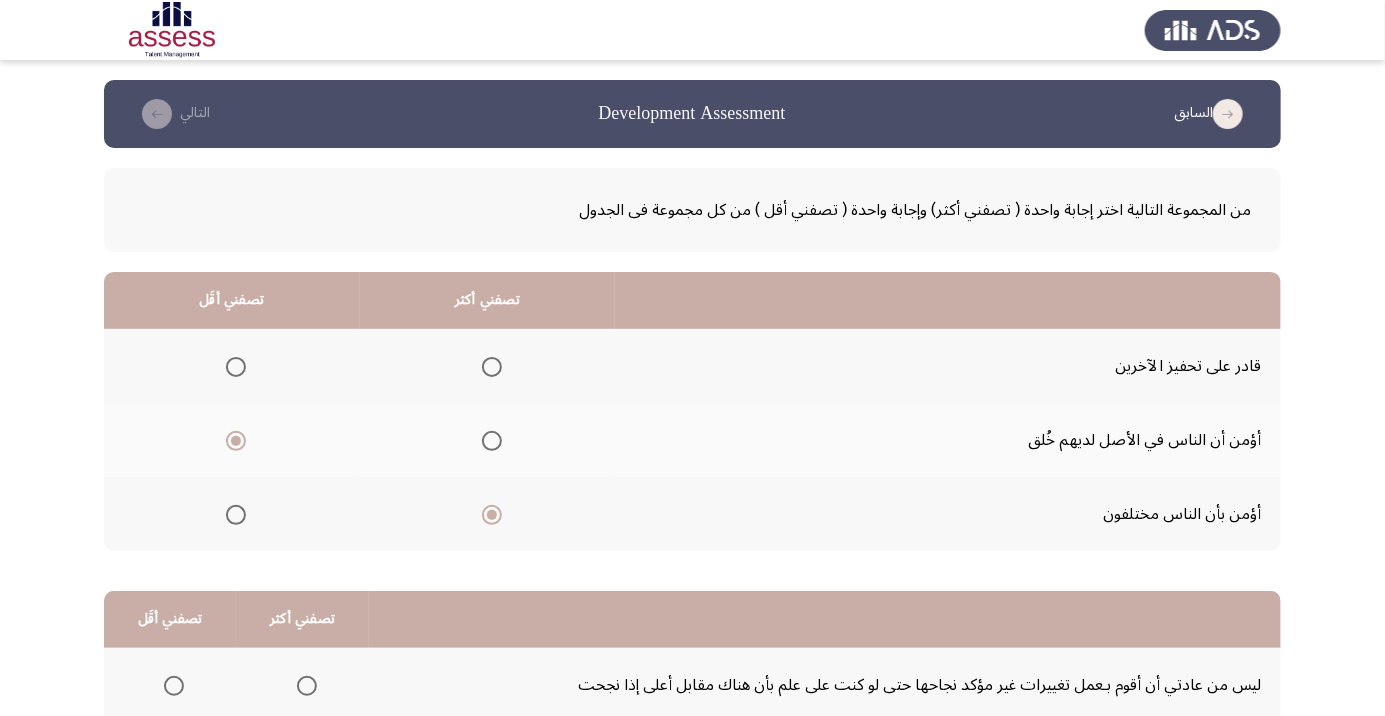 scroll, scrollTop: 197, scrollLeft: 0, axis: vertical 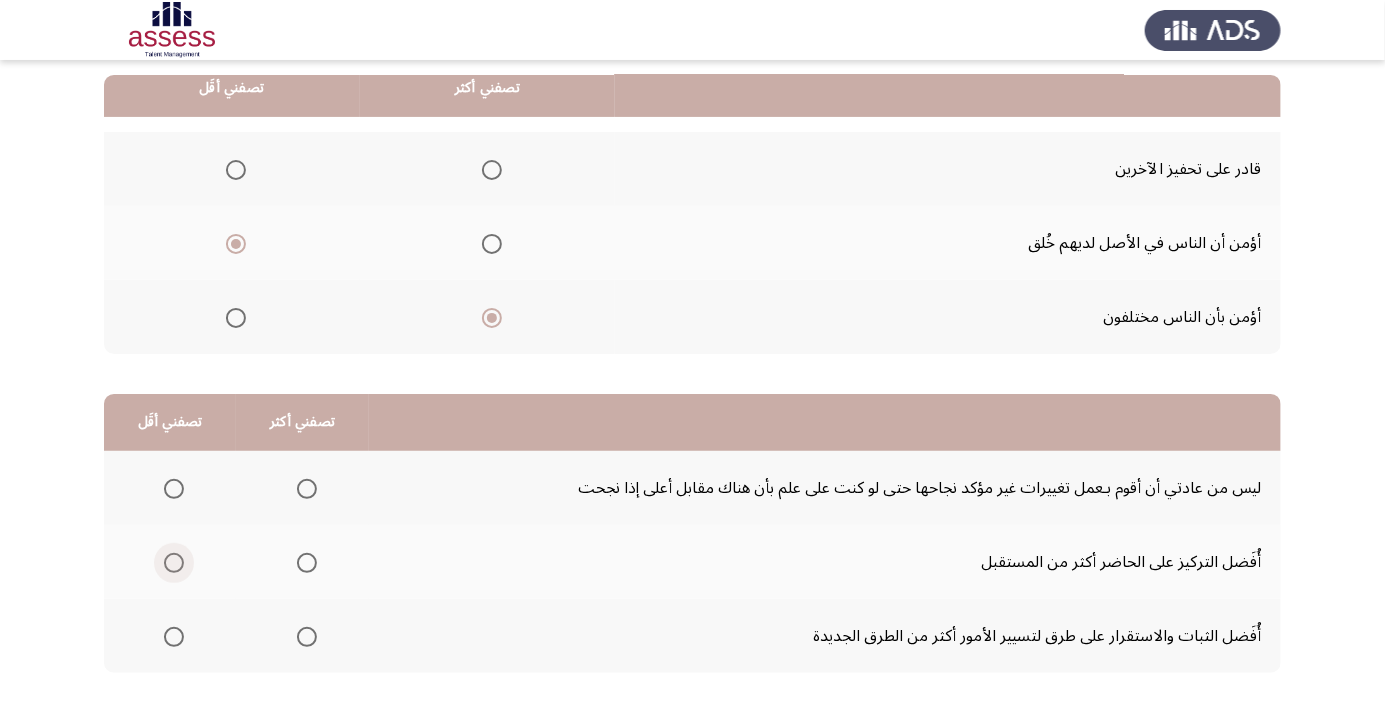 click at bounding box center [174, 563] 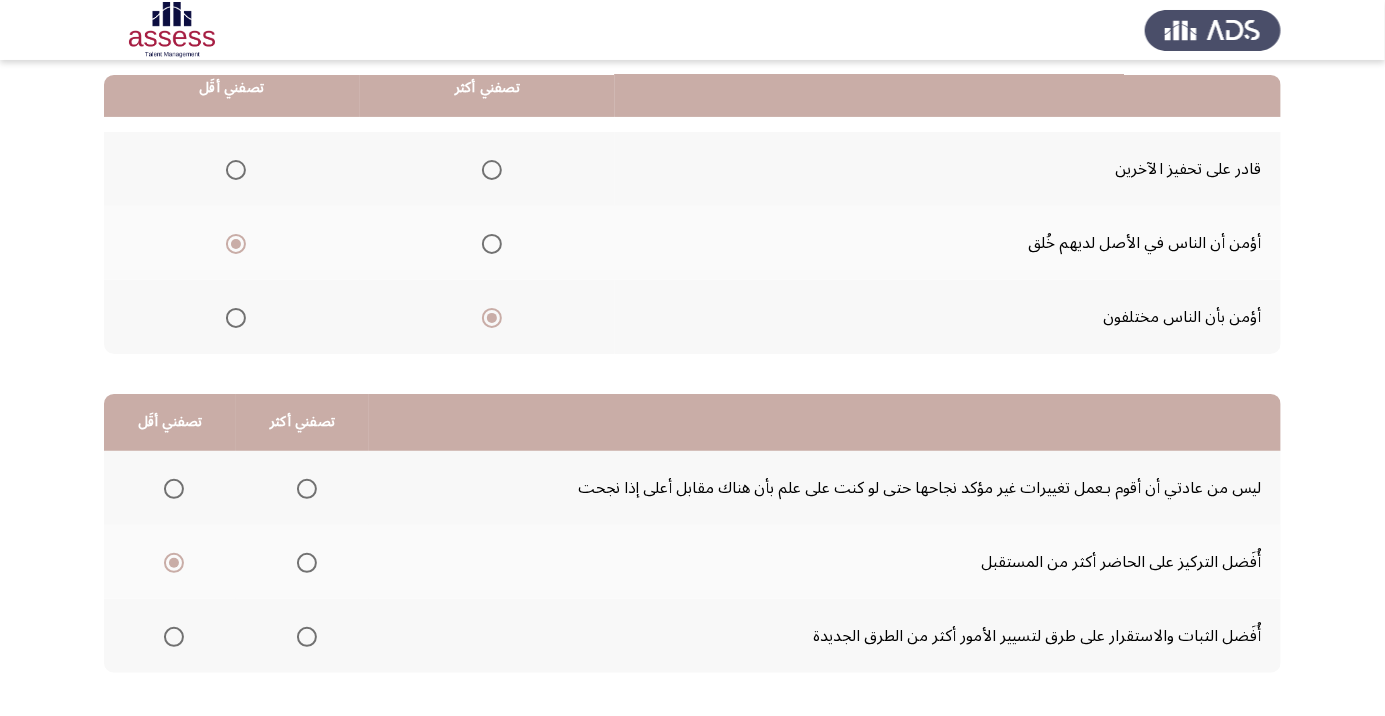 click at bounding box center (306, 563) 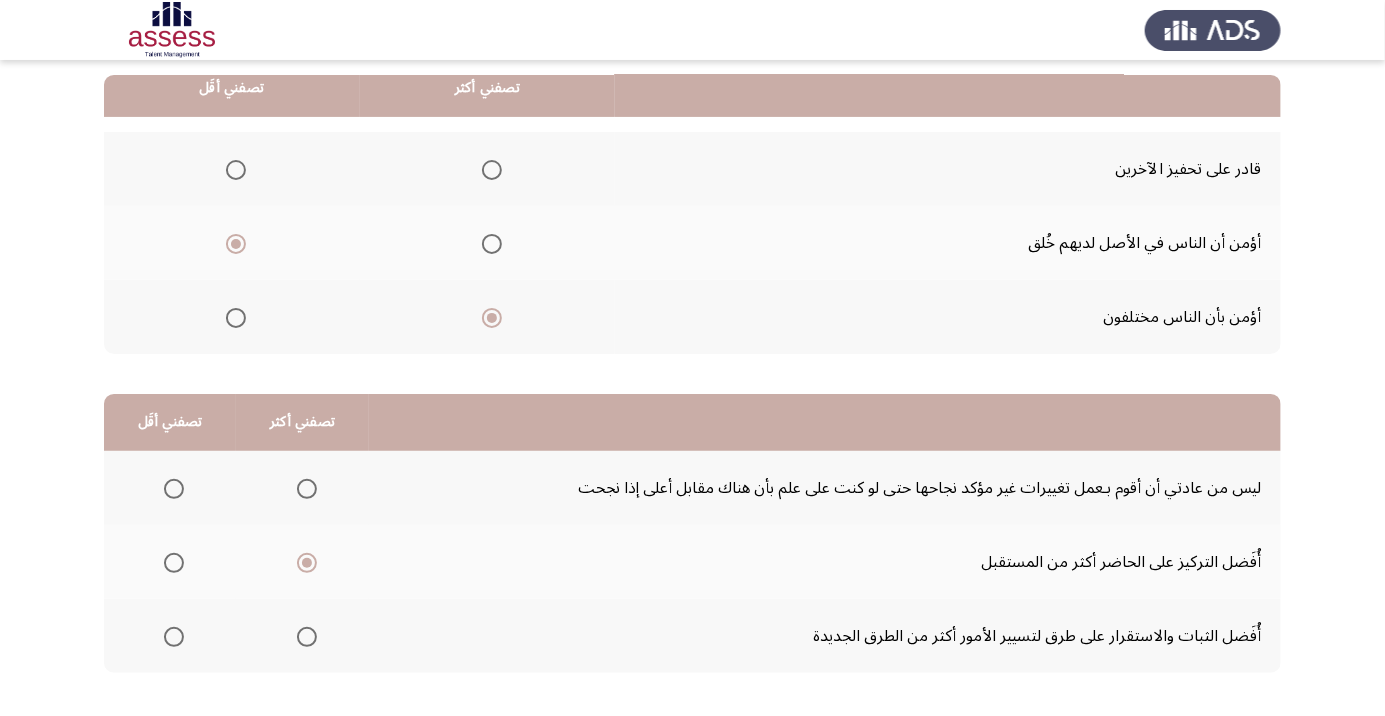 click at bounding box center [174, 563] 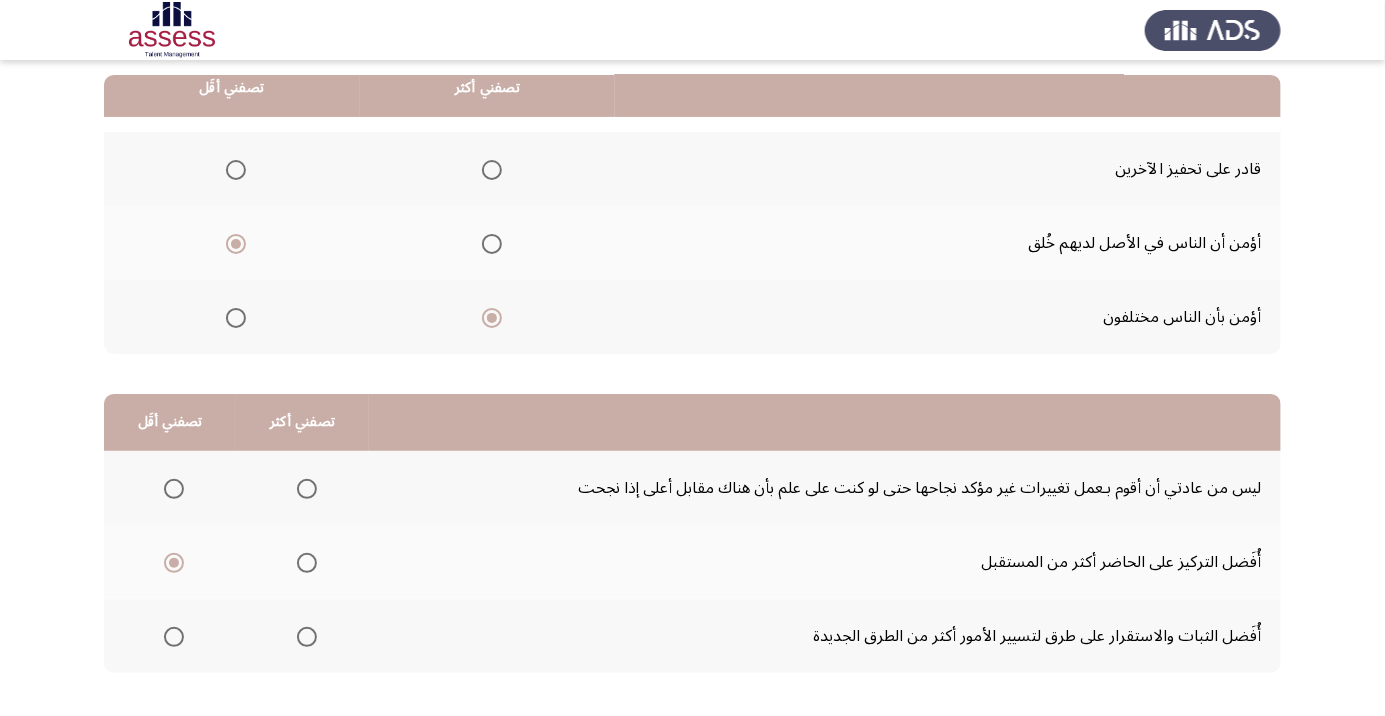 click at bounding box center (174, 637) 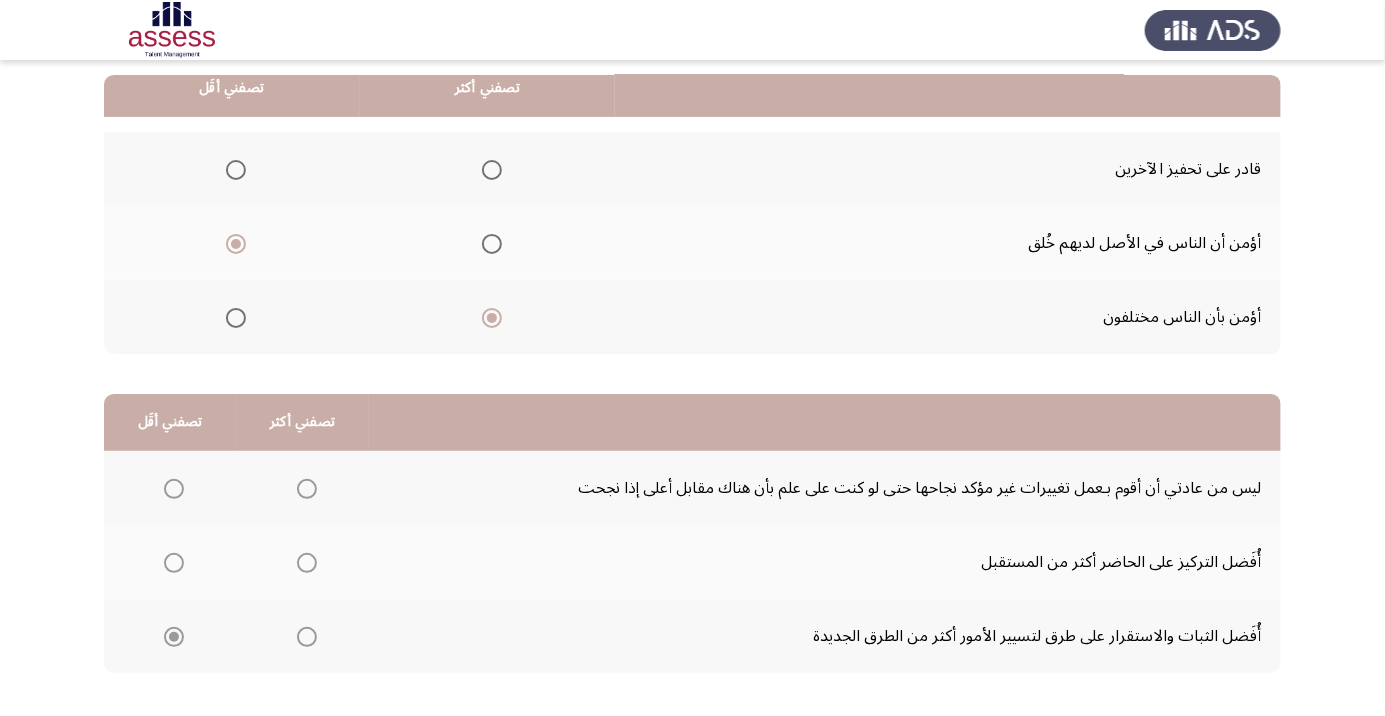 click at bounding box center (307, 563) 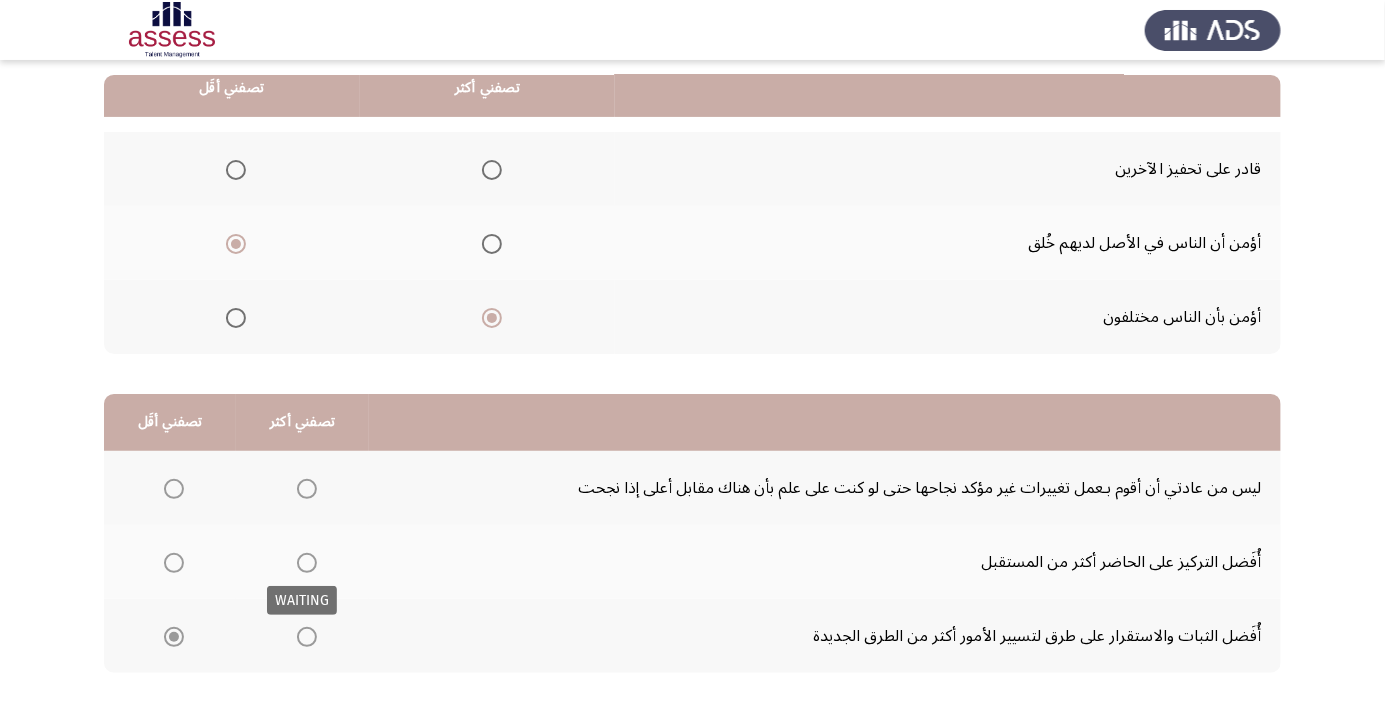 click at bounding box center [306, 563] 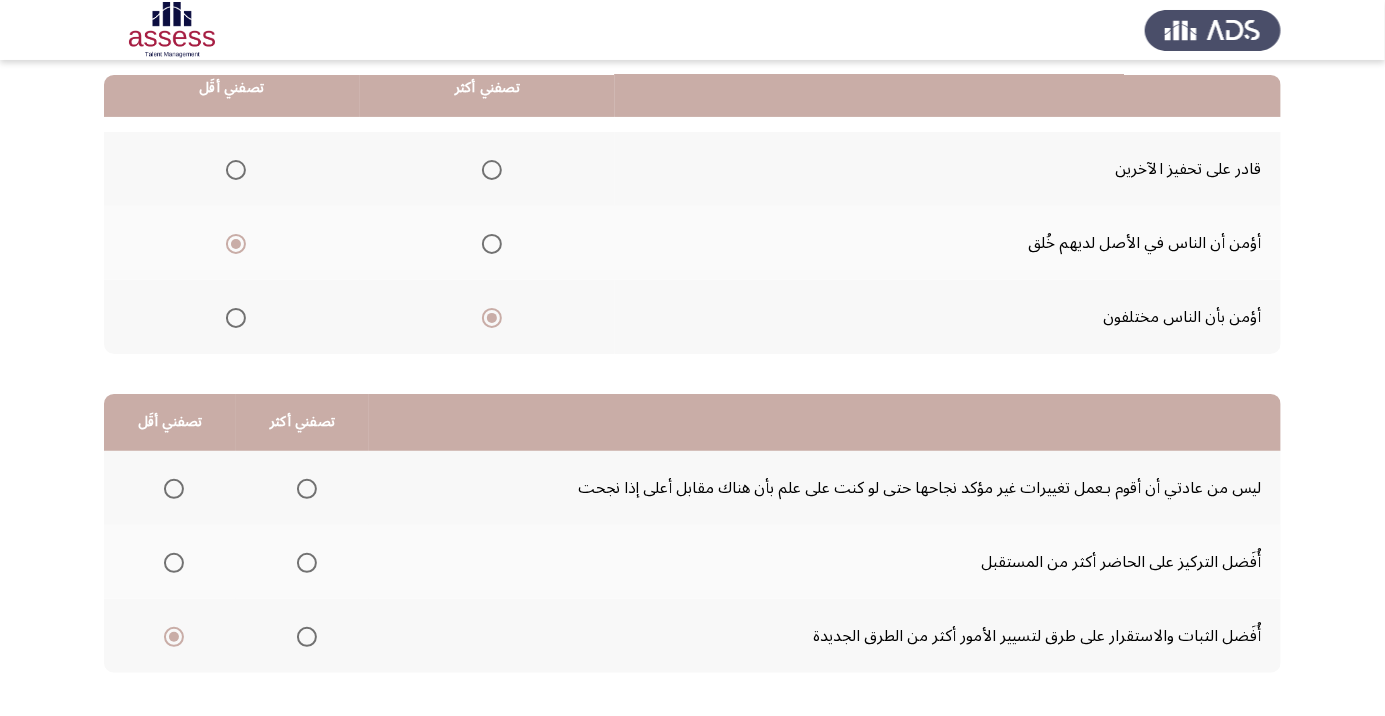 click at bounding box center (306, 563) 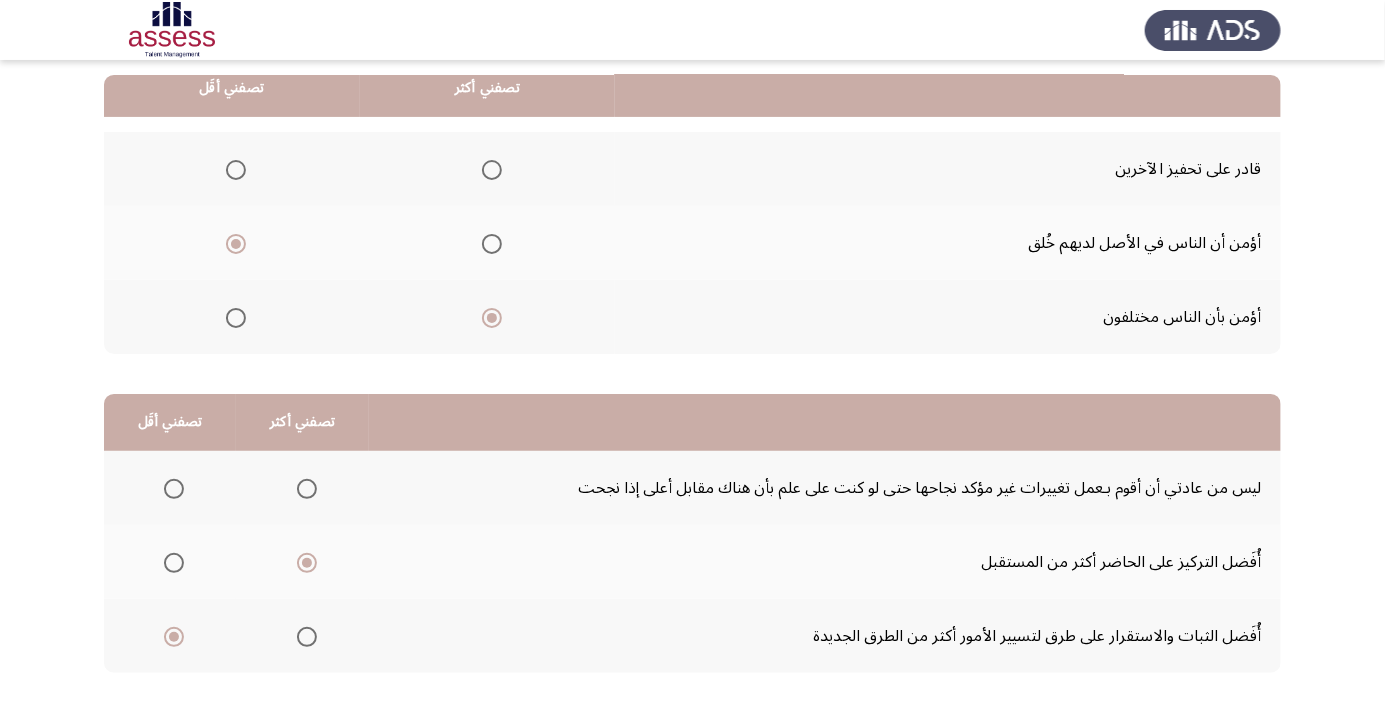 click on "التالي" 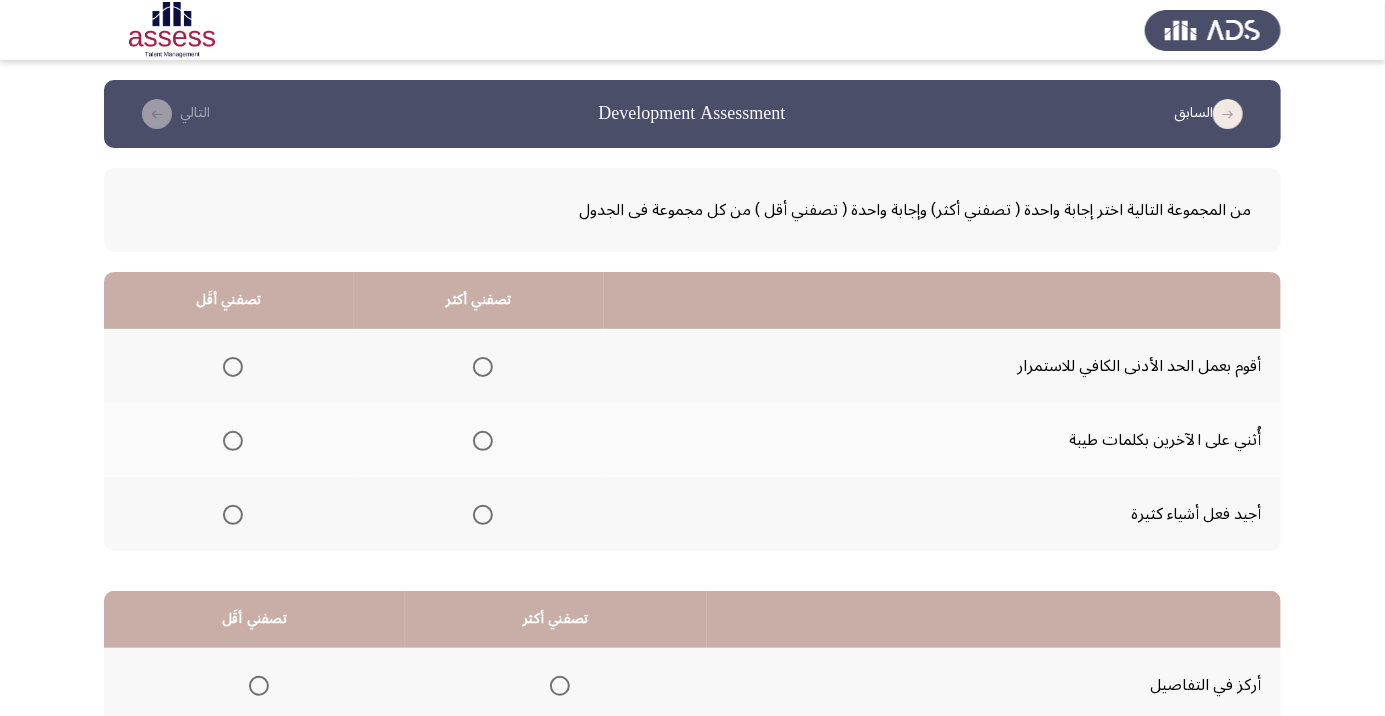 click at bounding box center [233, 367] 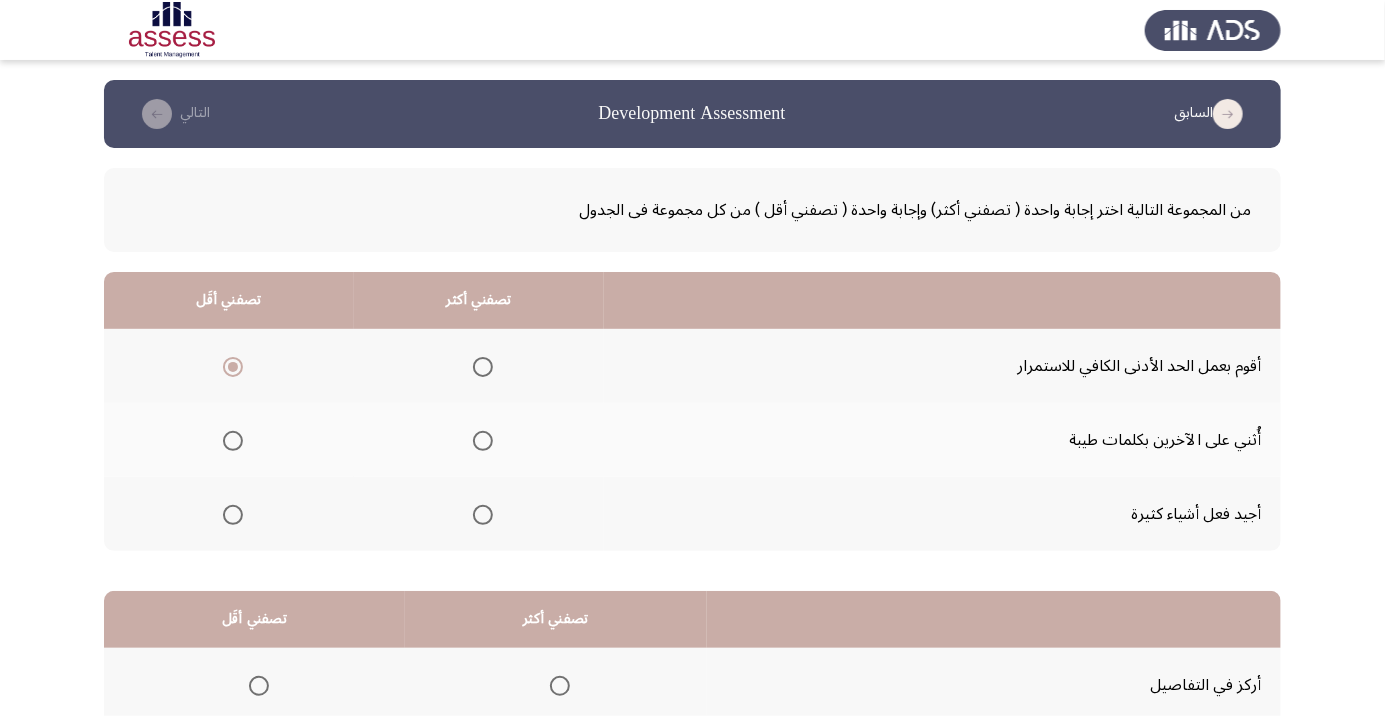 click at bounding box center [483, 441] 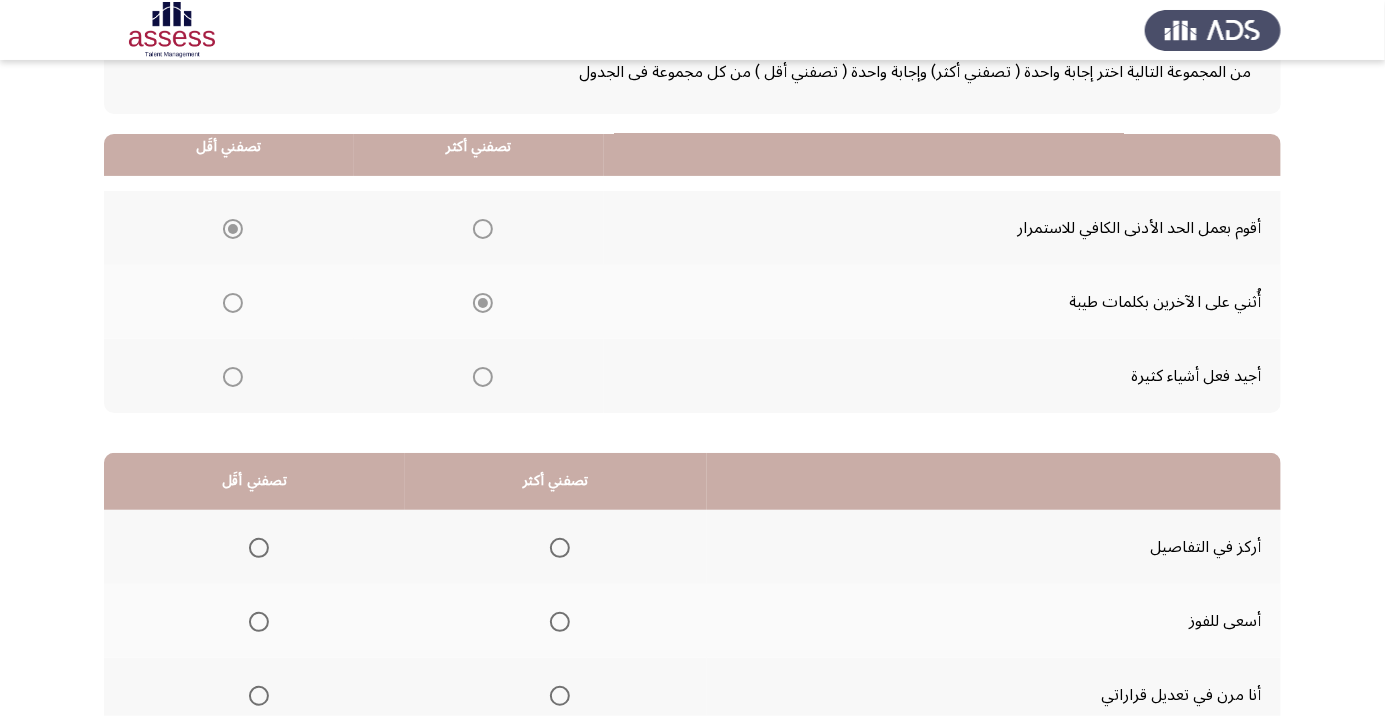 scroll, scrollTop: 197, scrollLeft: 0, axis: vertical 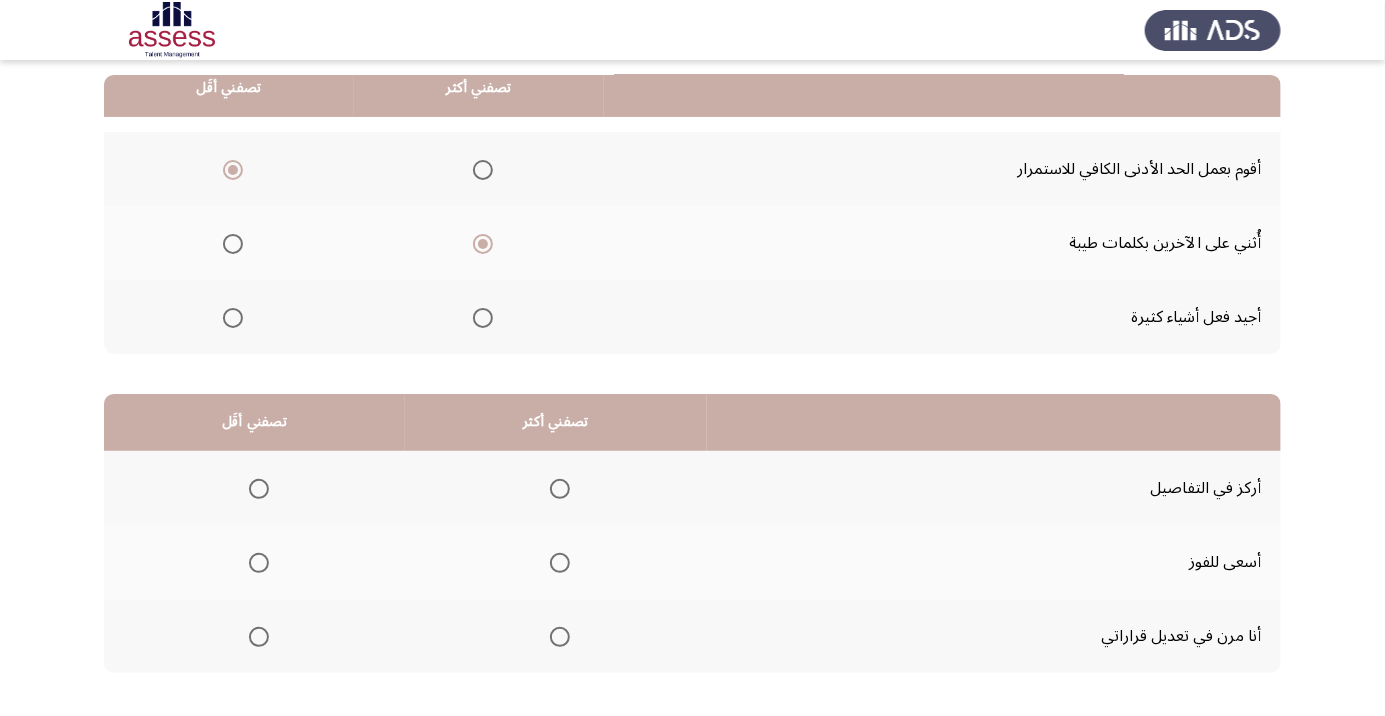 click at bounding box center (560, 563) 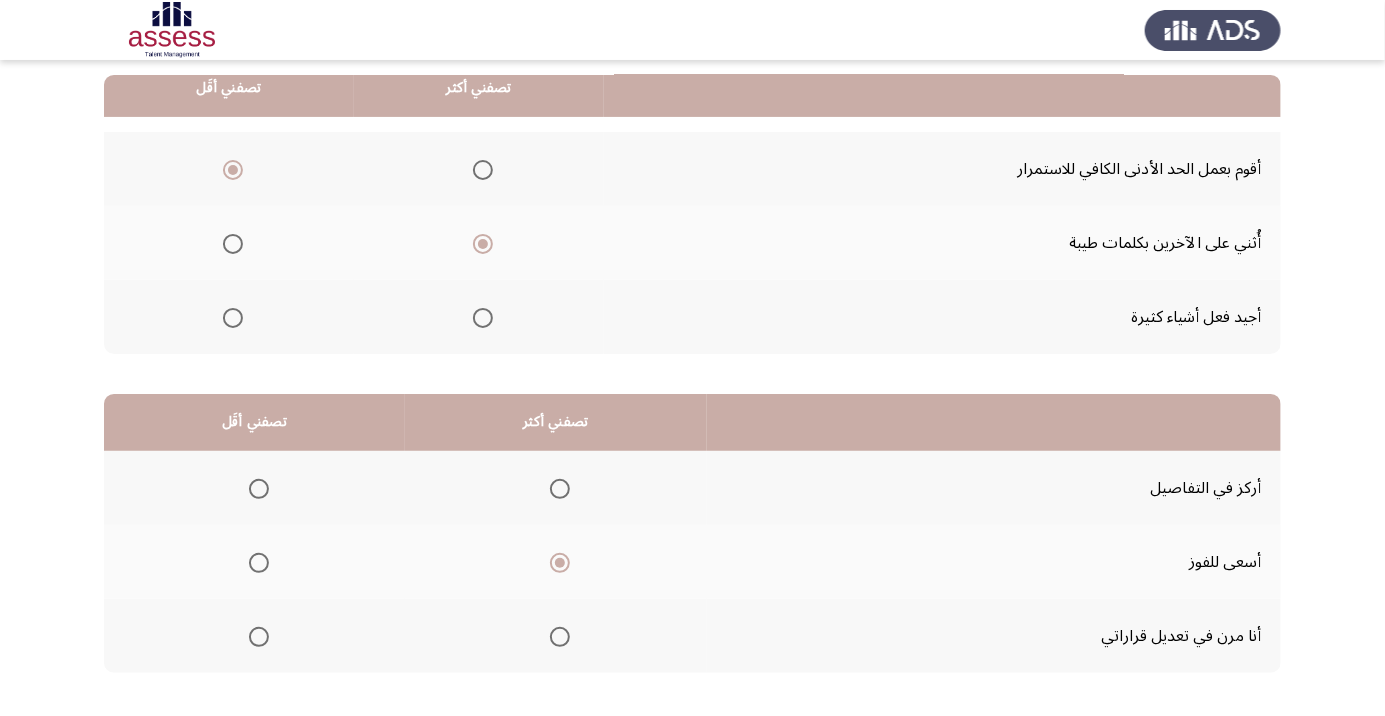 click at bounding box center (259, 489) 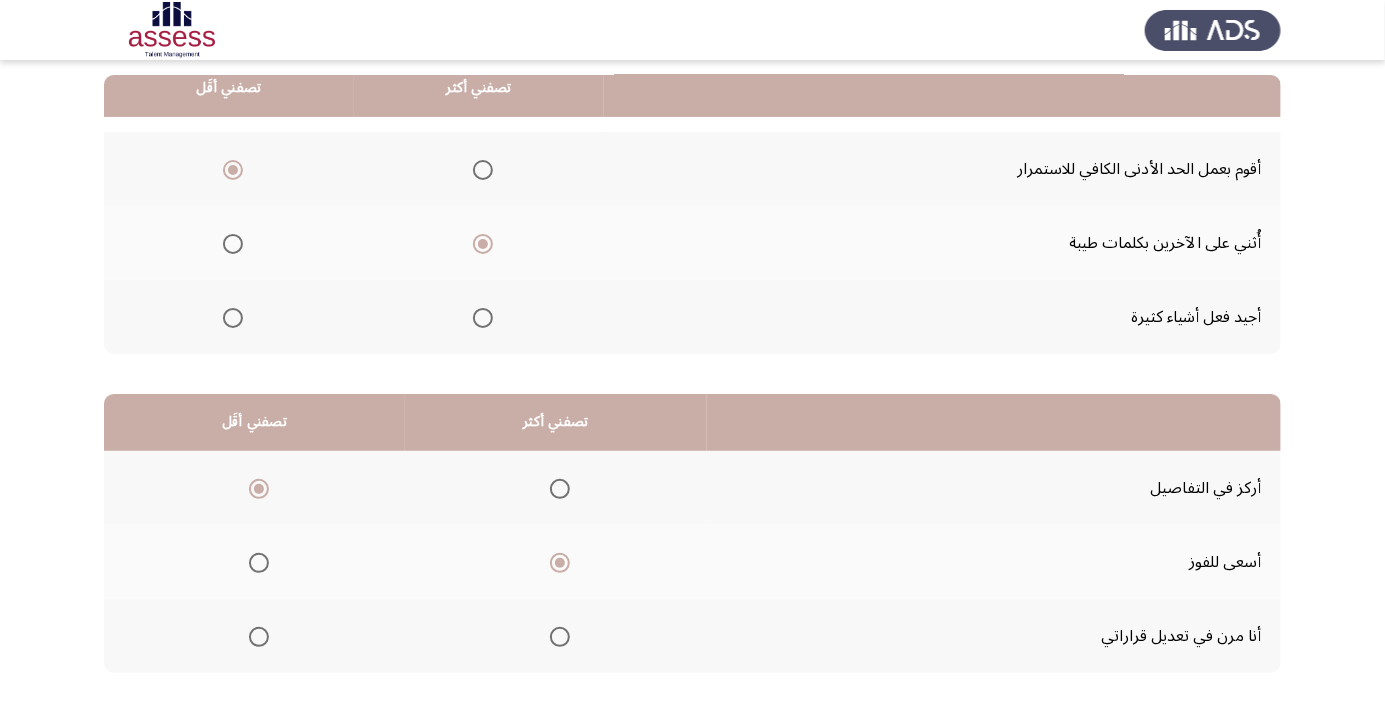 click on "التالي" 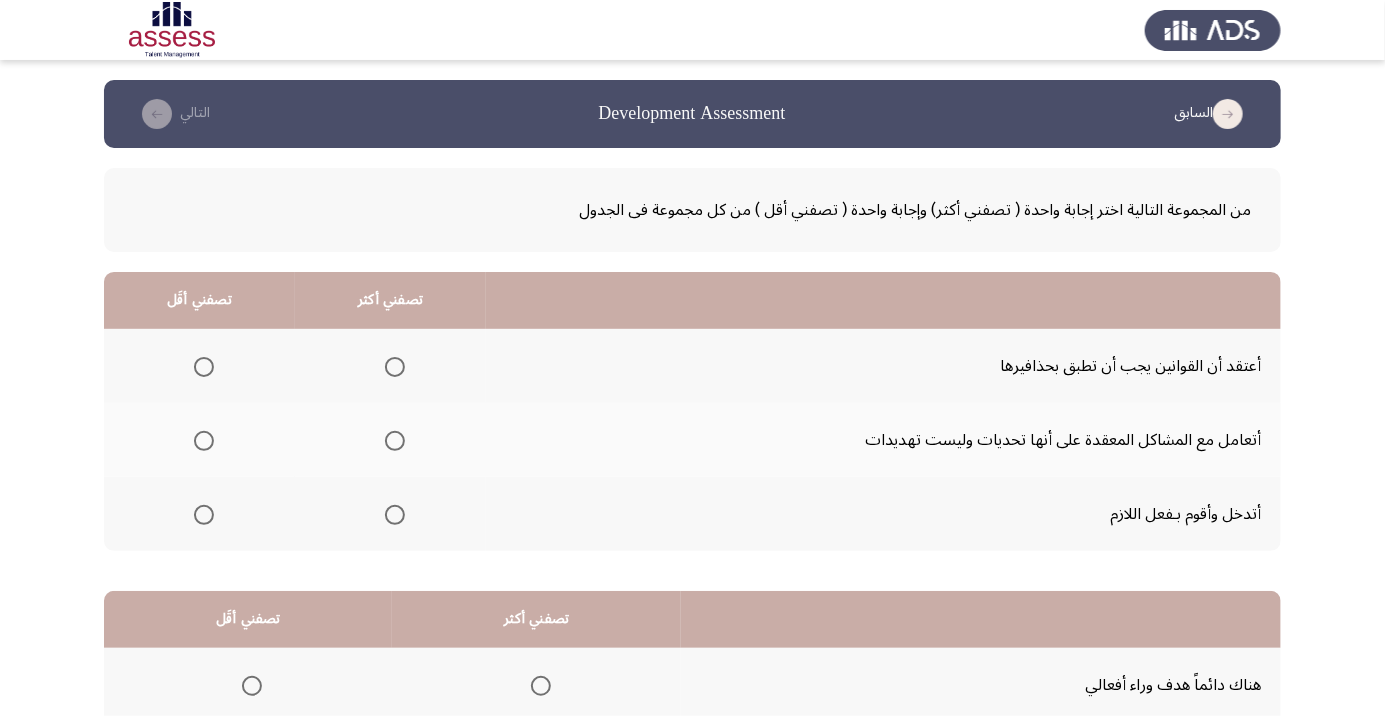 click at bounding box center [395, 515] 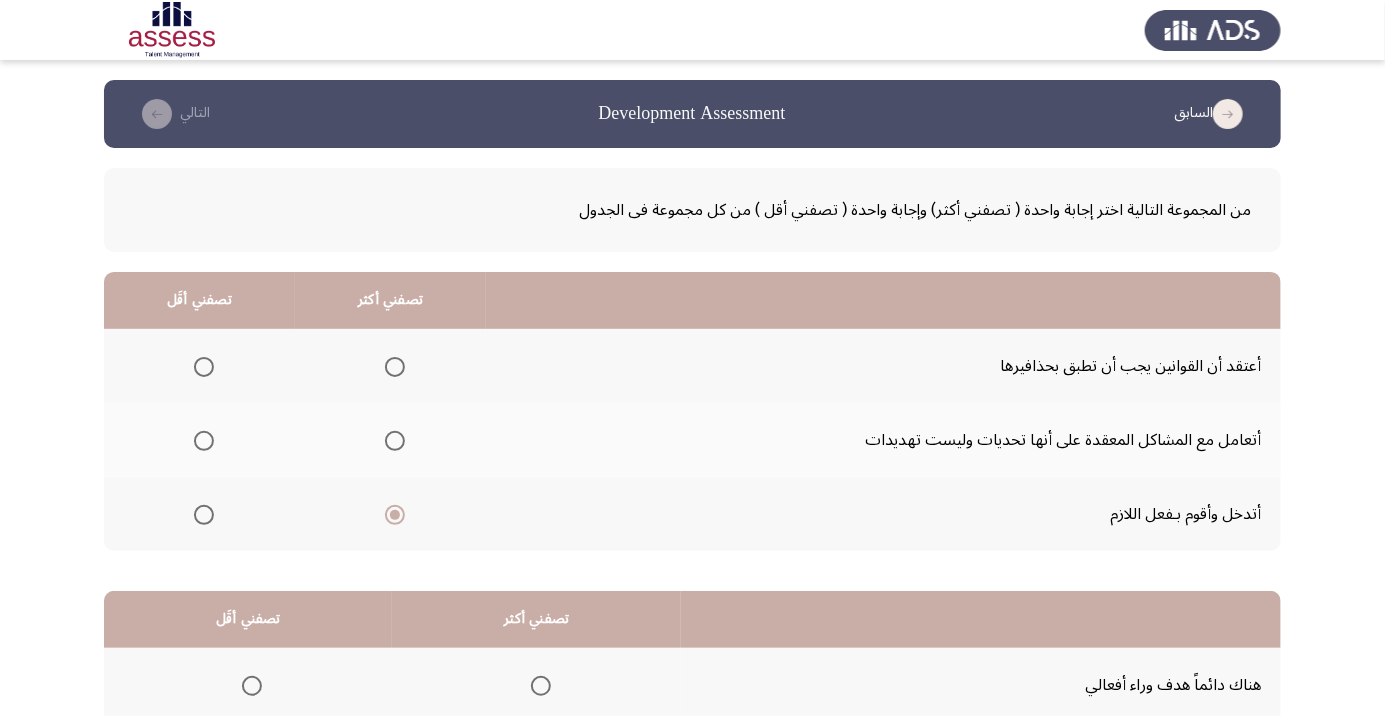 click at bounding box center [204, 367] 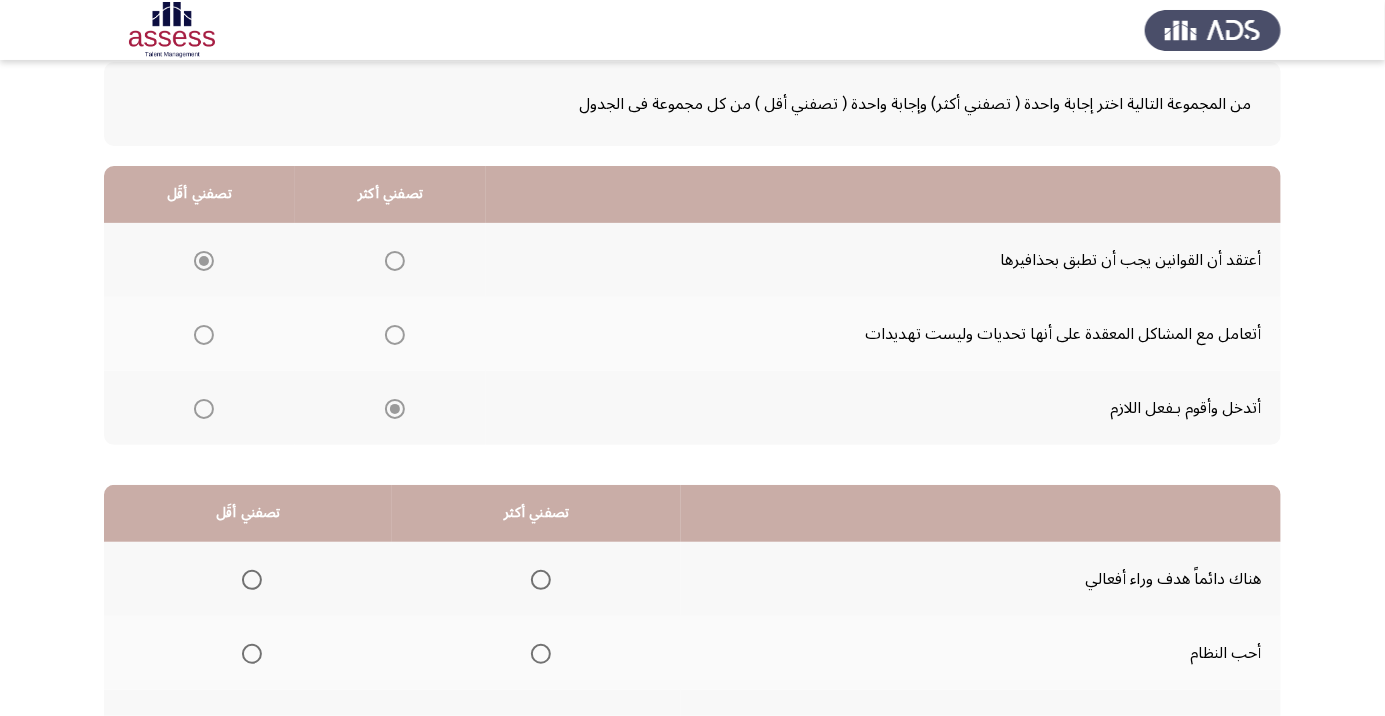 scroll, scrollTop: 197, scrollLeft: 0, axis: vertical 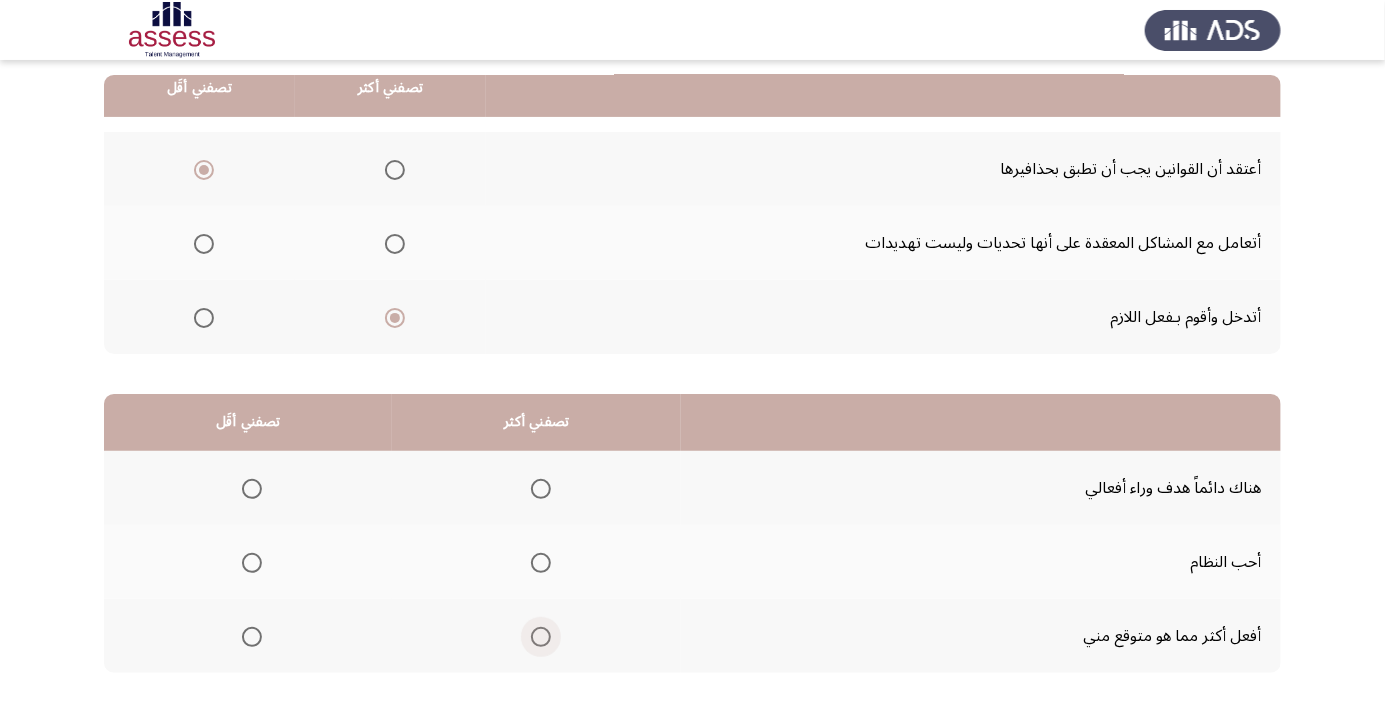 click at bounding box center [541, 637] 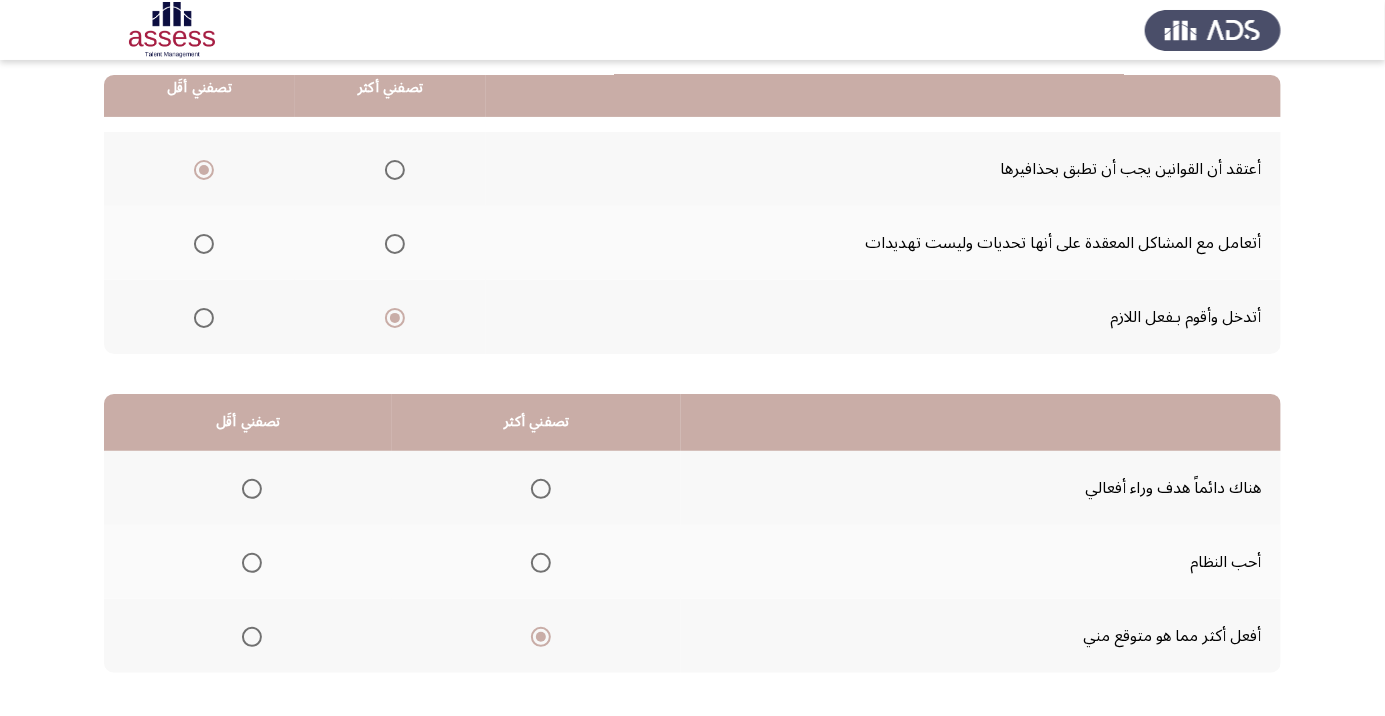 click at bounding box center (252, 563) 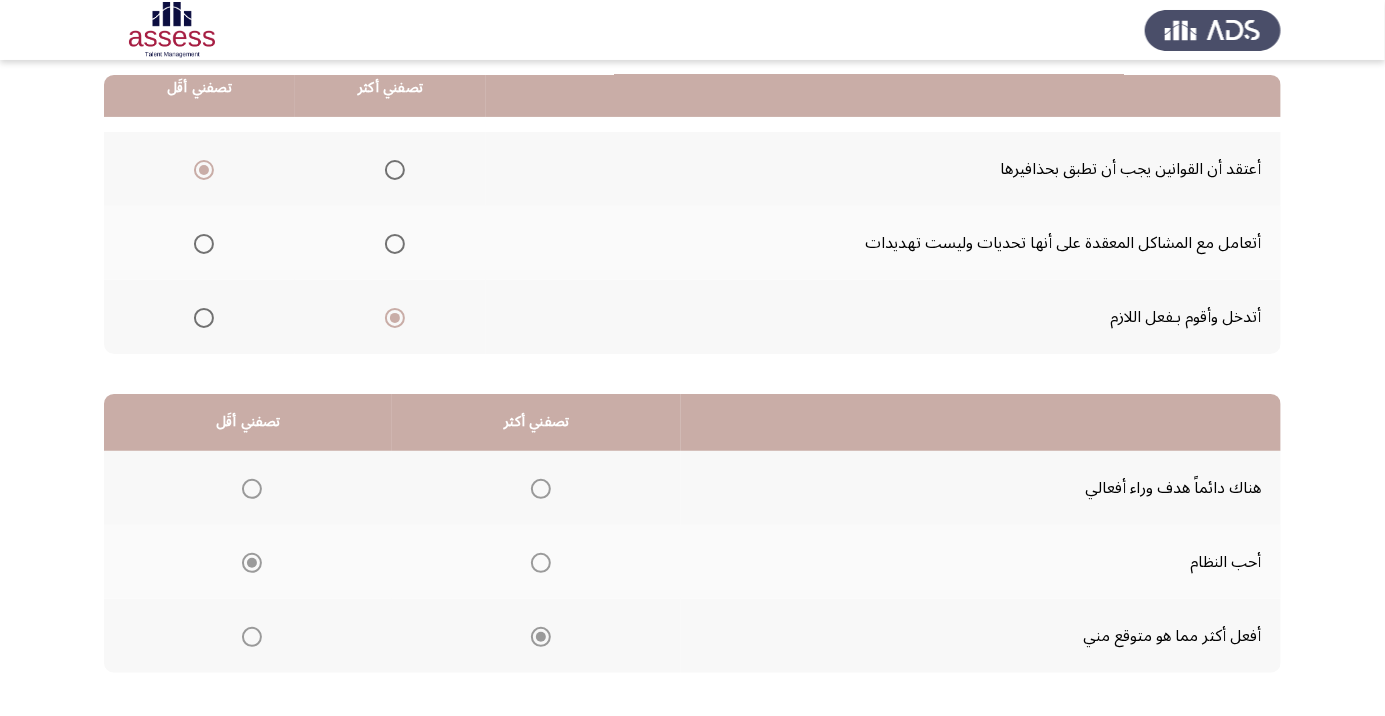 click on "التالي" 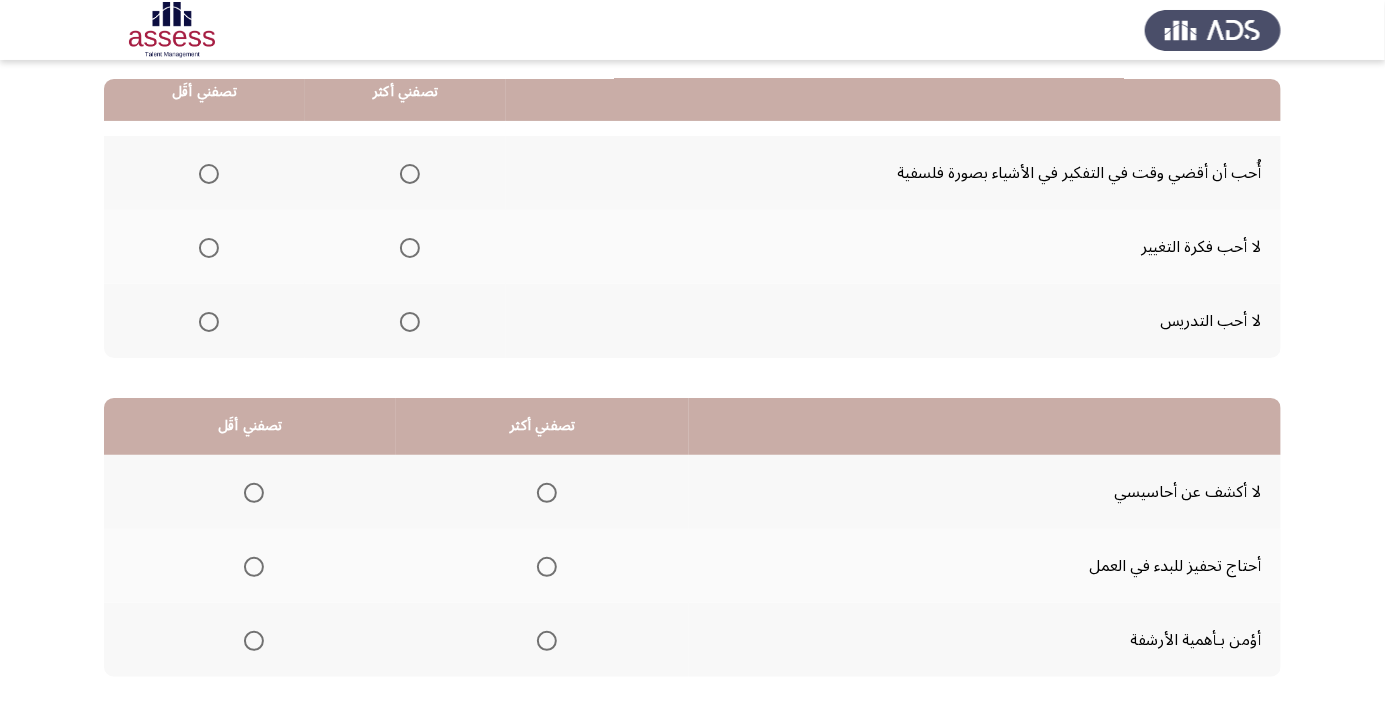 scroll, scrollTop: 0, scrollLeft: 0, axis: both 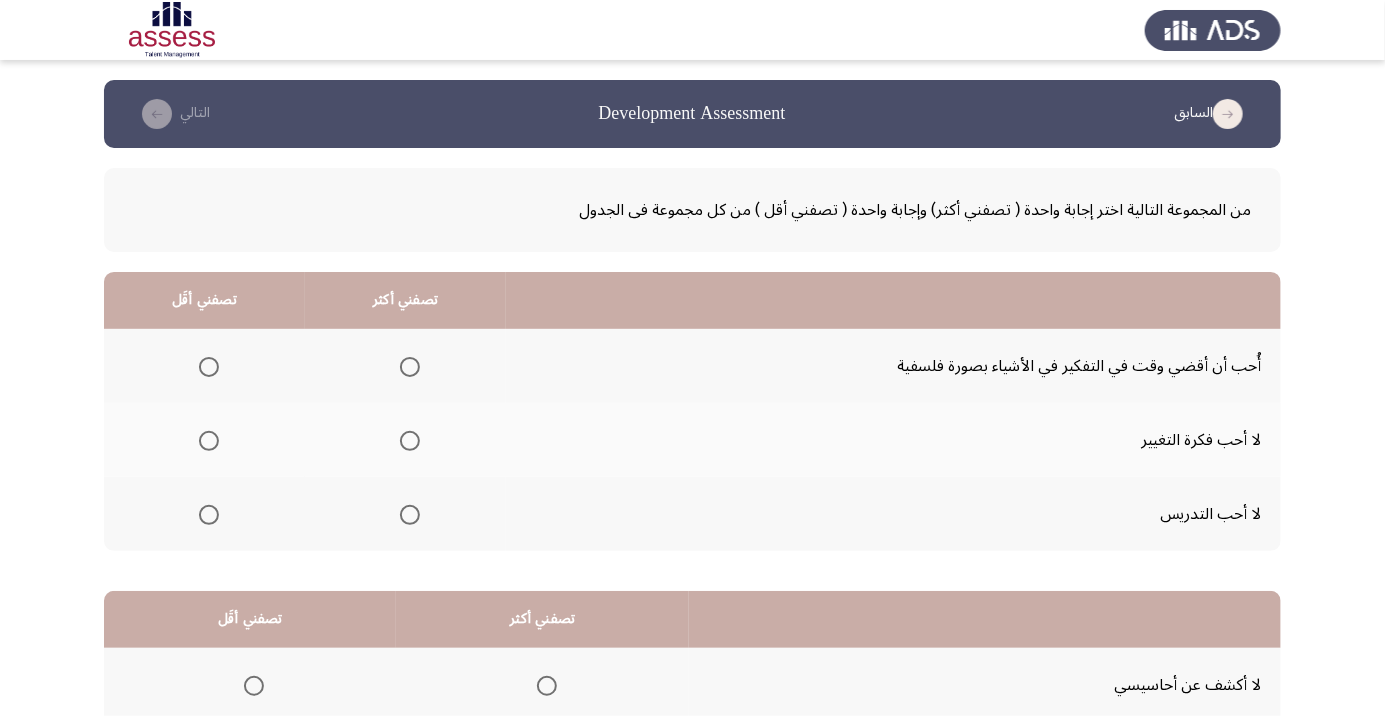 click at bounding box center [209, 515] 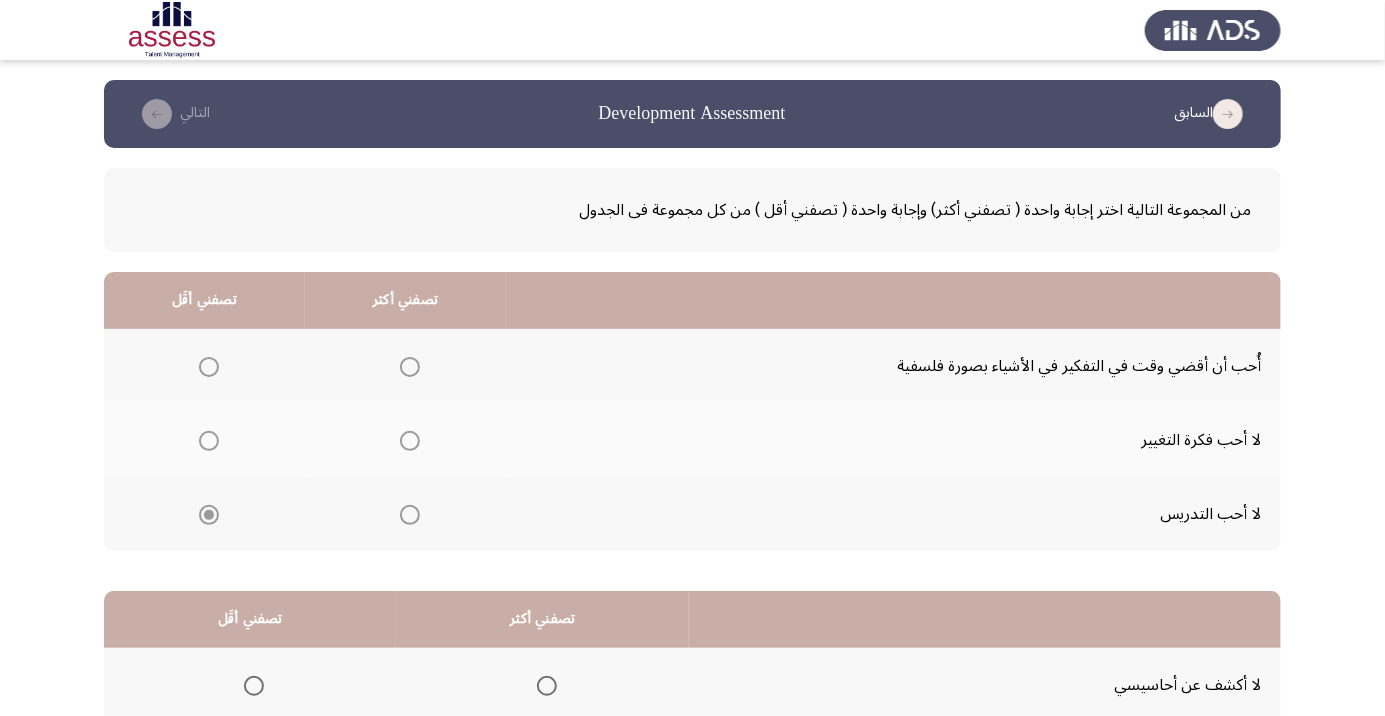 click at bounding box center [410, 515] 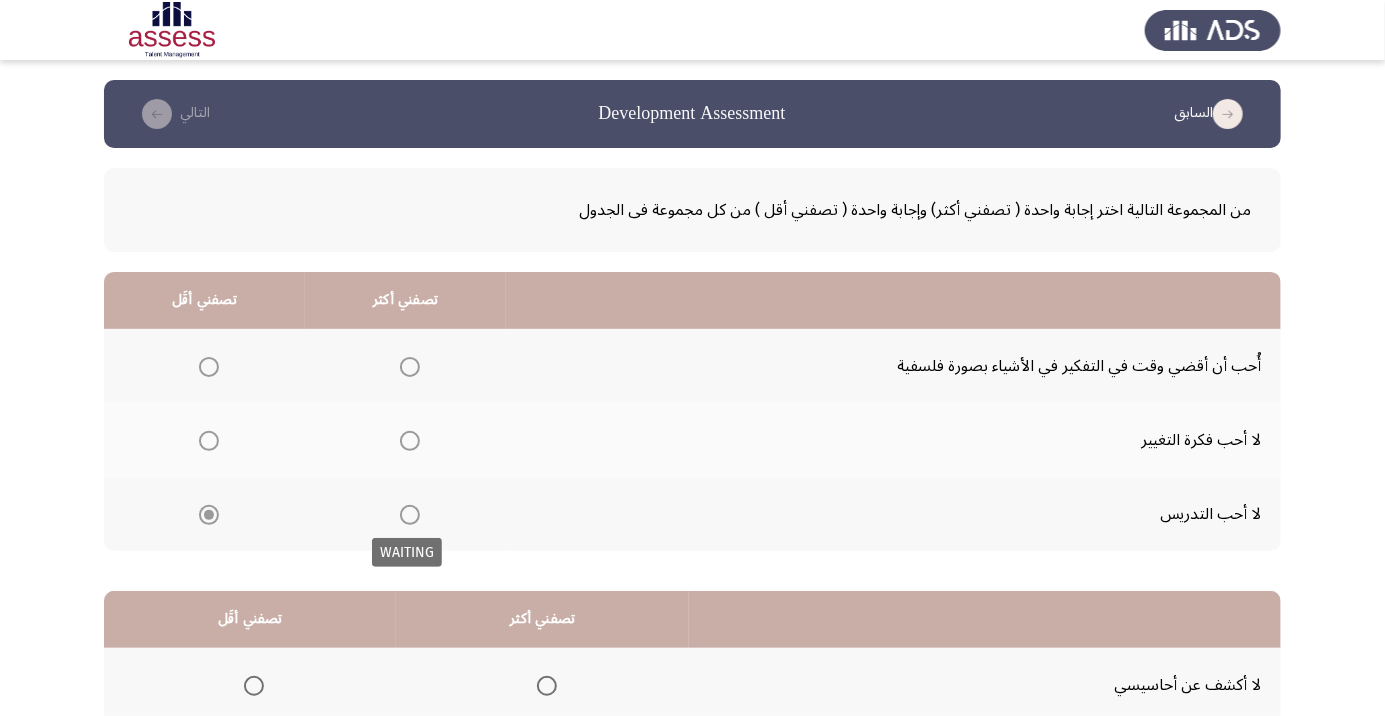 click at bounding box center [410, 515] 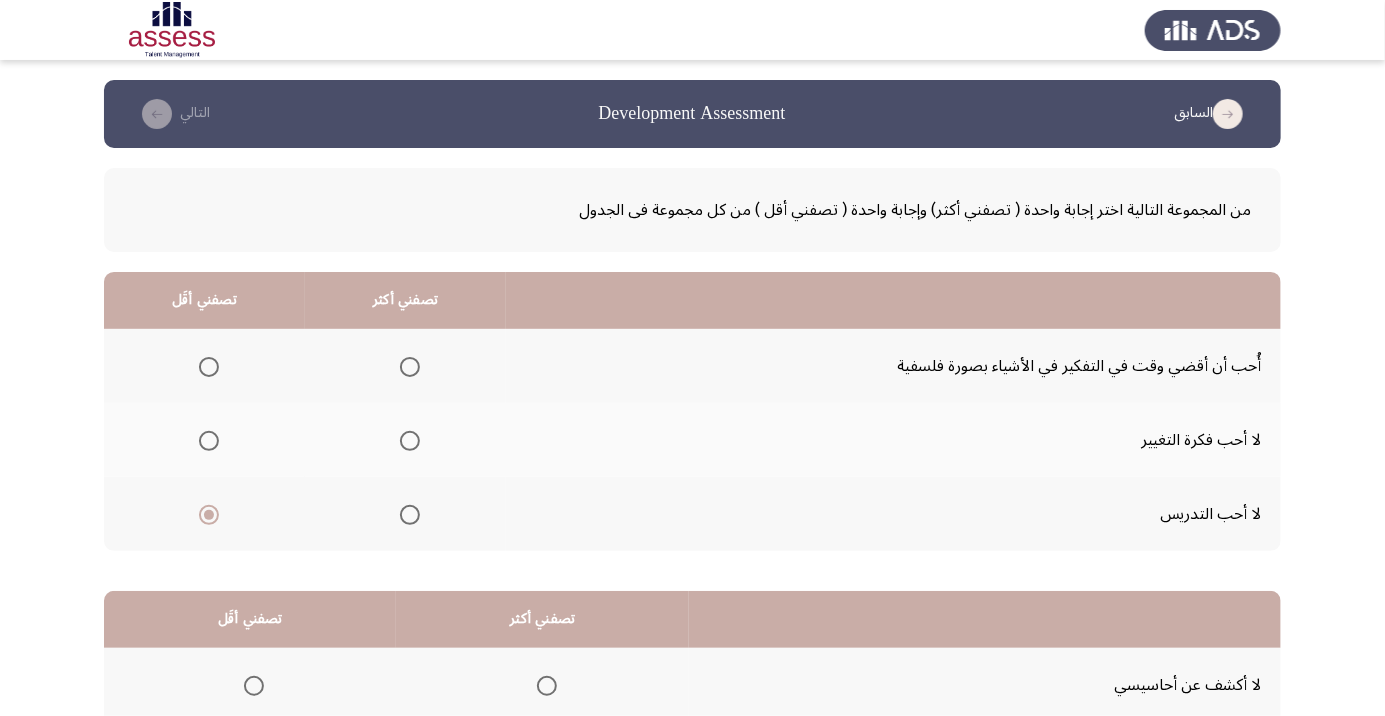 click at bounding box center (410, 367) 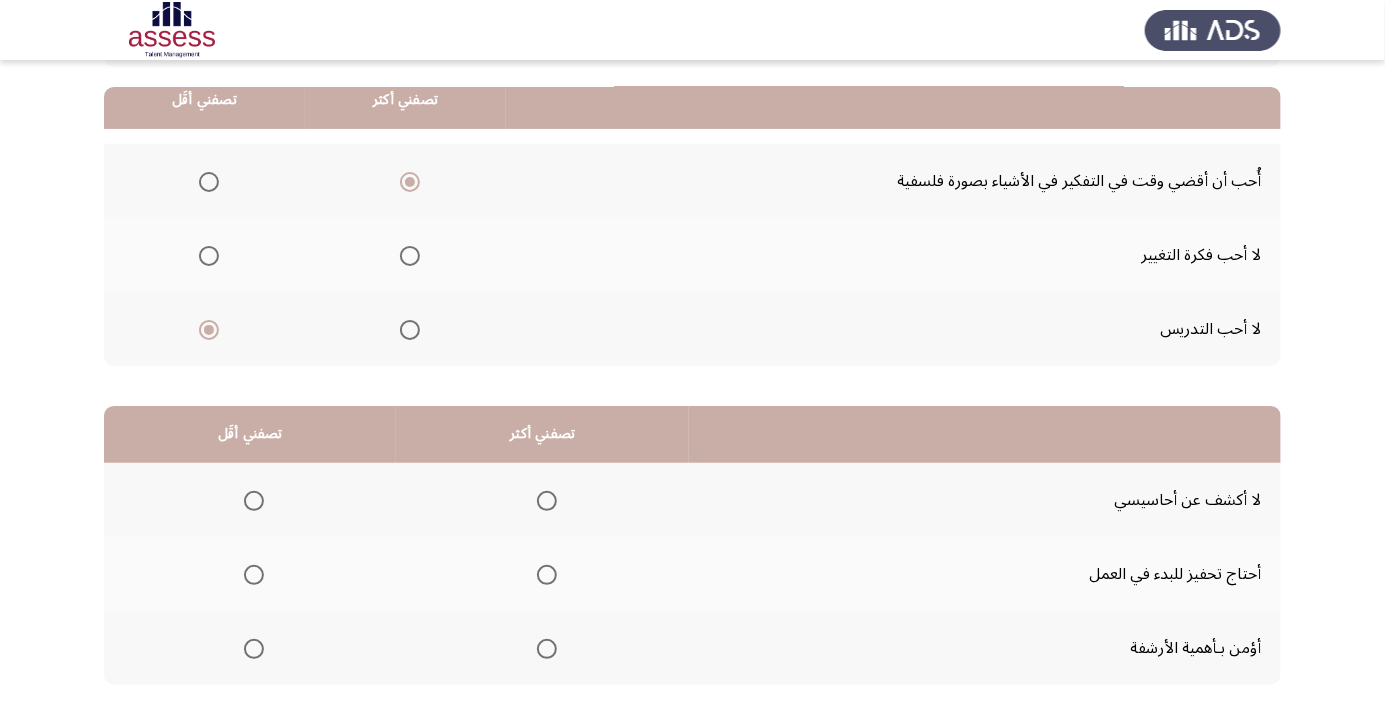 scroll, scrollTop: 197, scrollLeft: 0, axis: vertical 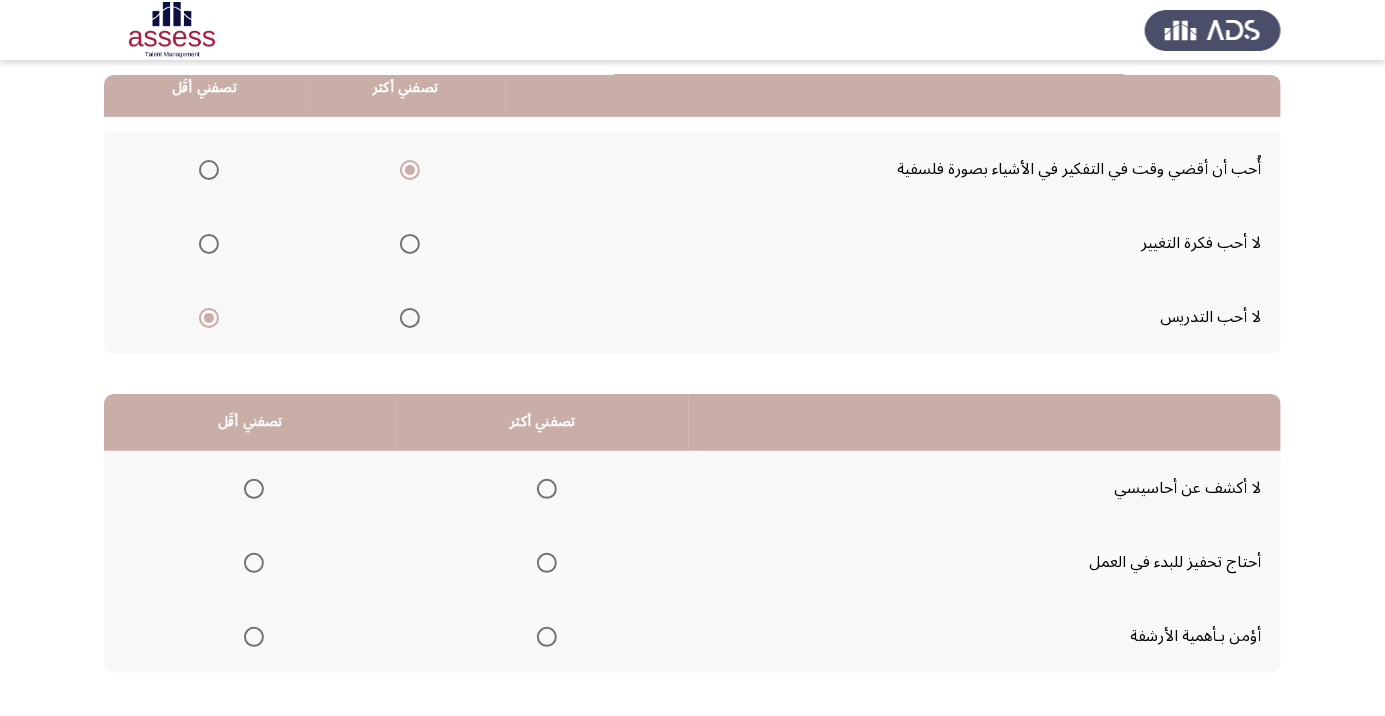 click at bounding box center [547, 489] 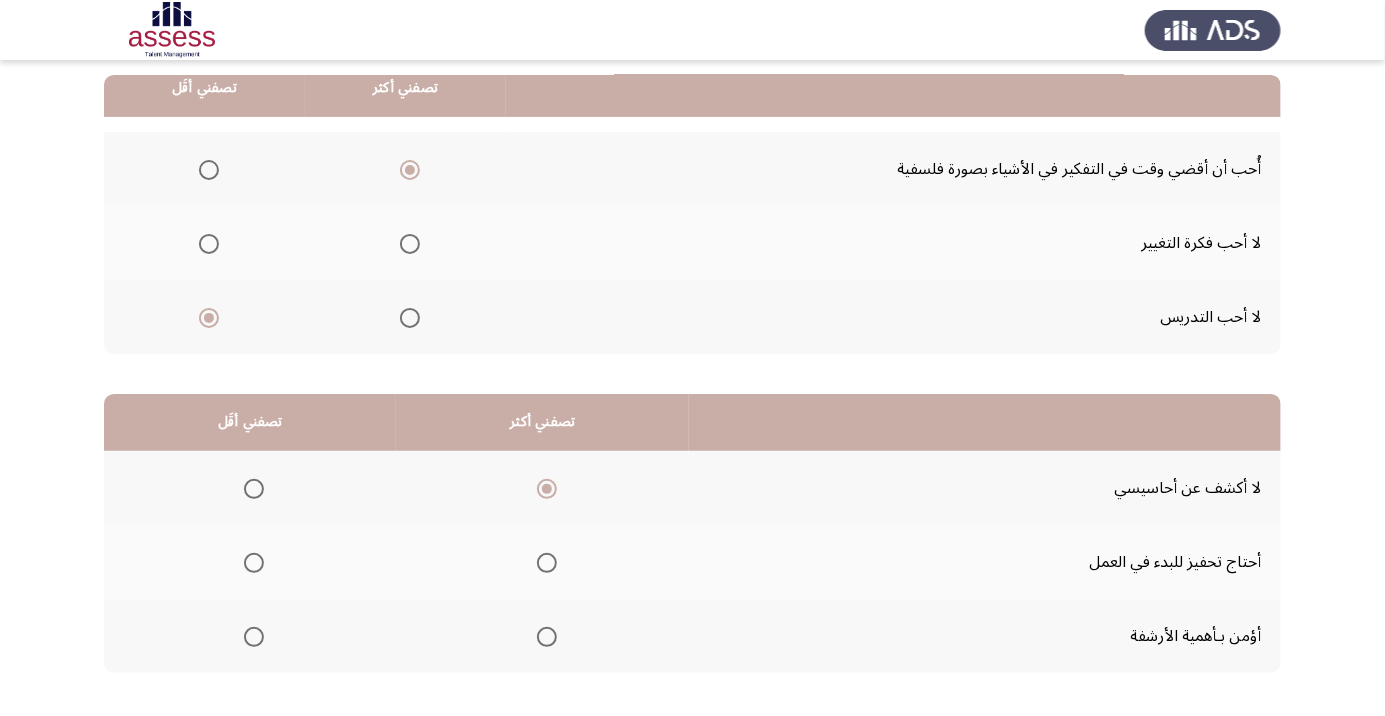 click at bounding box center (254, 563) 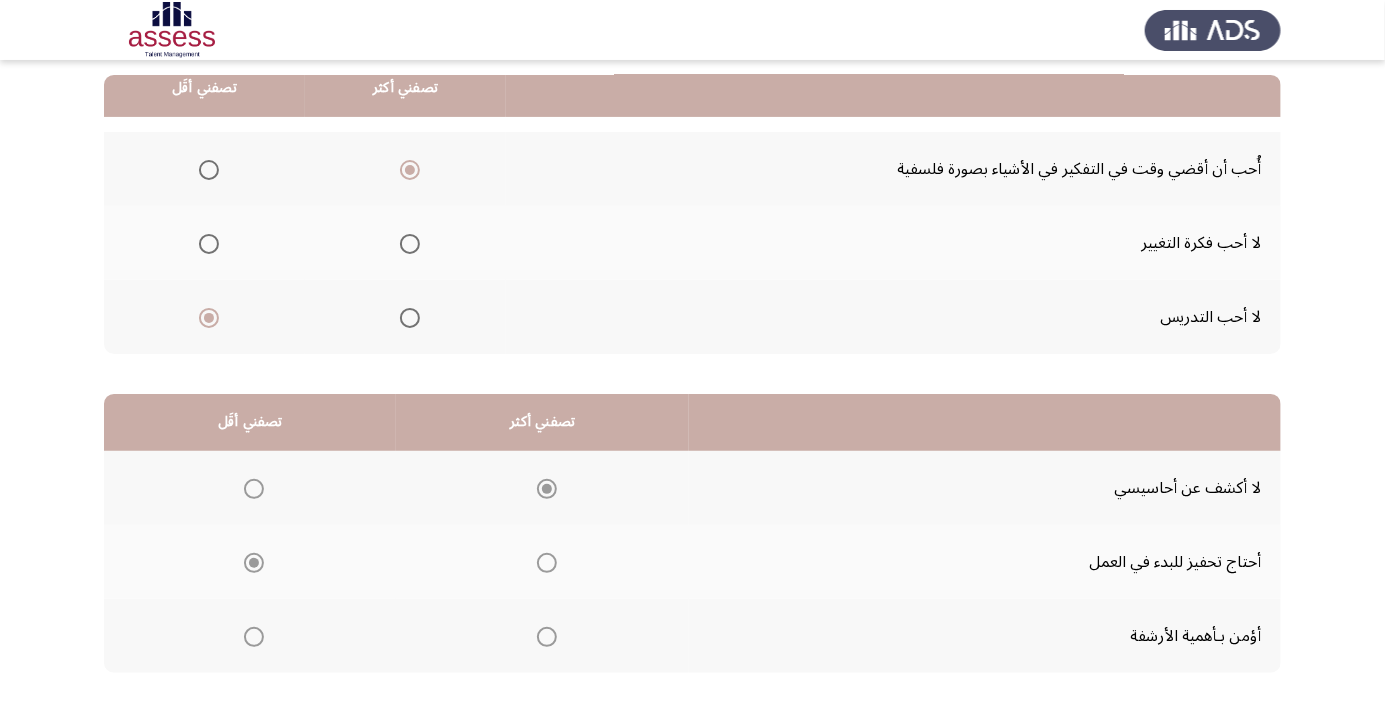 click on "التالي" 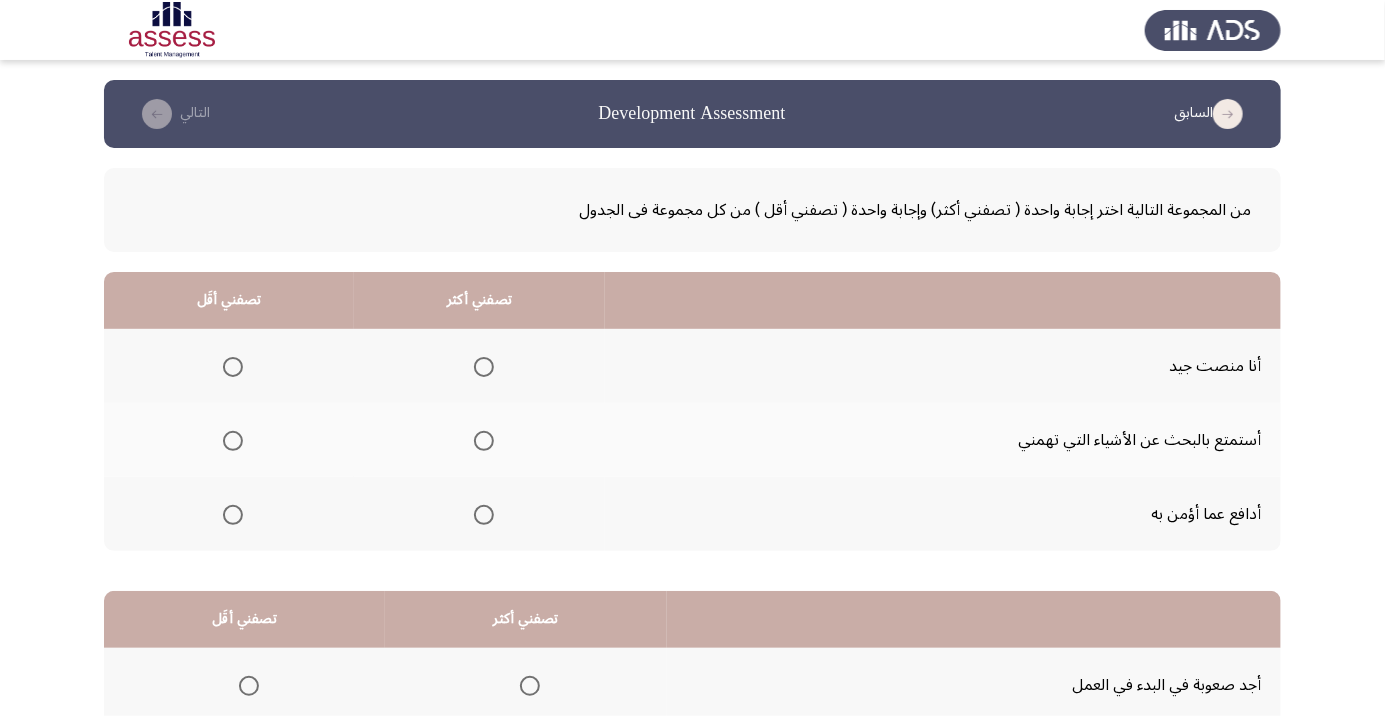 click at bounding box center [484, 515] 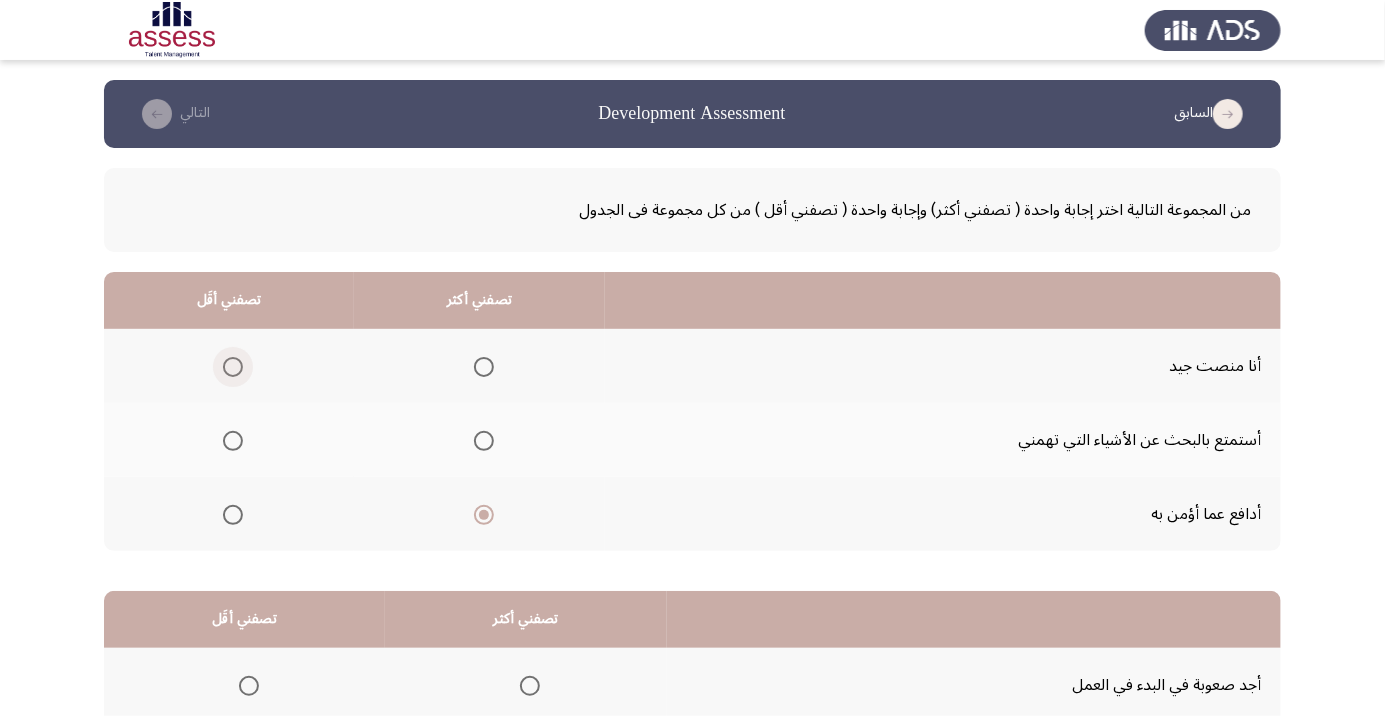 click at bounding box center (233, 367) 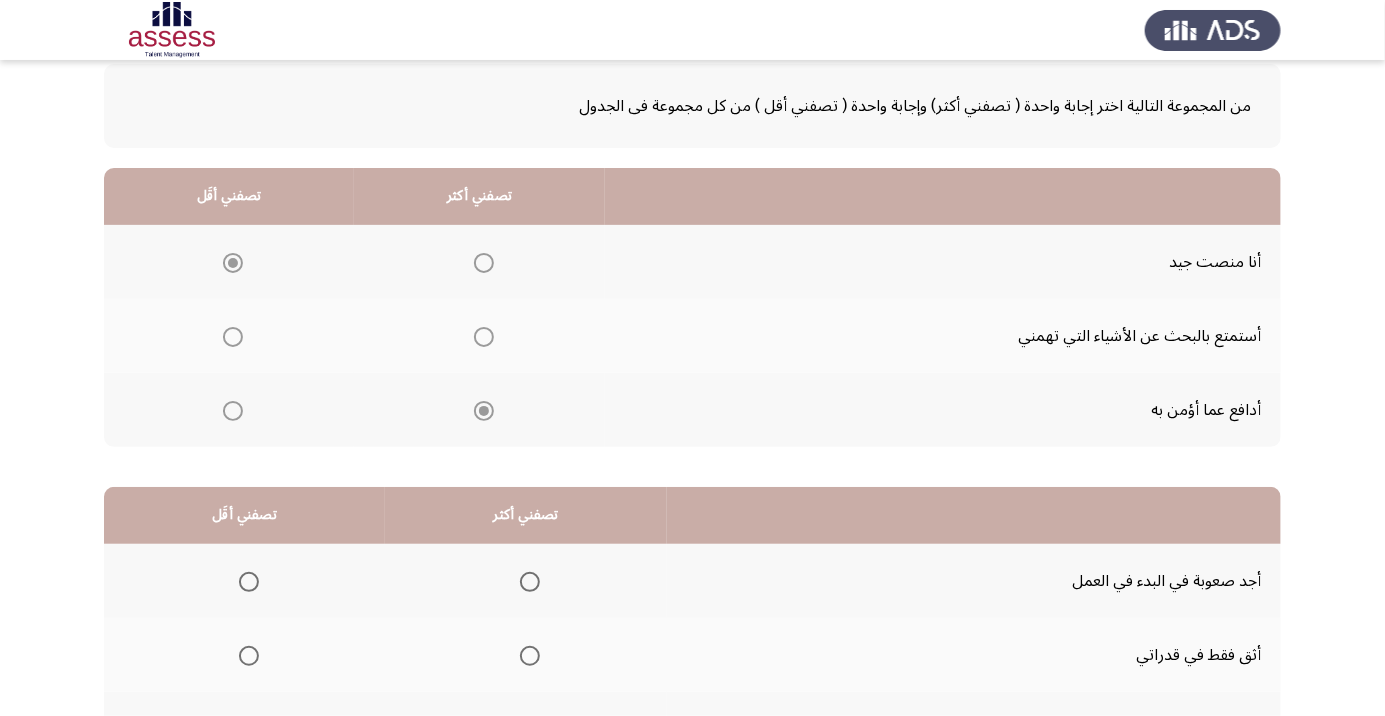 scroll, scrollTop: 197, scrollLeft: 0, axis: vertical 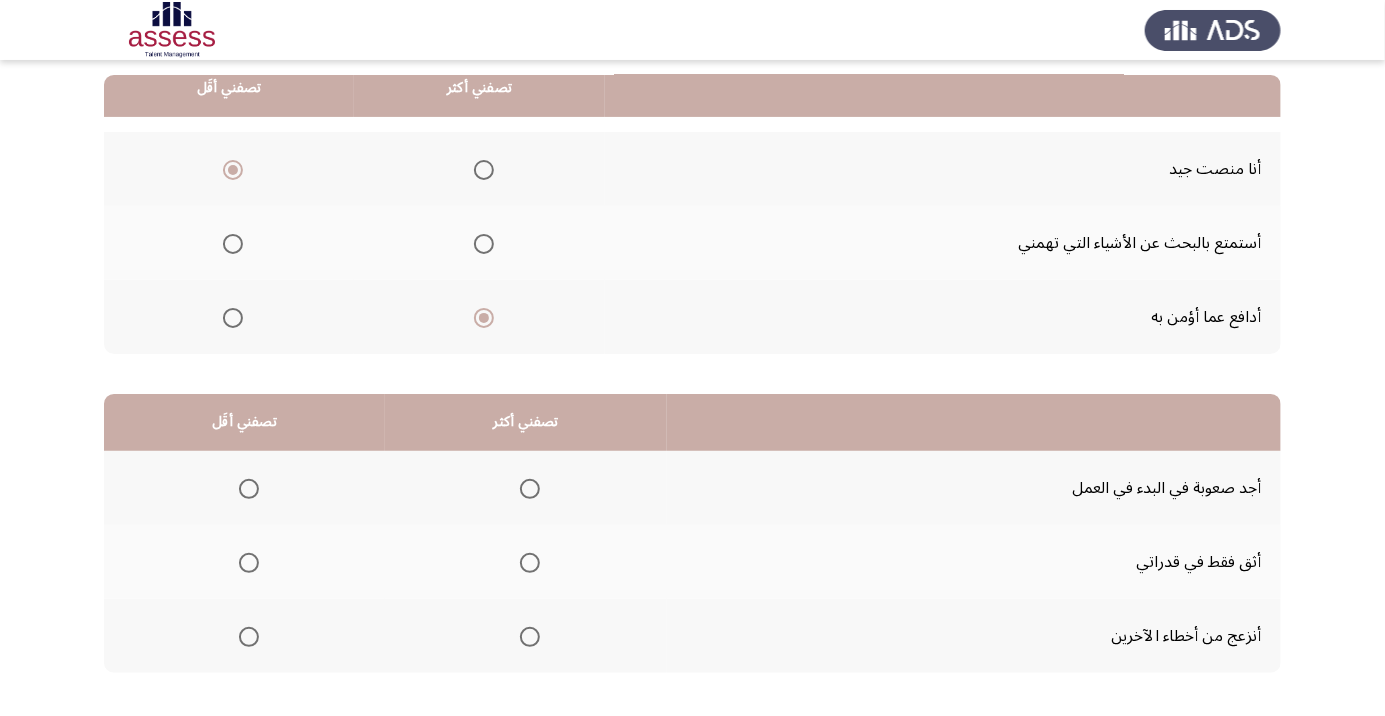 click at bounding box center (249, 563) 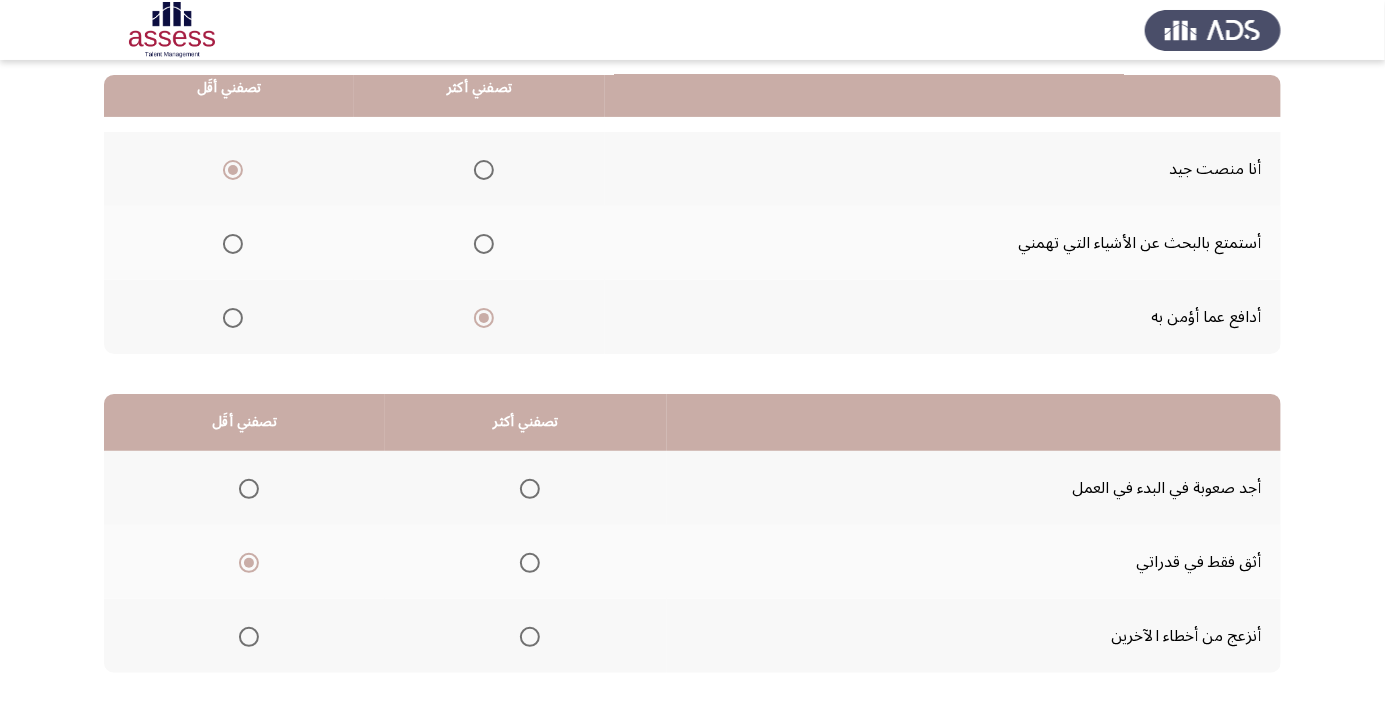 click at bounding box center [530, 563] 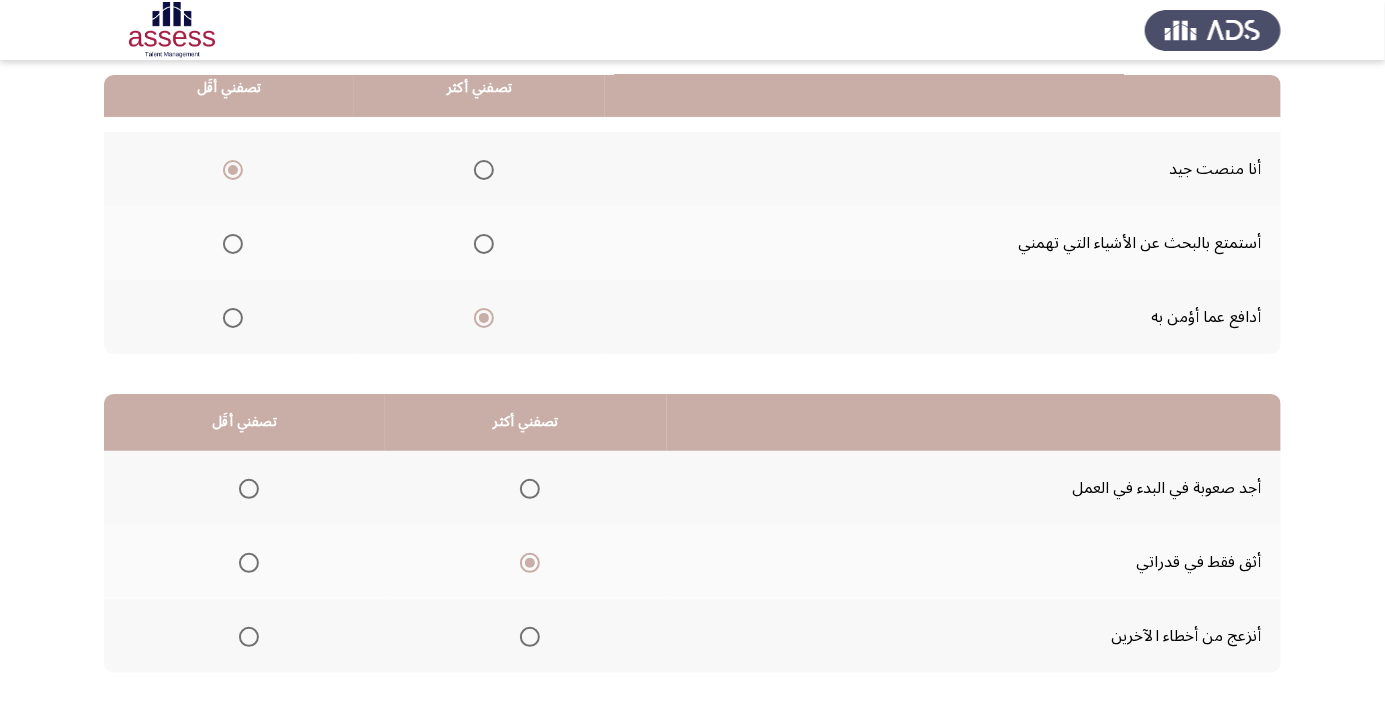 click at bounding box center [249, 489] 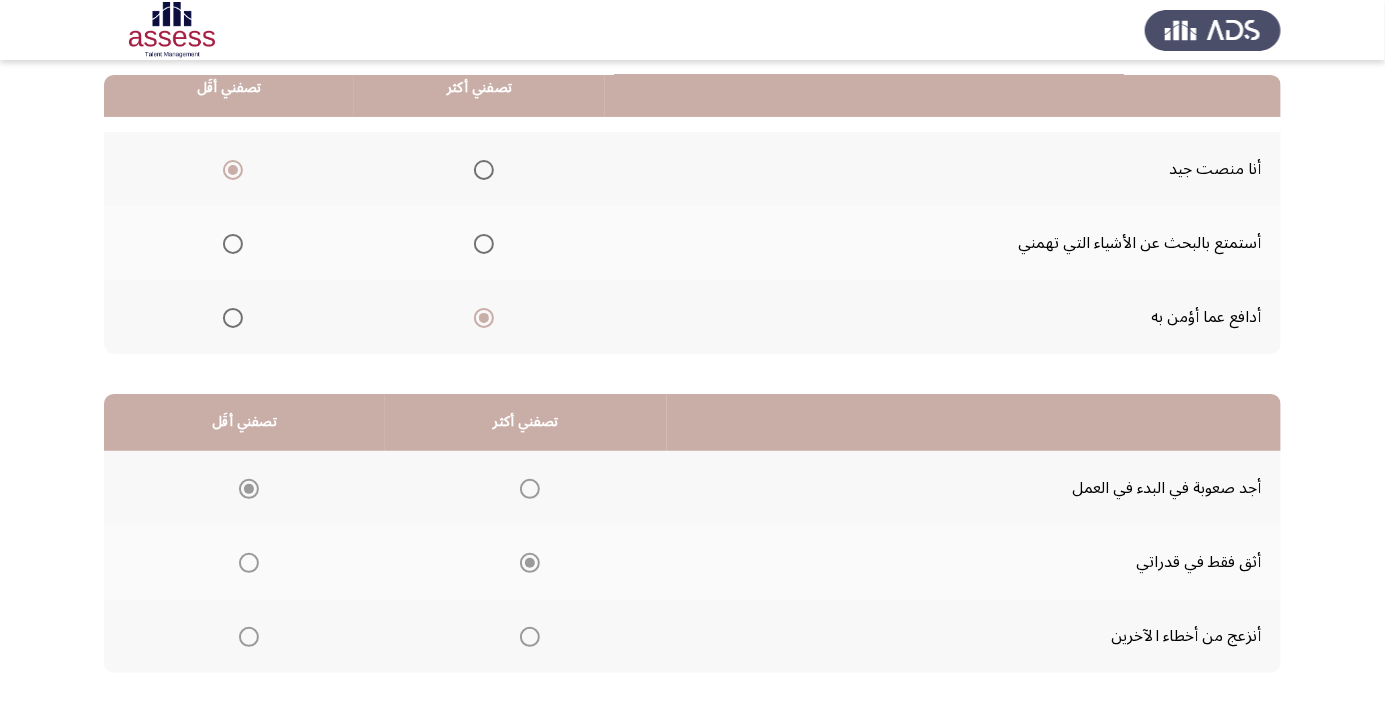 click on "التالي" 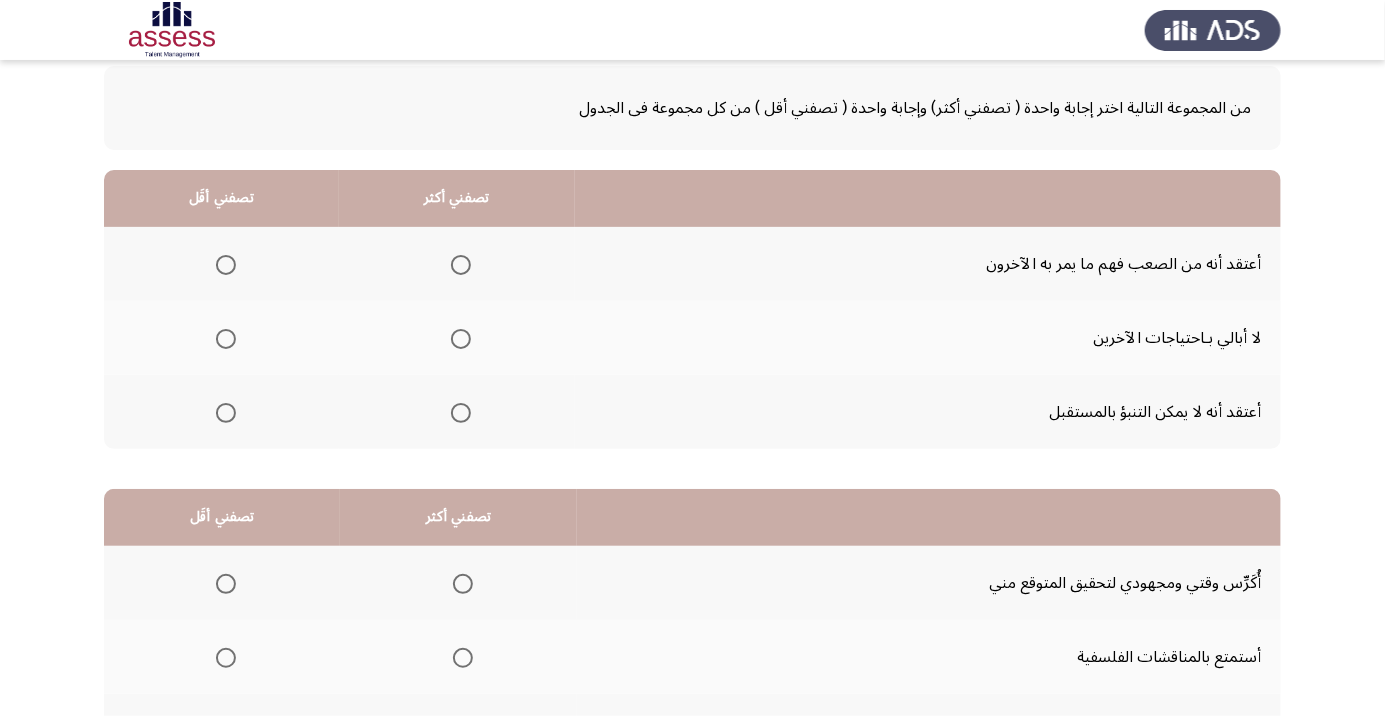 scroll, scrollTop: 86, scrollLeft: 0, axis: vertical 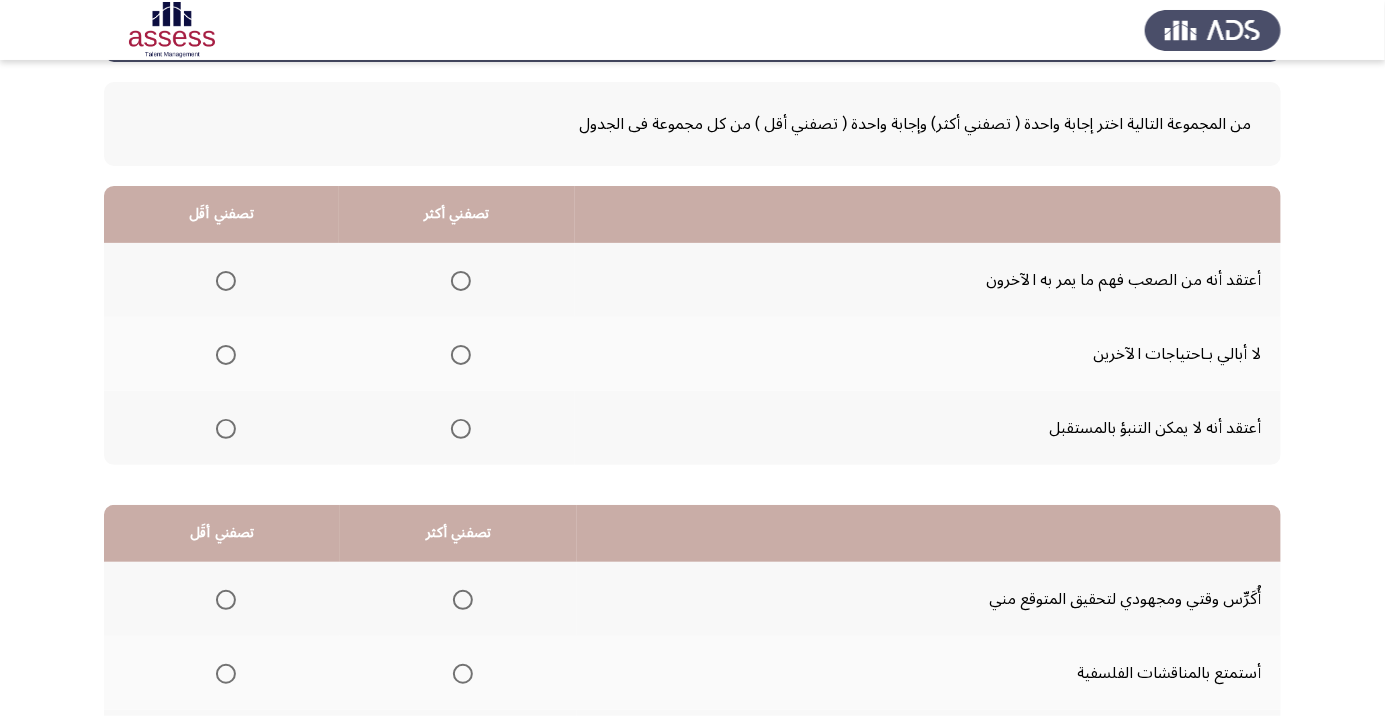 click at bounding box center (461, 429) 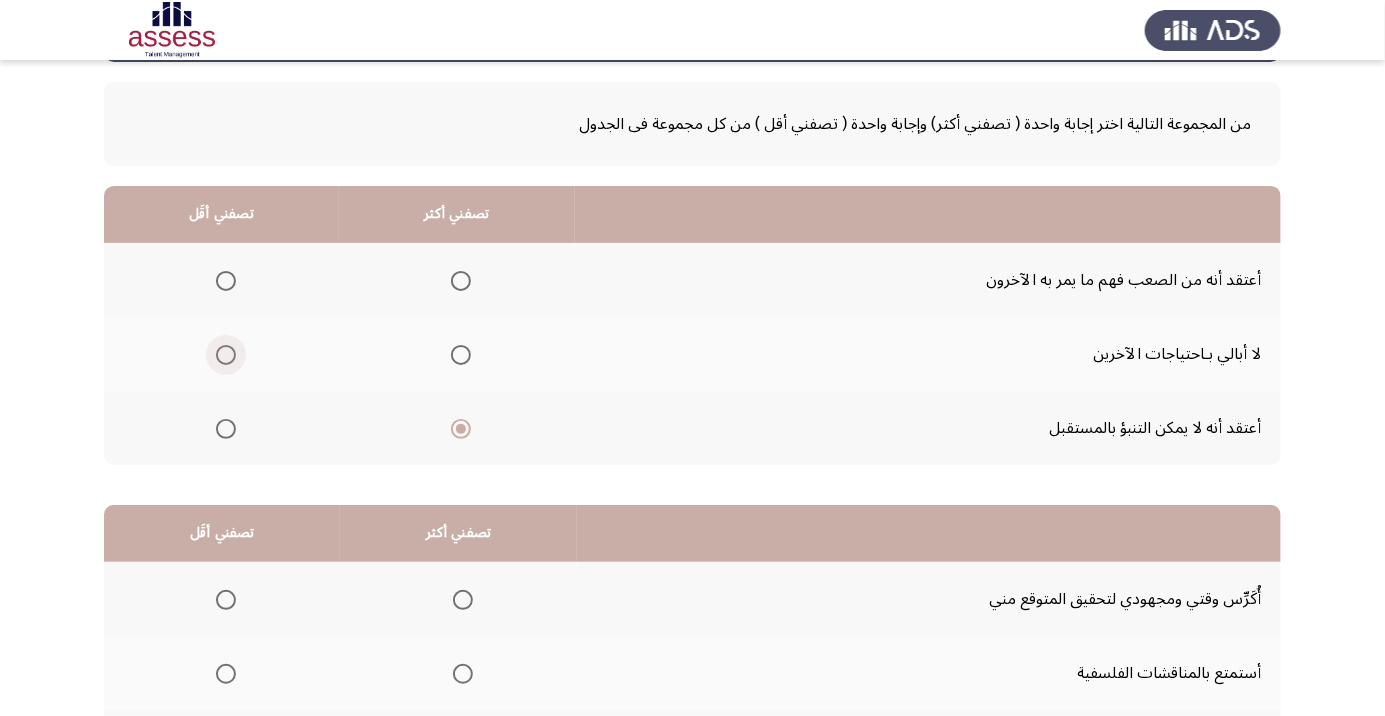 click at bounding box center (226, 355) 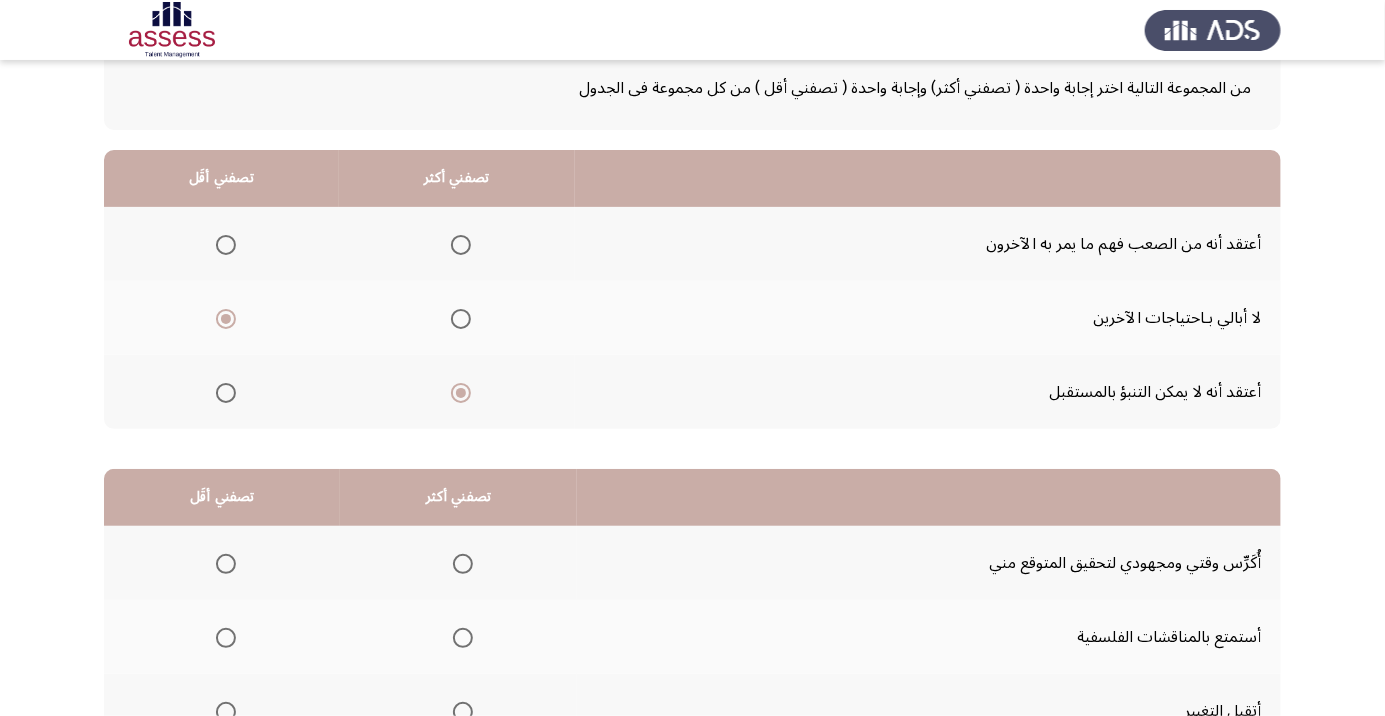 scroll, scrollTop: 197, scrollLeft: 0, axis: vertical 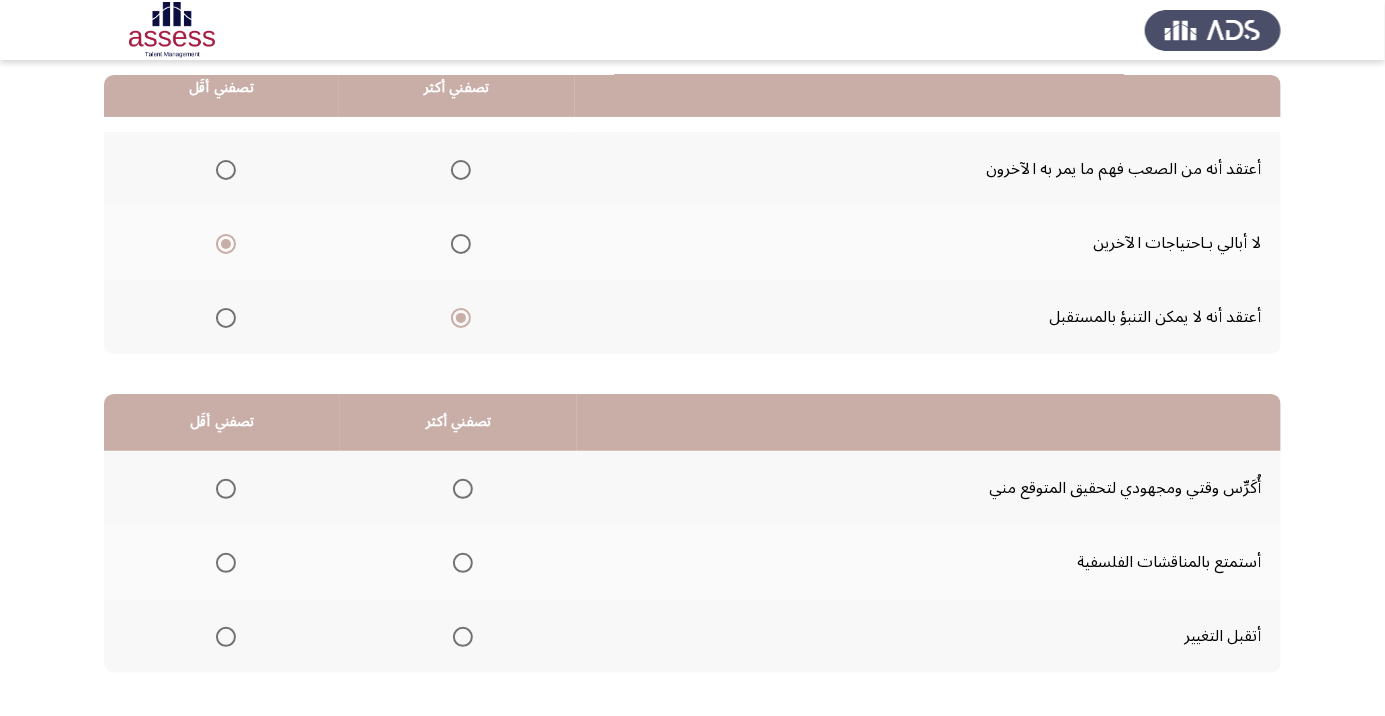 click at bounding box center [226, 563] 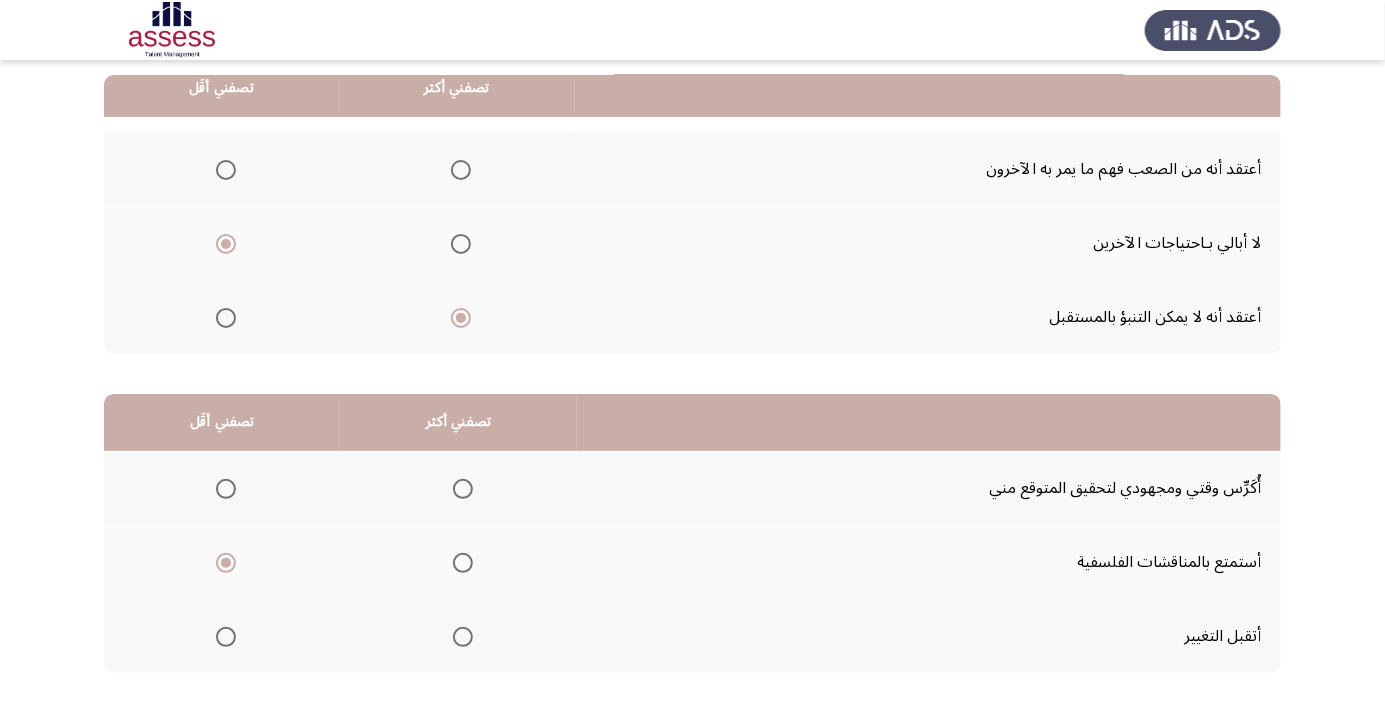click at bounding box center [463, 637] 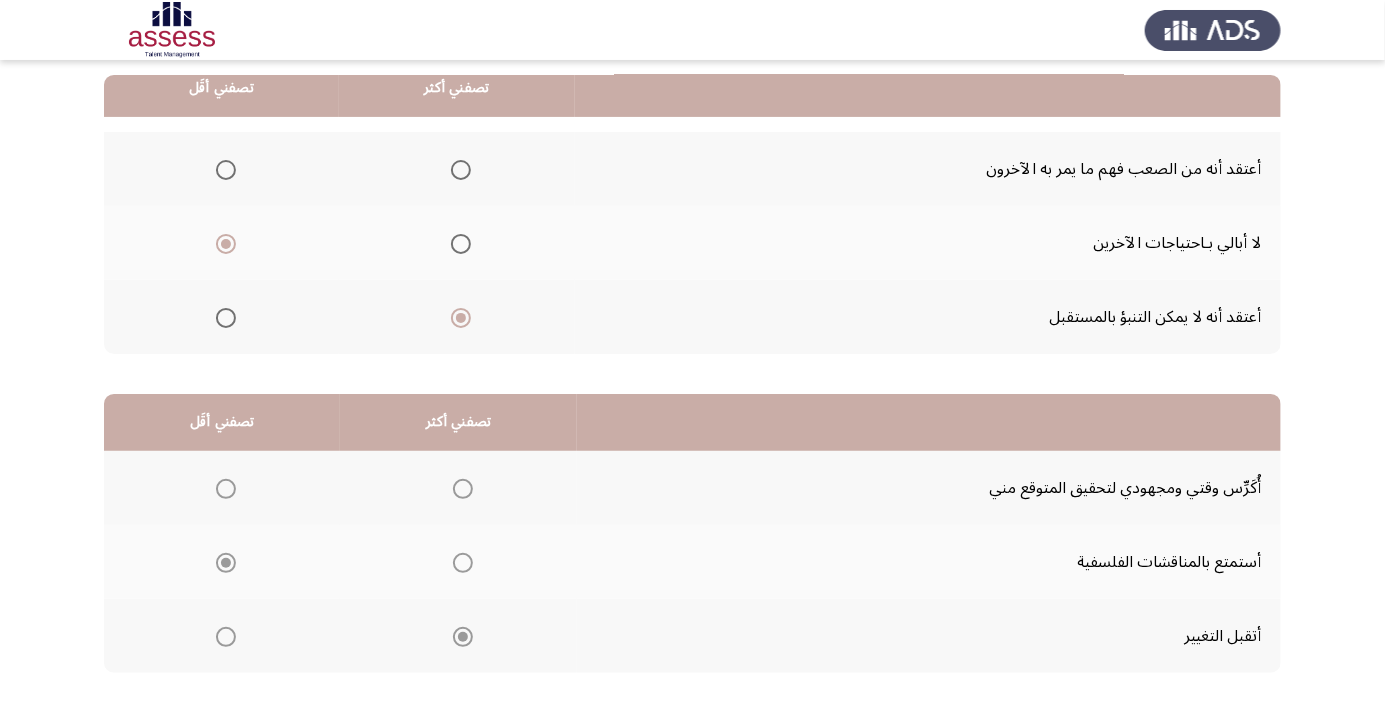 click on "التالي" 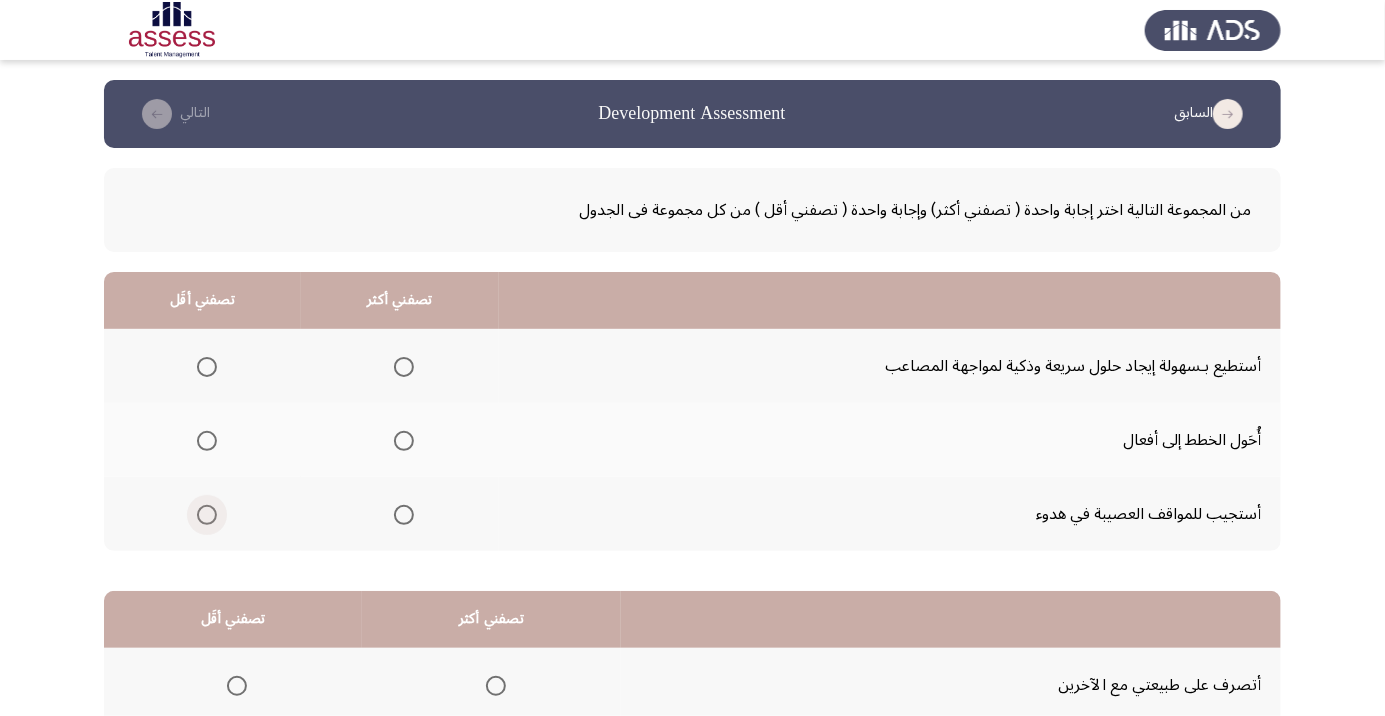 click at bounding box center (207, 515) 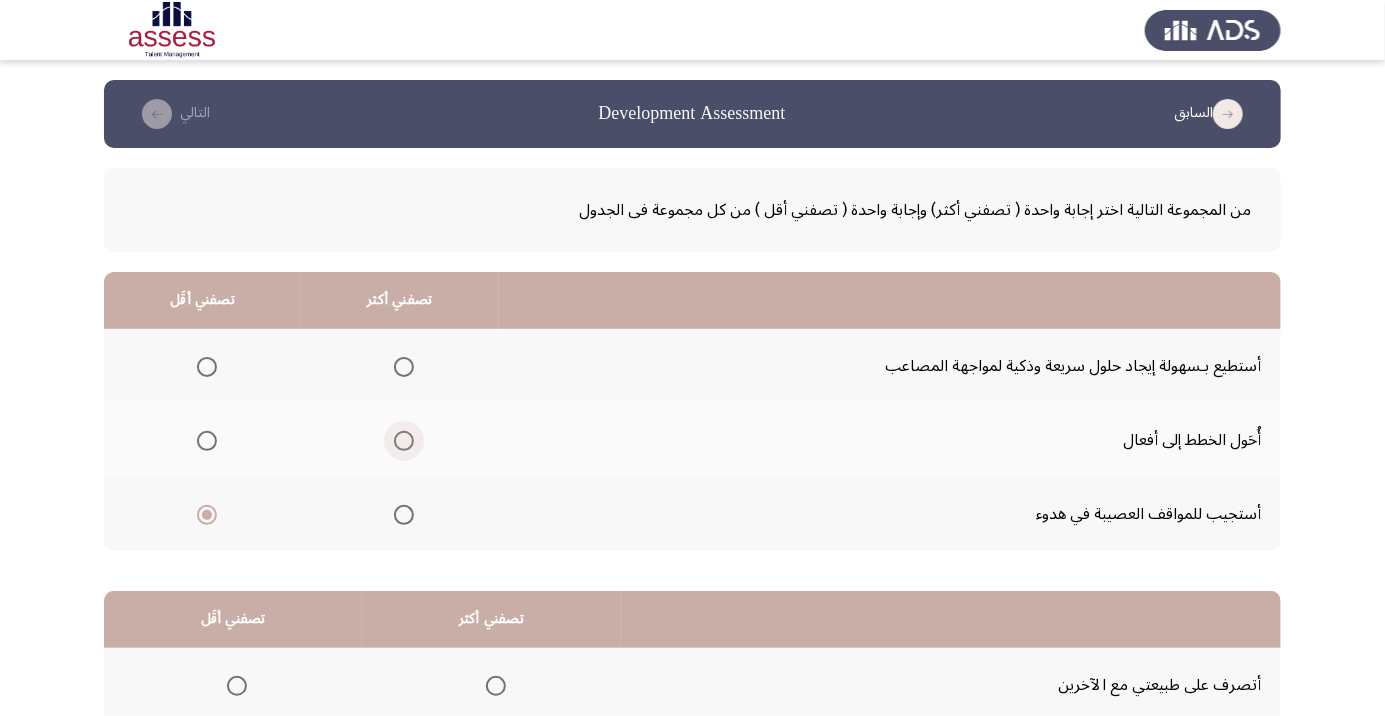 click at bounding box center (404, 441) 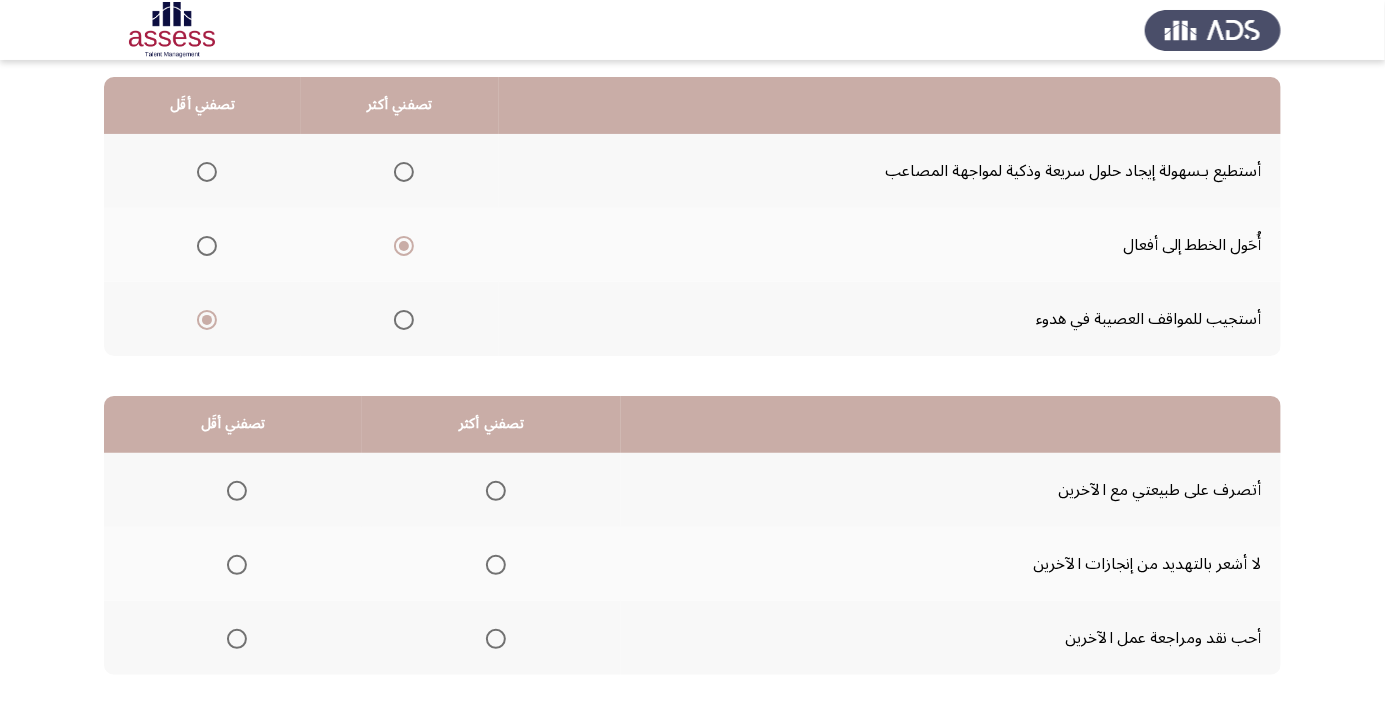 scroll, scrollTop: 197, scrollLeft: 0, axis: vertical 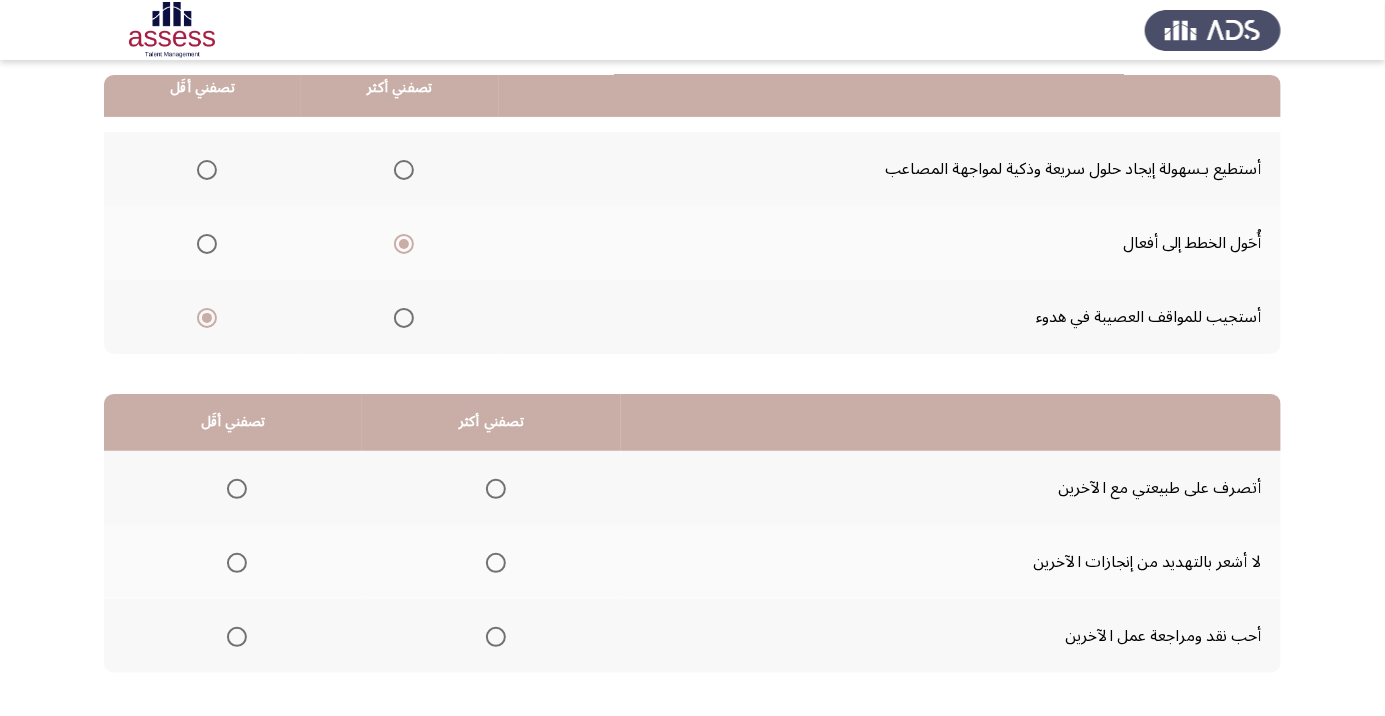click at bounding box center [496, 563] 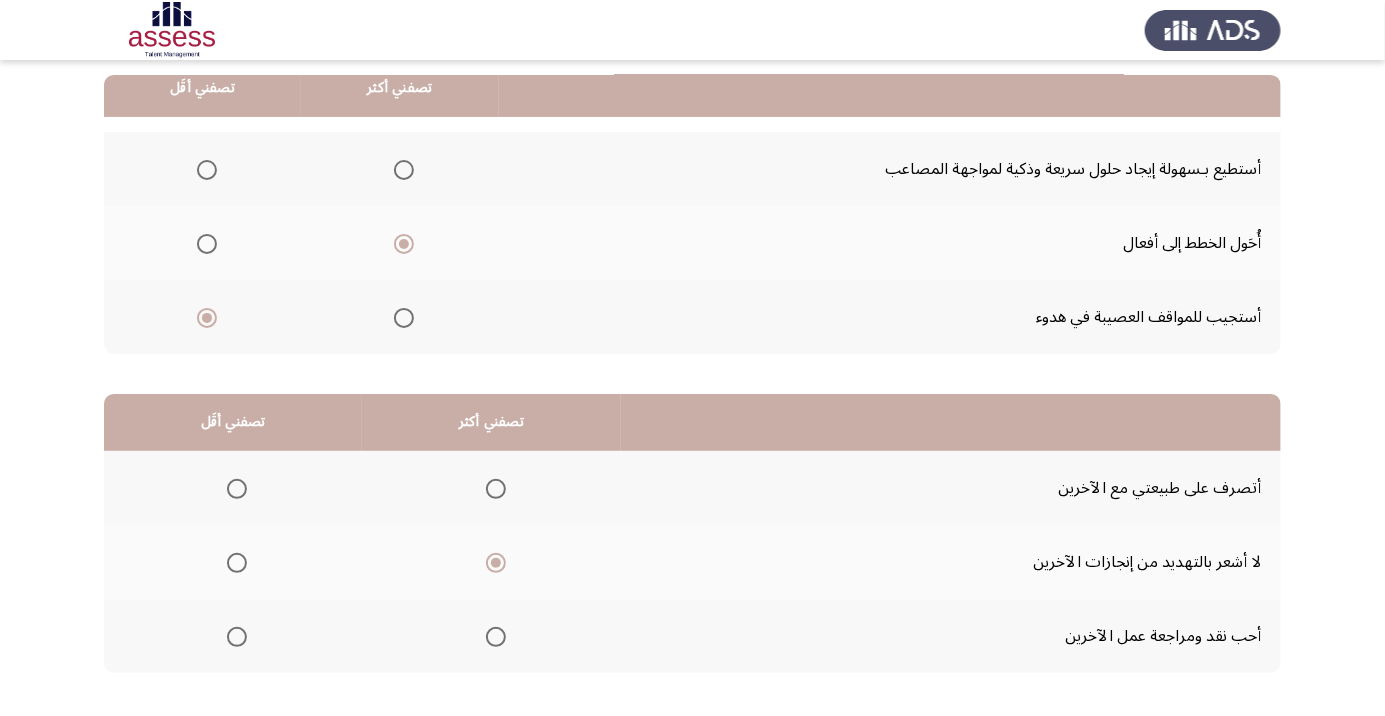 click at bounding box center (237, 489) 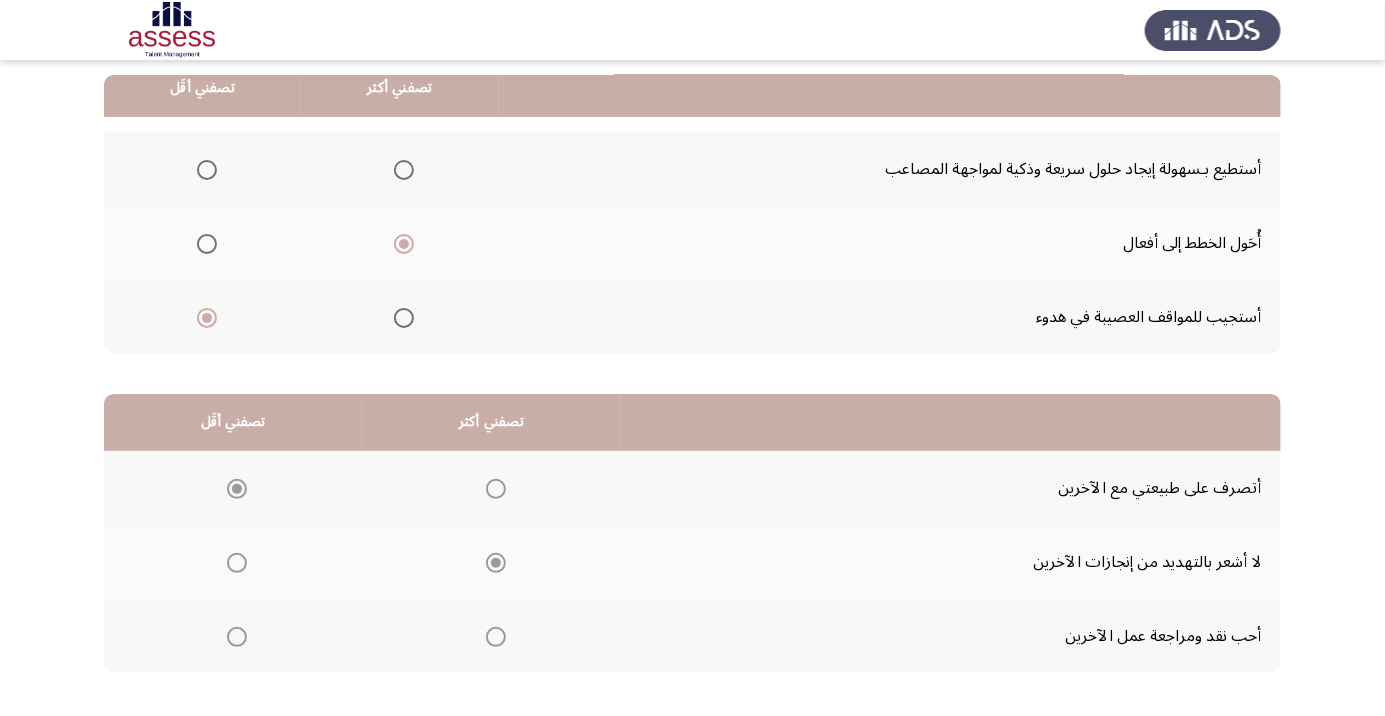 click on "التالي" 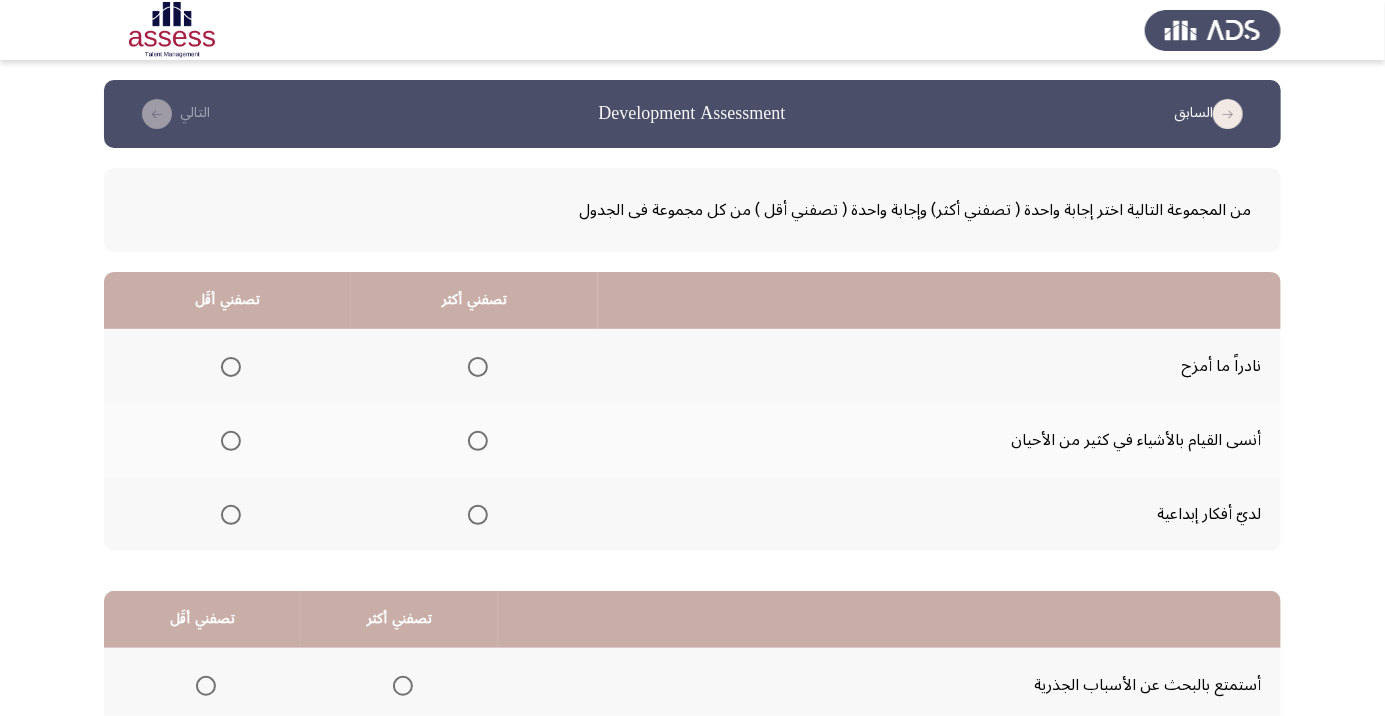 click at bounding box center (478, 367) 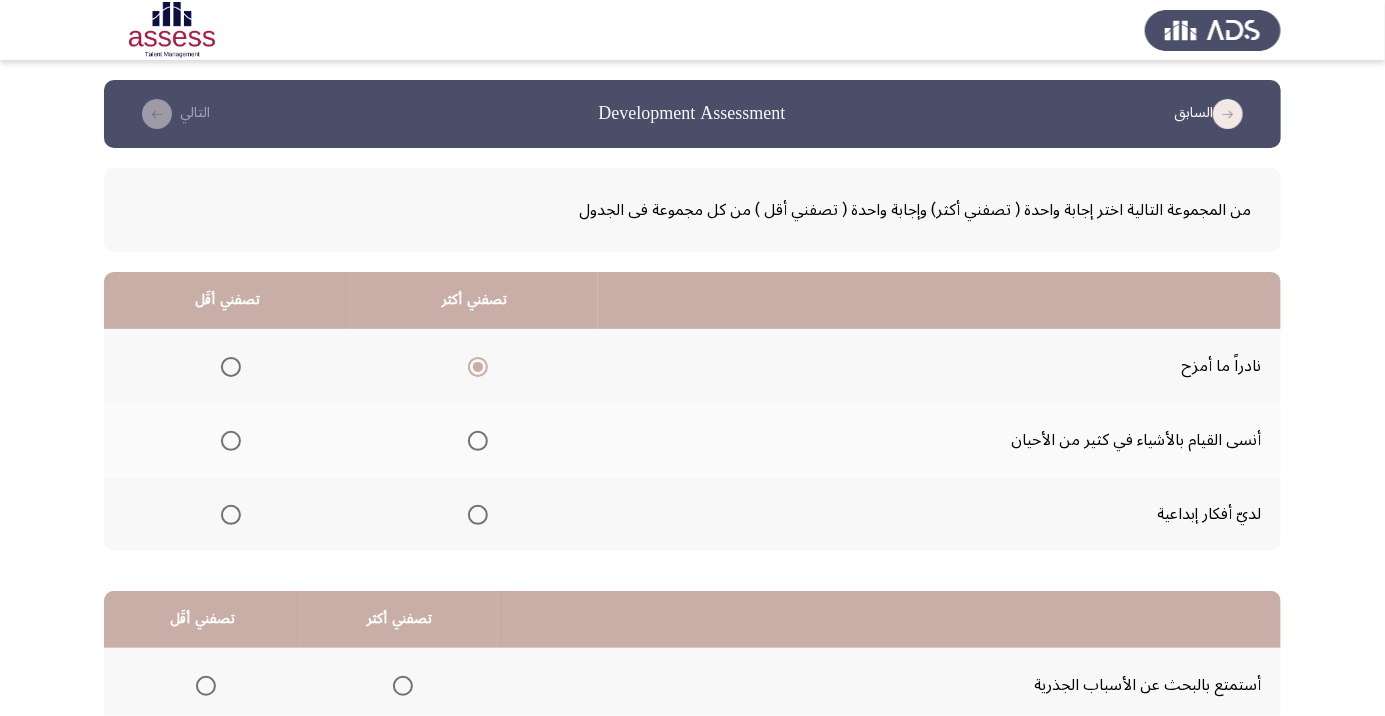 click at bounding box center (231, 441) 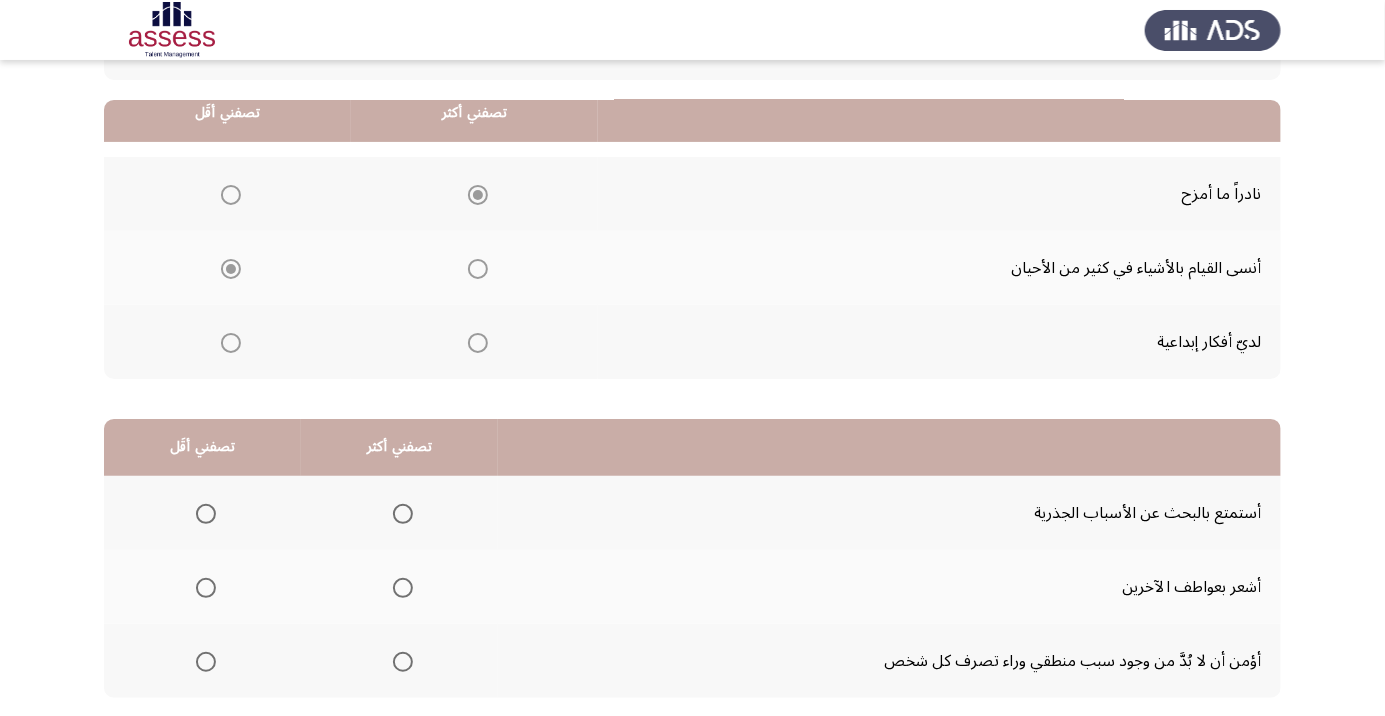 scroll, scrollTop: 197, scrollLeft: 0, axis: vertical 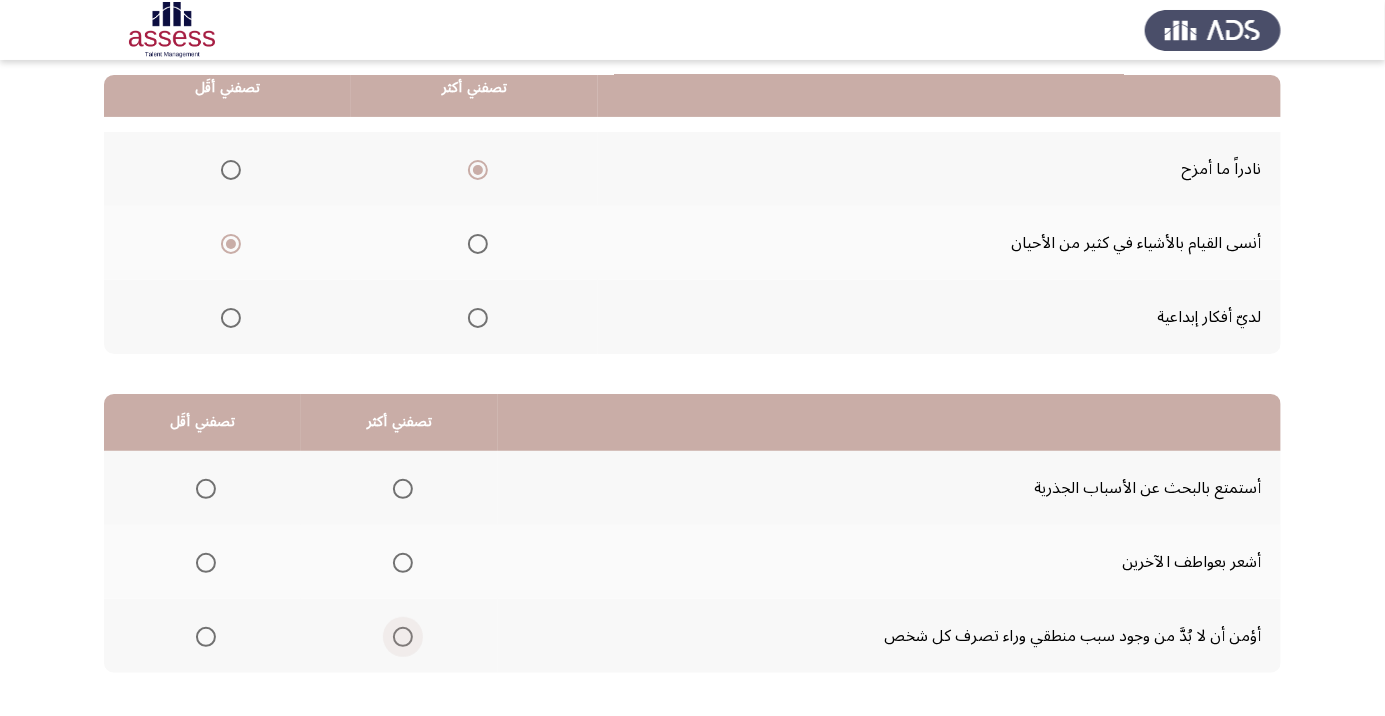 click at bounding box center [403, 637] 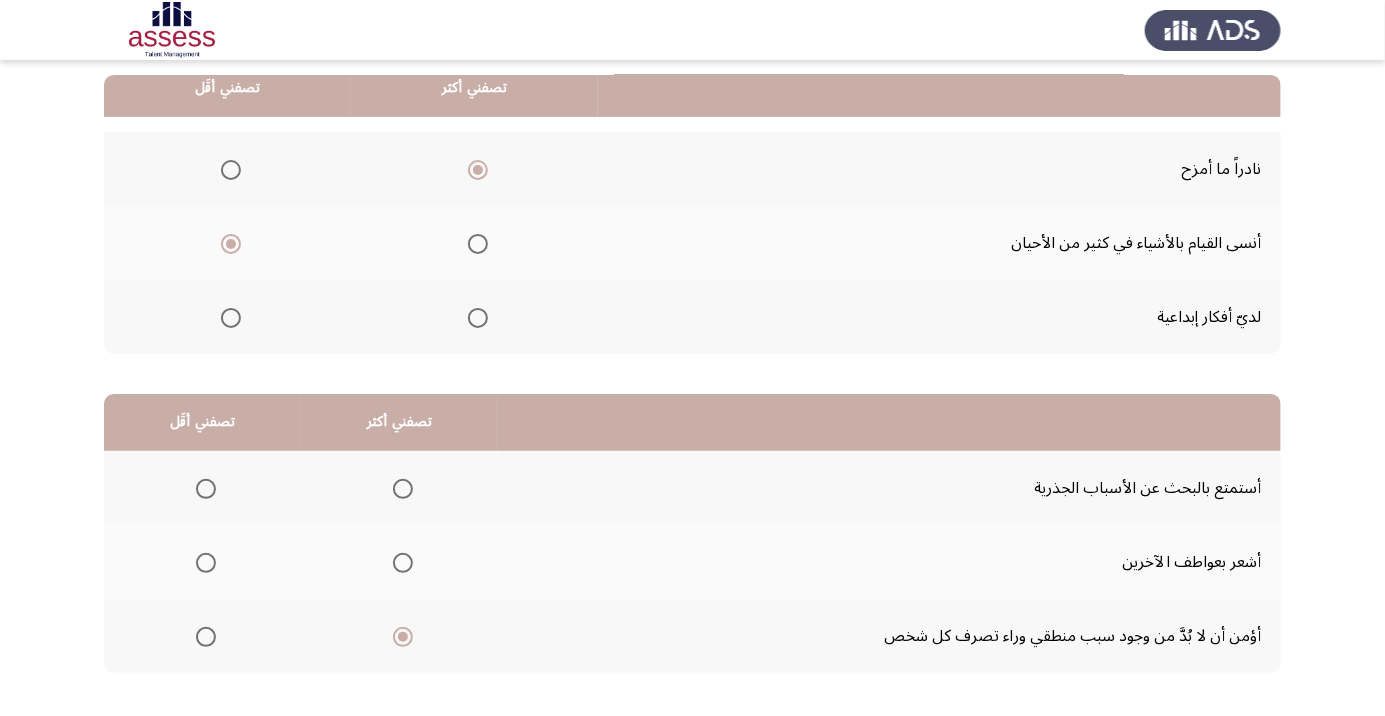 click at bounding box center (206, 563) 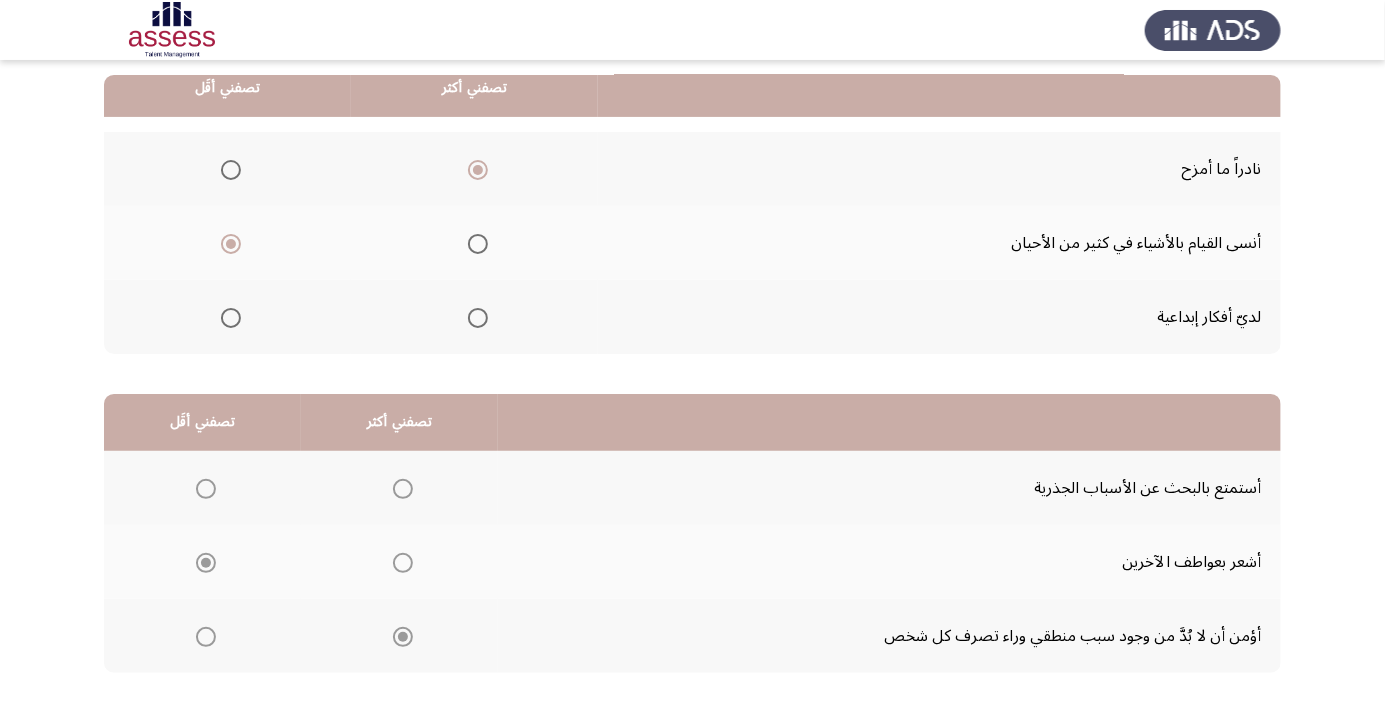 click on "التالي" 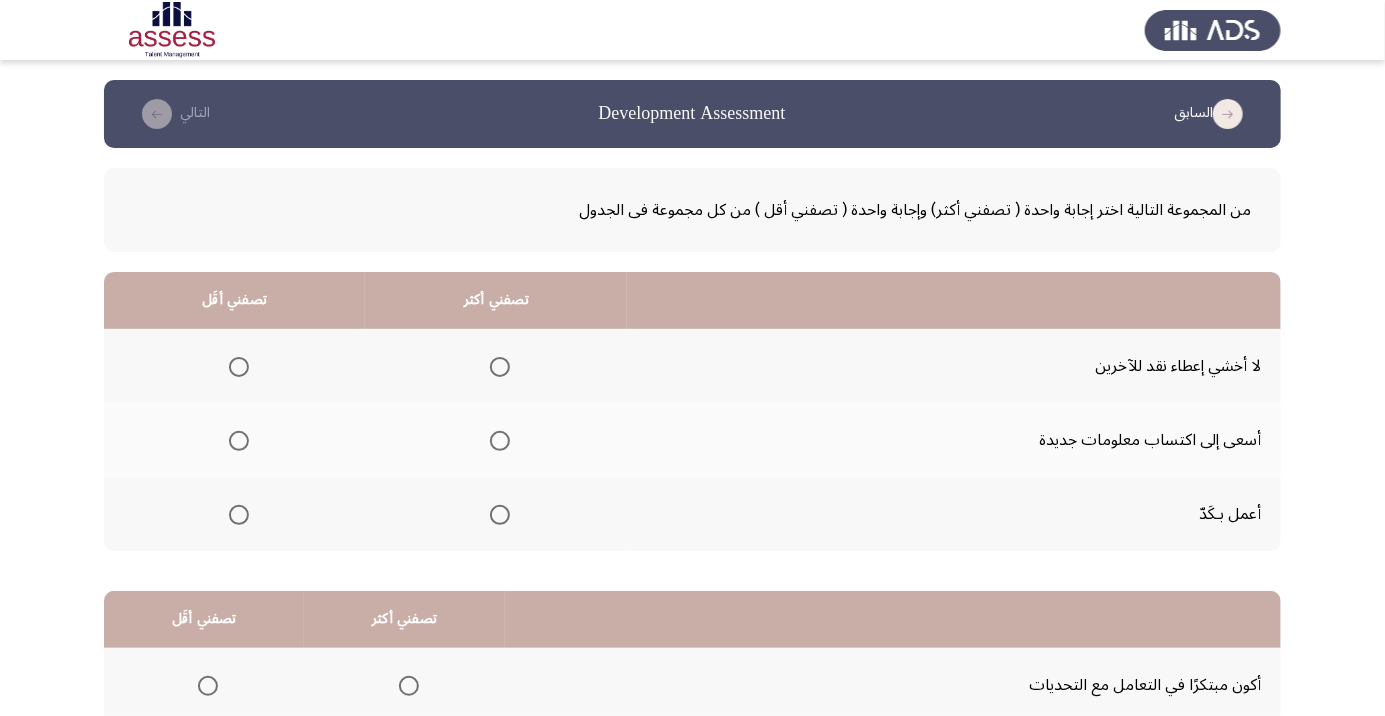 click 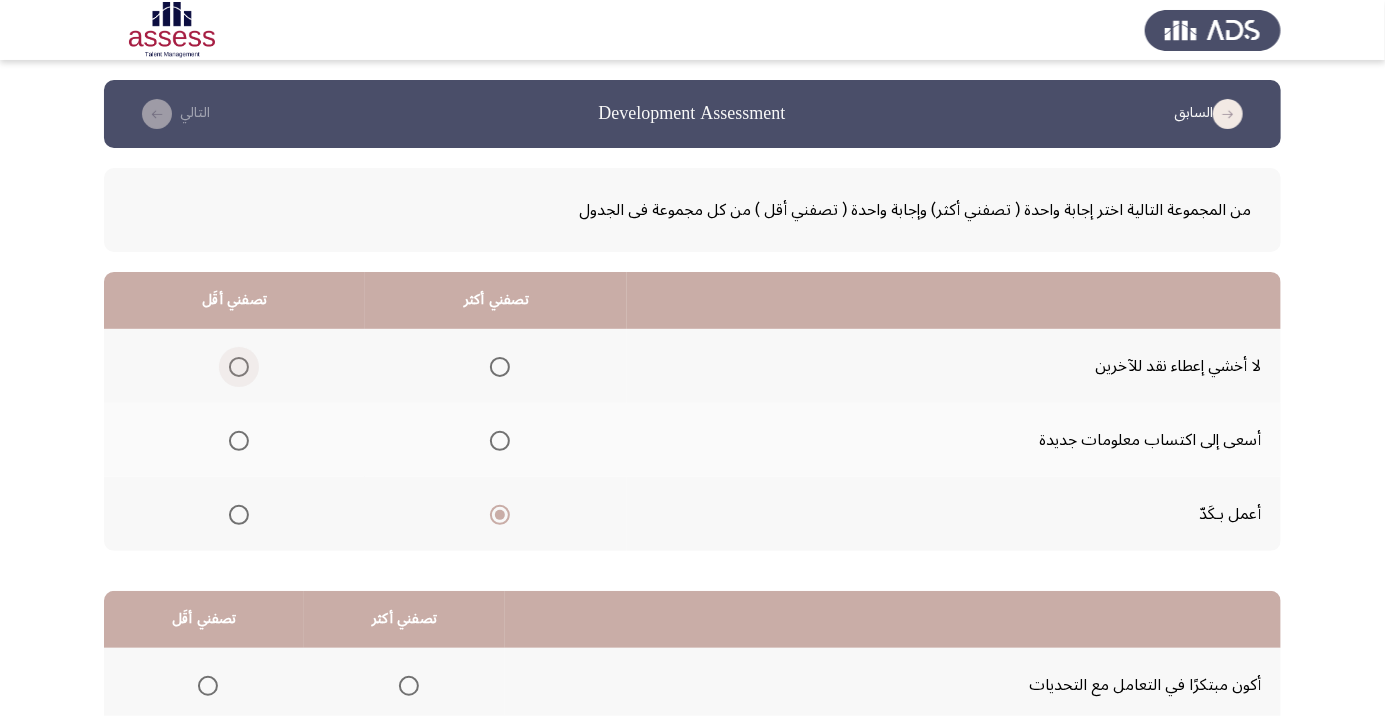 click at bounding box center [239, 367] 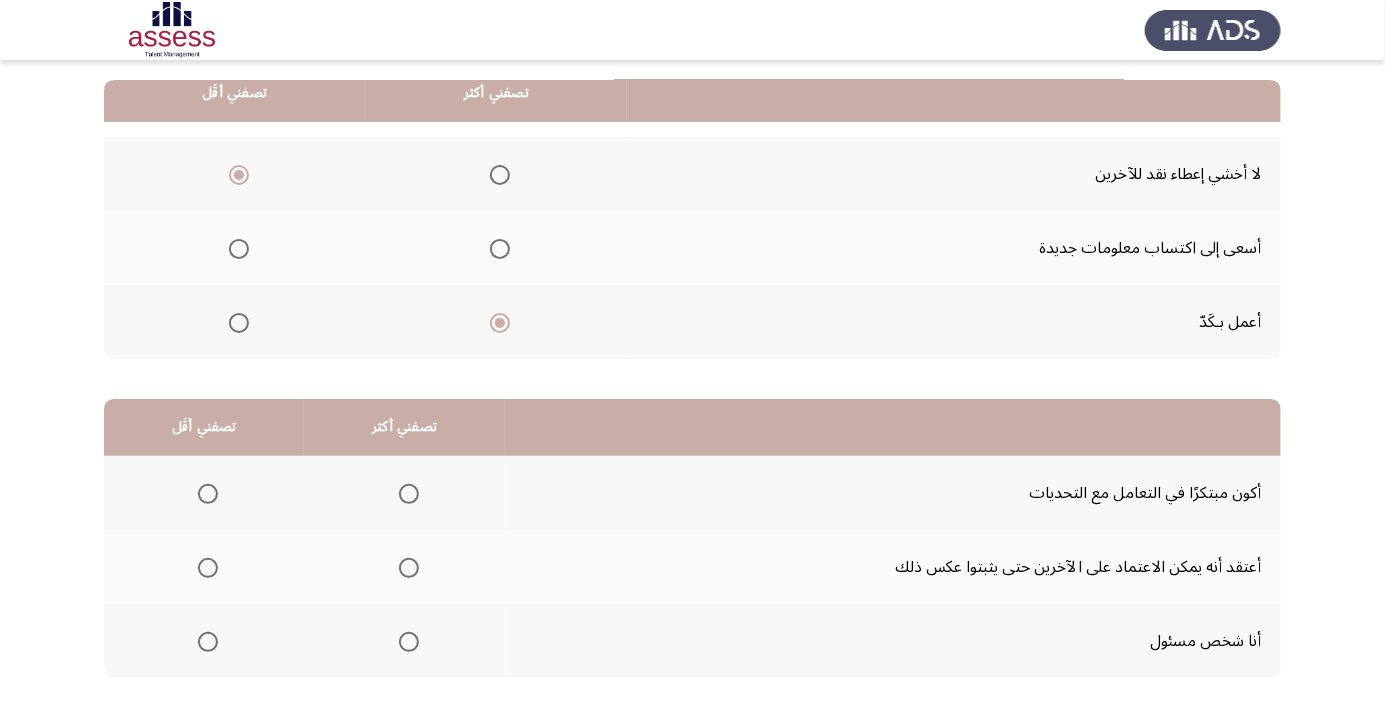 scroll, scrollTop: 197, scrollLeft: 0, axis: vertical 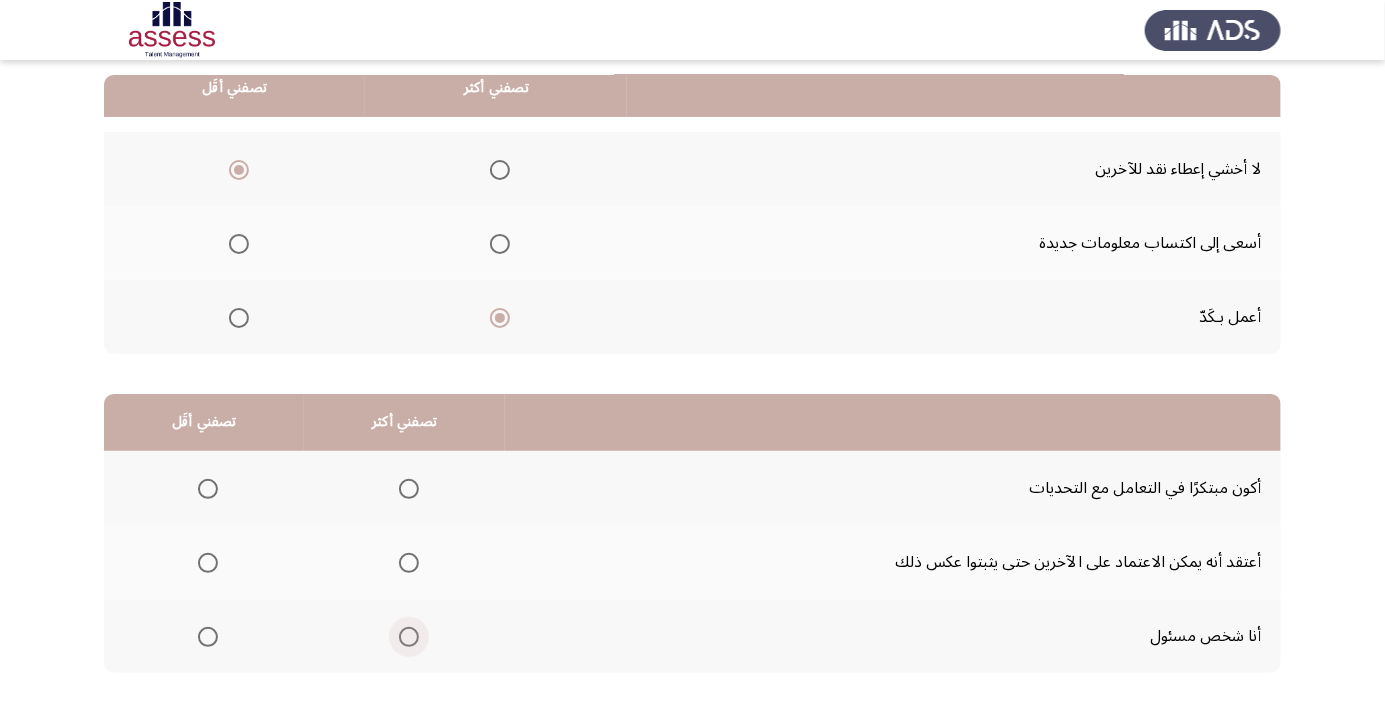 click at bounding box center (409, 637) 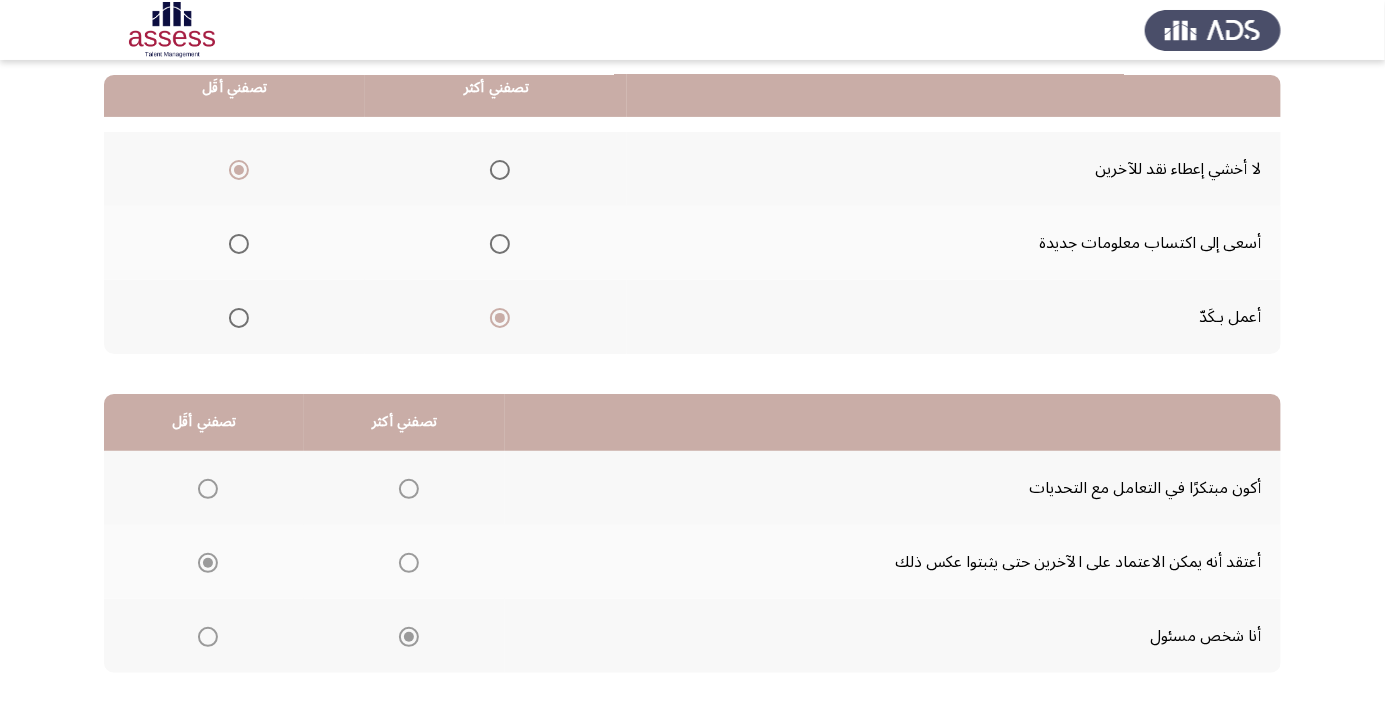 click on "التالي" 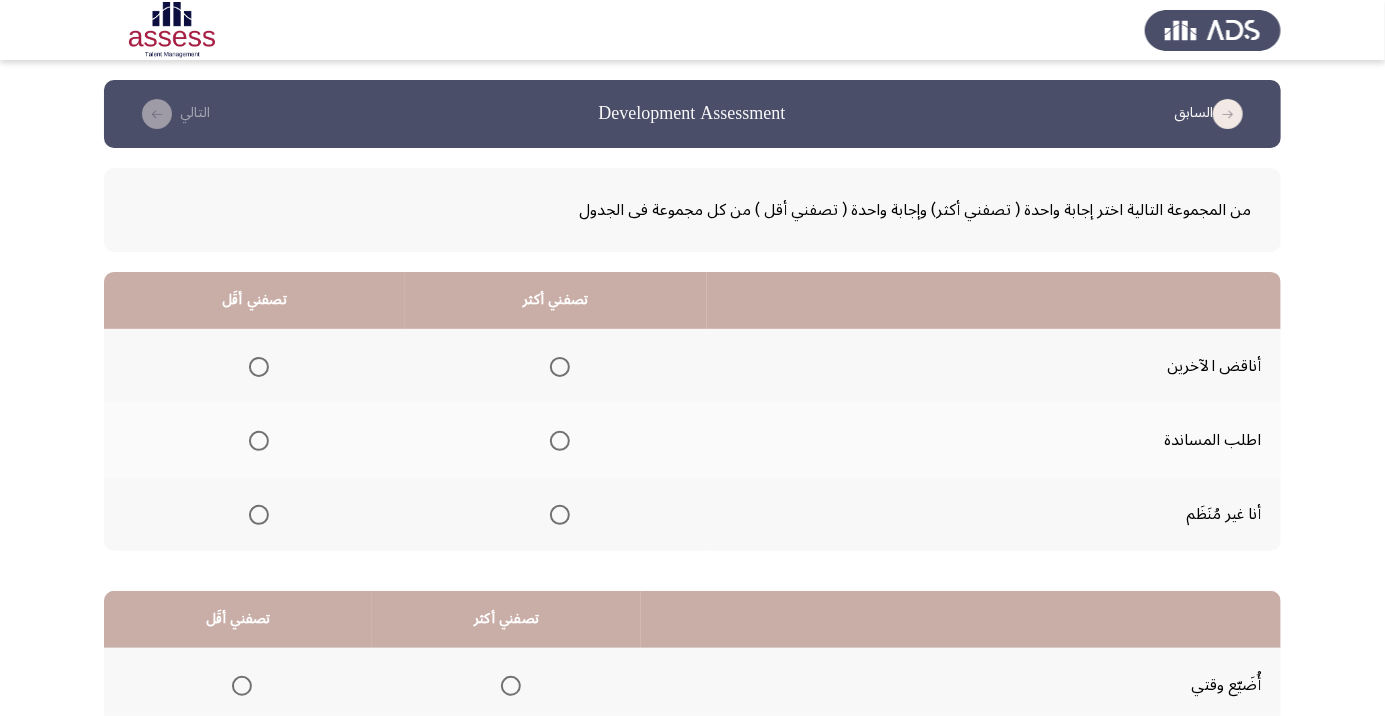 click at bounding box center [259, 515] 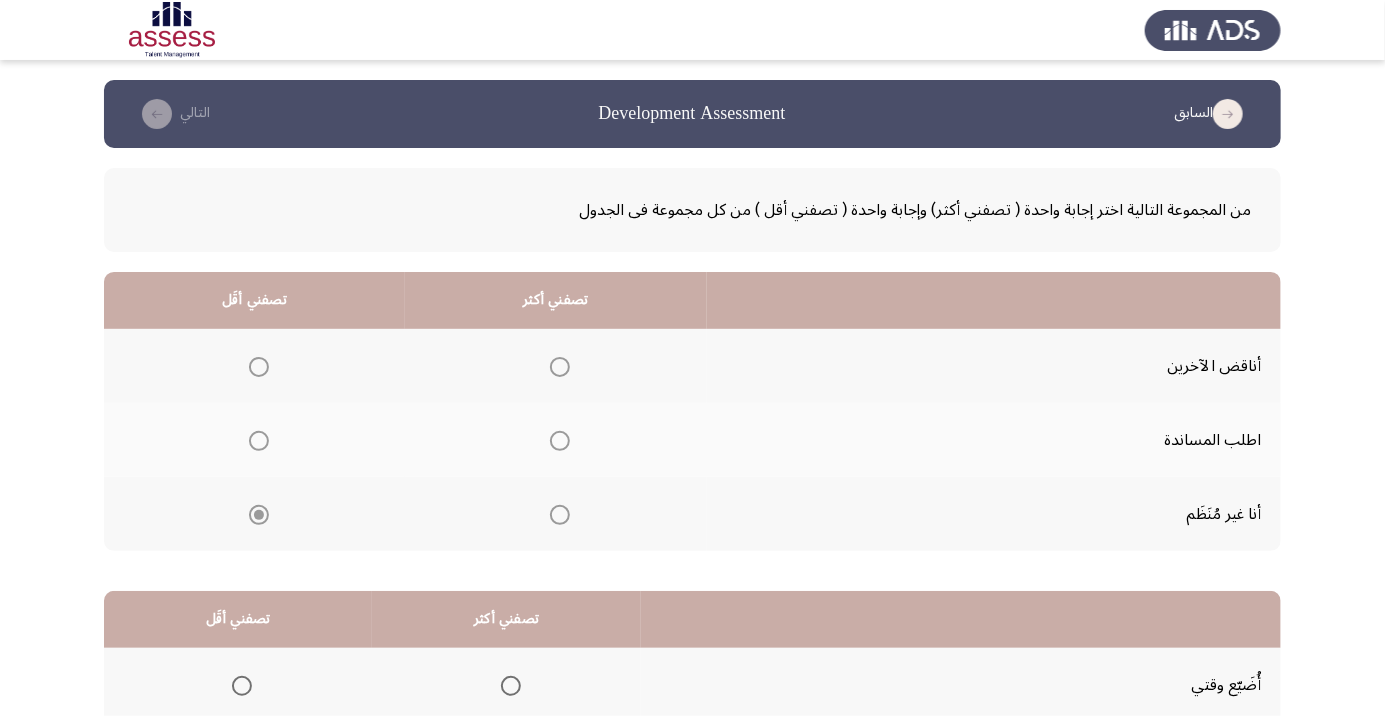 click at bounding box center [560, 441] 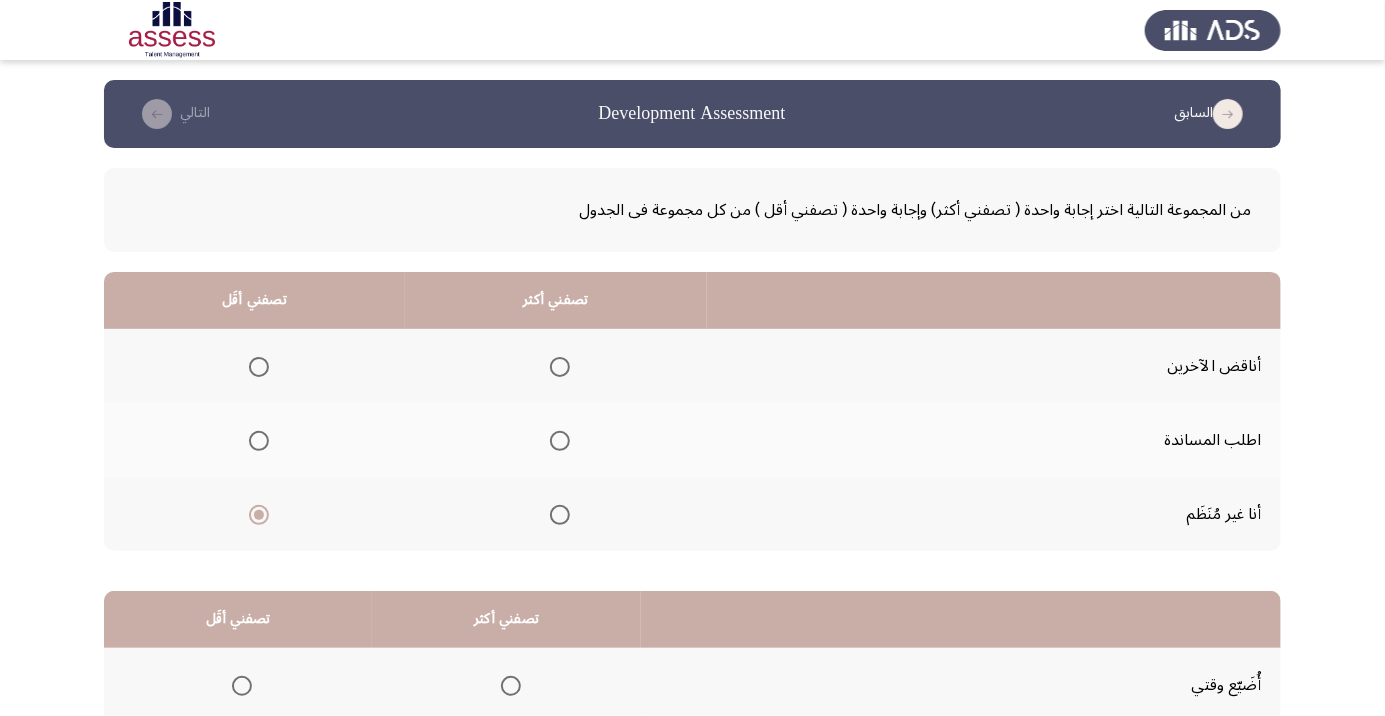 click at bounding box center [560, 441] 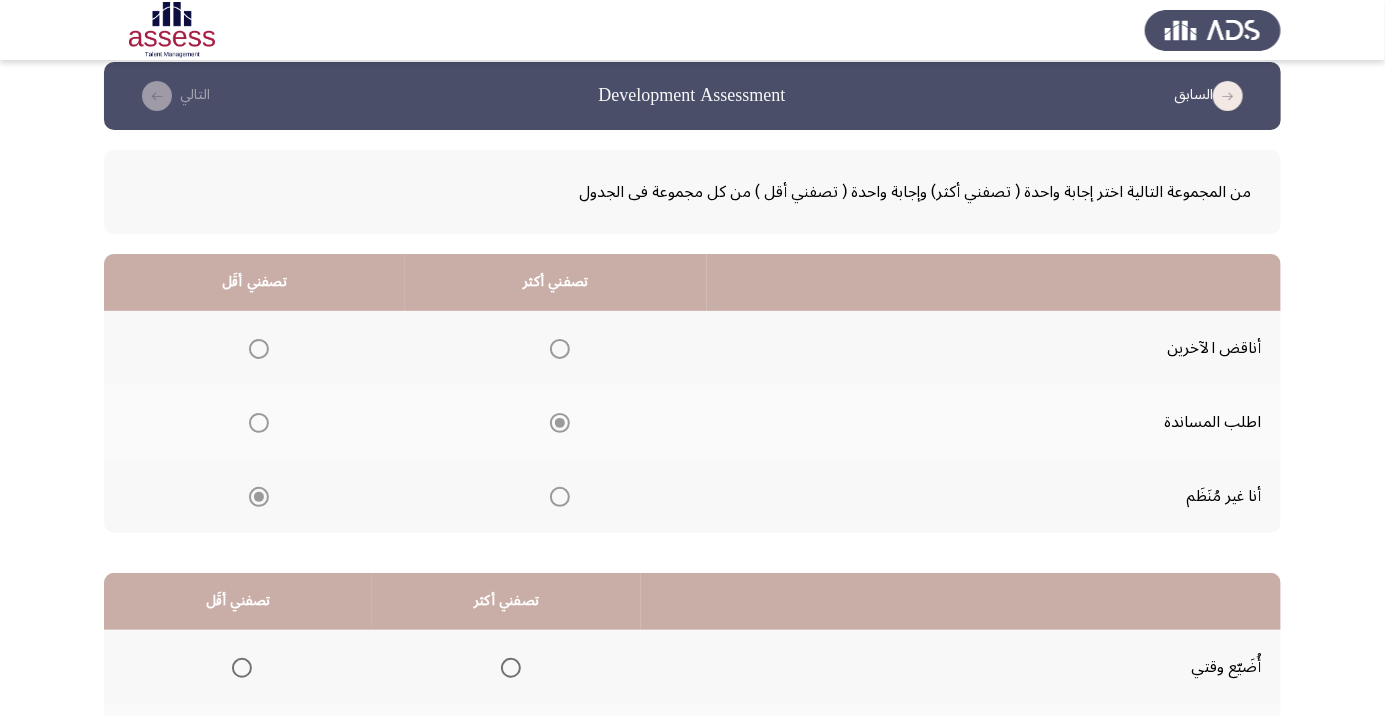 scroll, scrollTop: 197, scrollLeft: 0, axis: vertical 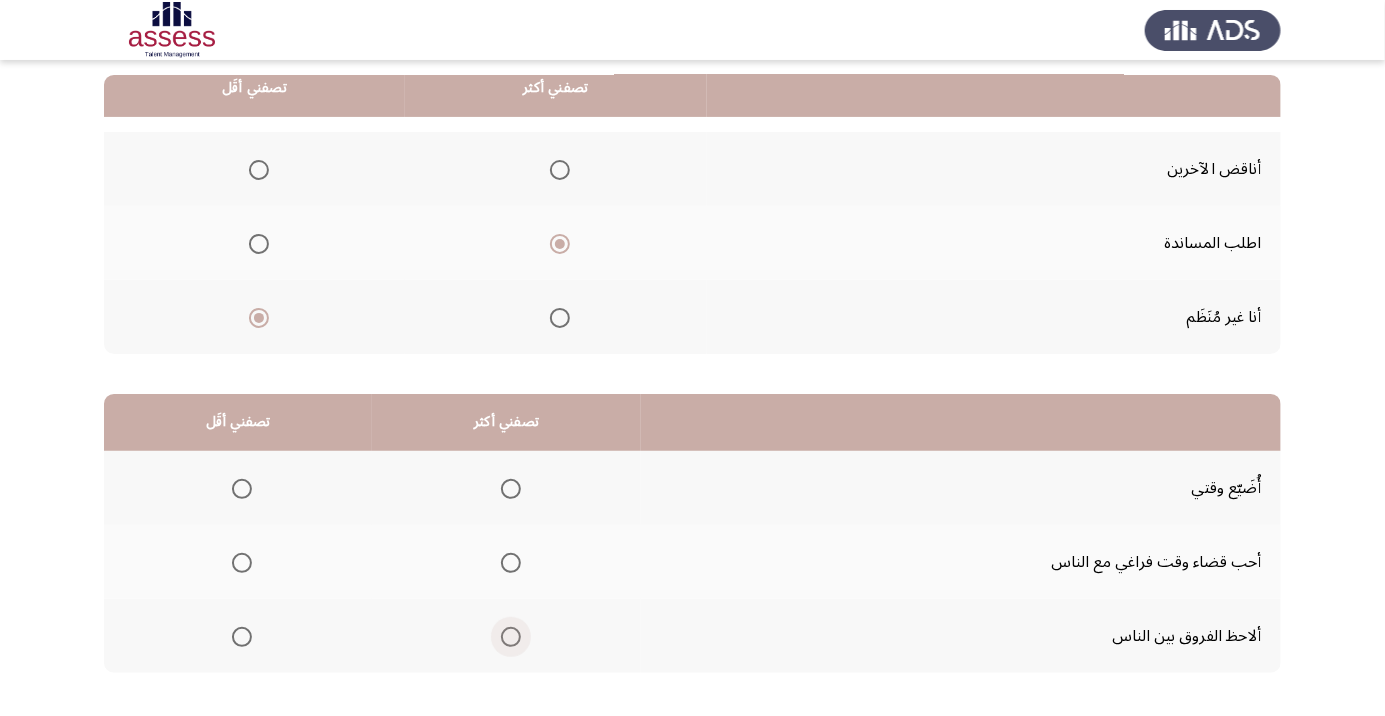 click at bounding box center [511, 637] 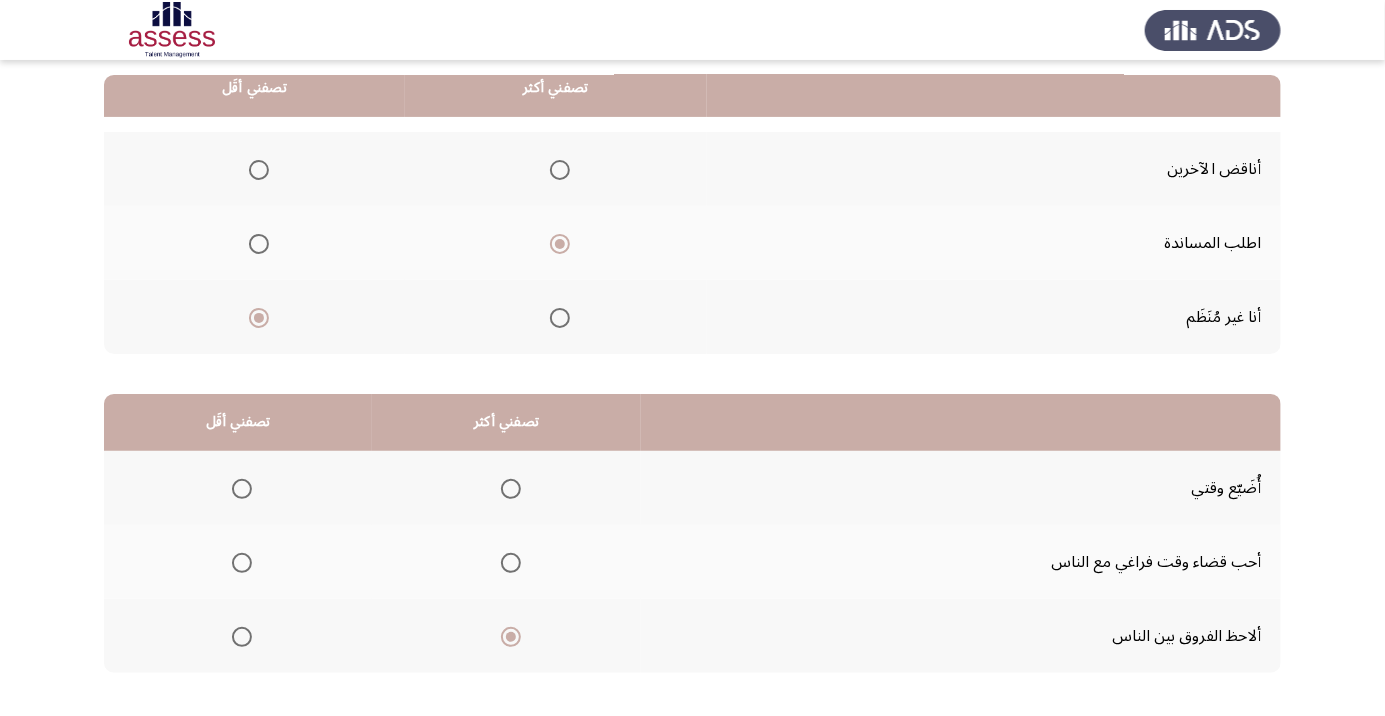 click at bounding box center [242, 489] 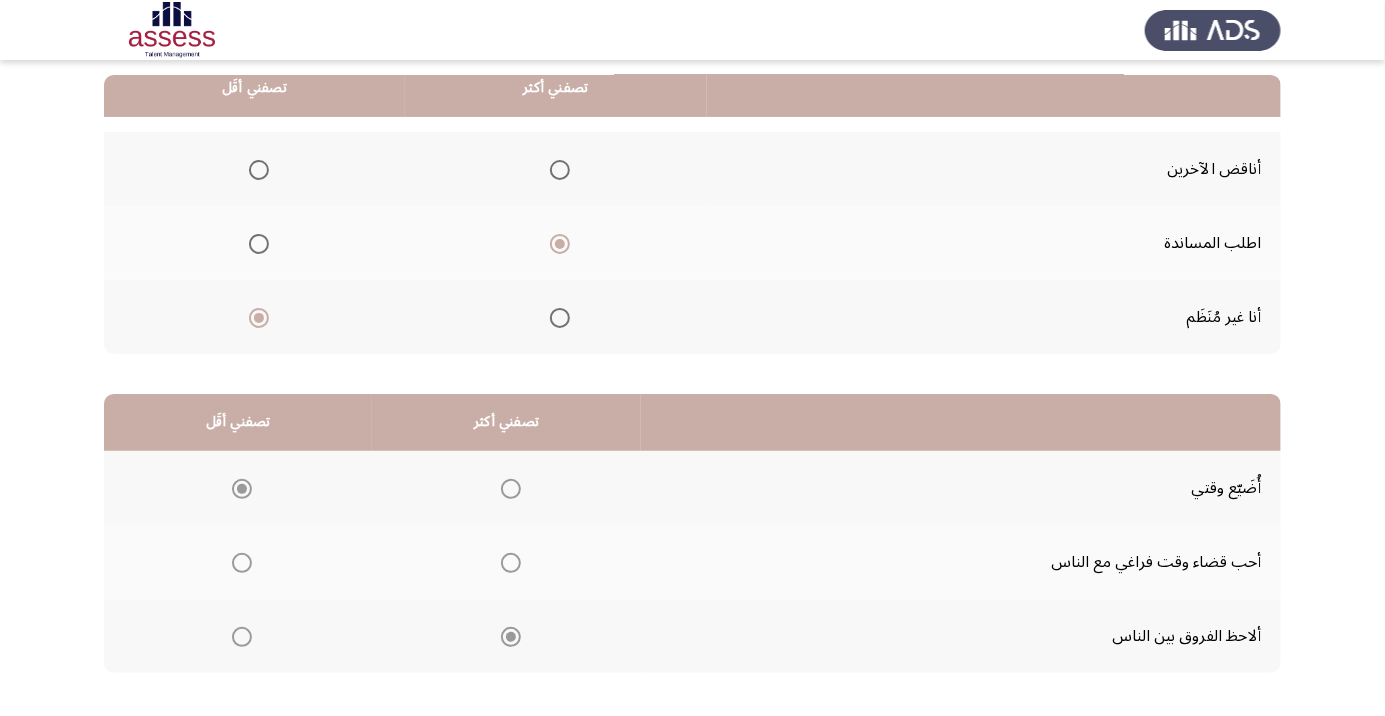 click on "التالي" 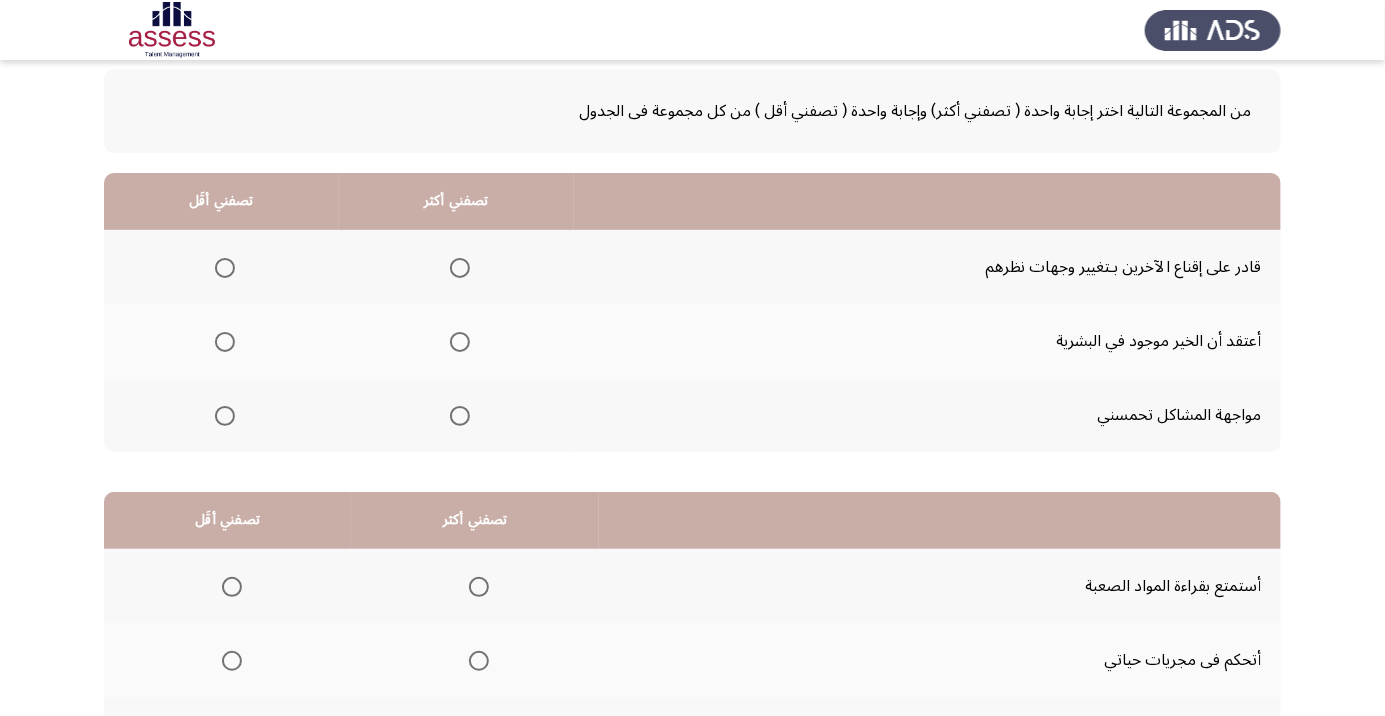 scroll, scrollTop: 99, scrollLeft: 0, axis: vertical 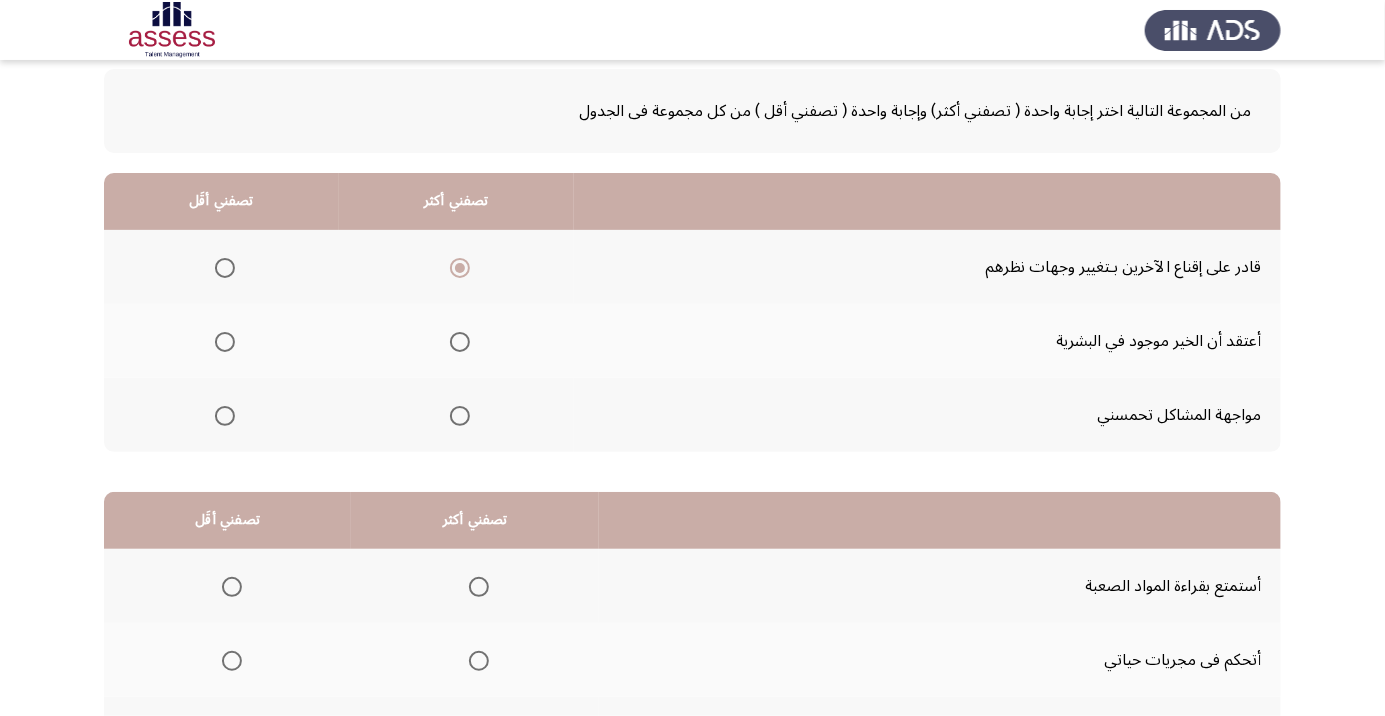 click at bounding box center [225, 342] 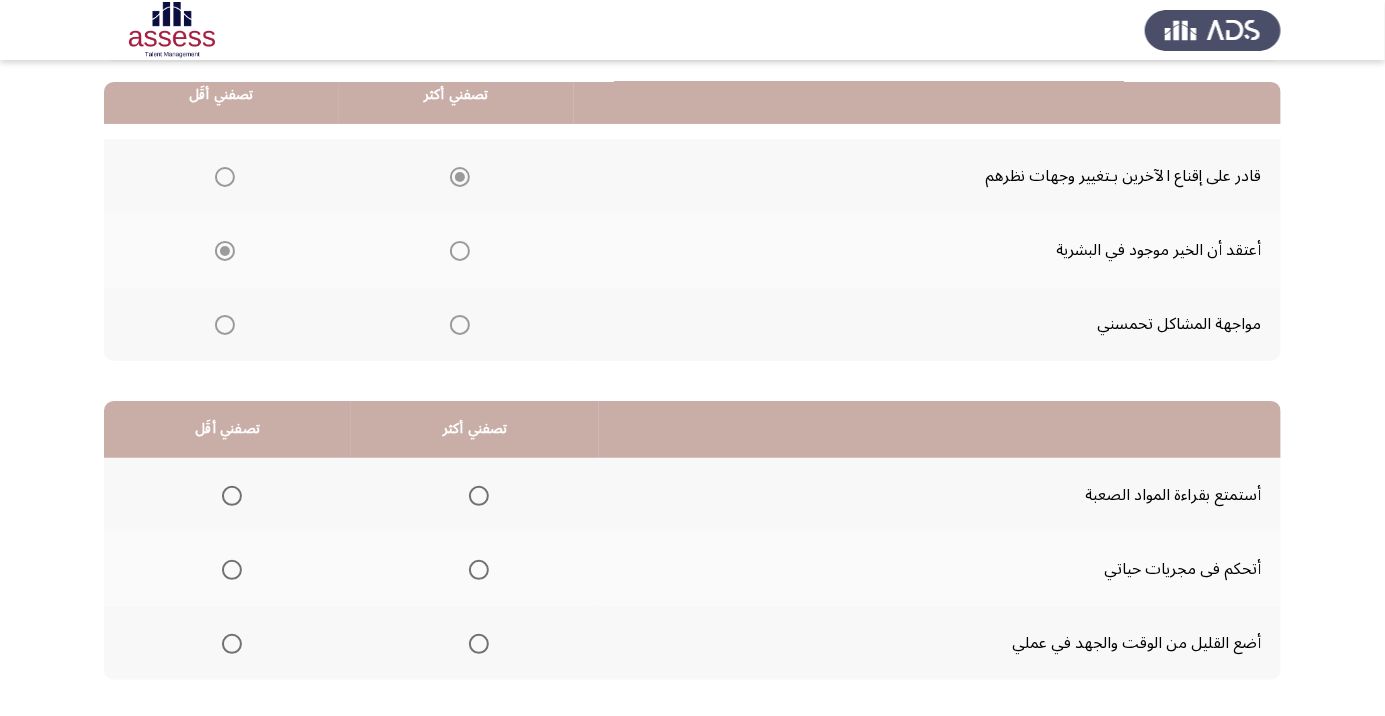 scroll, scrollTop: 197, scrollLeft: 0, axis: vertical 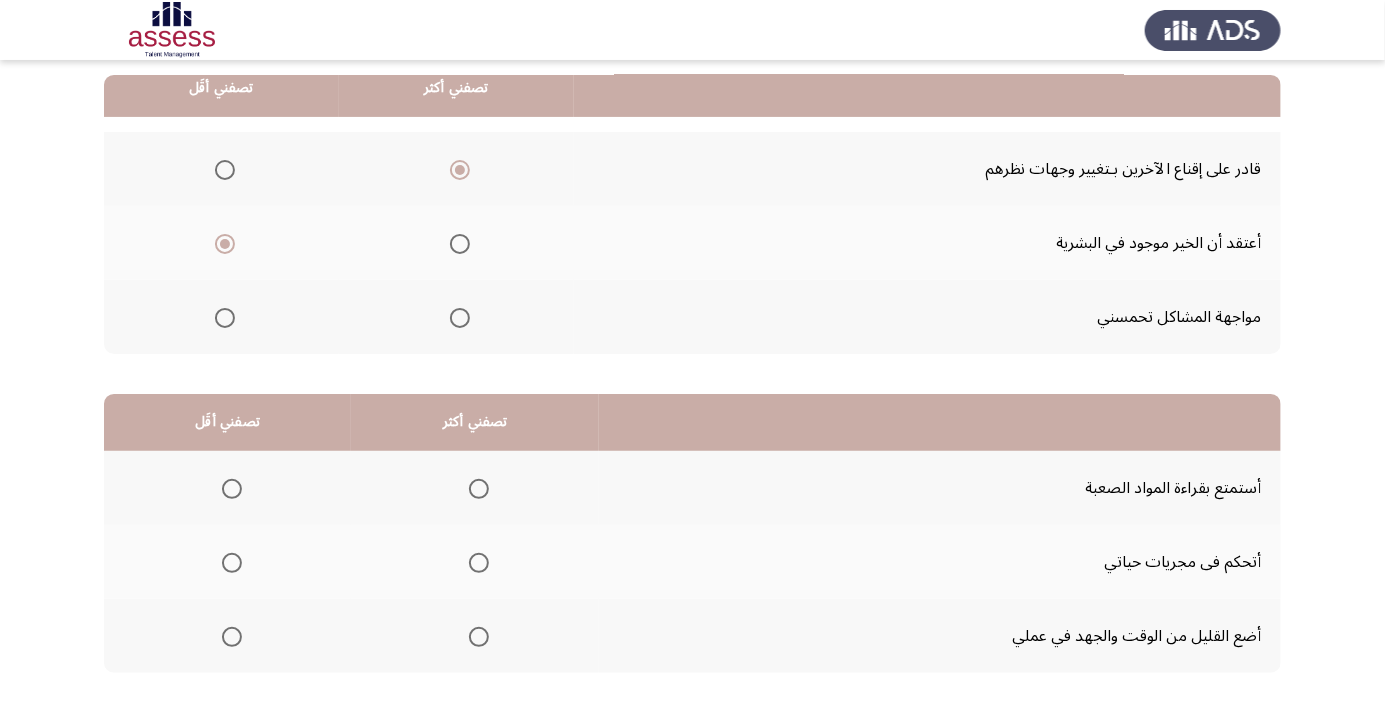 click at bounding box center [232, 637] 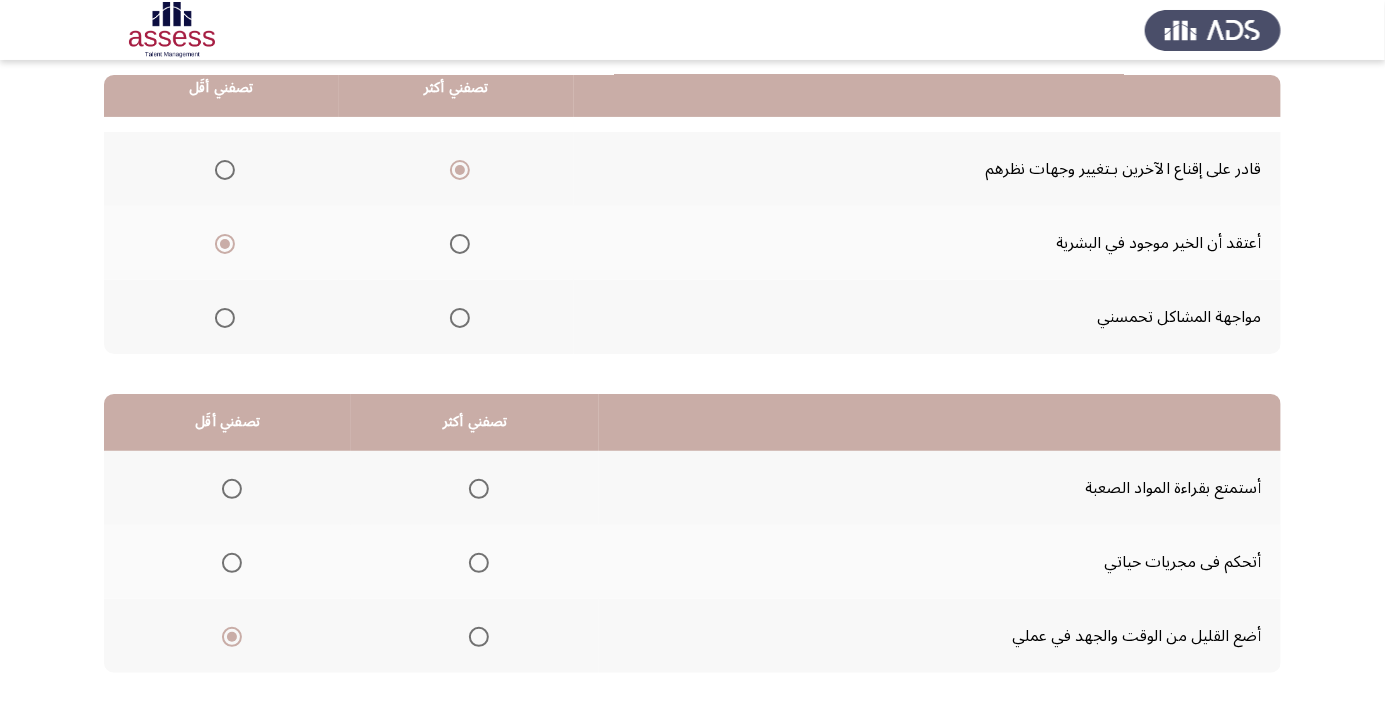 click at bounding box center [479, 563] 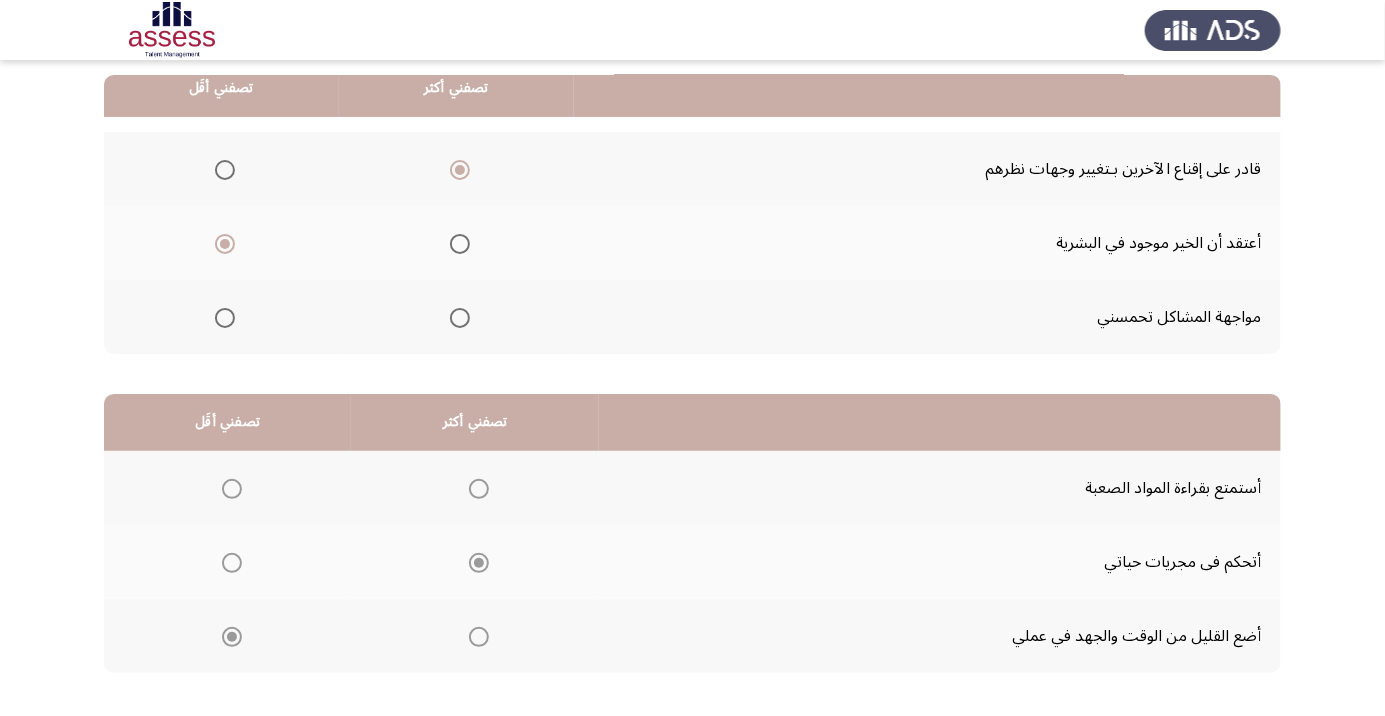 click on "التالي" 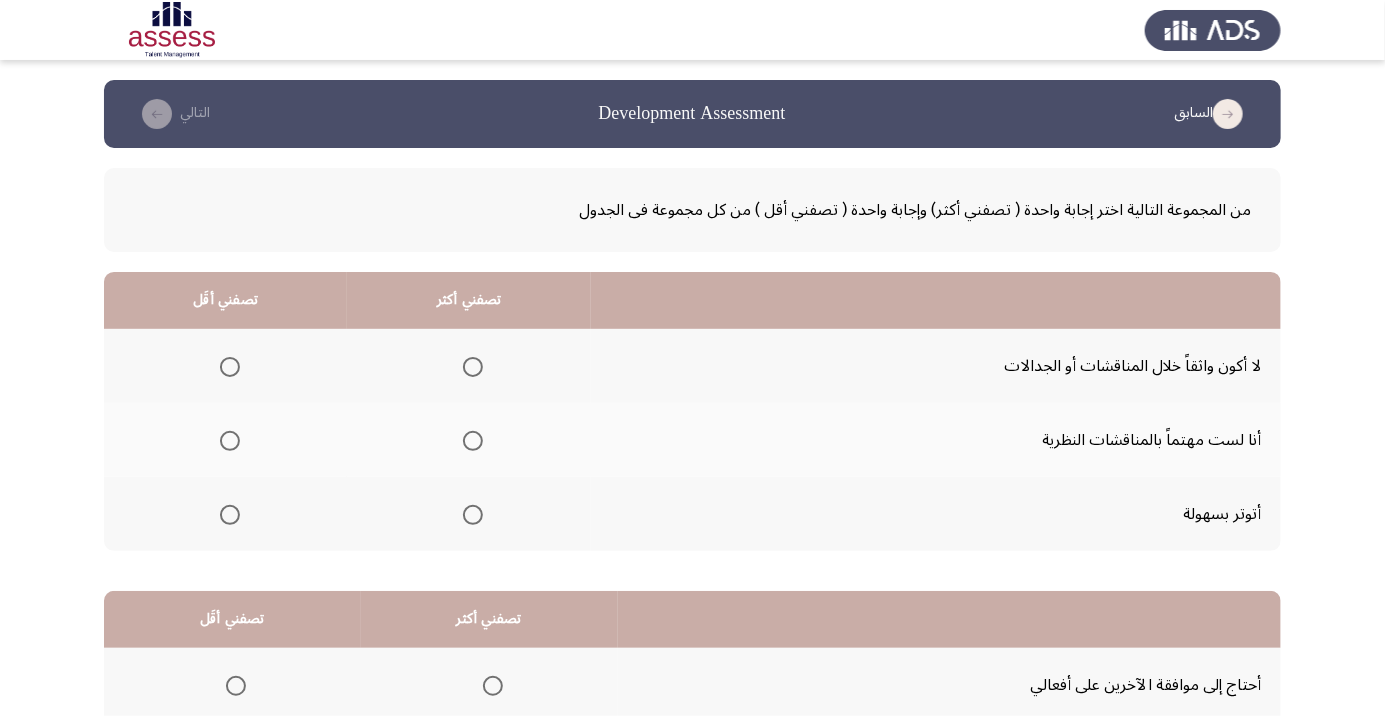 click at bounding box center (230, 367) 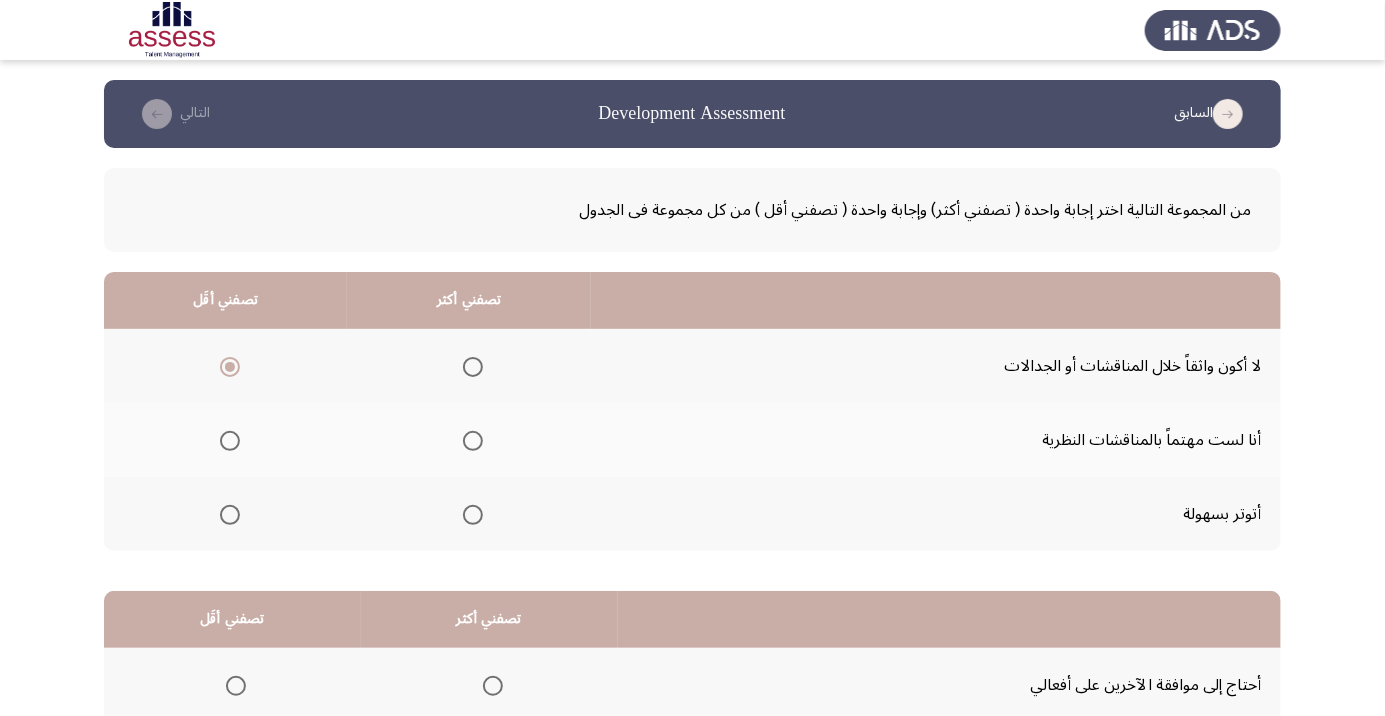click 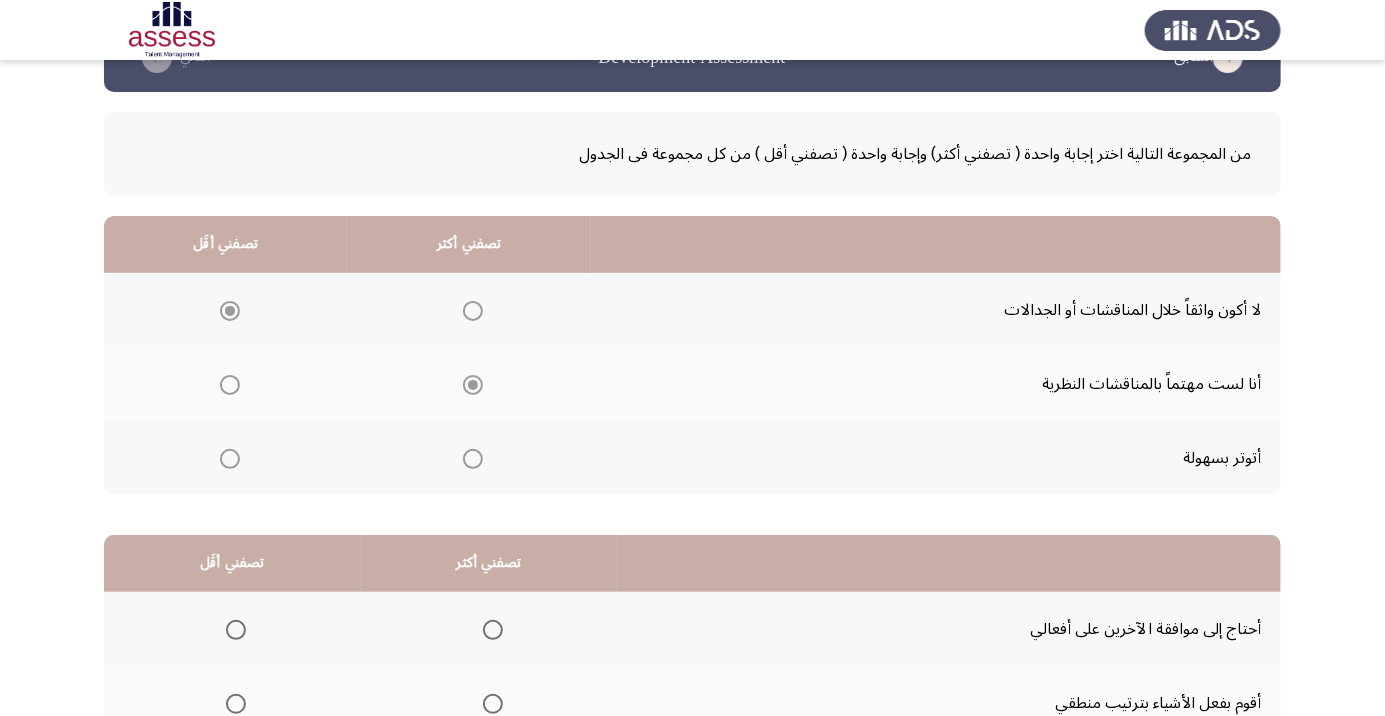 scroll, scrollTop: 197, scrollLeft: 0, axis: vertical 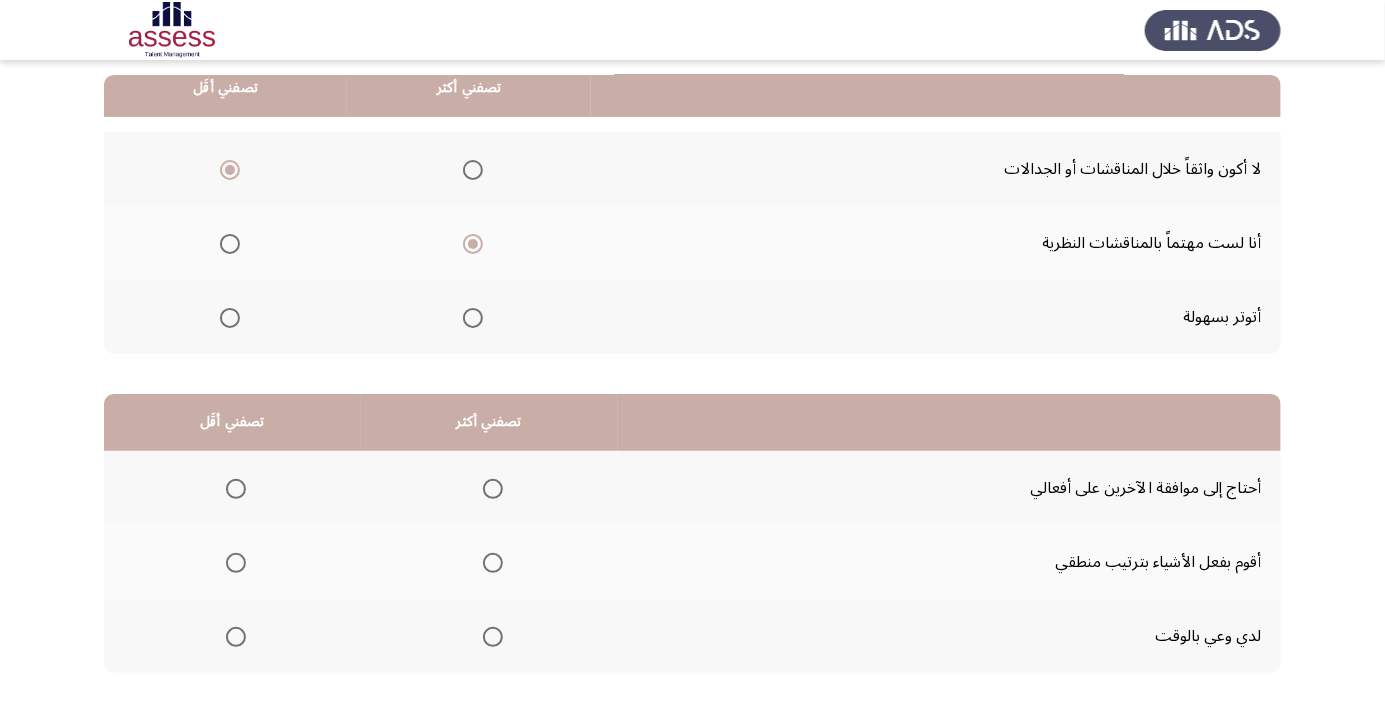 click at bounding box center [493, 637] 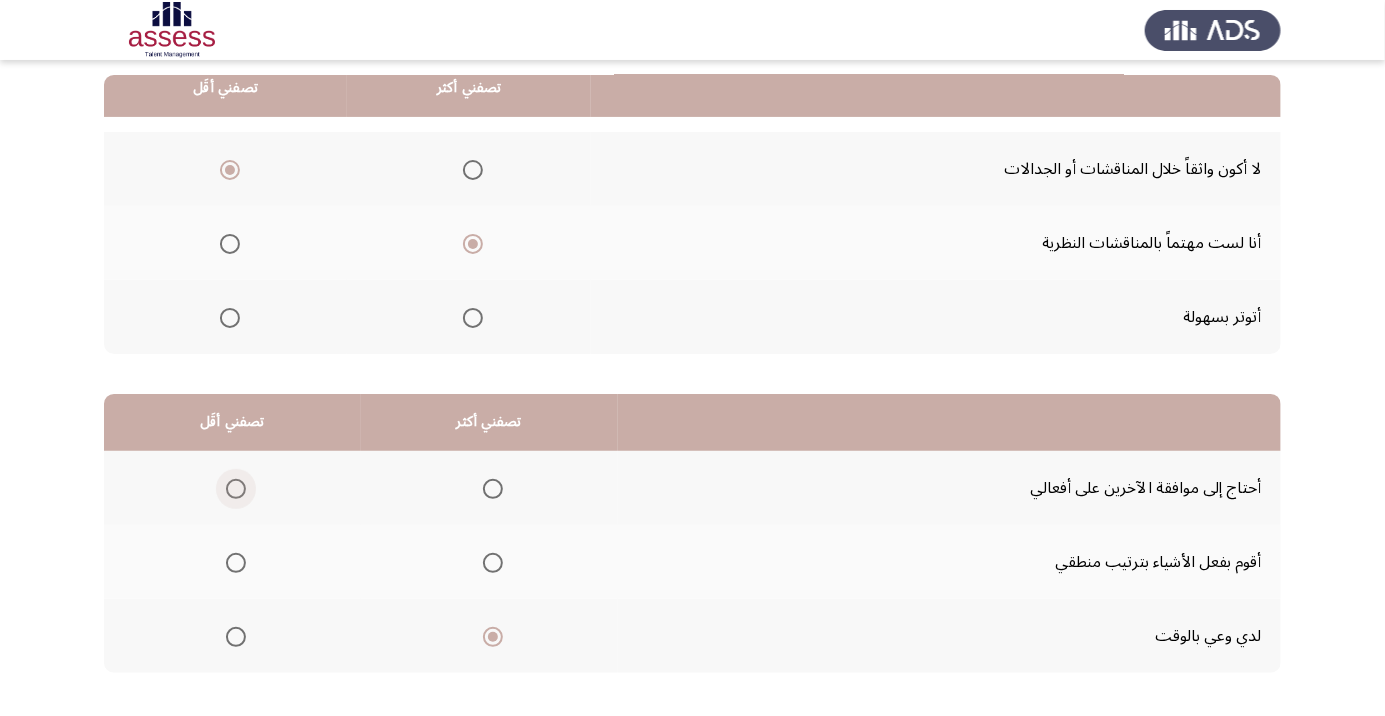 click at bounding box center (236, 489) 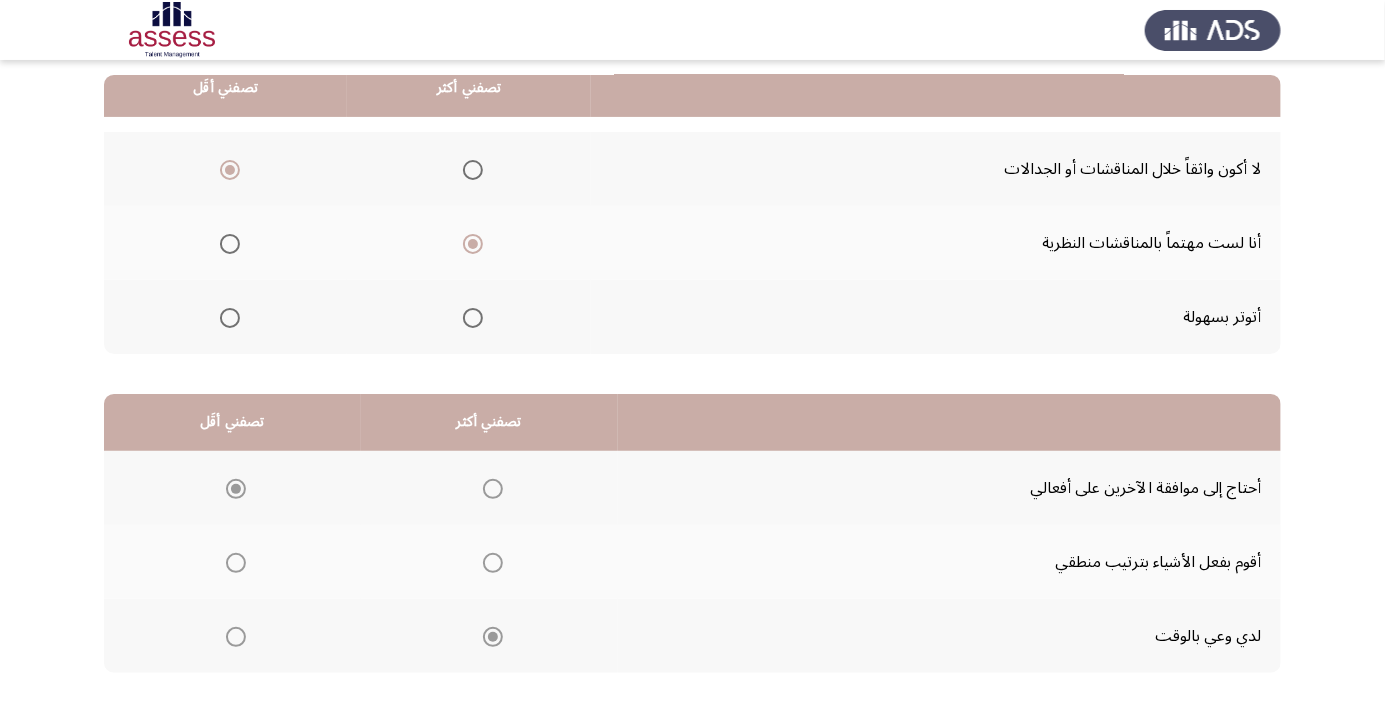 click on "التالي" 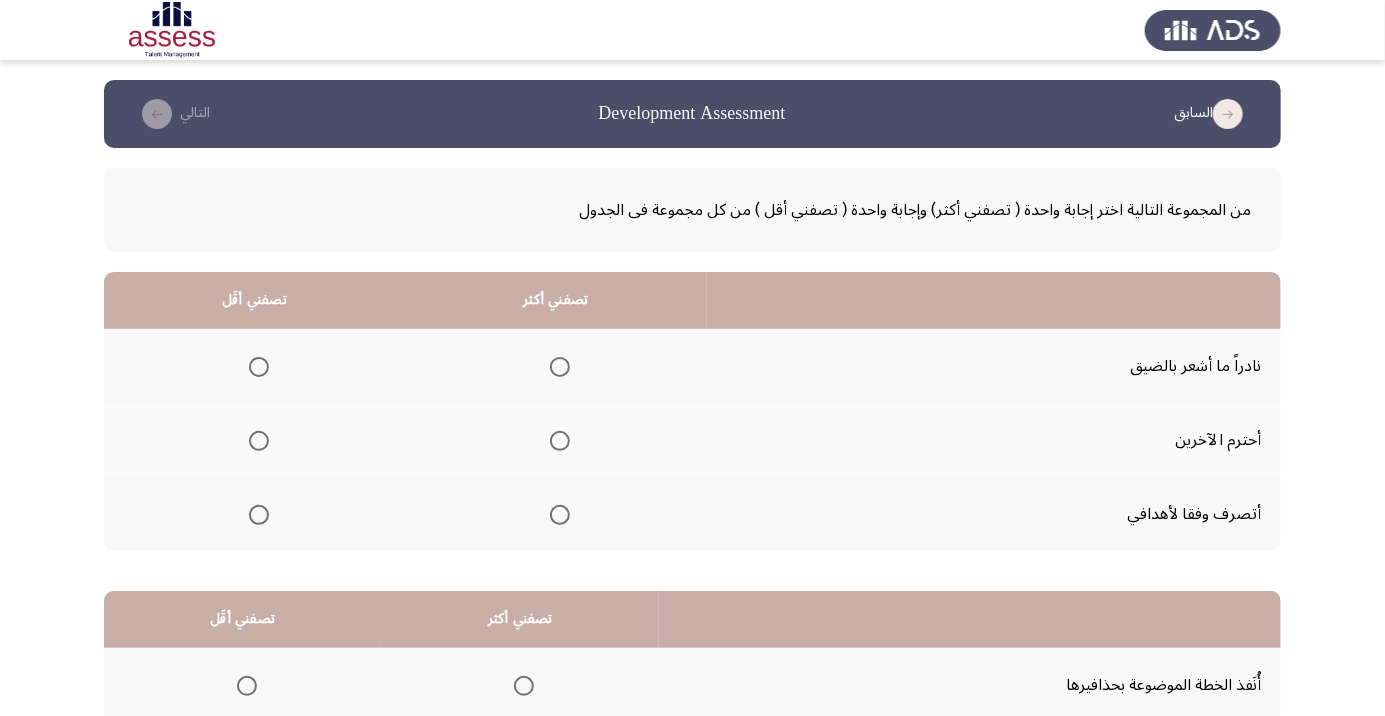 click at bounding box center [560, 441] 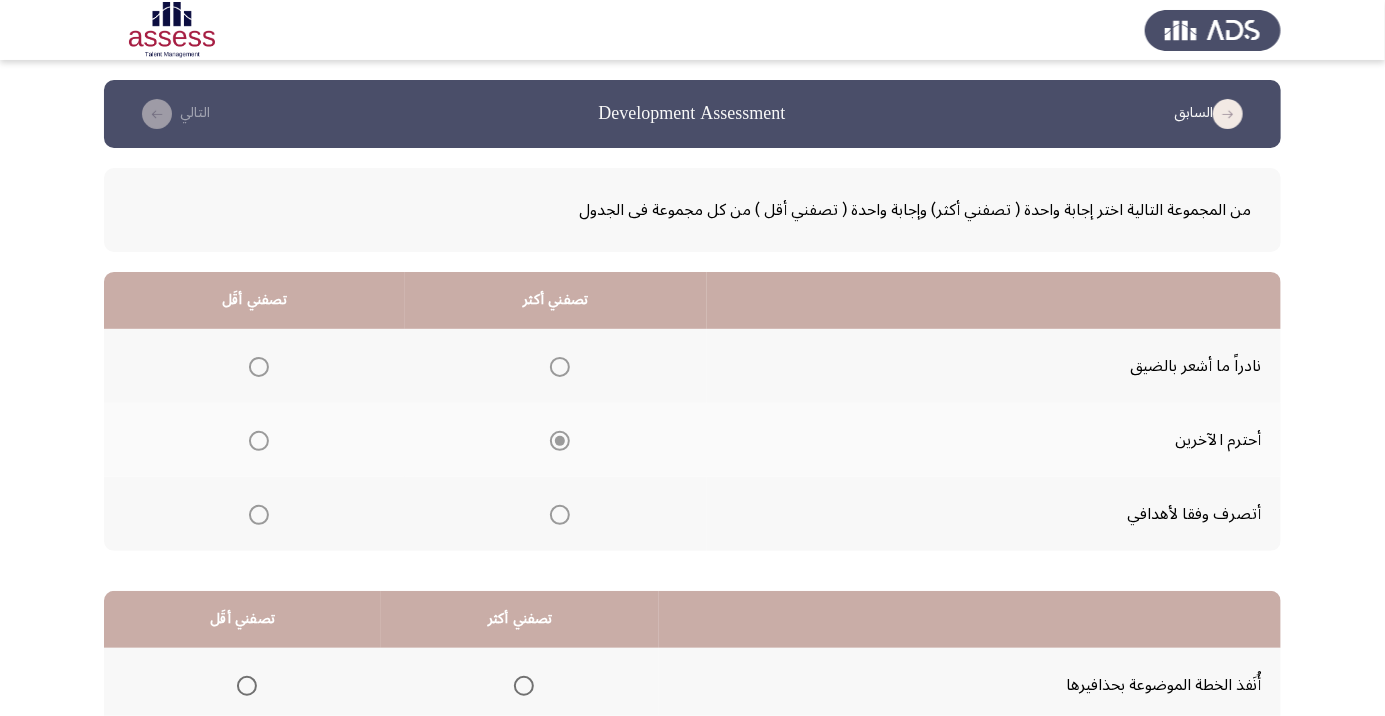 click at bounding box center (259, 367) 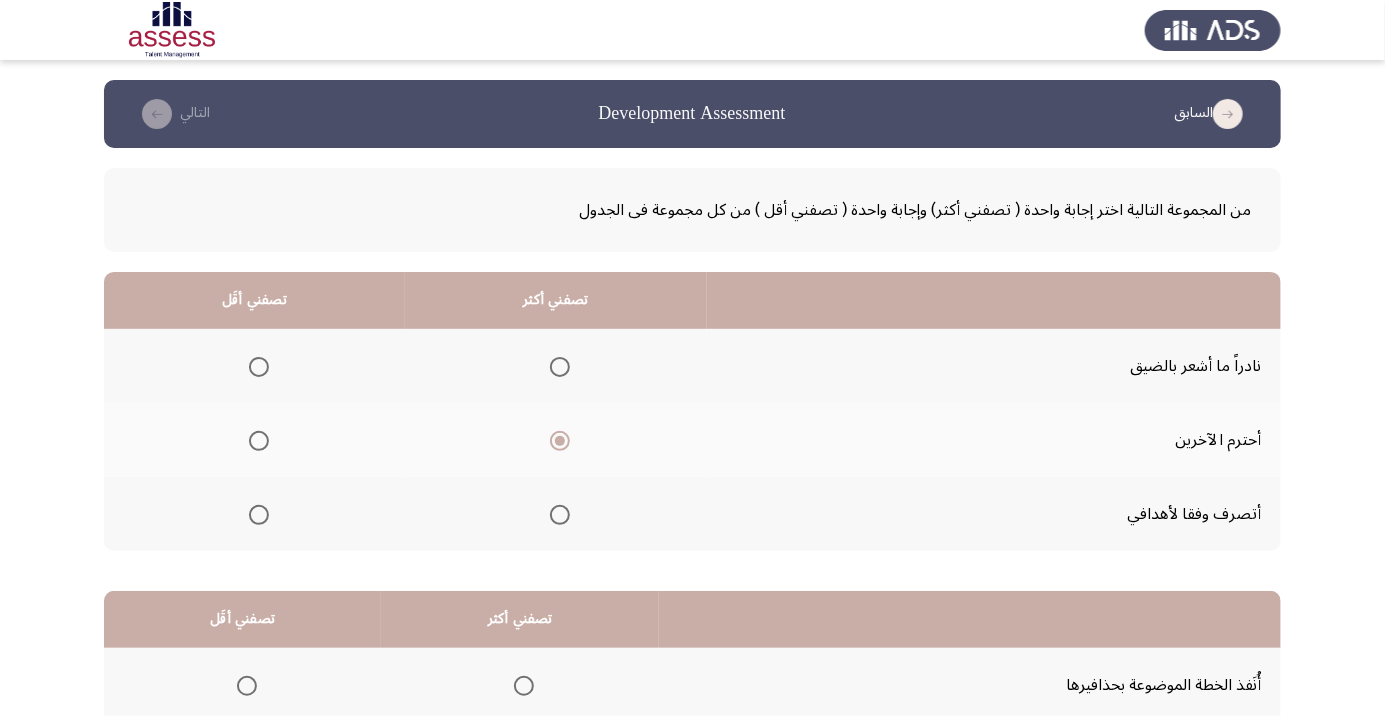 click at bounding box center [259, 367] 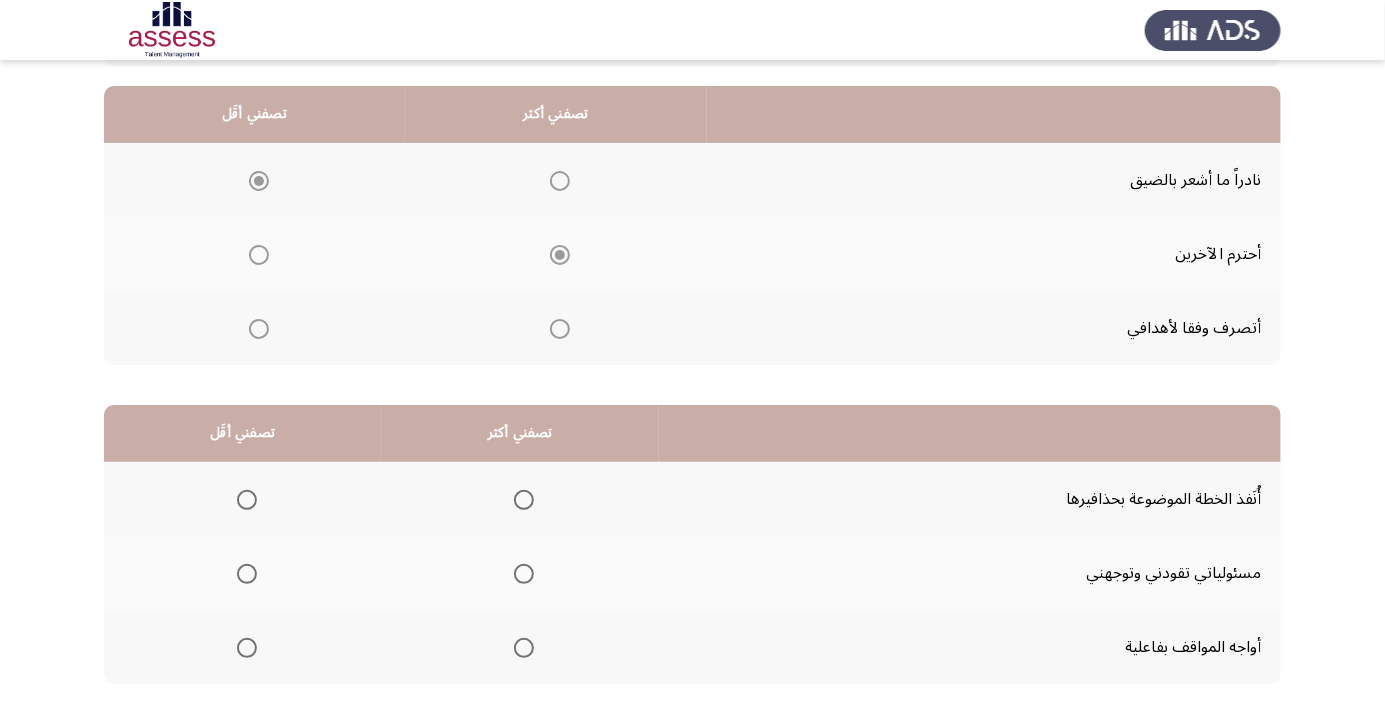 scroll, scrollTop: 192, scrollLeft: 0, axis: vertical 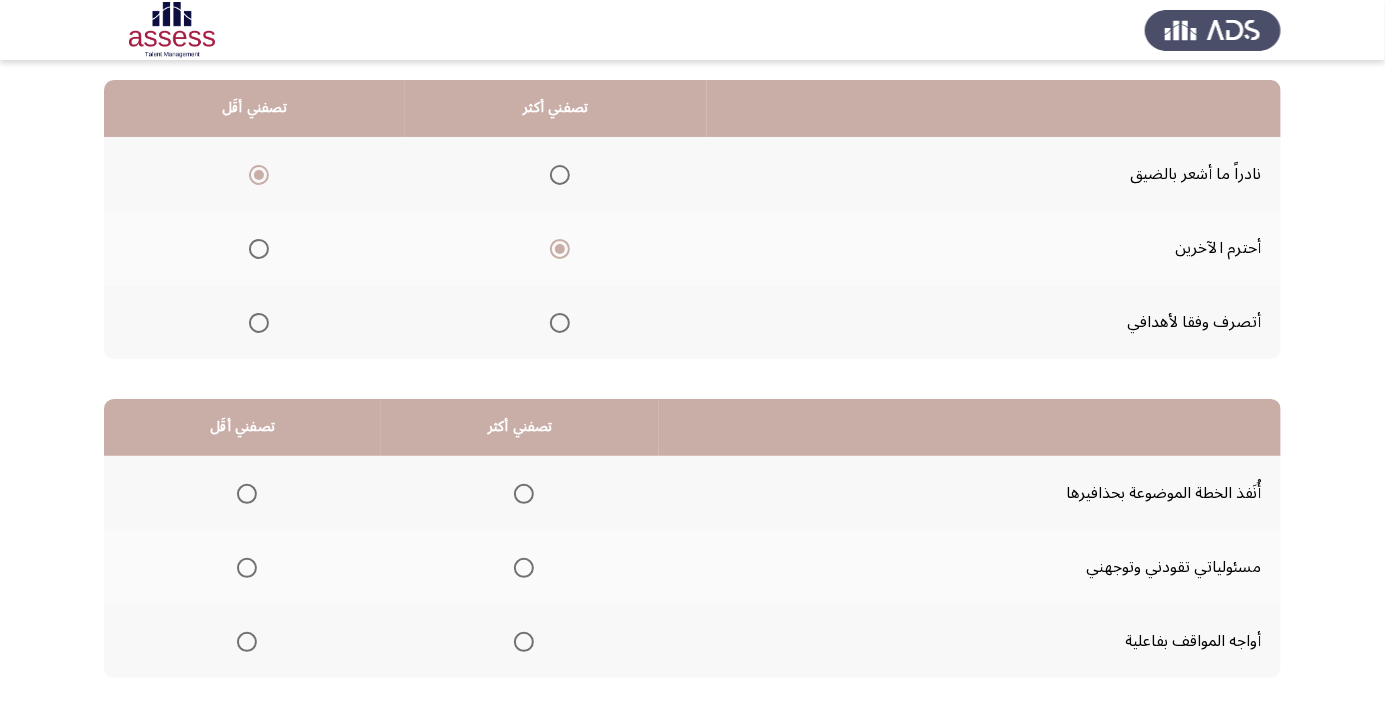 click at bounding box center (524, 642) 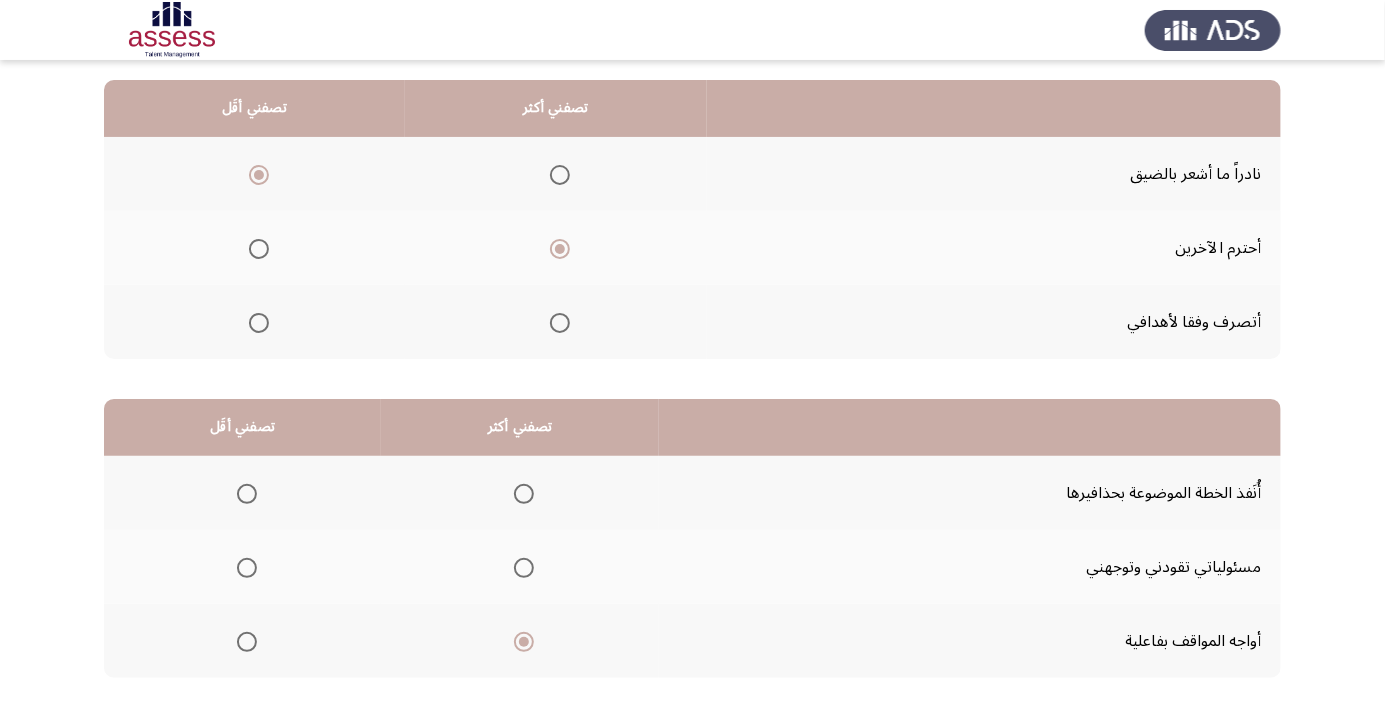 click at bounding box center [247, 494] 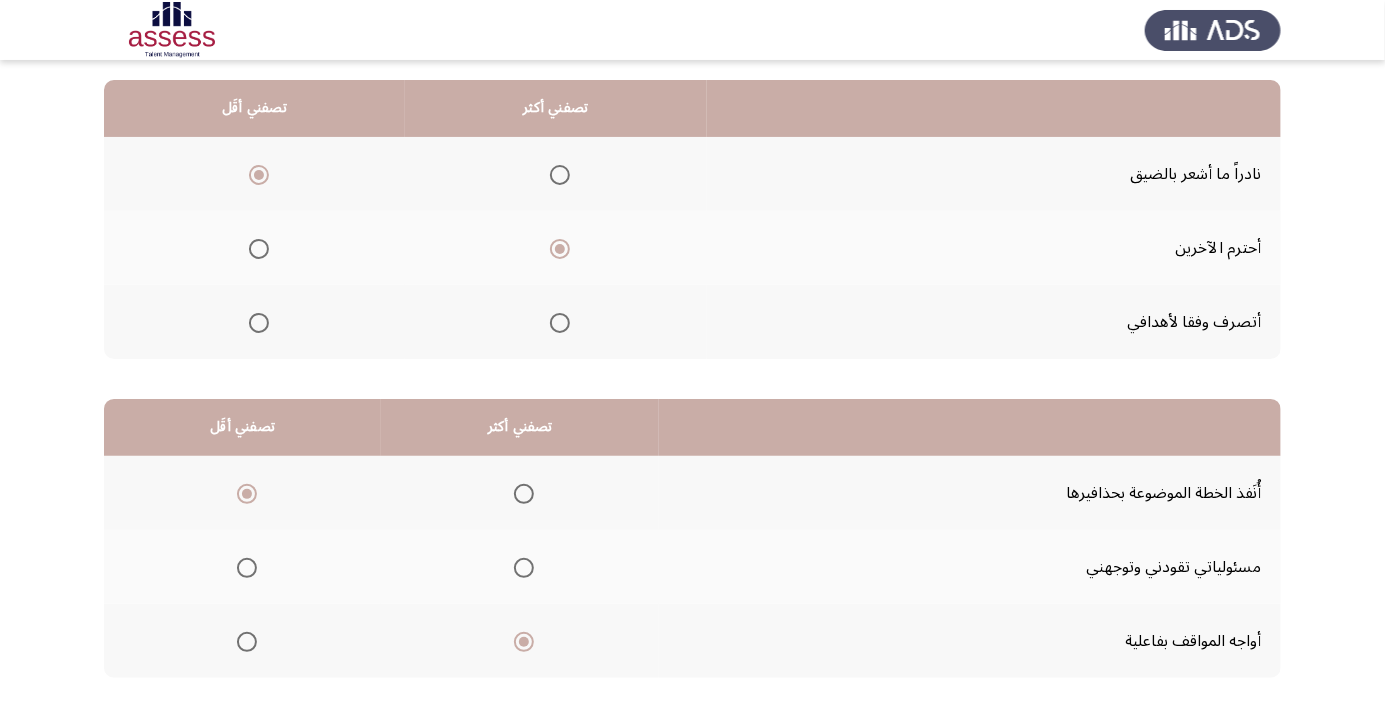 click on "التالي" 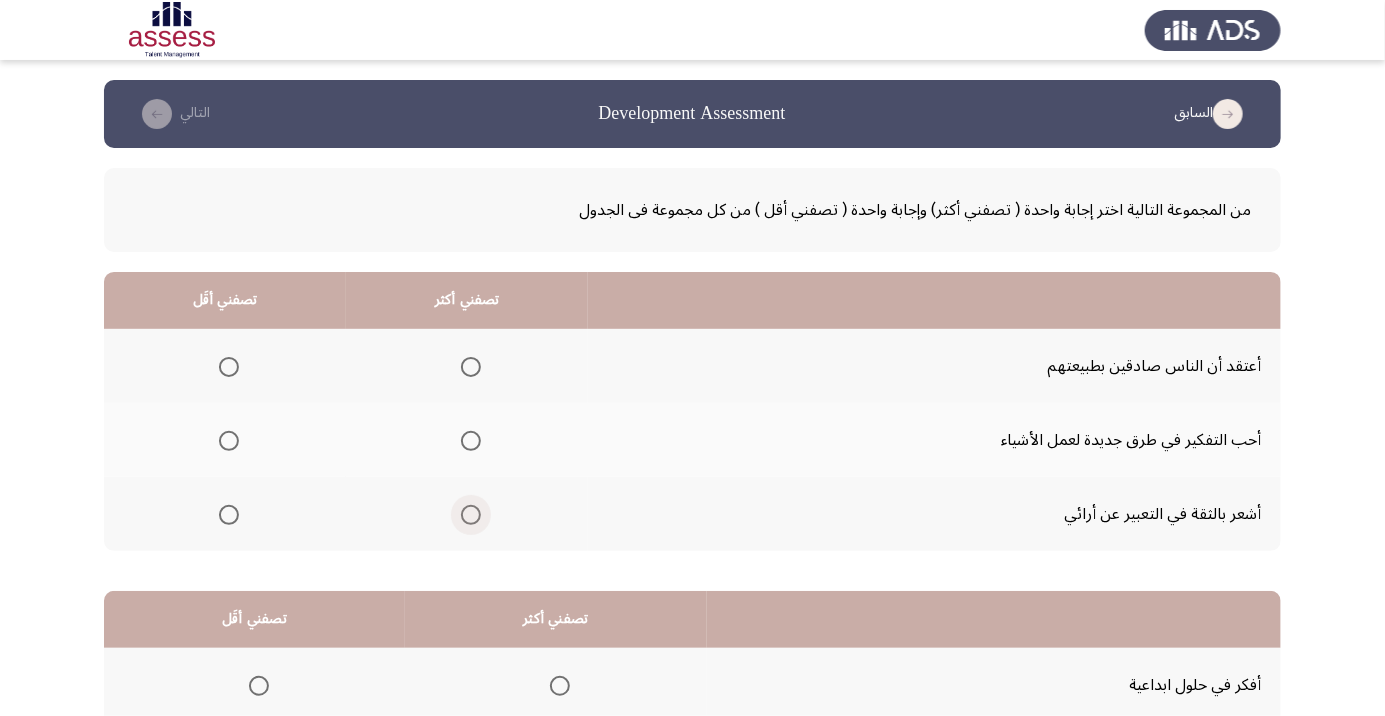 click at bounding box center [471, 515] 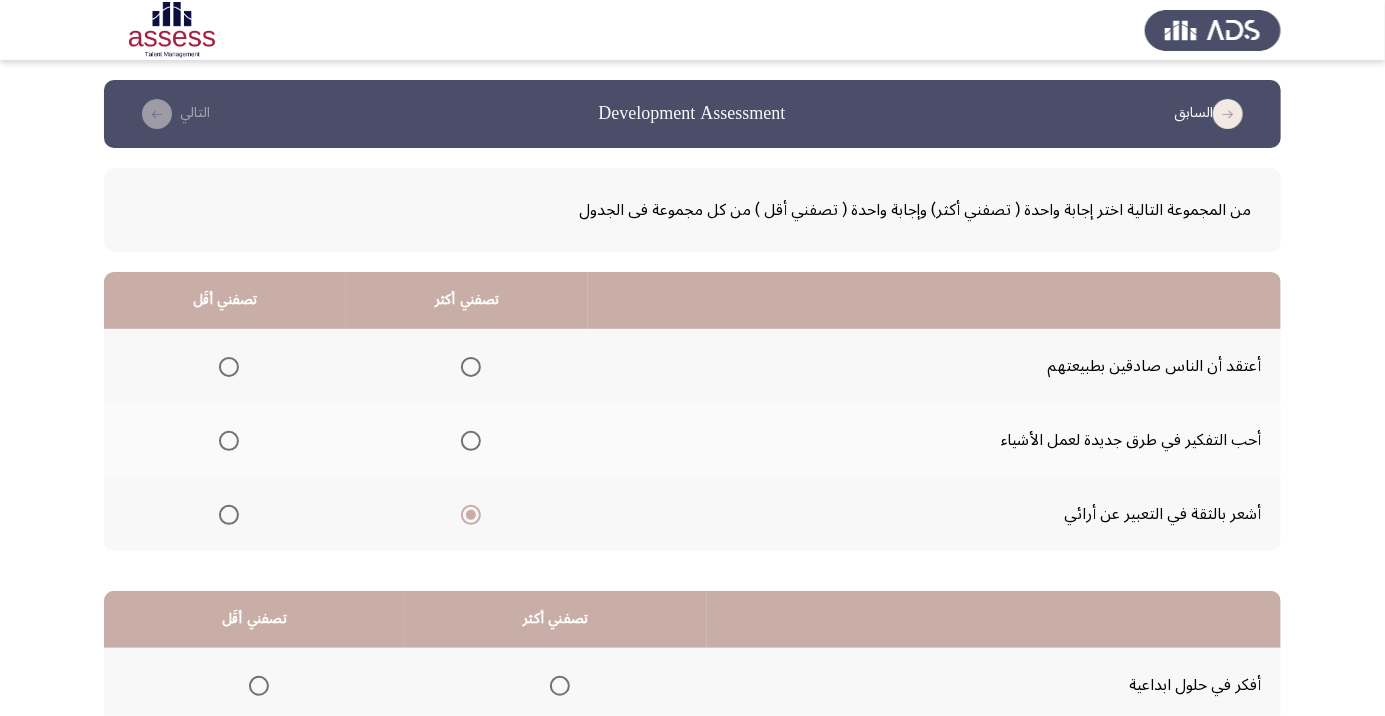 click at bounding box center (229, 367) 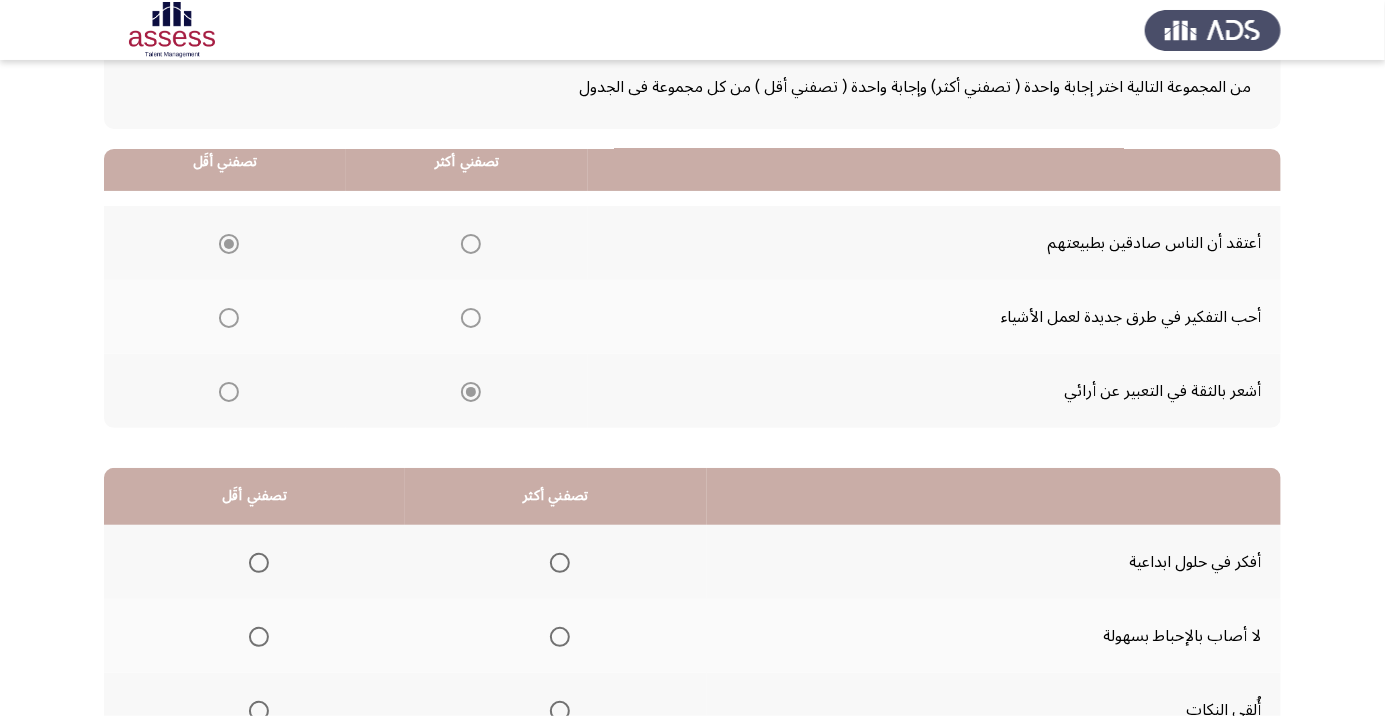 scroll, scrollTop: 197, scrollLeft: 0, axis: vertical 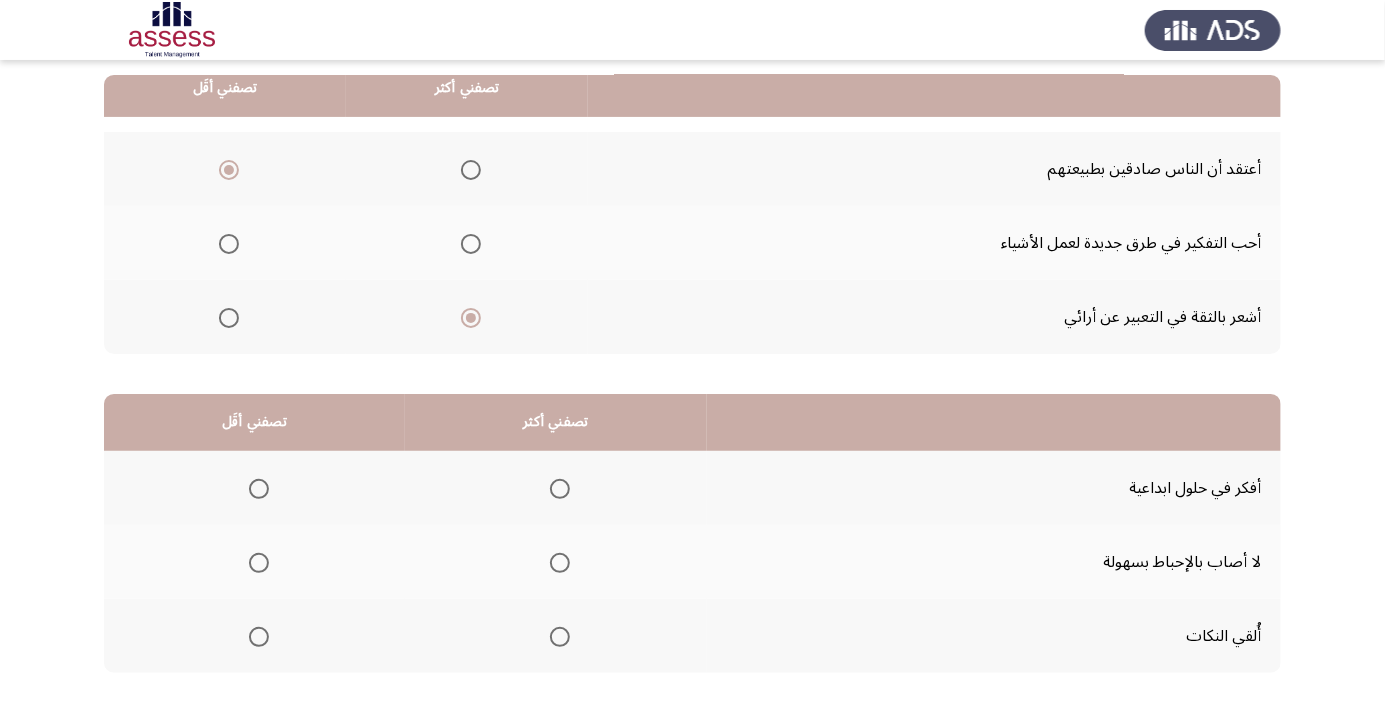click at bounding box center [560, 563] 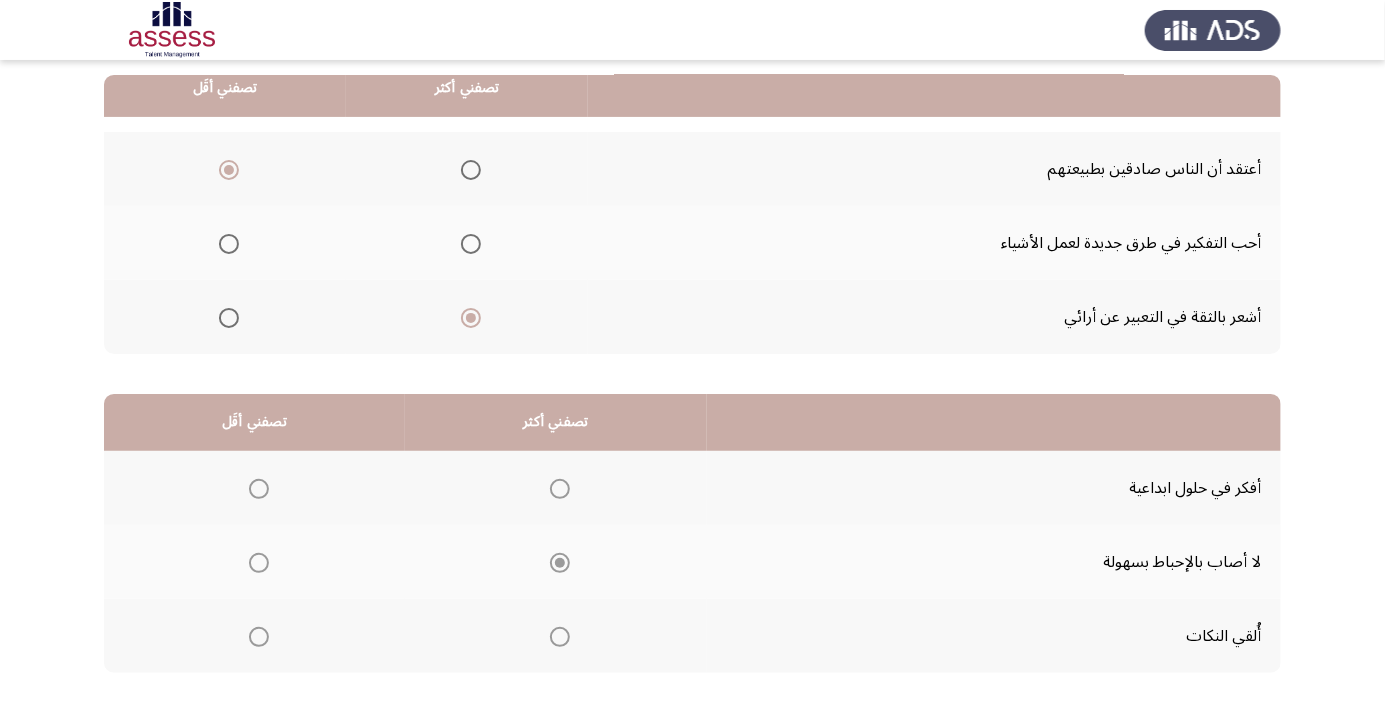click at bounding box center (259, 637) 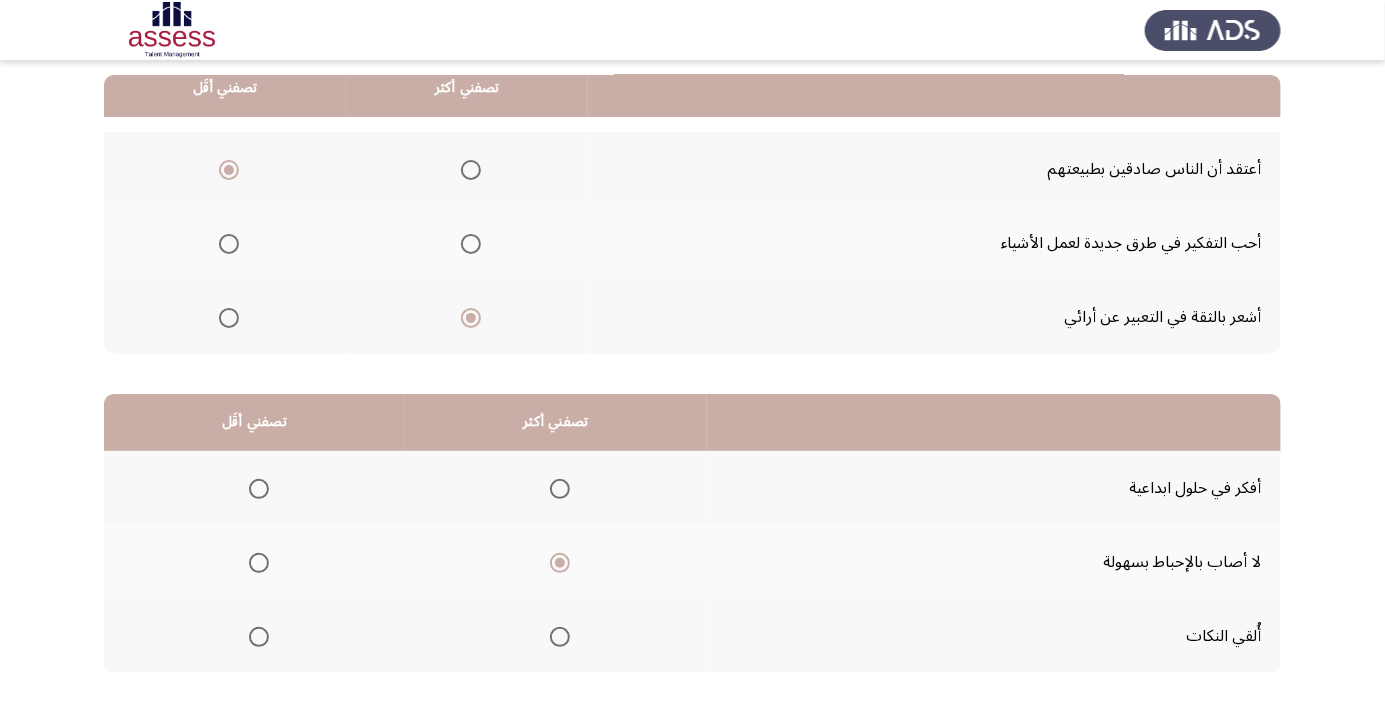 click 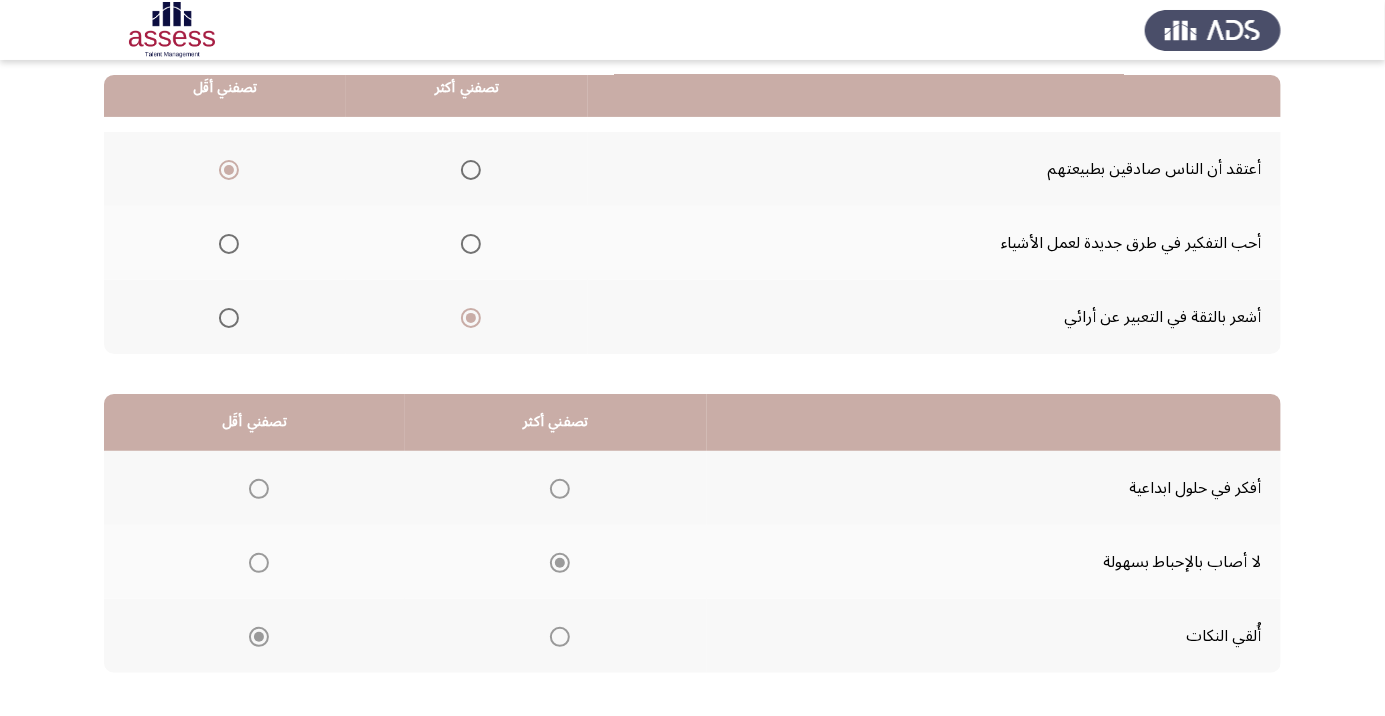 click on "التالي" 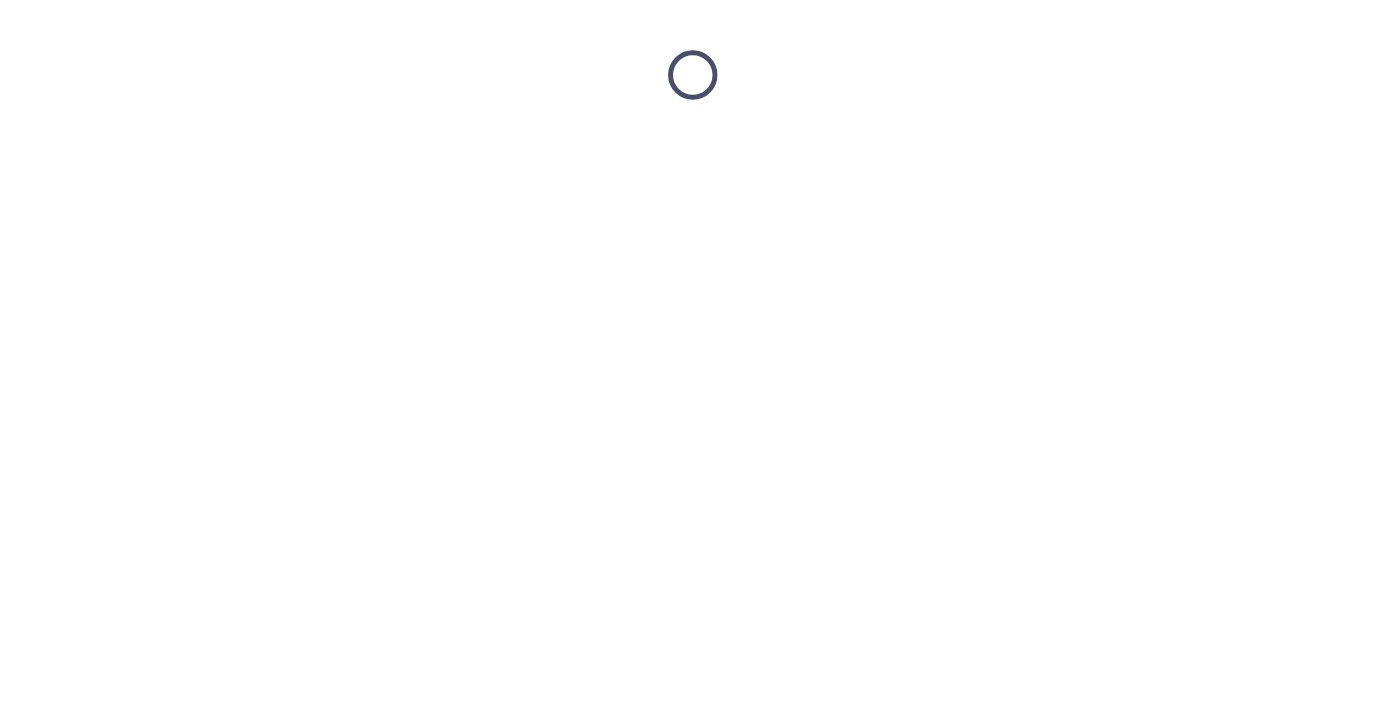 scroll, scrollTop: 0, scrollLeft: 0, axis: both 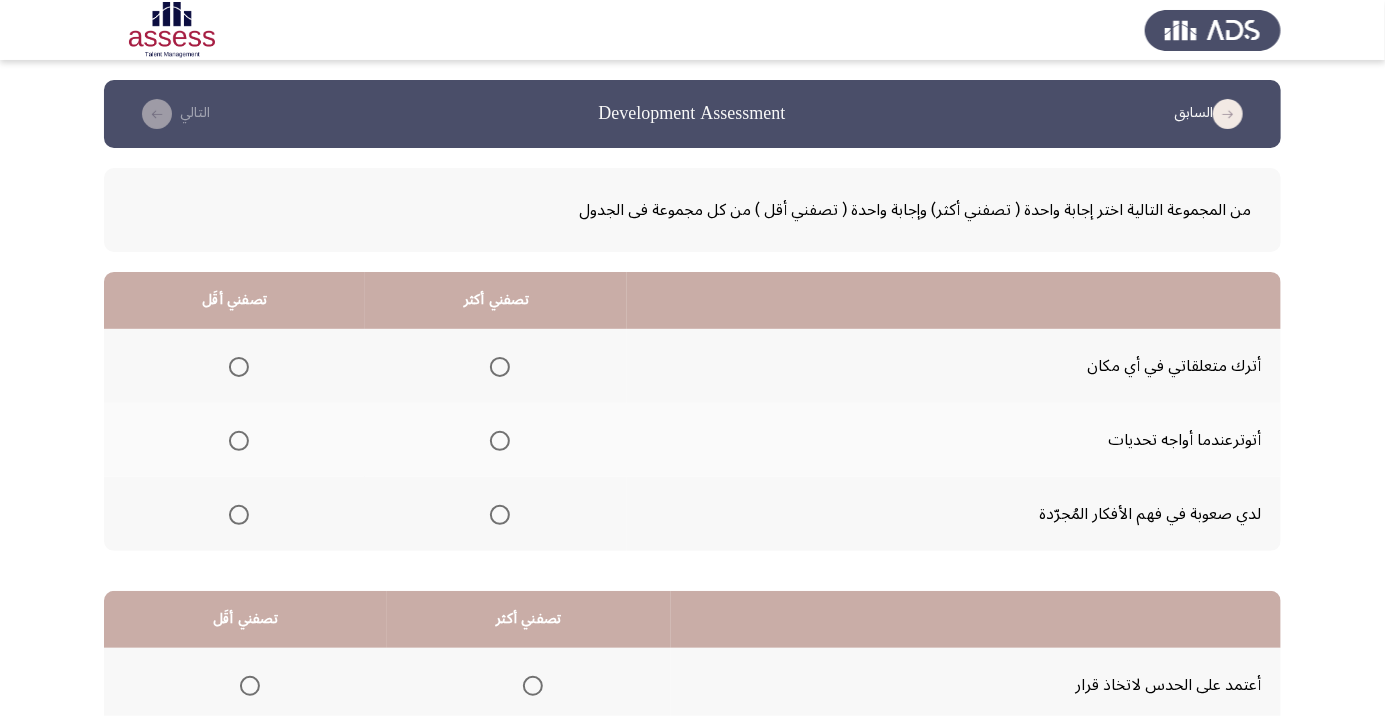 click at bounding box center [500, 367] 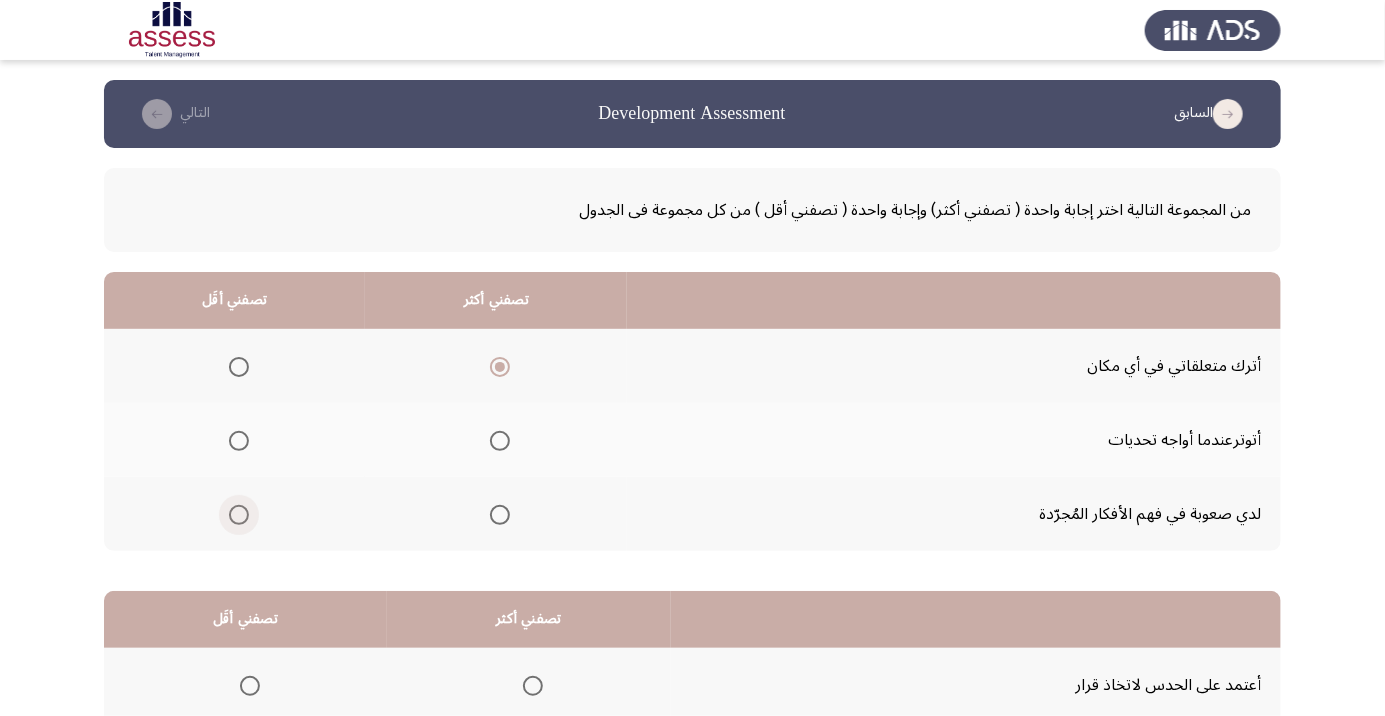 click at bounding box center [239, 515] 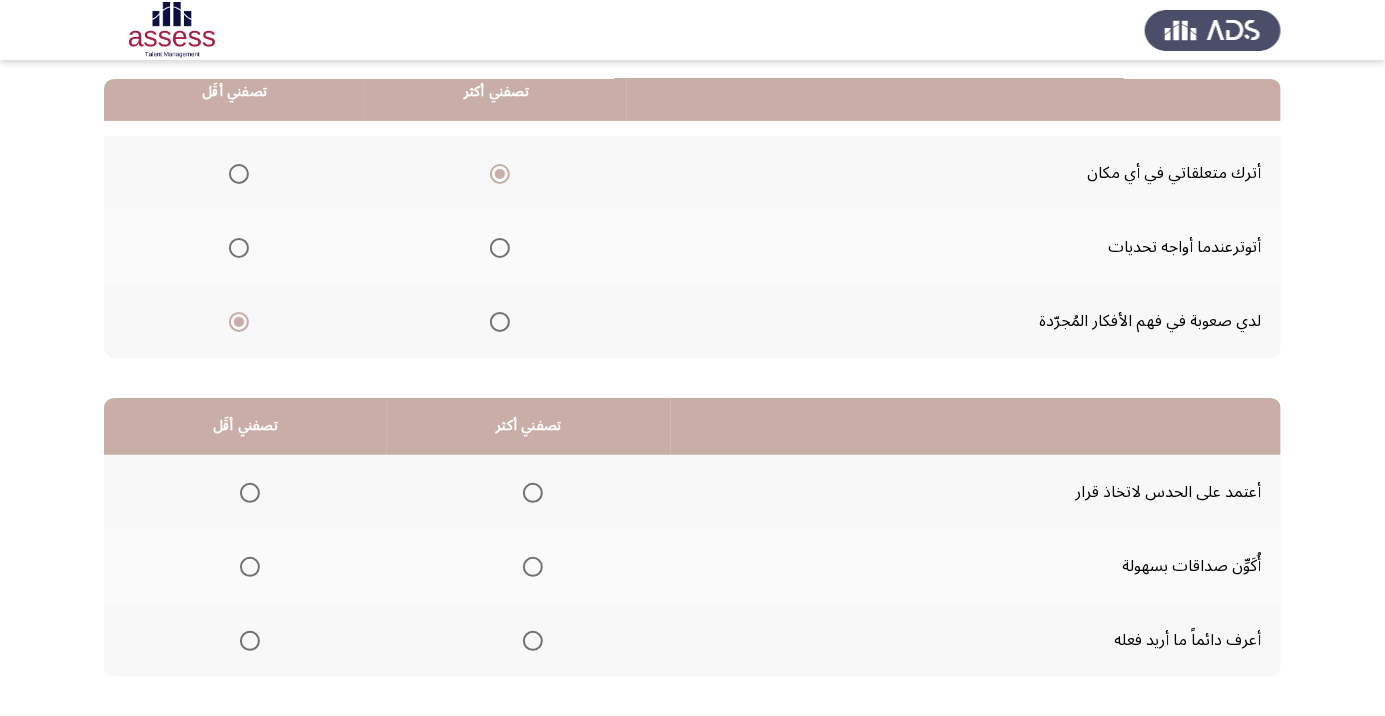 scroll, scrollTop: 197, scrollLeft: 0, axis: vertical 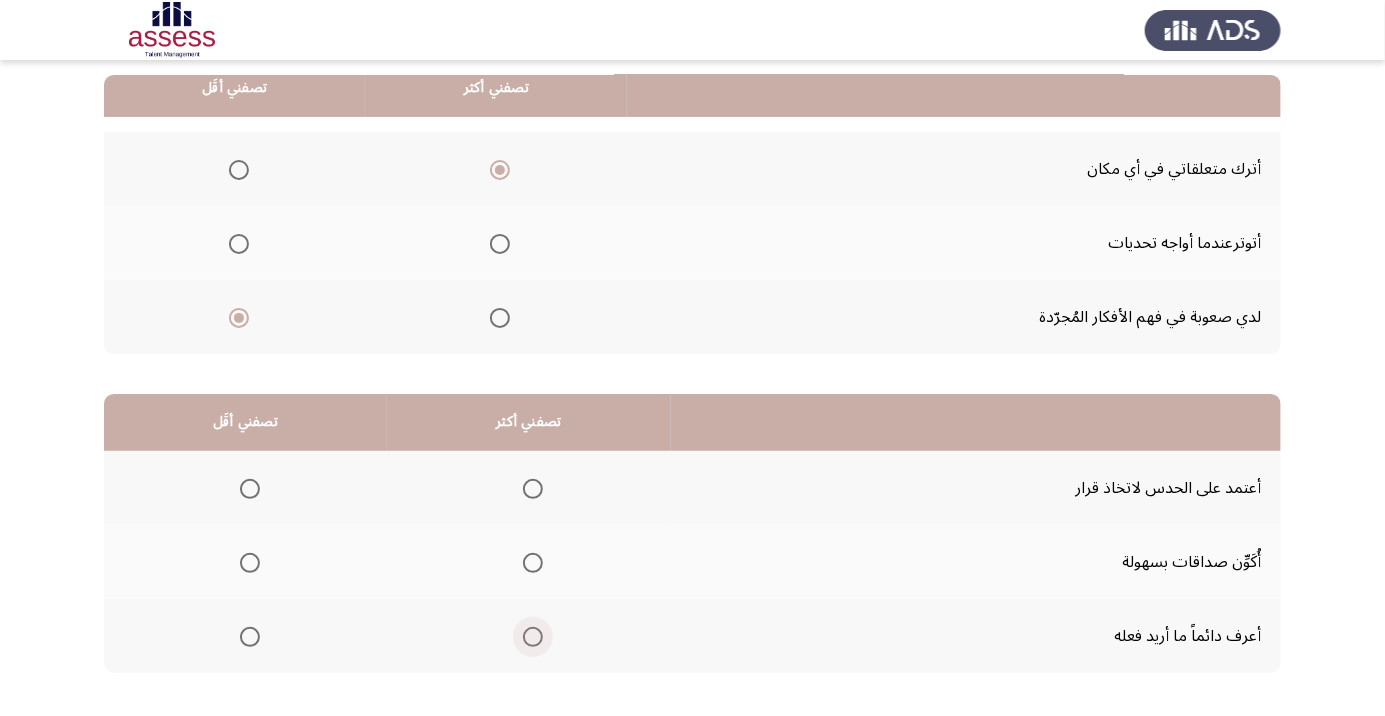 click at bounding box center [533, 637] 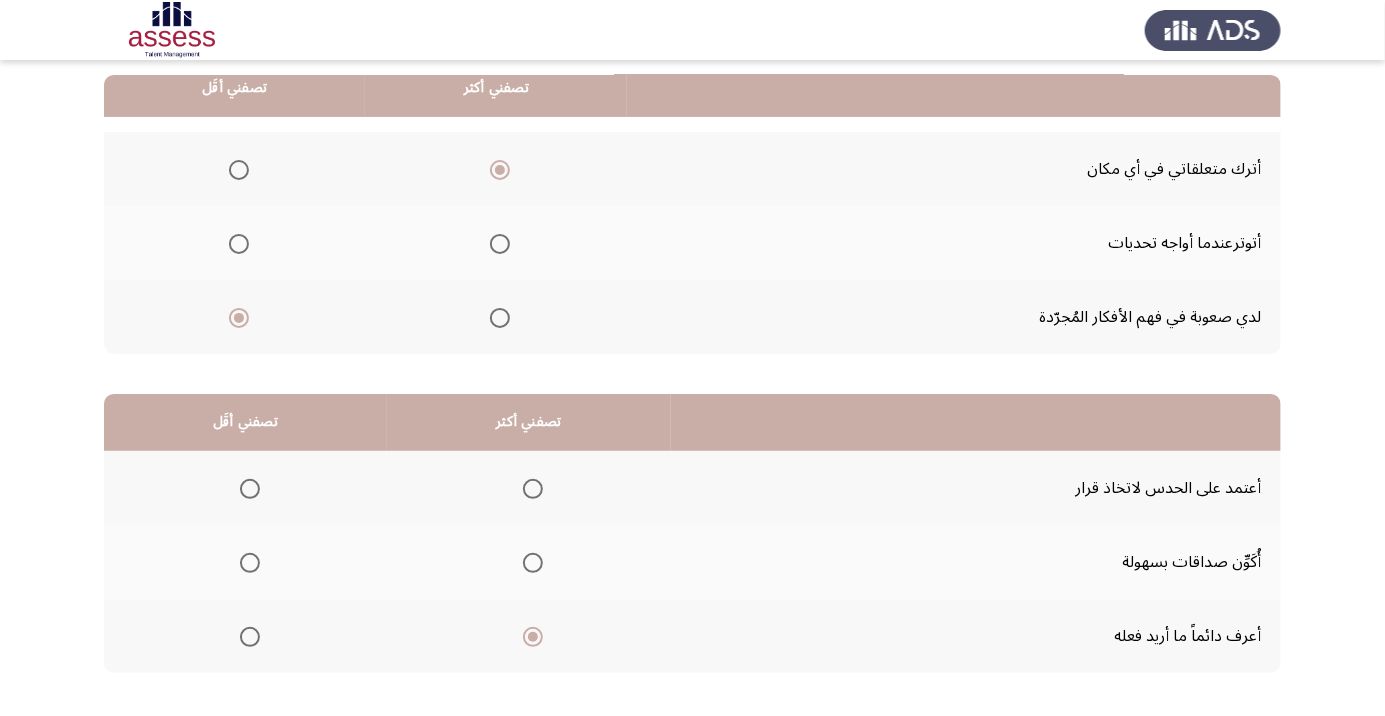 click at bounding box center [250, 563] 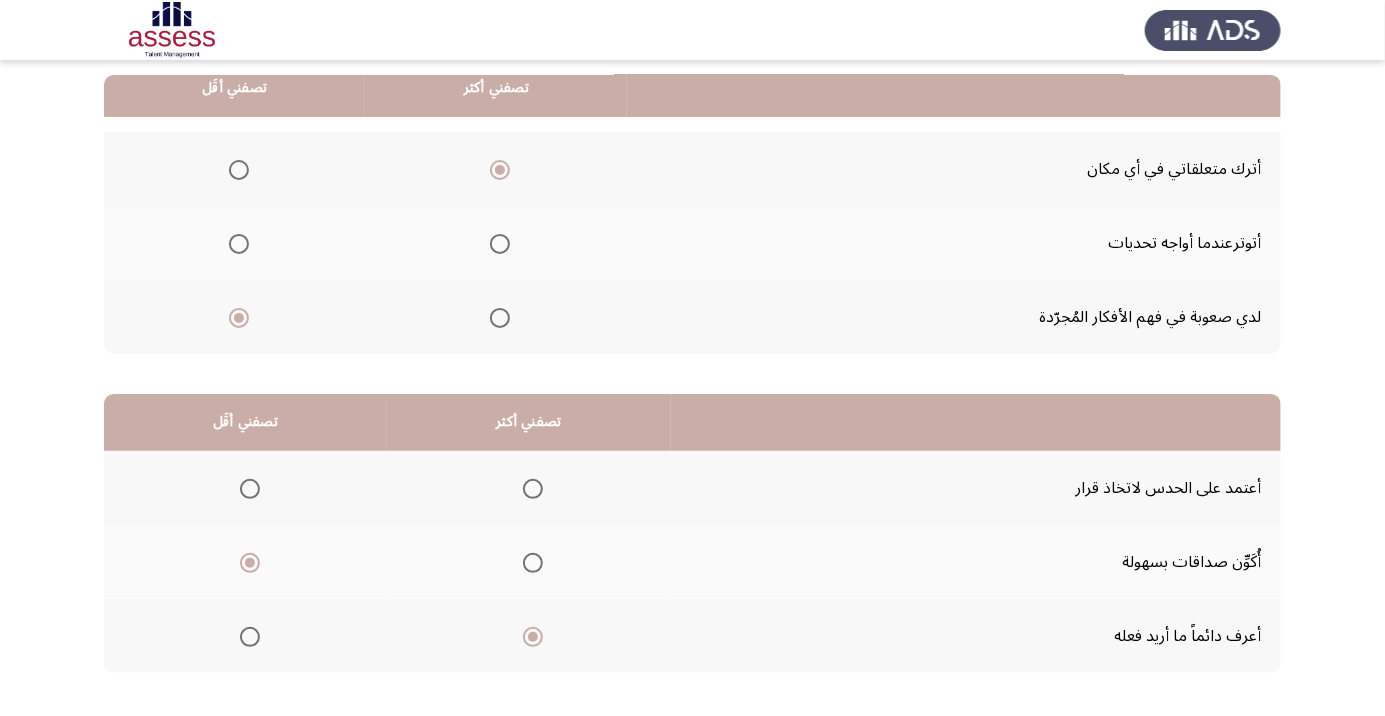 click on "التالي" 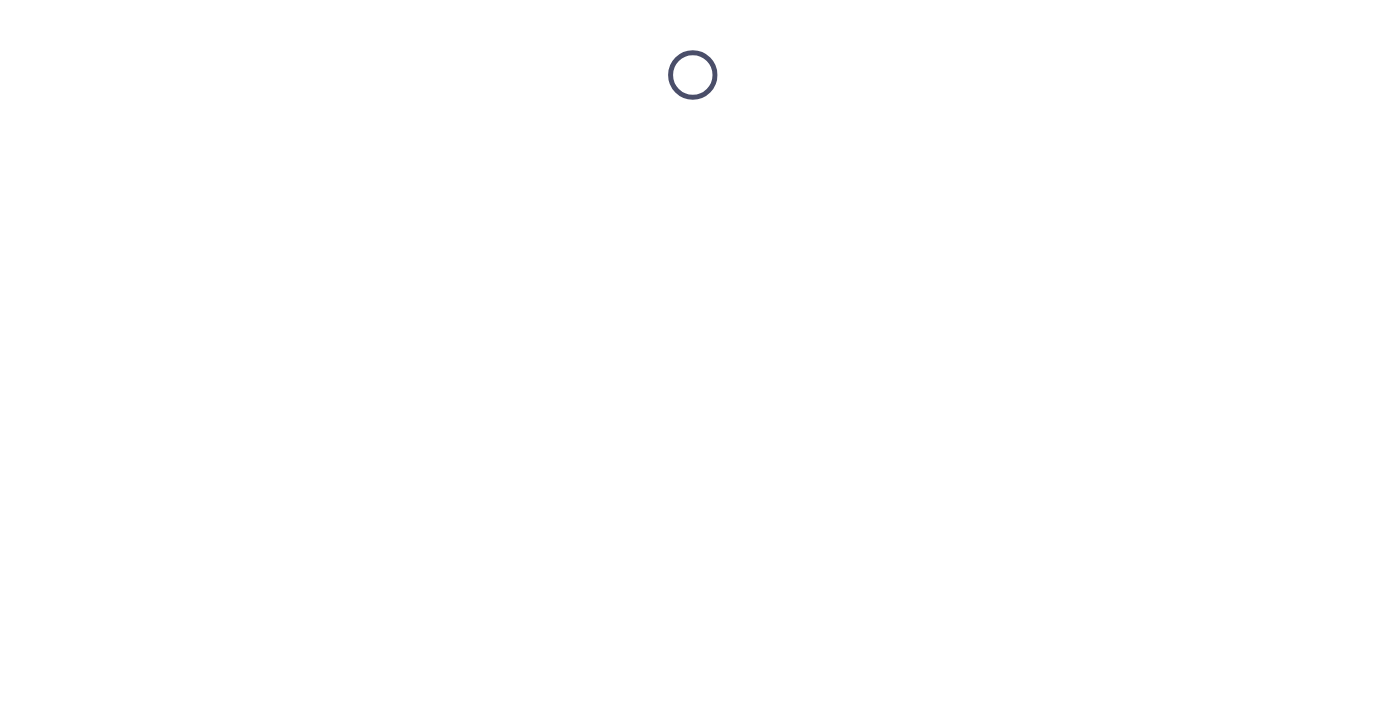 scroll, scrollTop: 0, scrollLeft: 0, axis: both 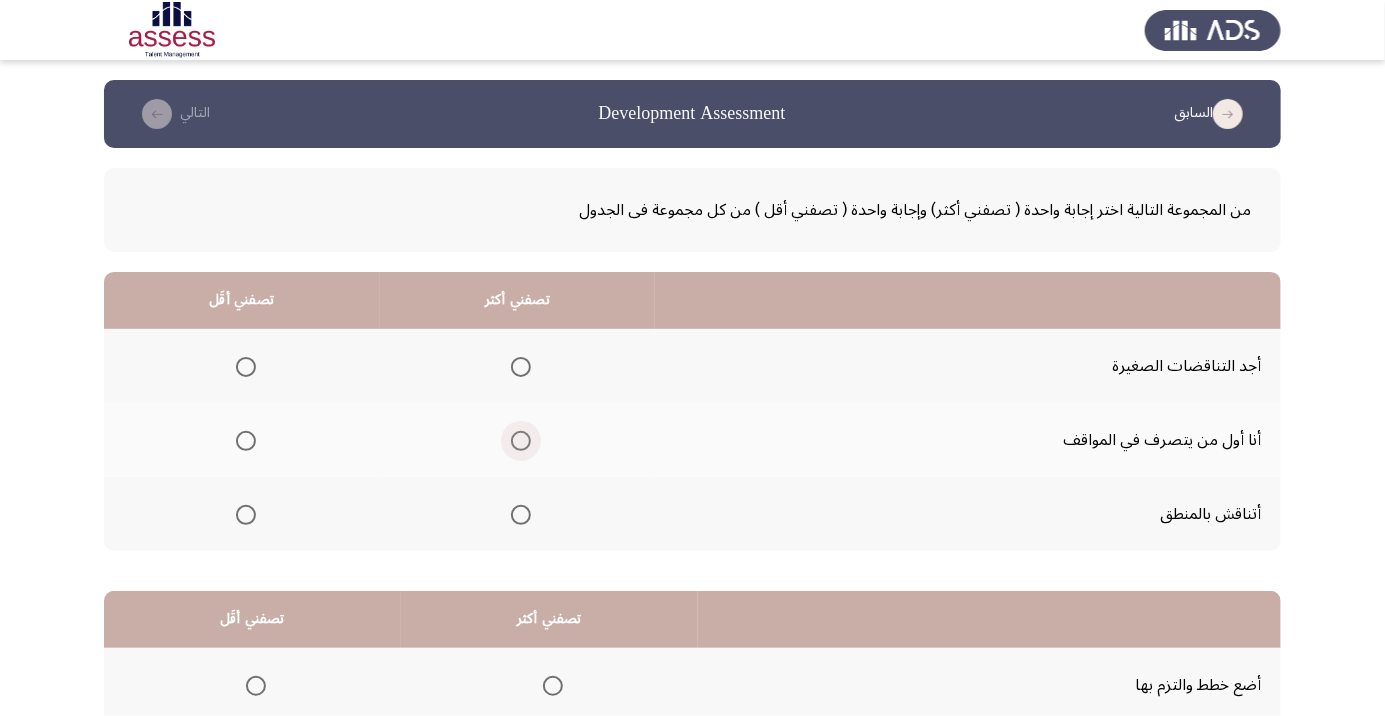 click at bounding box center (521, 441) 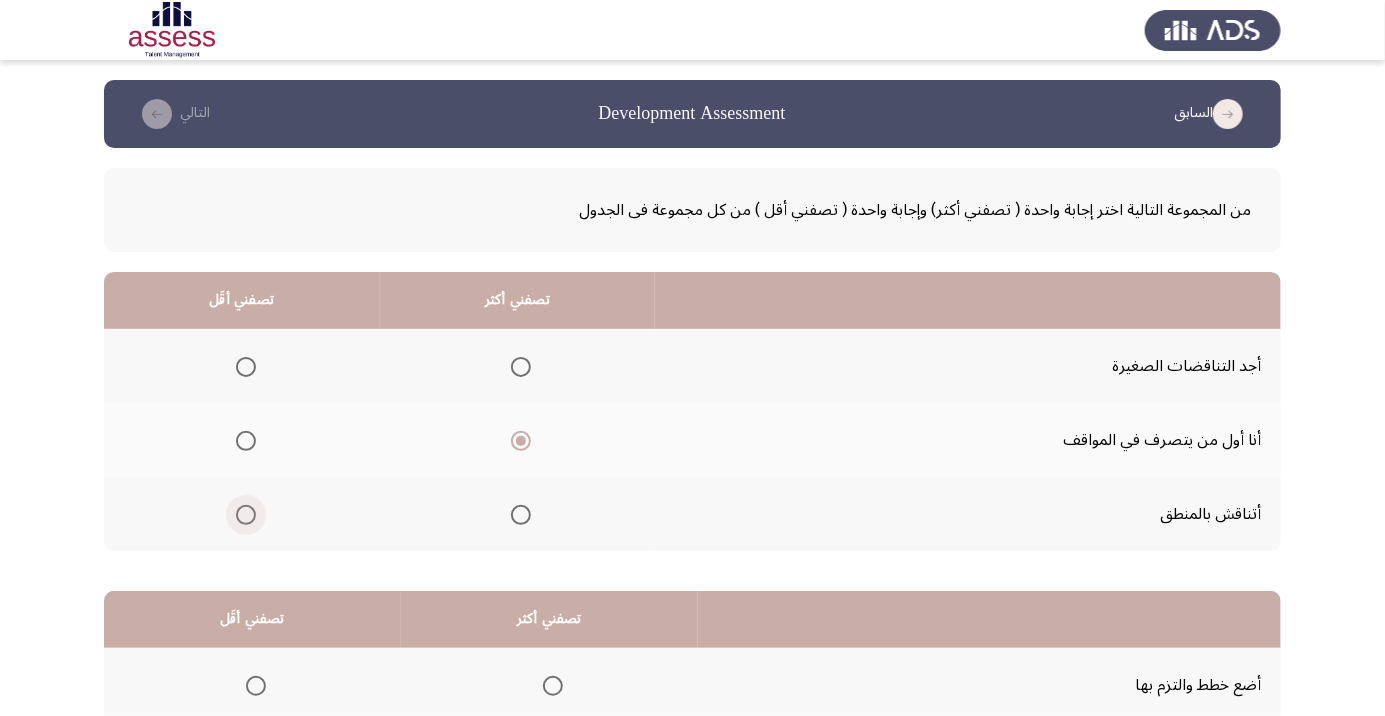 click at bounding box center (246, 515) 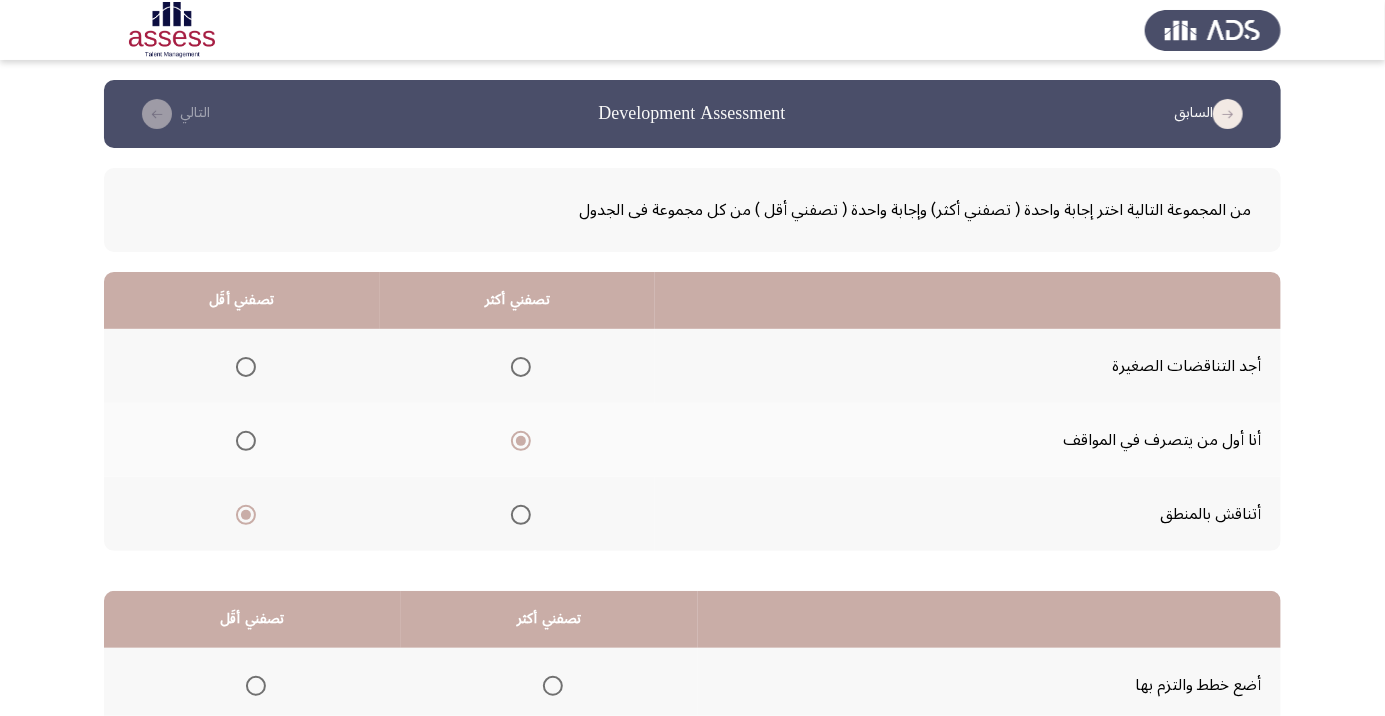 click at bounding box center [246, 367] 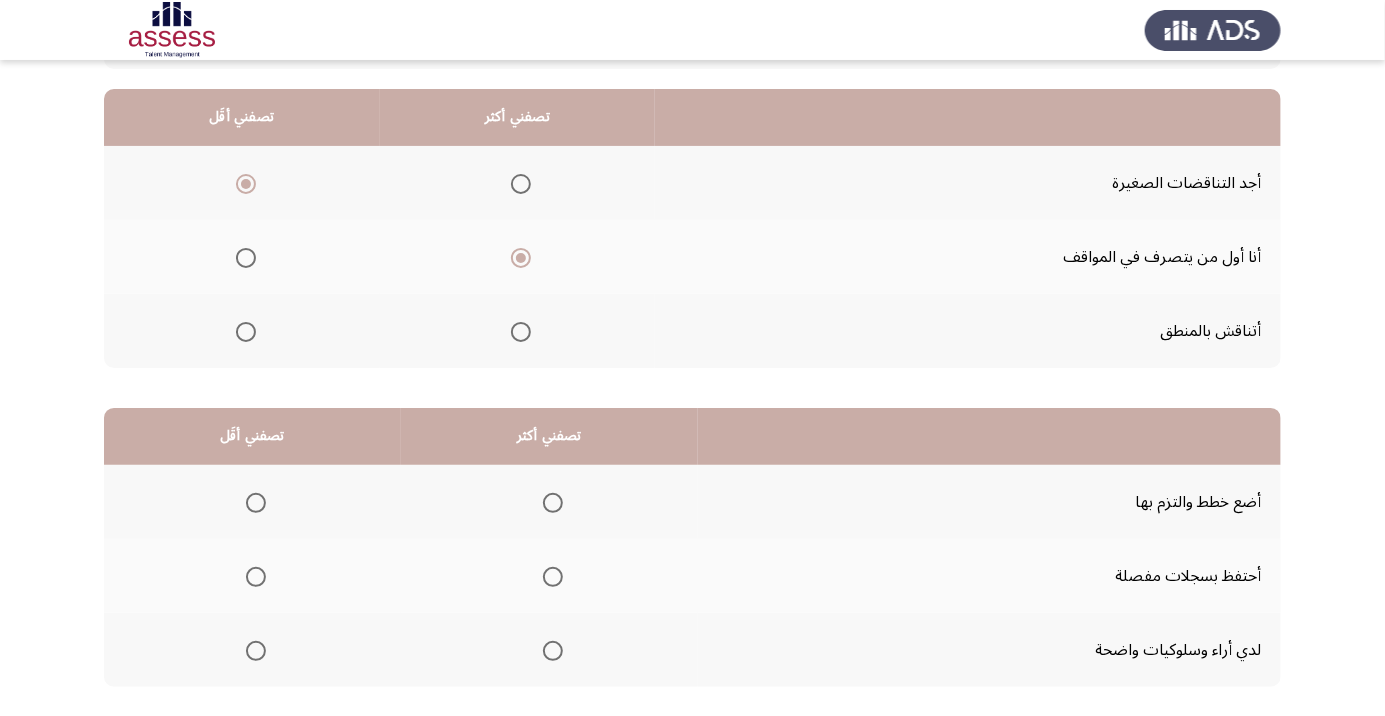 scroll, scrollTop: 186, scrollLeft: 0, axis: vertical 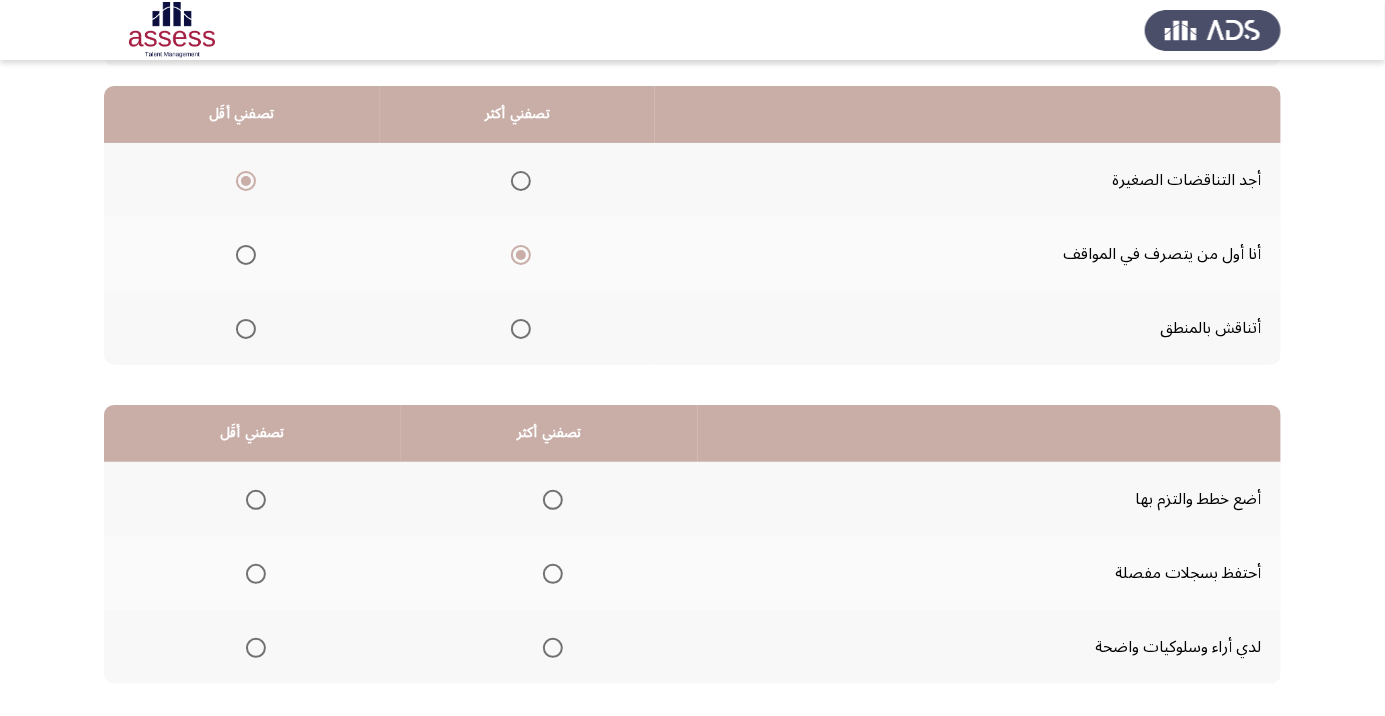 click at bounding box center (553, 574) 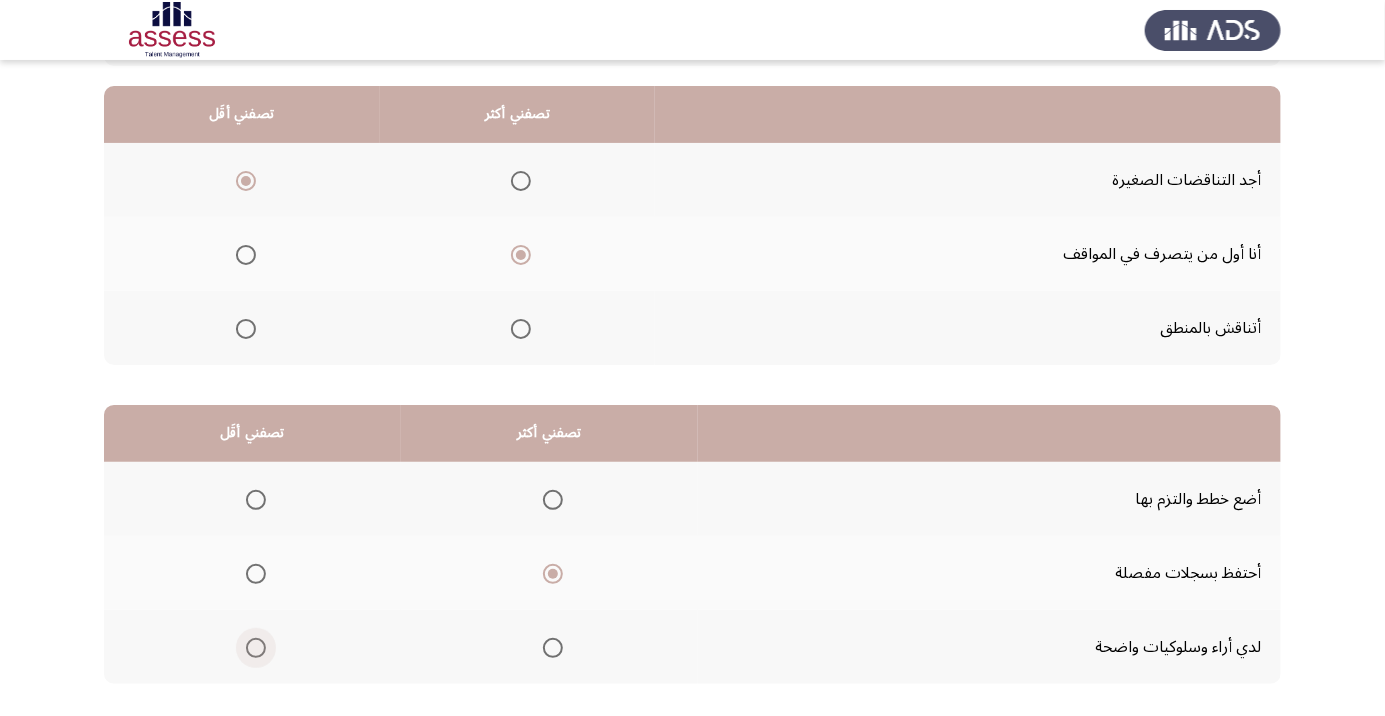 click at bounding box center (256, 648) 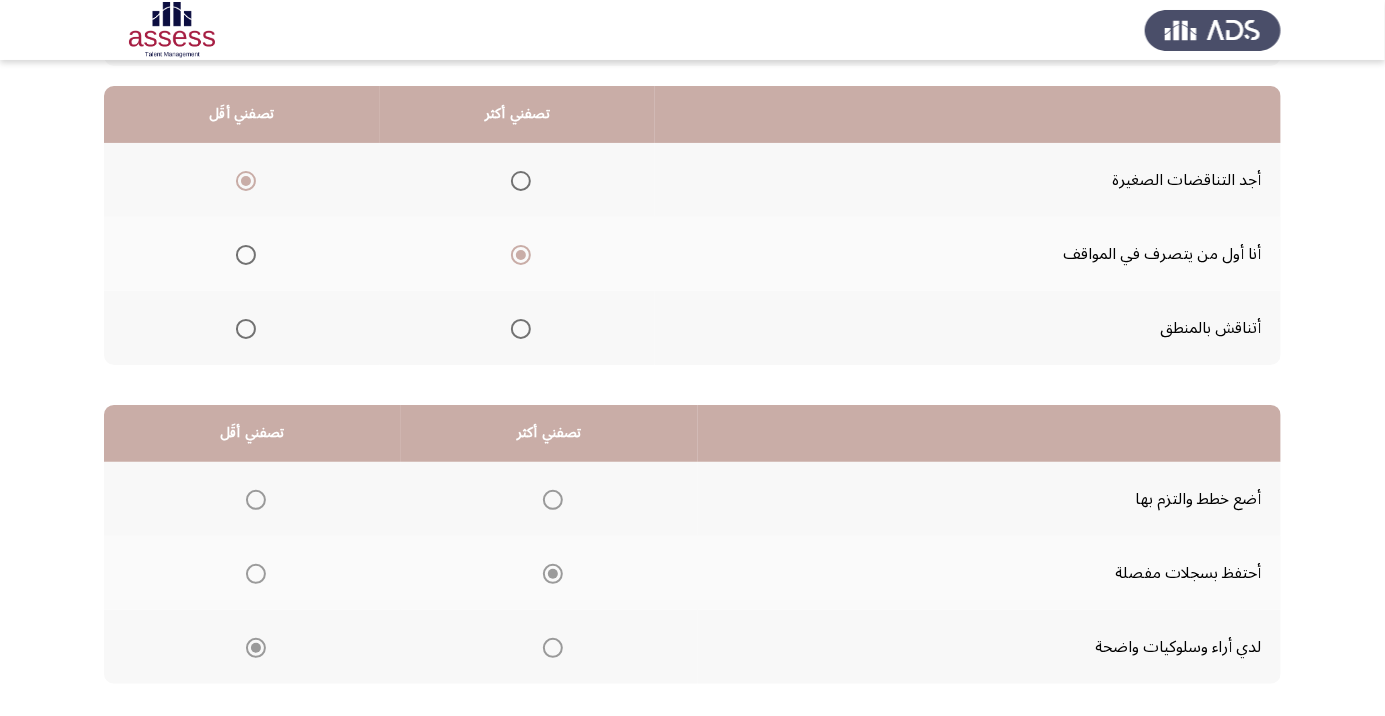 click on "التالي" 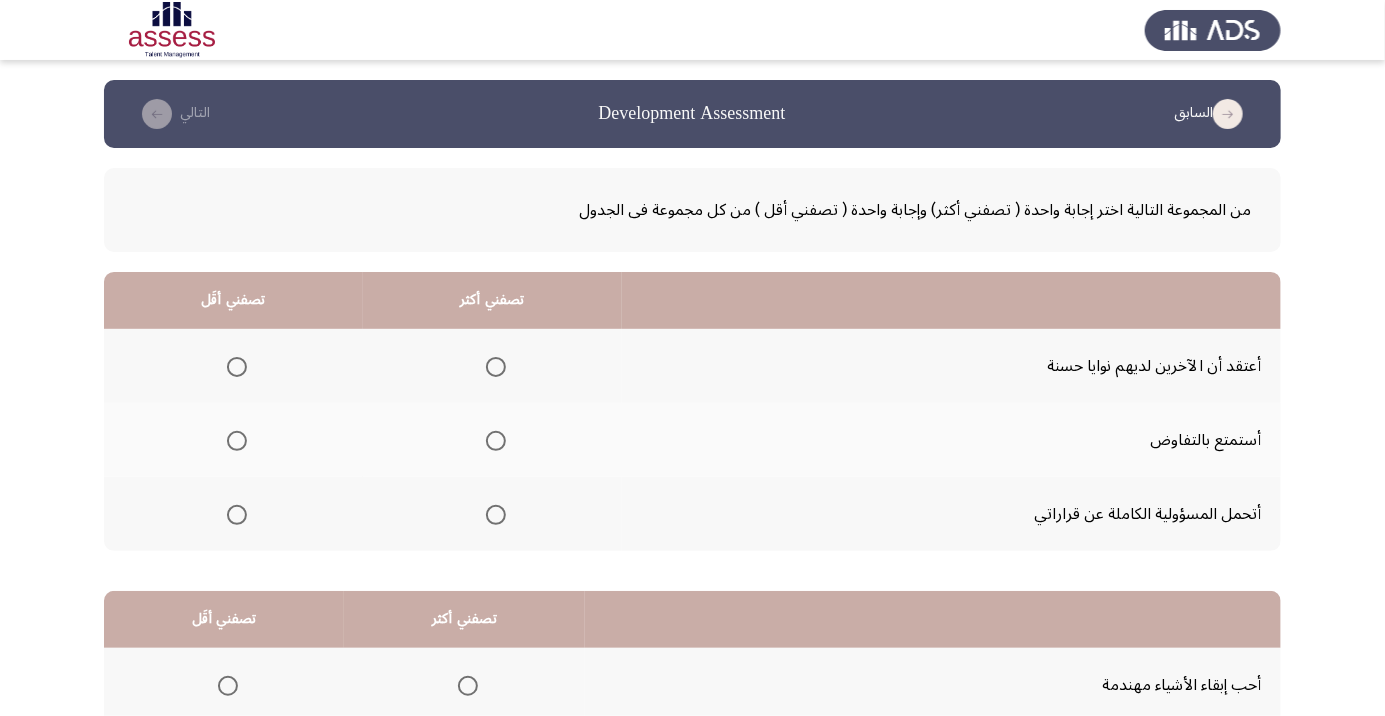click at bounding box center (237, 367) 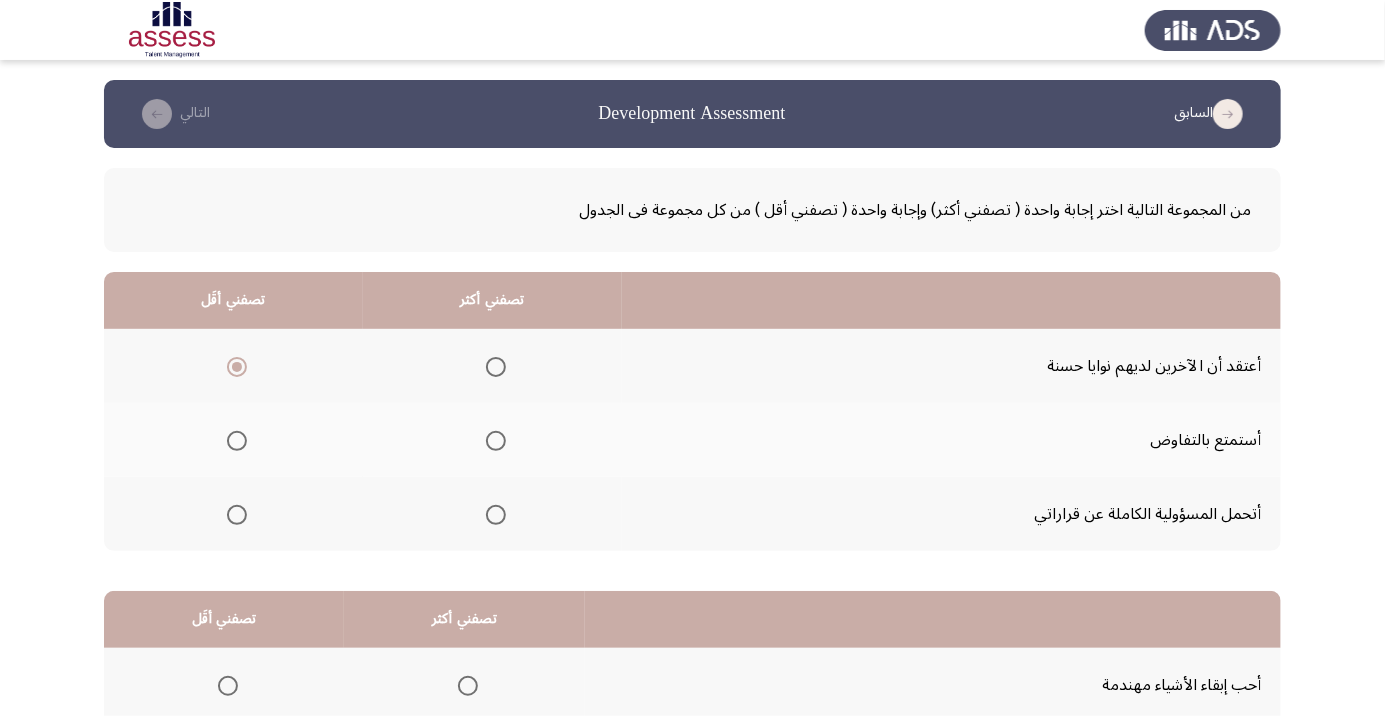 click at bounding box center (496, 515) 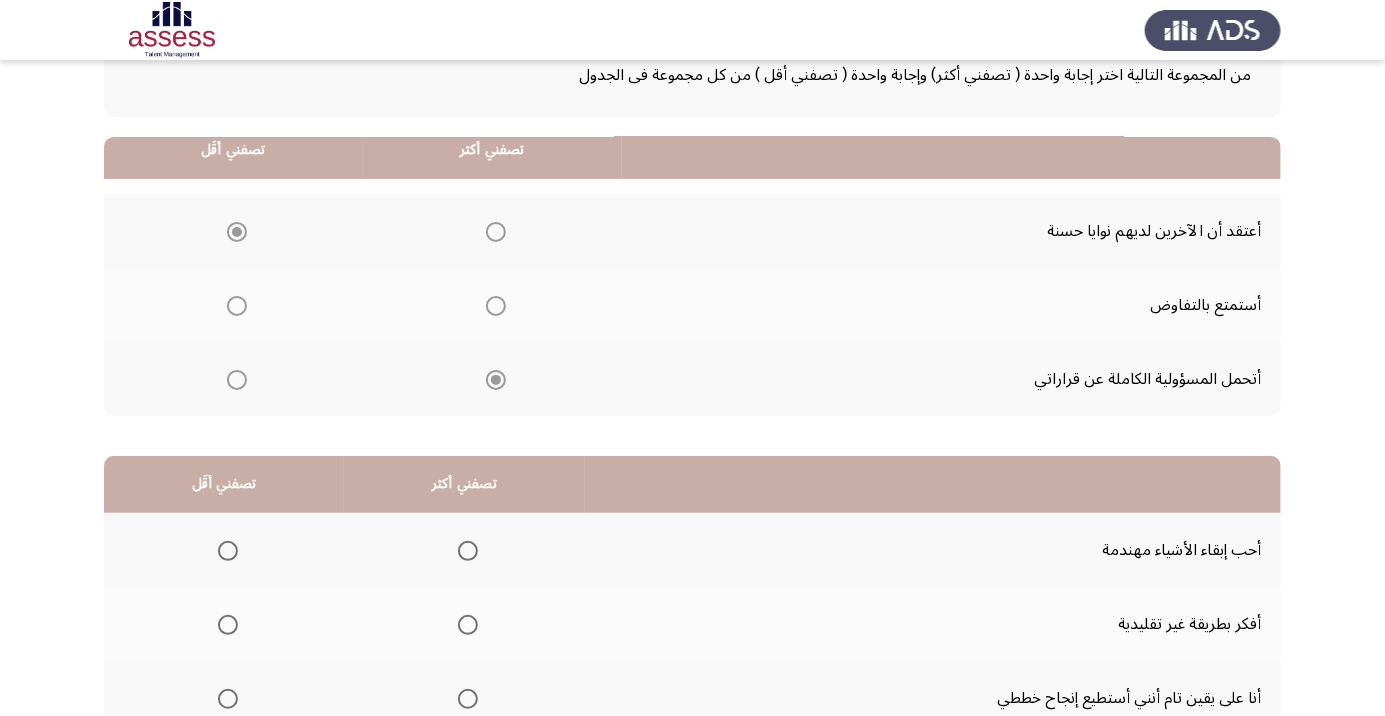 scroll, scrollTop: 197, scrollLeft: 0, axis: vertical 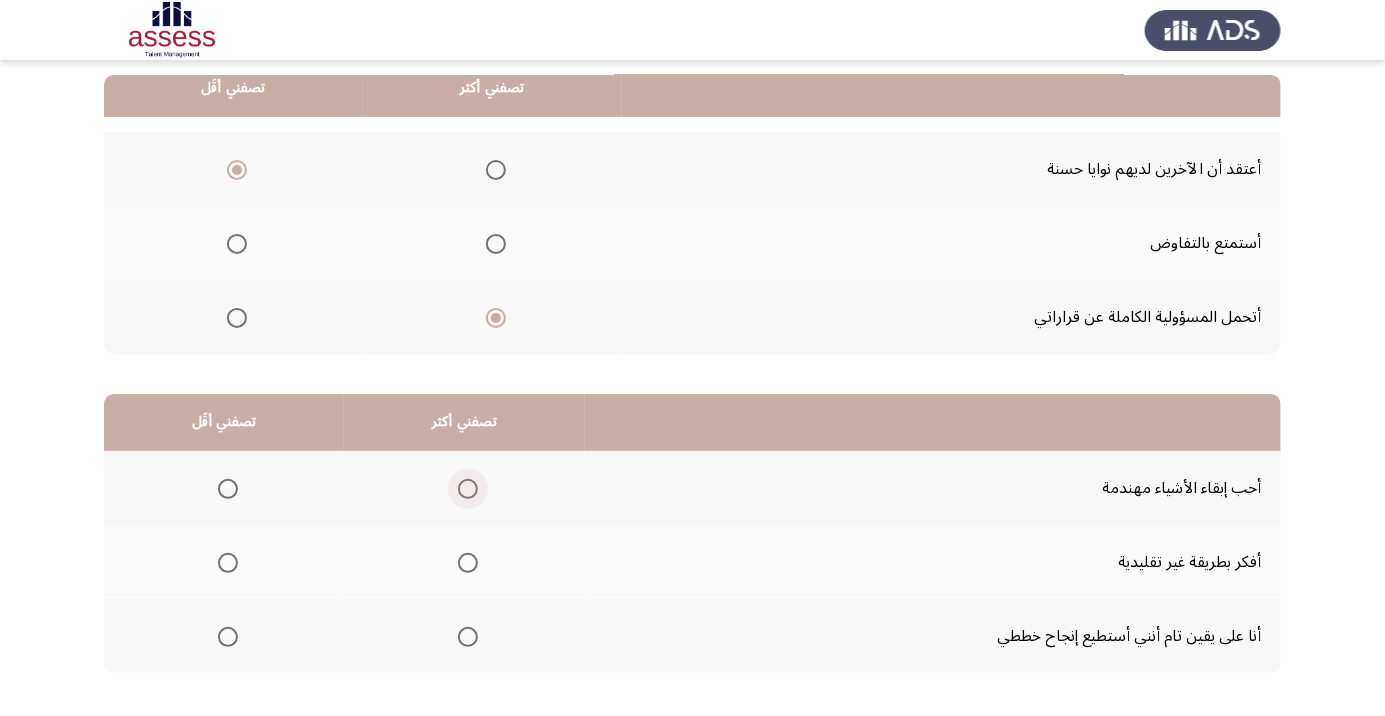 click at bounding box center (468, 489) 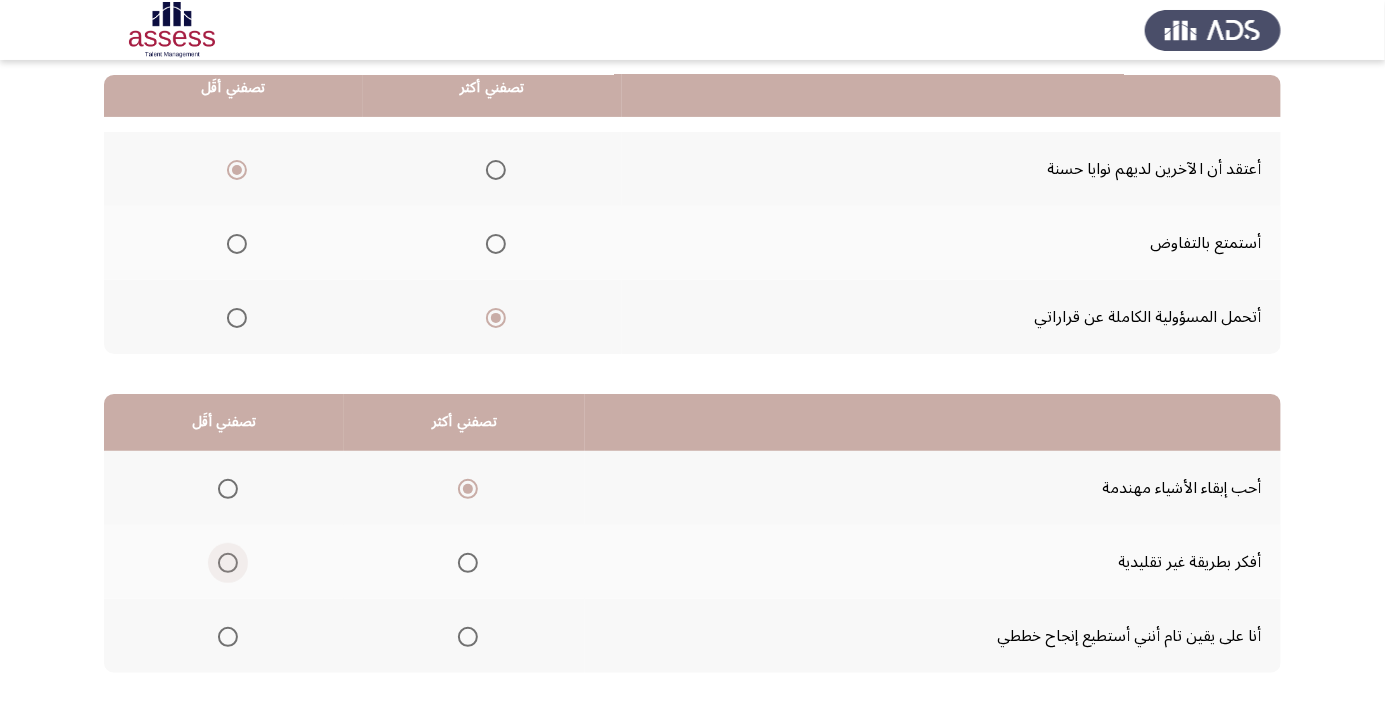 click at bounding box center (228, 563) 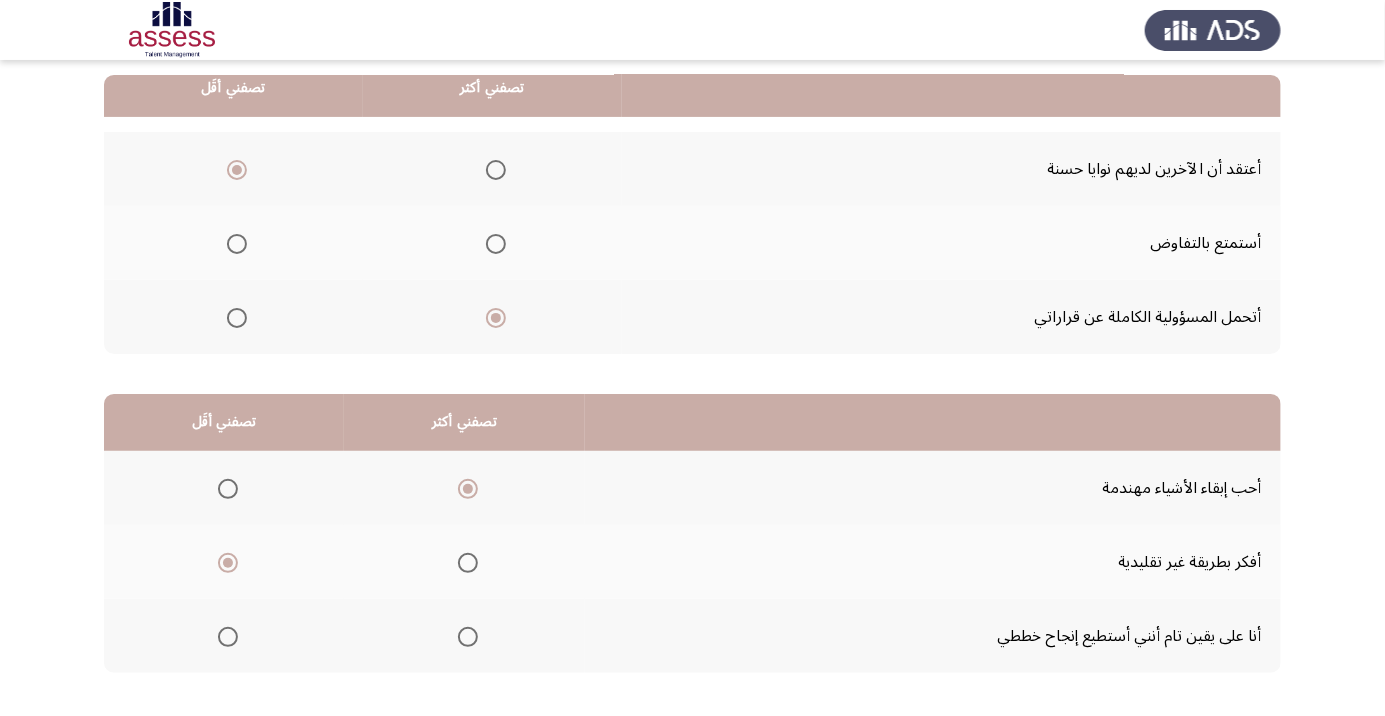 click at bounding box center (468, 563) 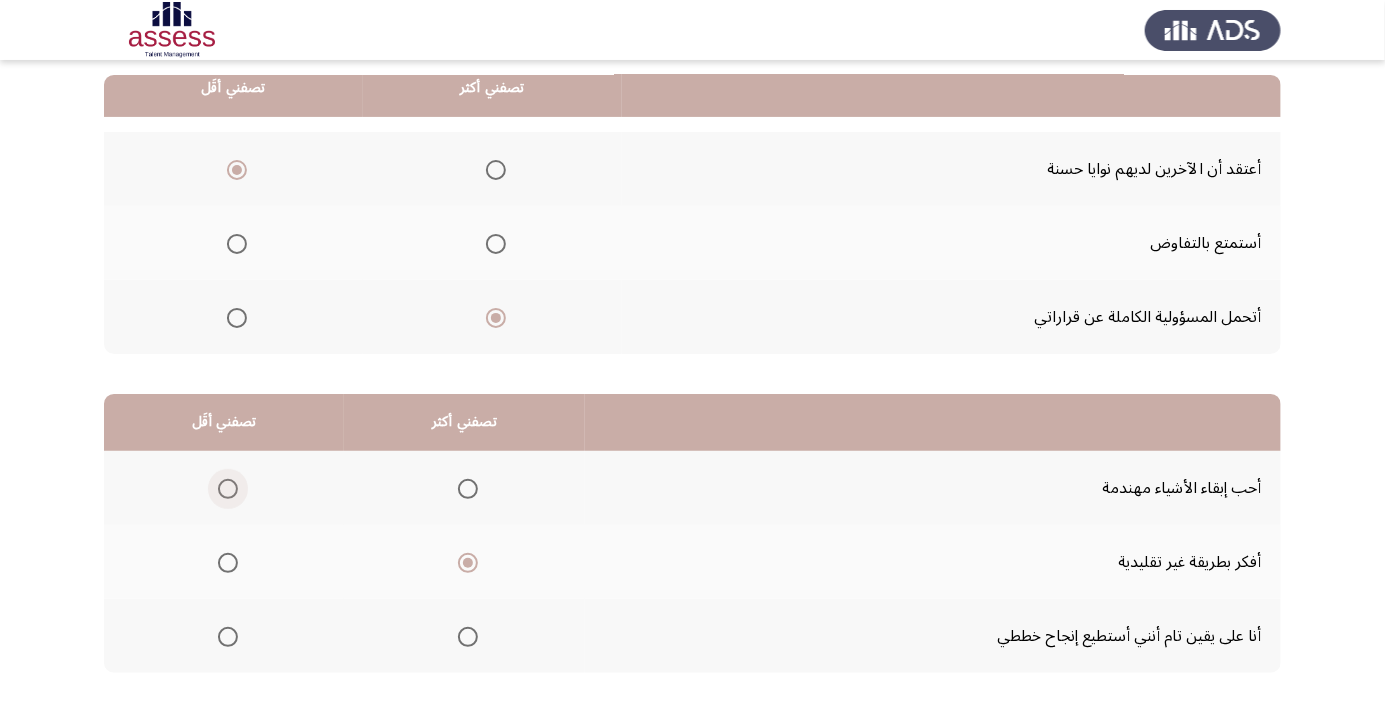 click at bounding box center [228, 489] 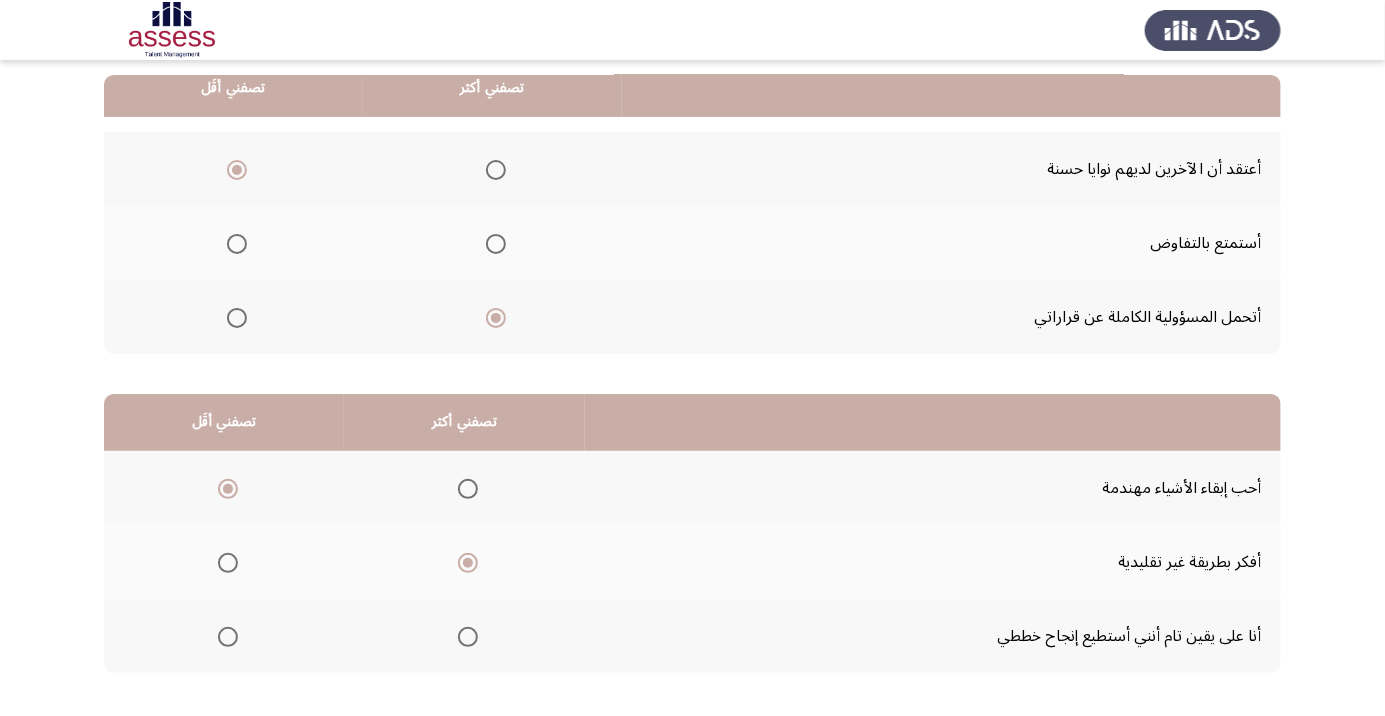 click on "التالي" 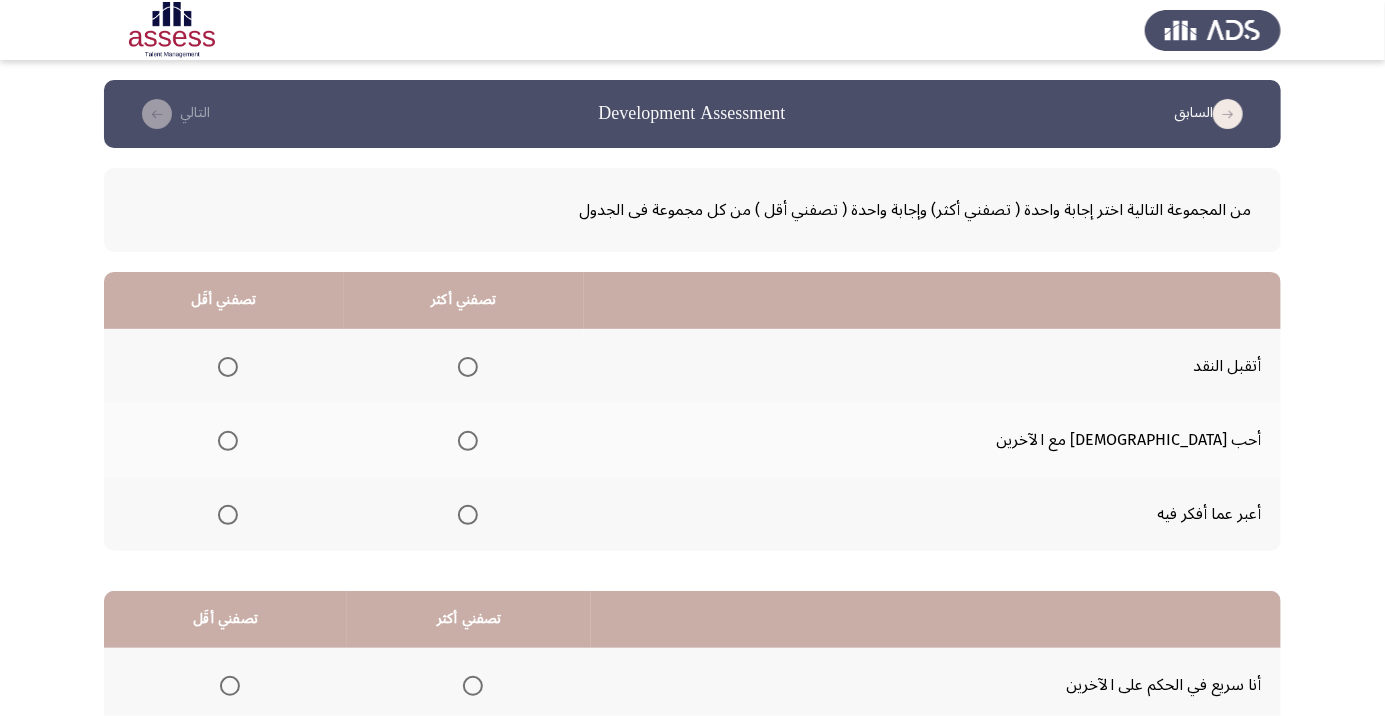 click at bounding box center [468, 515] 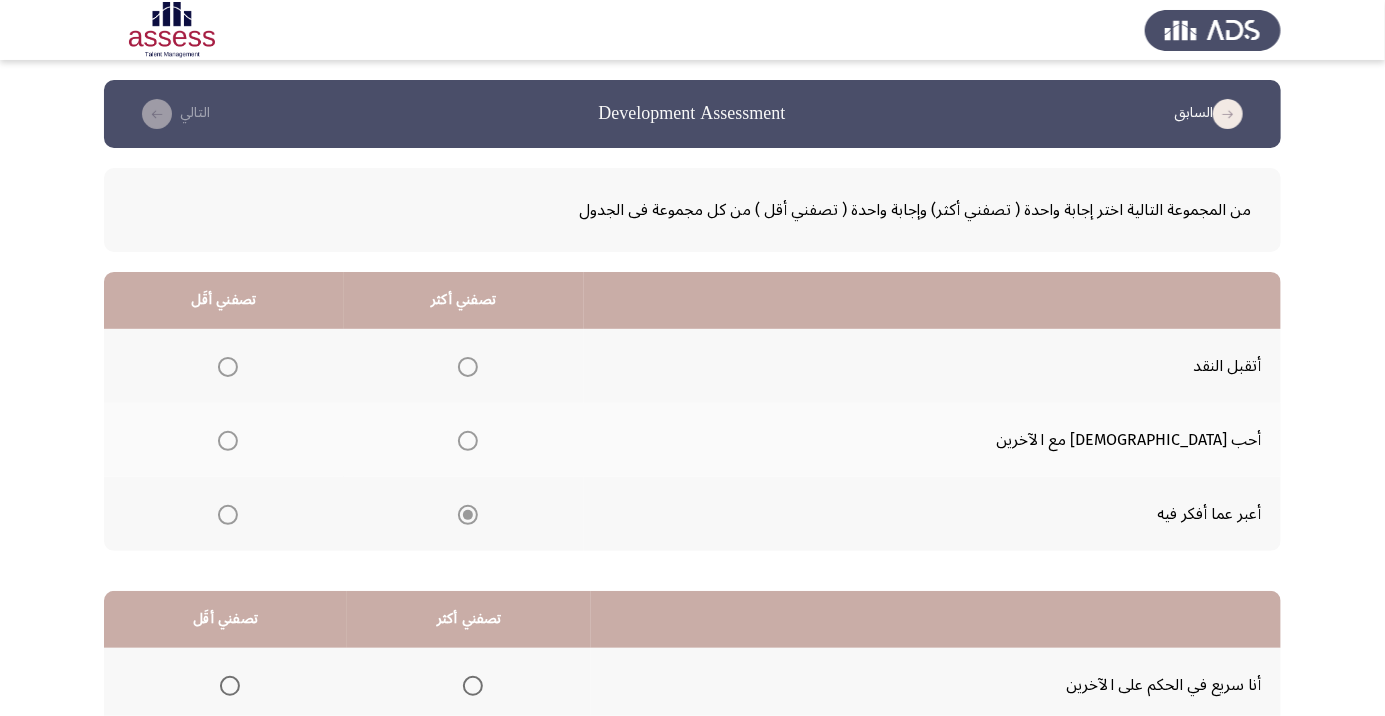 click at bounding box center [228, 367] 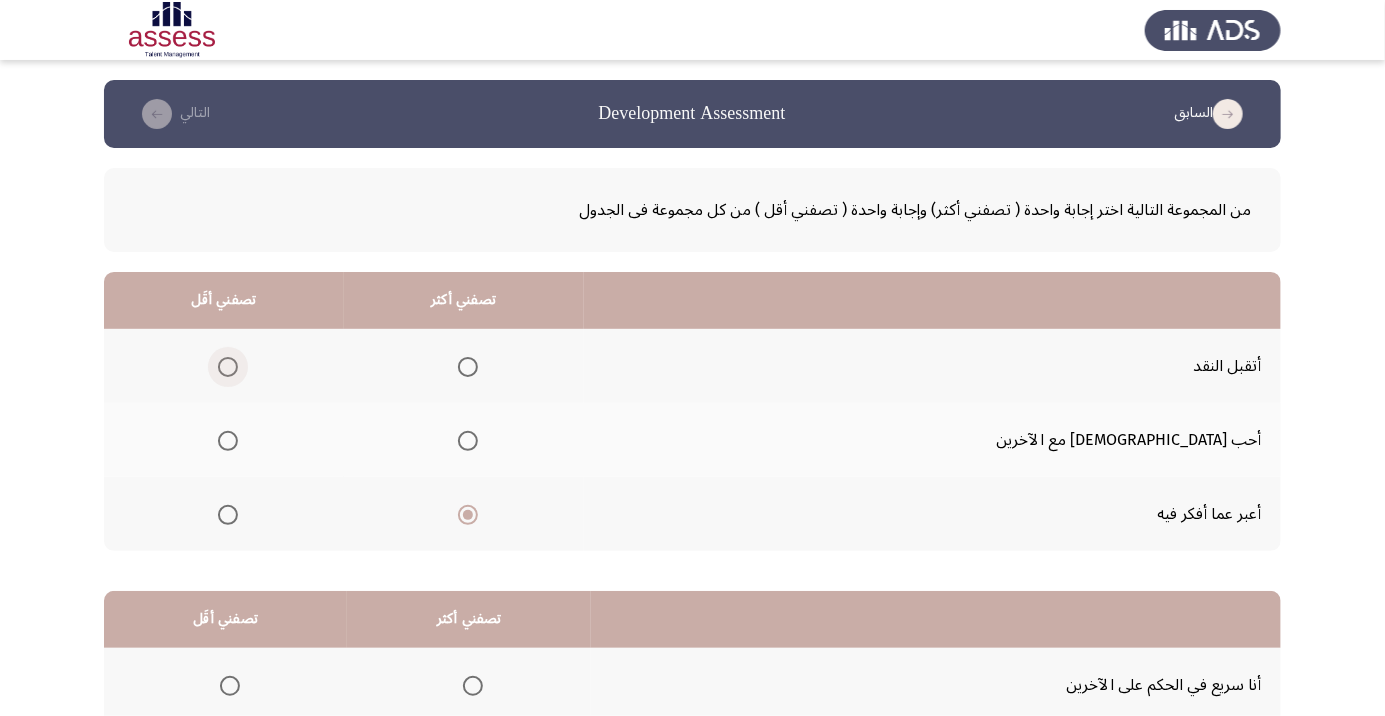 click at bounding box center [228, 367] 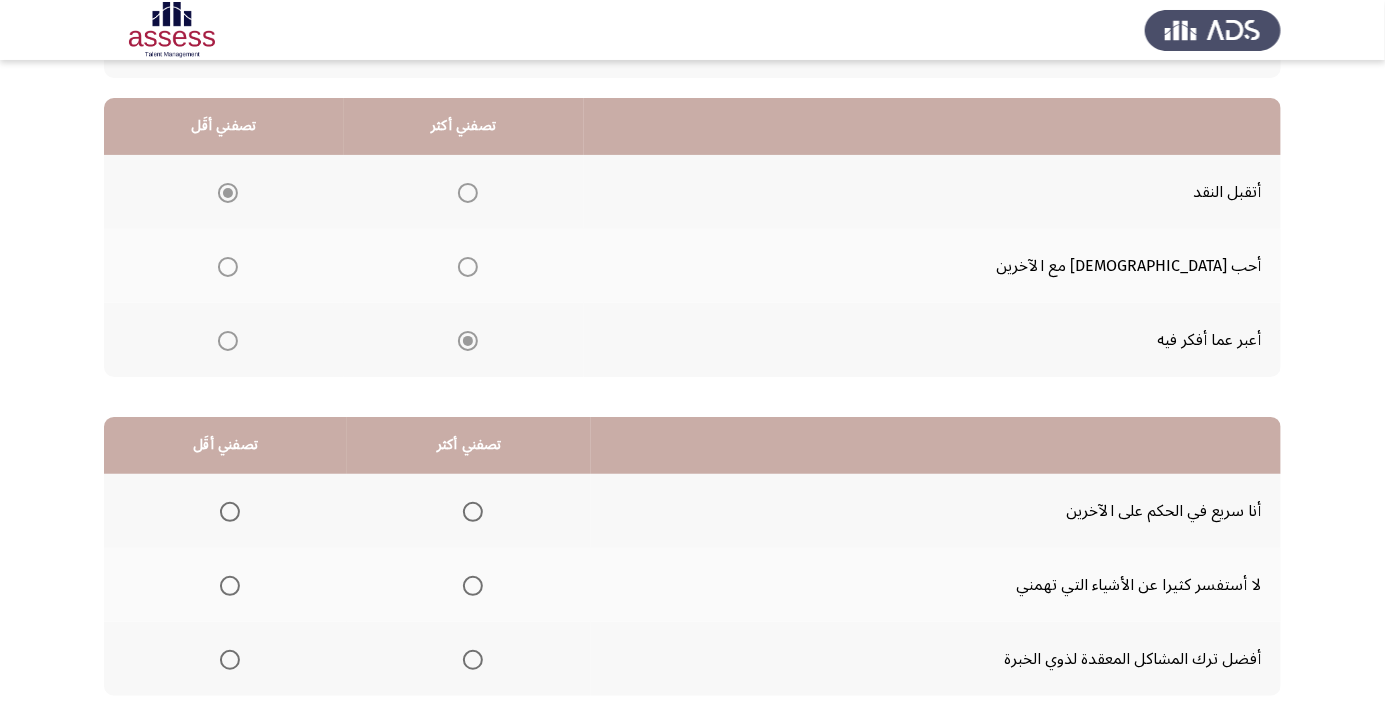 scroll, scrollTop: 197, scrollLeft: 0, axis: vertical 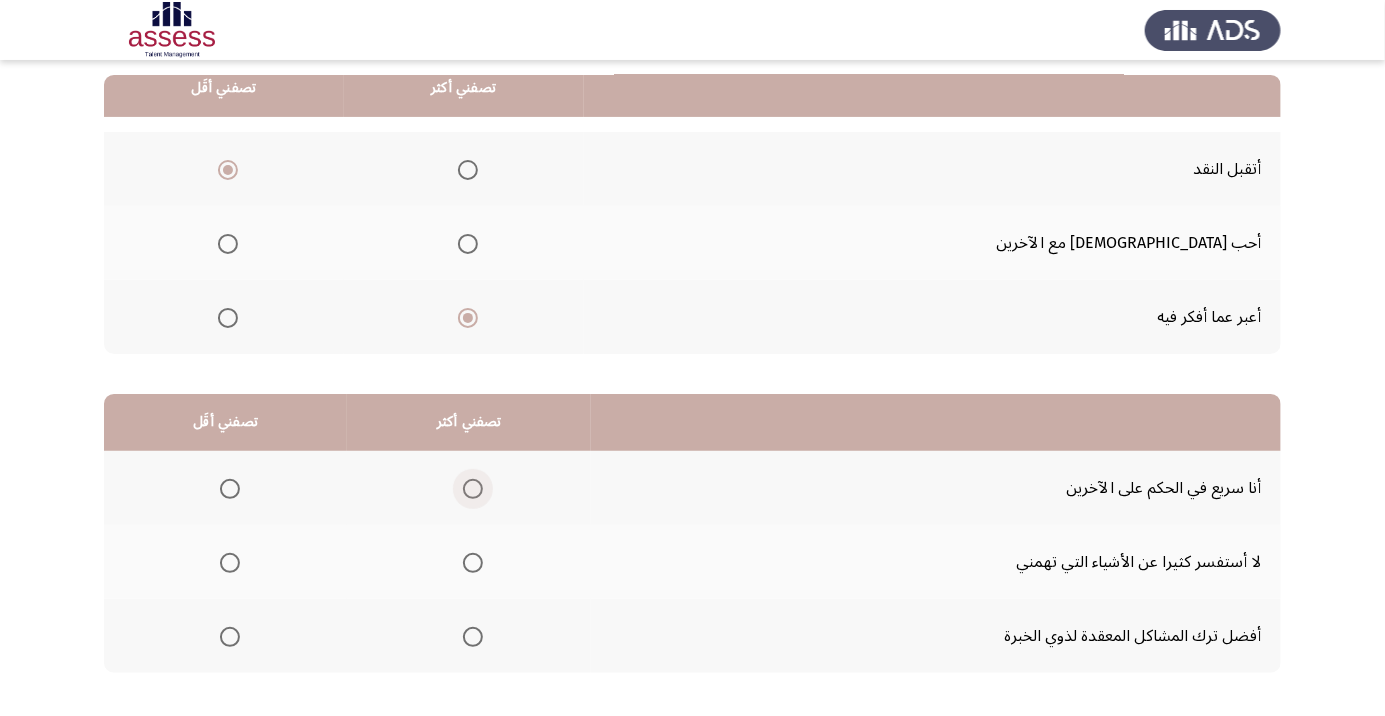 click at bounding box center [473, 489] 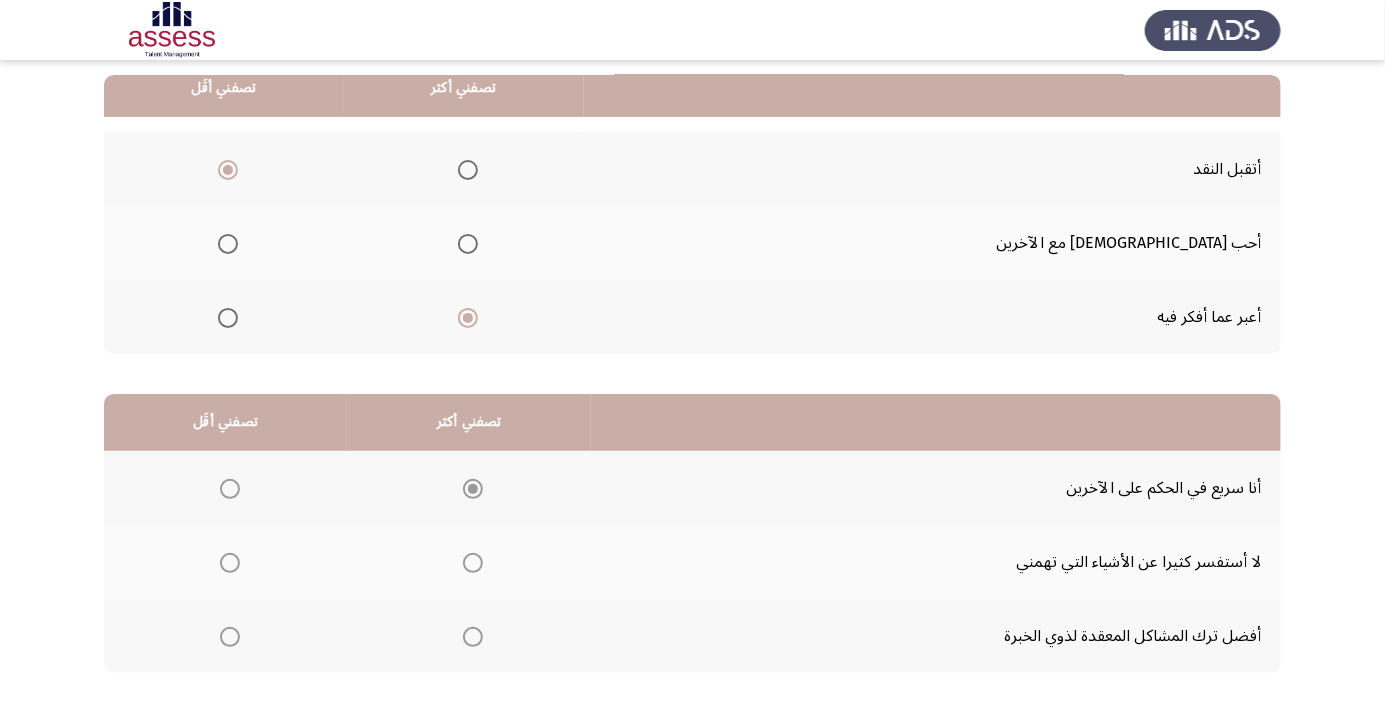 click 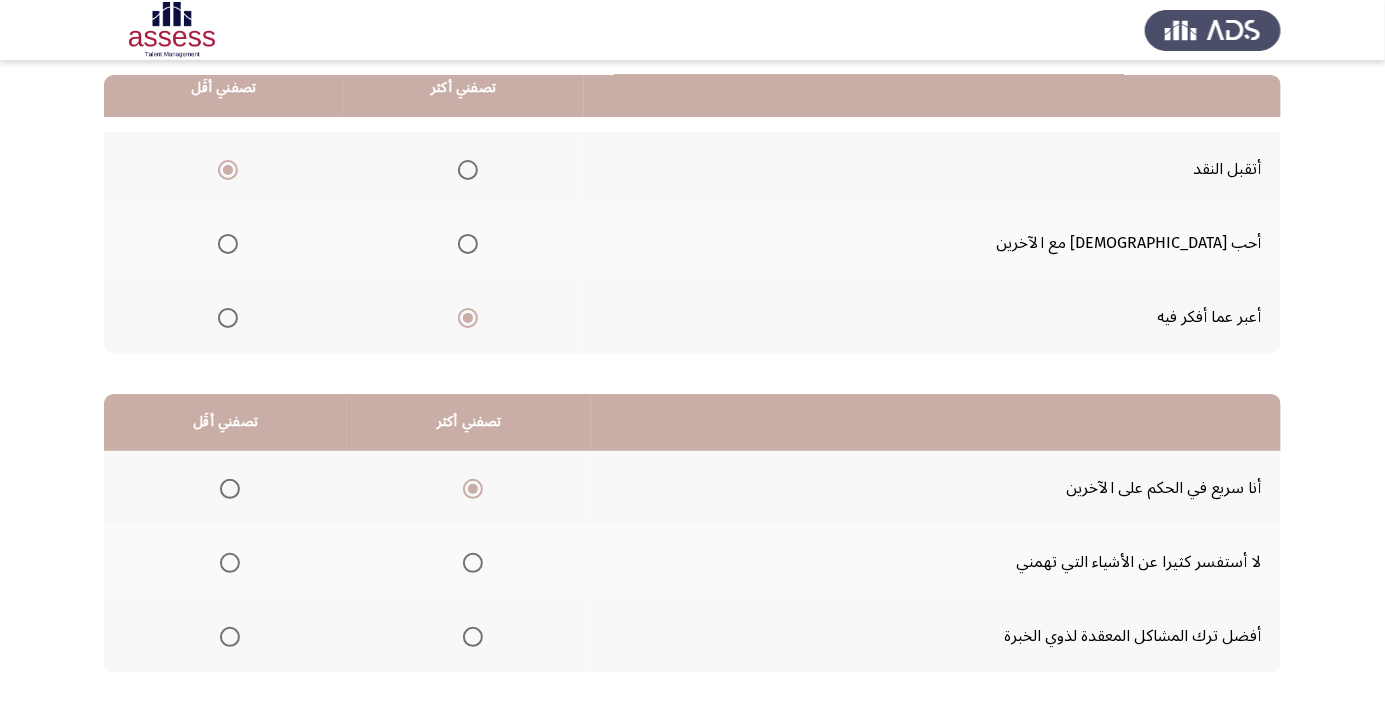 click at bounding box center (230, 489) 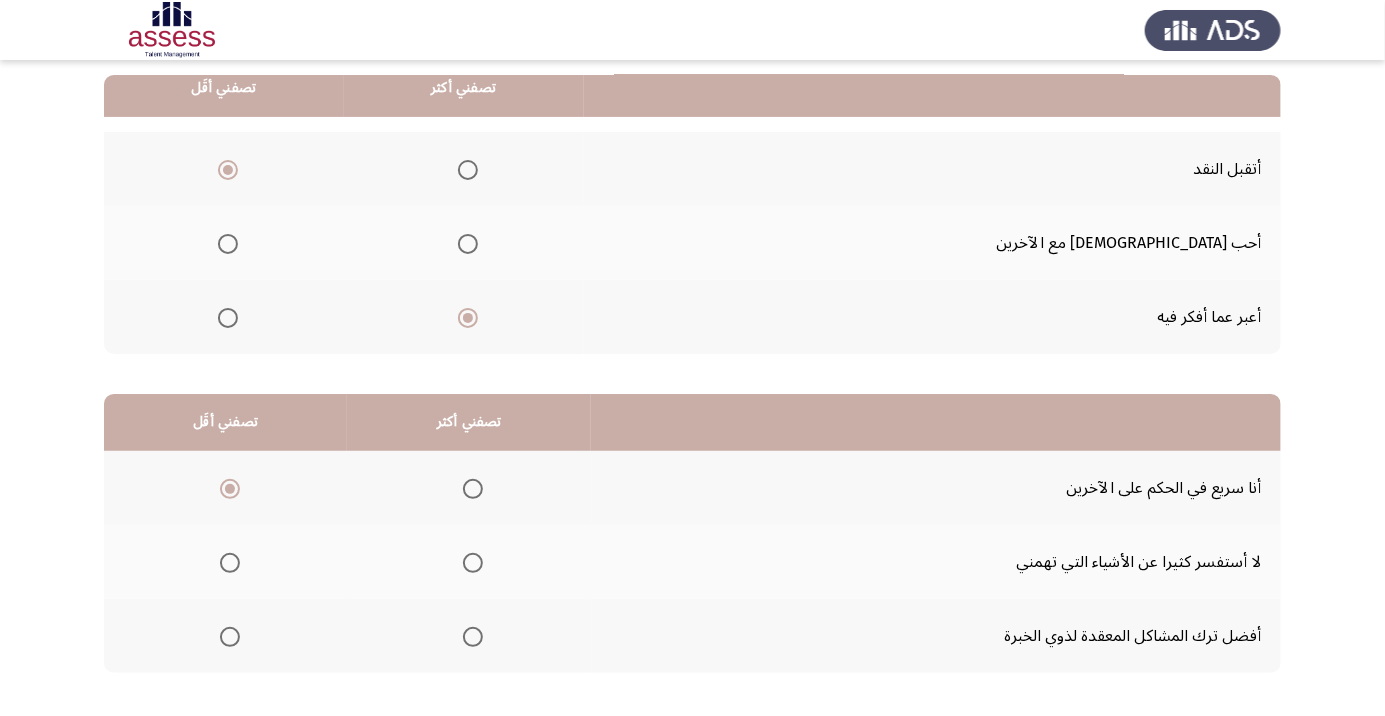 click at bounding box center (473, 637) 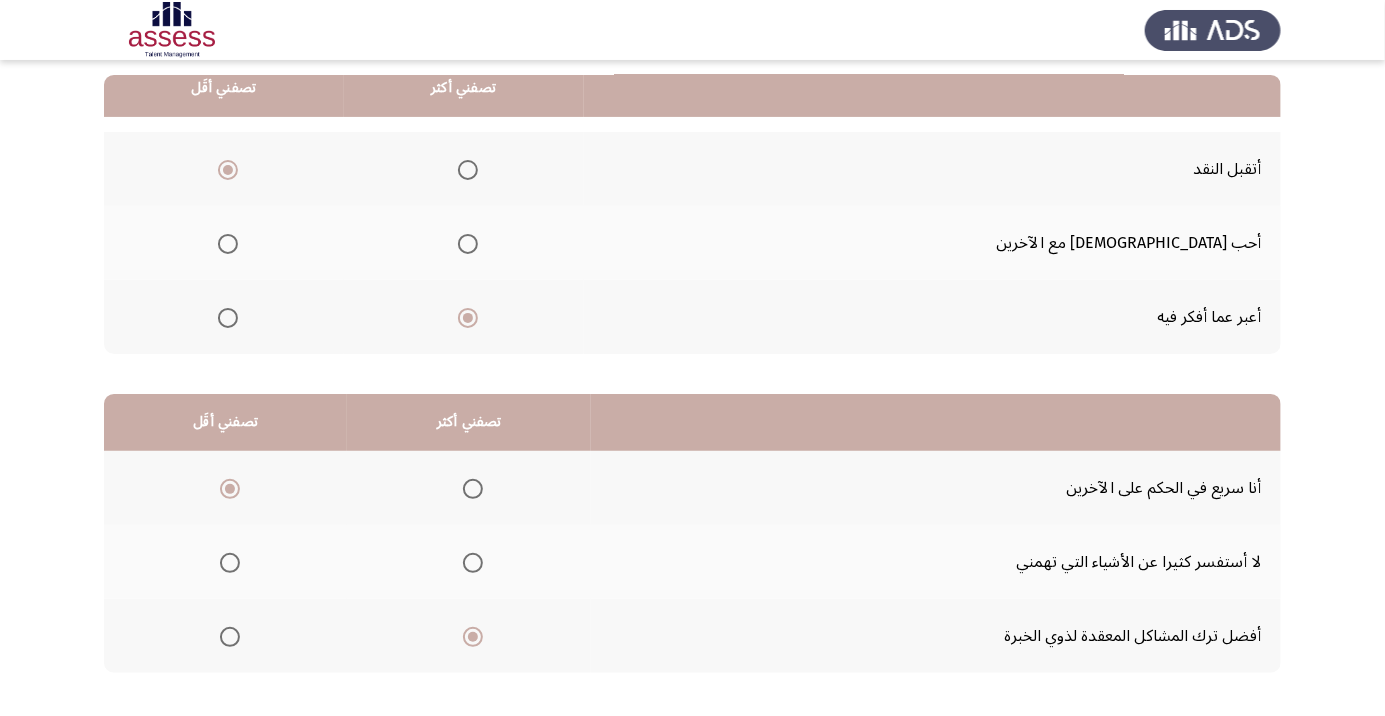 click on "التالي" 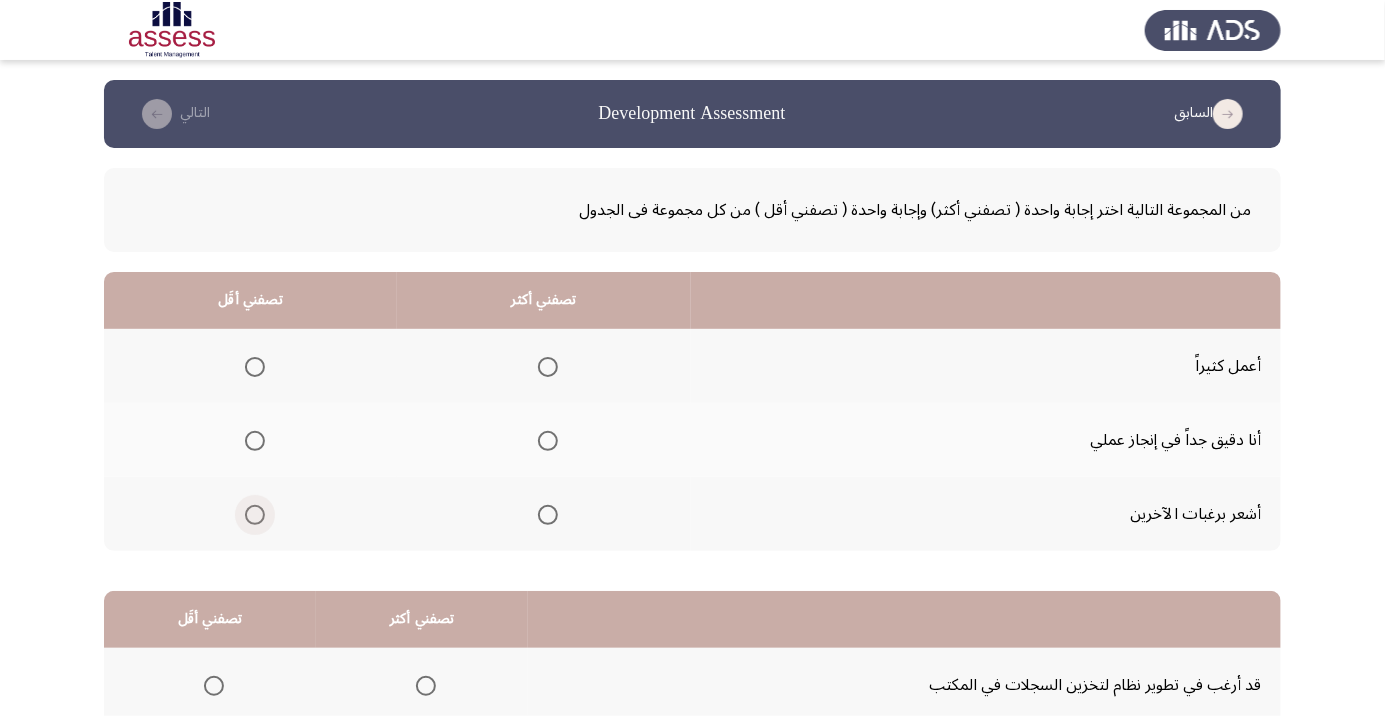 click at bounding box center (255, 515) 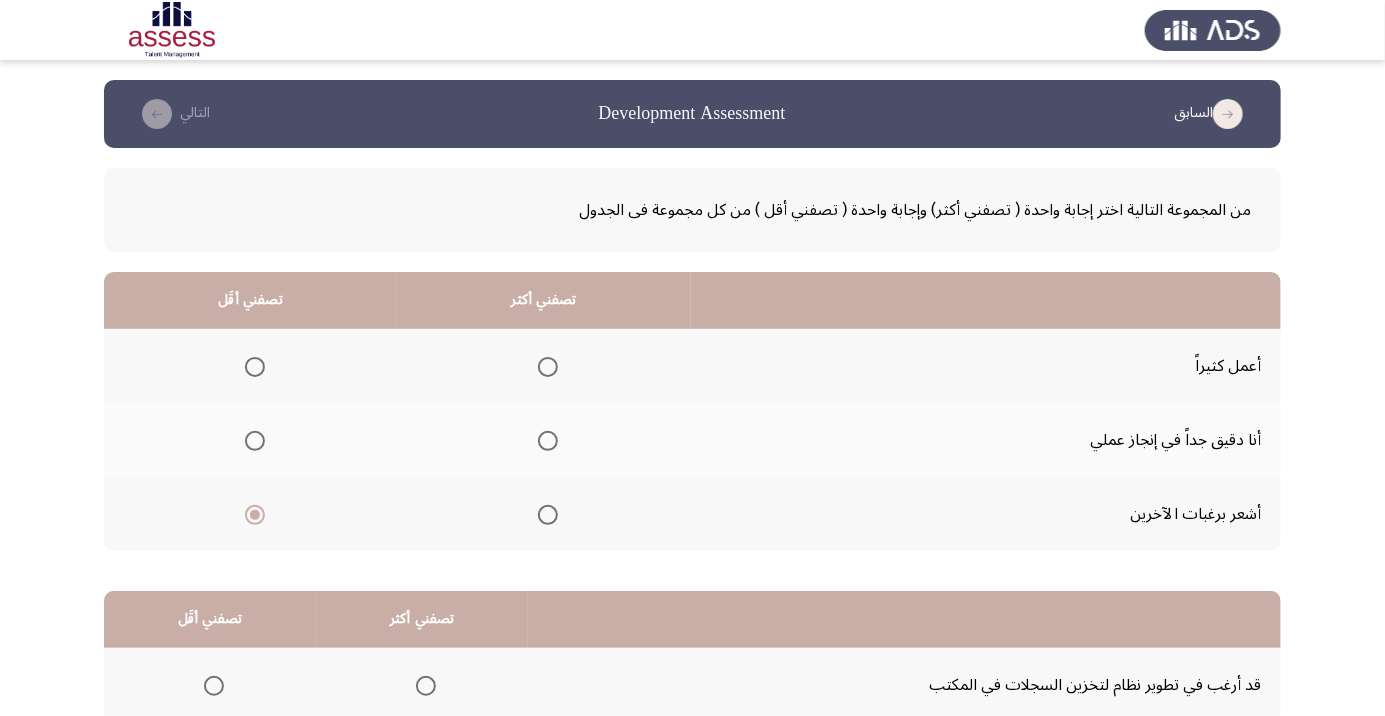 click at bounding box center (548, 441) 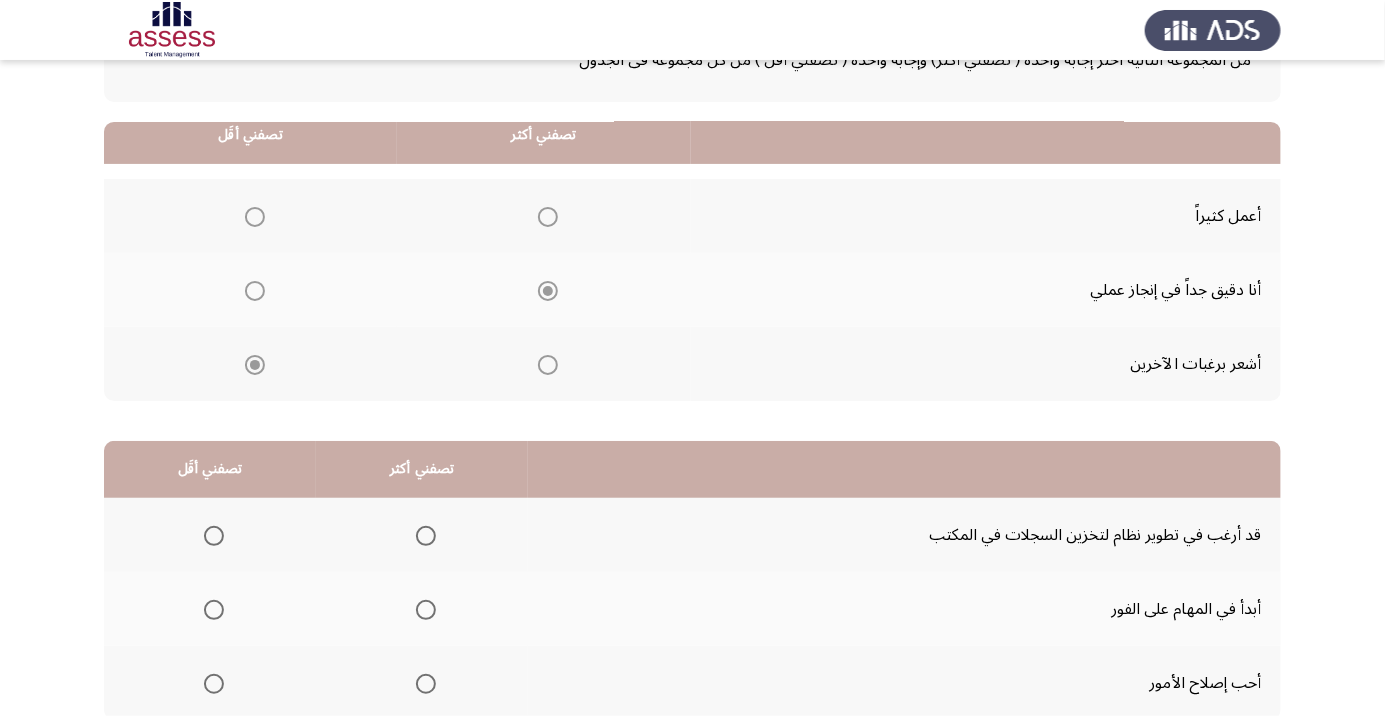 scroll, scrollTop: 197, scrollLeft: 0, axis: vertical 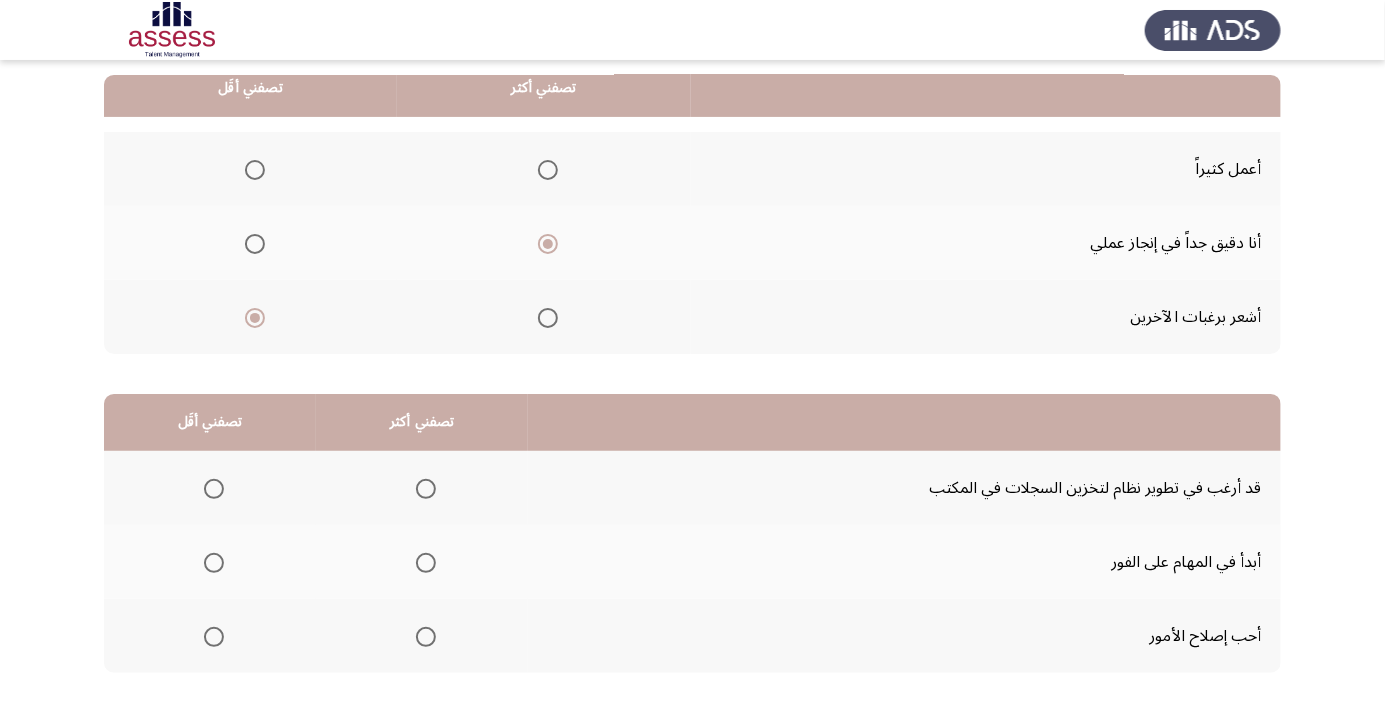 click 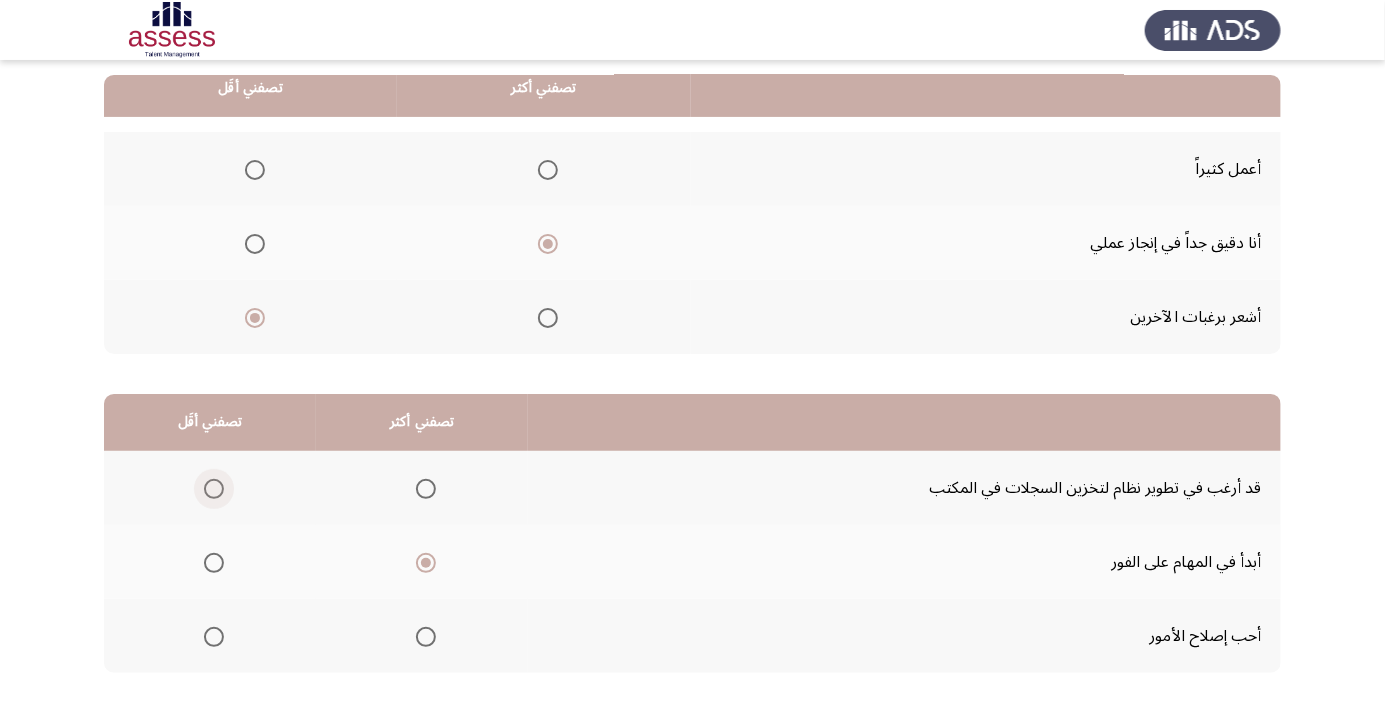 click at bounding box center [214, 489] 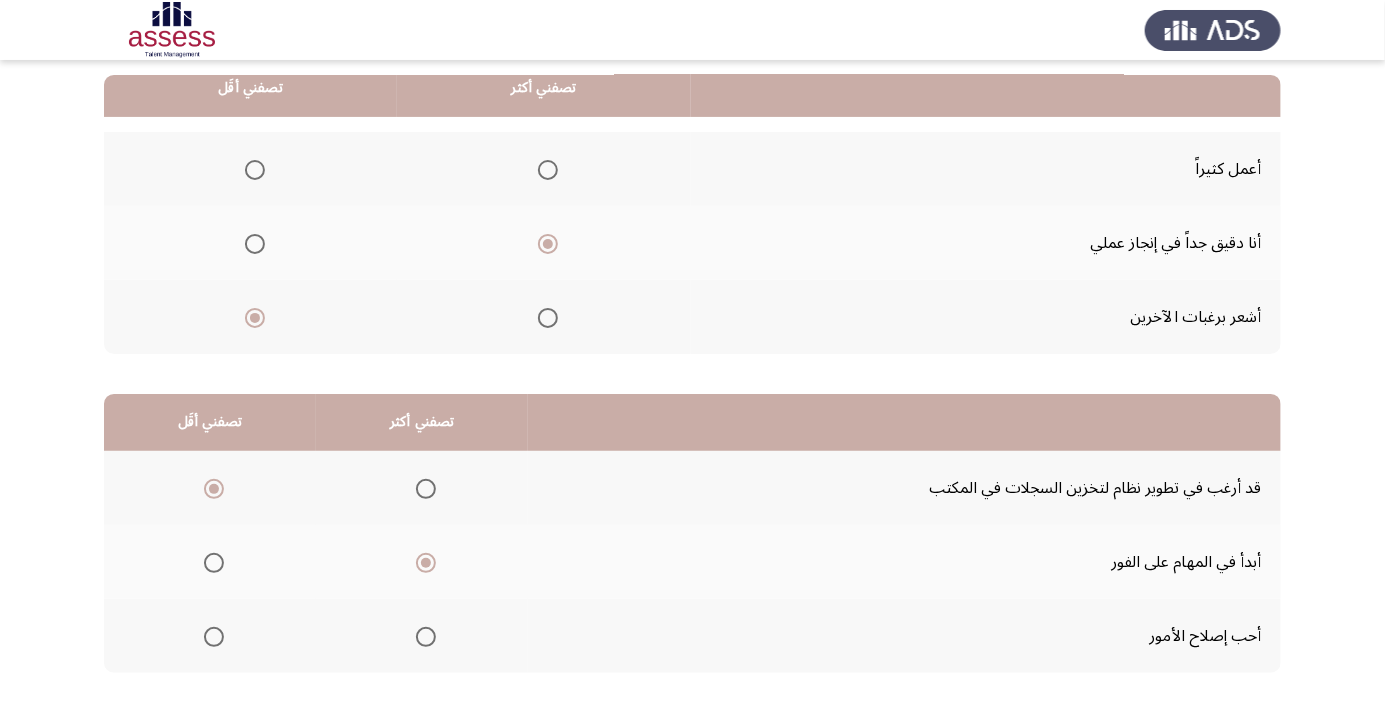 click on "التالي" 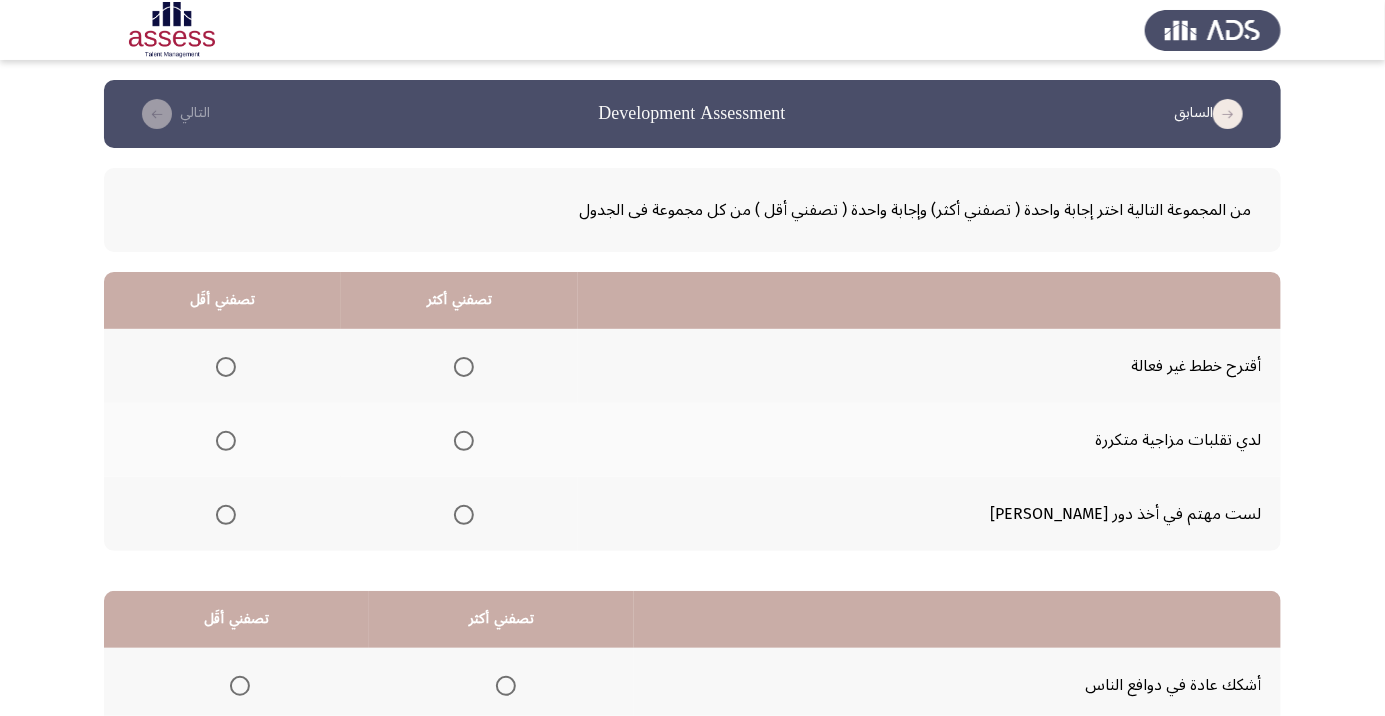 click at bounding box center [464, 441] 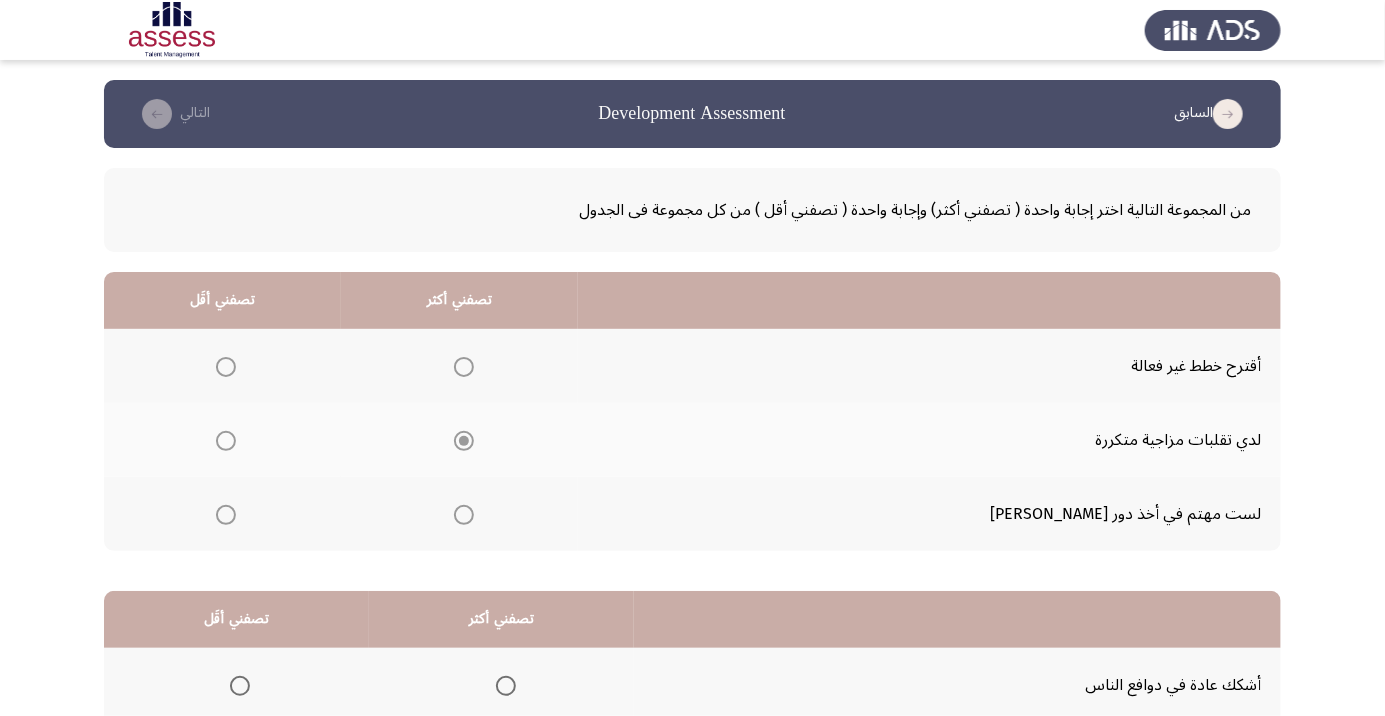 click at bounding box center [226, 367] 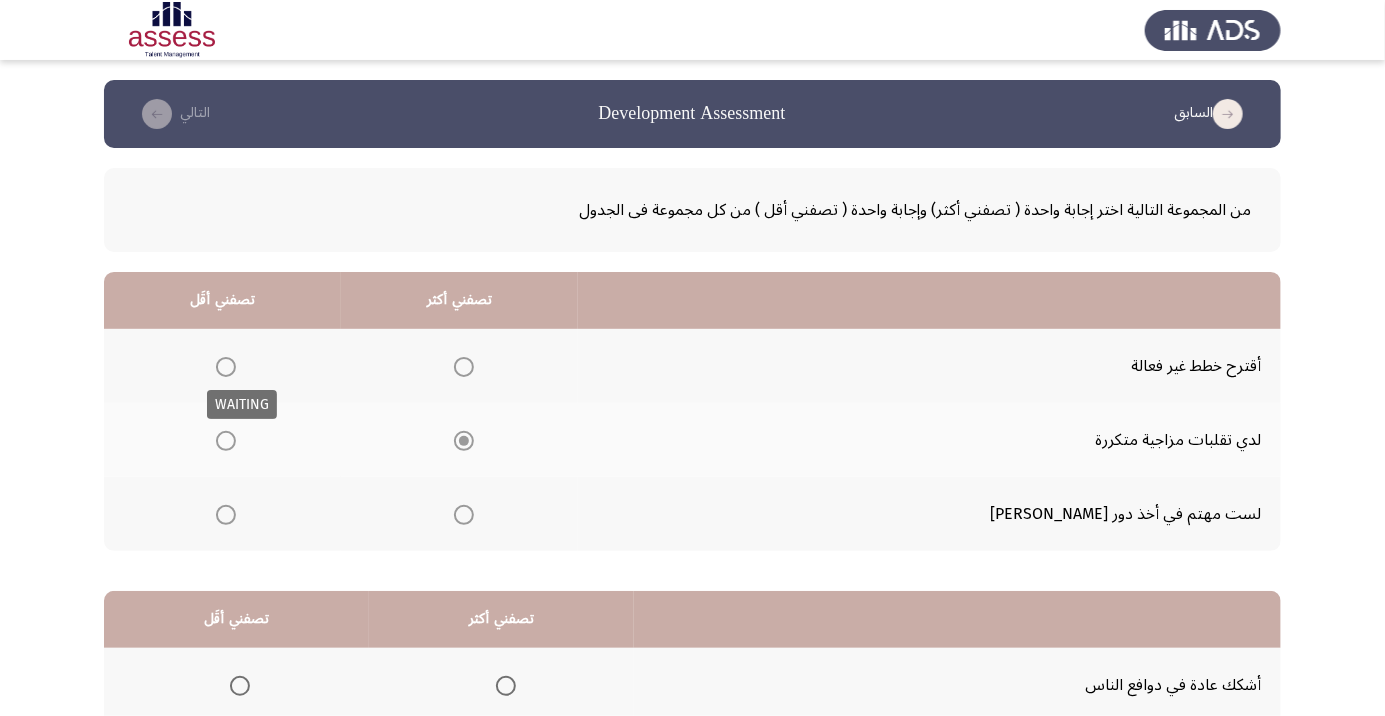 click at bounding box center [226, 367] 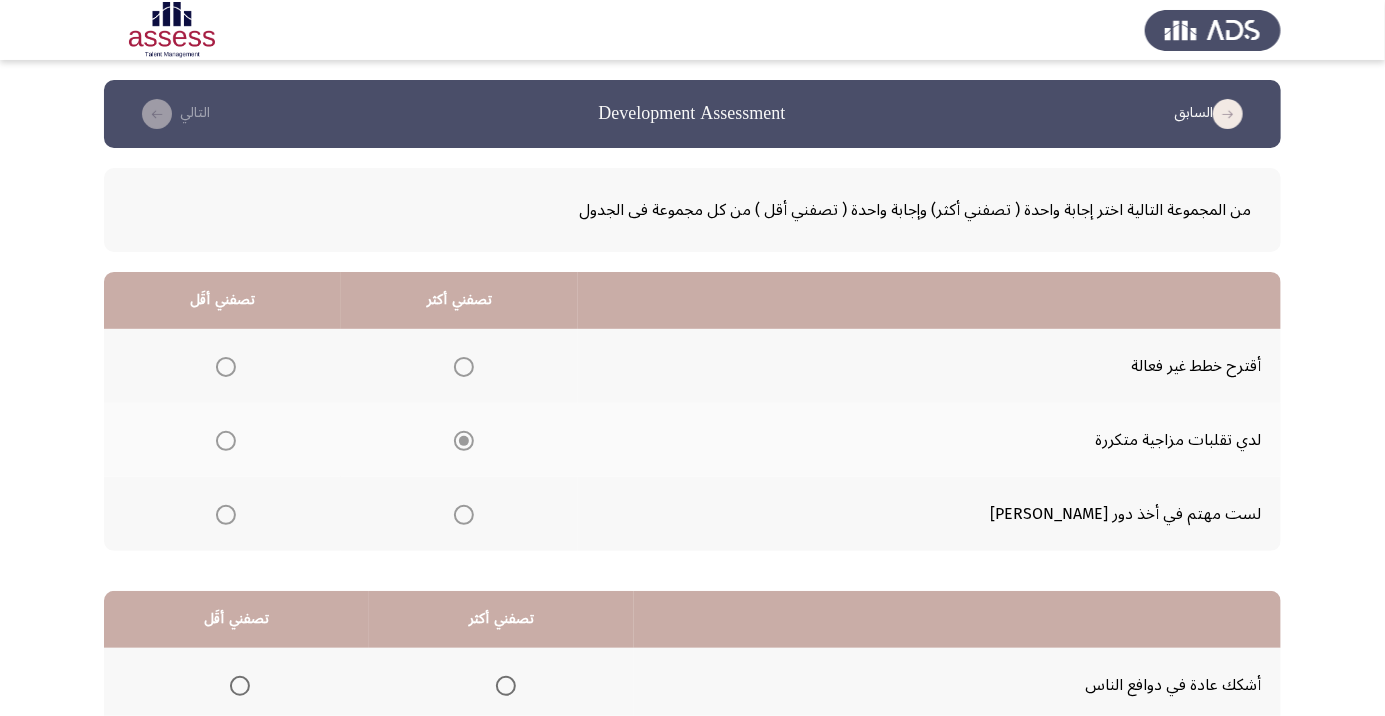 click at bounding box center [226, 367] 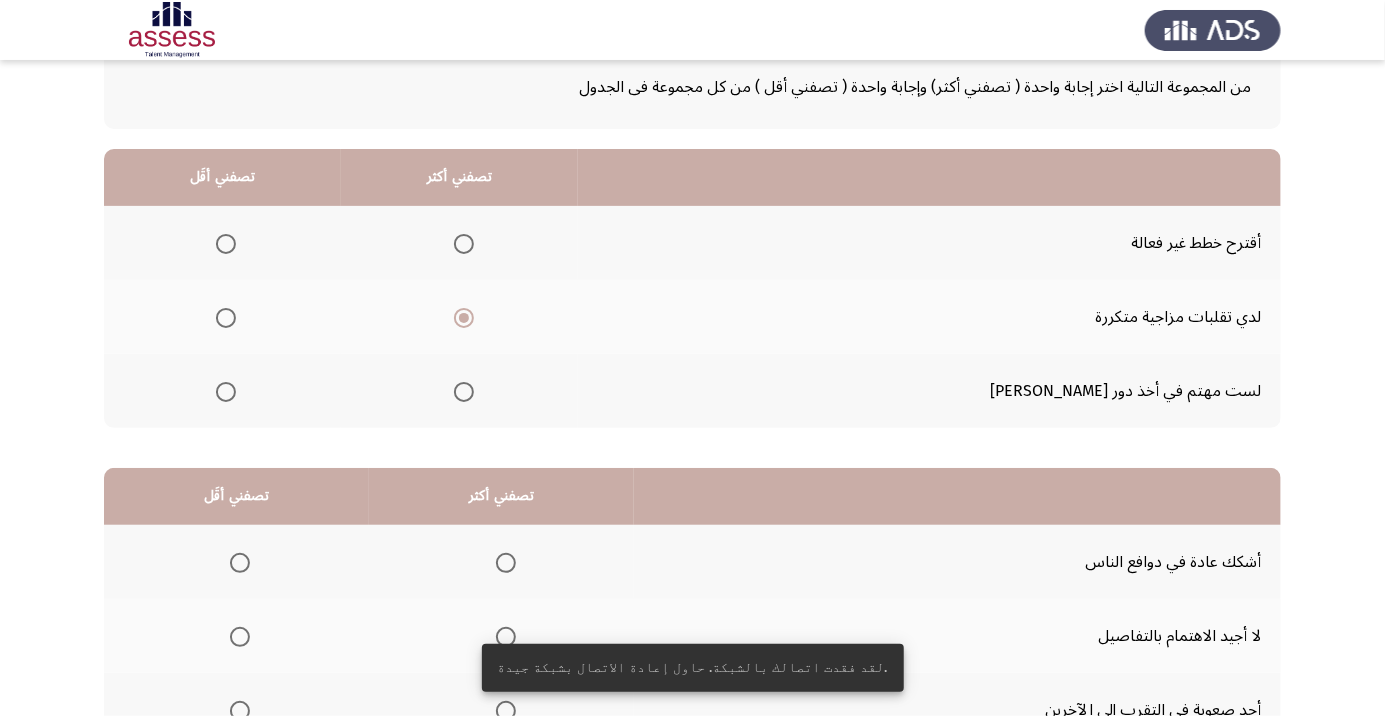 scroll, scrollTop: 128, scrollLeft: 0, axis: vertical 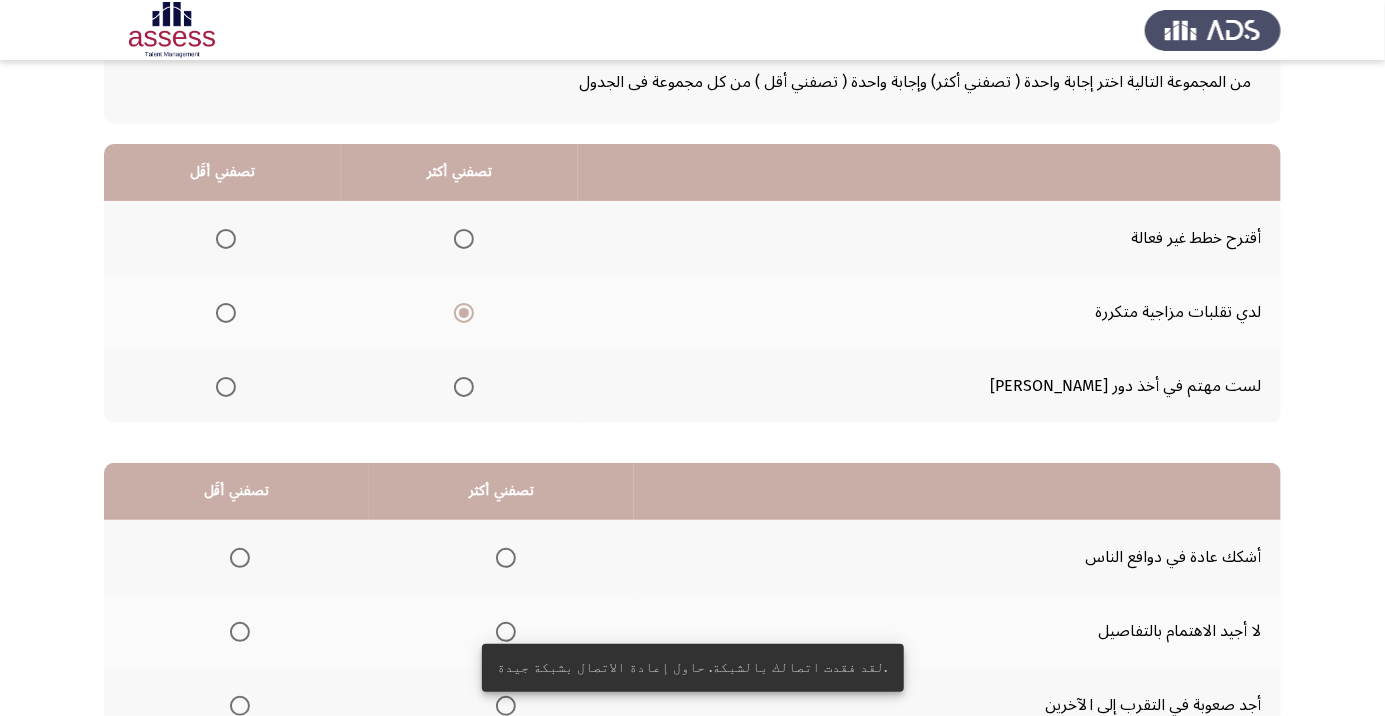 click at bounding box center [226, 239] 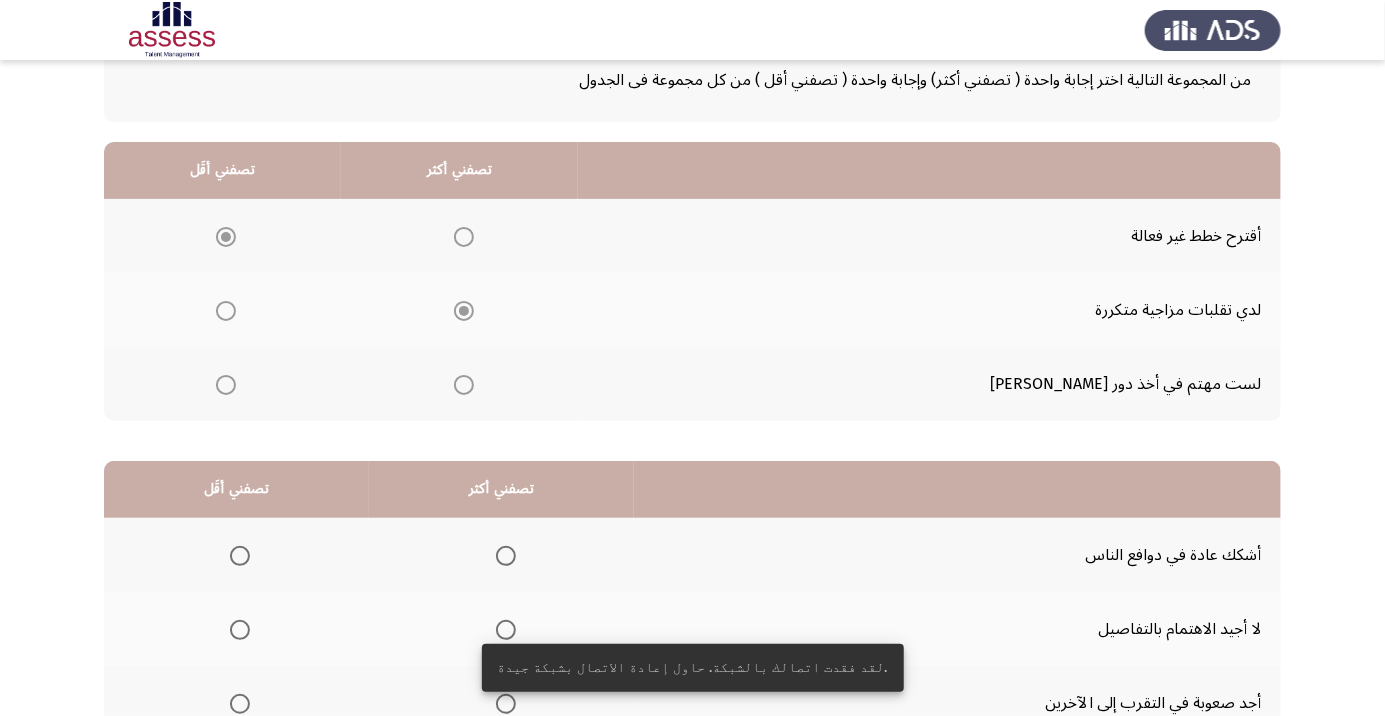 scroll, scrollTop: 197, scrollLeft: 0, axis: vertical 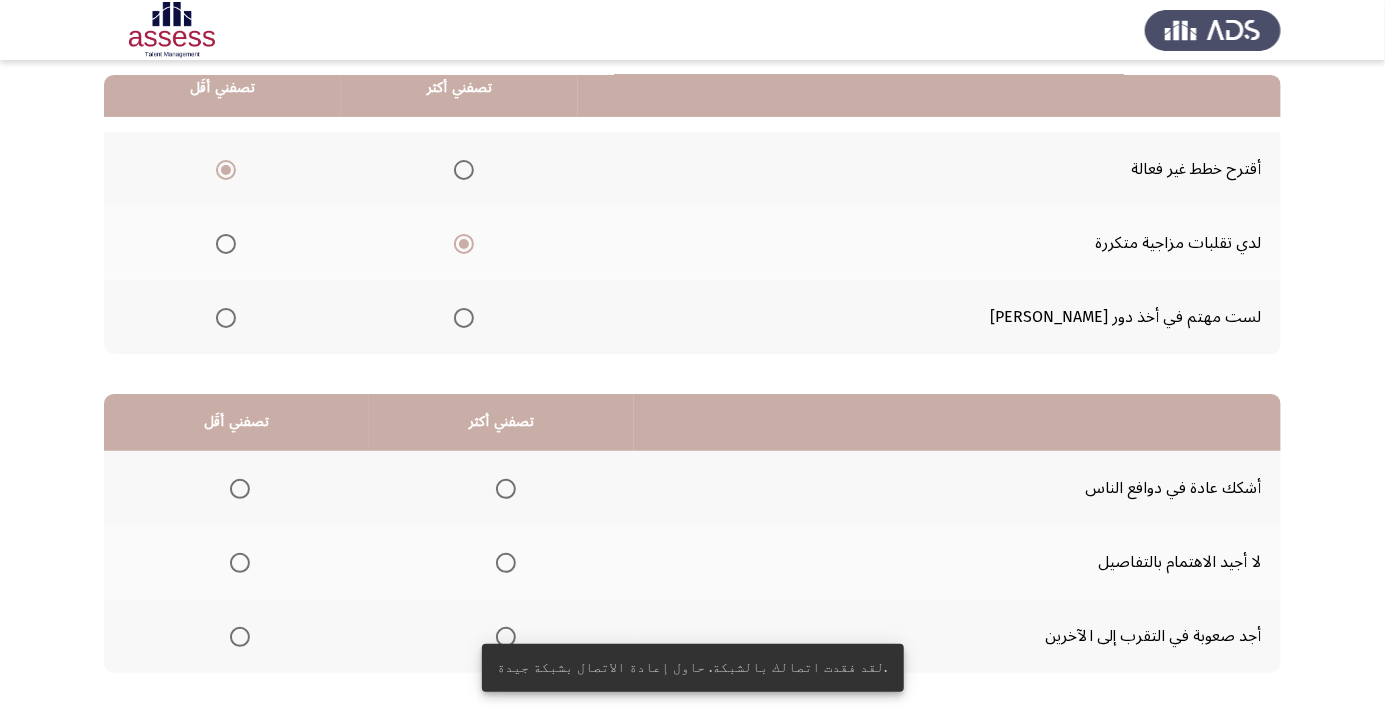 click at bounding box center [240, 489] 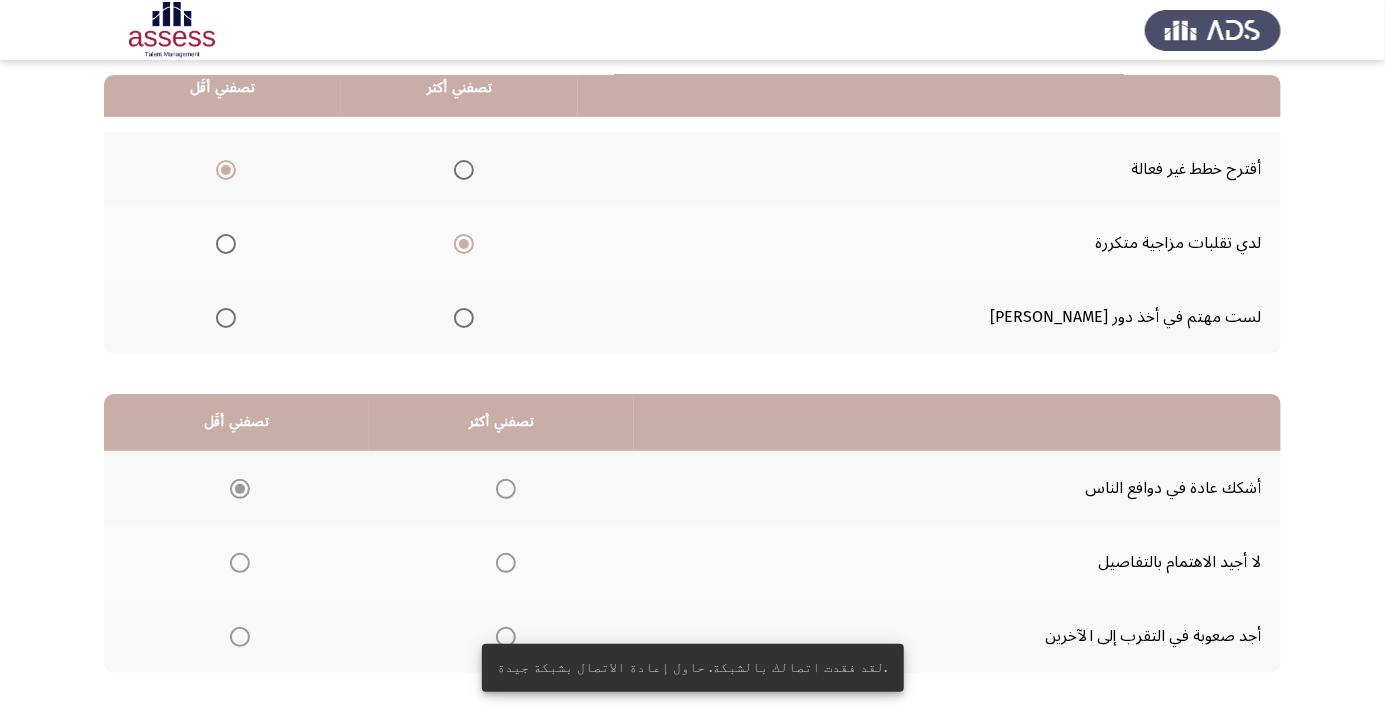 click at bounding box center [506, 563] 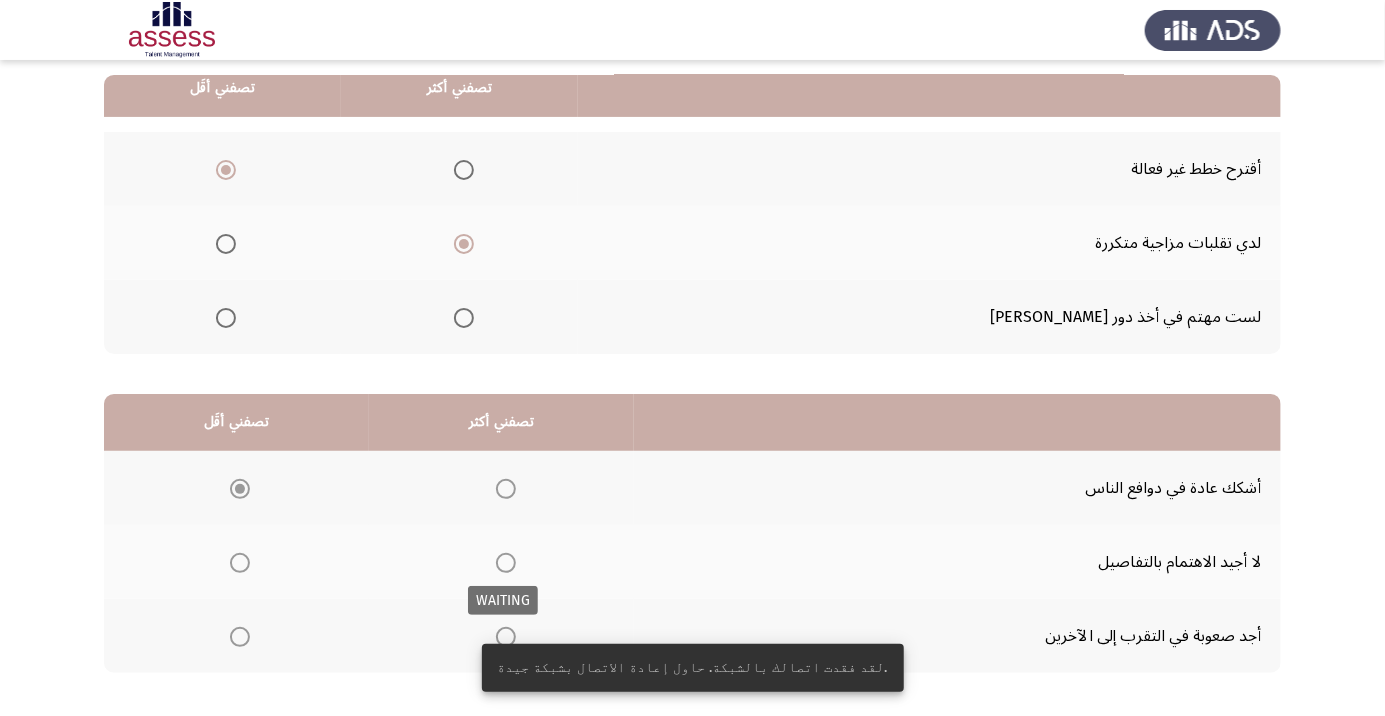 click at bounding box center (506, 563) 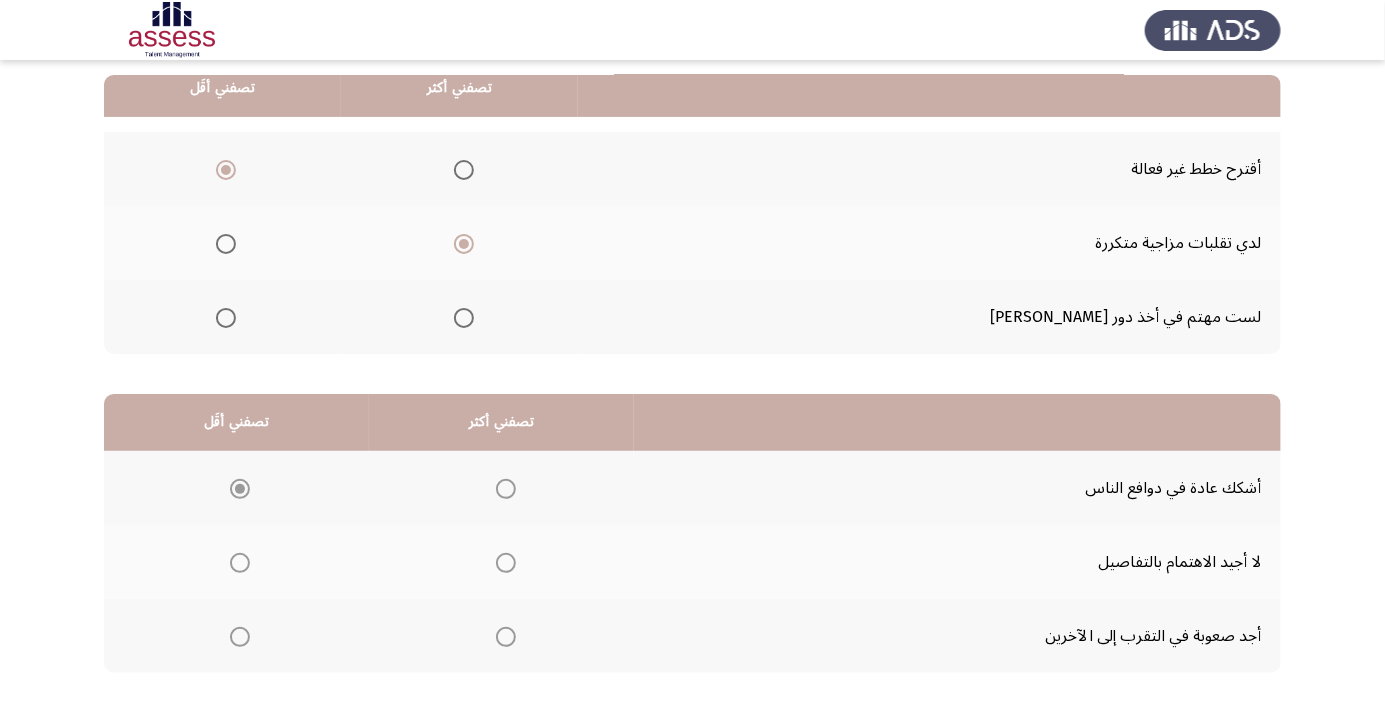click at bounding box center [506, 563] 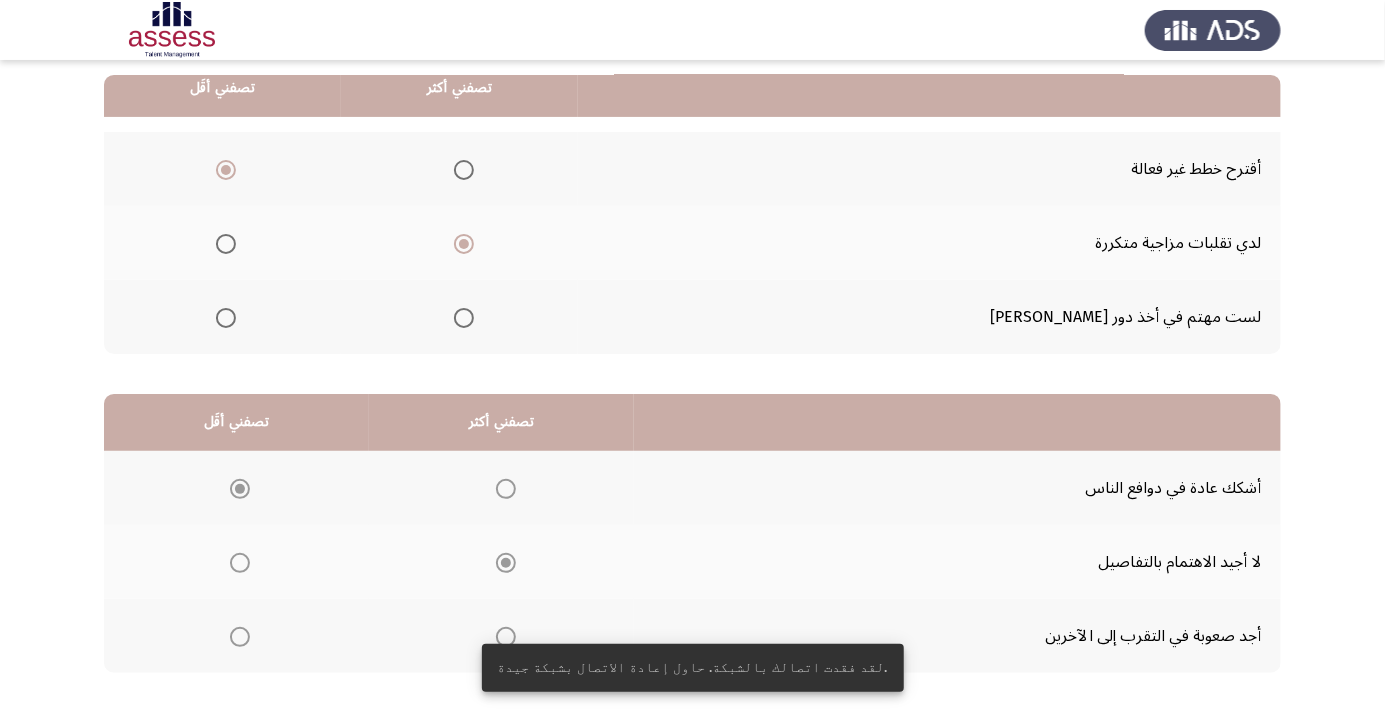 click on "التالي" 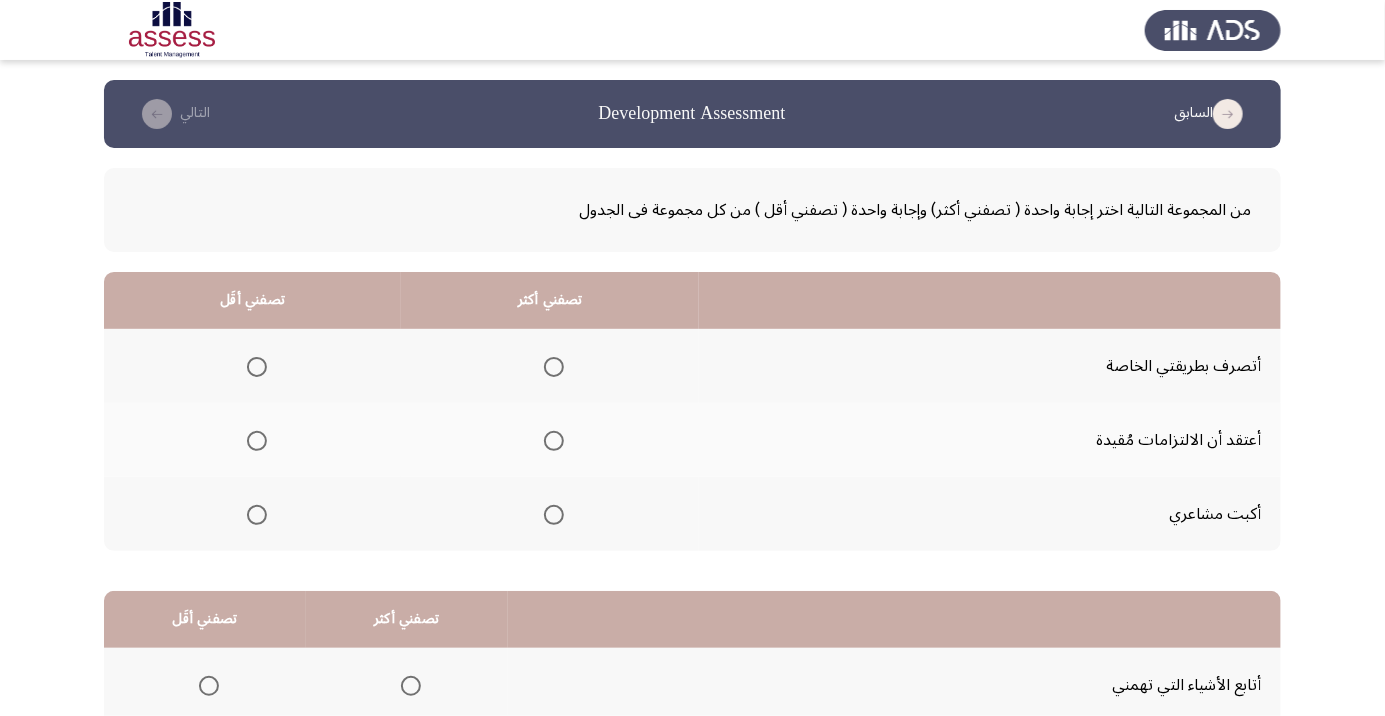 click 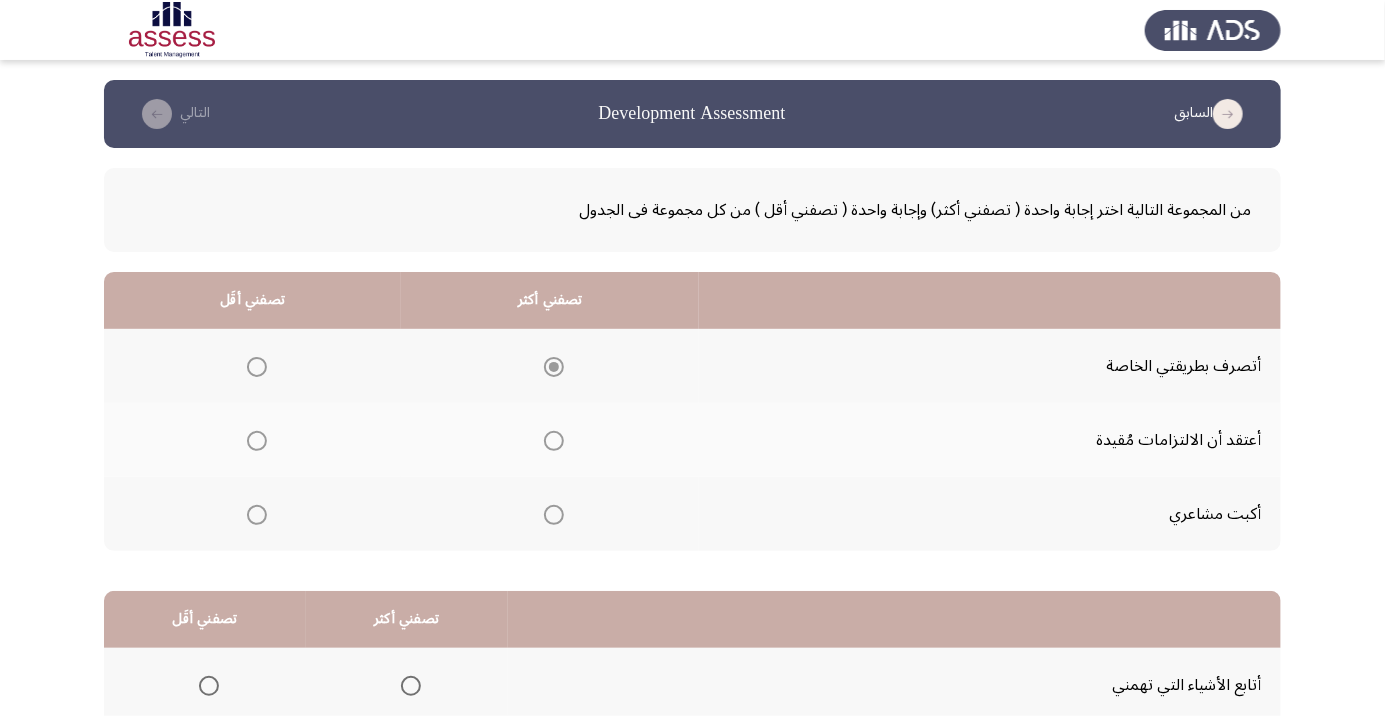 click at bounding box center [257, 441] 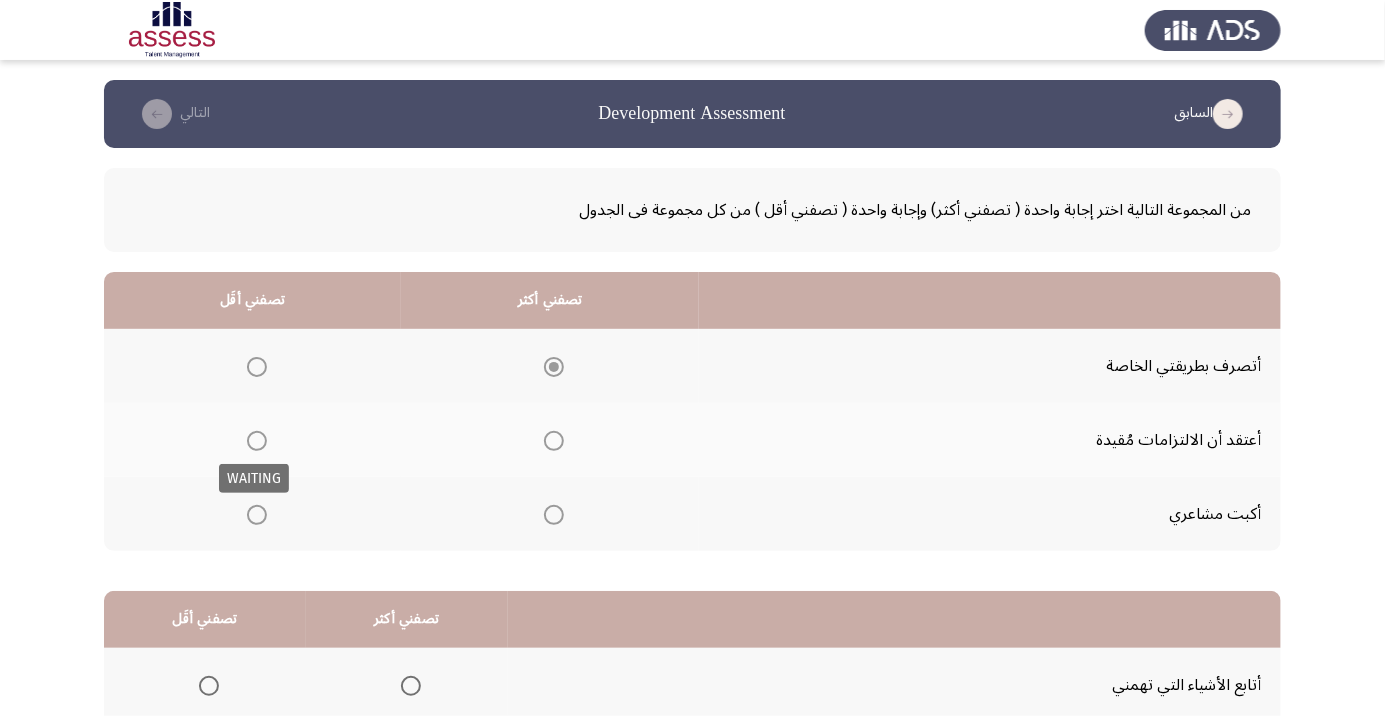 click at bounding box center [257, 441] 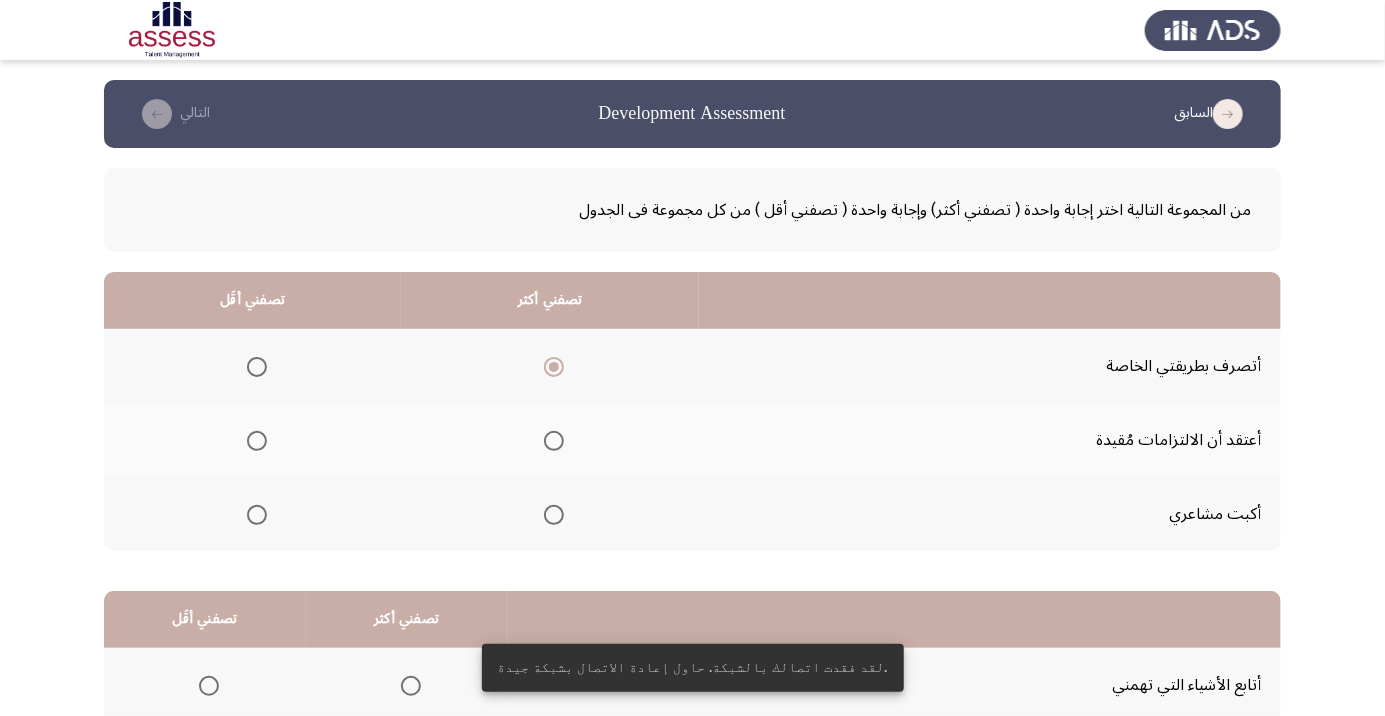 click at bounding box center (257, 441) 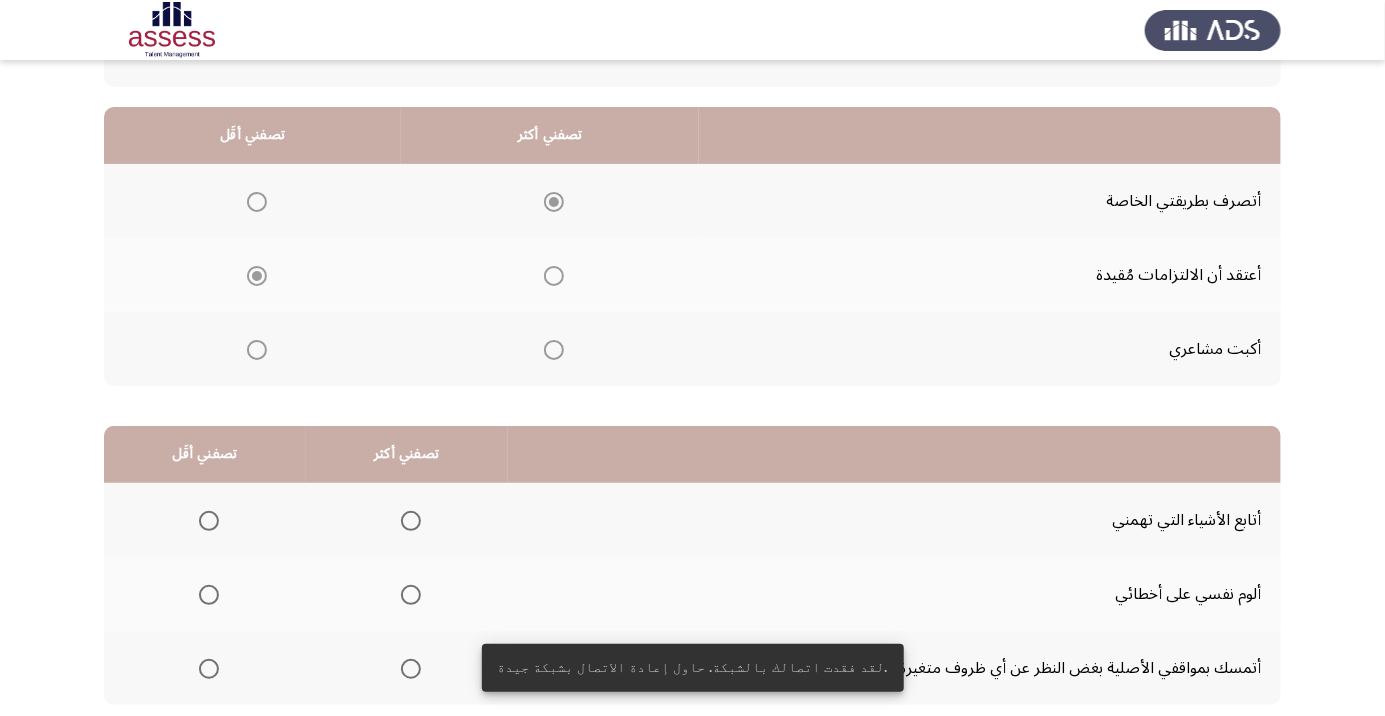 scroll, scrollTop: 197, scrollLeft: 0, axis: vertical 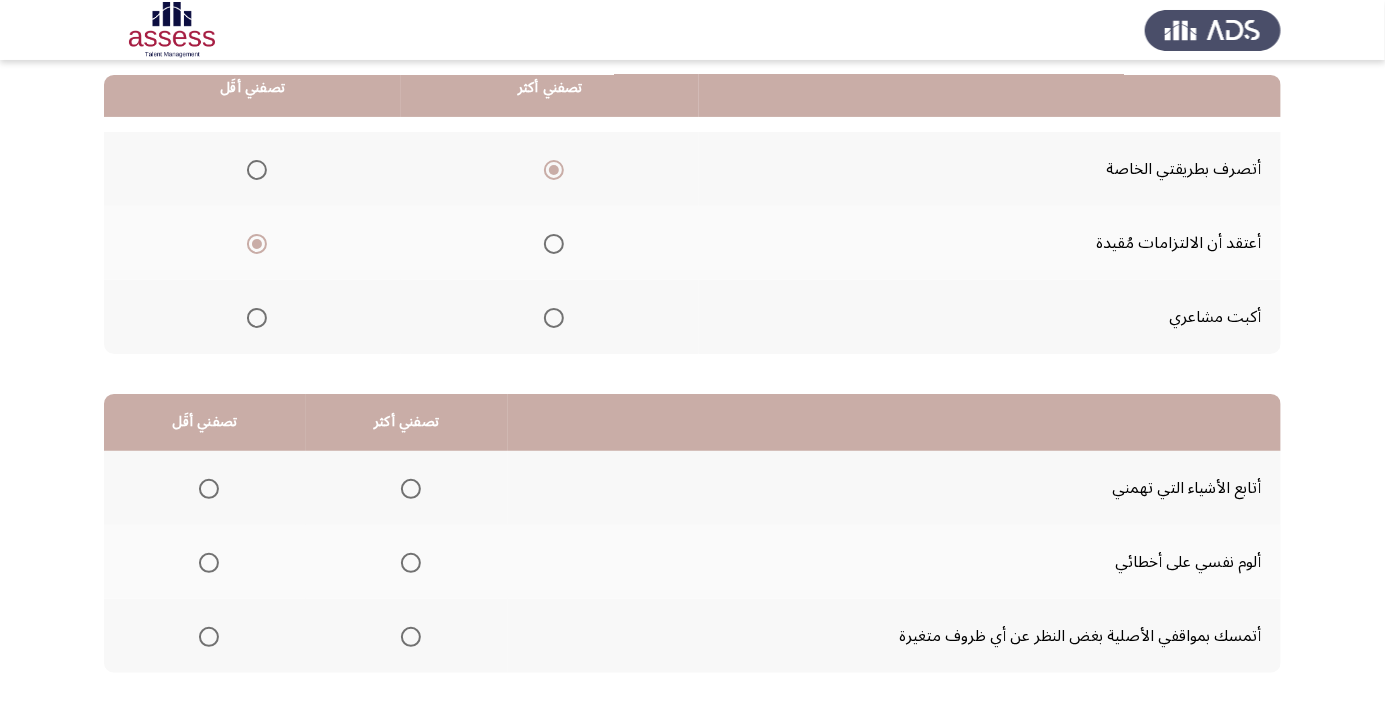 click at bounding box center (411, 563) 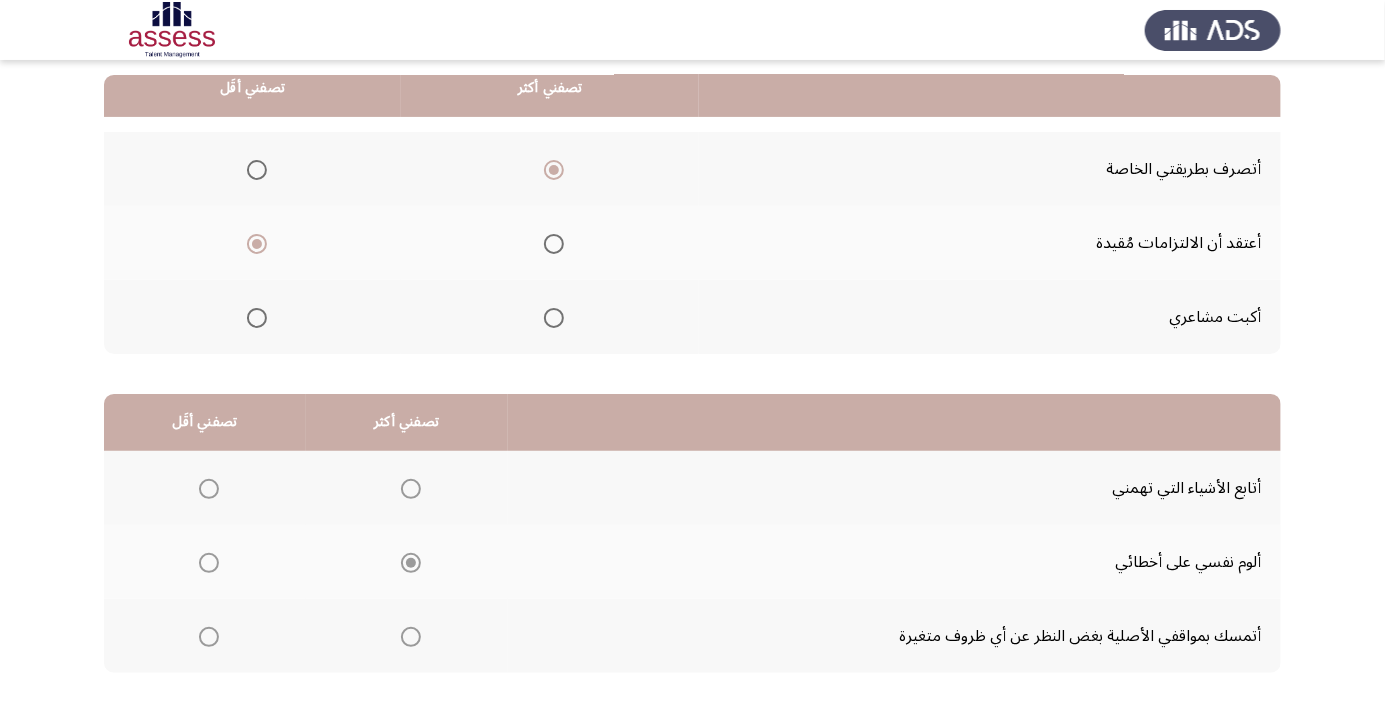 click at bounding box center [209, 637] 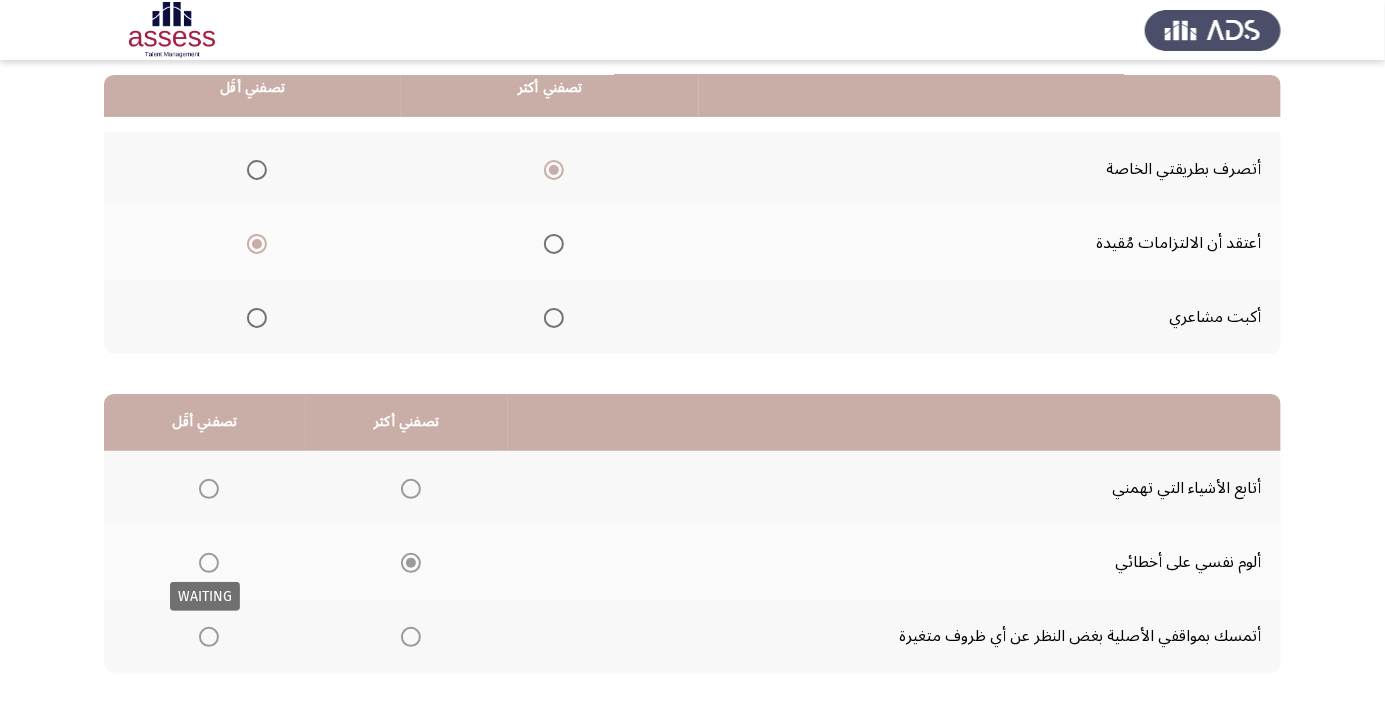 click at bounding box center [209, 637] 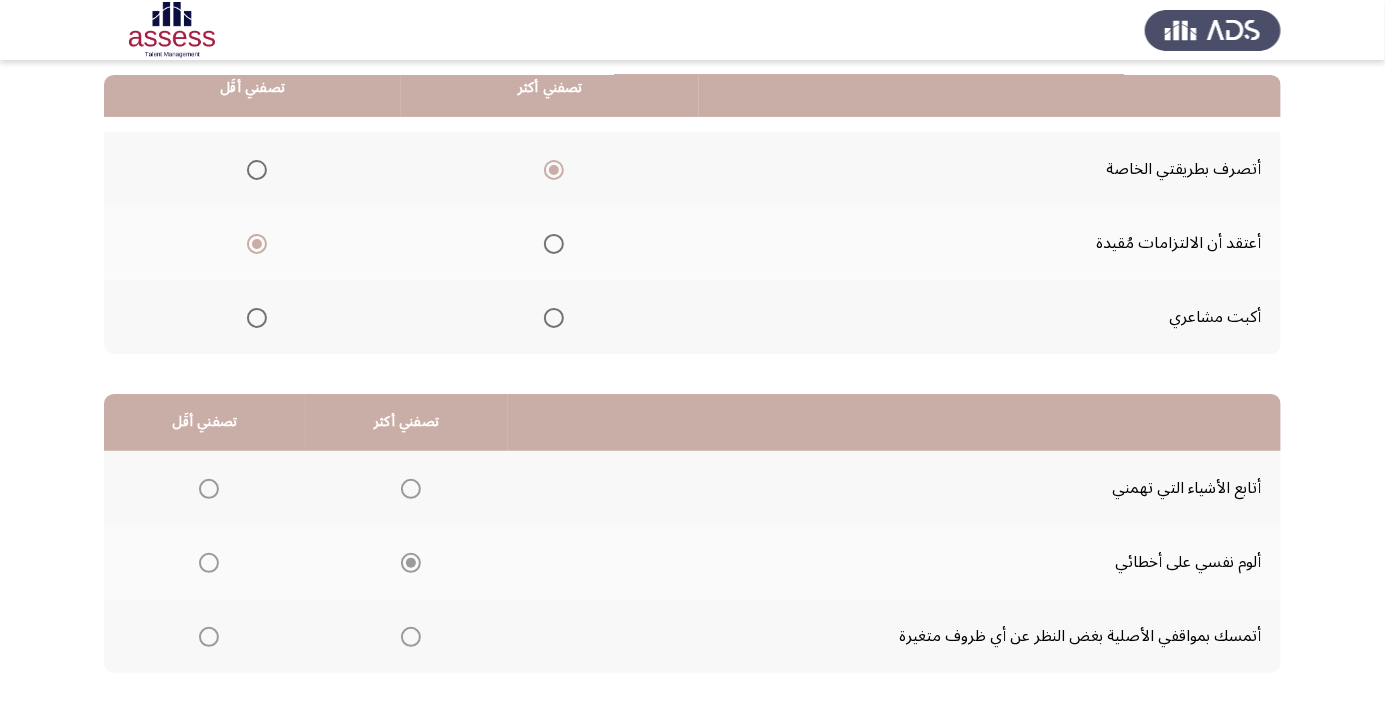 click at bounding box center [209, 637] 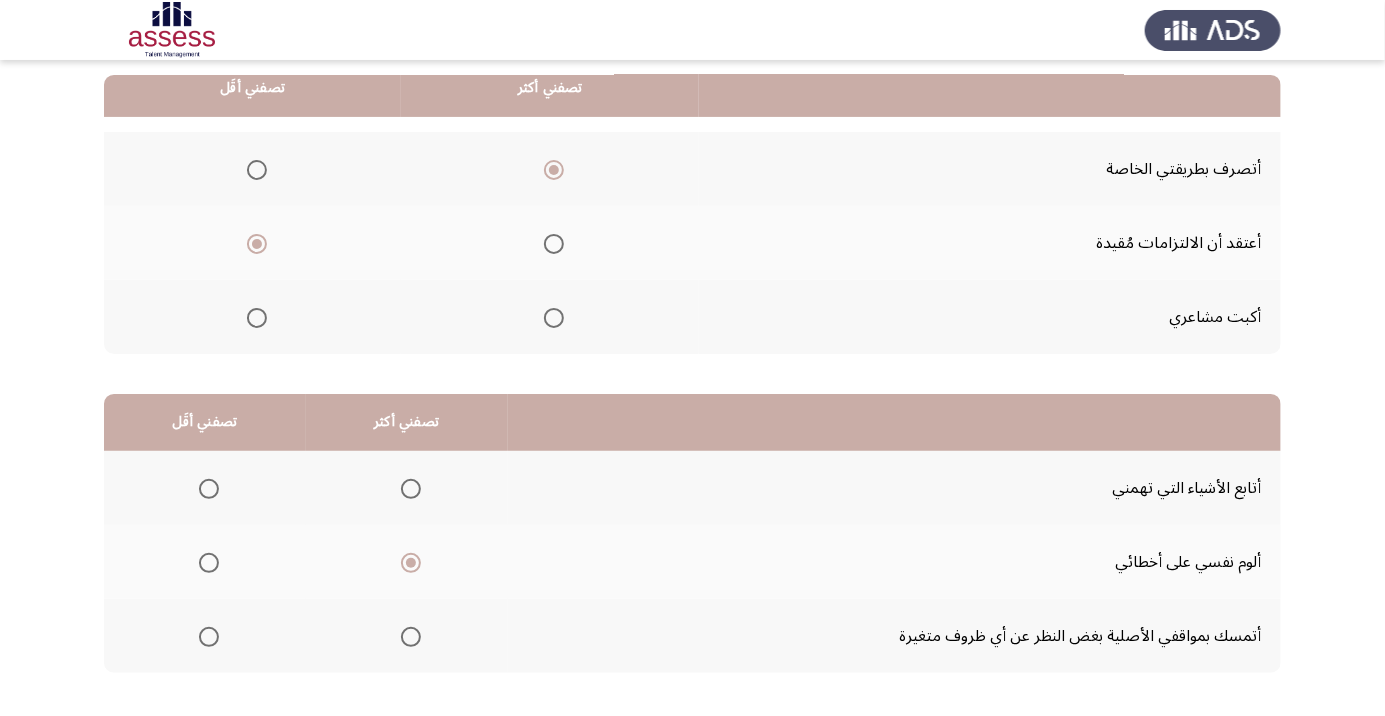 click at bounding box center [209, 637] 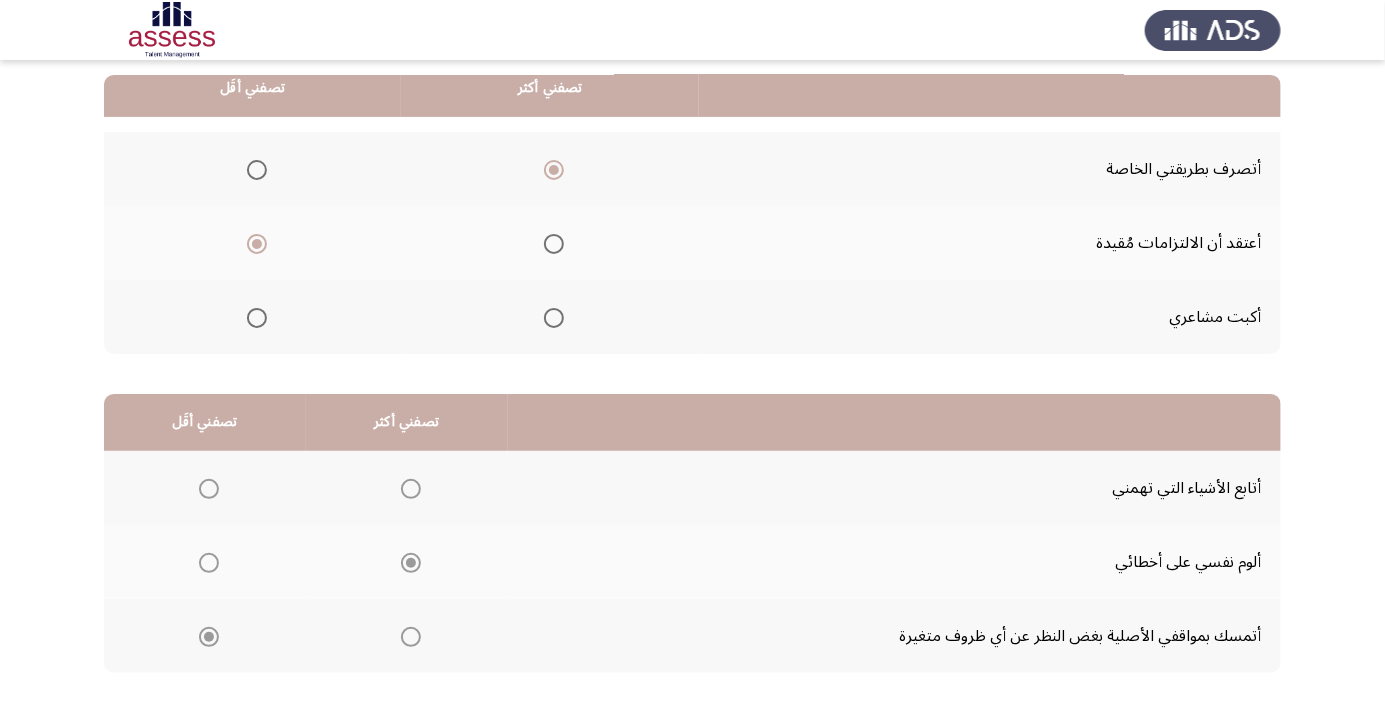 click on "التالي" 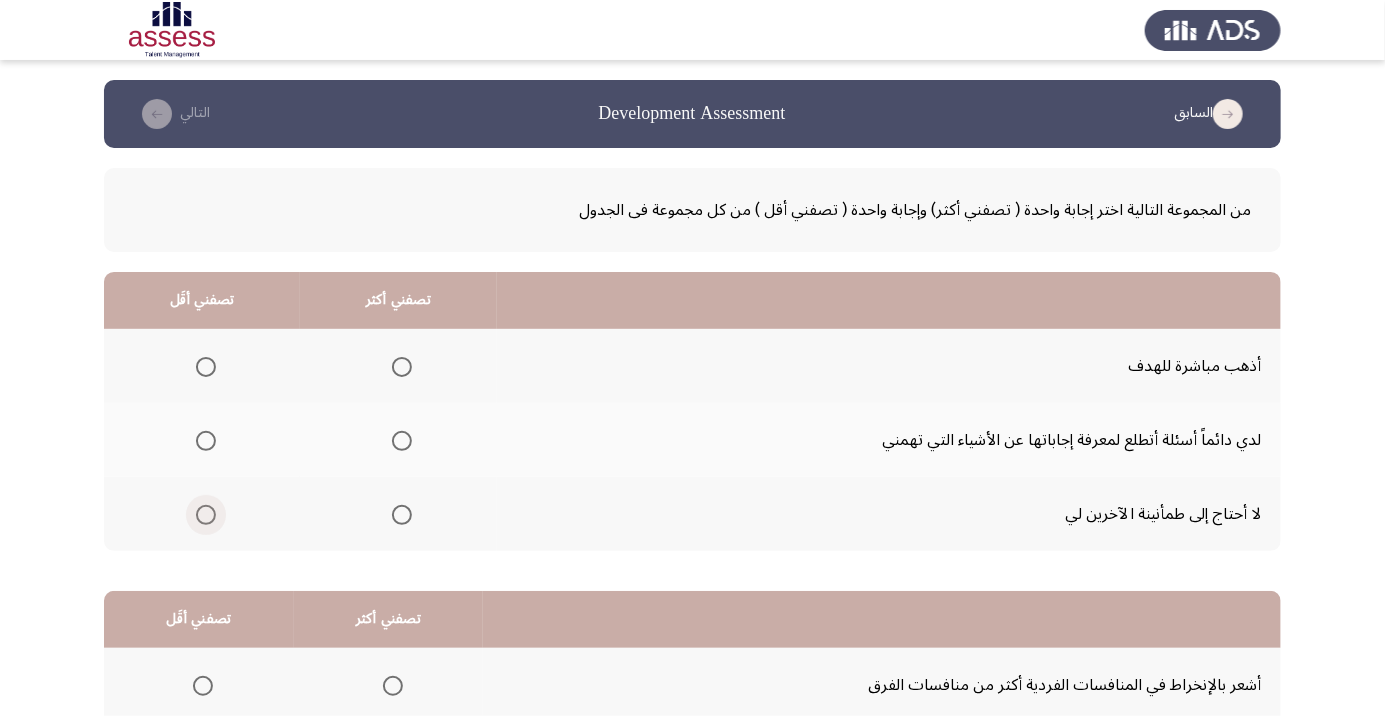 click at bounding box center (206, 515) 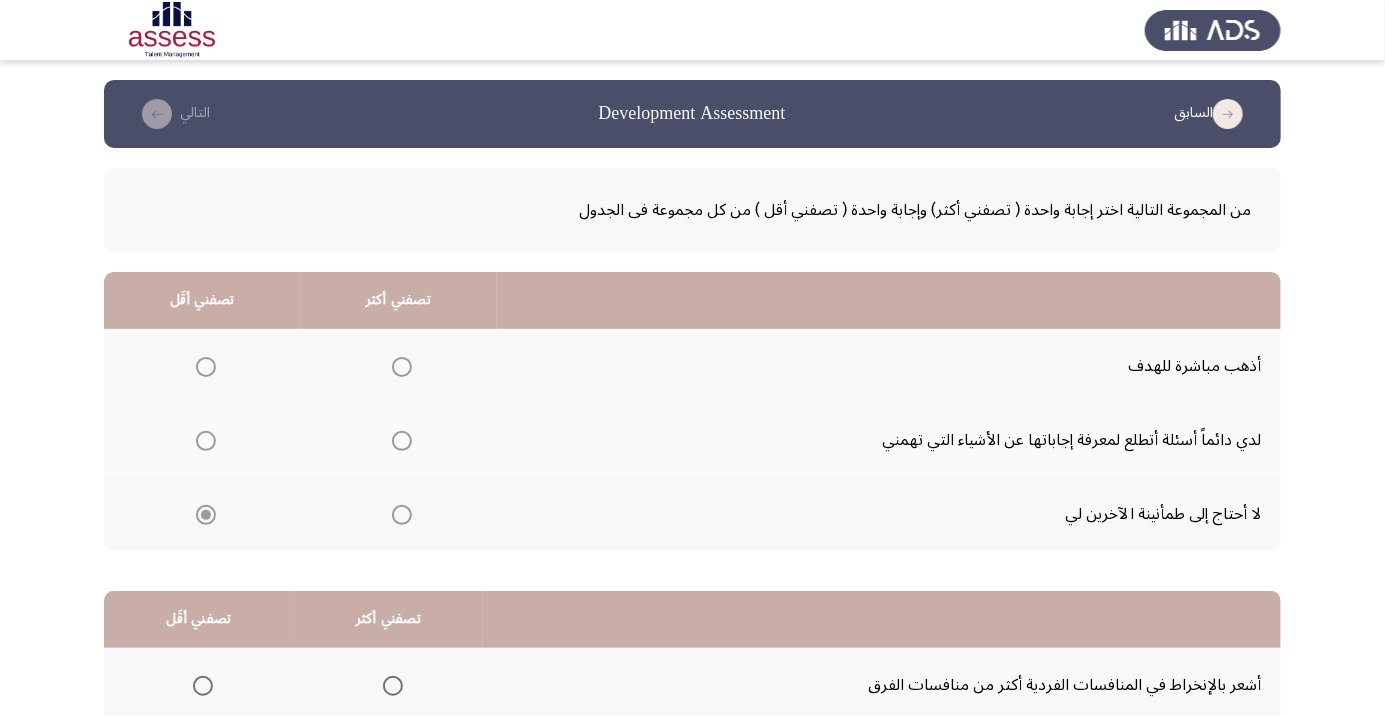 click at bounding box center [402, 367] 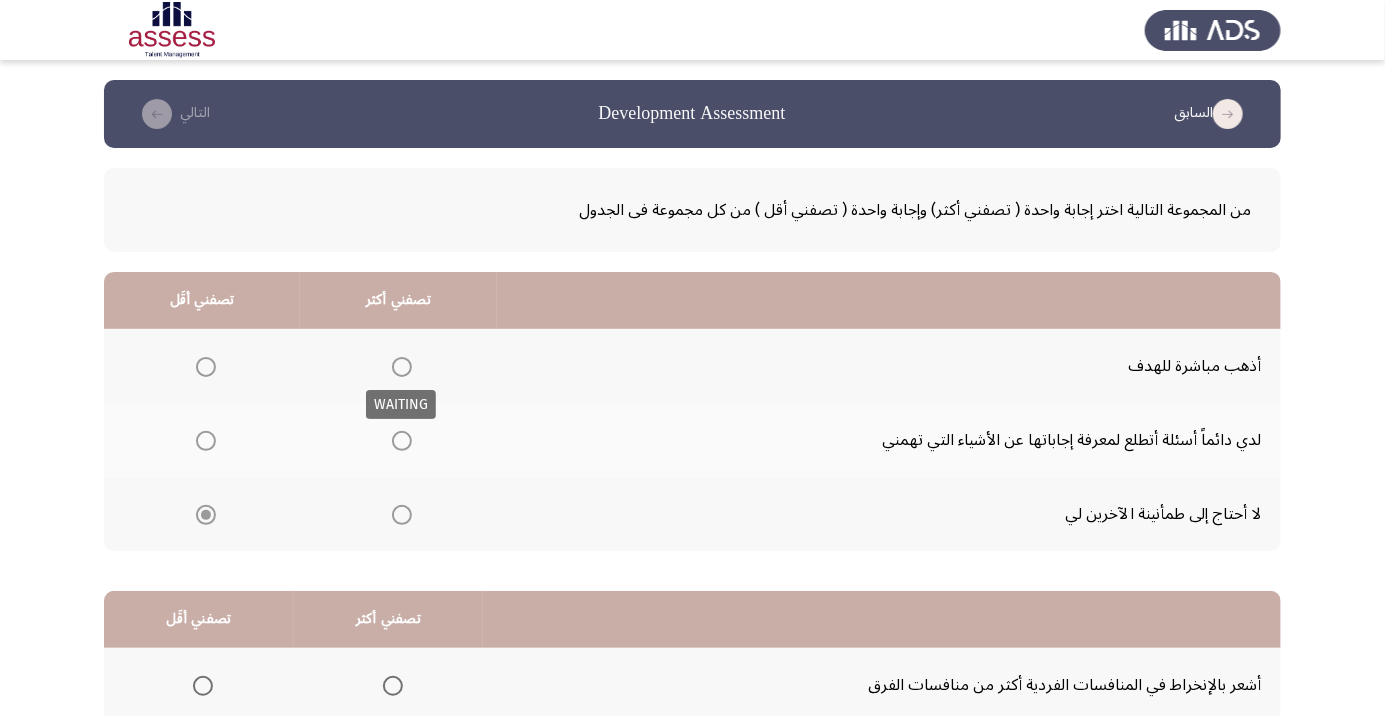 click at bounding box center (402, 367) 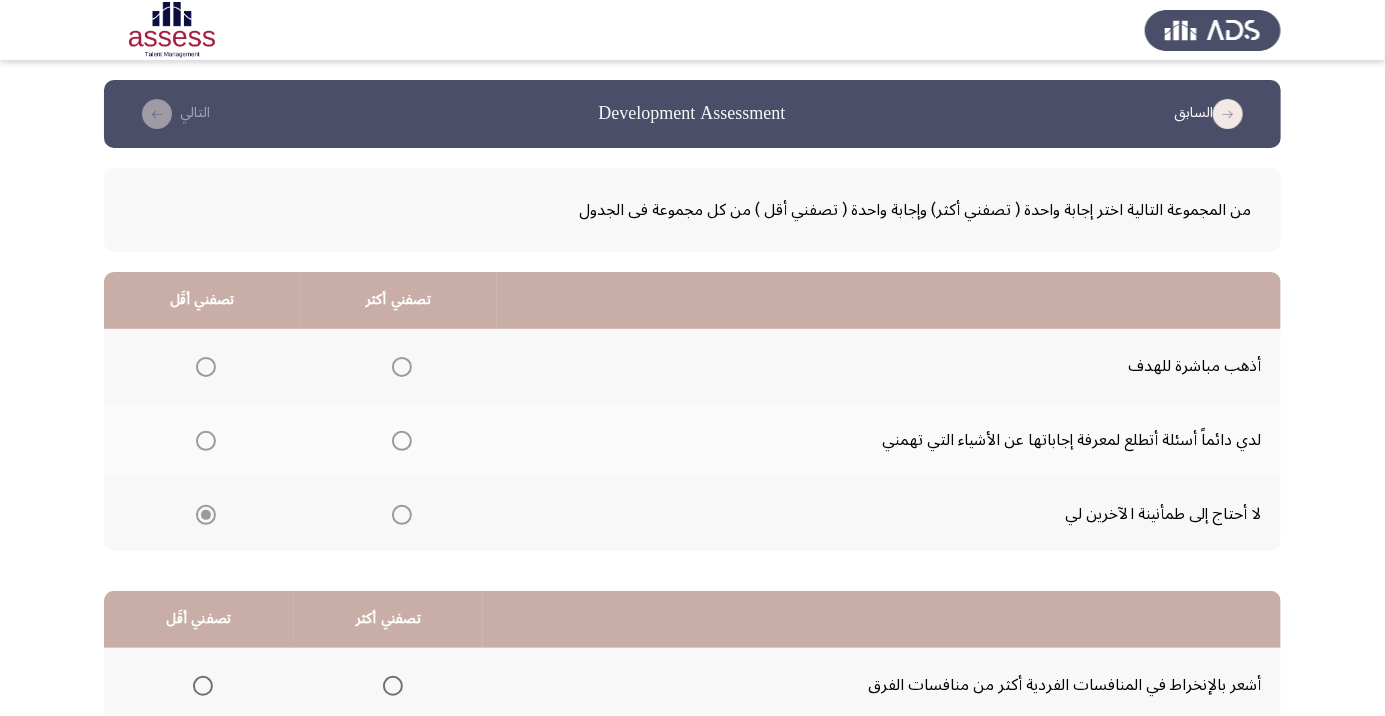 click at bounding box center (402, 367) 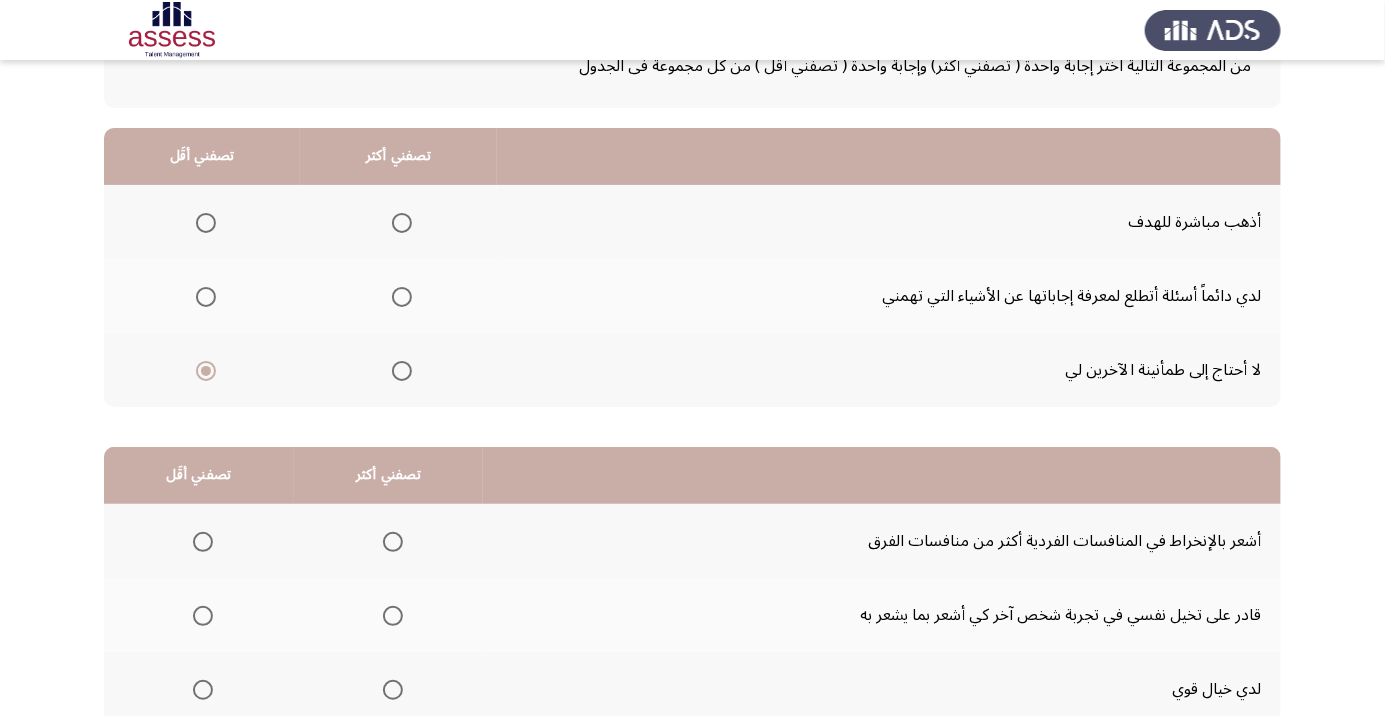scroll, scrollTop: 197, scrollLeft: 0, axis: vertical 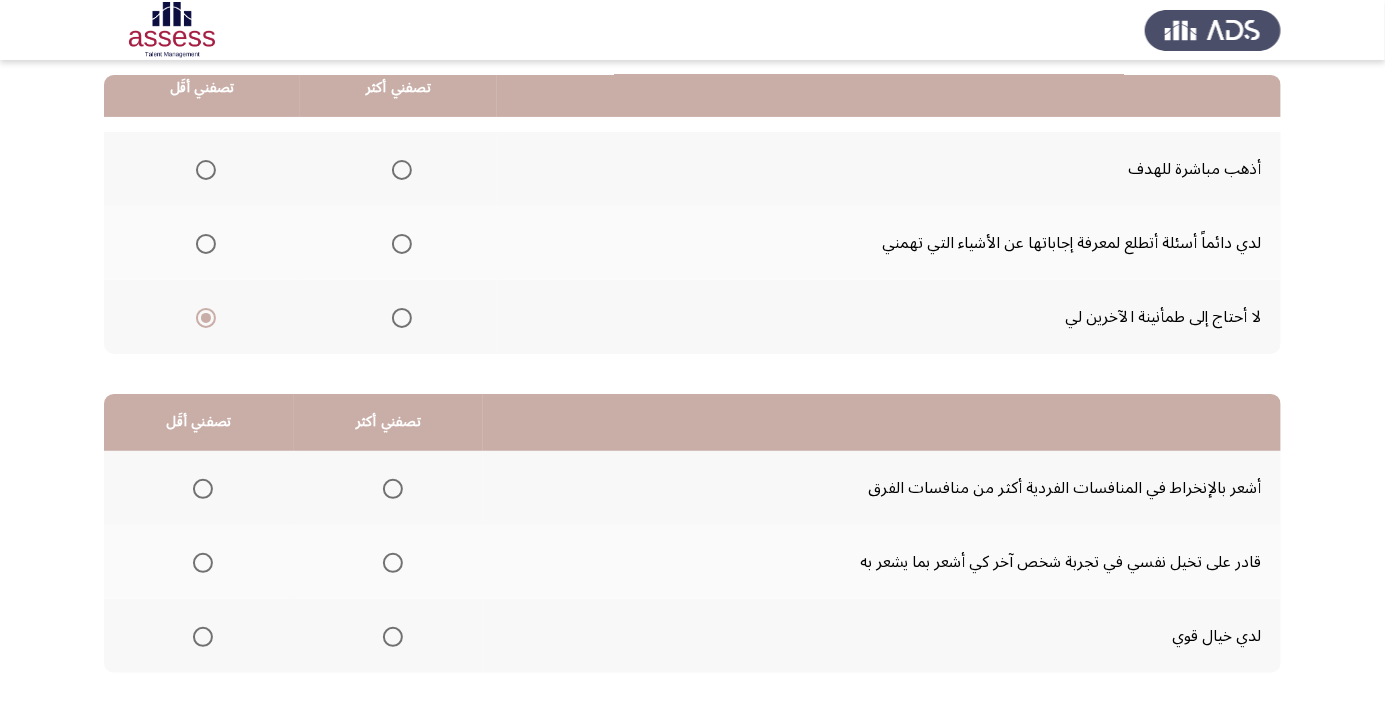 click at bounding box center (402, 170) 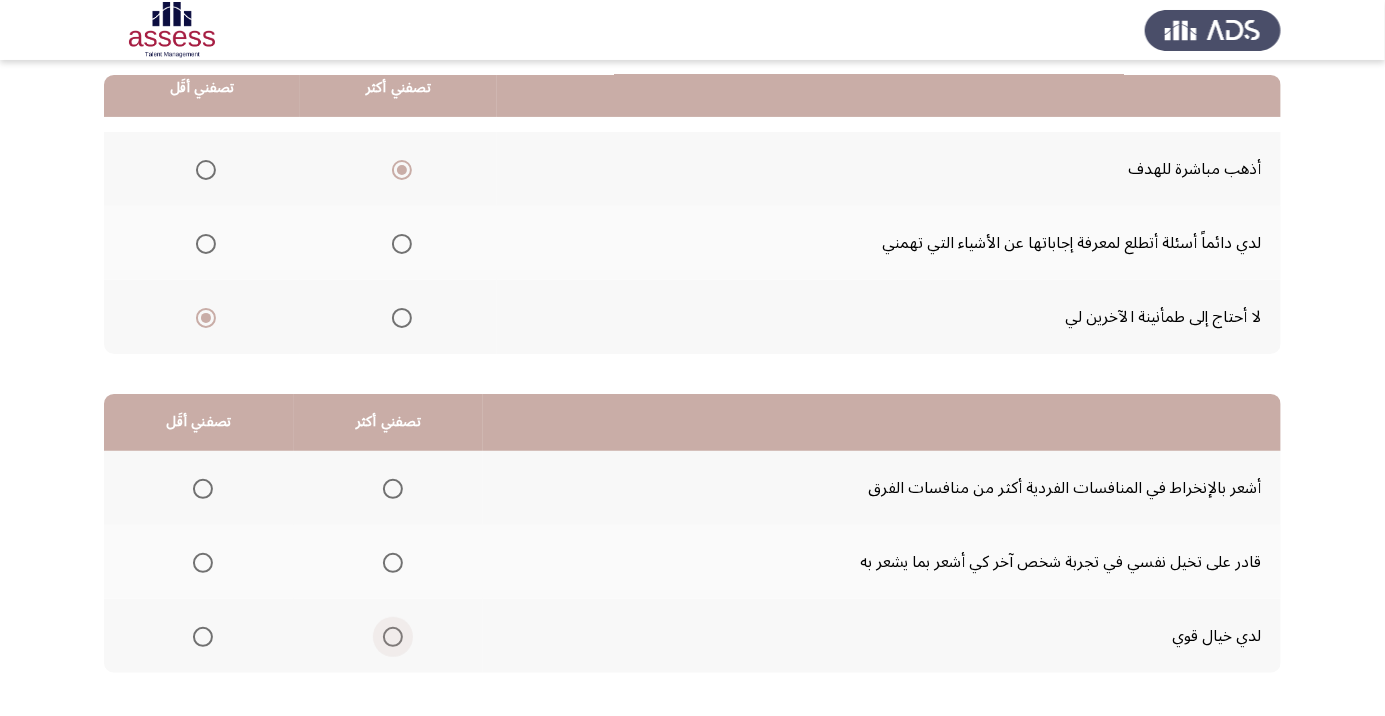 click at bounding box center (393, 637) 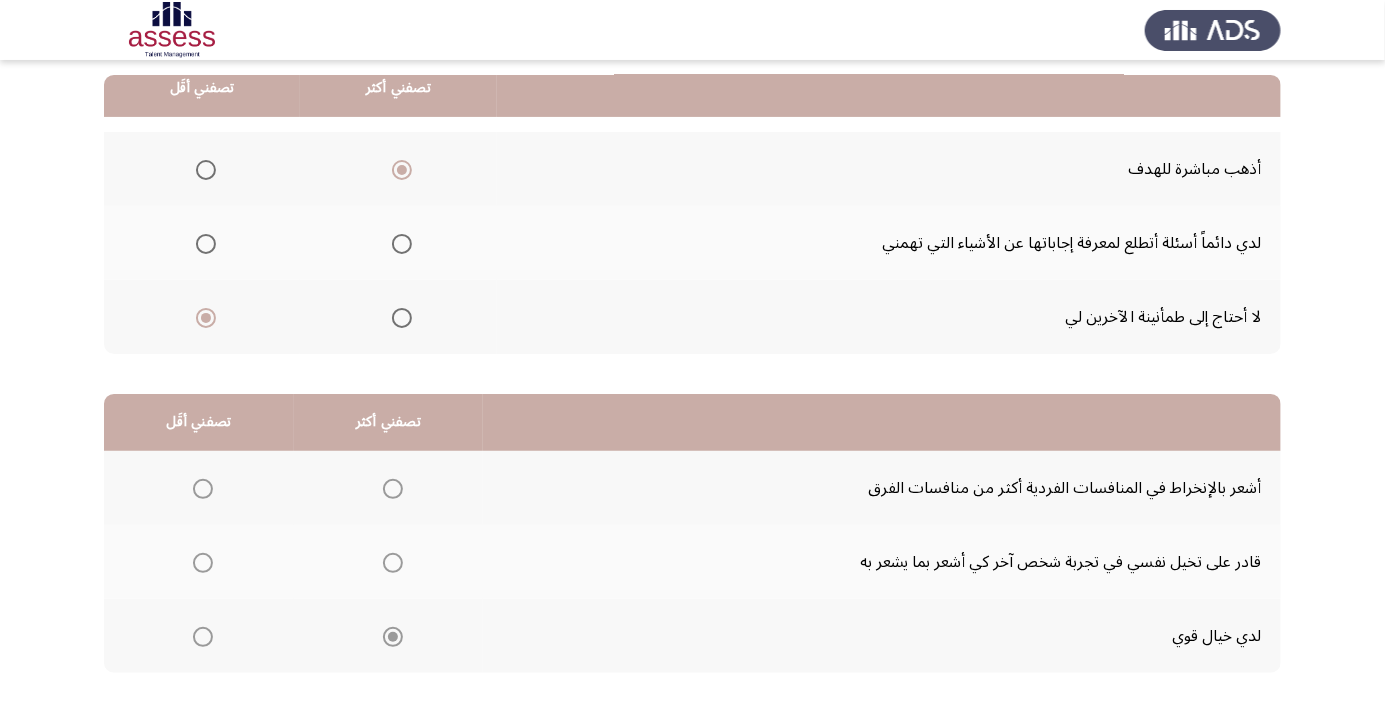 click at bounding box center [199, 563] 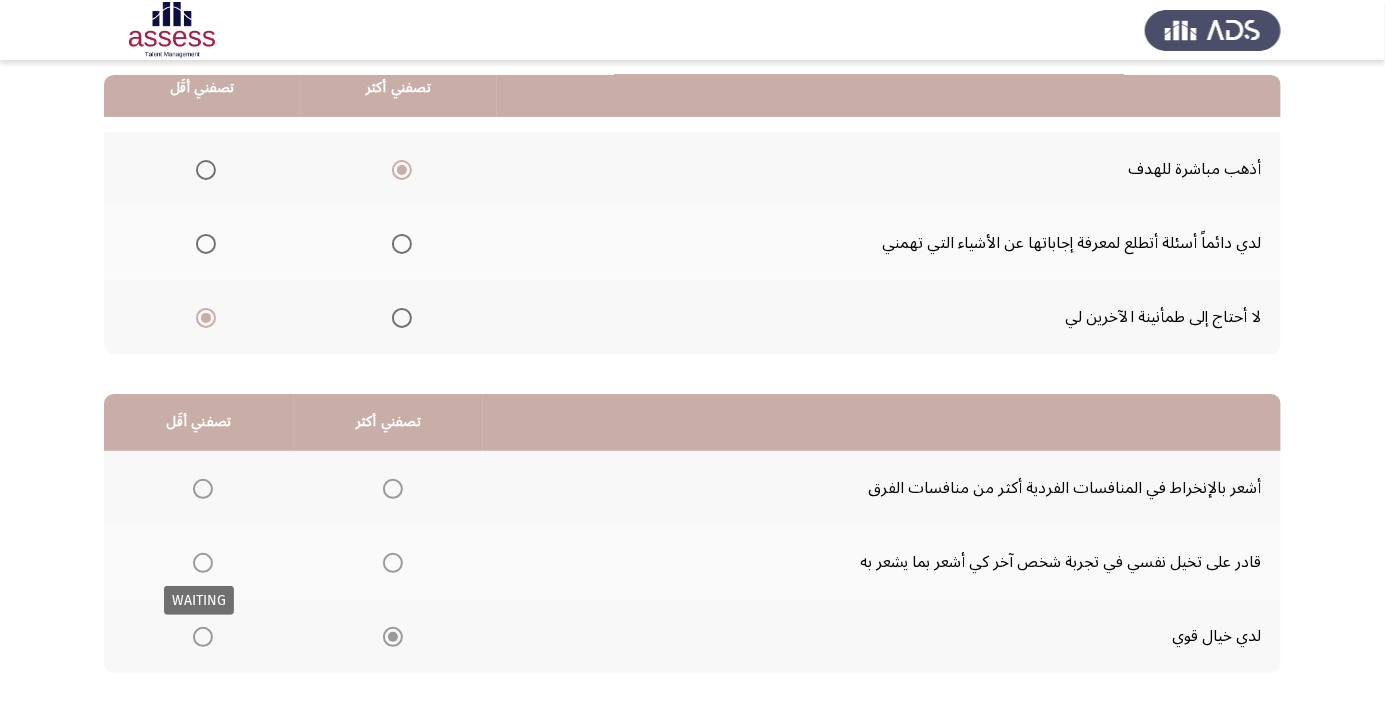 click at bounding box center (203, 563) 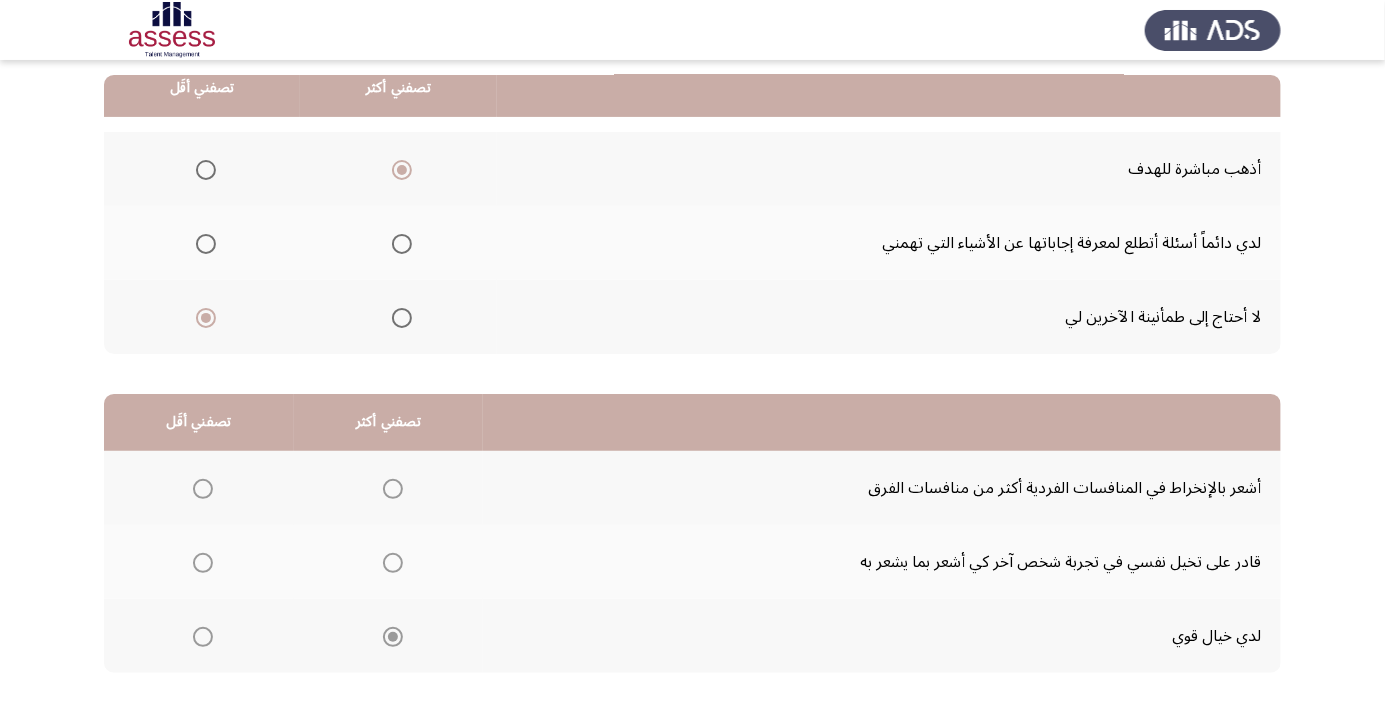 click at bounding box center (203, 563) 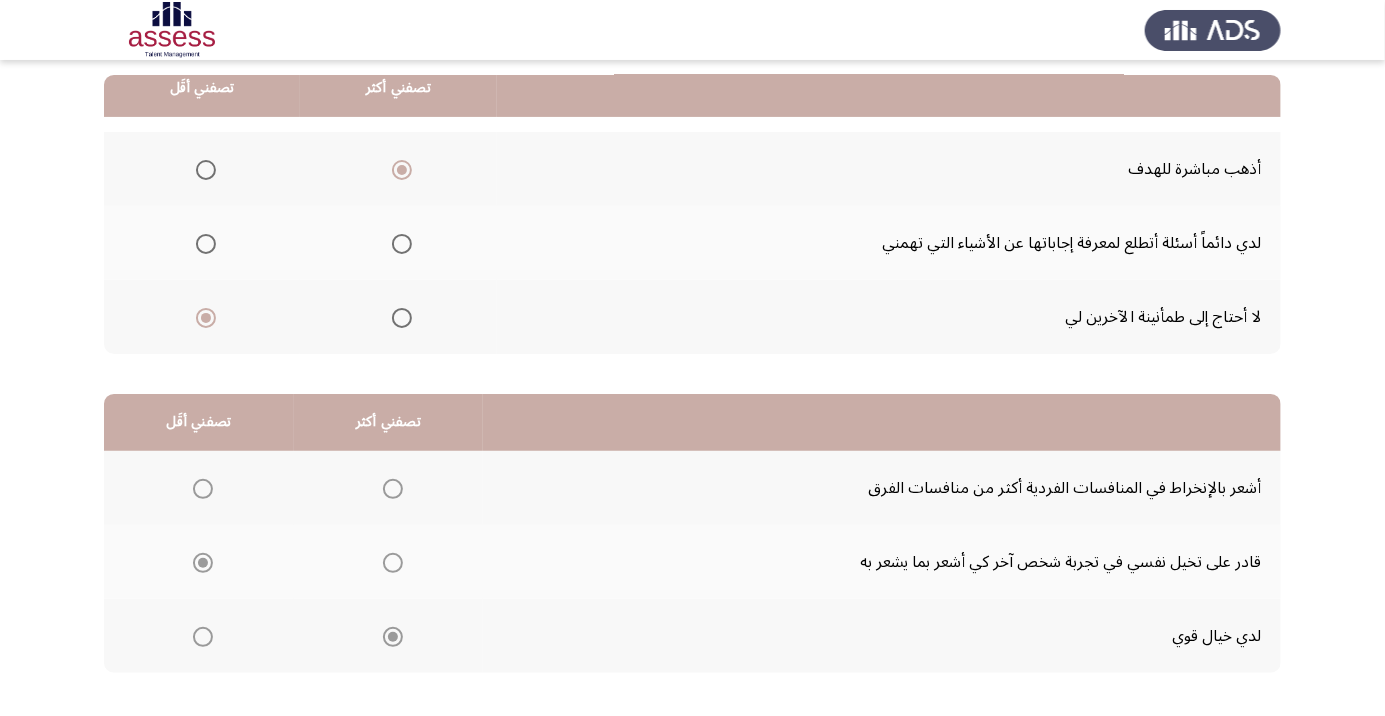 click on "التالي" 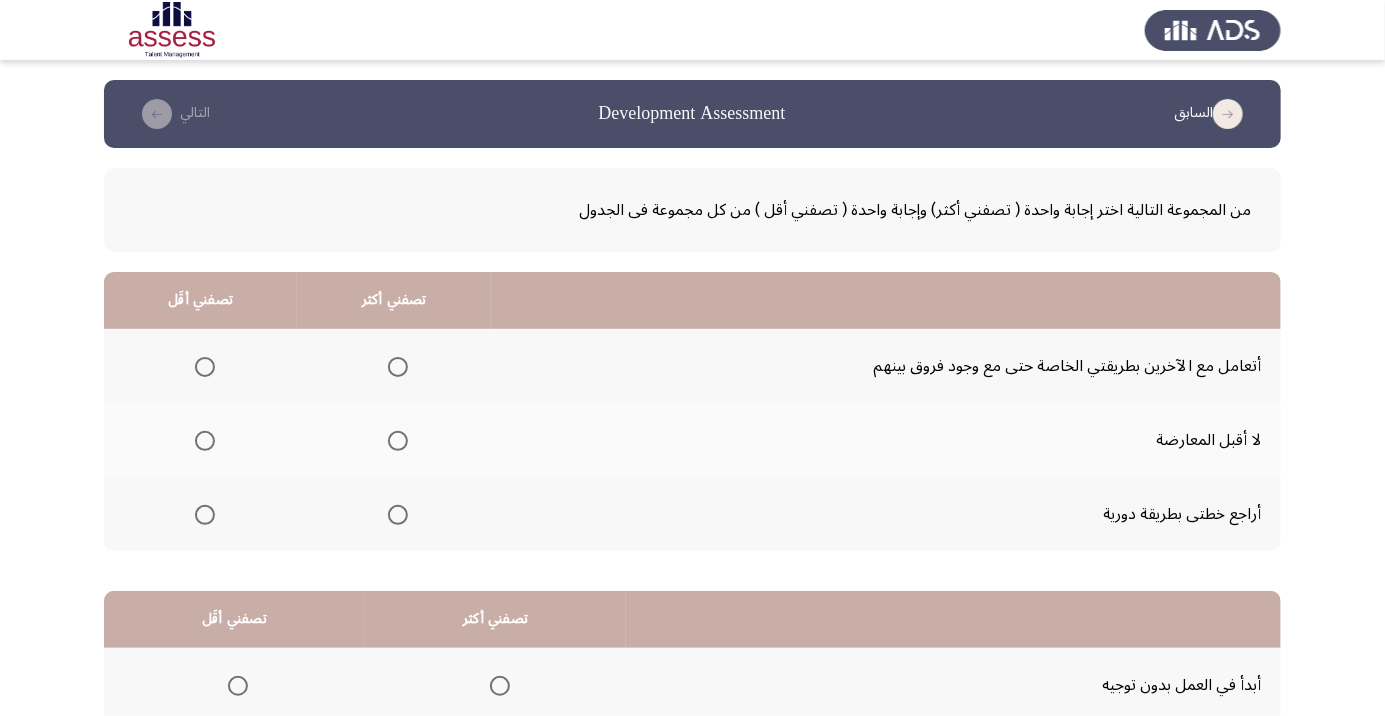 click at bounding box center [398, 367] 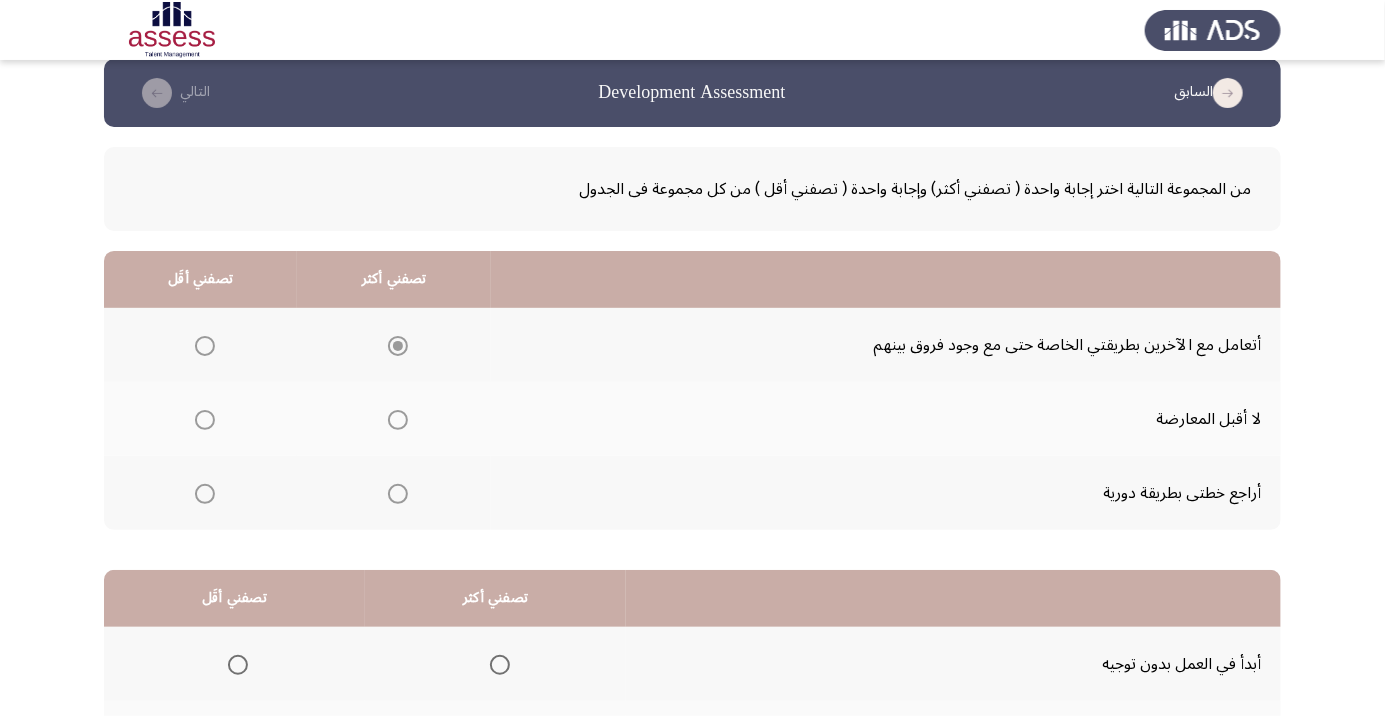 scroll, scrollTop: 23, scrollLeft: 0, axis: vertical 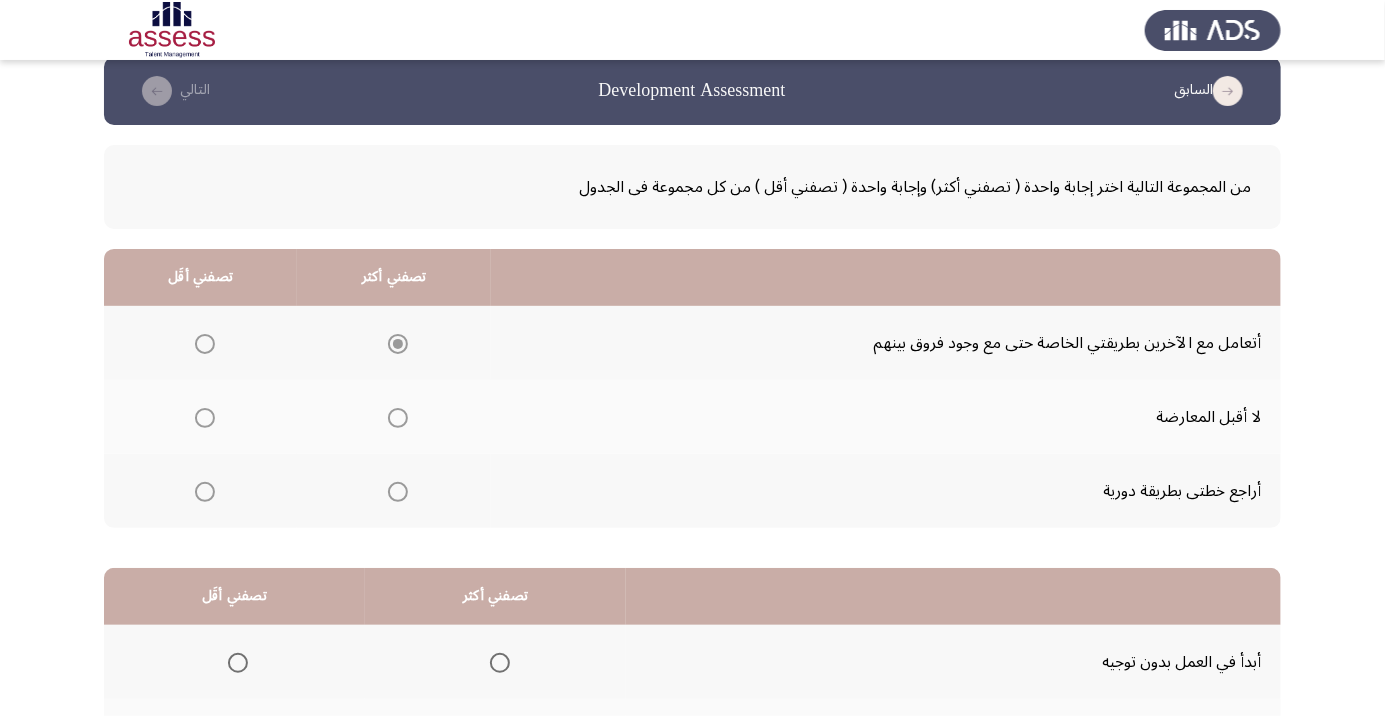 click at bounding box center [205, 418] 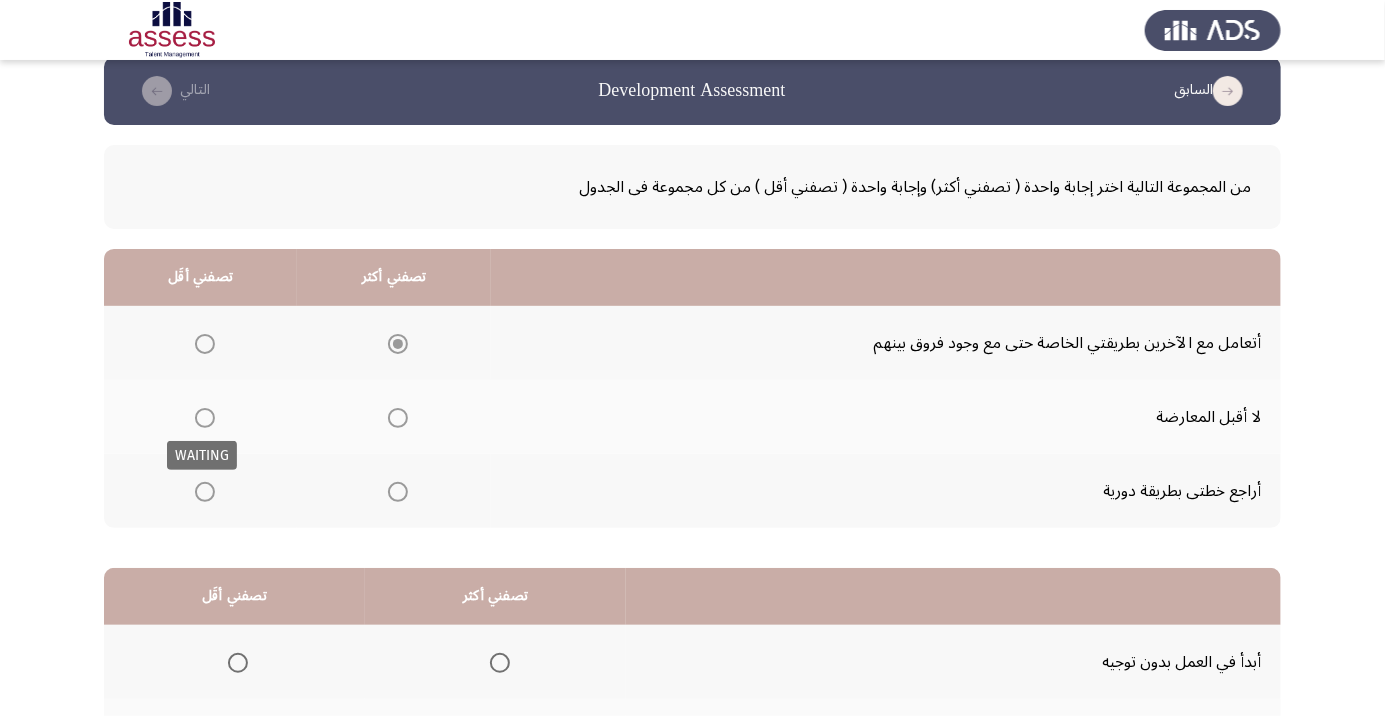 click at bounding box center (205, 418) 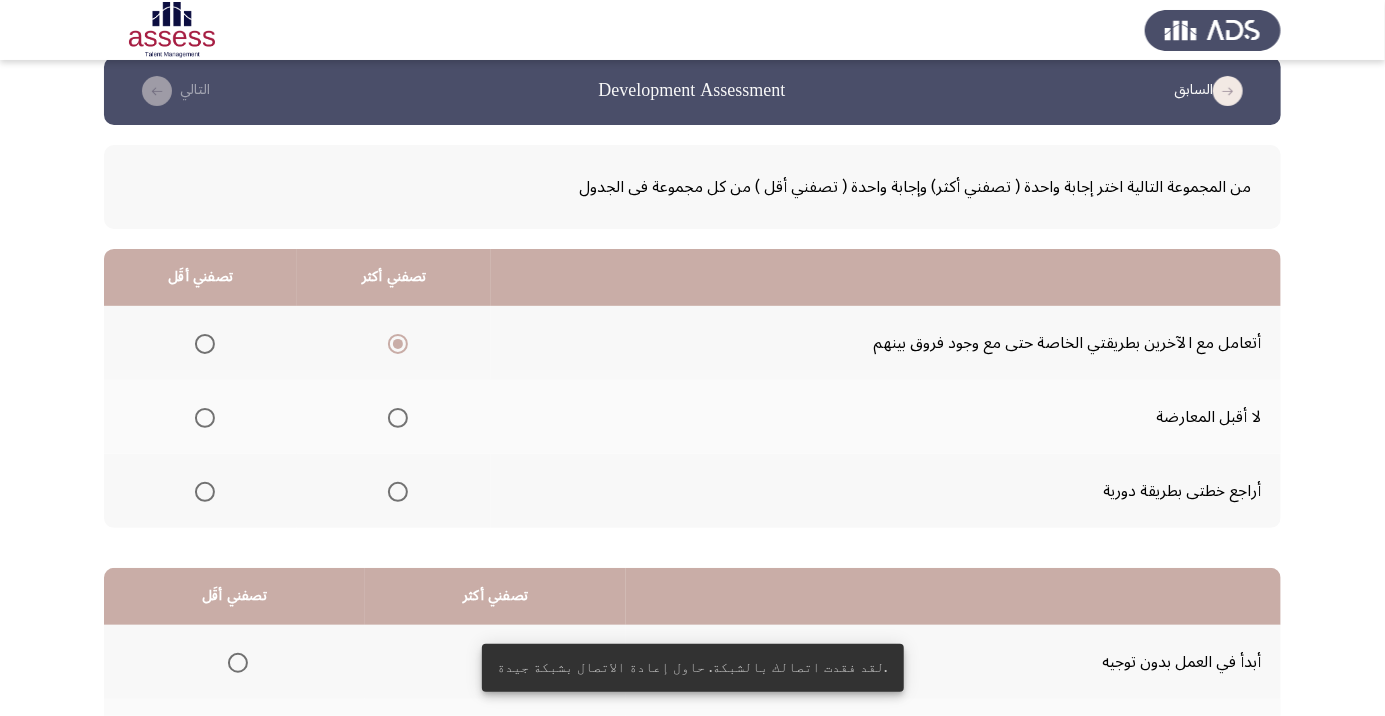 click at bounding box center [205, 418] 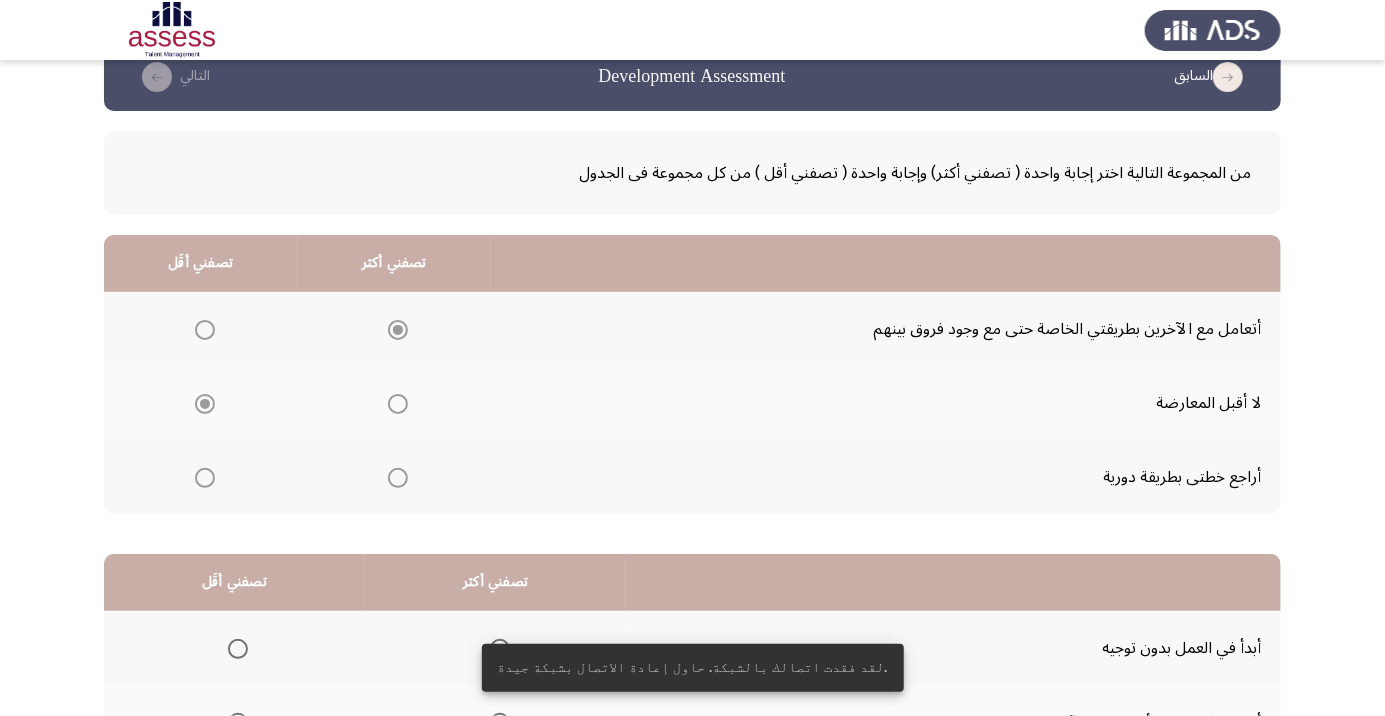 scroll, scrollTop: 197, scrollLeft: 0, axis: vertical 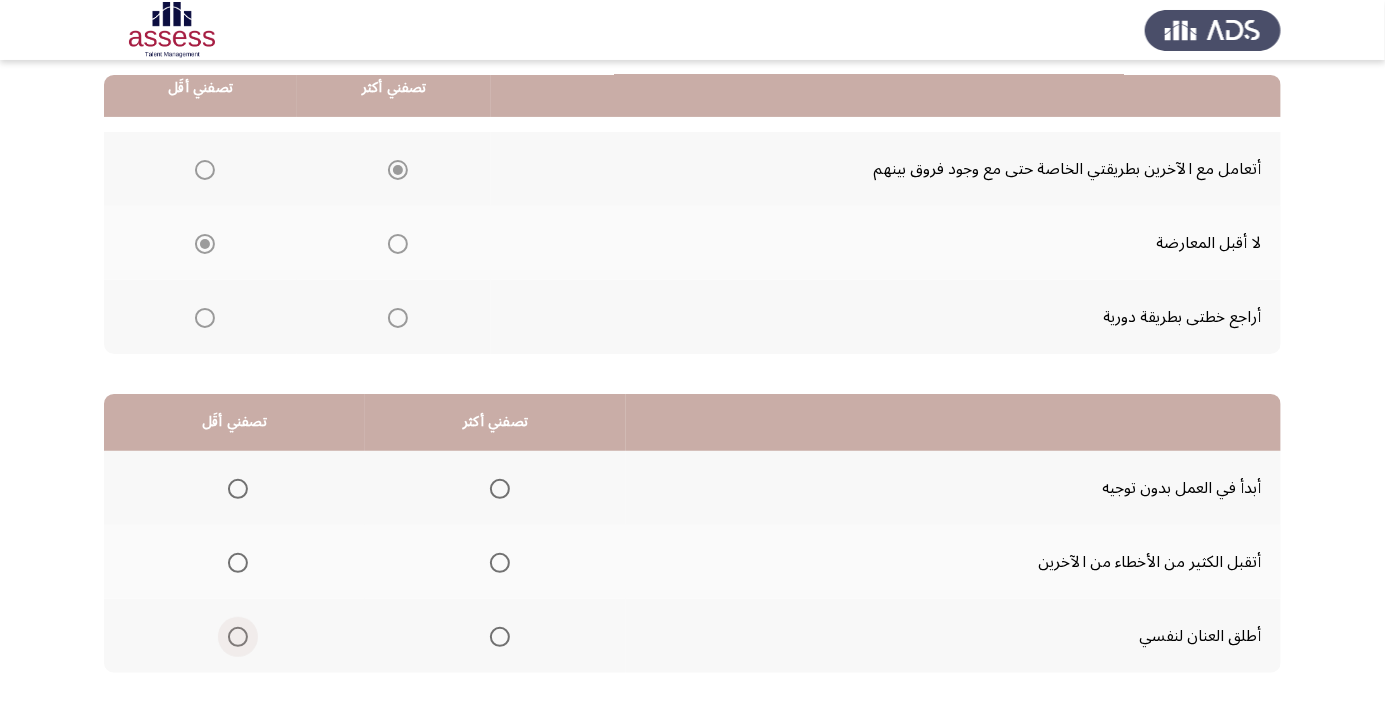 click at bounding box center (238, 637) 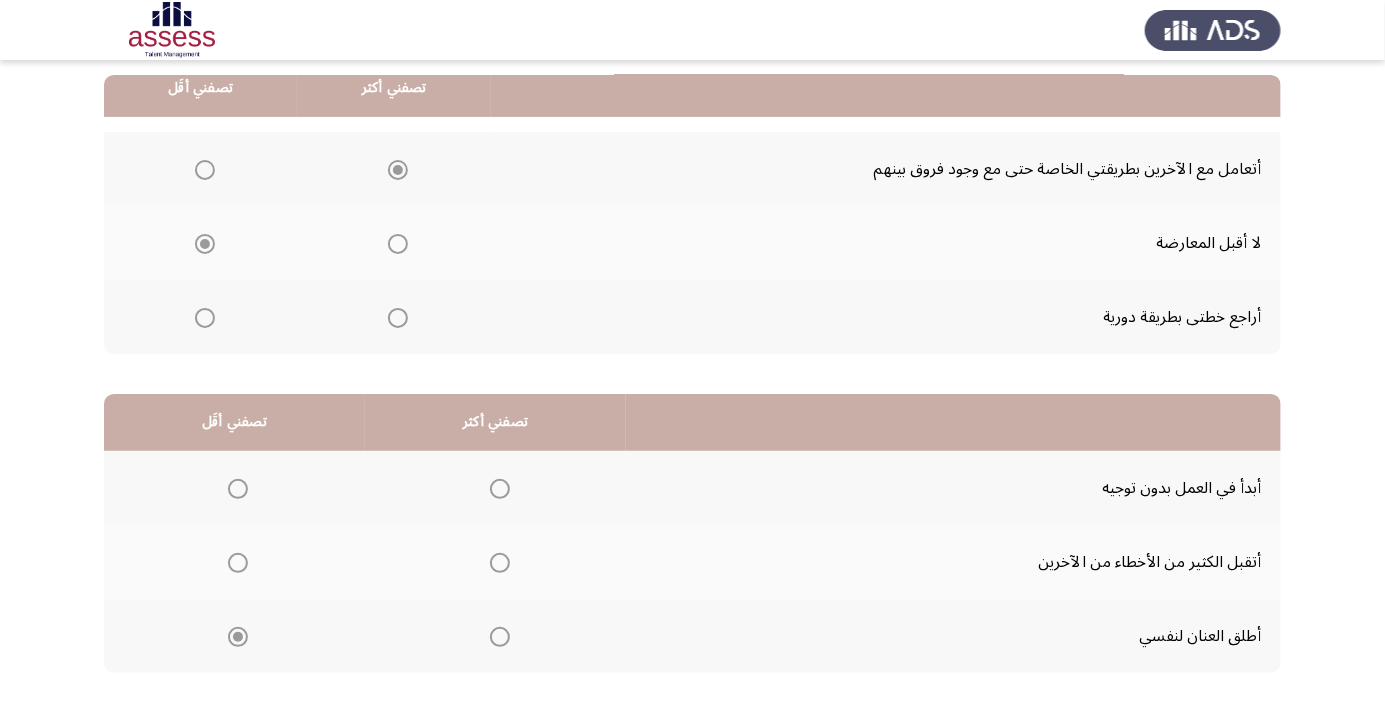 click at bounding box center (500, 489) 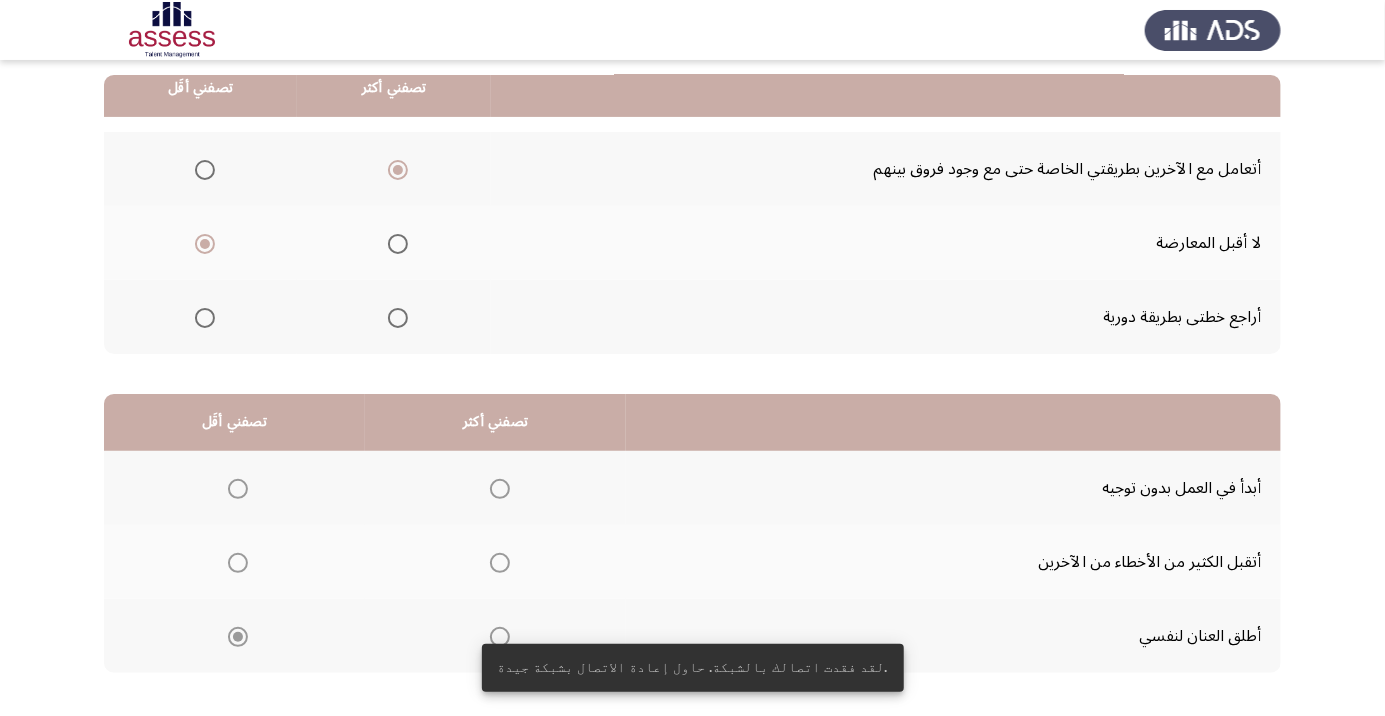 click at bounding box center (500, 489) 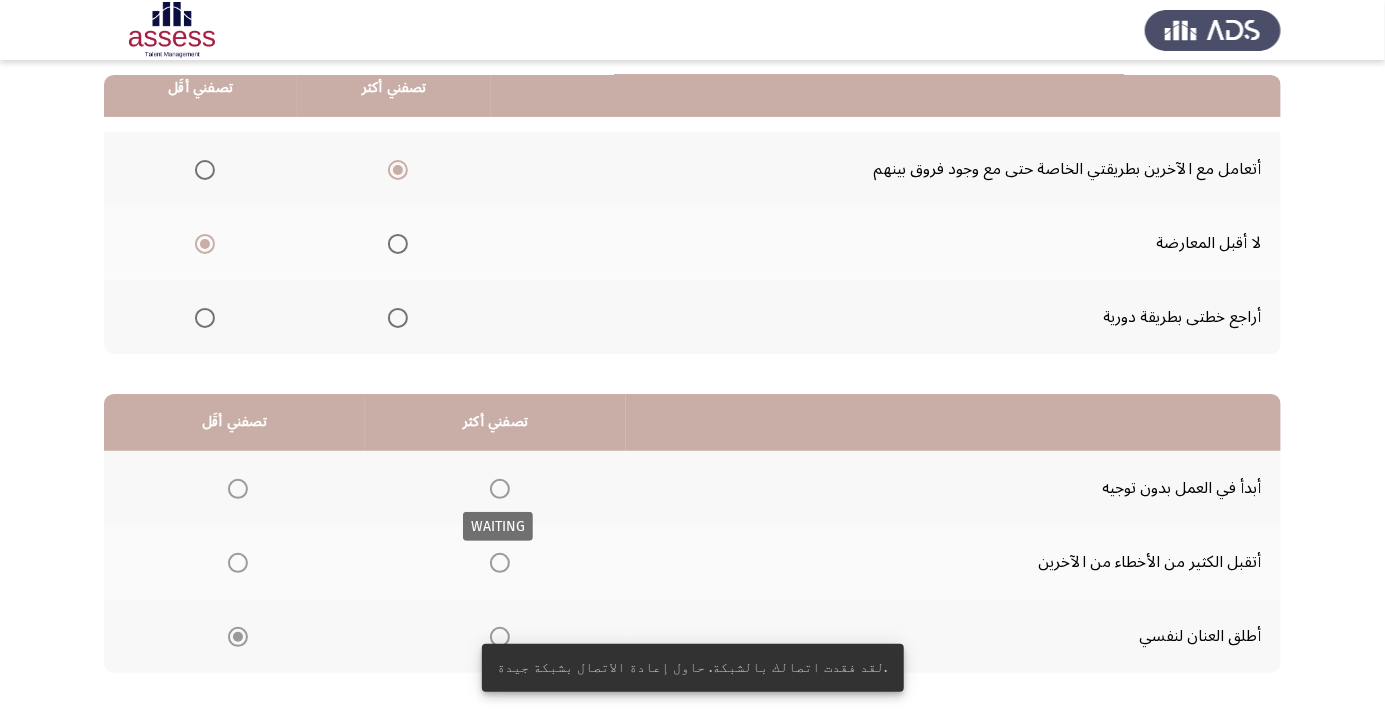 click at bounding box center (500, 489) 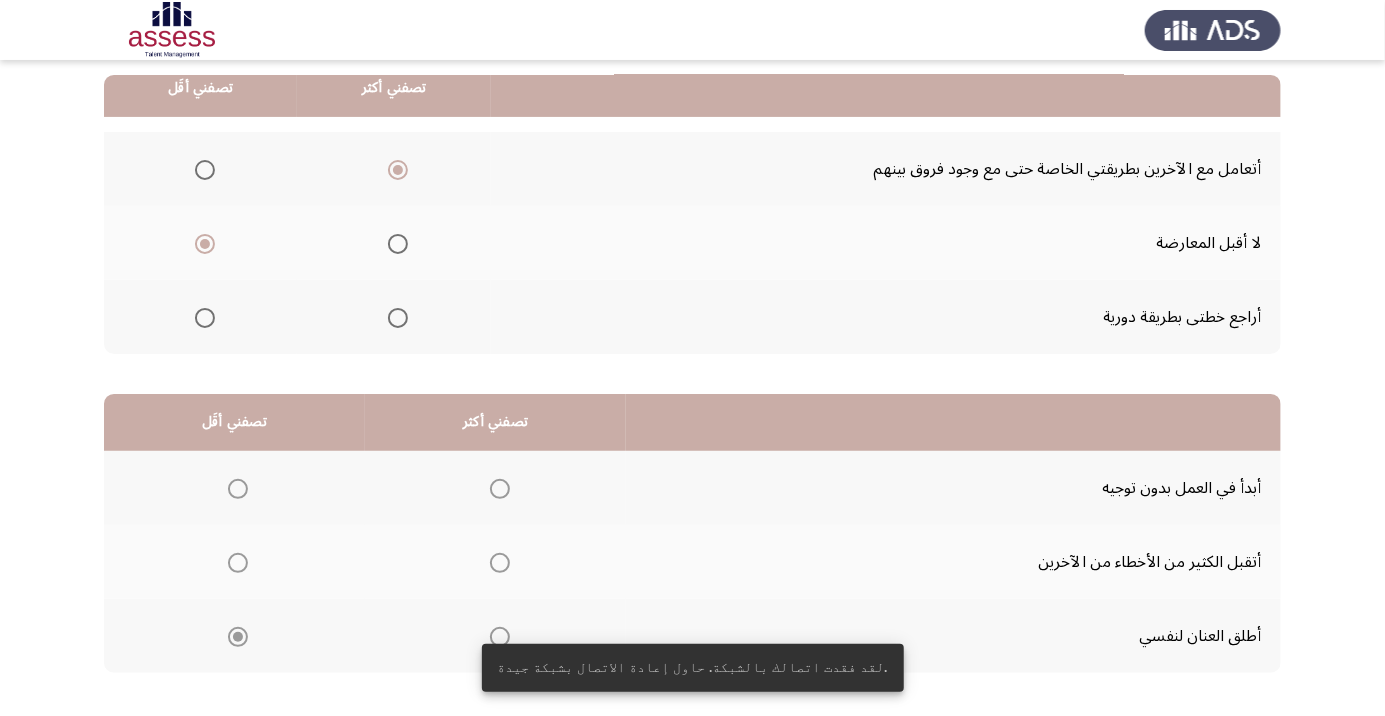 click at bounding box center (500, 489) 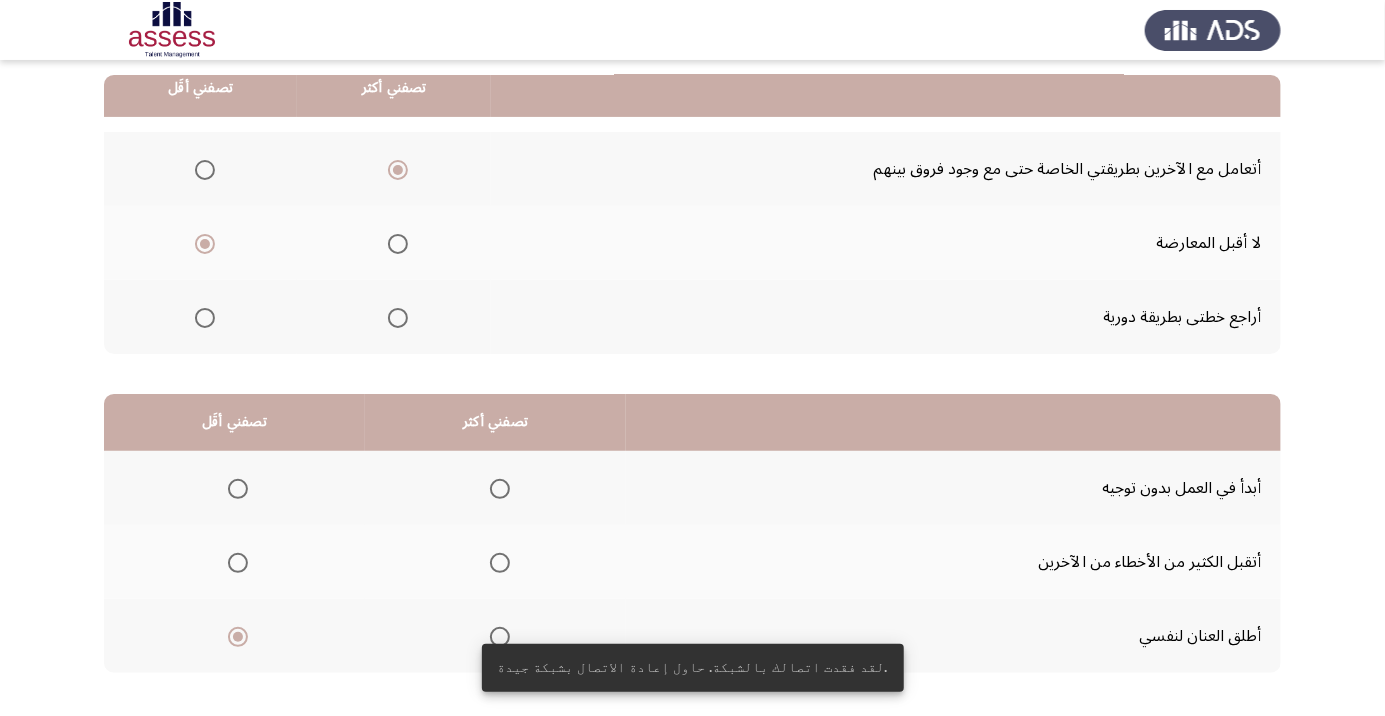 click at bounding box center [500, 489] 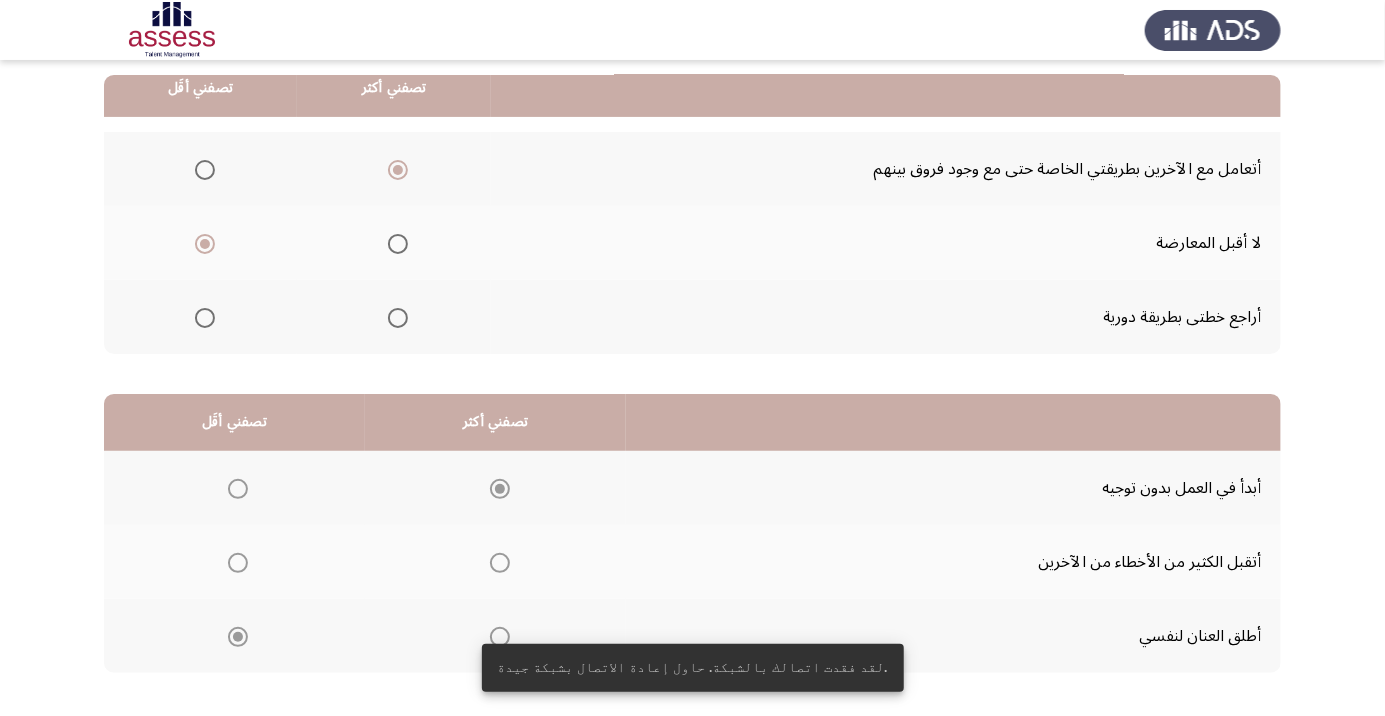 click on "التالي" 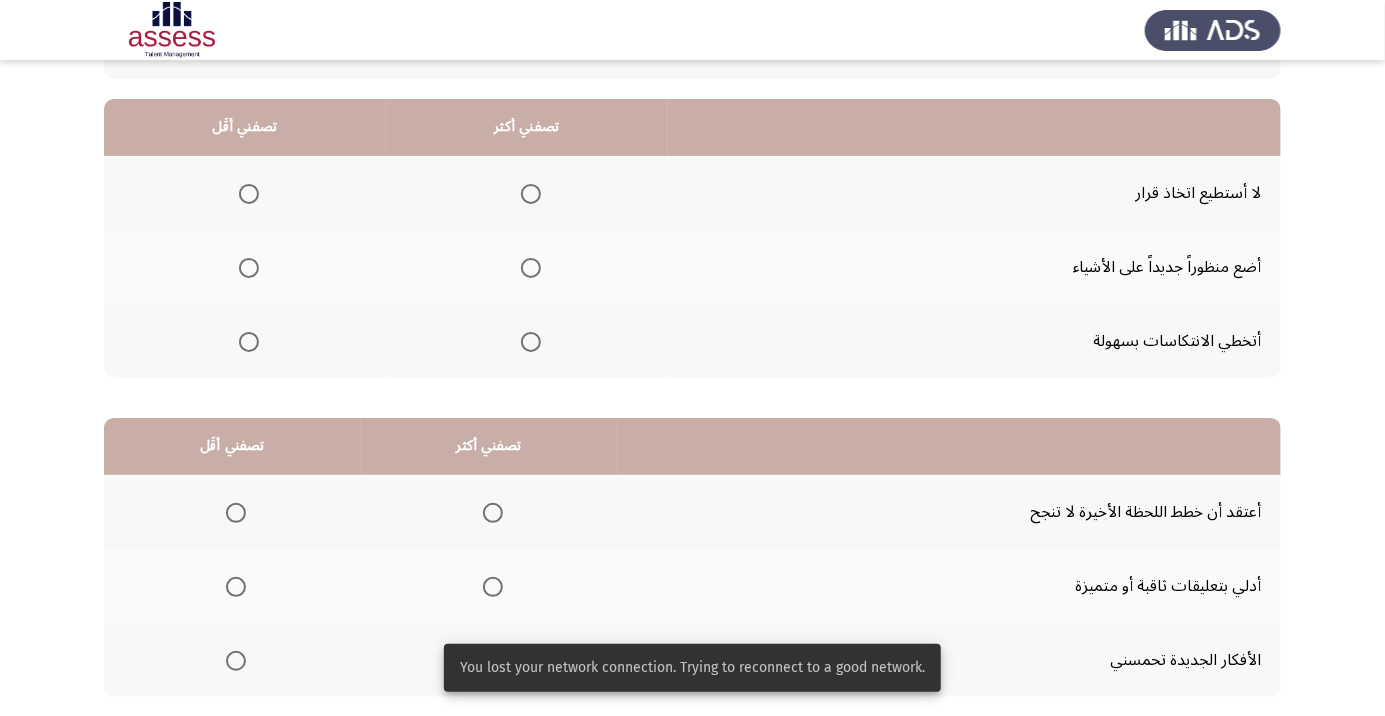 scroll, scrollTop: 175, scrollLeft: 0, axis: vertical 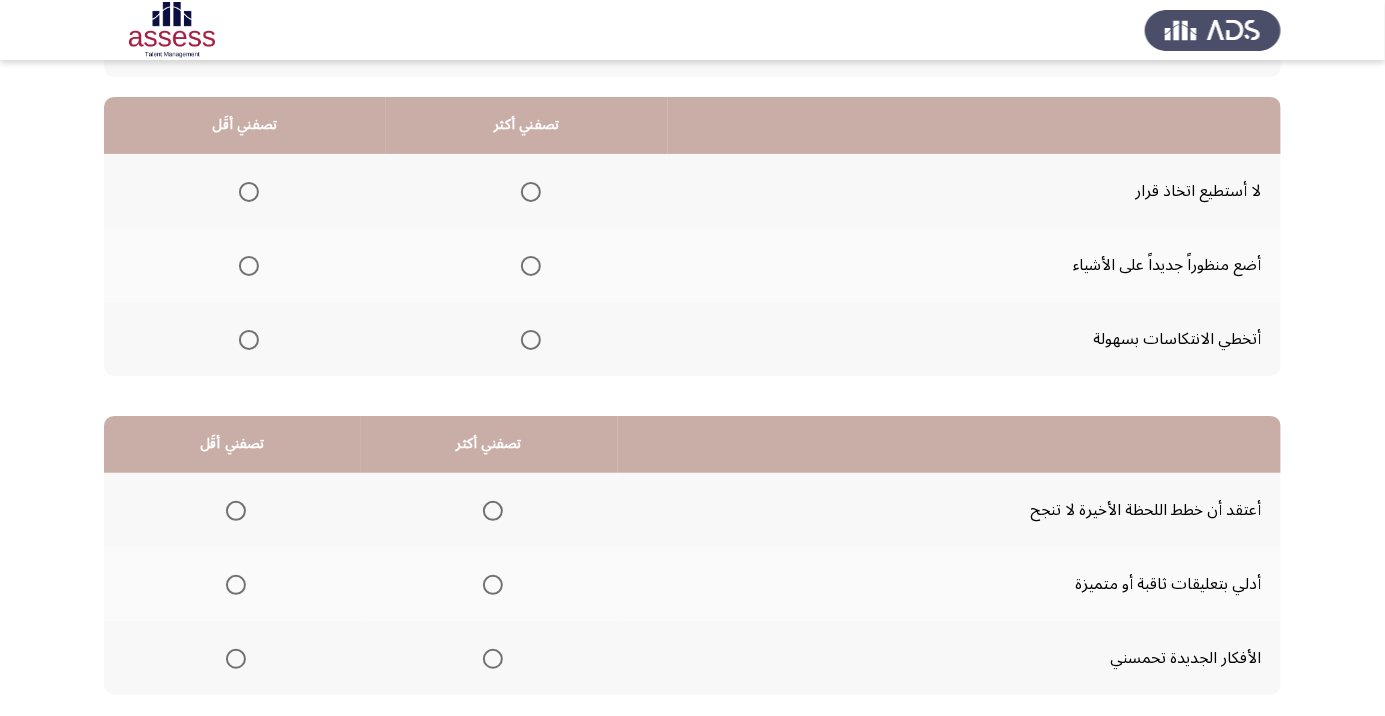 click at bounding box center (249, 192) 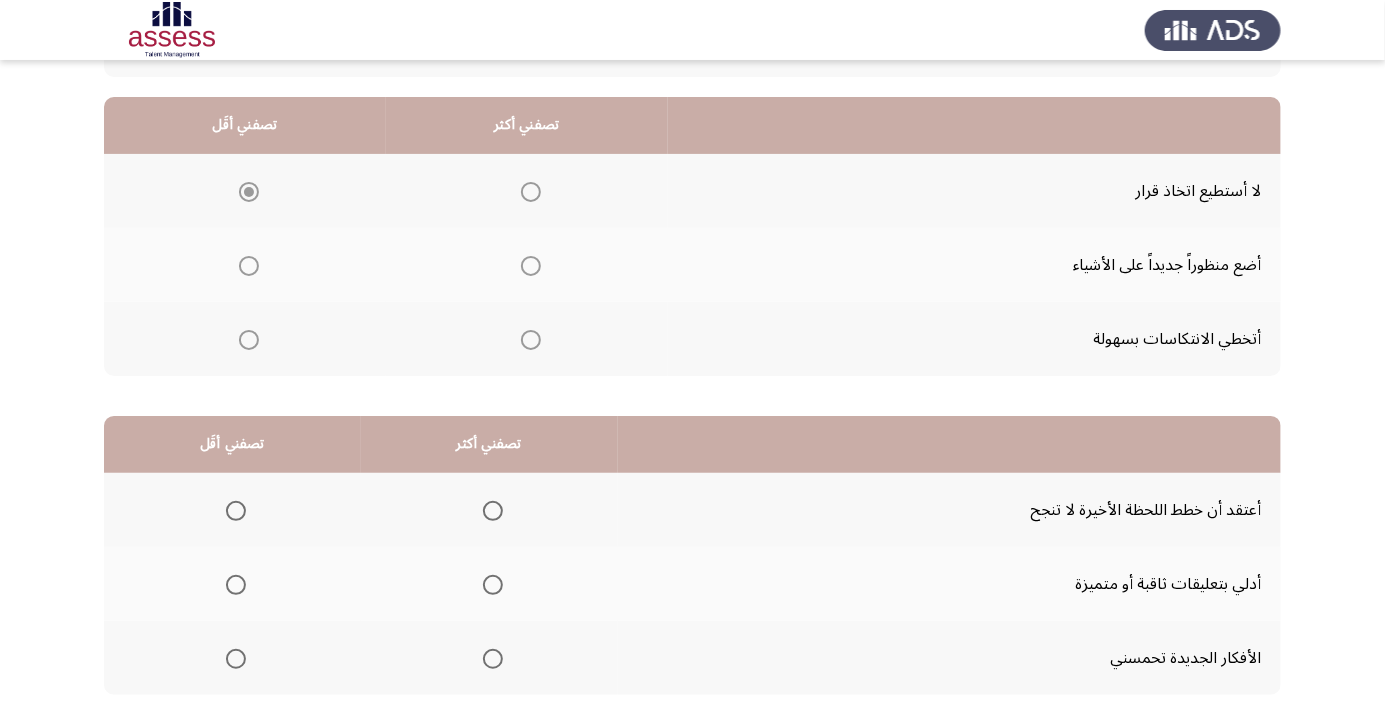 click at bounding box center [531, 340] 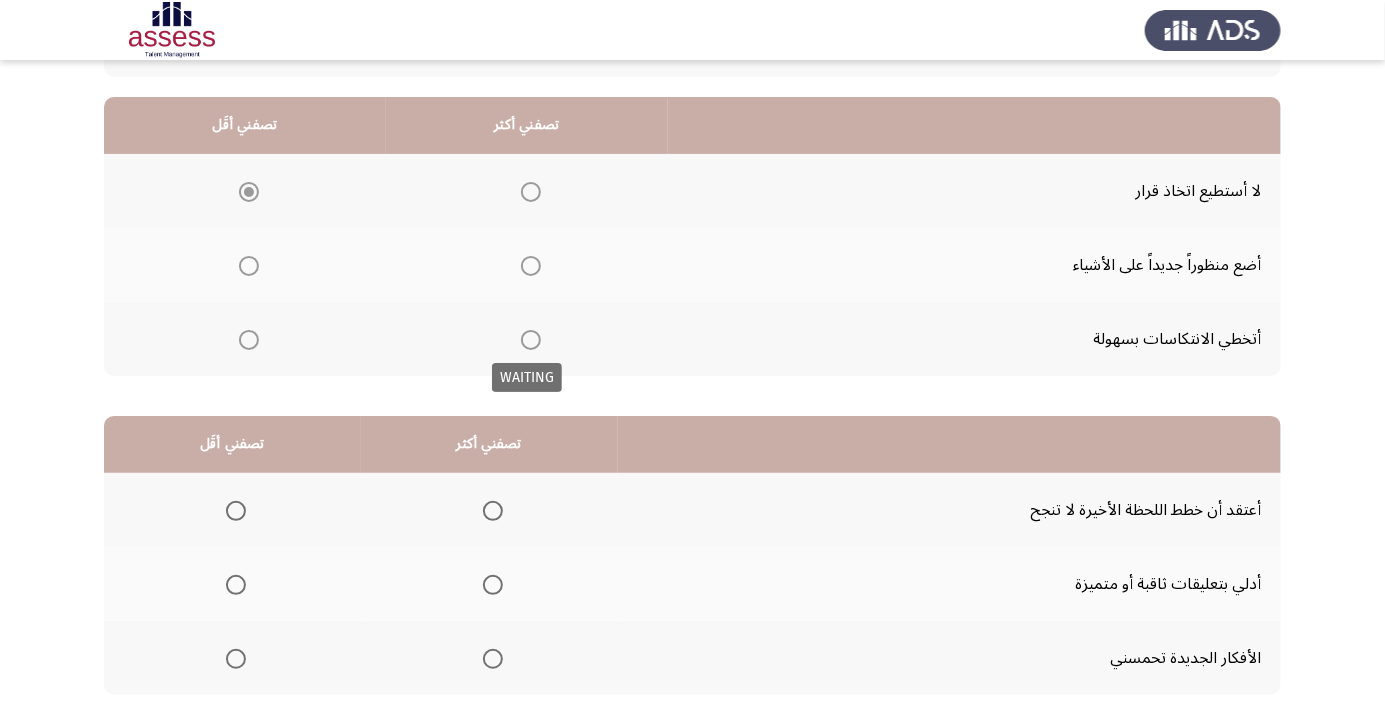 click at bounding box center (531, 340) 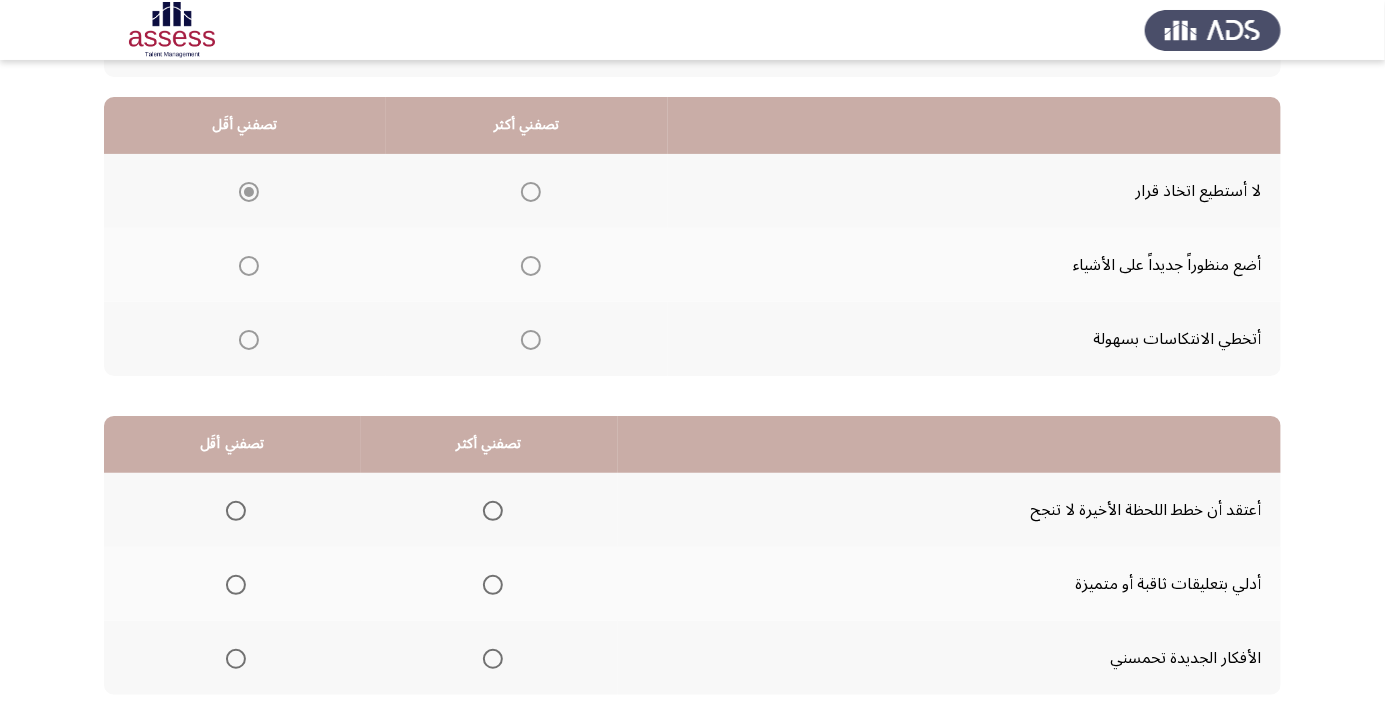 click at bounding box center (531, 340) 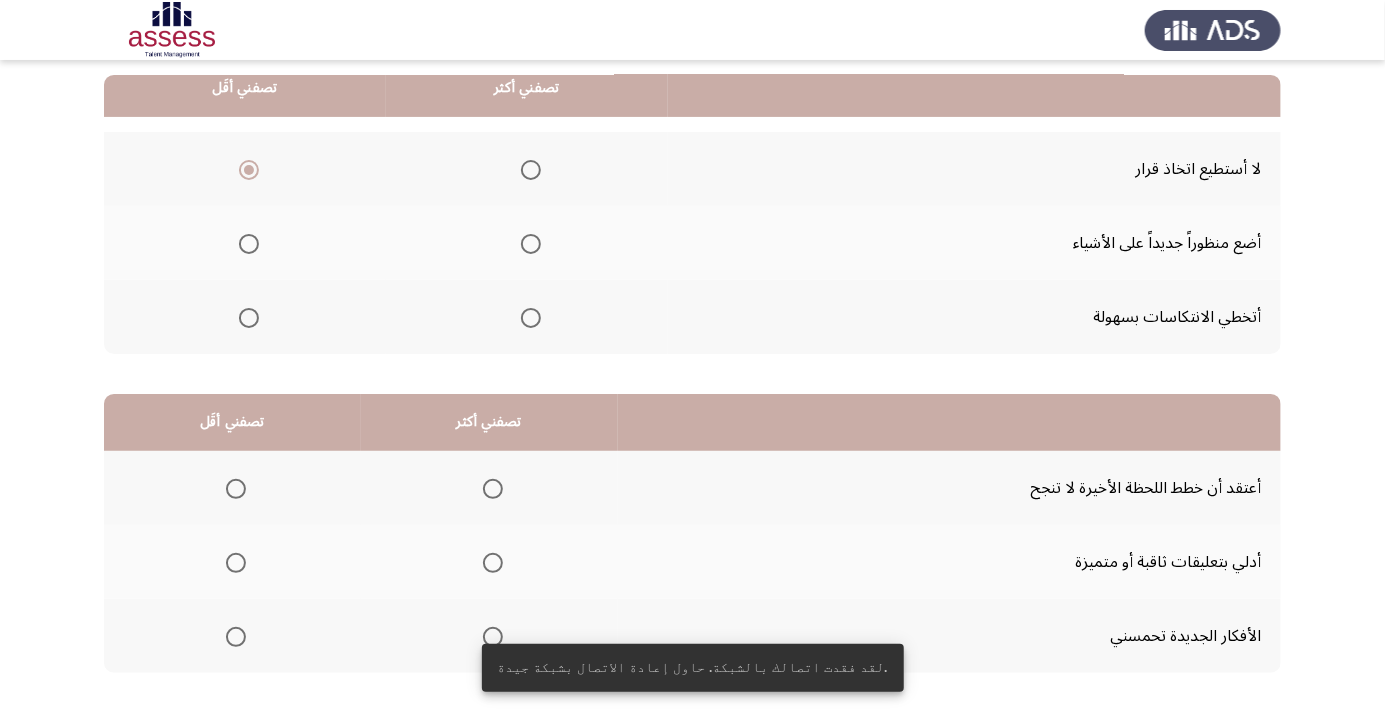 click at bounding box center [531, 318] 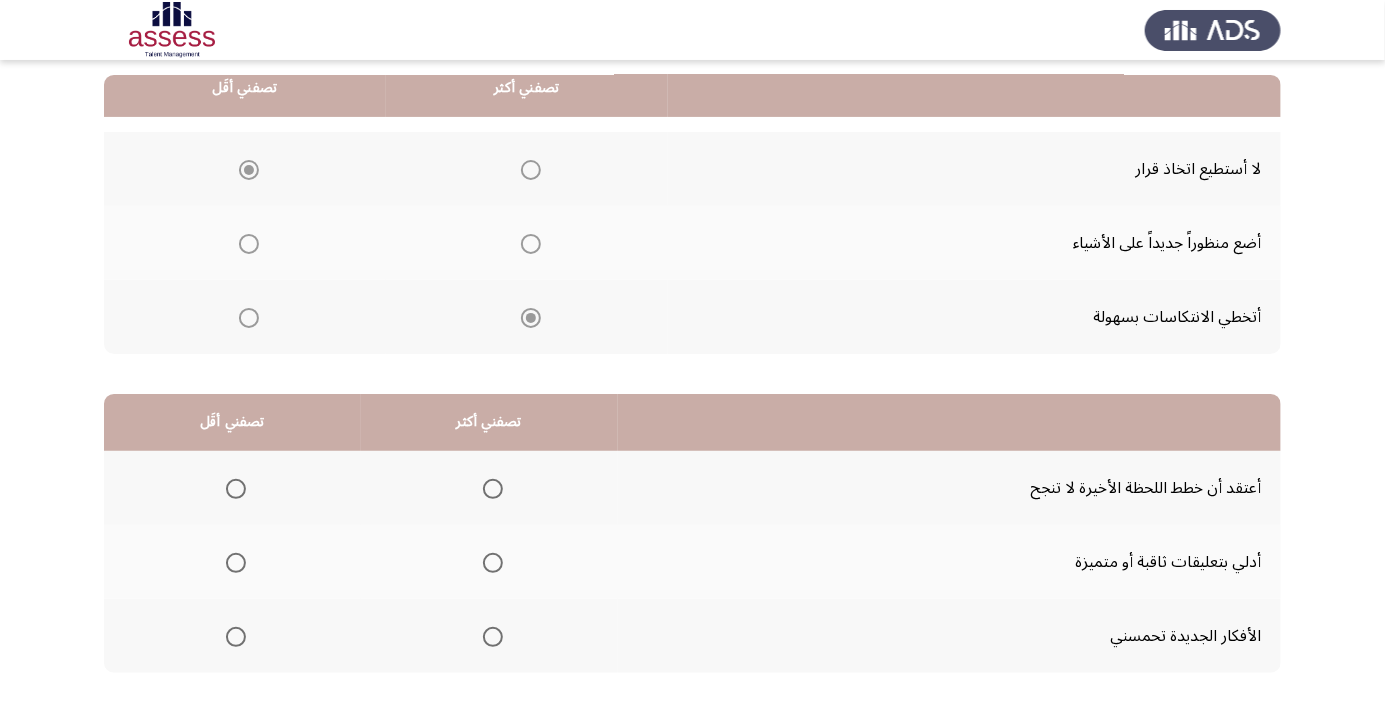 click at bounding box center (493, 637) 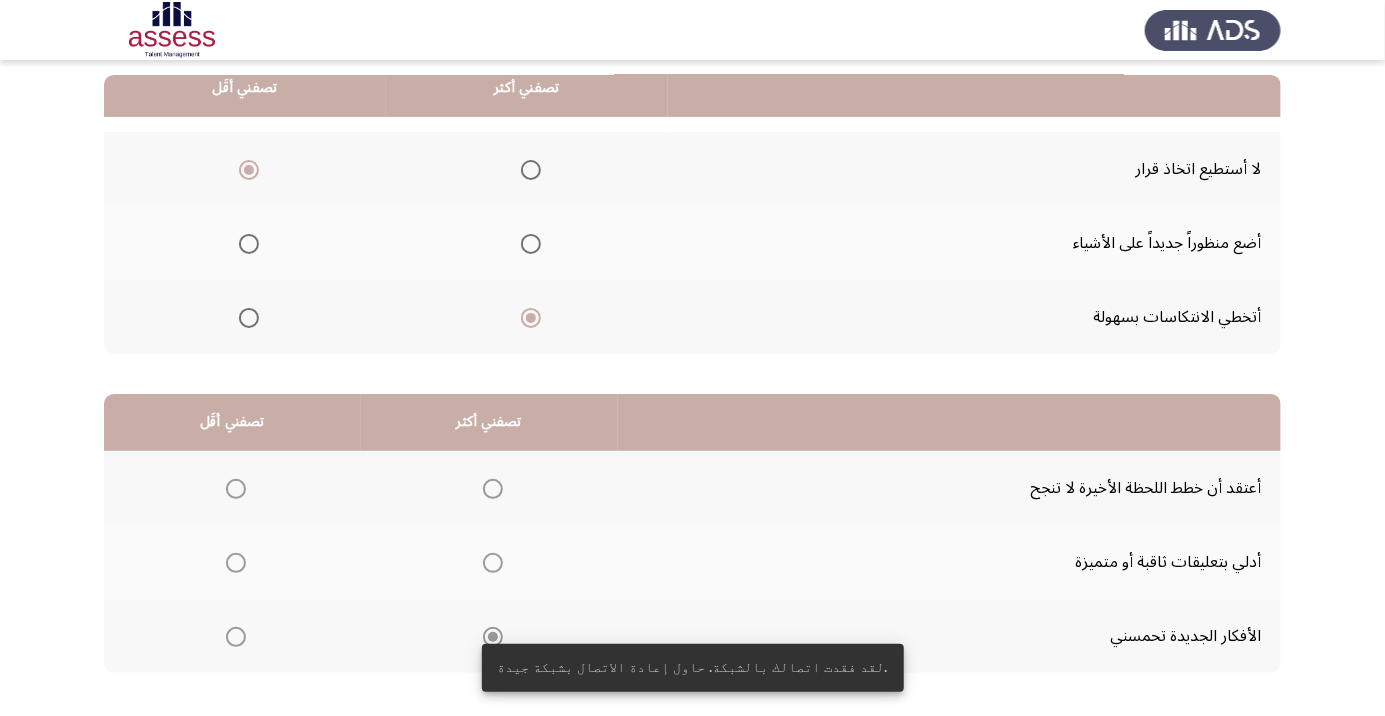 click at bounding box center (236, 563) 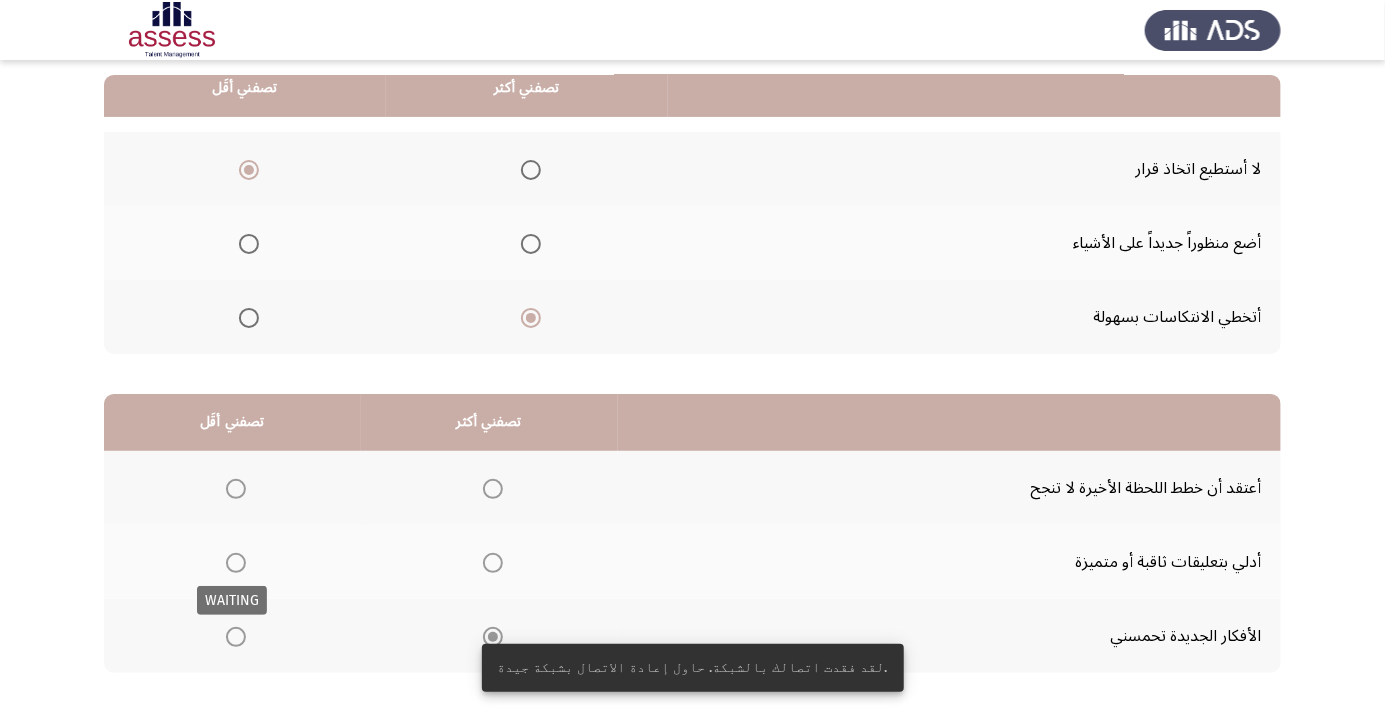 click at bounding box center [236, 563] 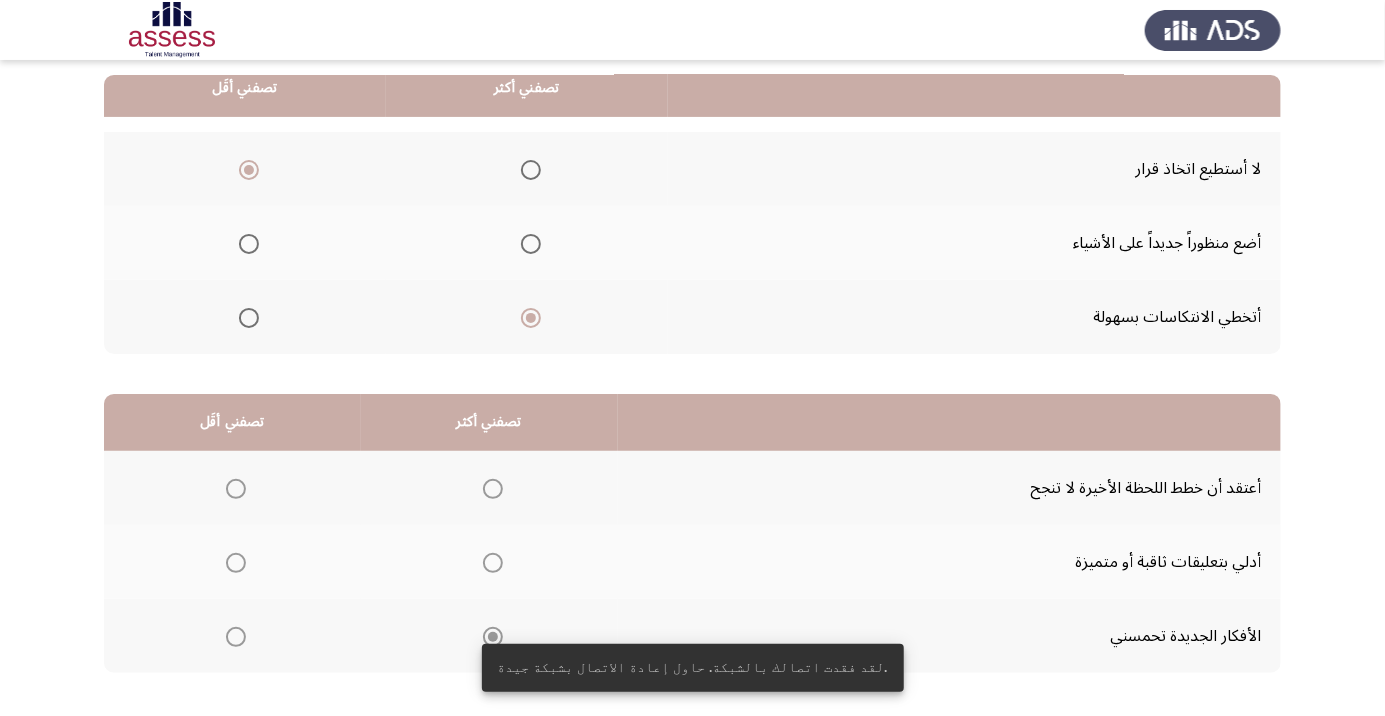 click at bounding box center (236, 563) 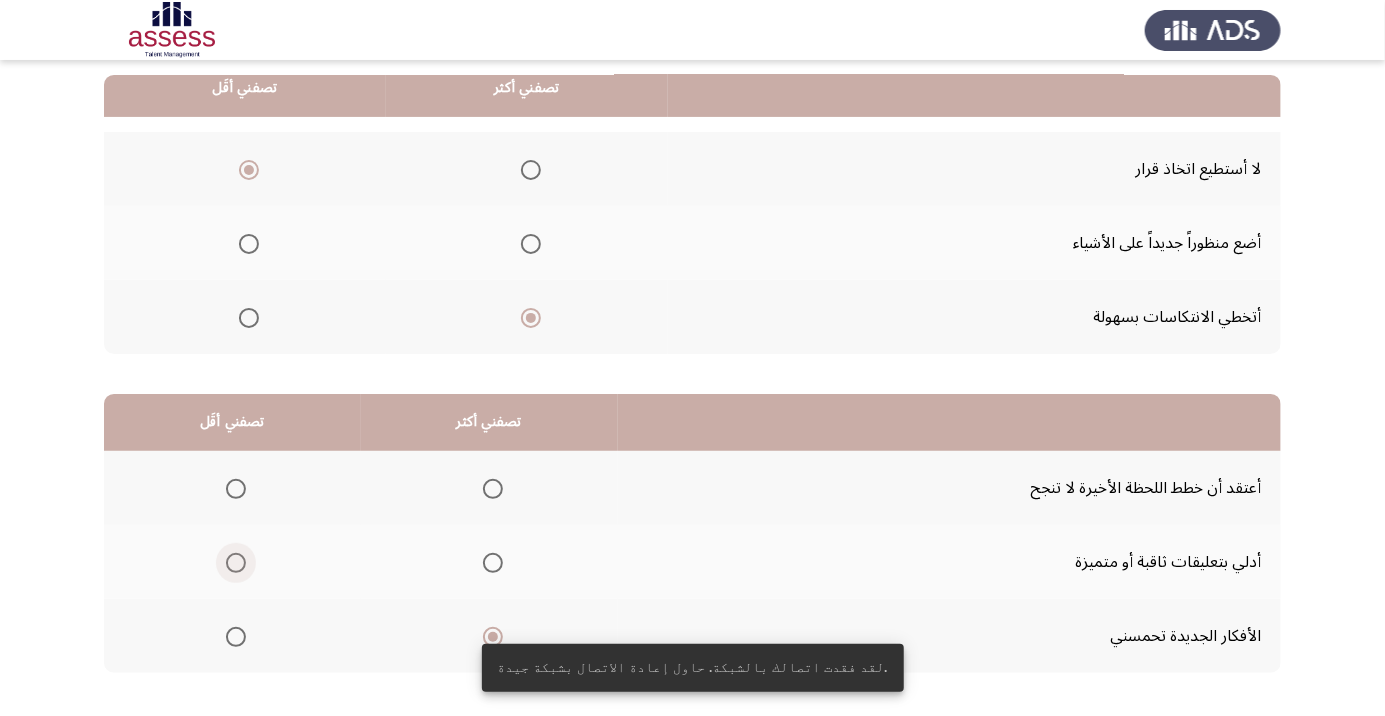 click at bounding box center [236, 563] 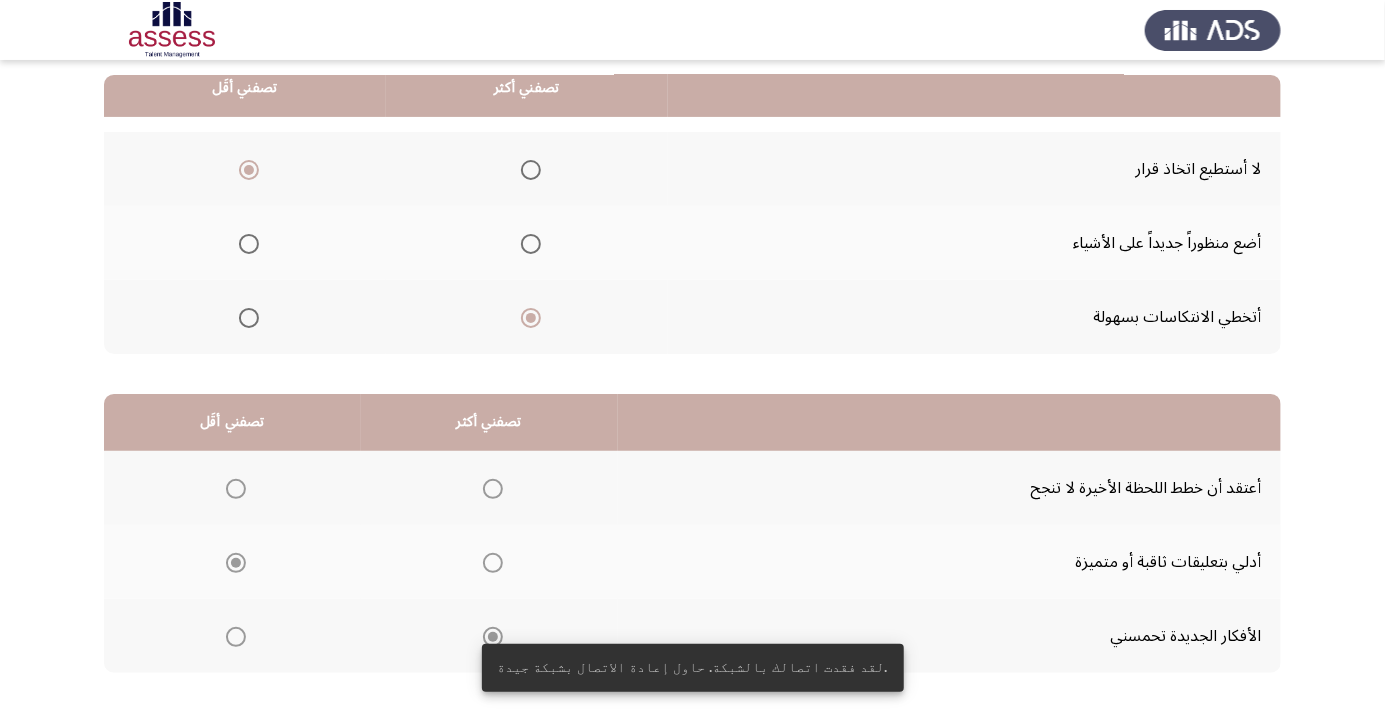 click on "التالي" 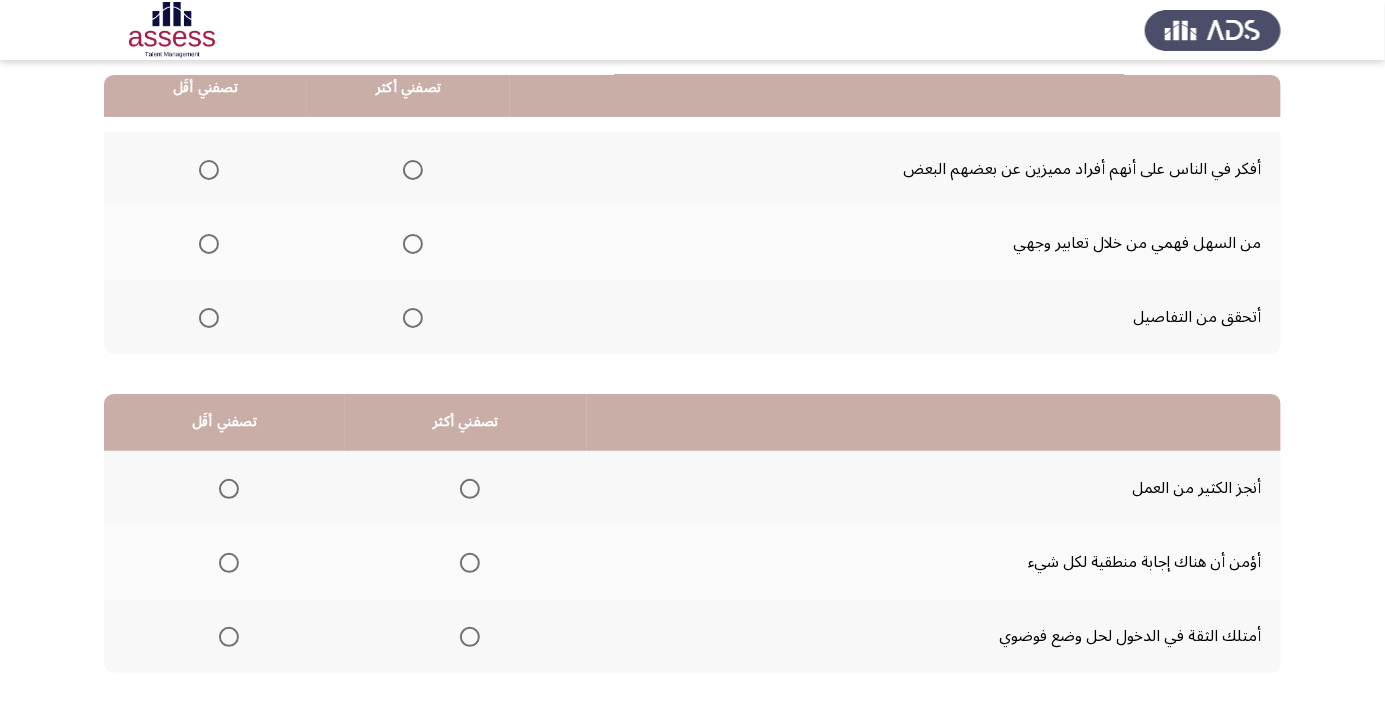 scroll, scrollTop: 192, scrollLeft: 0, axis: vertical 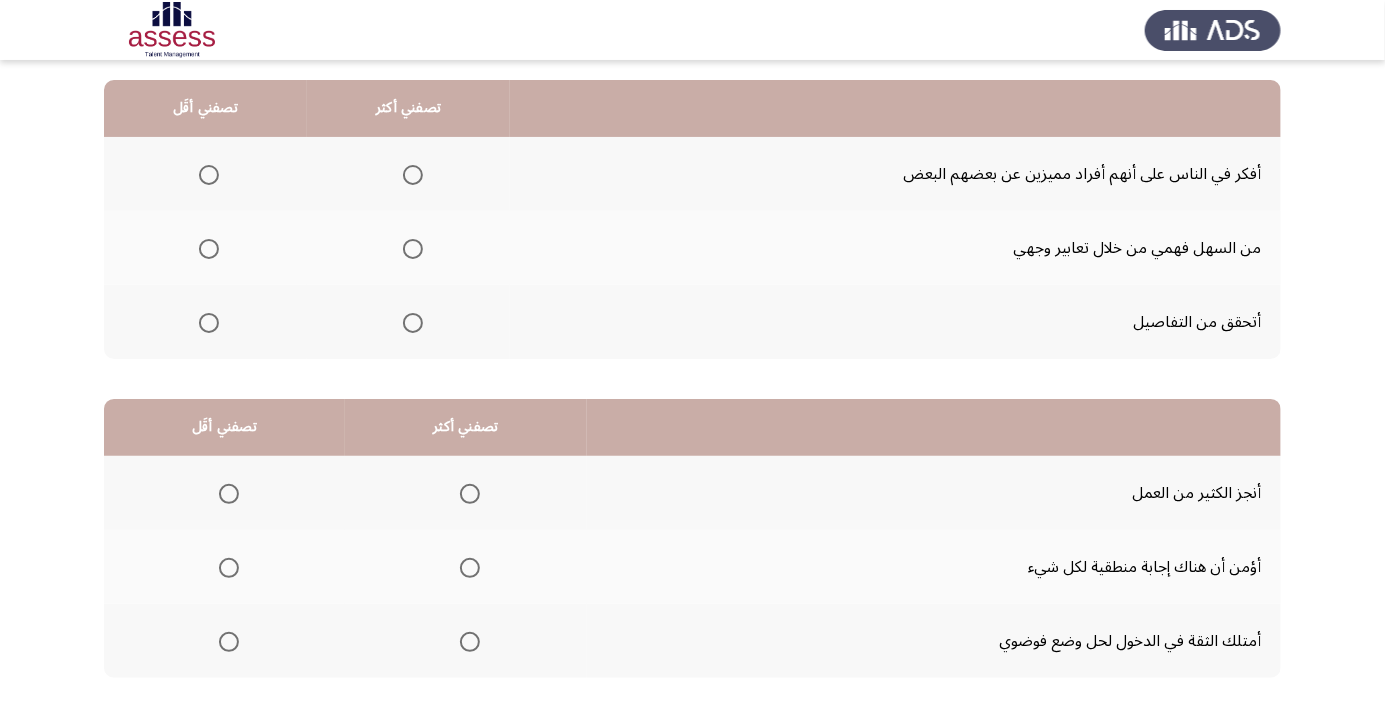 click at bounding box center [413, 323] 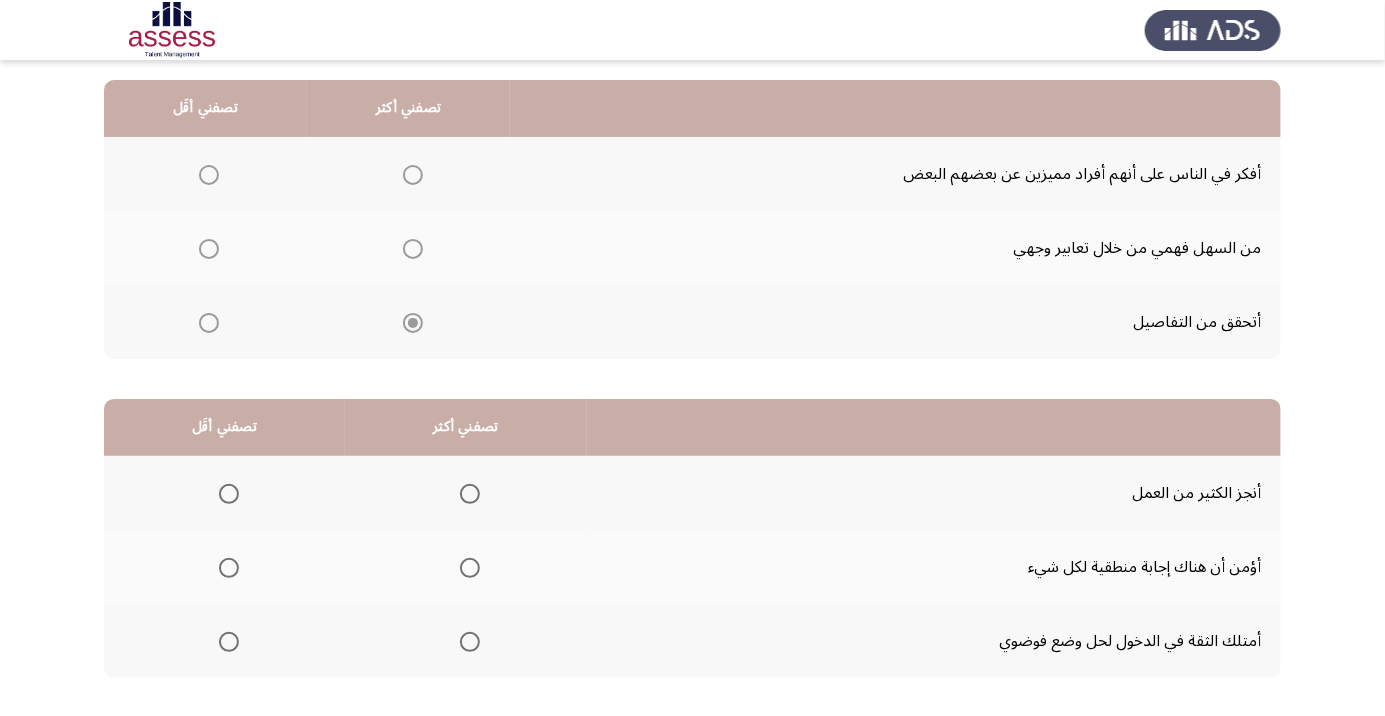 click at bounding box center [209, 249] 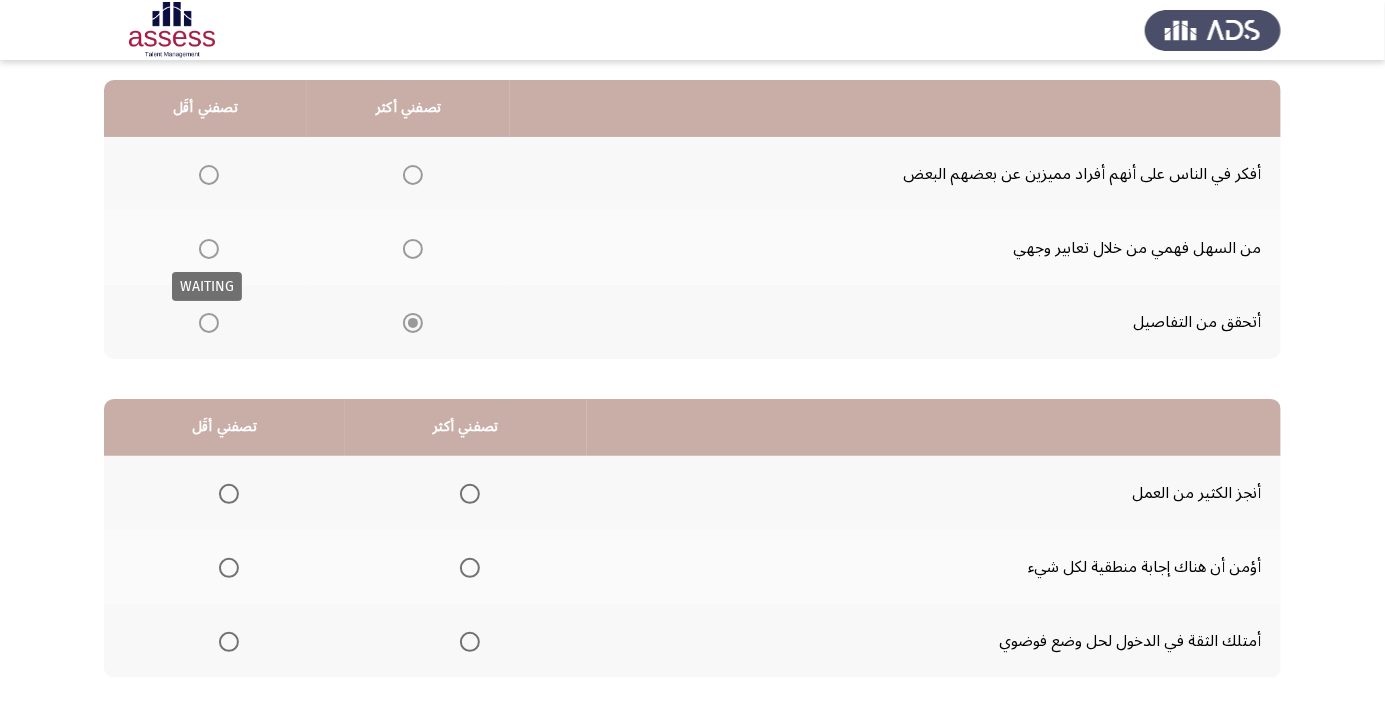 click at bounding box center (209, 249) 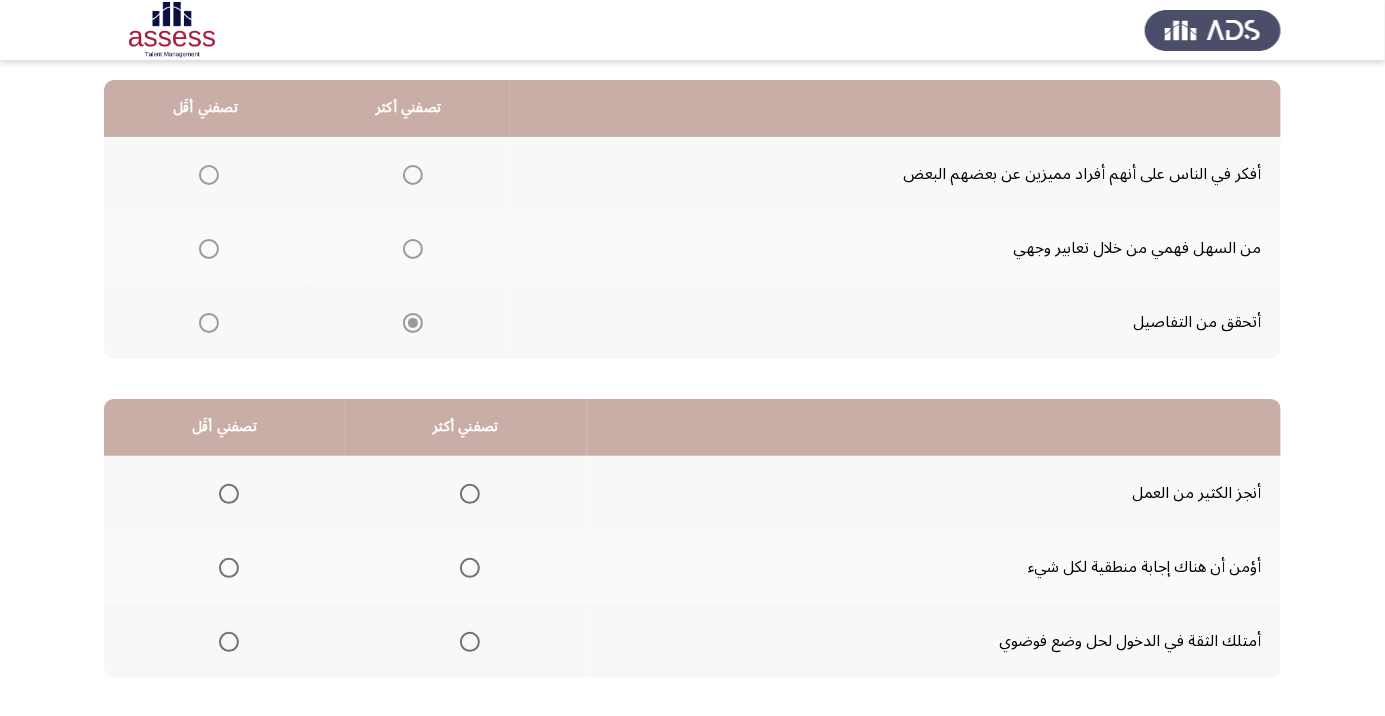 click at bounding box center (209, 249) 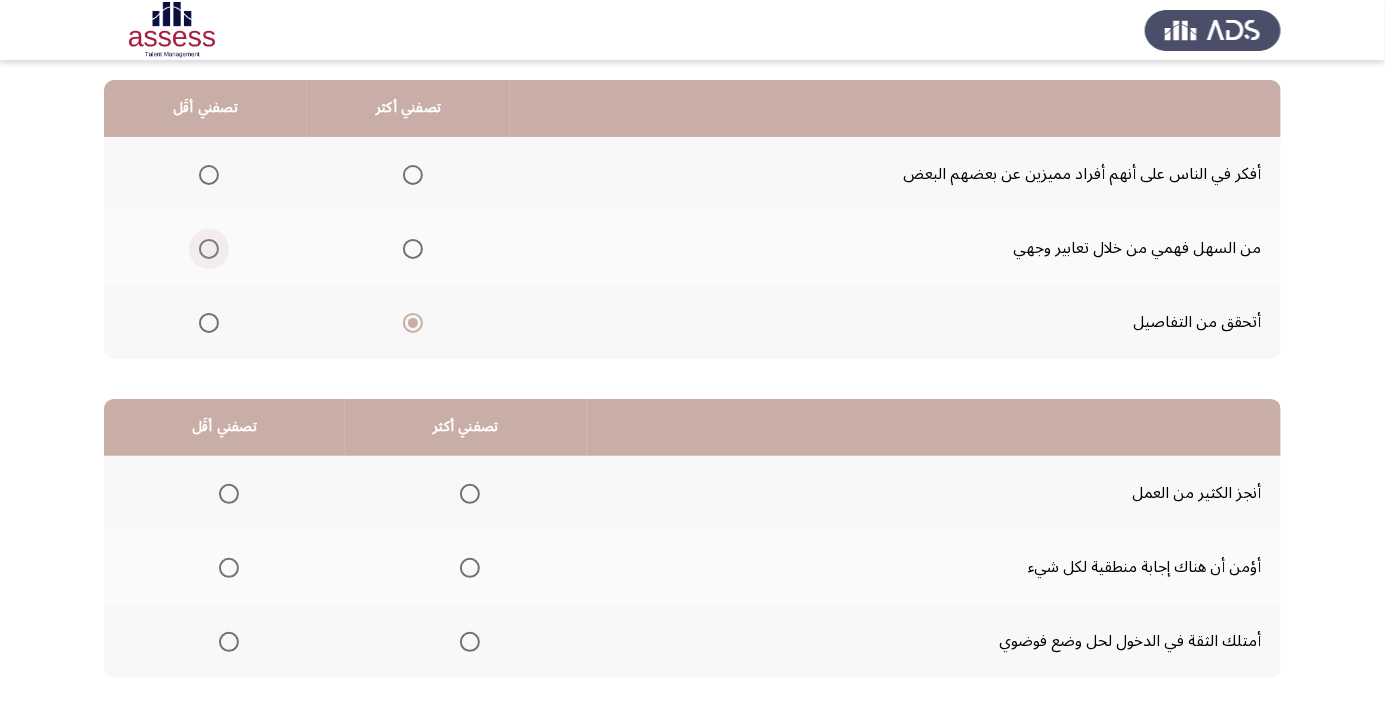 click at bounding box center (209, 249) 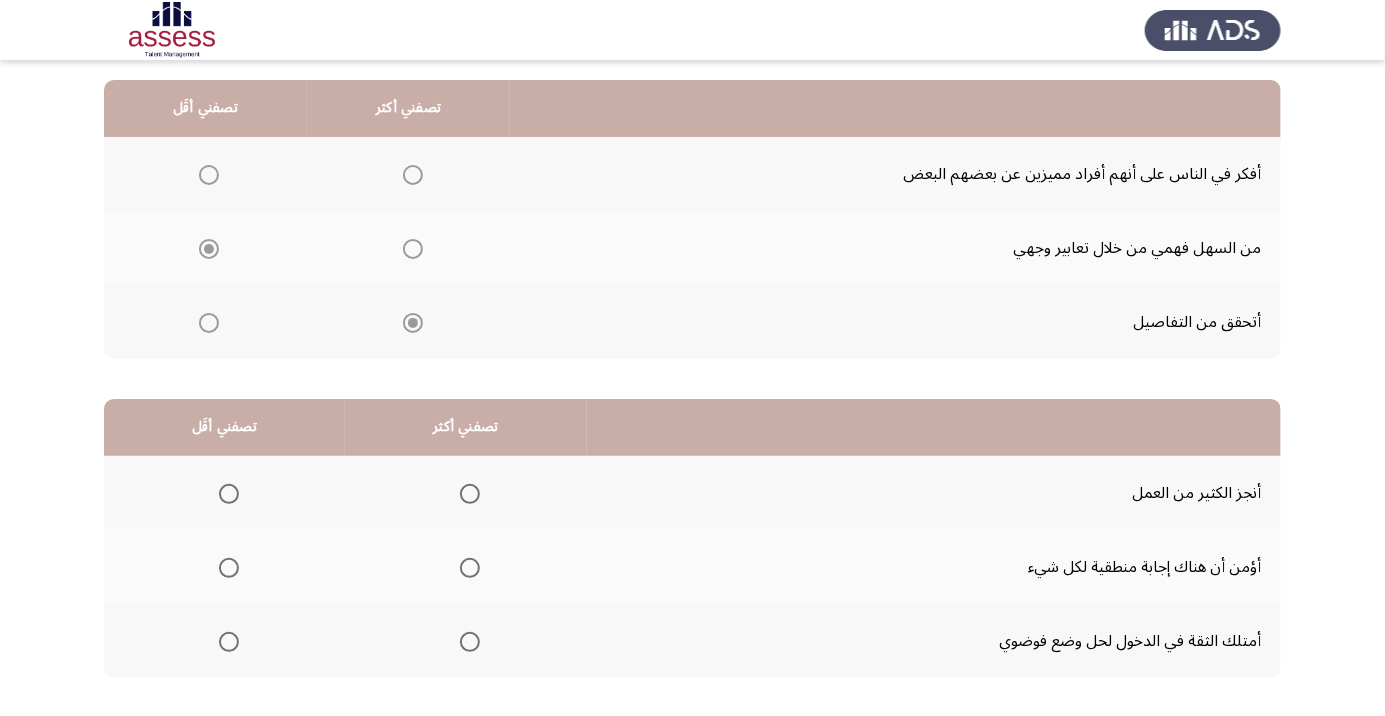 scroll, scrollTop: 197, scrollLeft: 0, axis: vertical 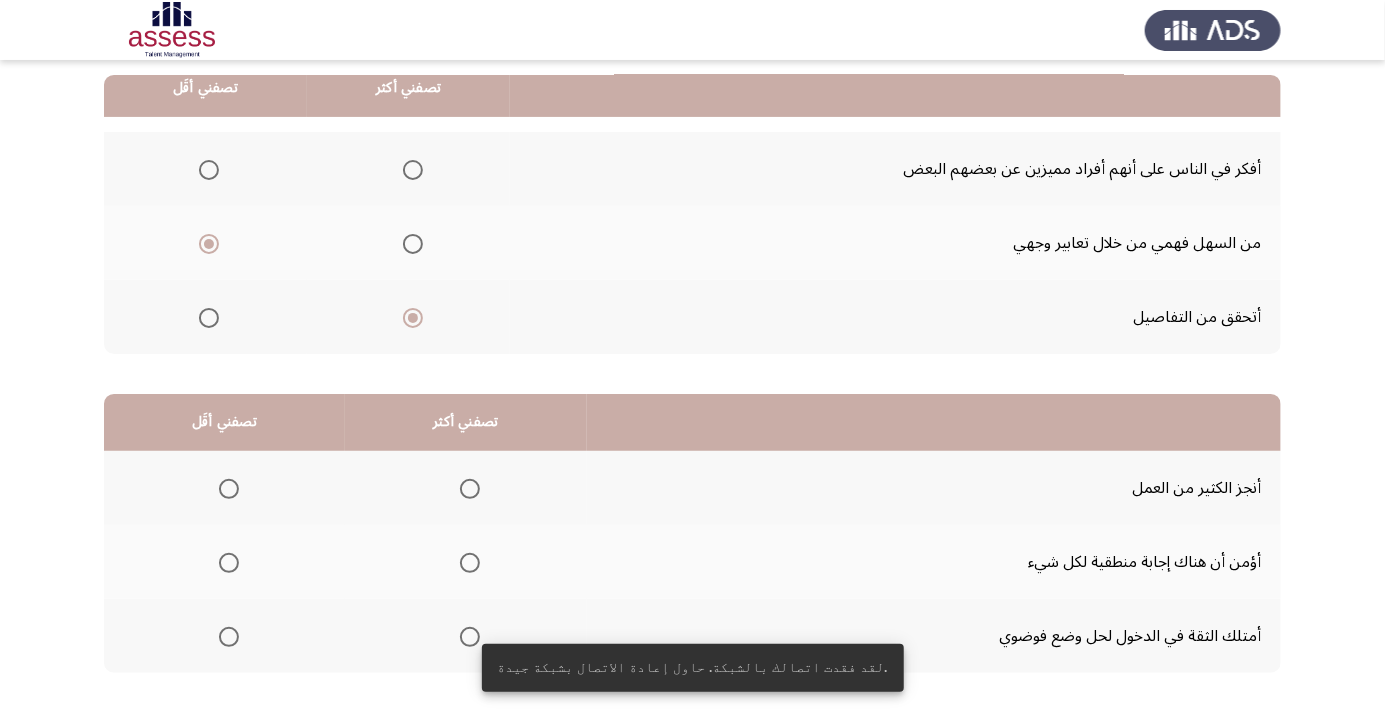 click at bounding box center (470, 637) 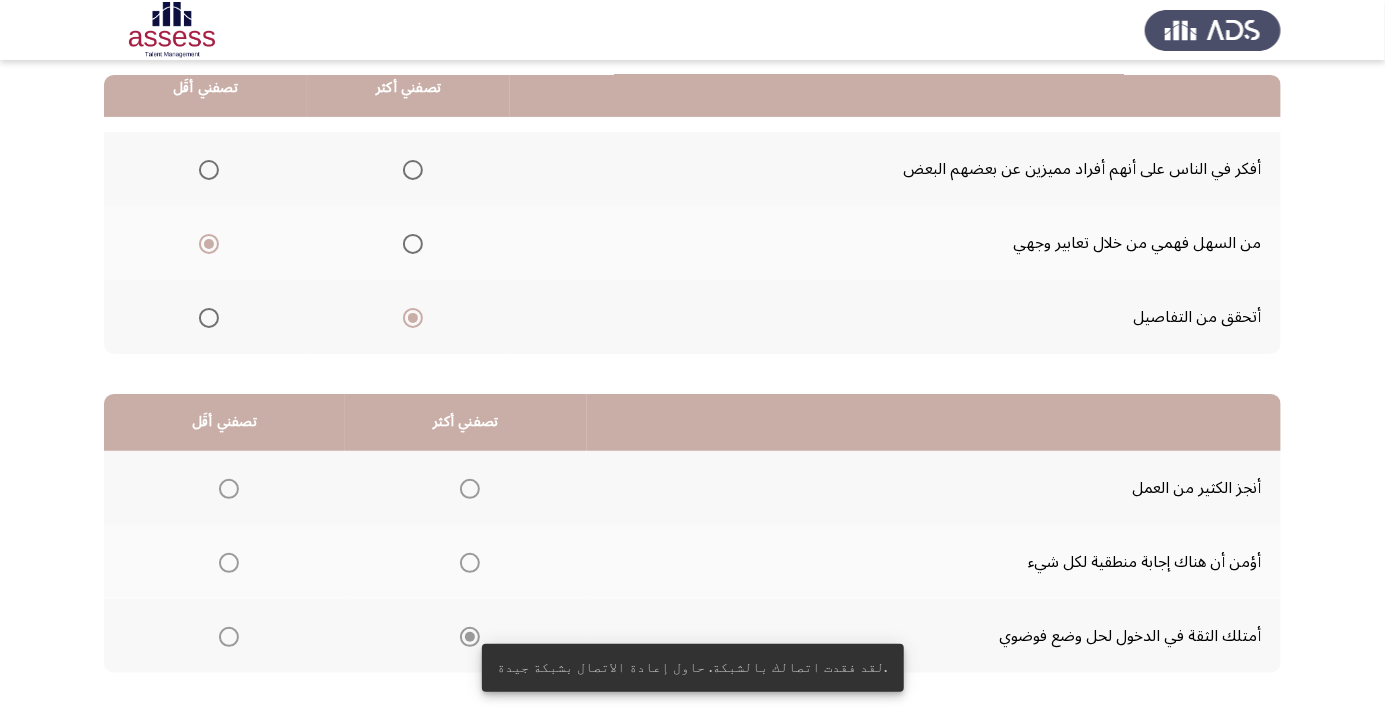 click at bounding box center [229, 563] 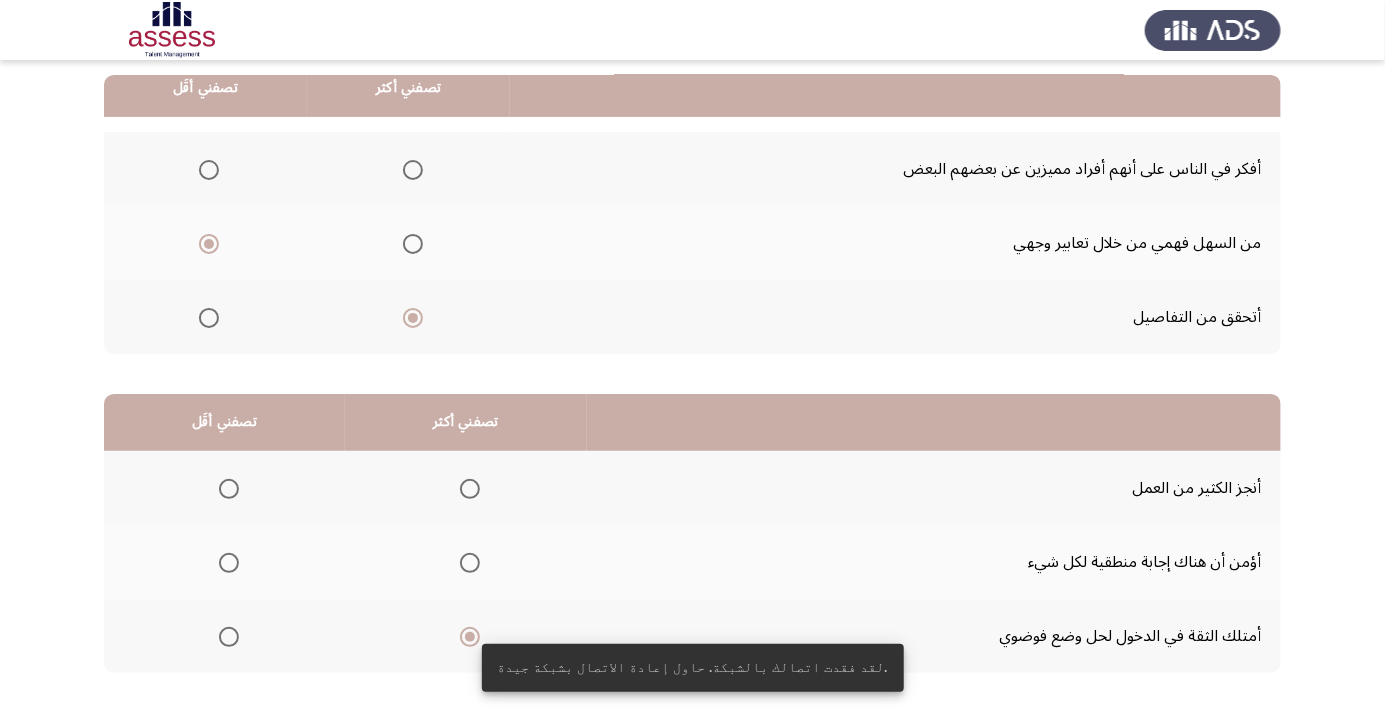 click at bounding box center [229, 563] 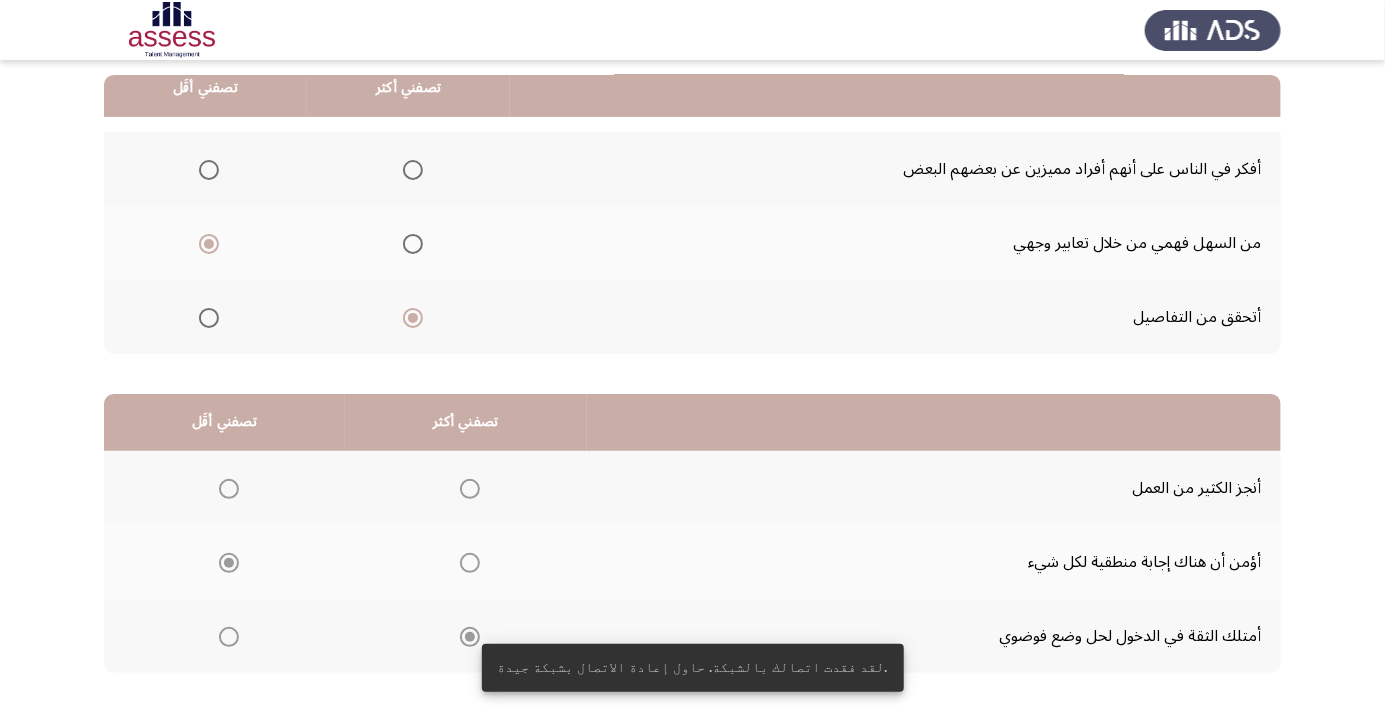 click on "إنهاء" 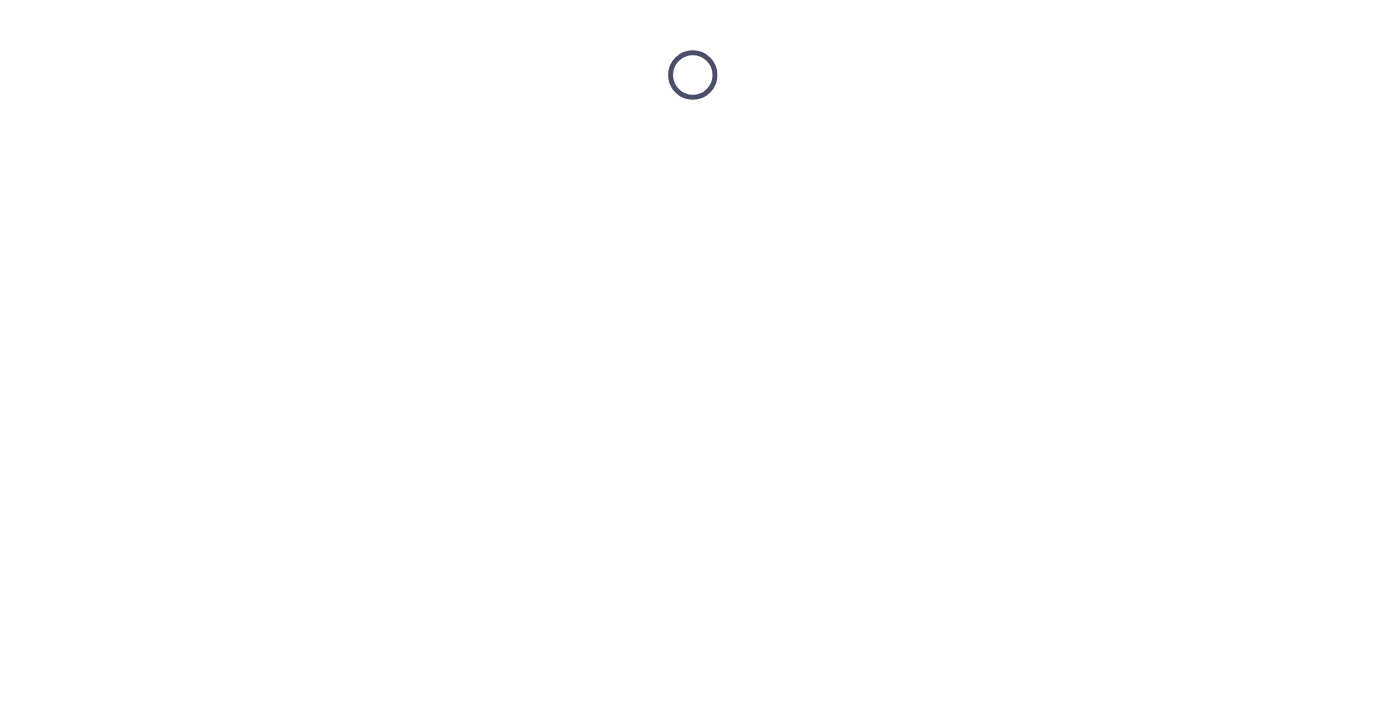 scroll, scrollTop: 0, scrollLeft: 0, axis: both 